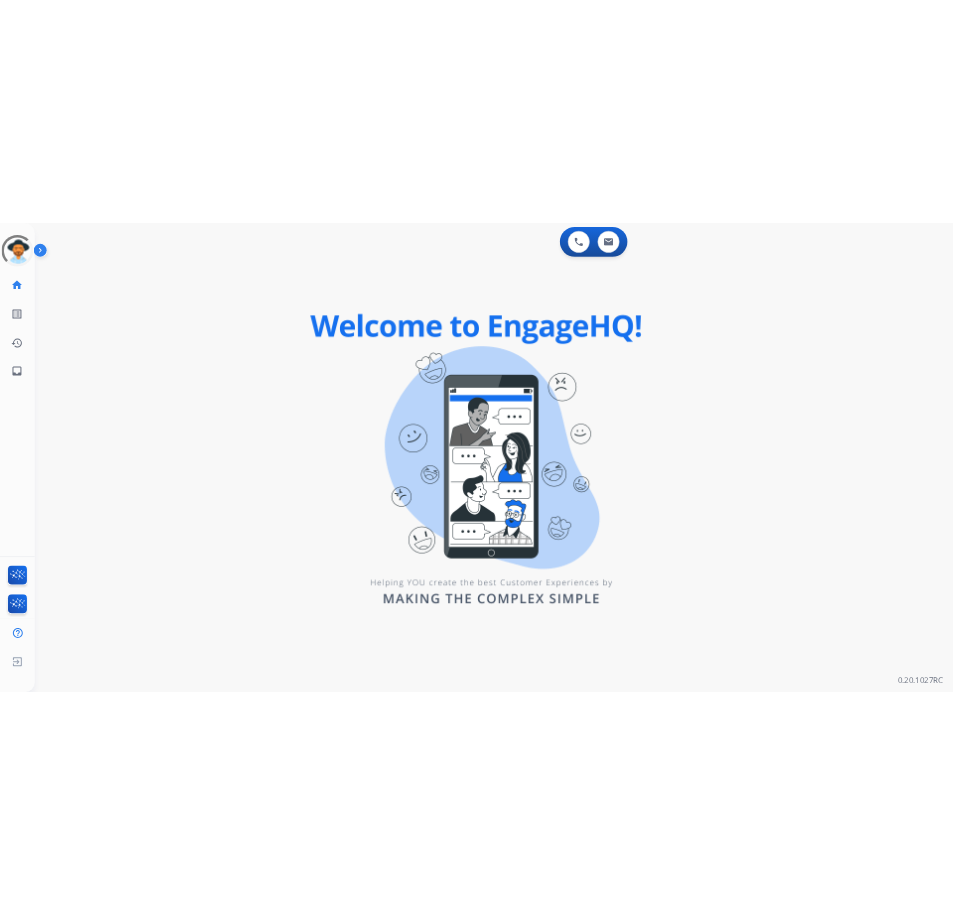 scroll, scrollTop: 0, scrollLeft: 0, axis: both 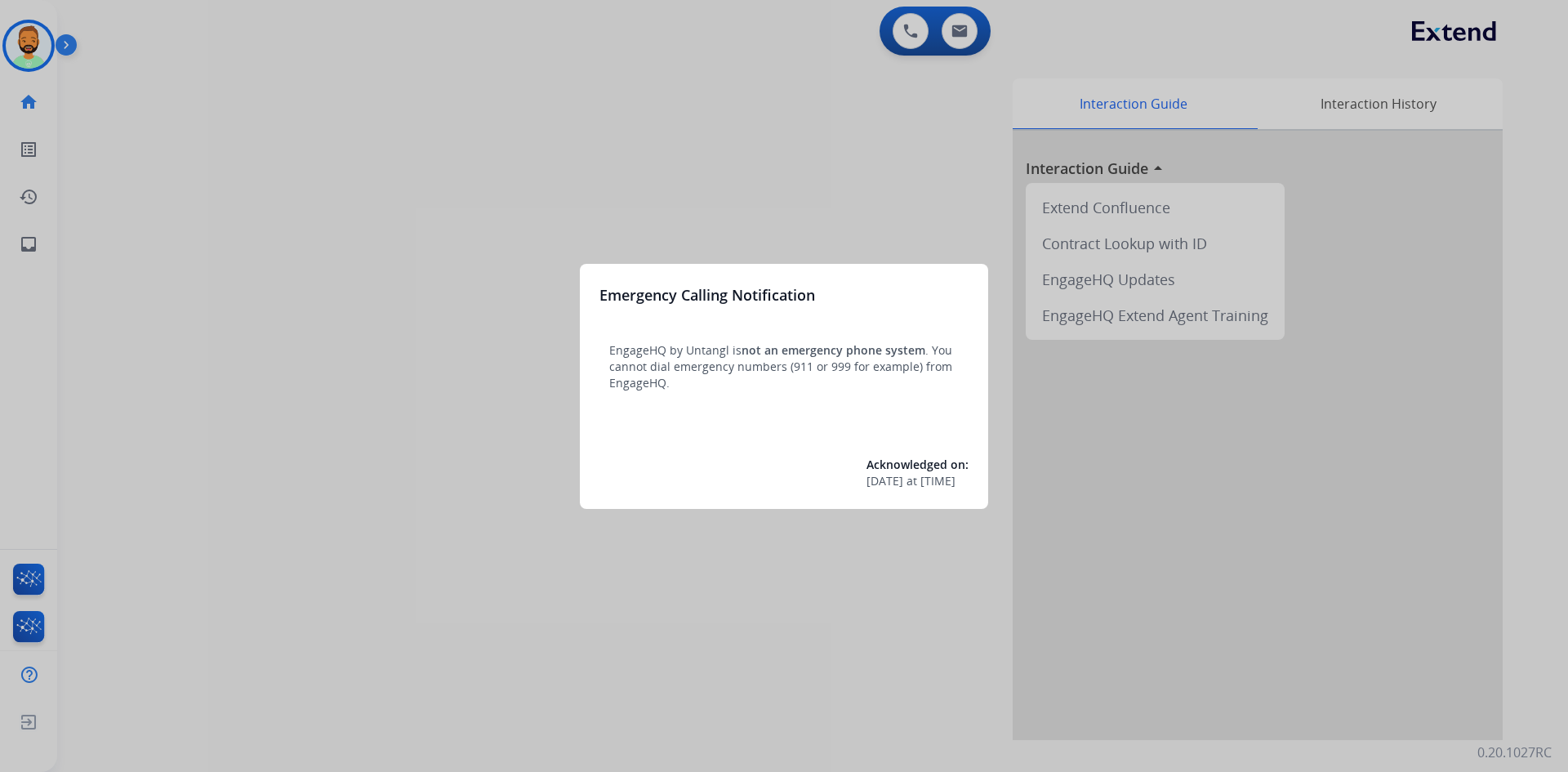 click at bounding box center (784, 386) 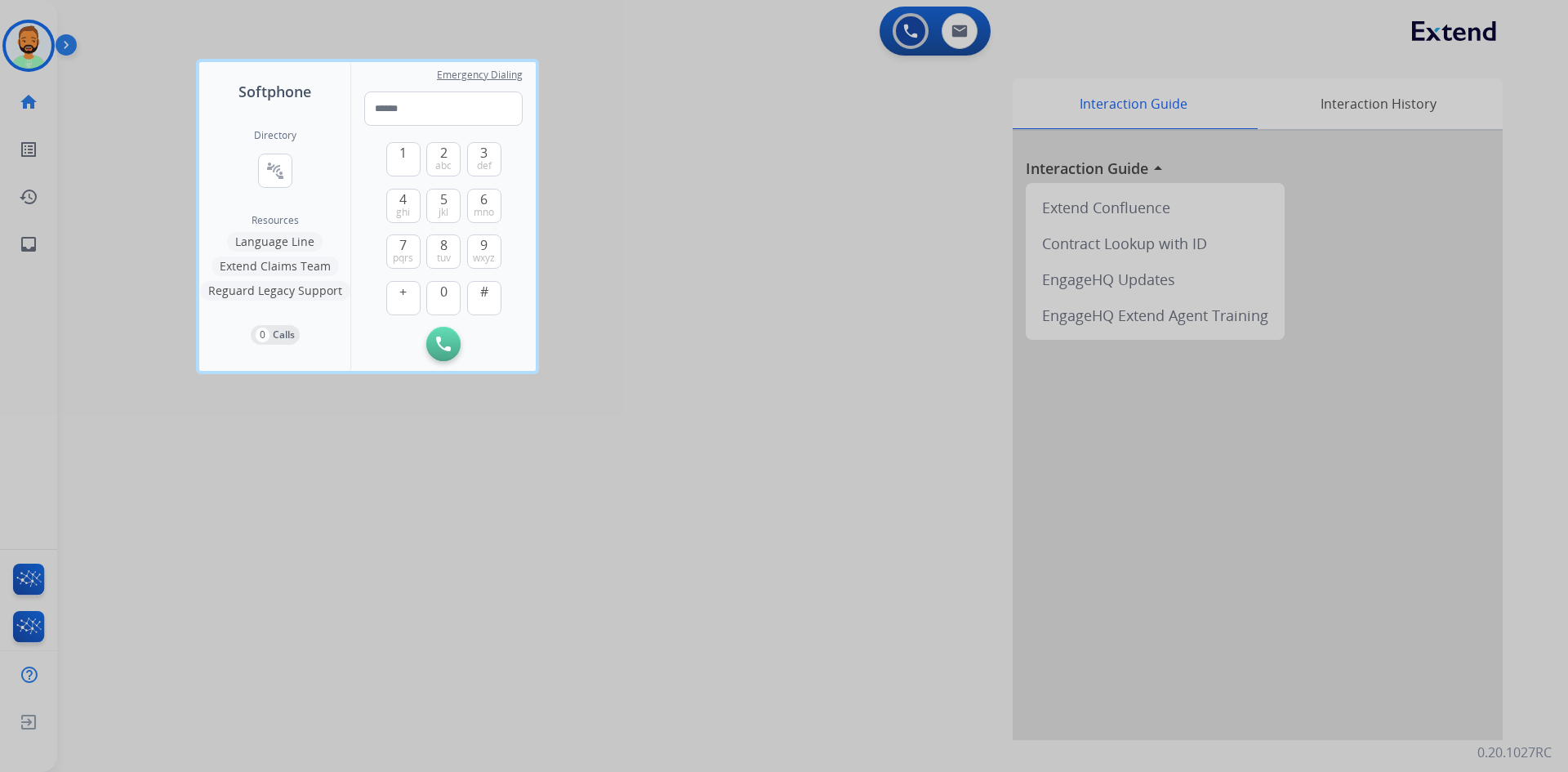 click at bounding box center [784, 386] 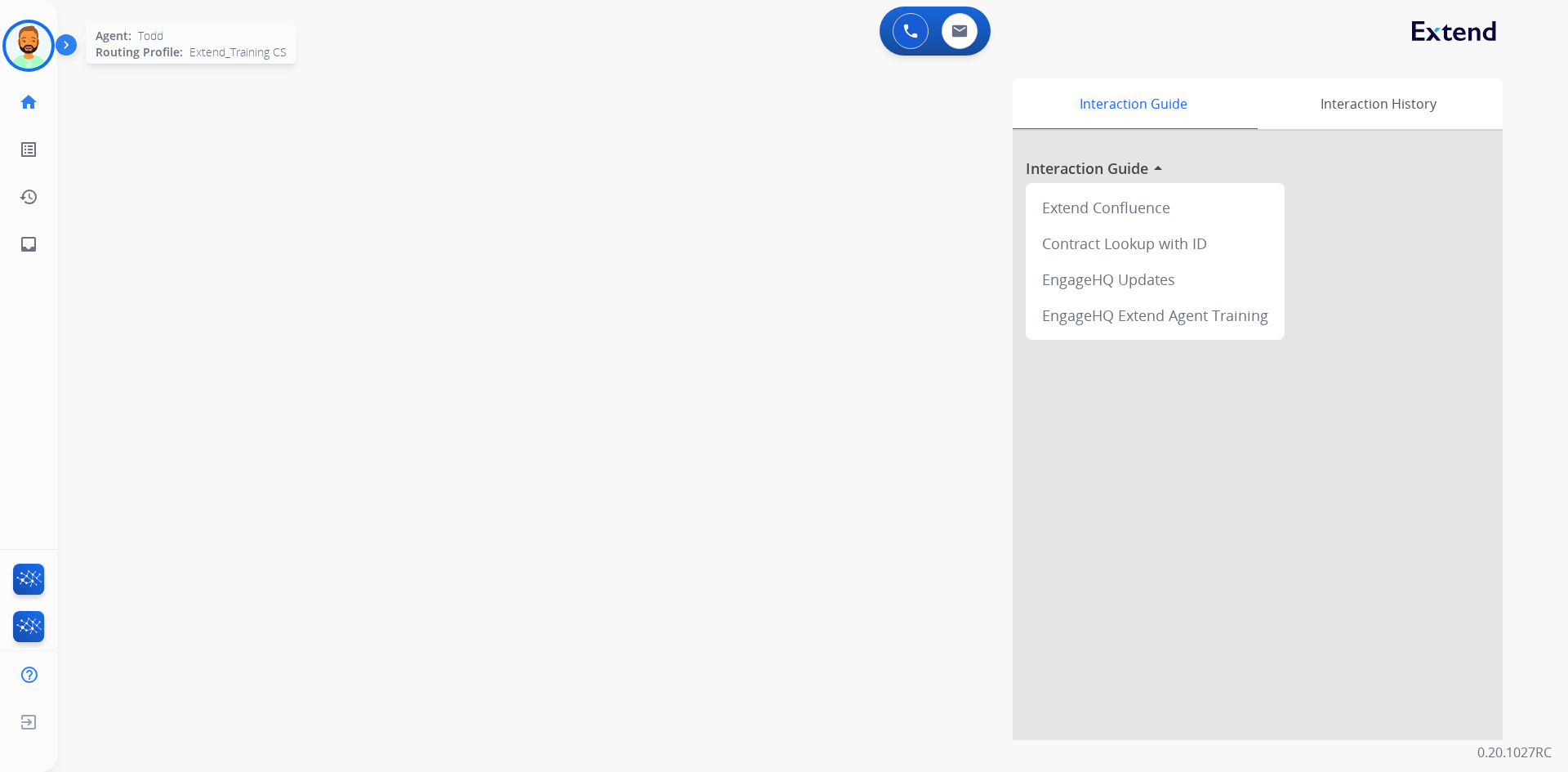 click at bounding box center (29, 46) 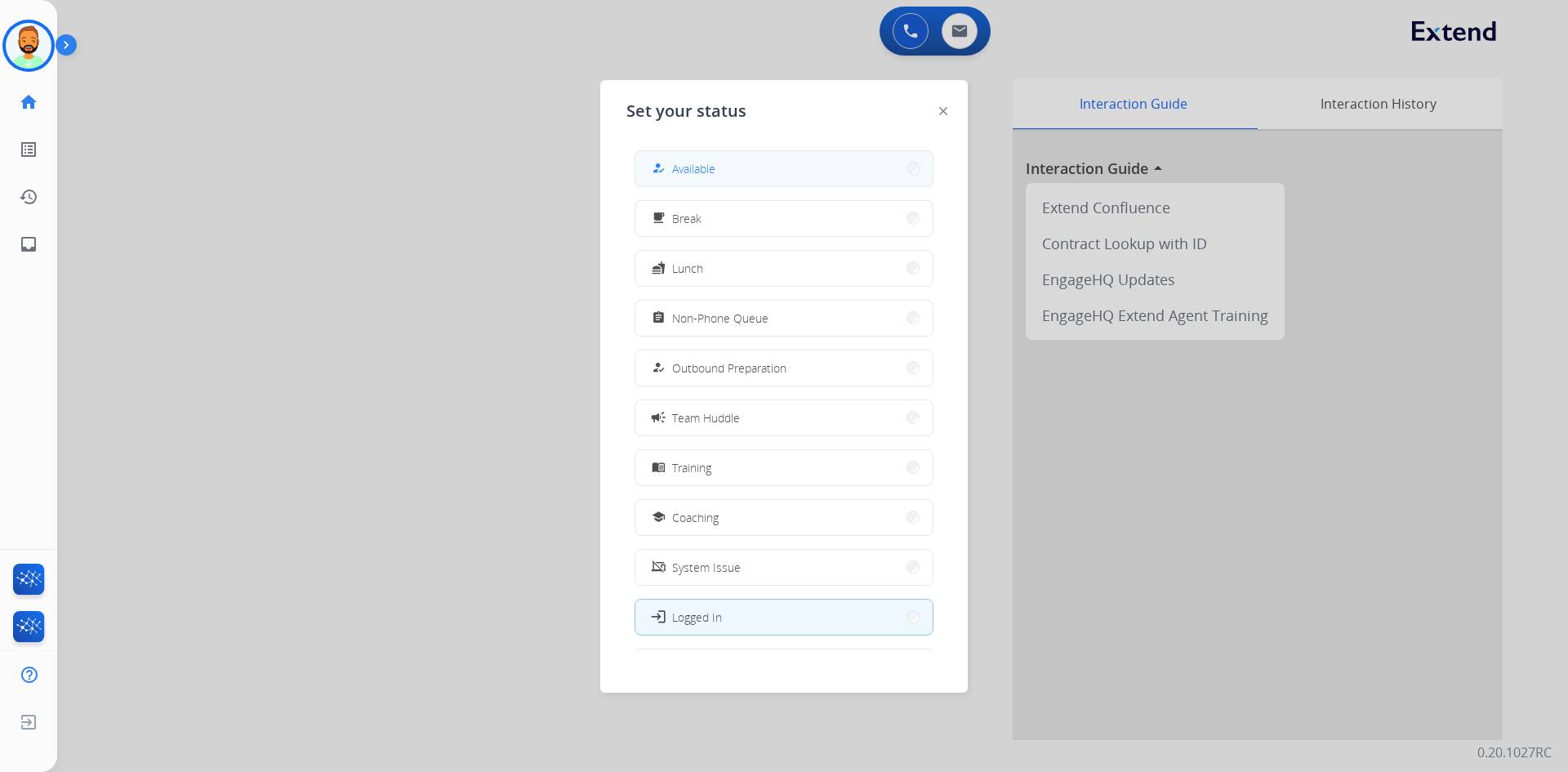 click on "how_to_reg Available" at bounding box center (784, 168) 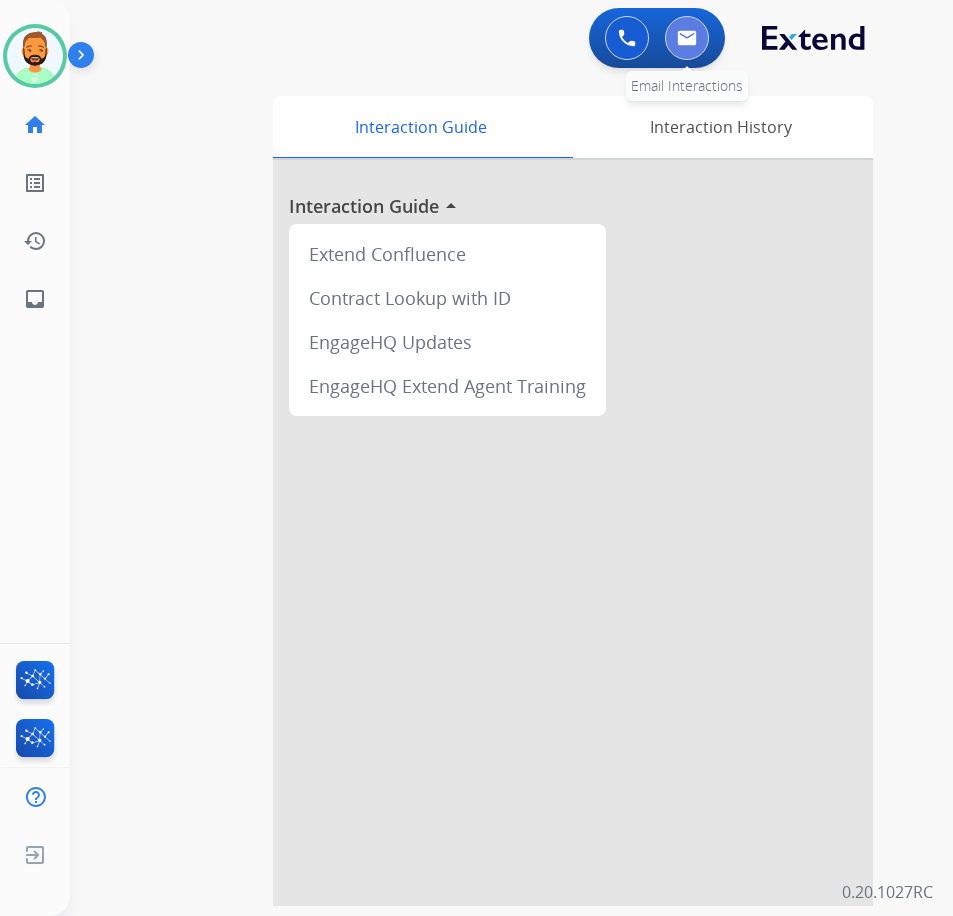 click at bounding box center (687, 38) 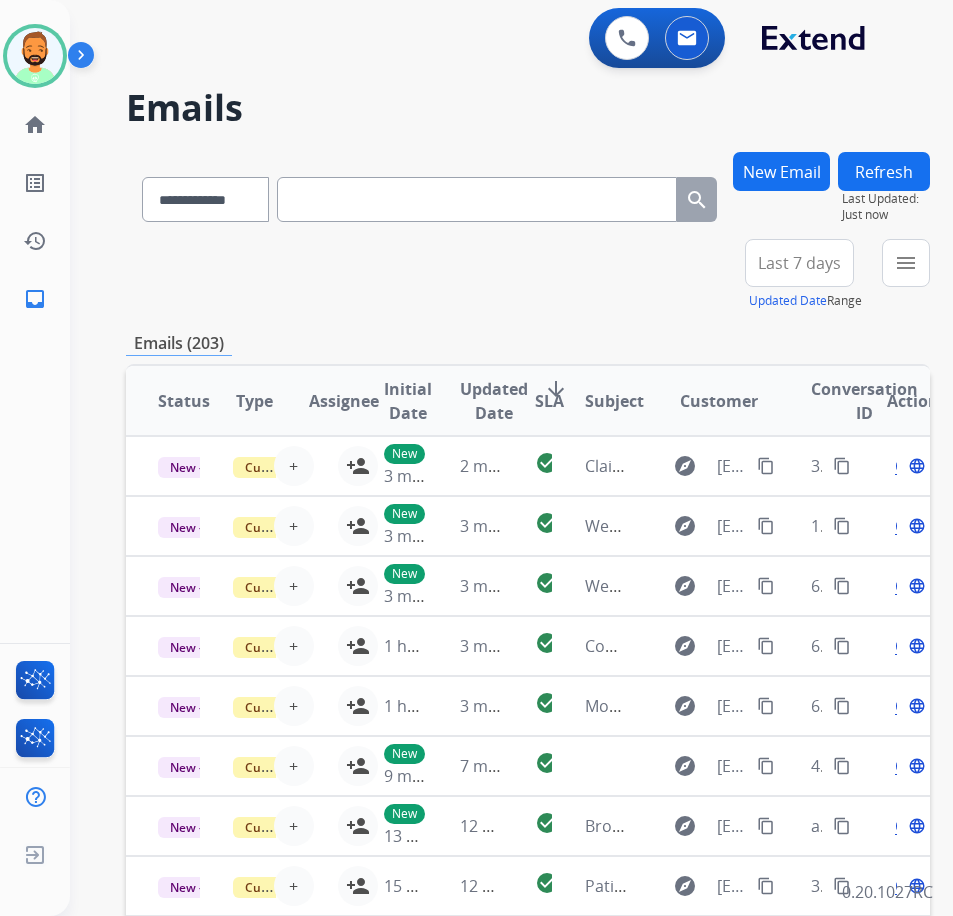 click on "Last 7 days" at bounding box center (799, 263) 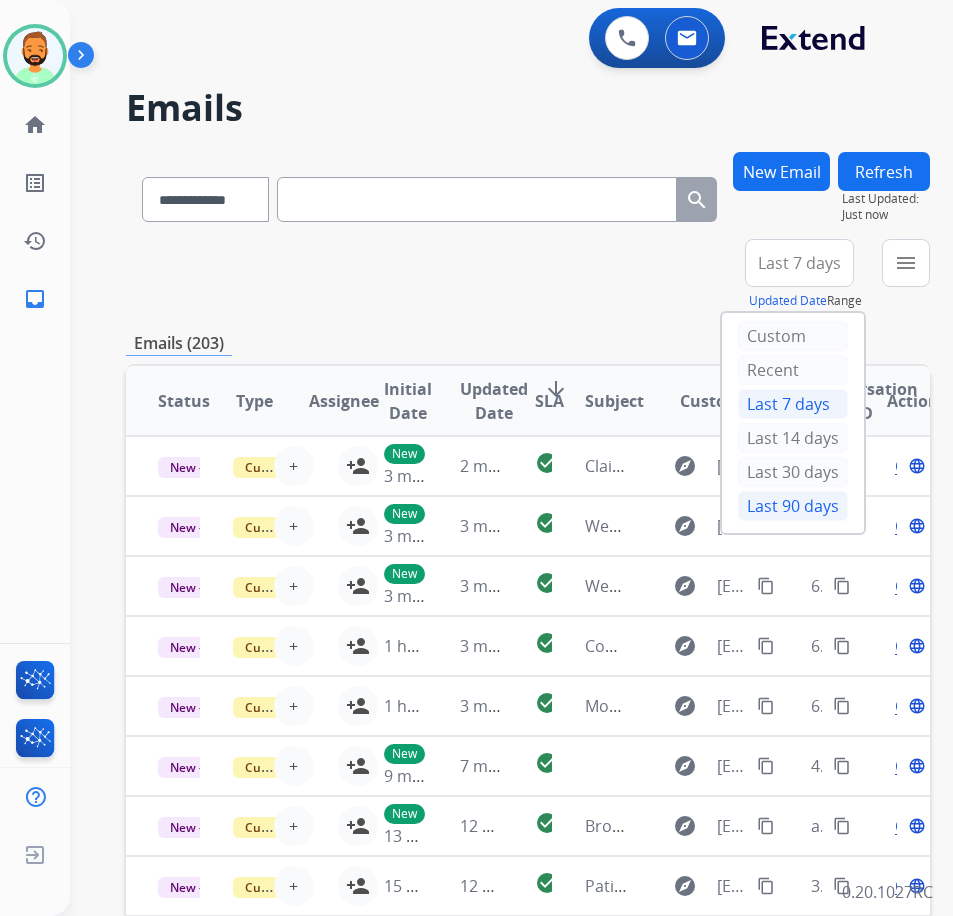 click on "Last 90 days" at bounding box center (793, 506) 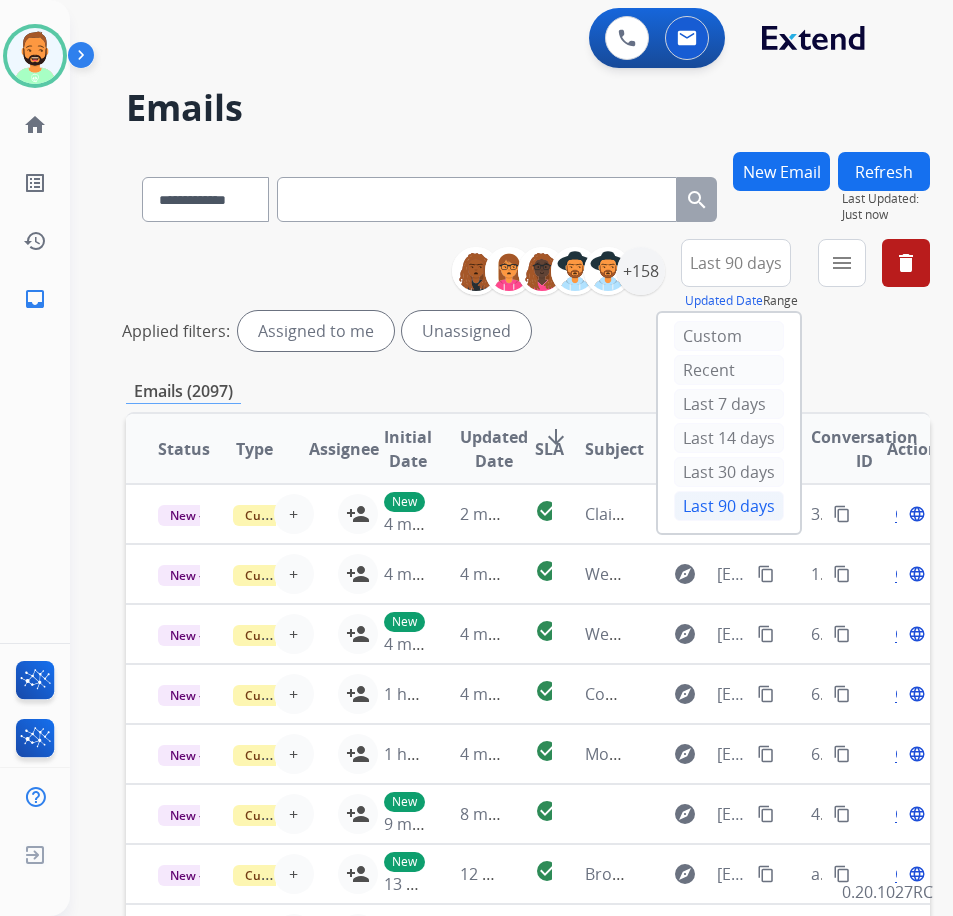 click on "**********" at bounding box center (528, 669) 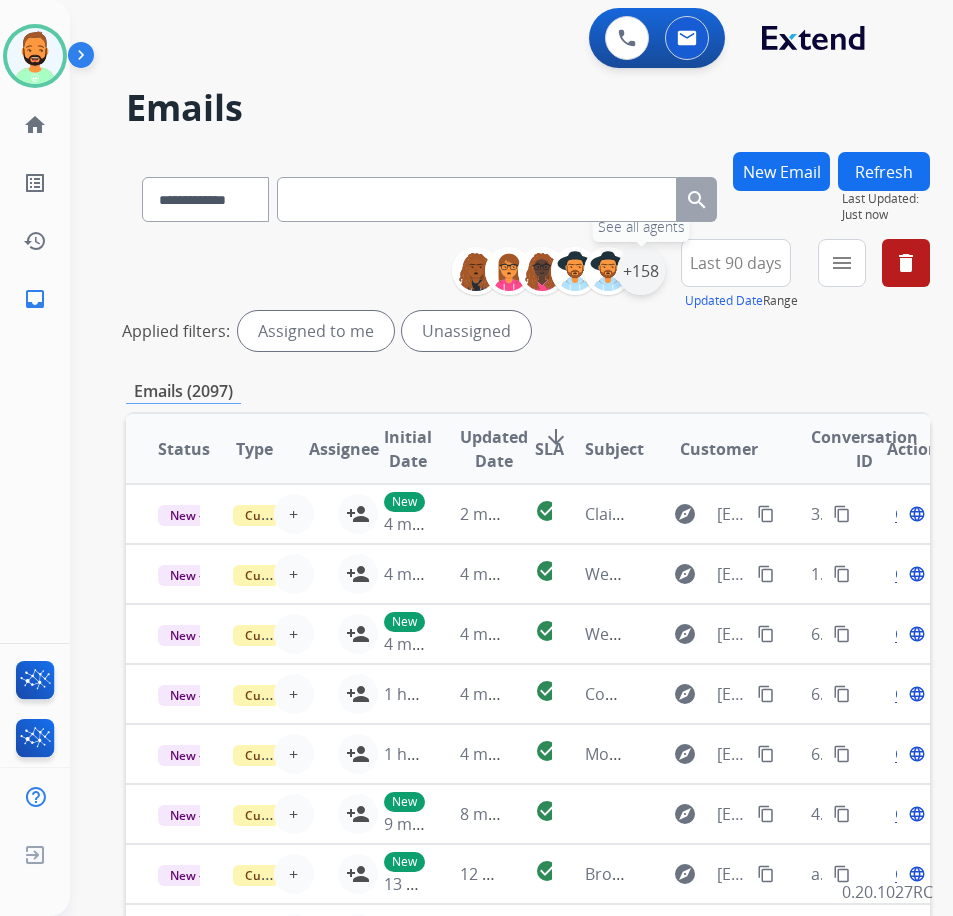 click on "+158" at bounding box center [641, 271] 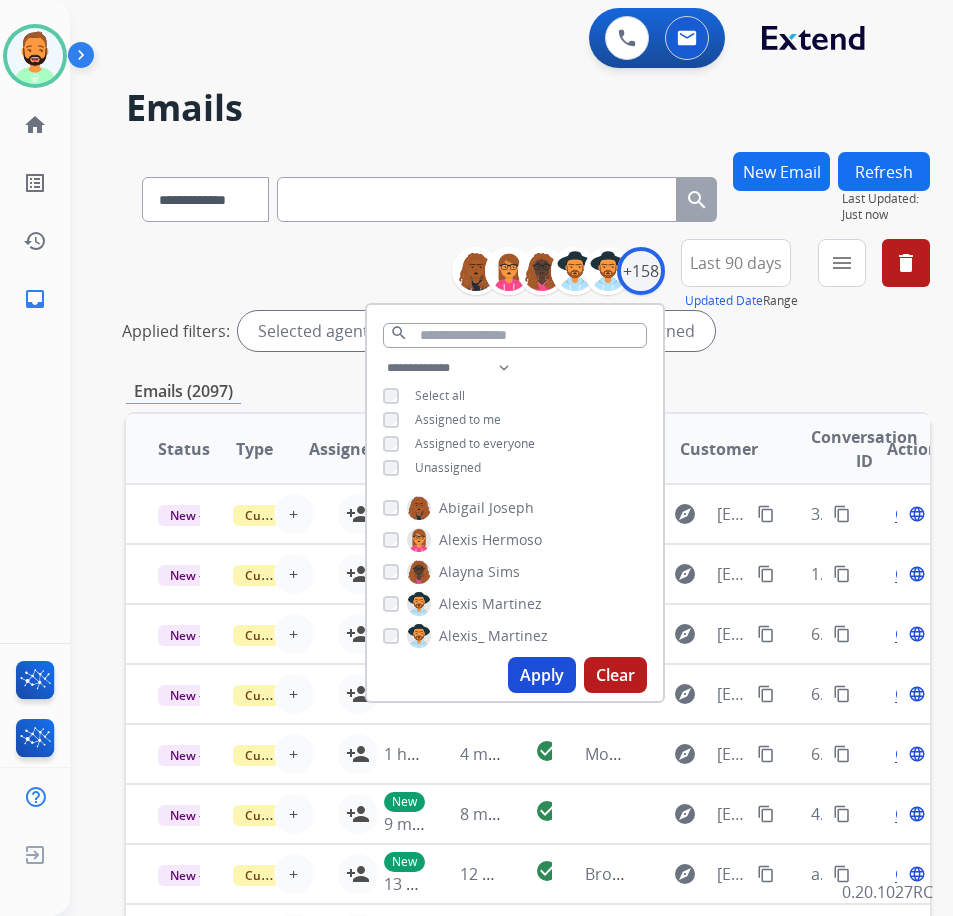 click on "Unassigned" at bounding box center [448, 467] 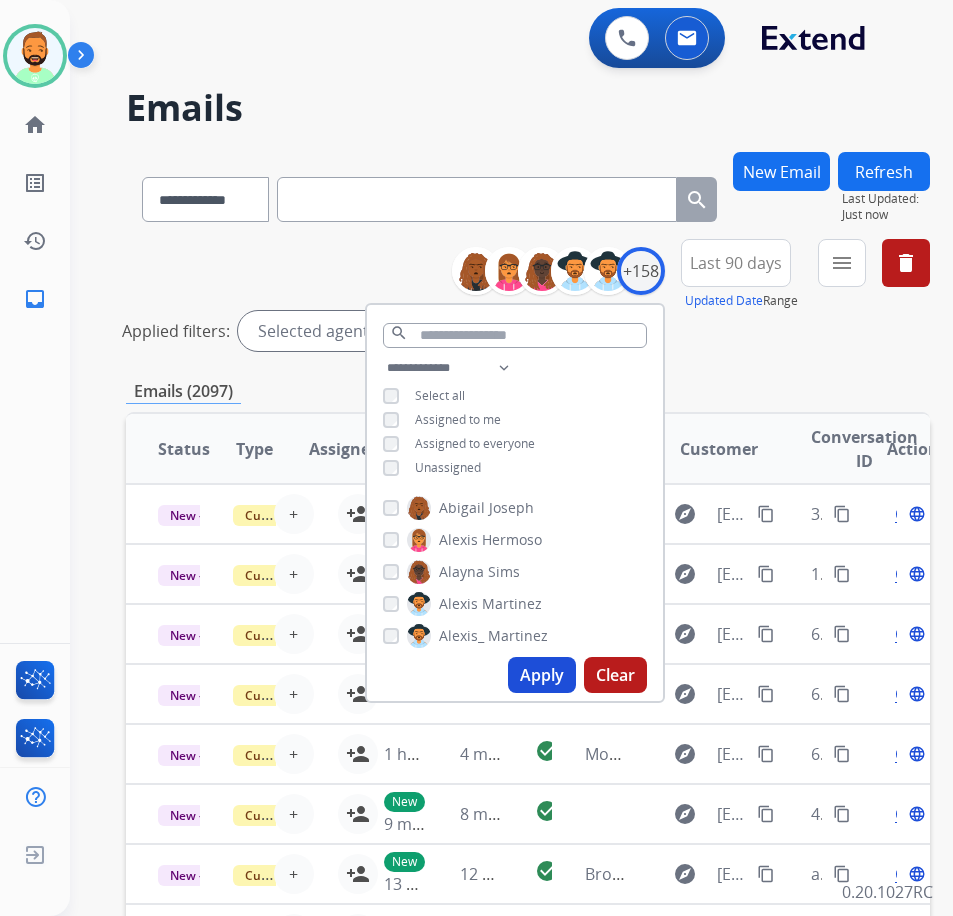 click on "Apply" at bounding box center [542, 675] 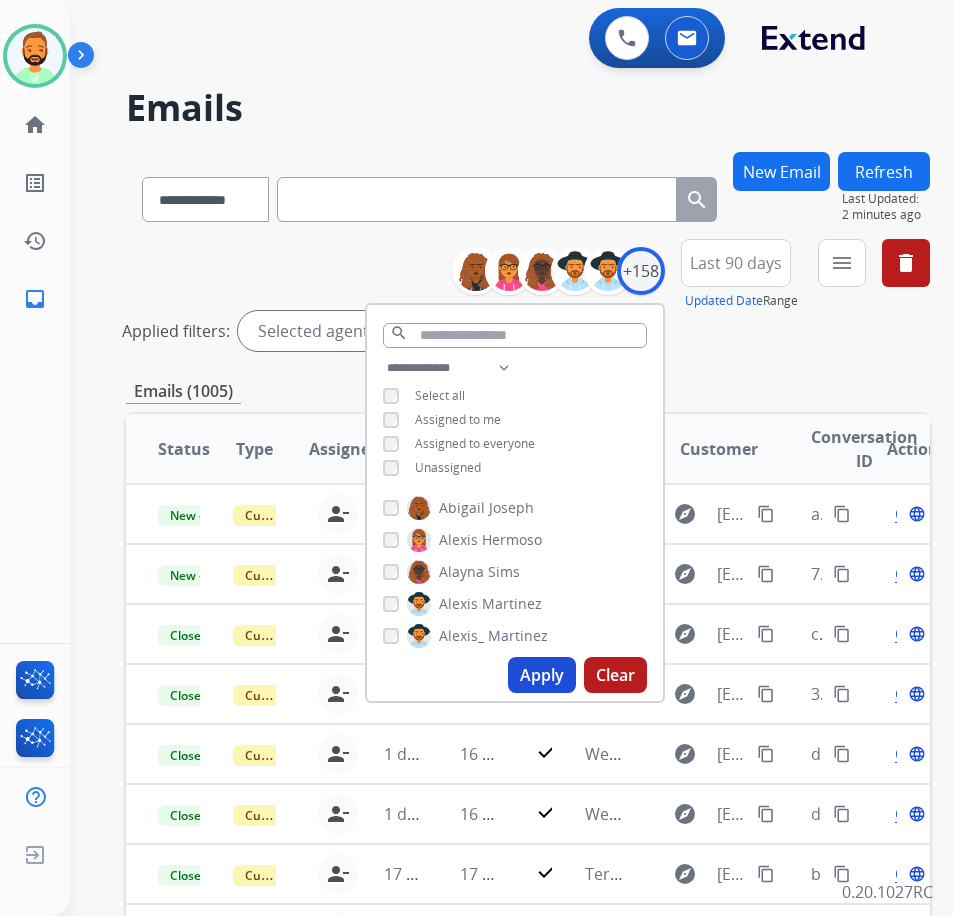 click on "Applied filters:  Selected agents: 1  Assigned to me" at bounding box center (524, 331) 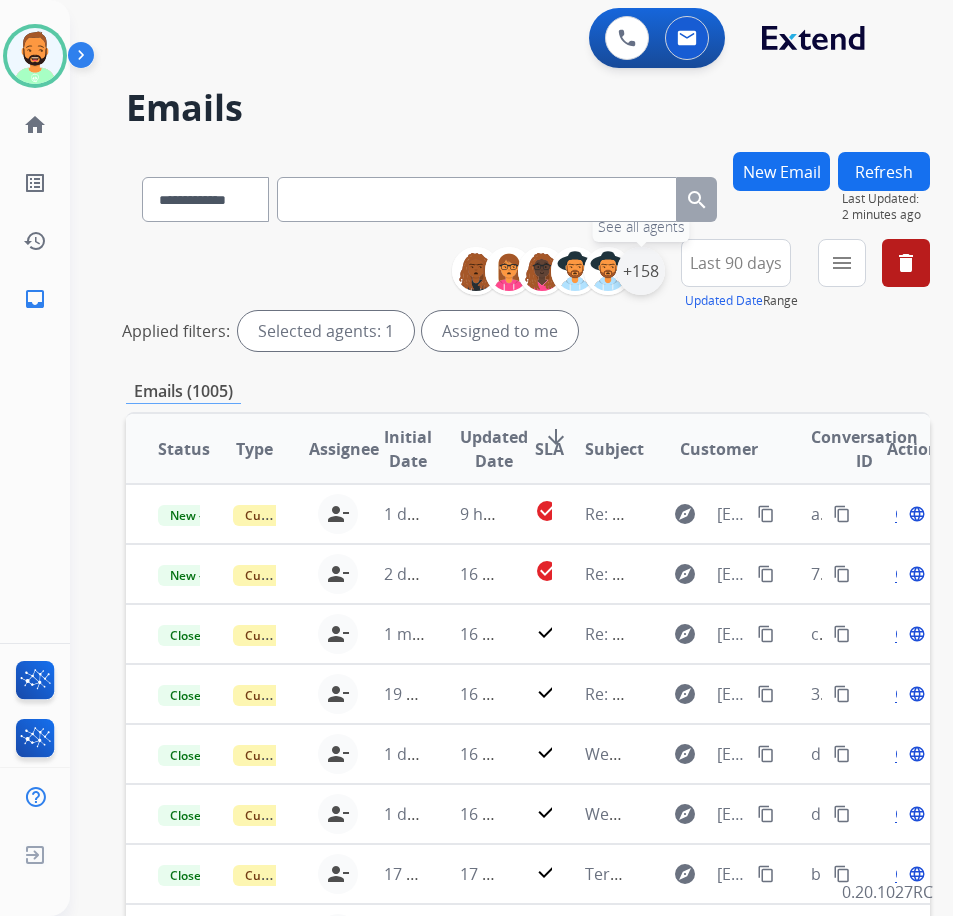 click on "+158" at bounding box center [641, 271] 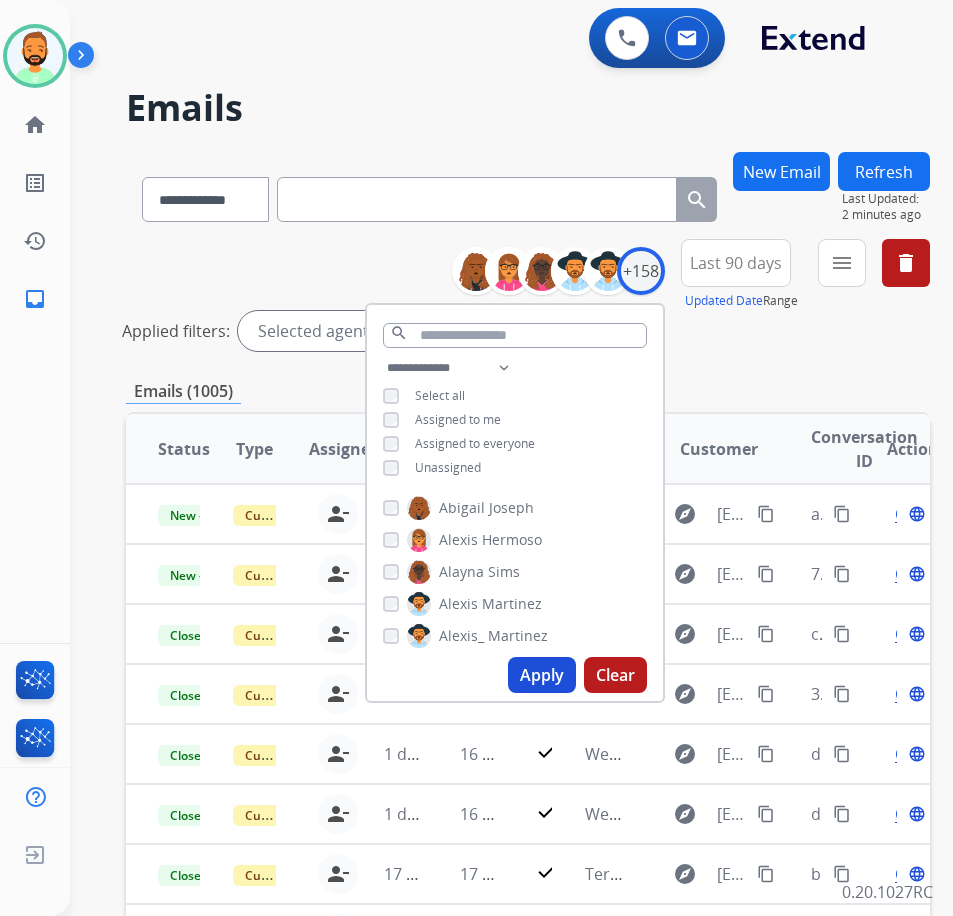 drag, startPoint x: 747, startPoint y: 274, endPoint x: 838, endPoint y: 263, distance: 91.66242 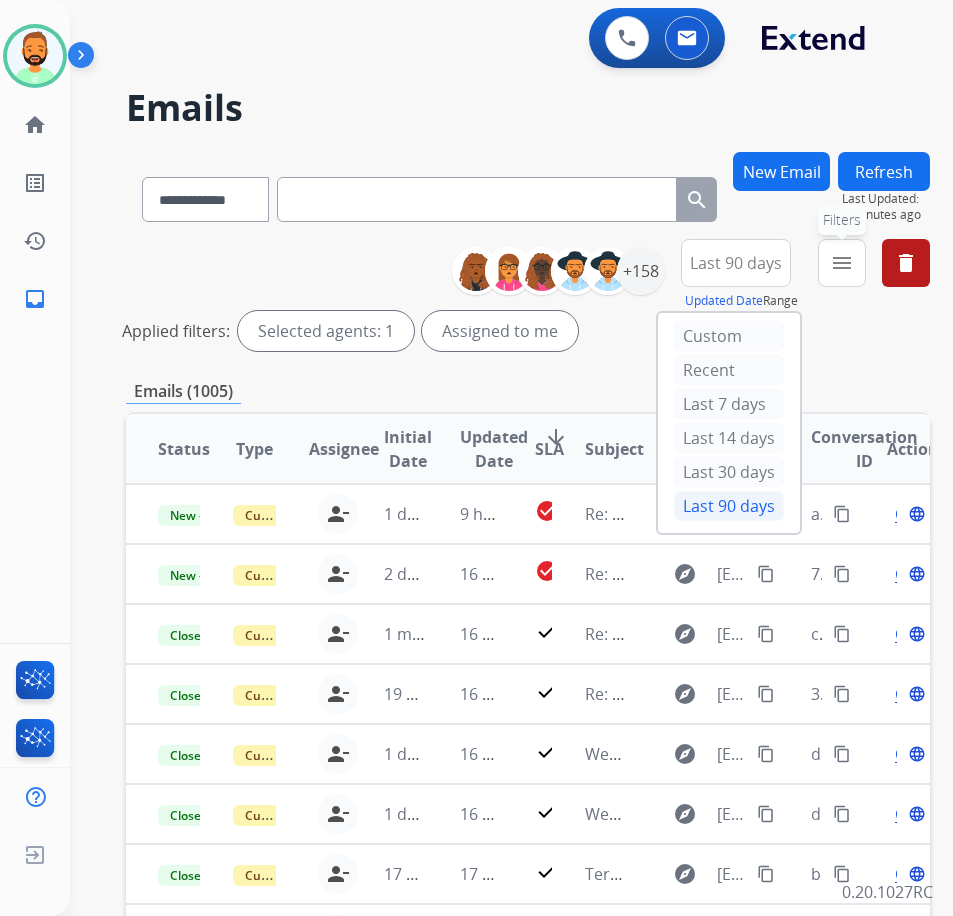 click on "menu  Filters" at bounding box center [842, 263] 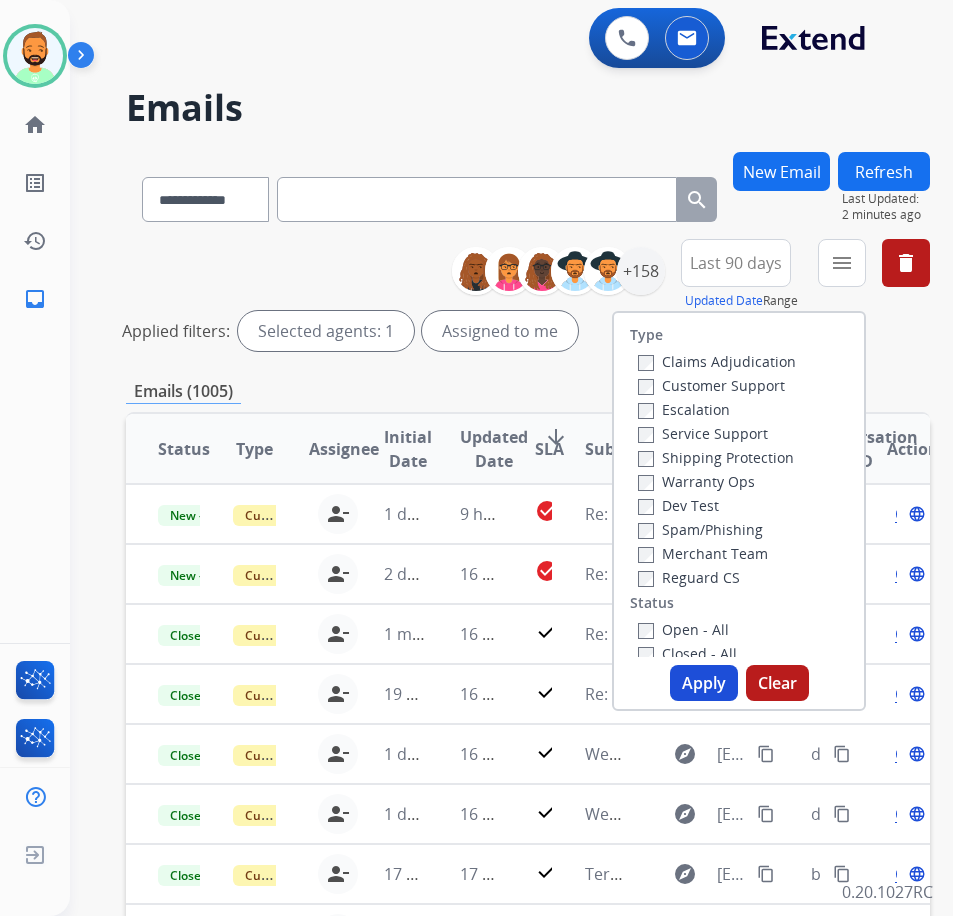 click on "Customer Support" at bounding box center [711, 385] 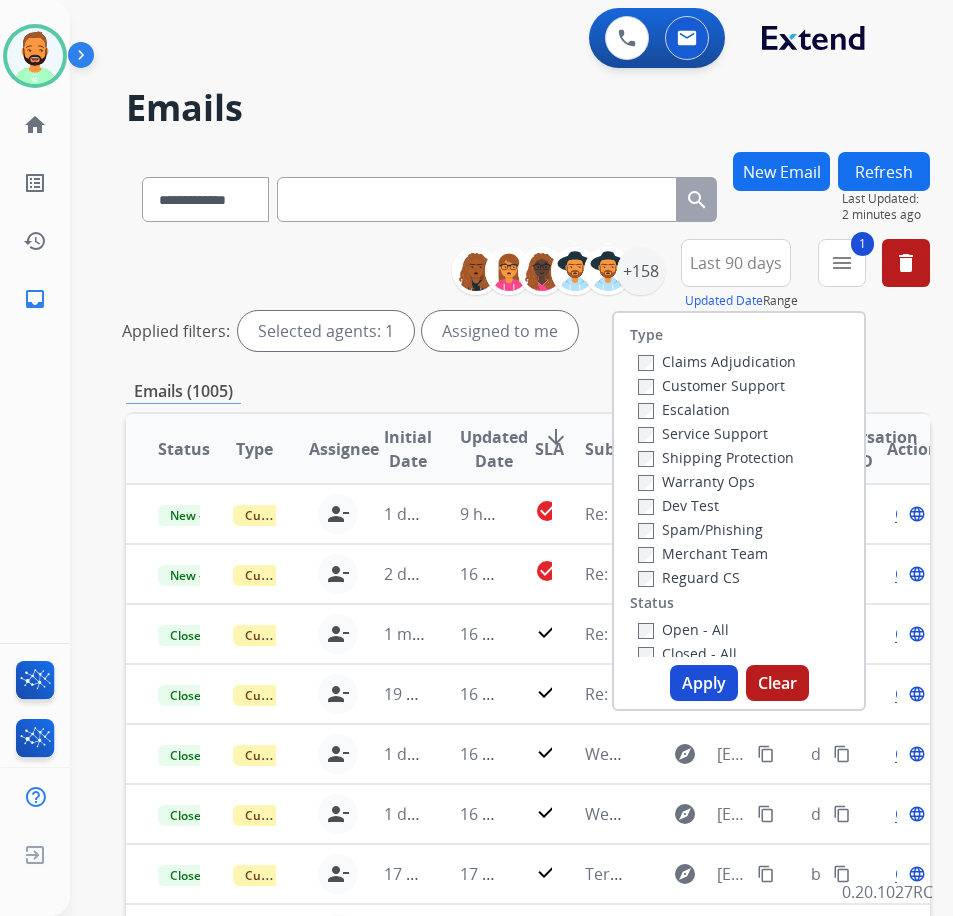 click on "Service Support" at bounding box center [703, 433] 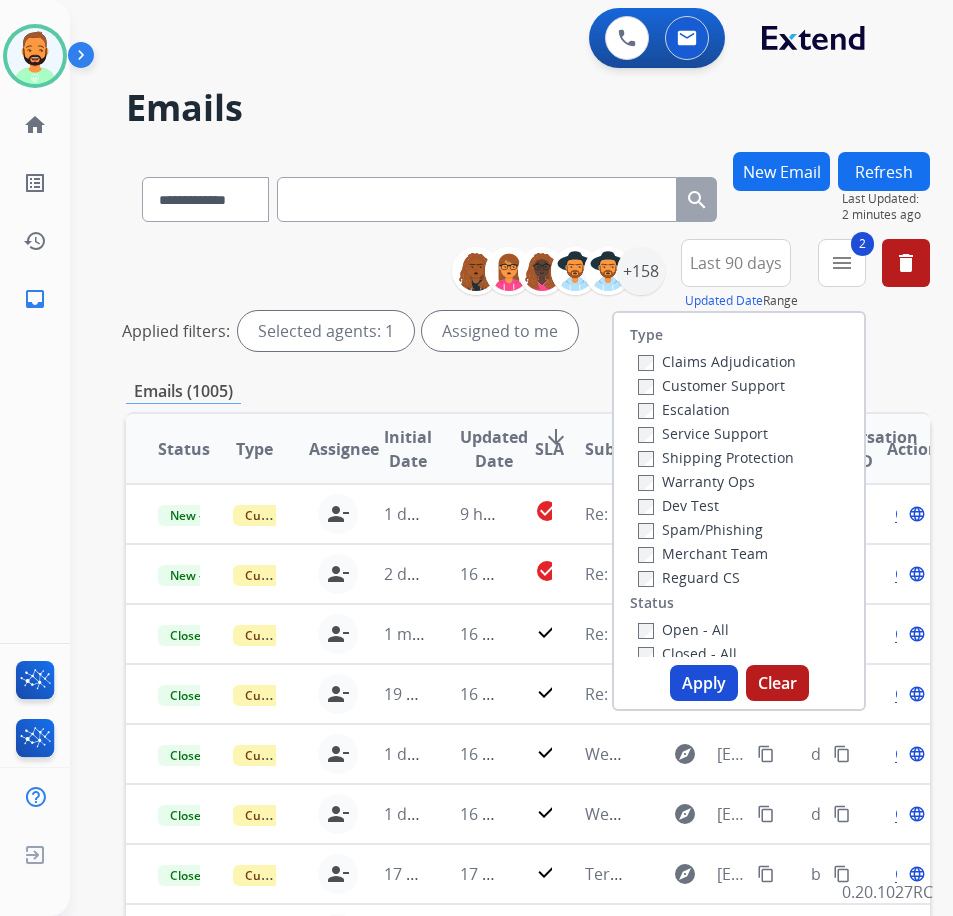 click on "Service Support" at bounding box center [703, 433] 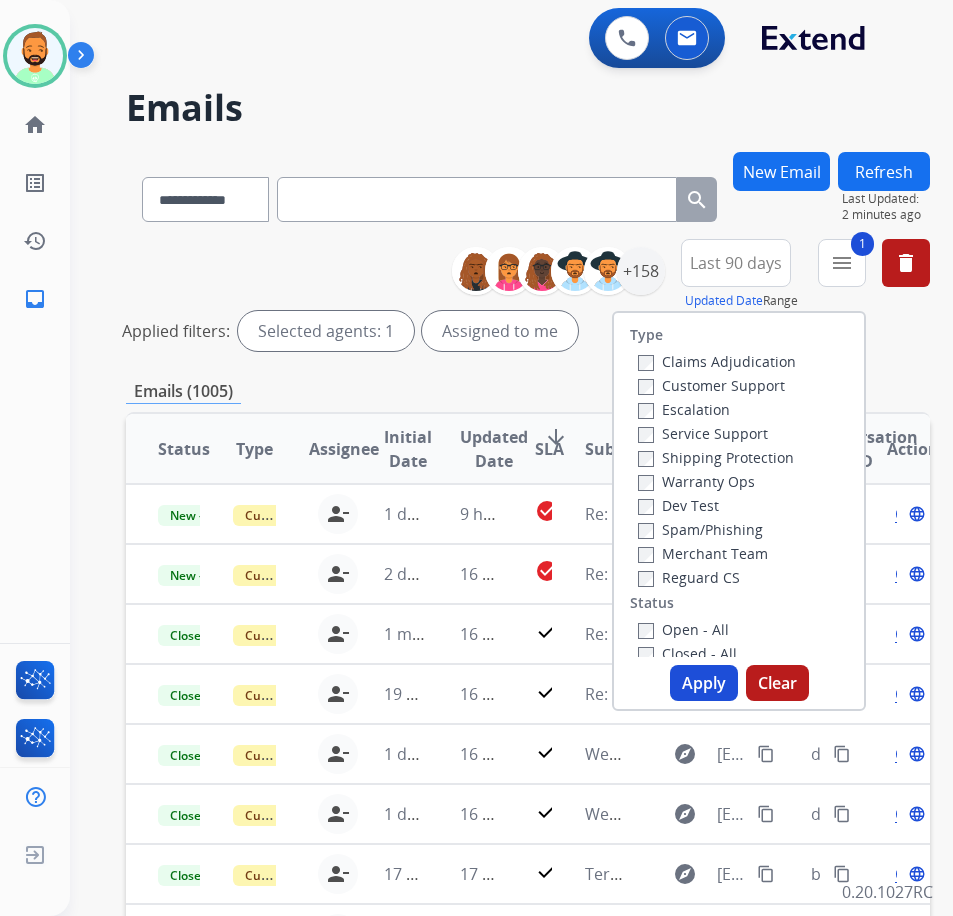 click on "Shipping Protection" at bounding box center [716, 457] 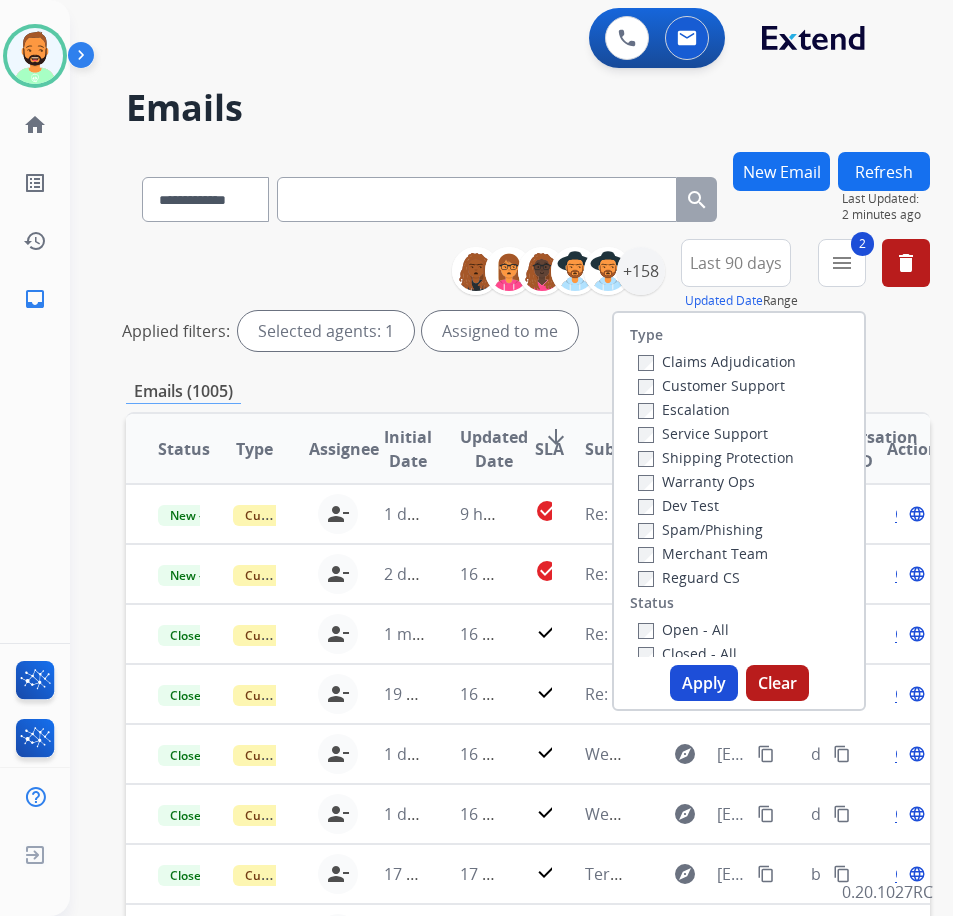 click on "Open - All" at bounding box center [683, 629] 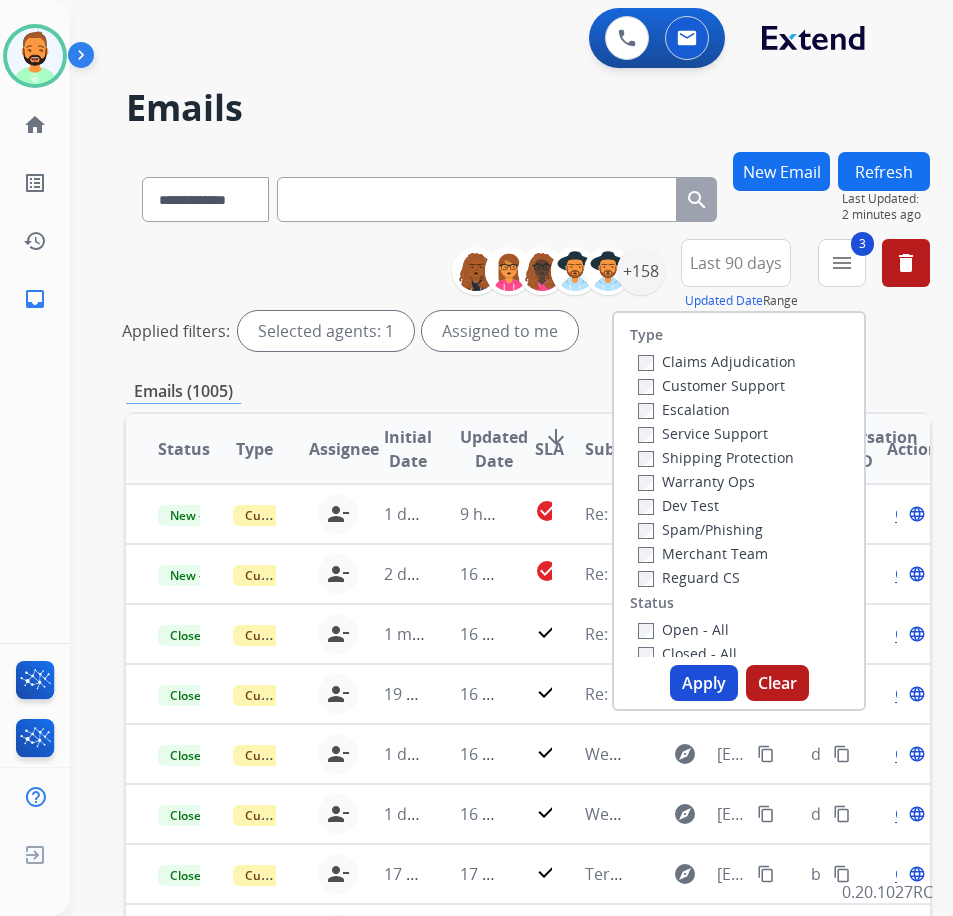 click on "Apply" at bounding box center [704, 683] 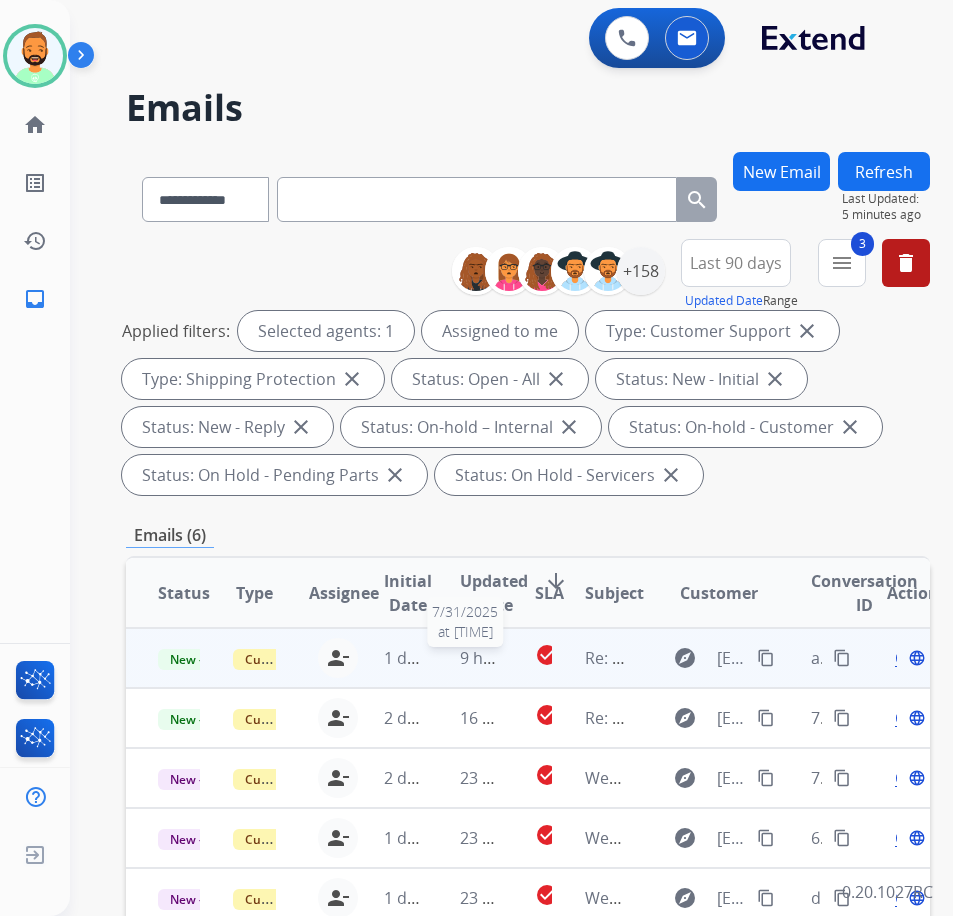click on "9 hours ago" at bounding box center (505, 658) 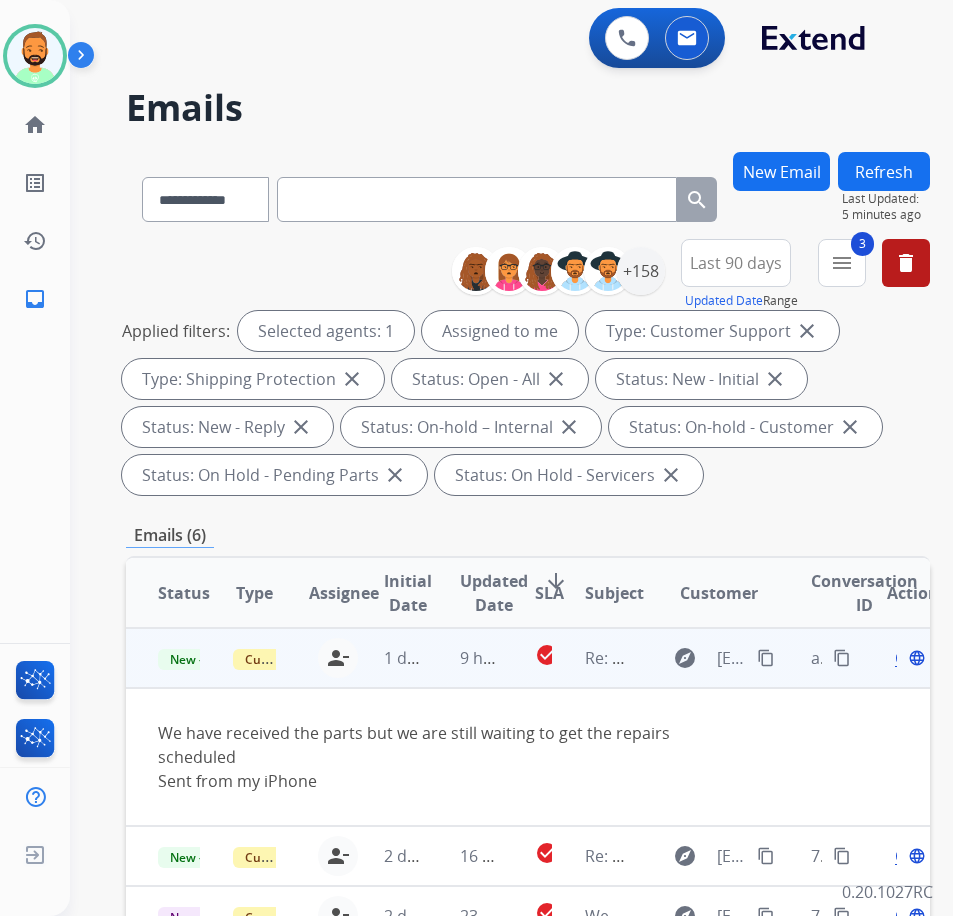 click on "content_copy" at bounding box center (766, 658) 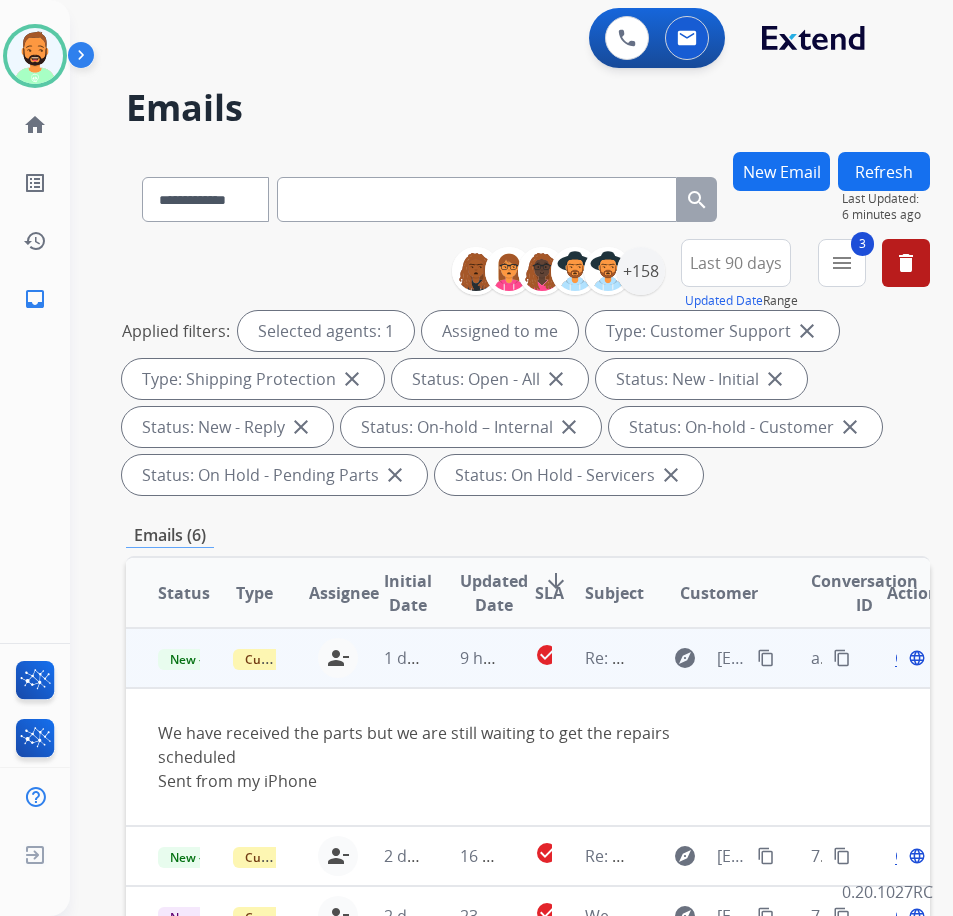 click on "Open" at bounding box center (915, 658) 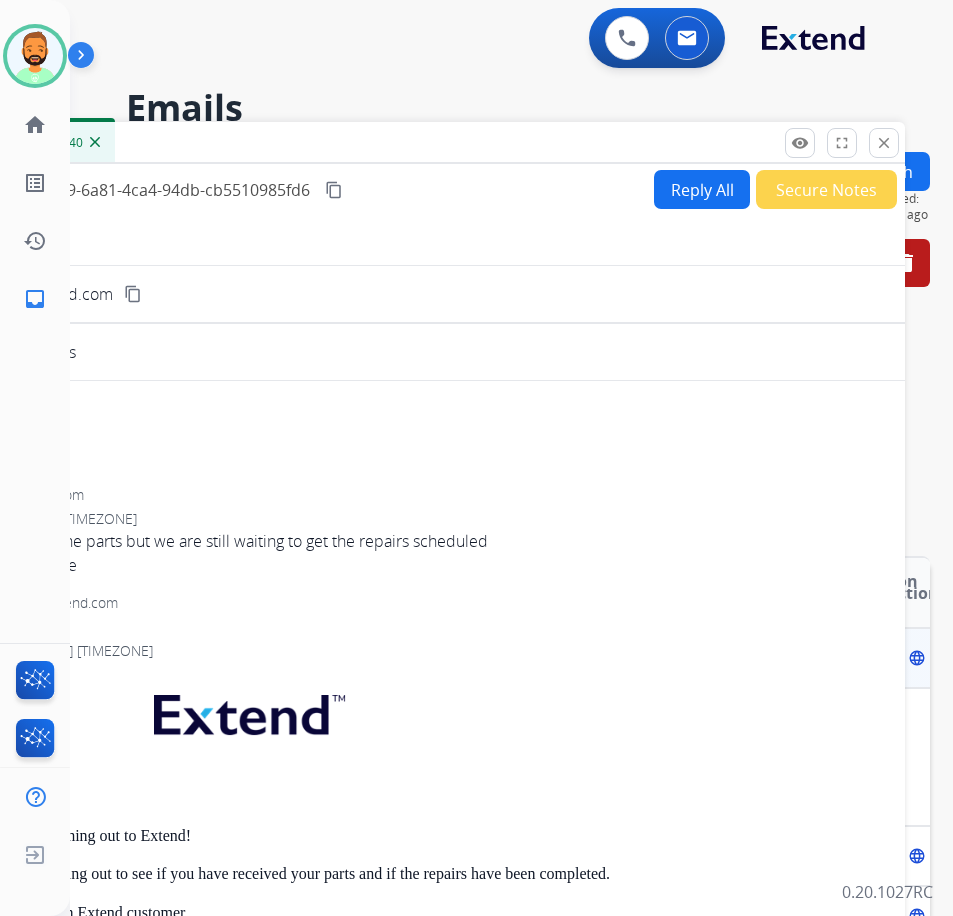 click on "Inbox  00:05:40" at bounding box center (405, 143) 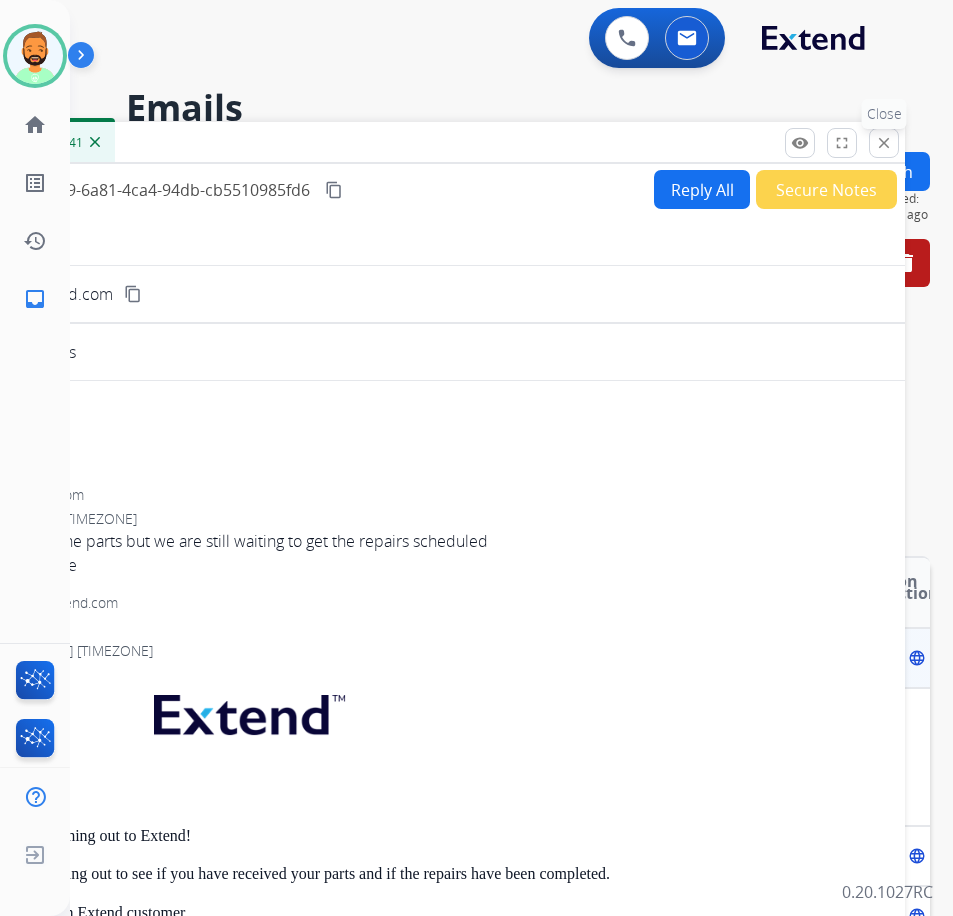 click on "close Close" at bounding box center (884, 143) 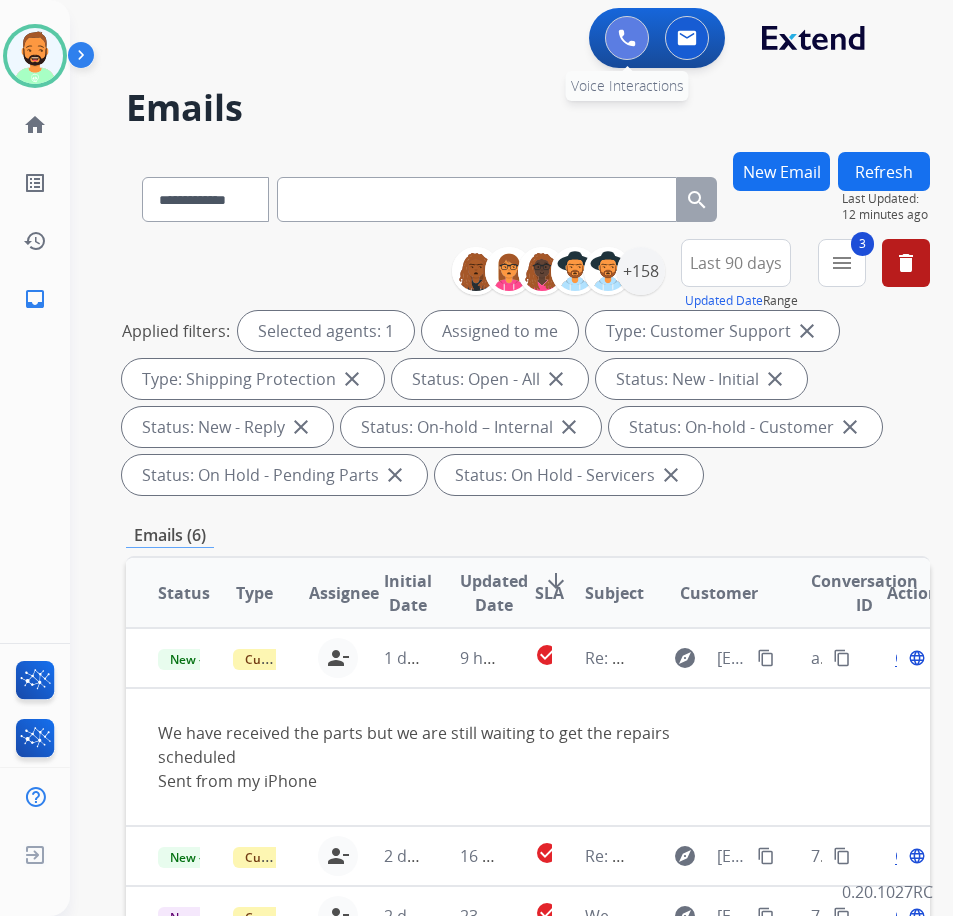 click at bounding box center [627, 38] 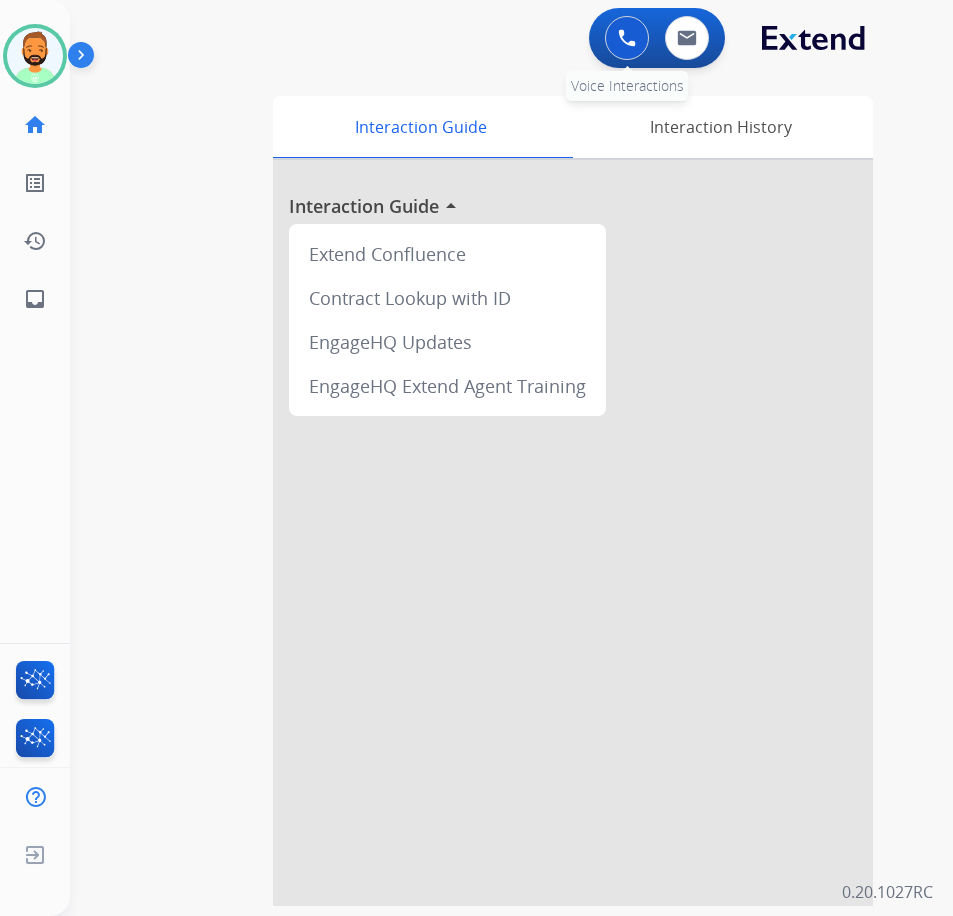 click at bounding box center [627, 38] 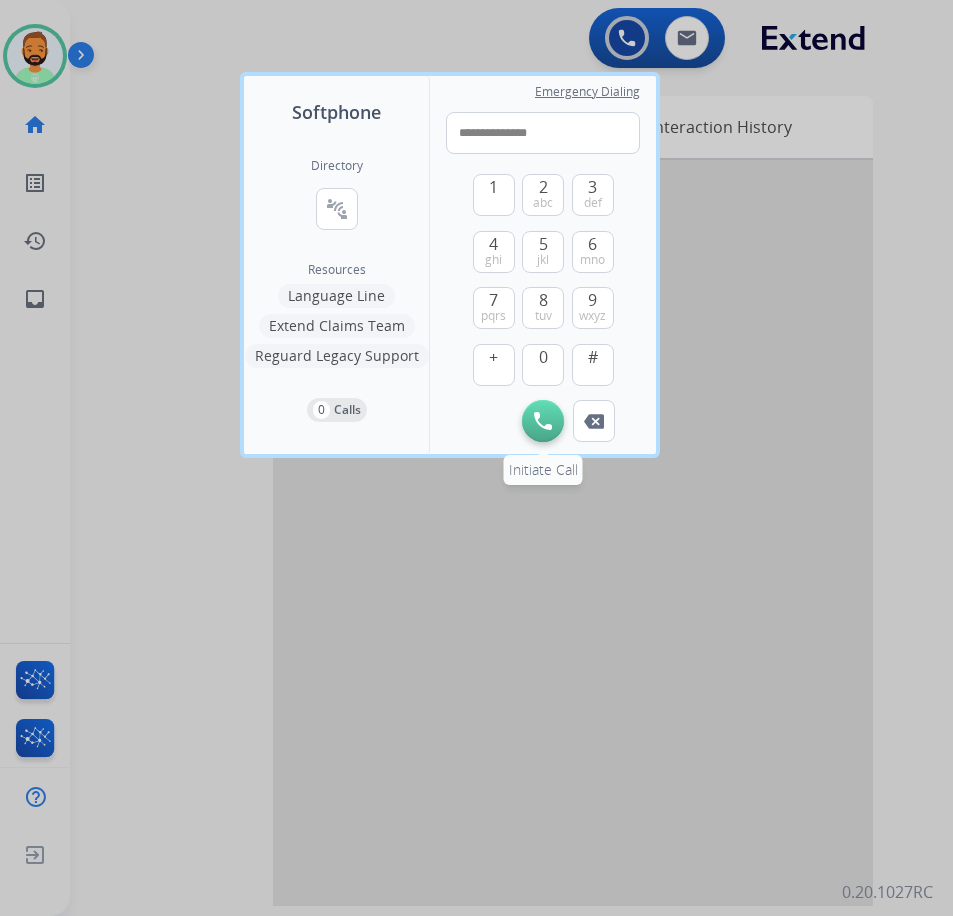 type on "**********" 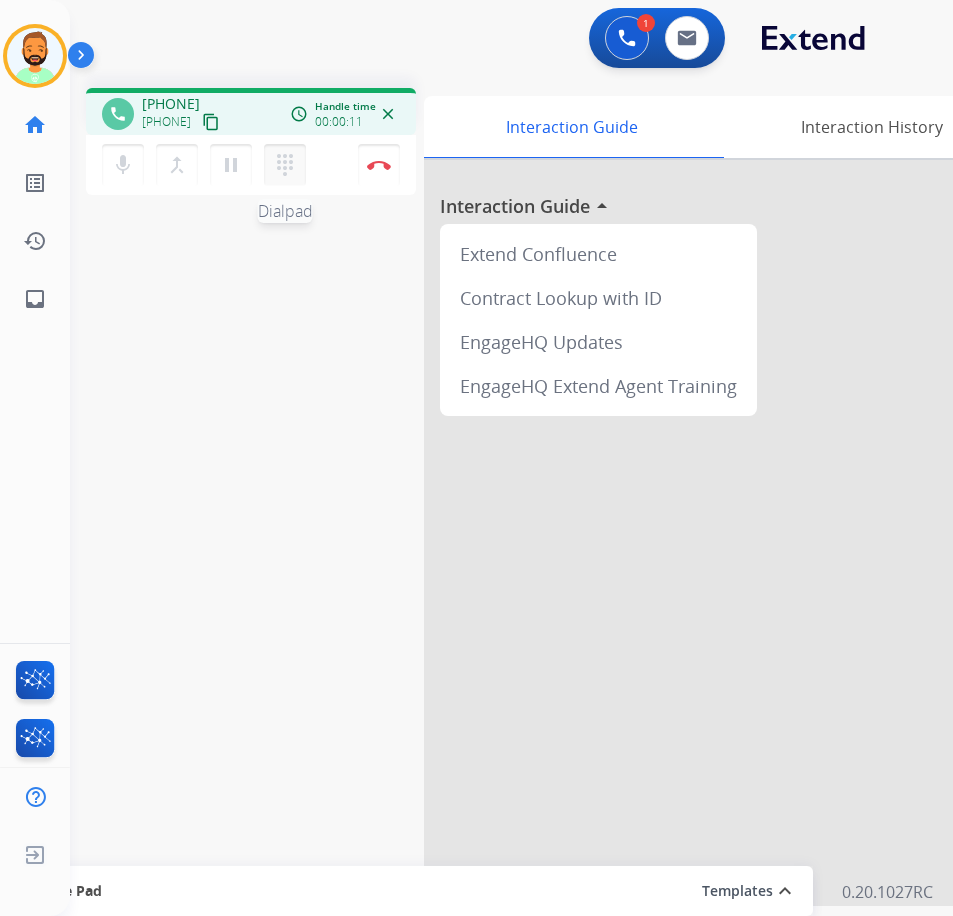 click on "dialpad" at bounding box center [285, 165] 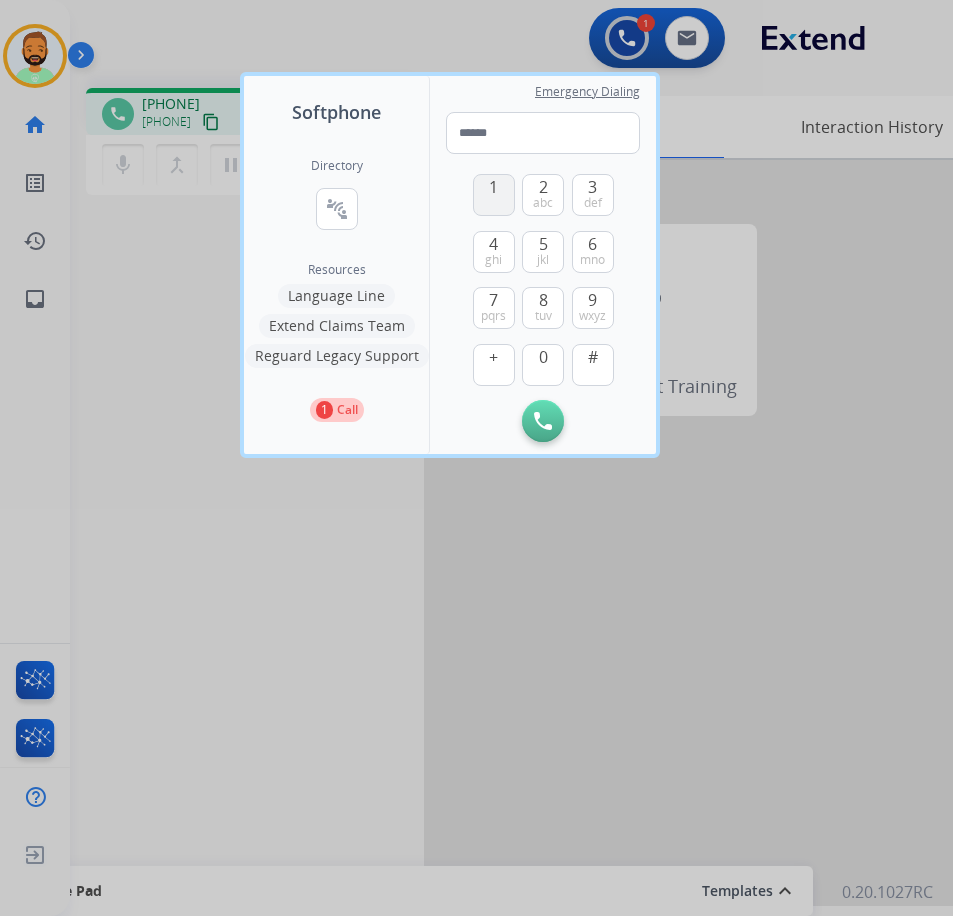 click on "1" at bounding box center (494, 195) 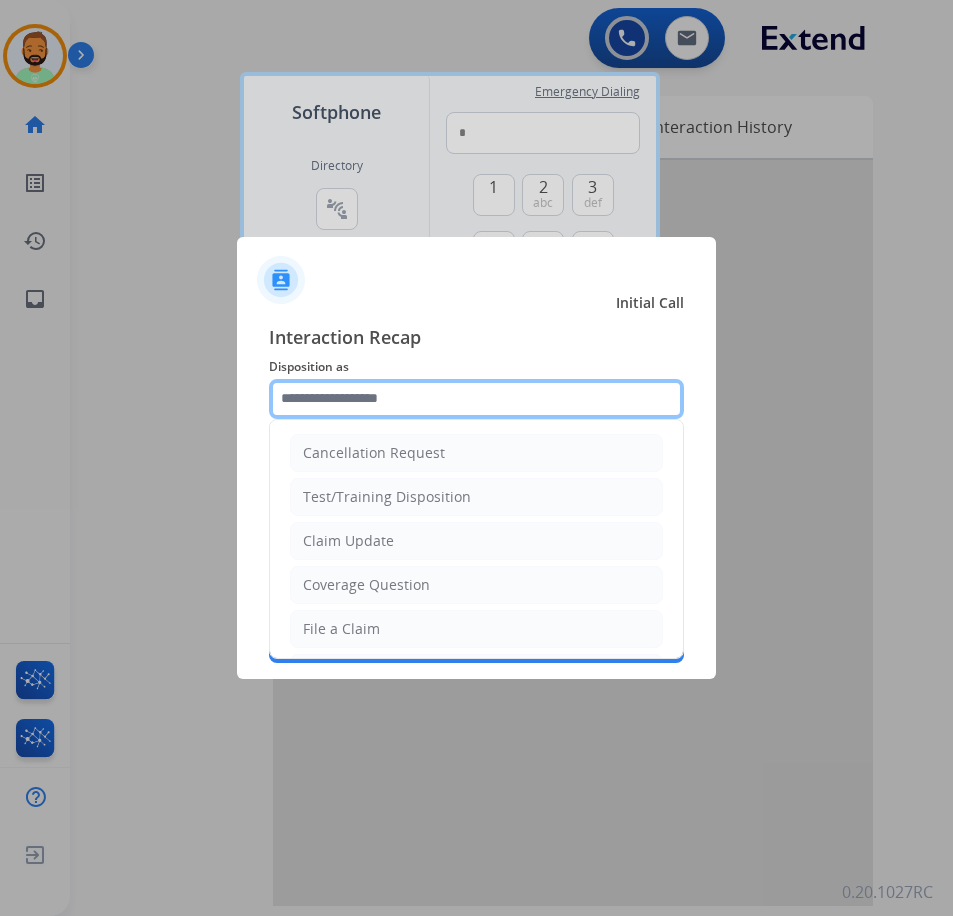 click 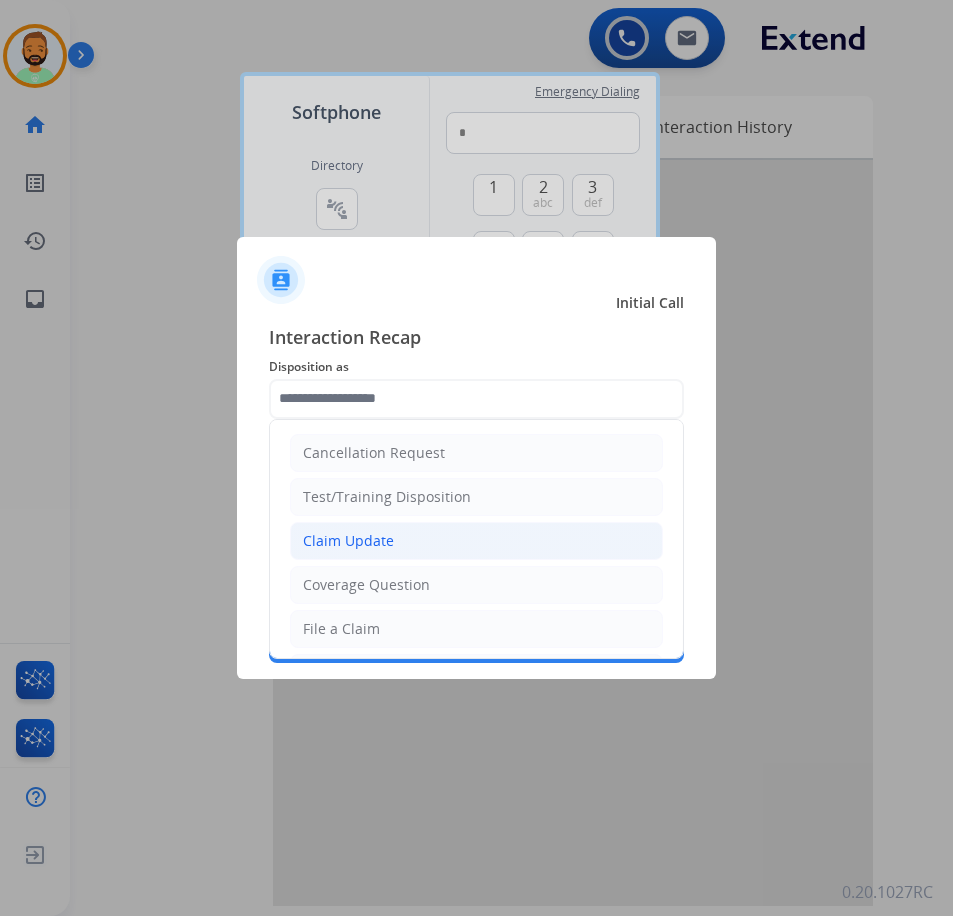 click on "Claim Update" 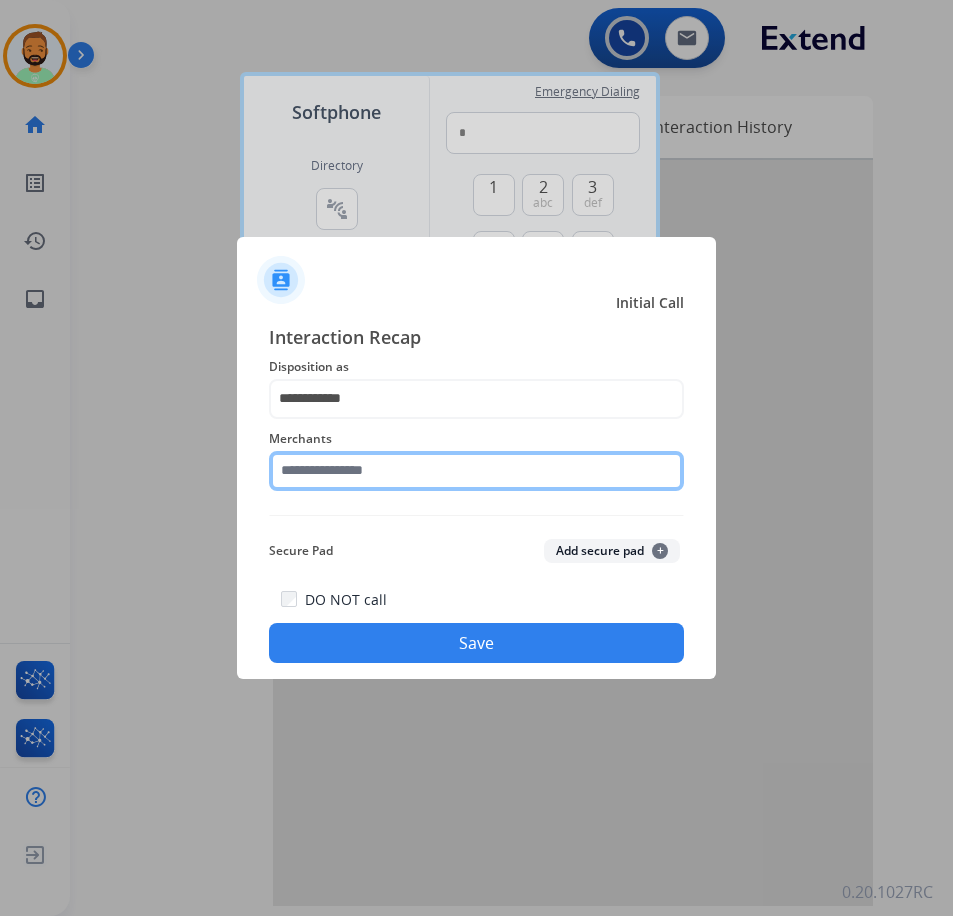 click 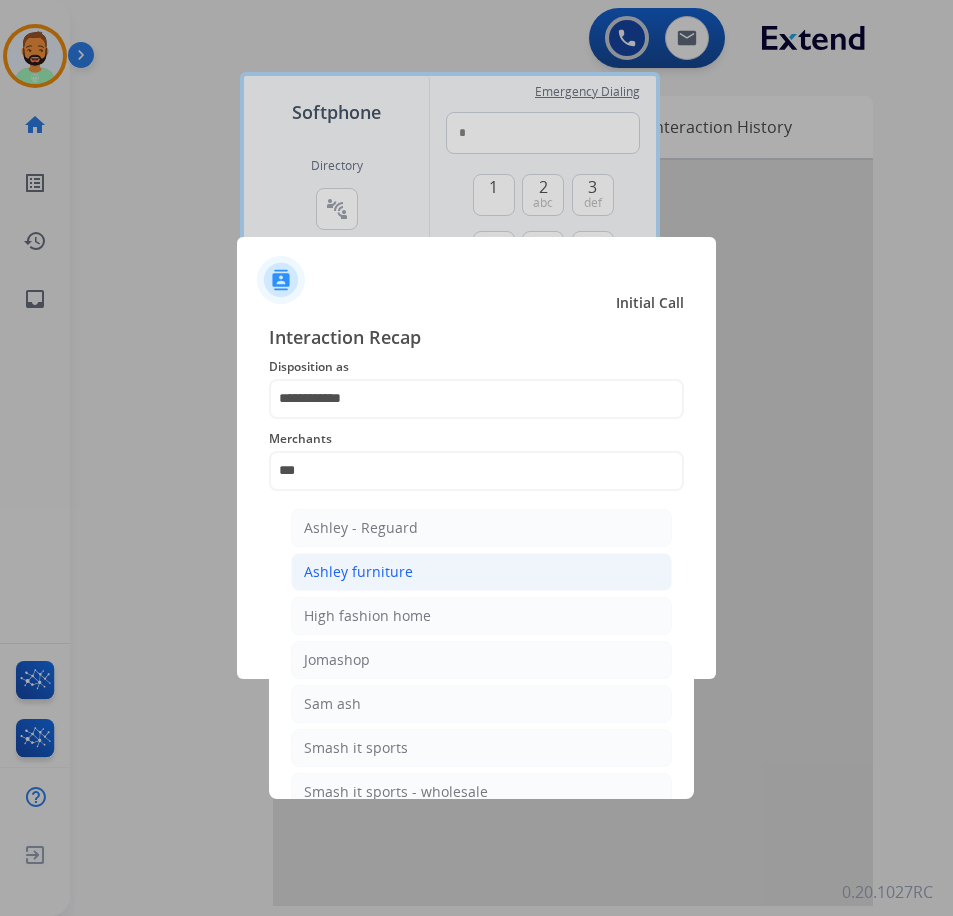click on "Ashley furniture" 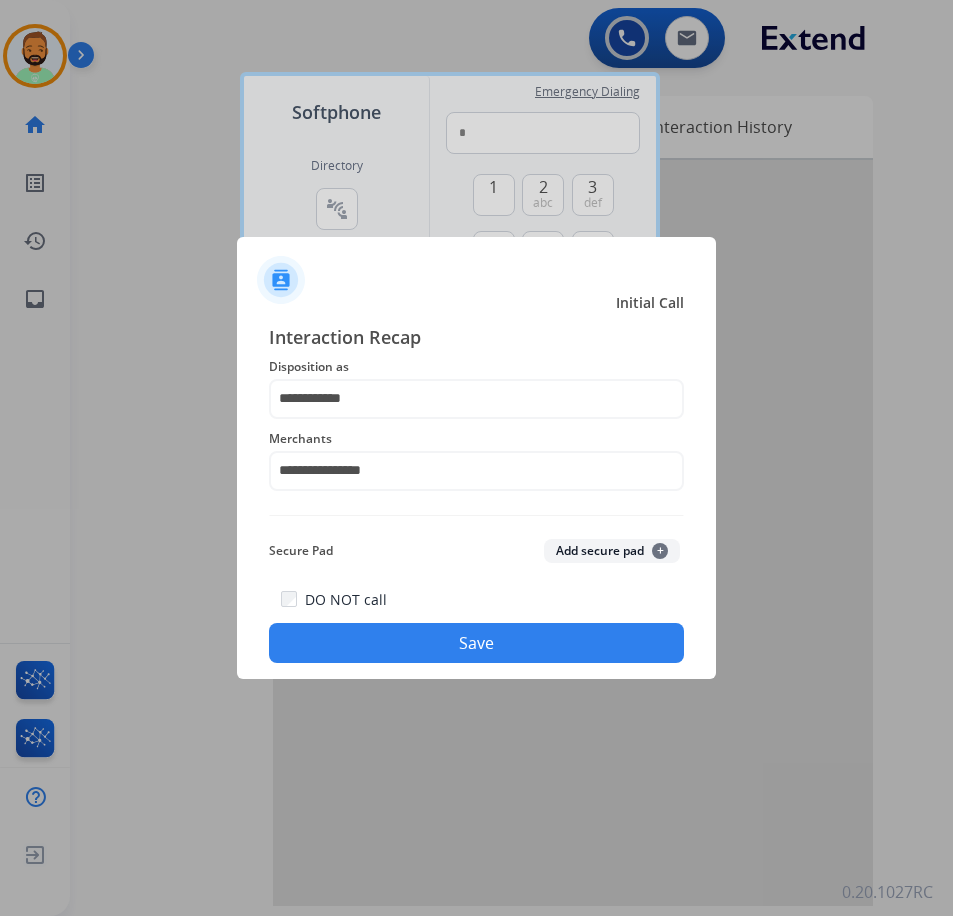 click on "Save" 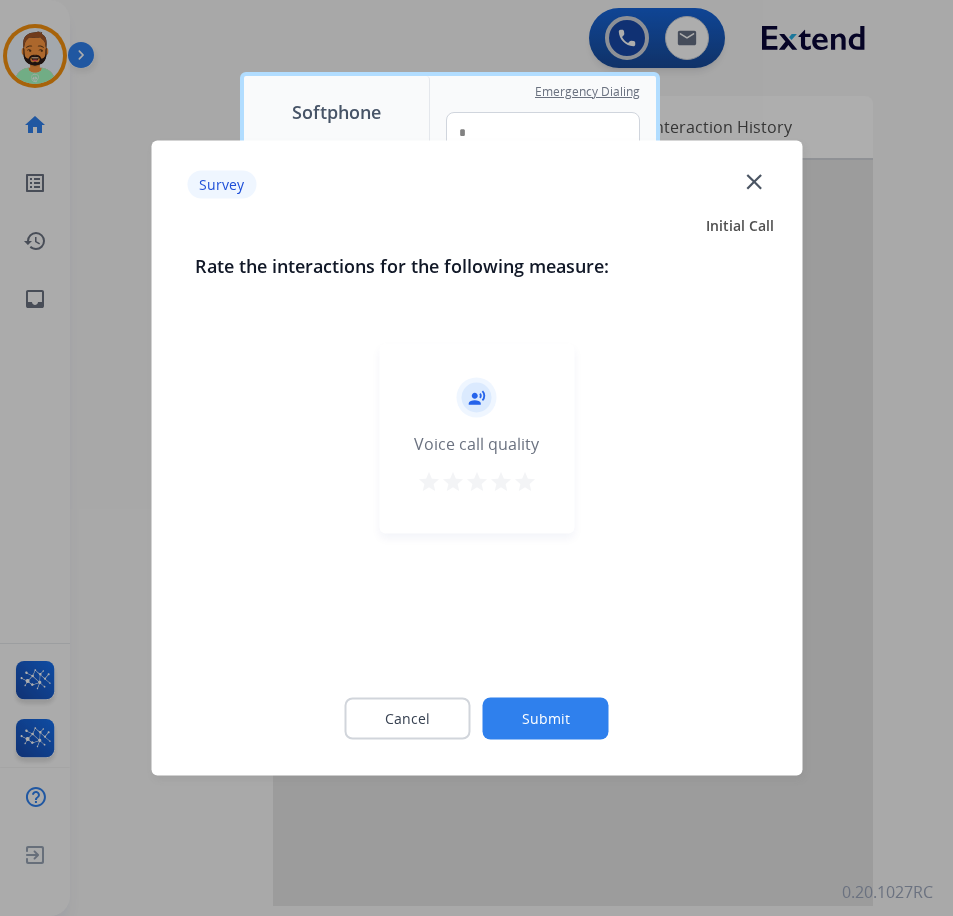 click on "Submit" 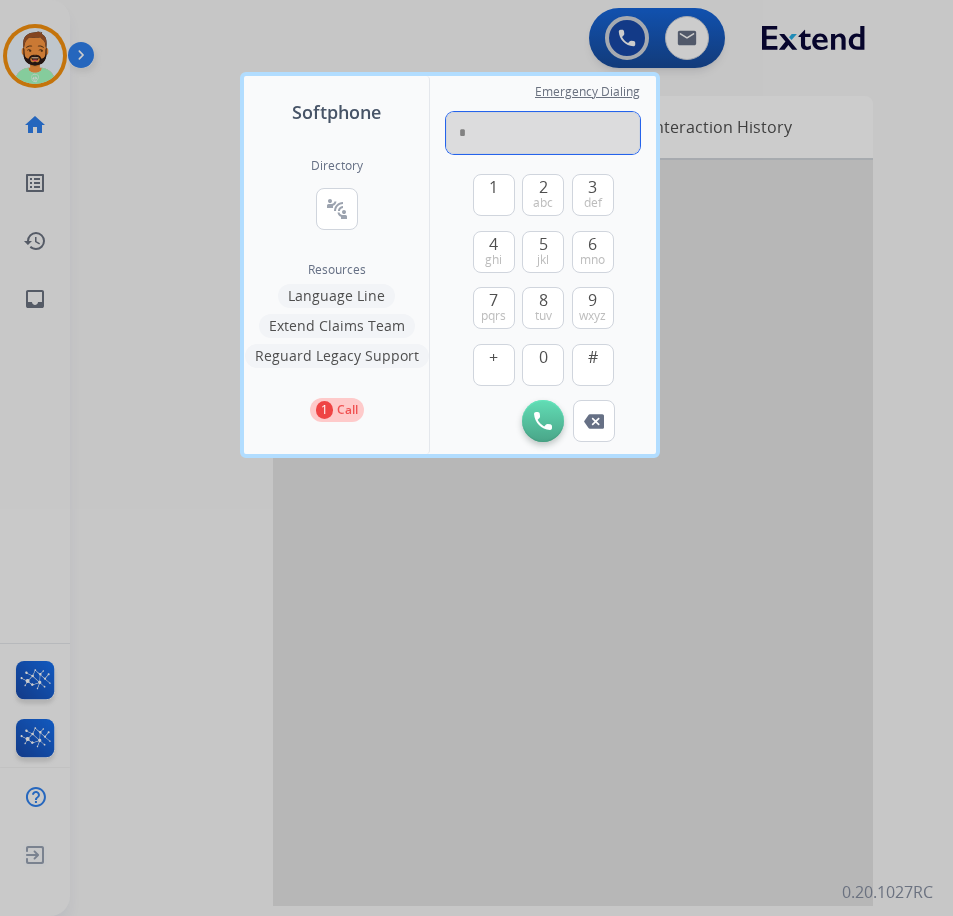 click on "*" at bounding box center [543, 133] 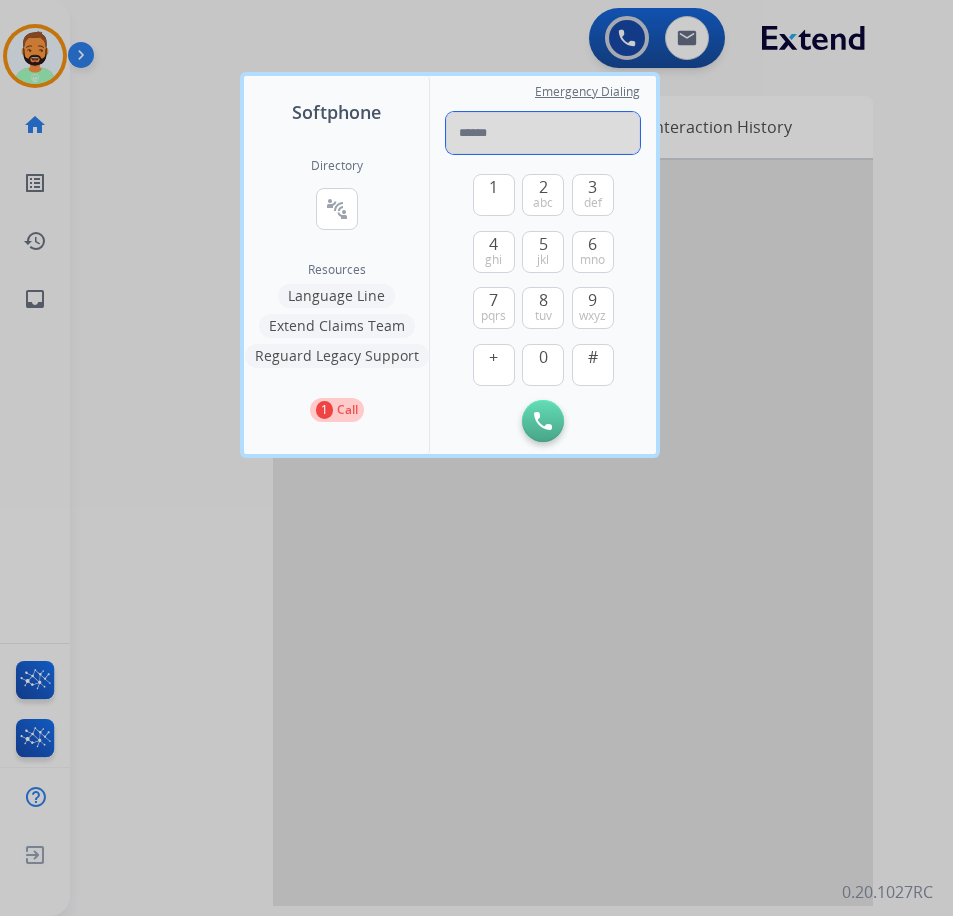 paste on "**********" 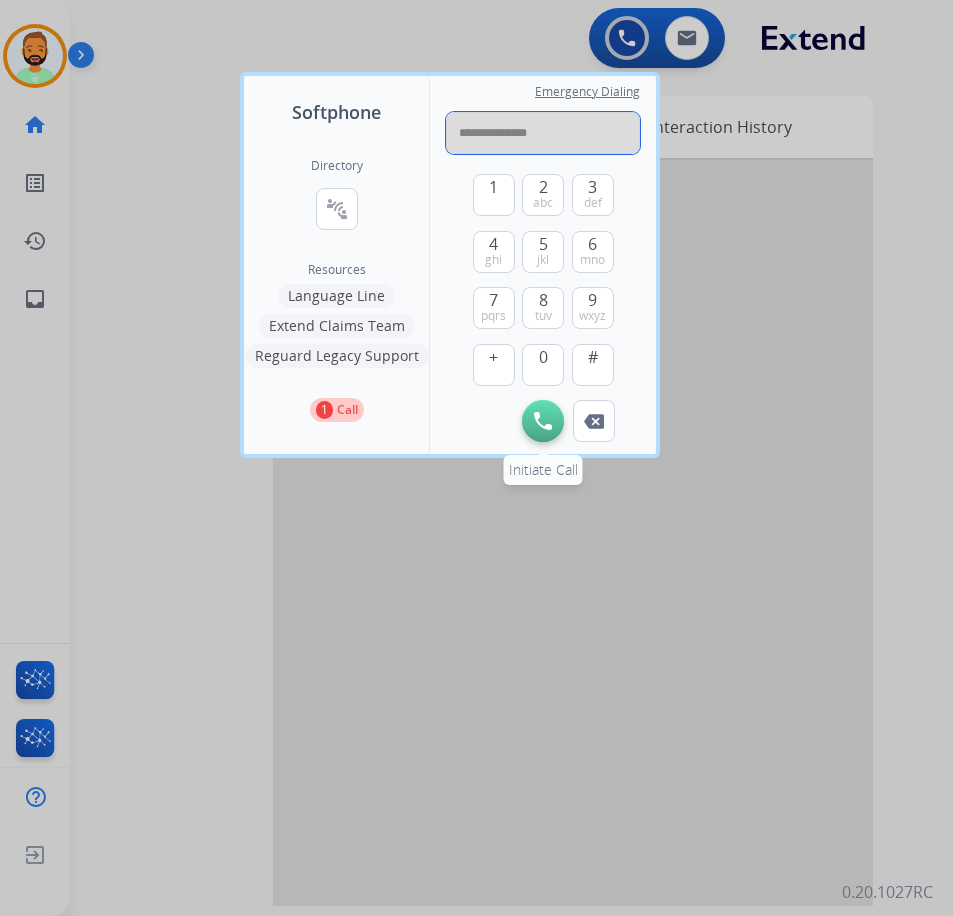 type on "**********" 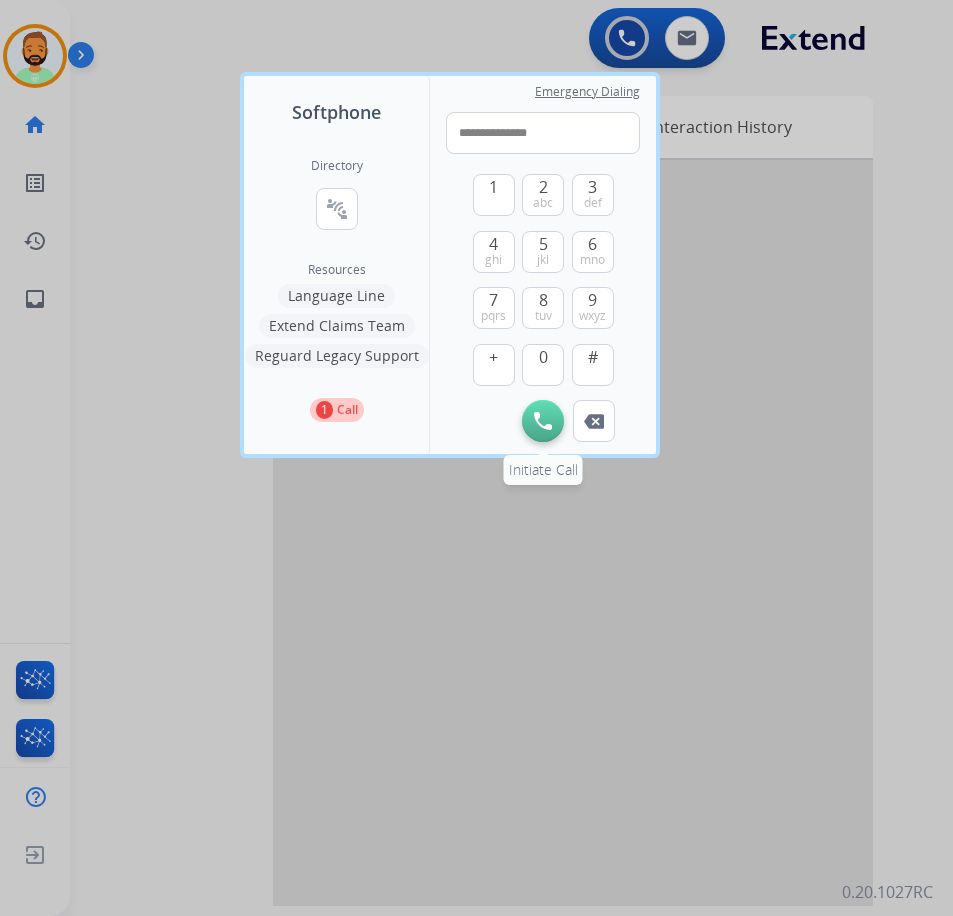 click at bounding box center [543, 421] 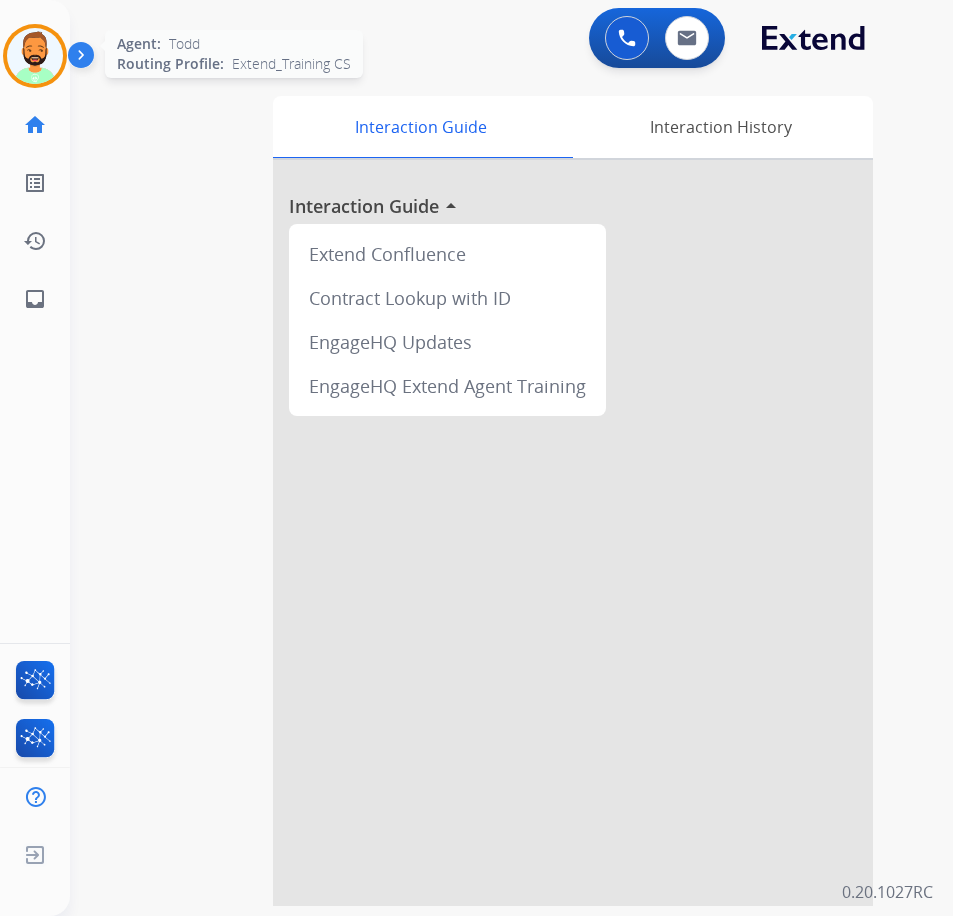 click at bounding box center (35, 56) 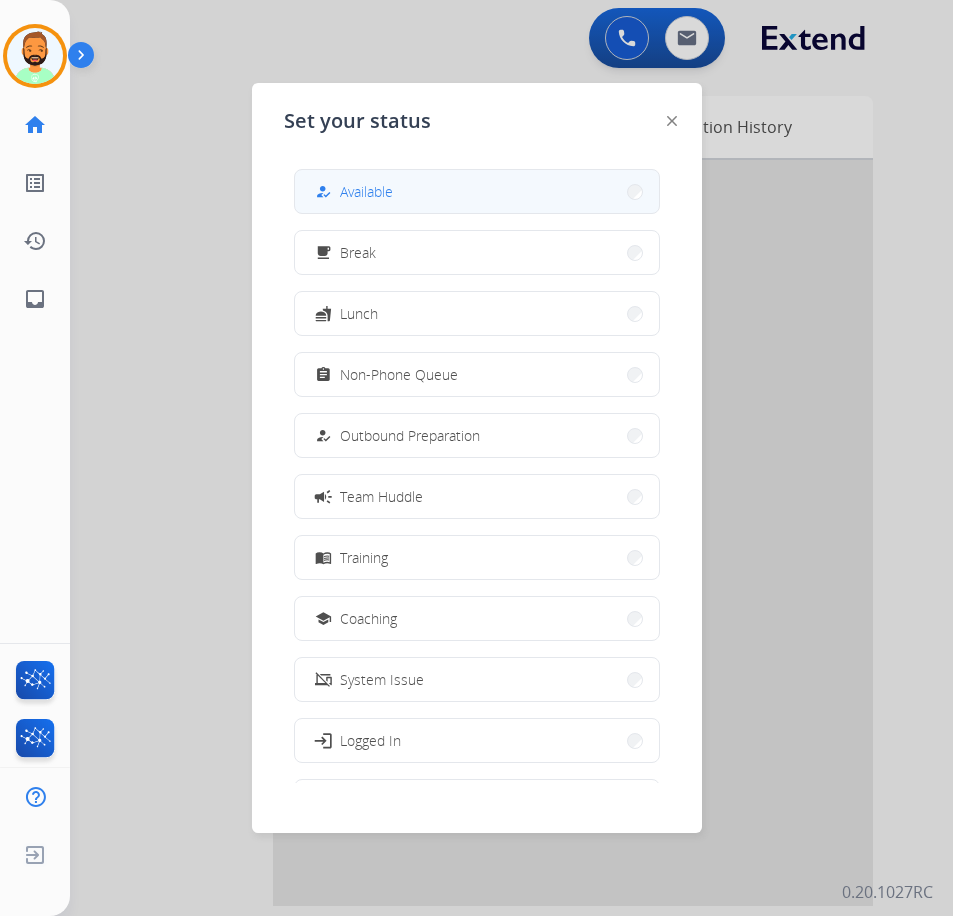 click on "how_to_reg Available" at bounding box center (477, 191) 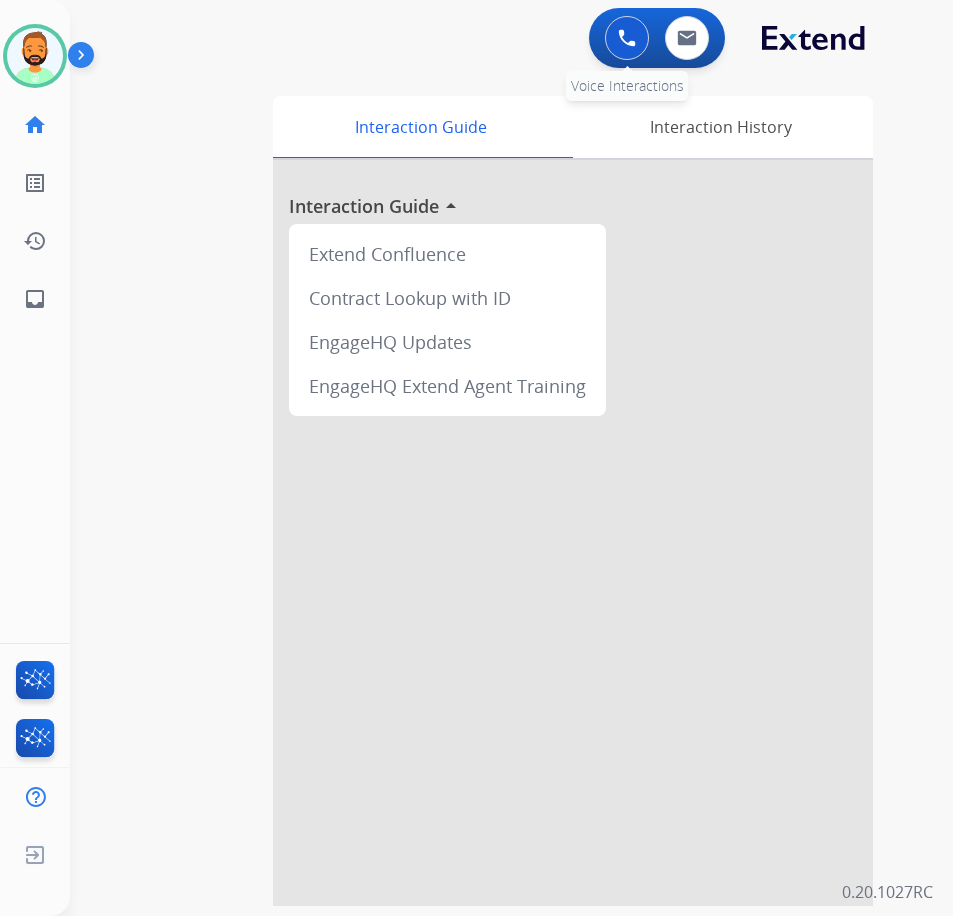 click at bounding box center [627, 38] 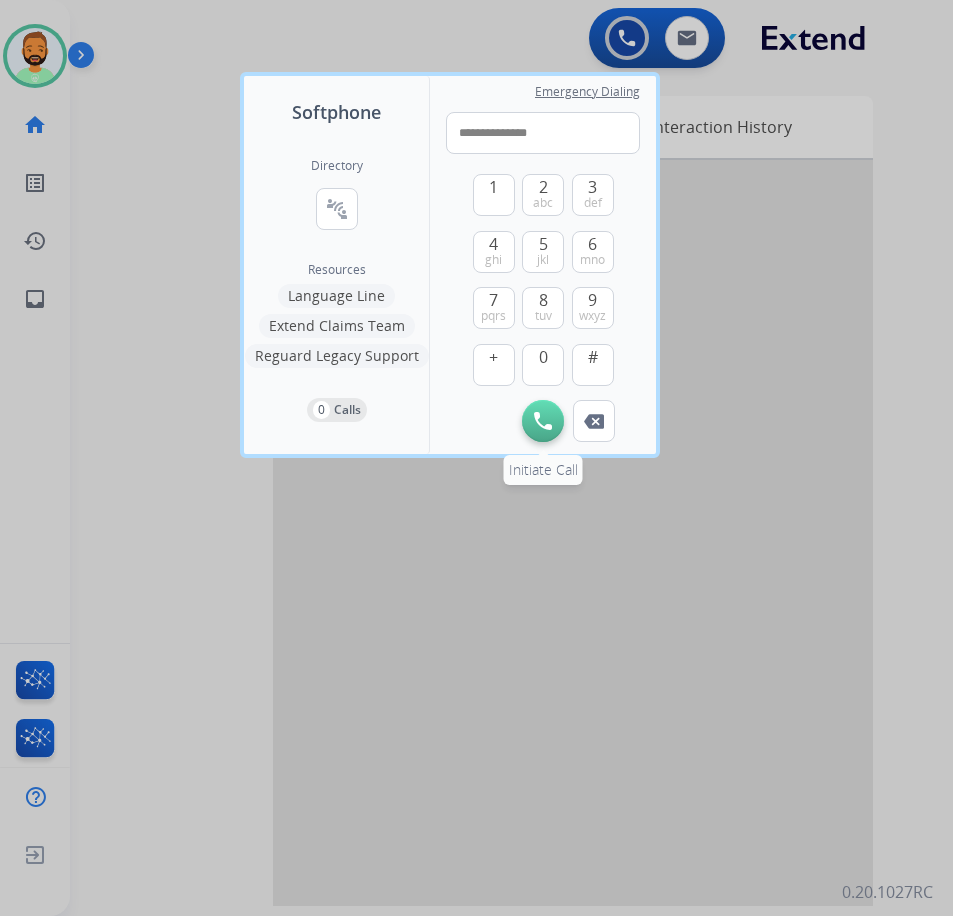 type on "**********" 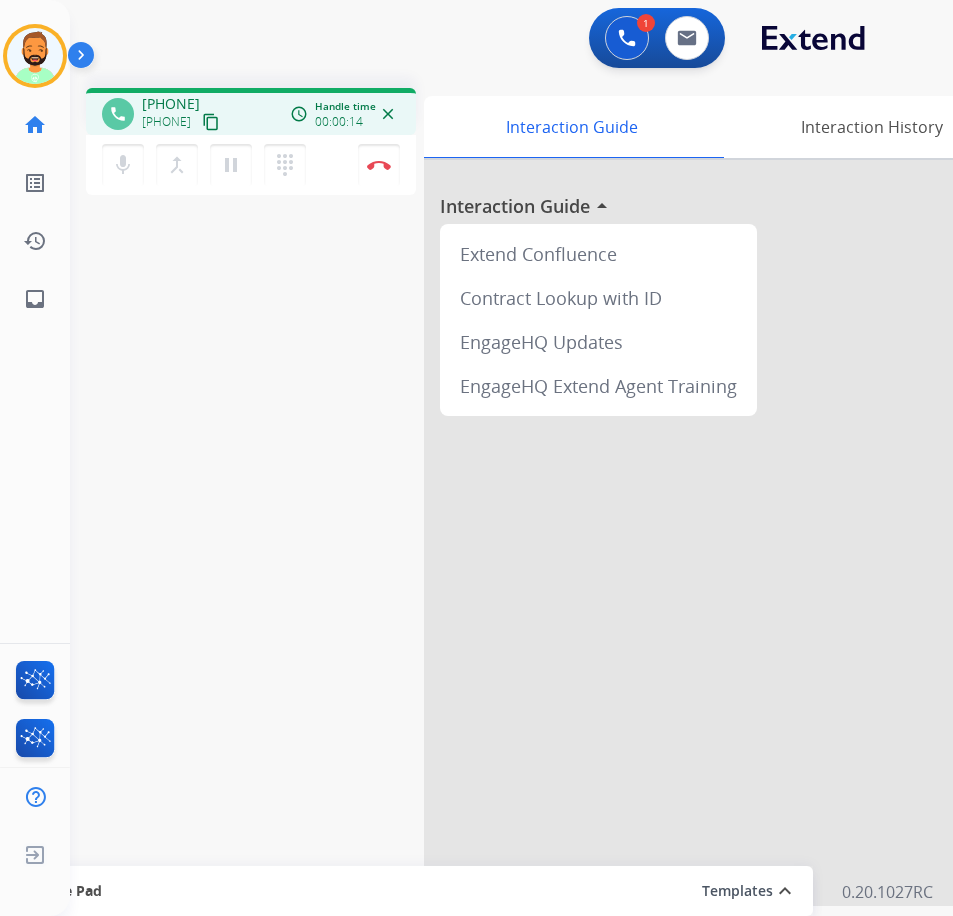 click on "dialpad Dialpad" at bounding box center [291, 165] 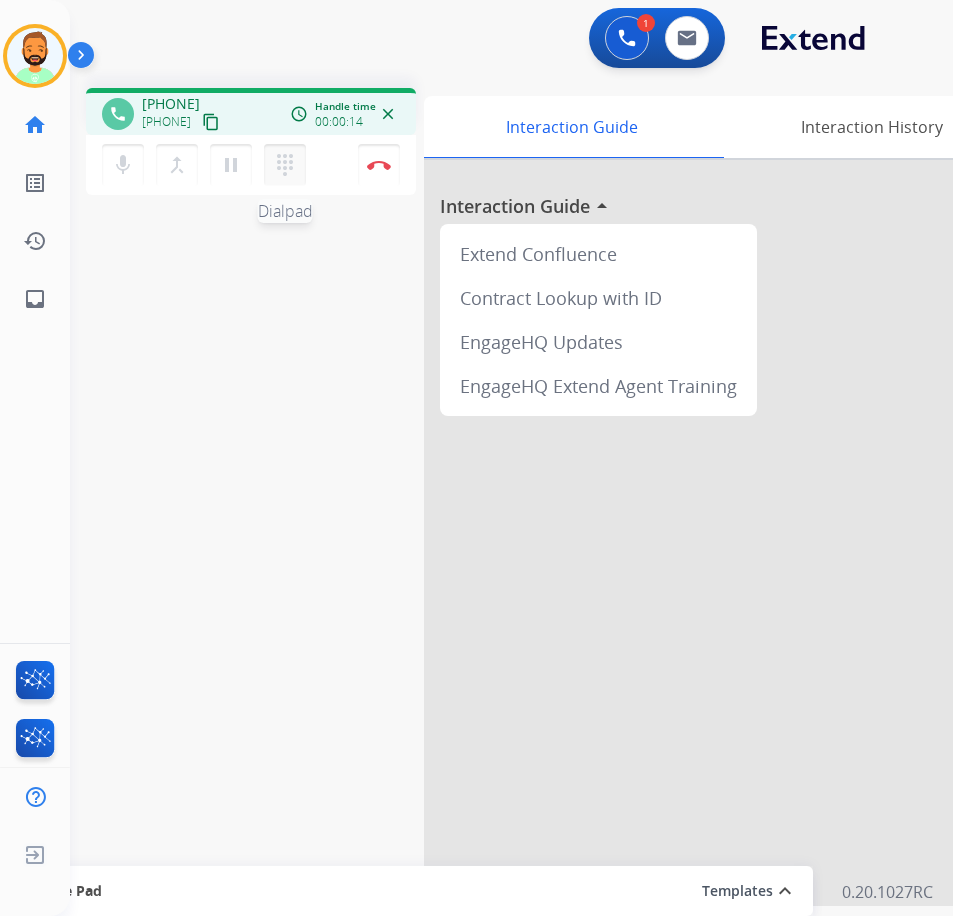 click on "dialpad Dialpad" at bounding box center [285, 165] 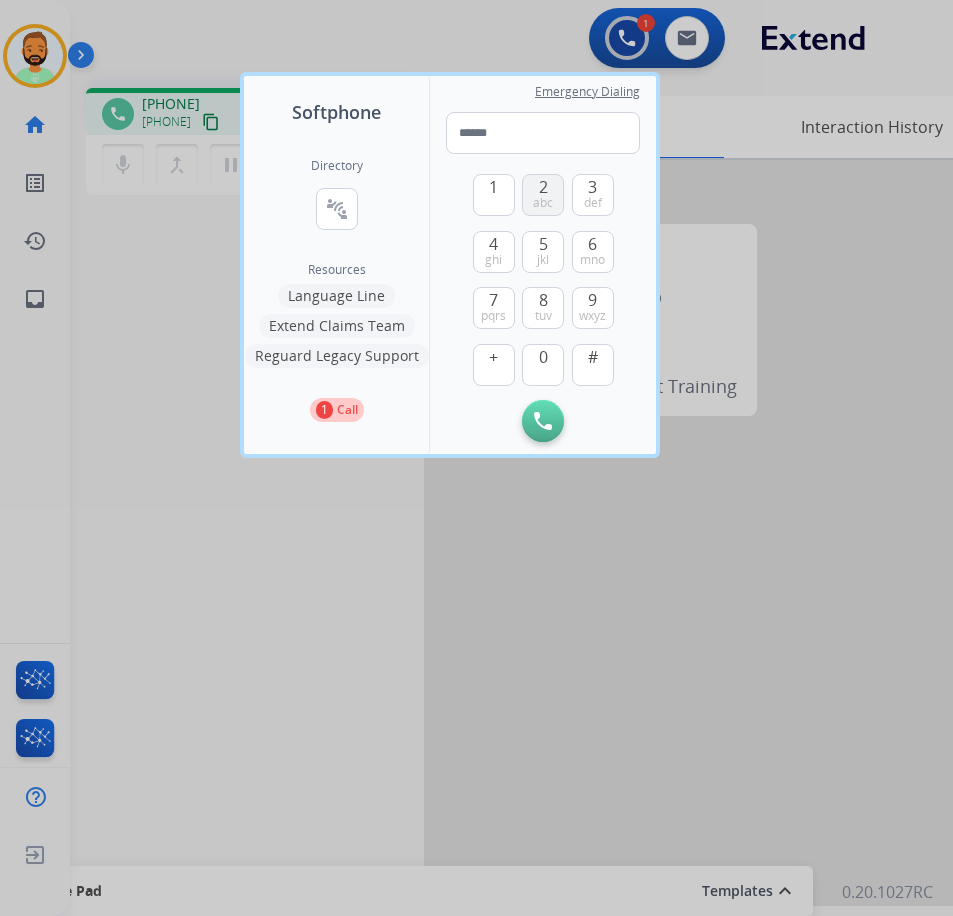 click on "2" at bounding box center [543, 187] 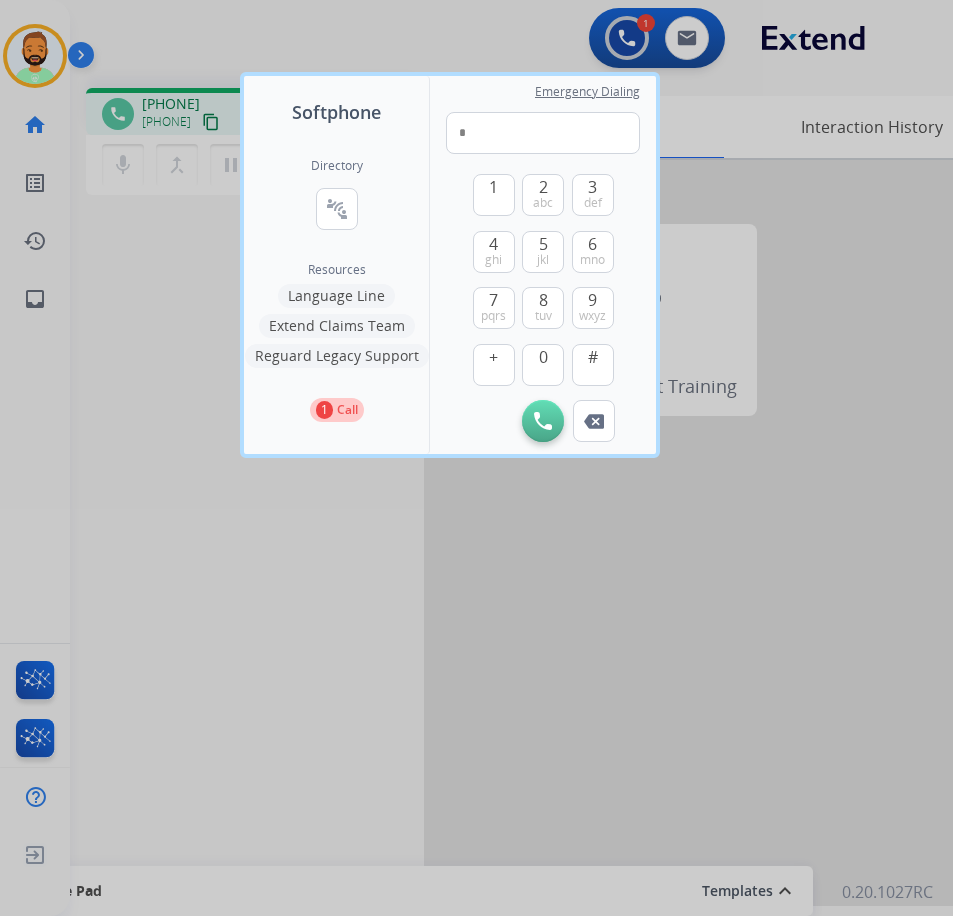 click at bounding box center [476, 458] 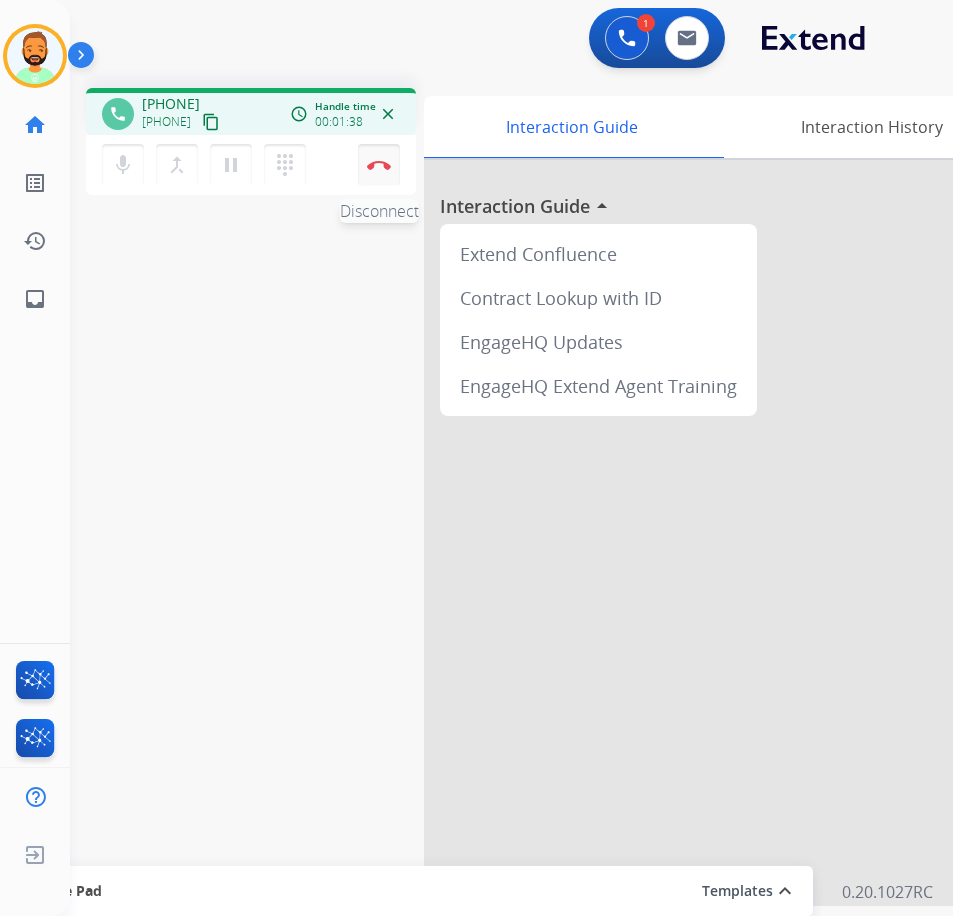 click on "Disconnect" at bounding box center (379, 165) 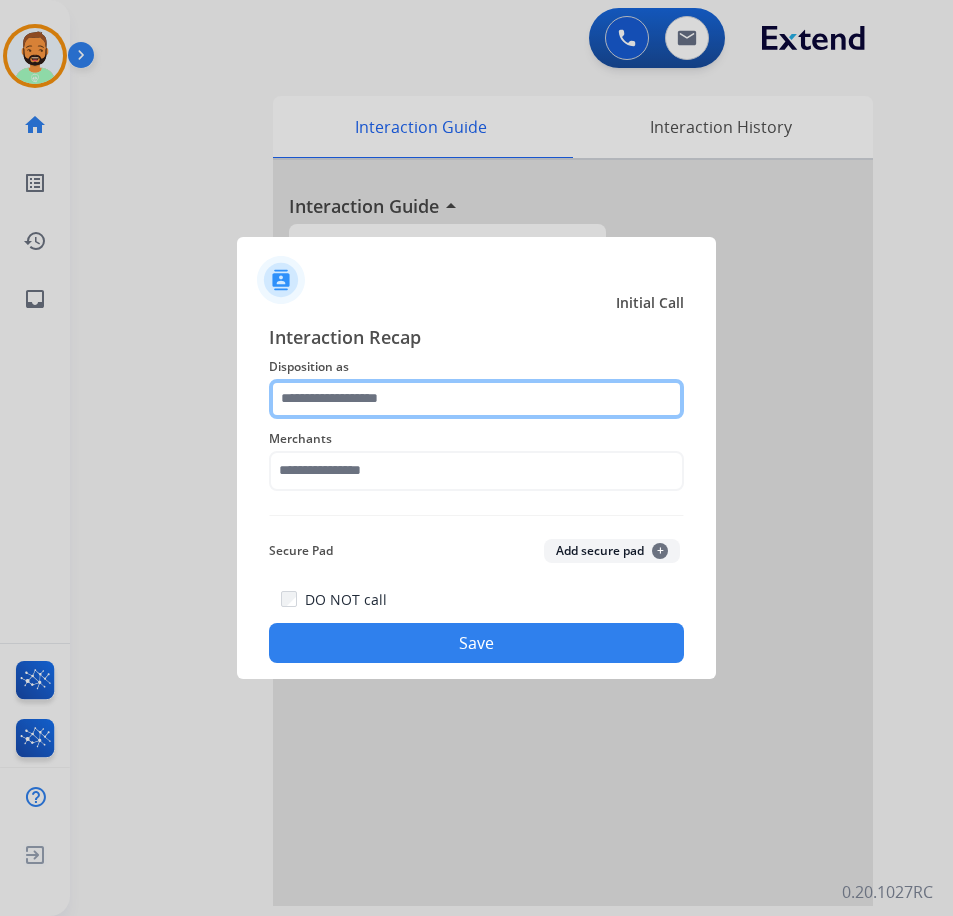 click 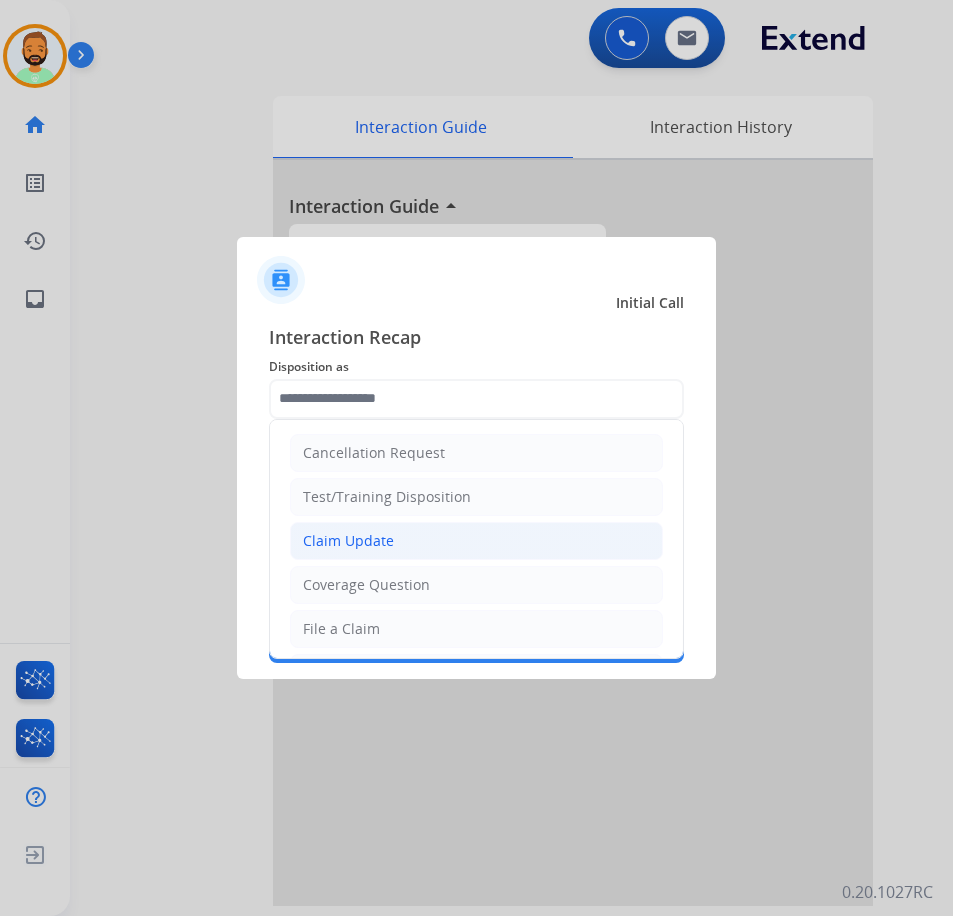 click on "Claim Update" 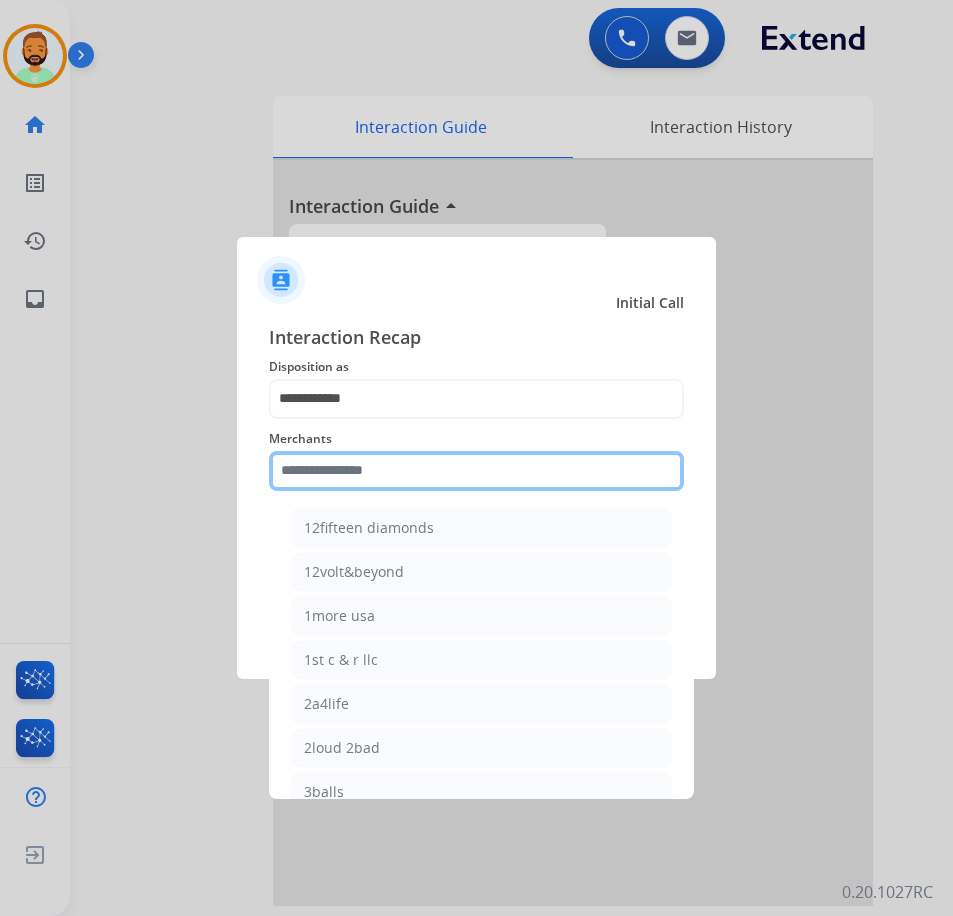 click 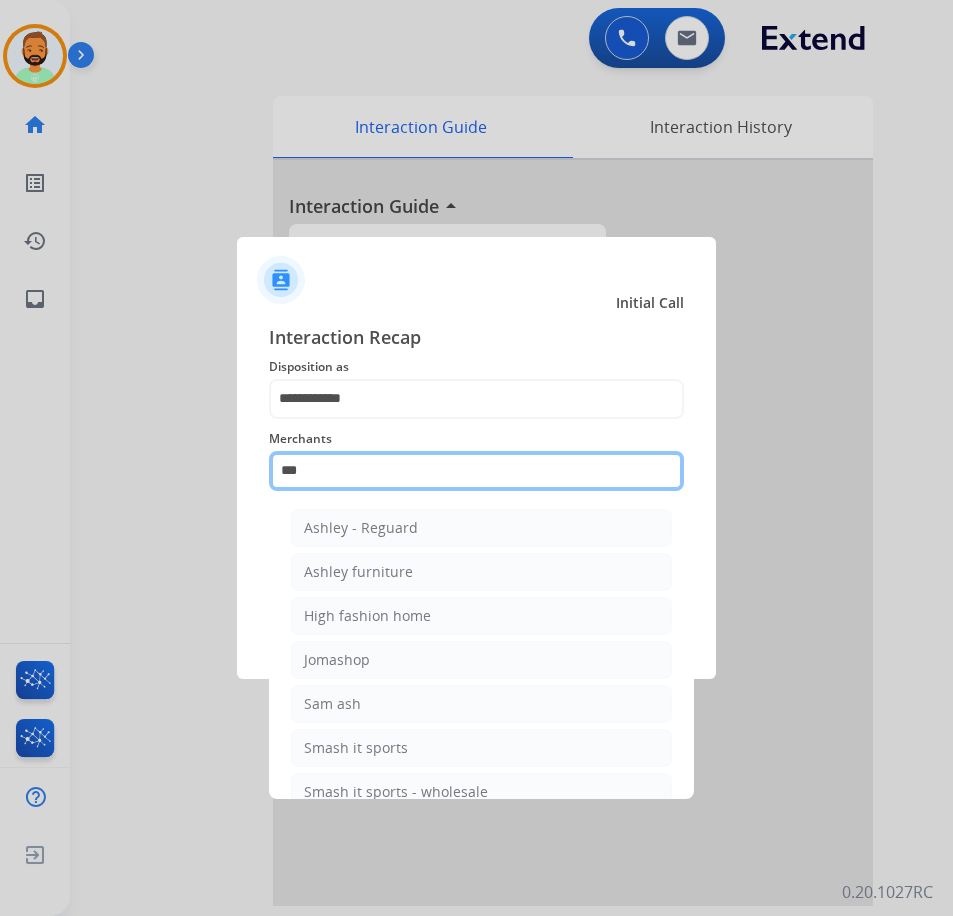 type on "**********" 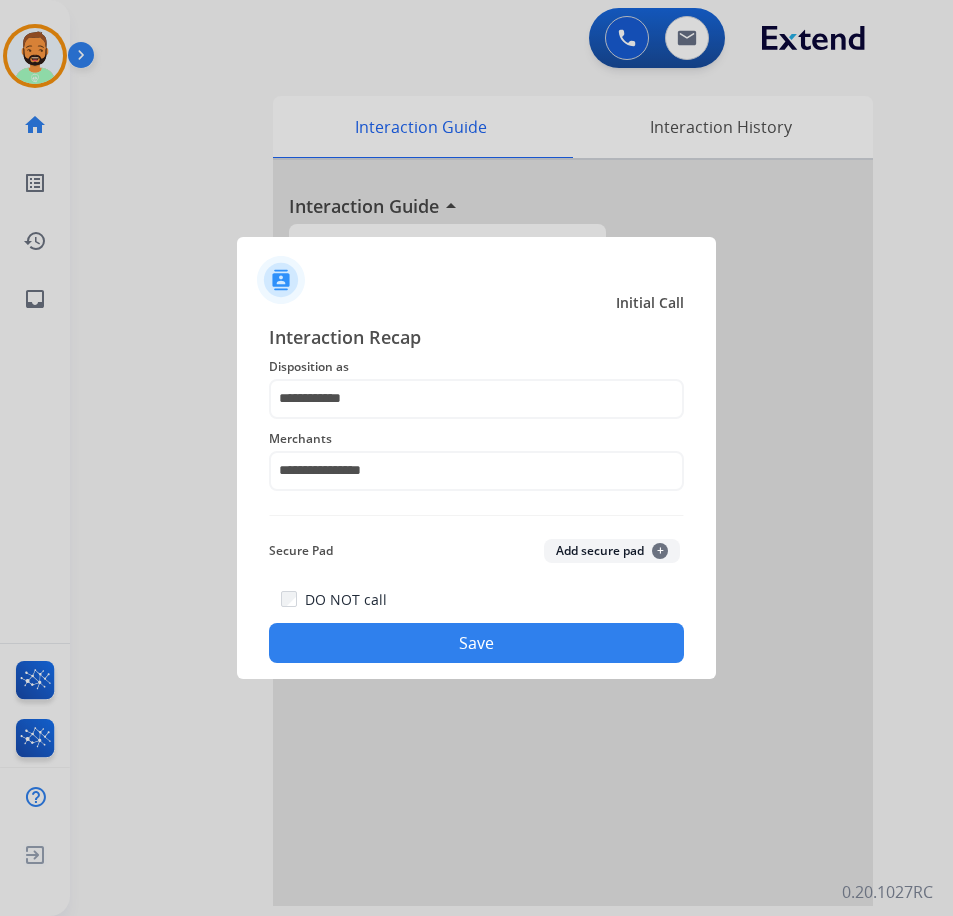 click on "Save" 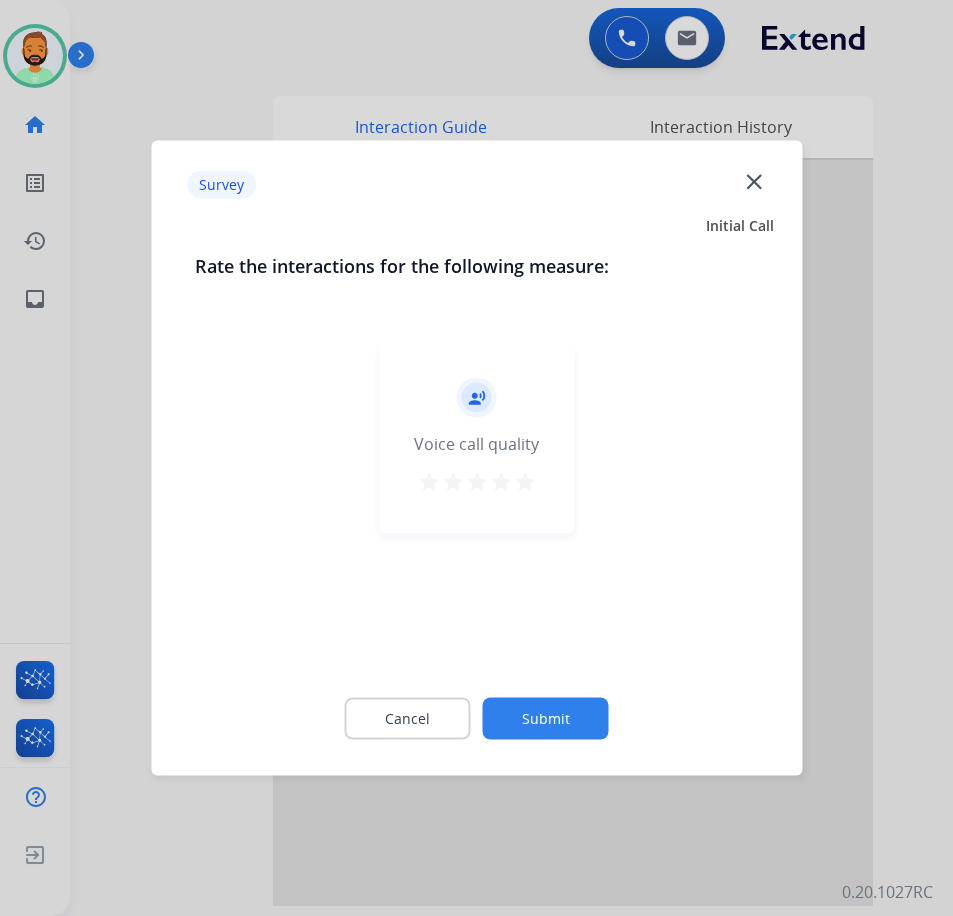 click on "Submit" 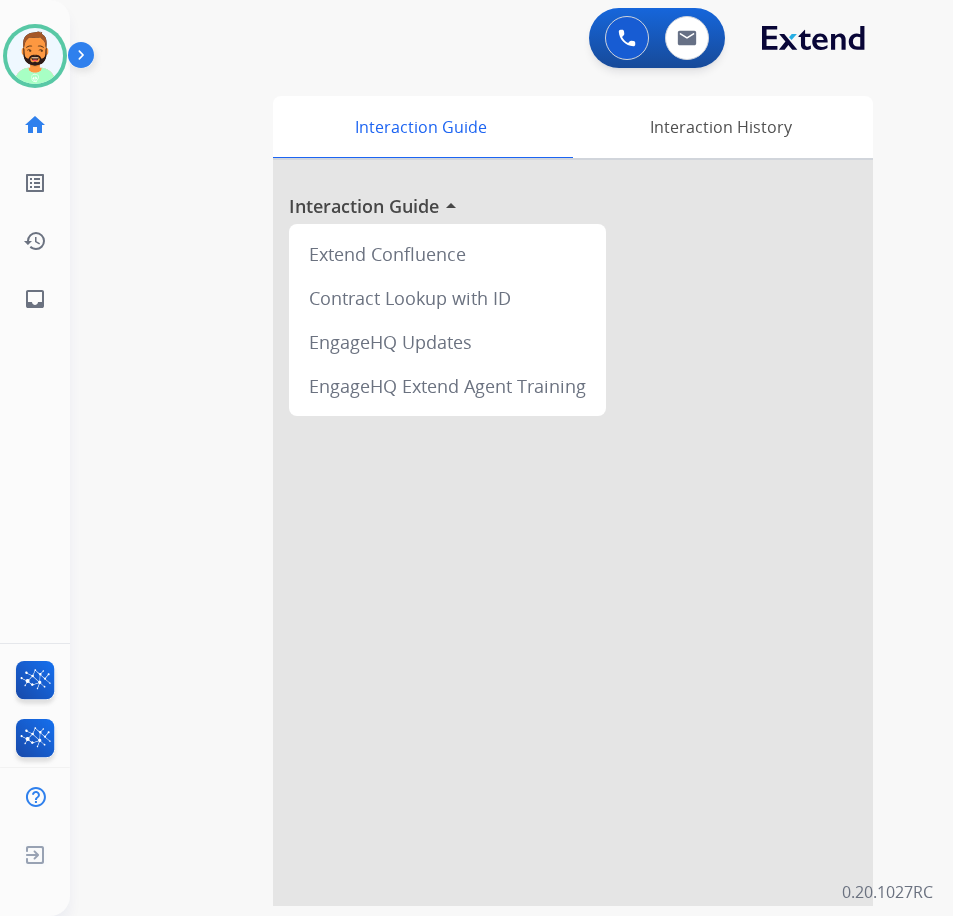click at bounding box center [573, 533] 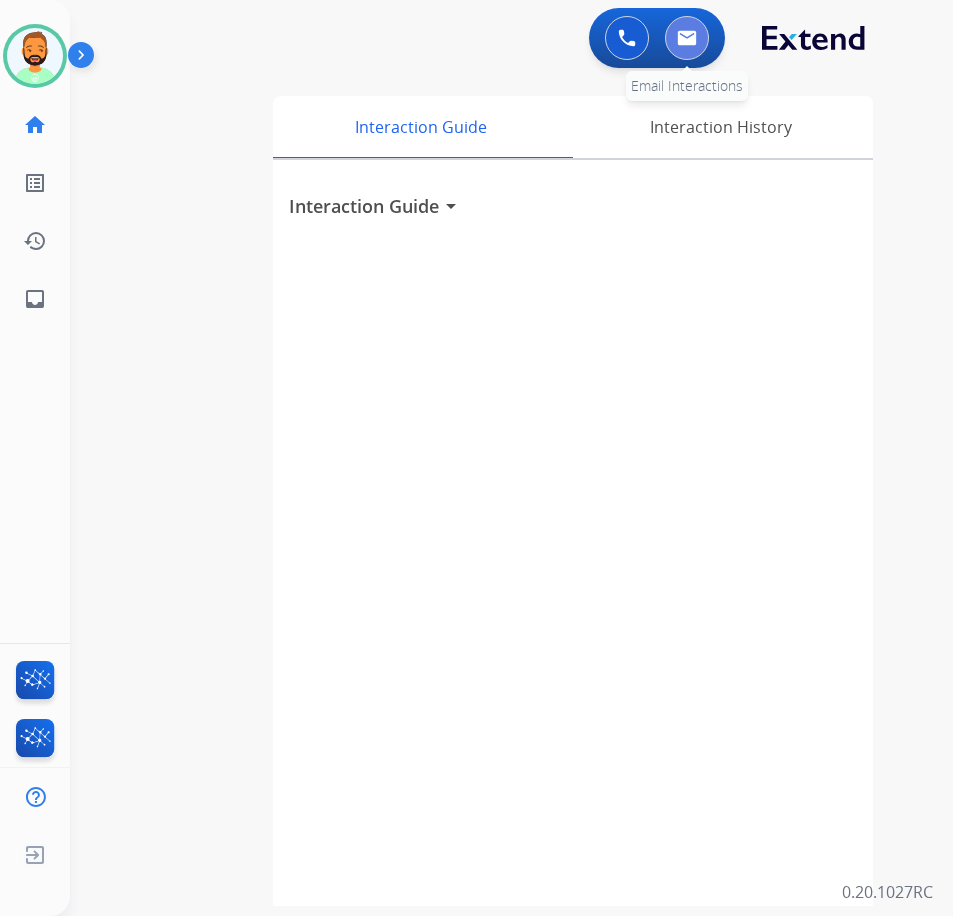 click at bounding box center [687, 38] 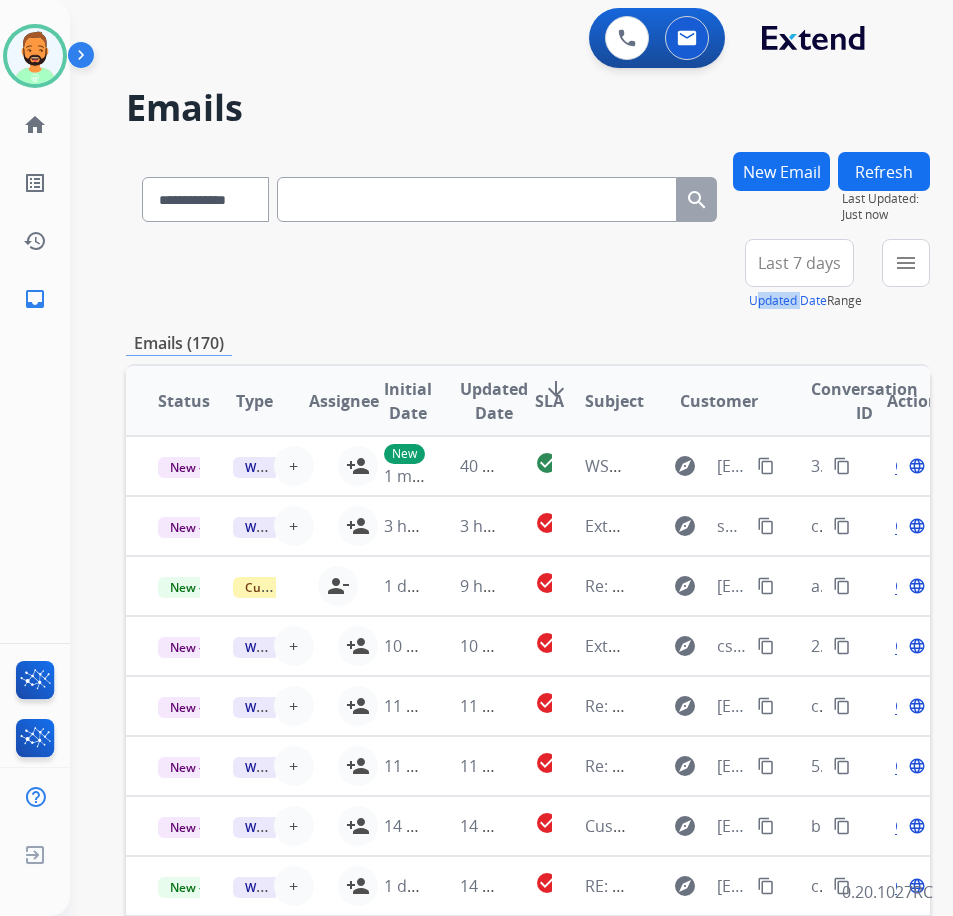 click on "Last 7 days   Updated Date   Range  Custom Recent Last 7 days Last 14 days Last 30 days Last 90 days" at bounding box center (805, 275) 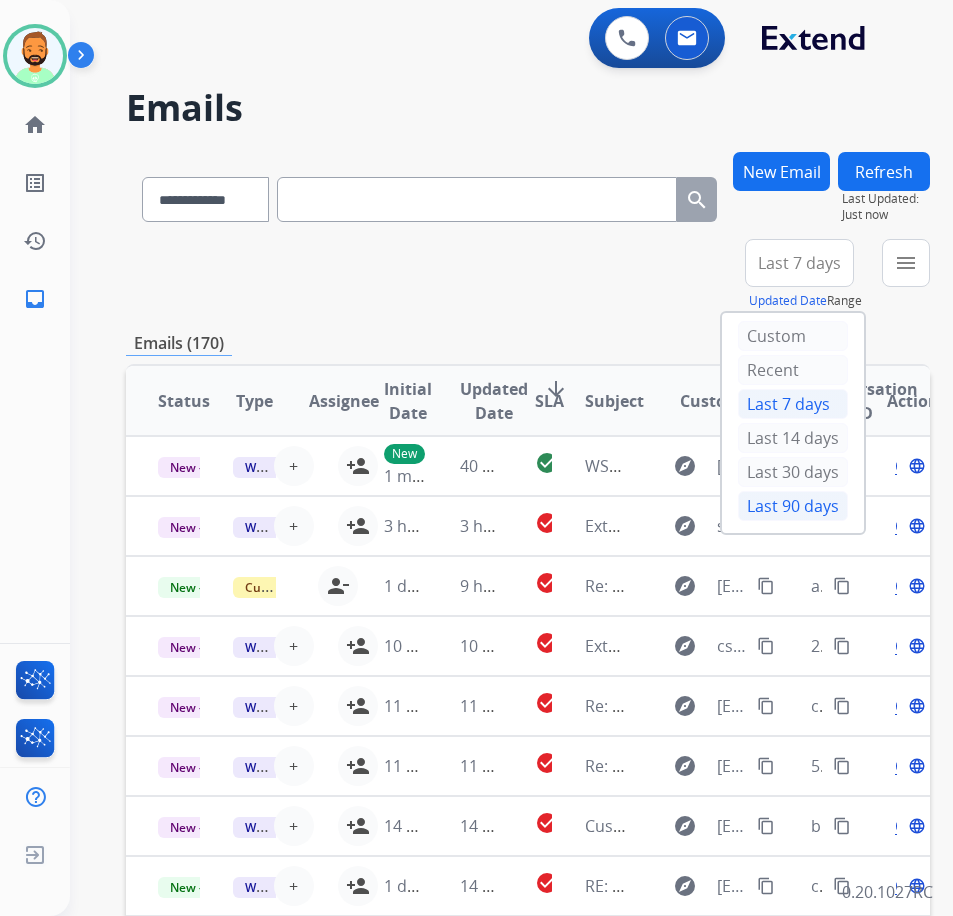 click on "Last 90 days" at bounding box center [793, 506] 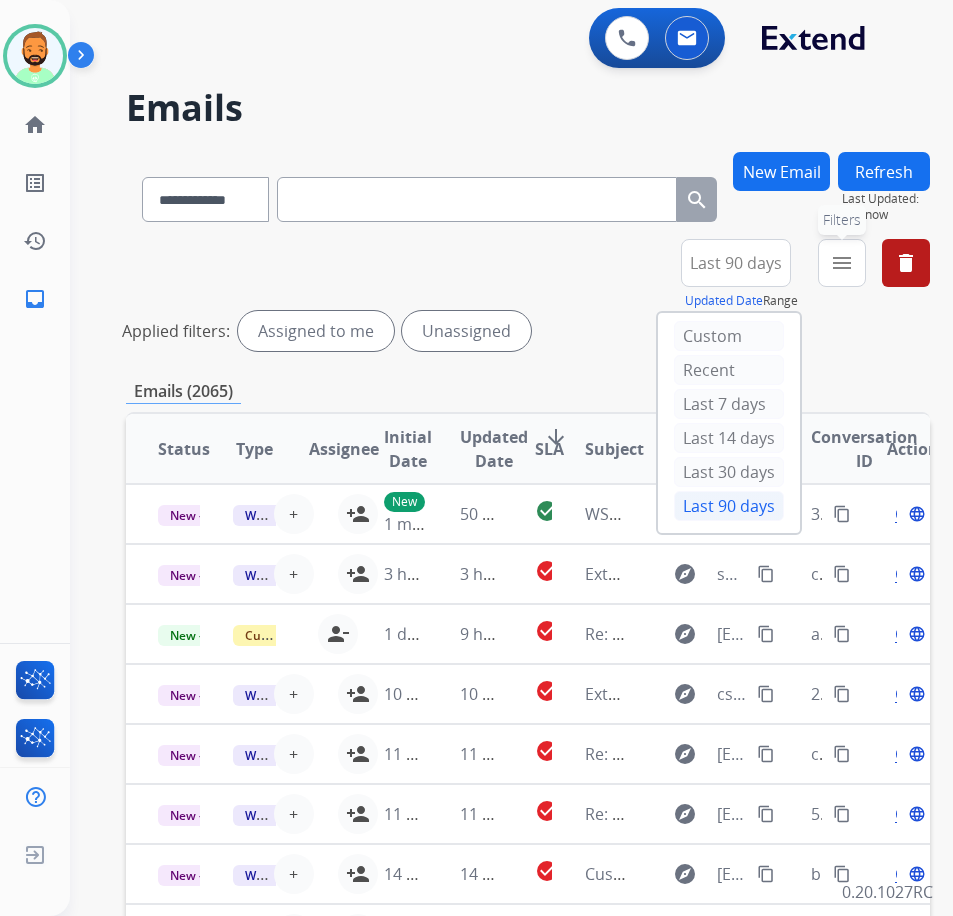 click on "menu" at bounding box center [842, 263] 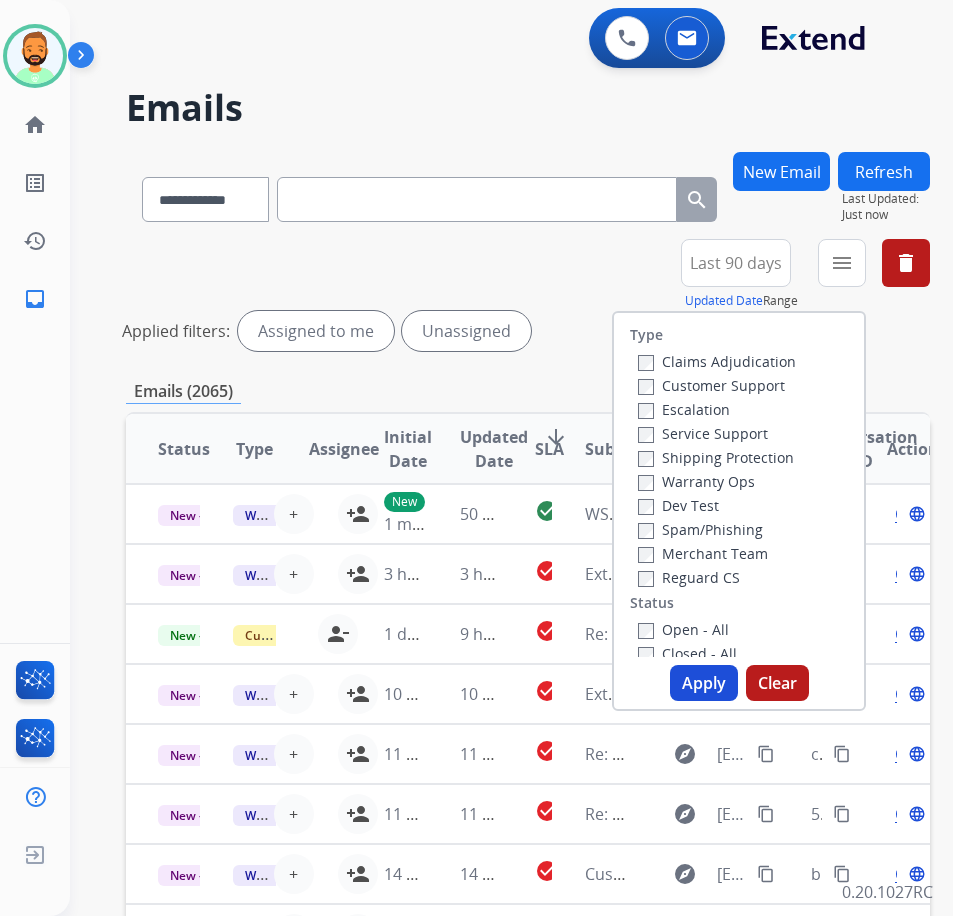 click on "Customer Support" at bounding box center [711, 385] 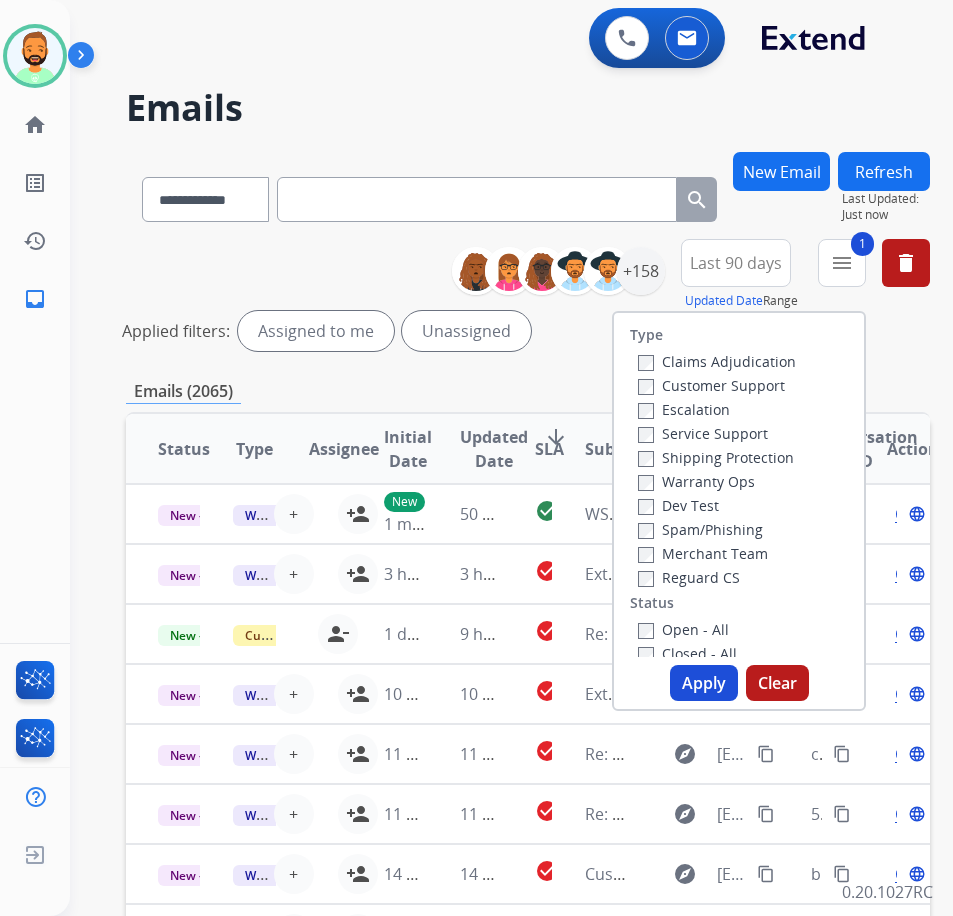 click on "Shipping Protection" at bounding box center (717, 457) 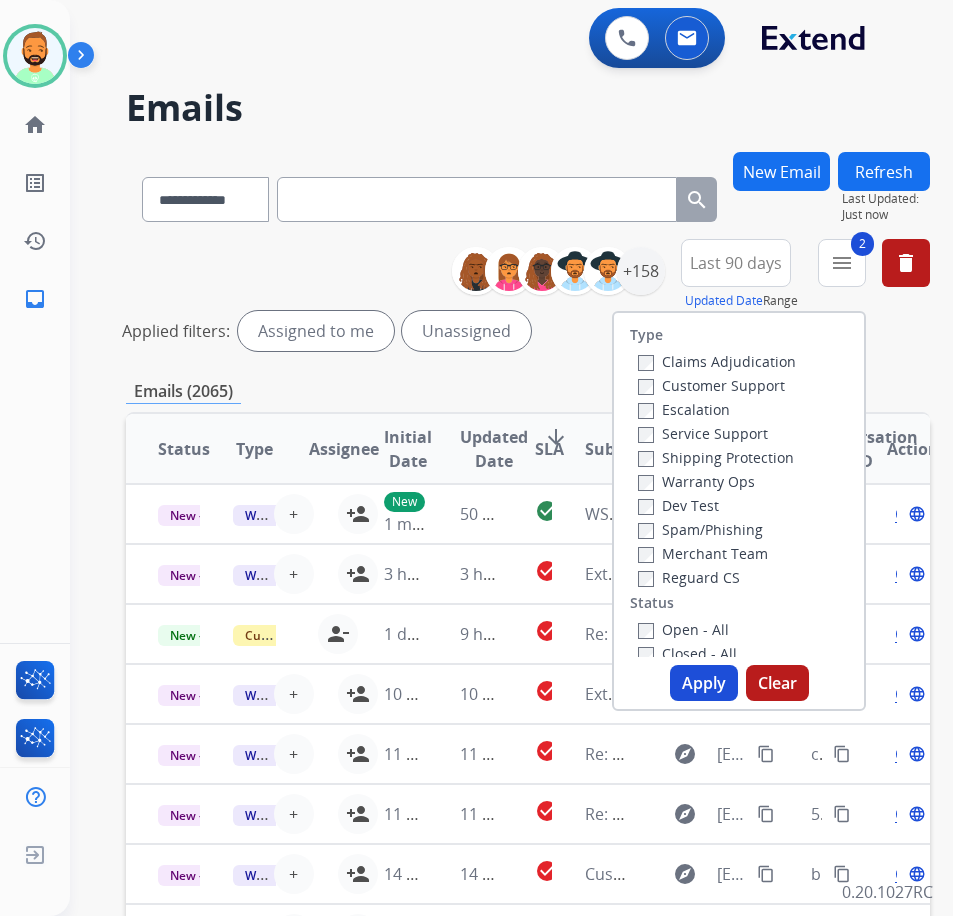 click on "Open - All" at bounding box center [683, 629] 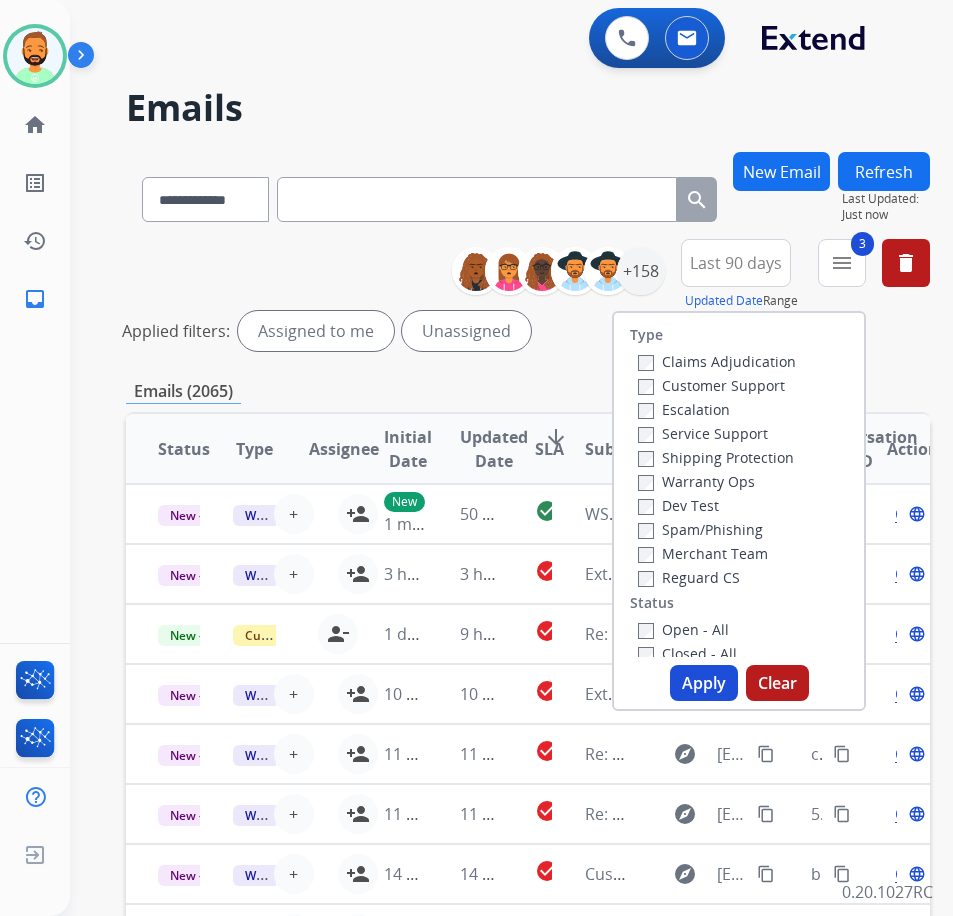 click on "Apply" at bounding box center [704, 683] 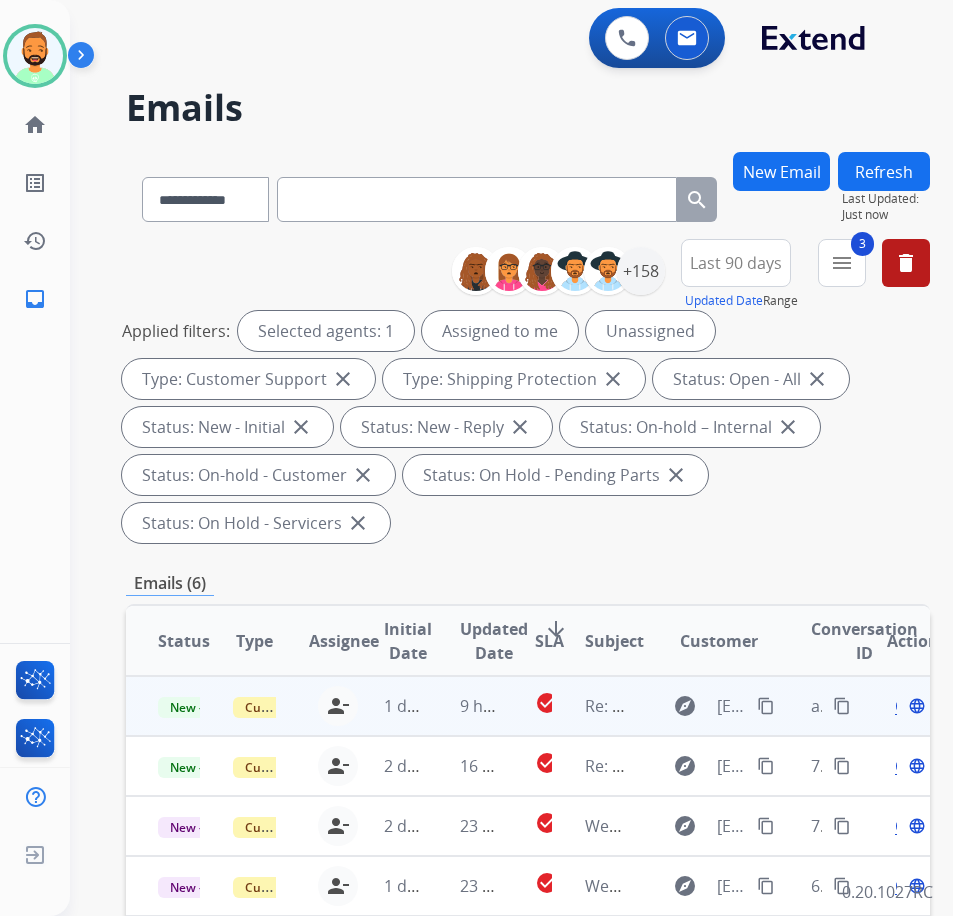 click on "9 hours ago" at bounding box center (465, 706) 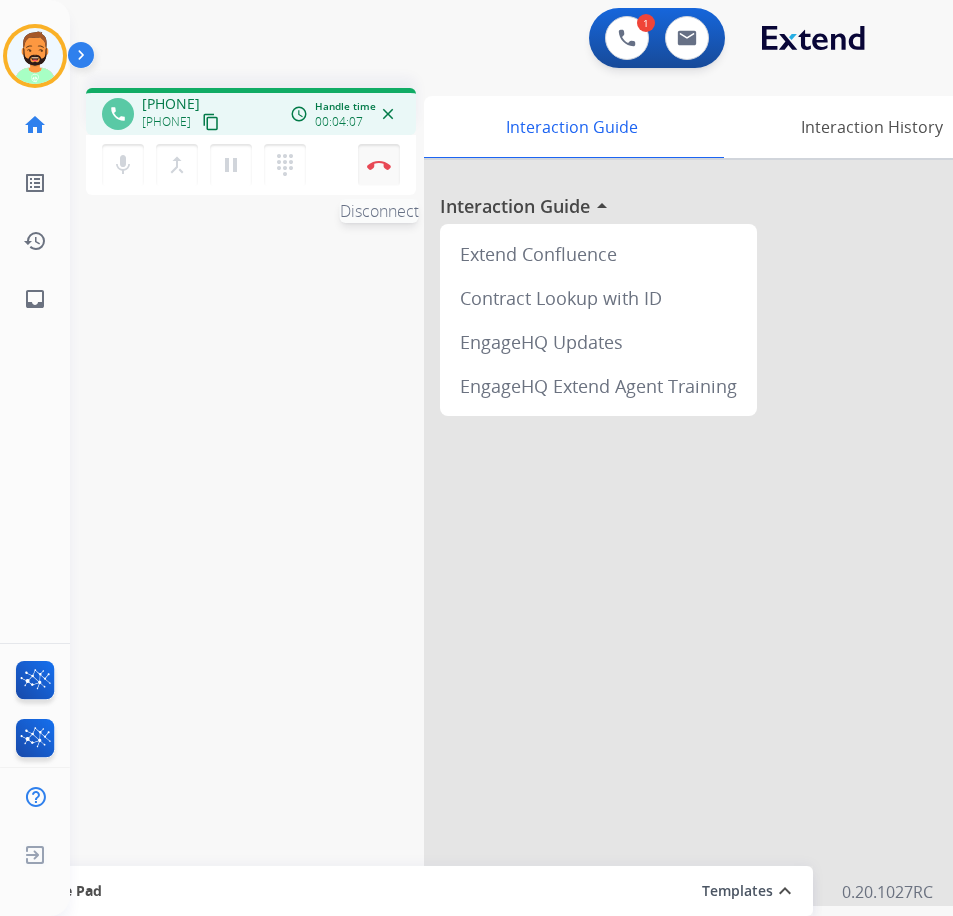 click at bounding box center (379, 165) 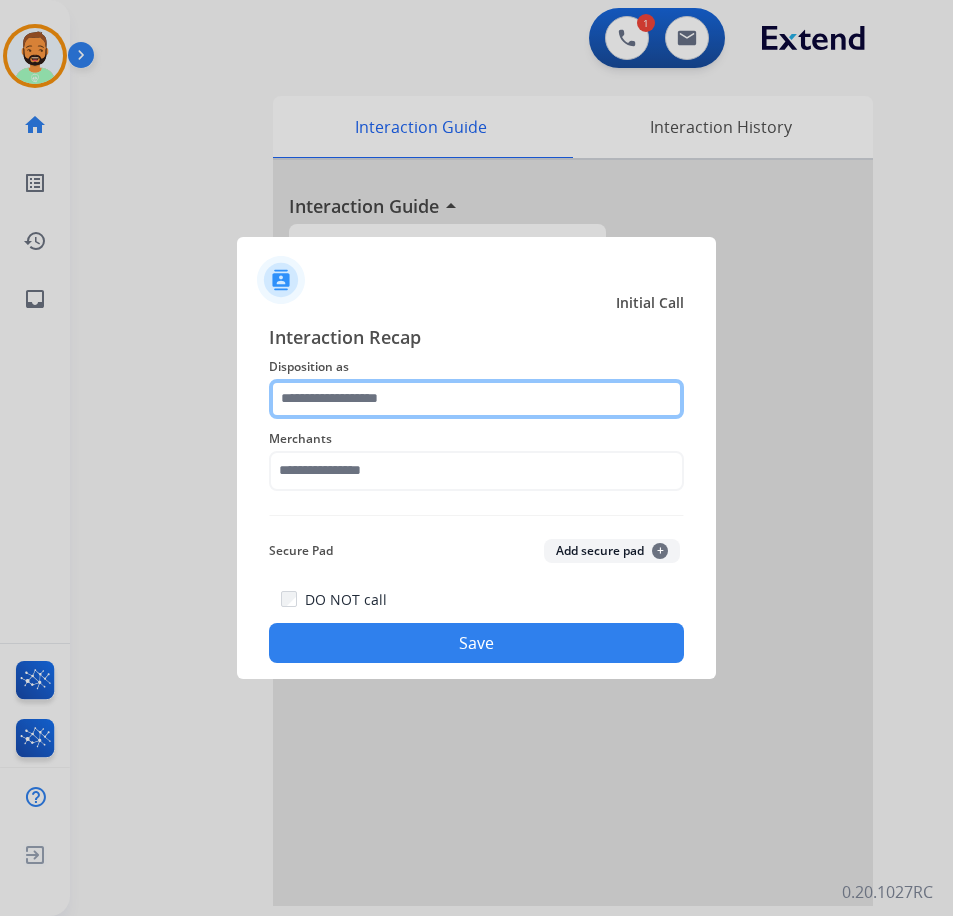 click 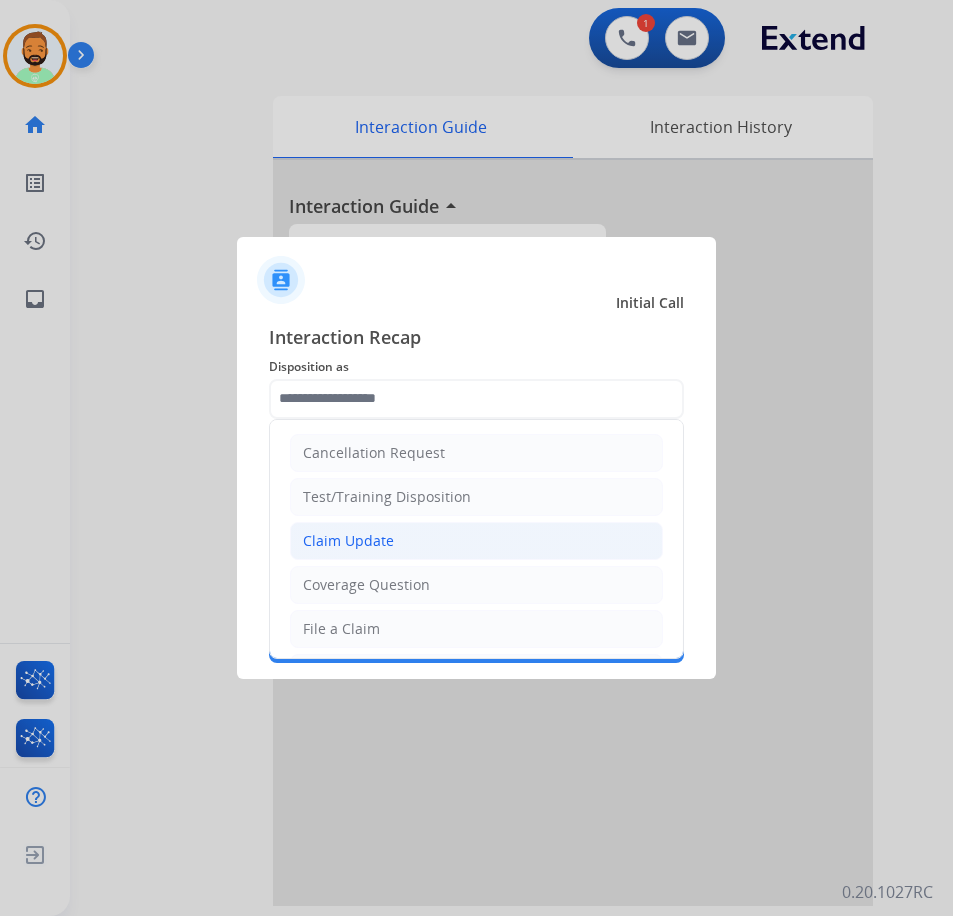 click on "Claim Update" 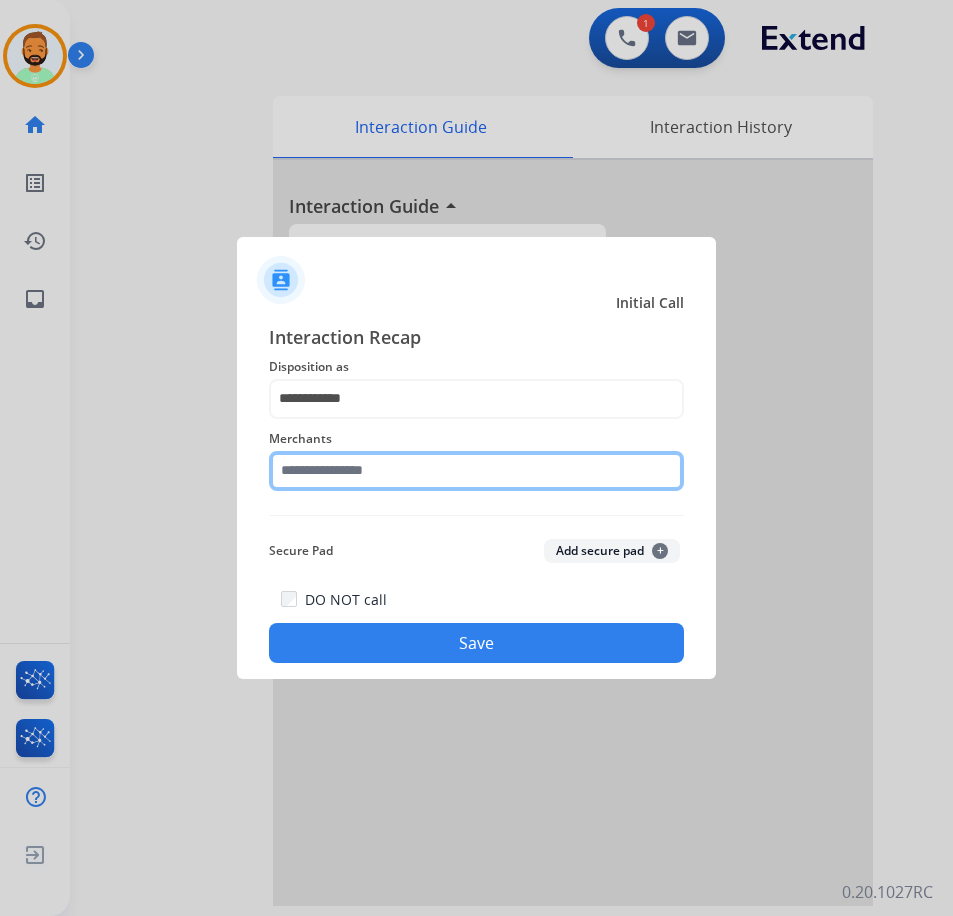 click 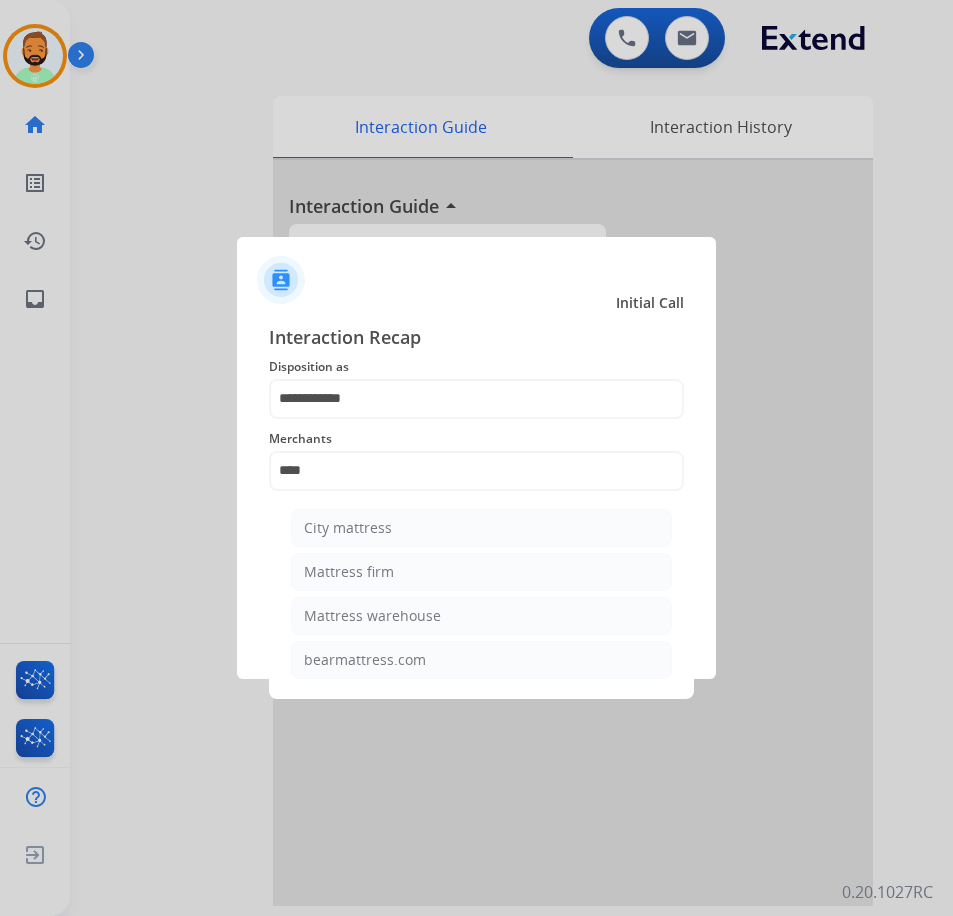 click on "Mattress warehouse" 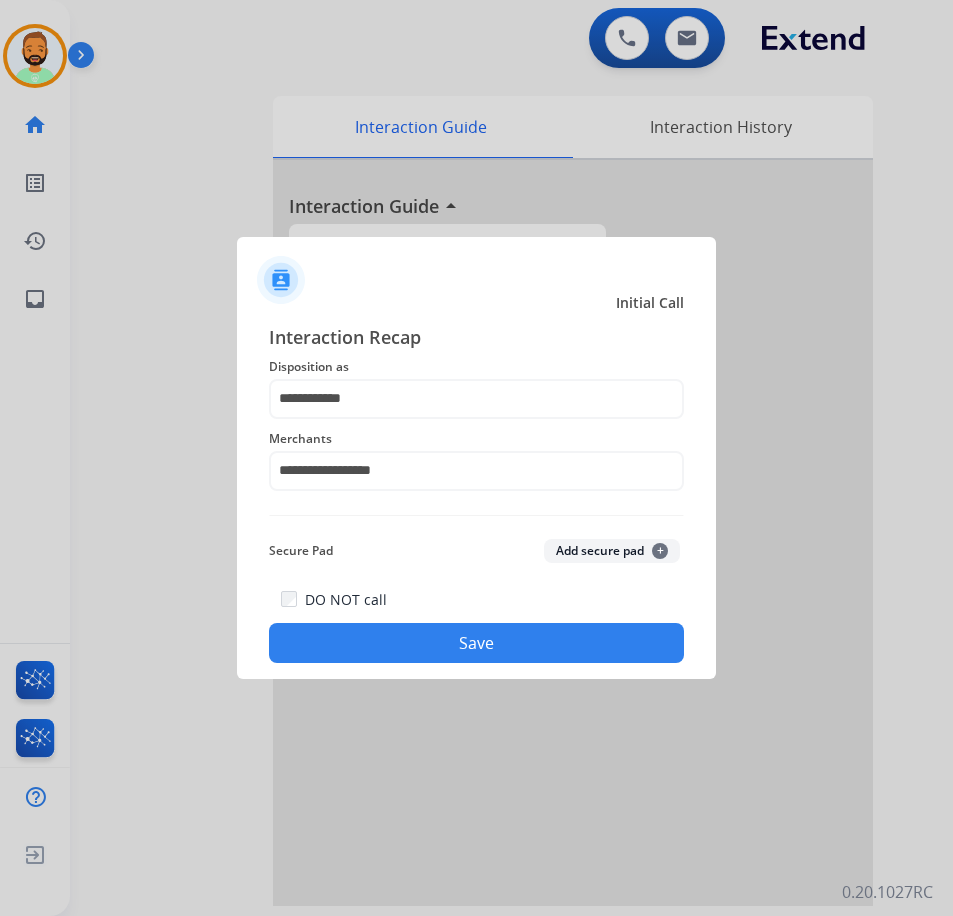 click on "Save" 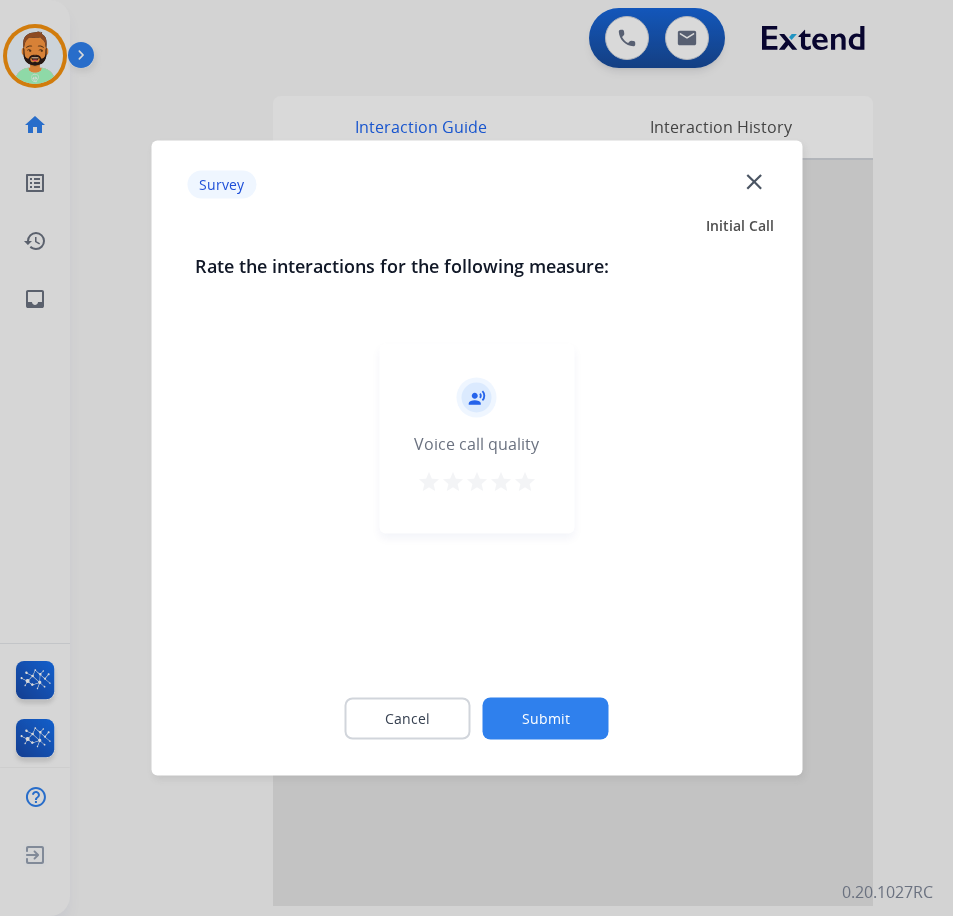 click on "Submit" 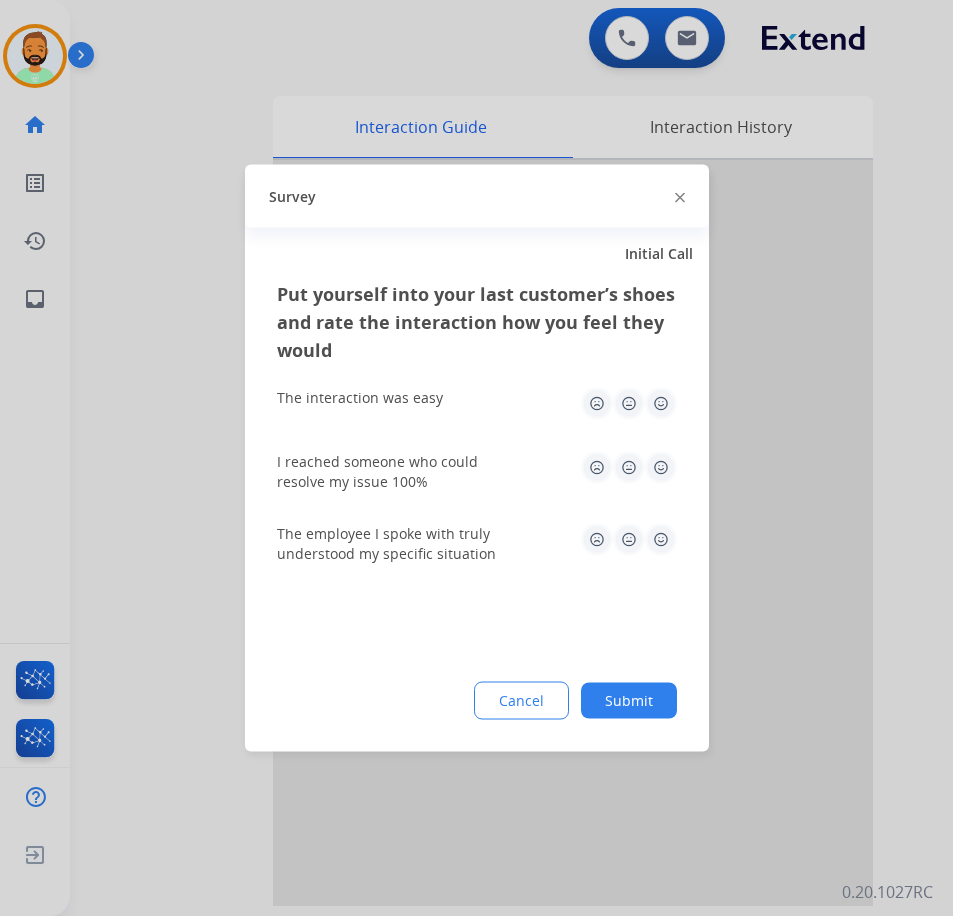 click on "Submit" 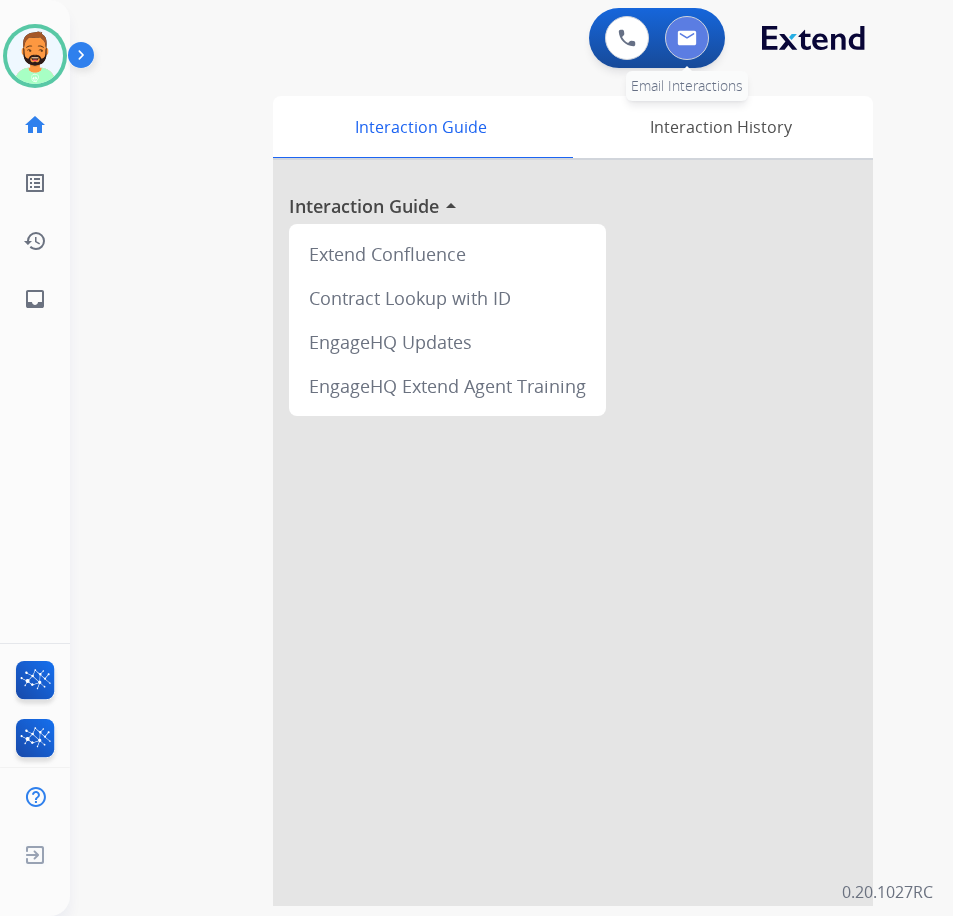 click at bounding box center (687, 38) 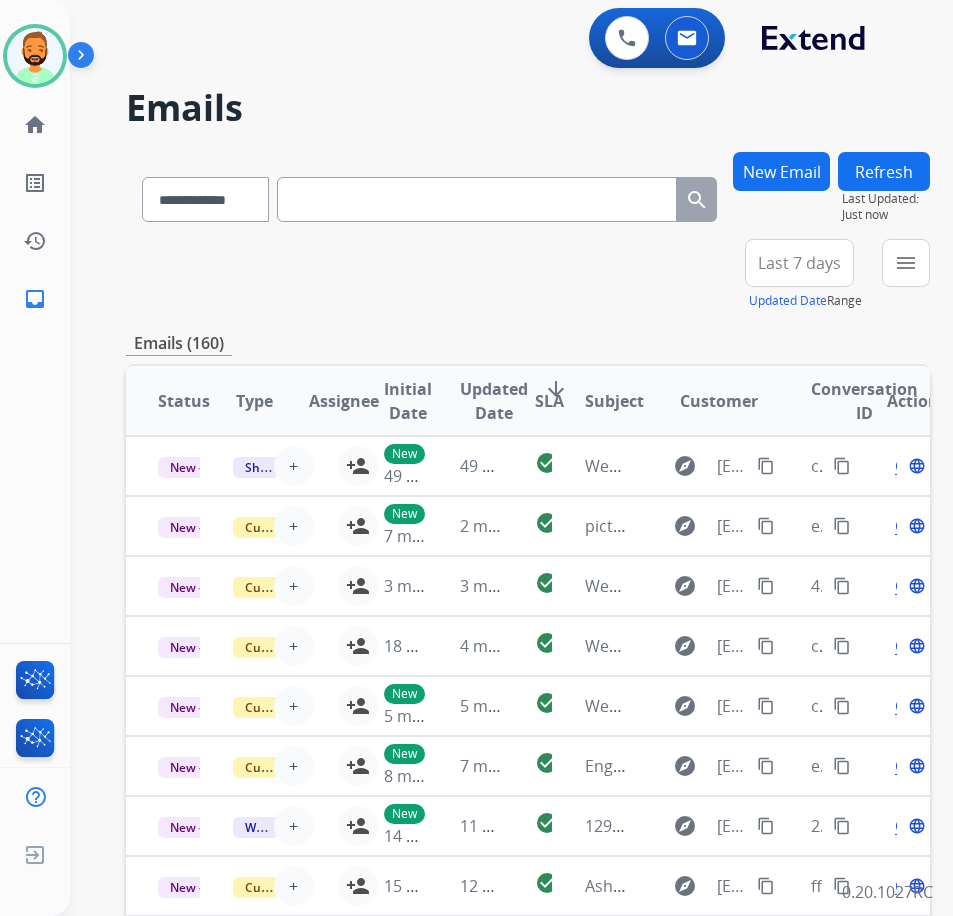 click on "Last 7 days" at bounding box center (799, 263) 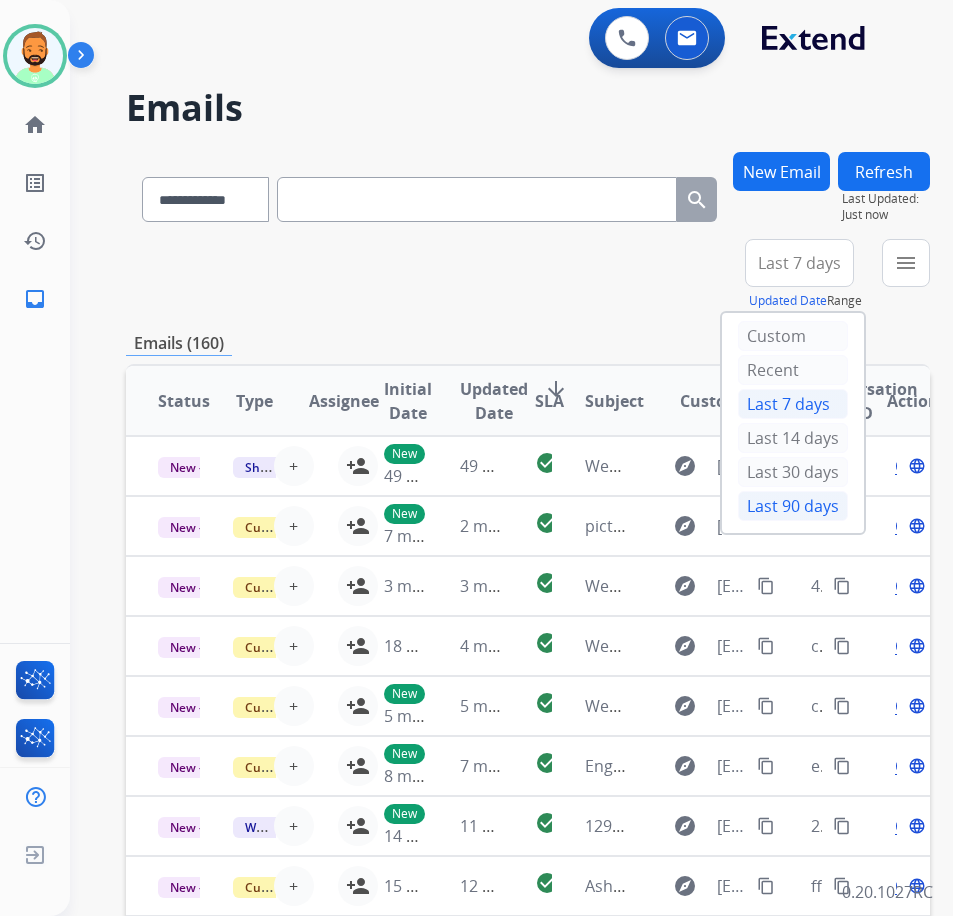 click on "Last 90 days" at bounding box center [793, 506] 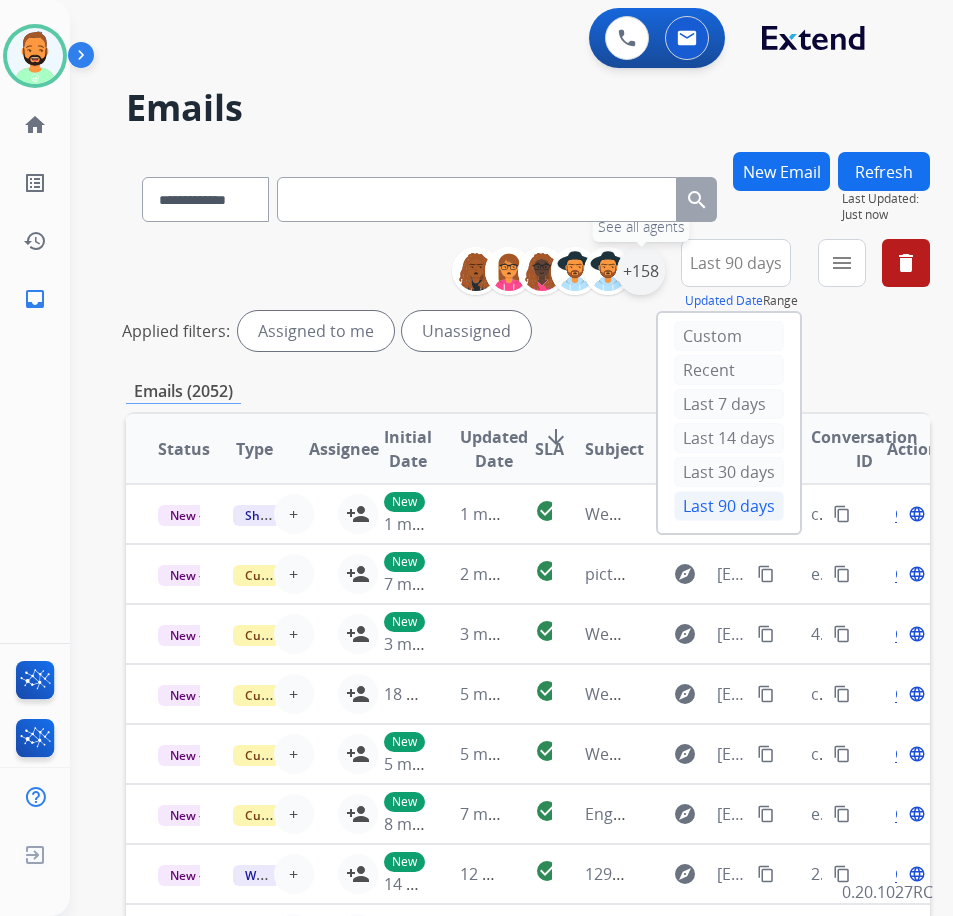 click on "+158" at bounding box center [641, 271] 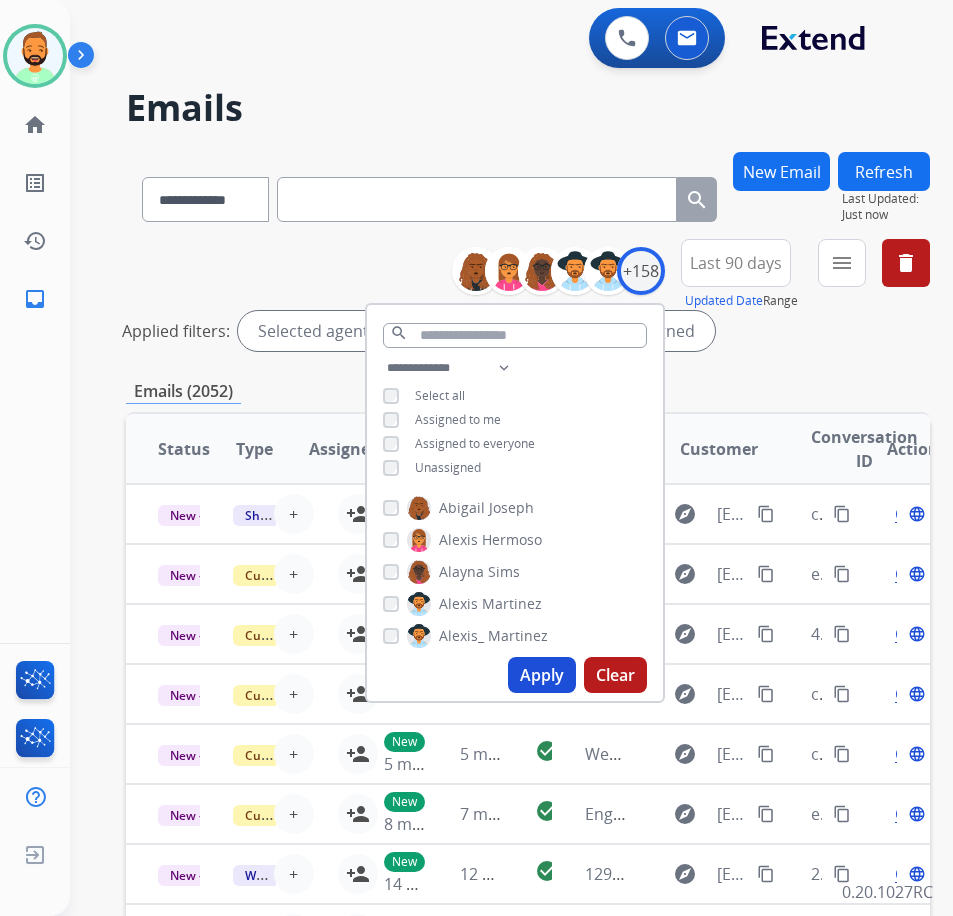 click on "Unassigned" at bounding box center (448, 467) 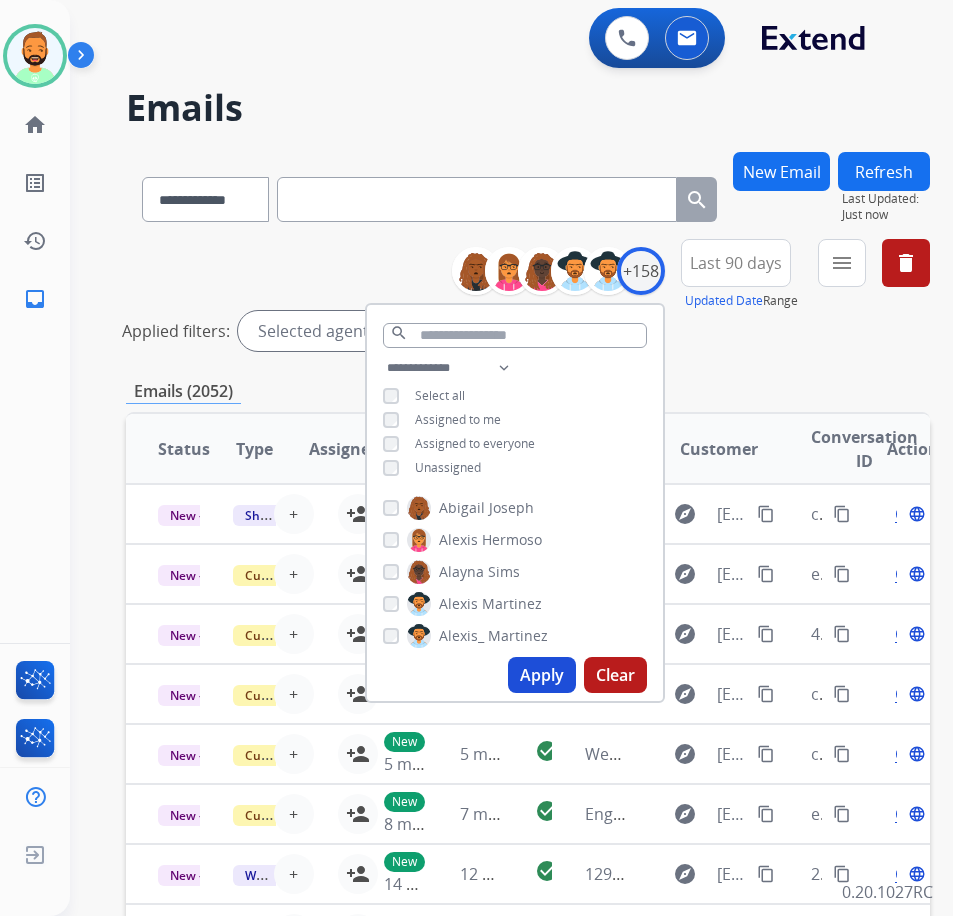 click on "Apply" at bounding box center (542, 675) 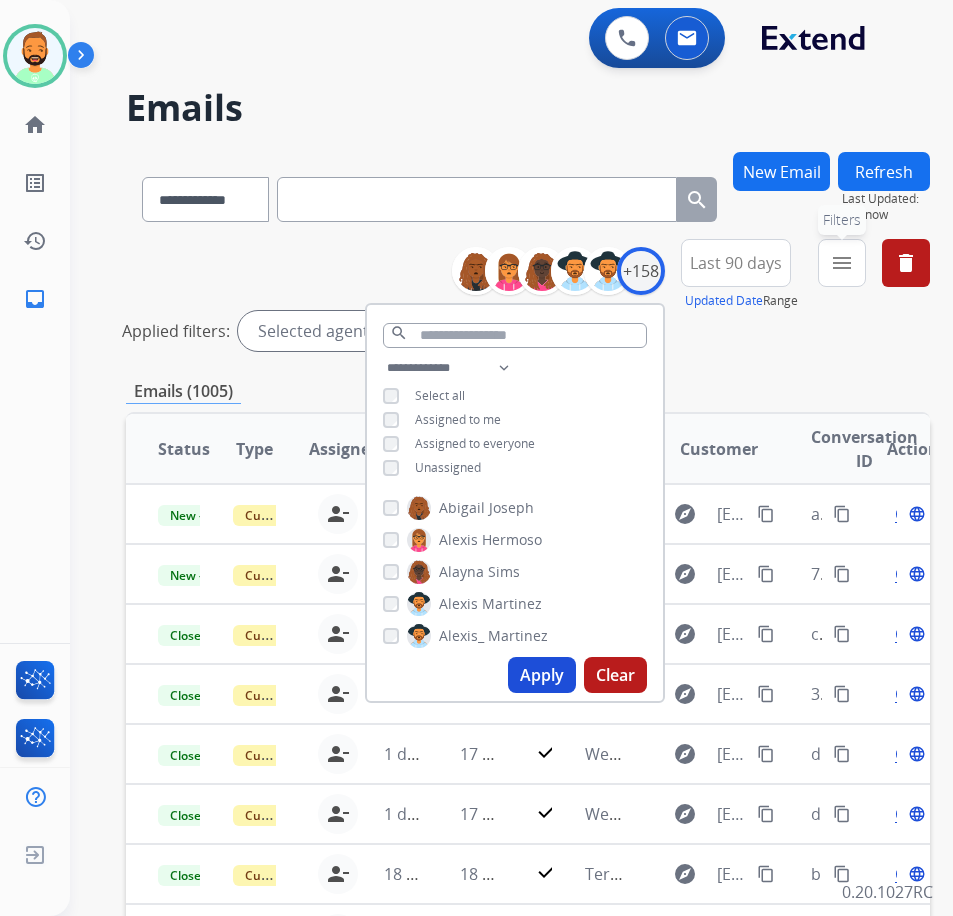 click on "menu  Filters" at bounding box center [842, 263] 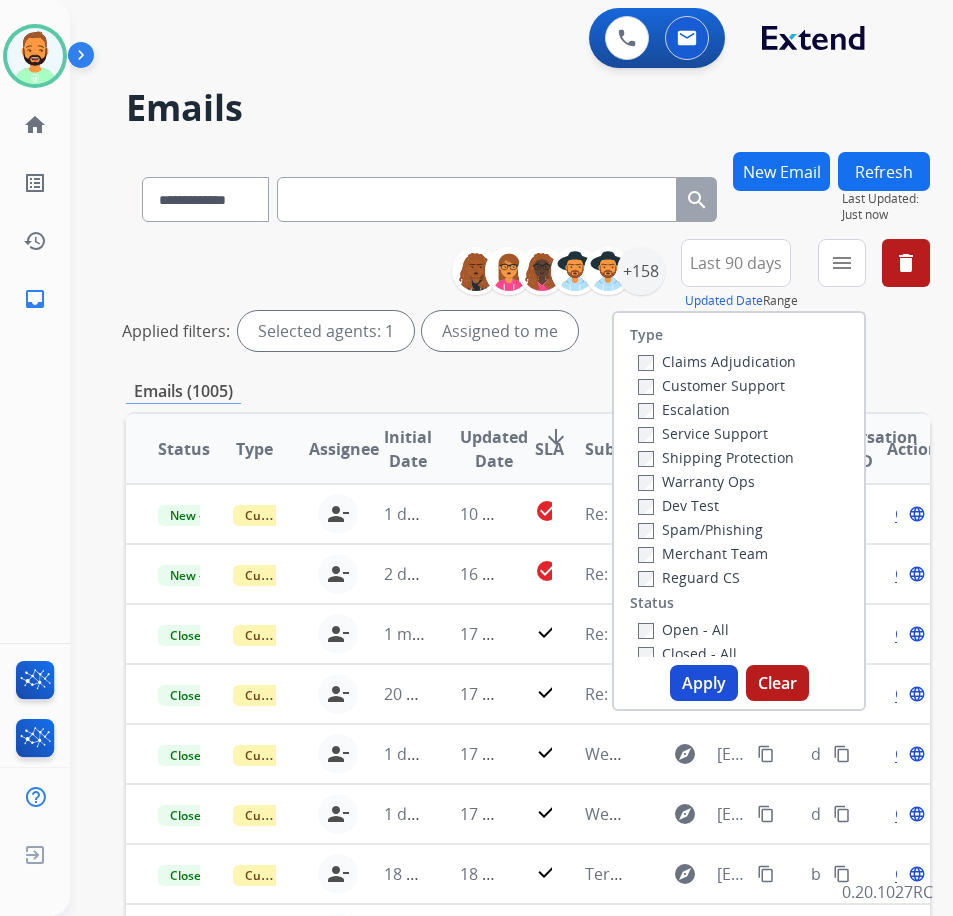 click on "Customer Support" at bounding box center (717, 385) 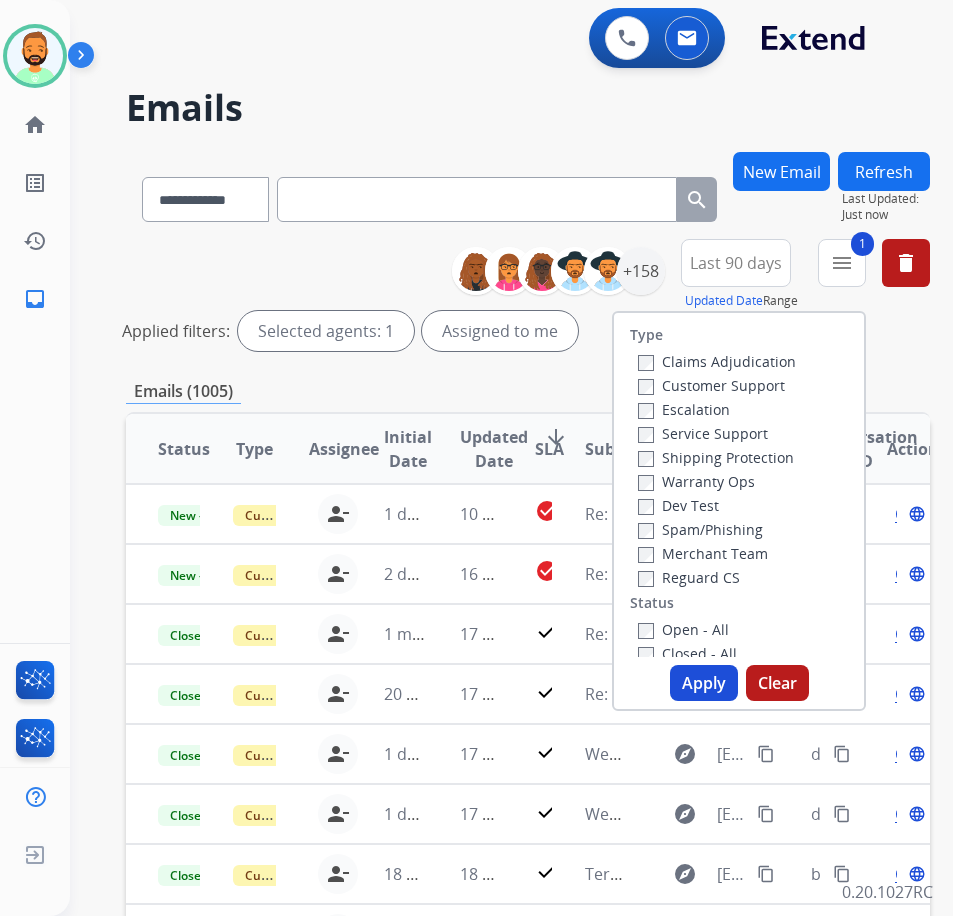 click on "Shipping Protection" at bounding box center [716, 457] 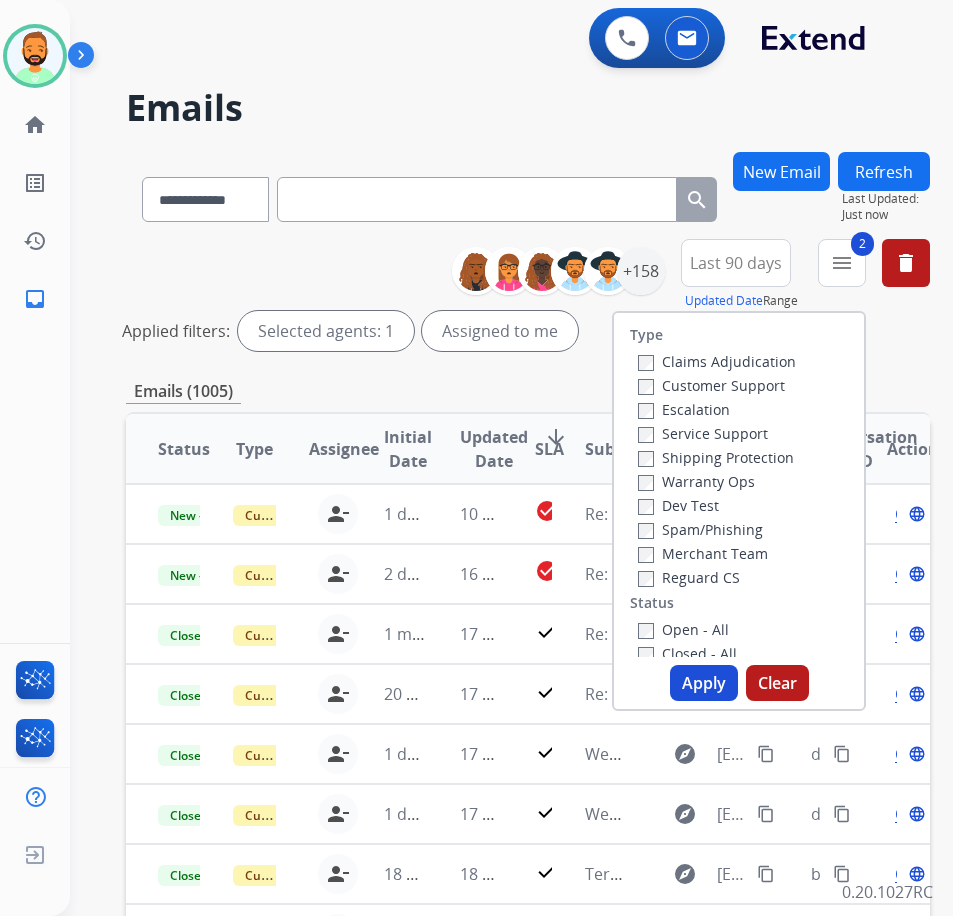 click on "Open - All" at bounding box center (683, 629) 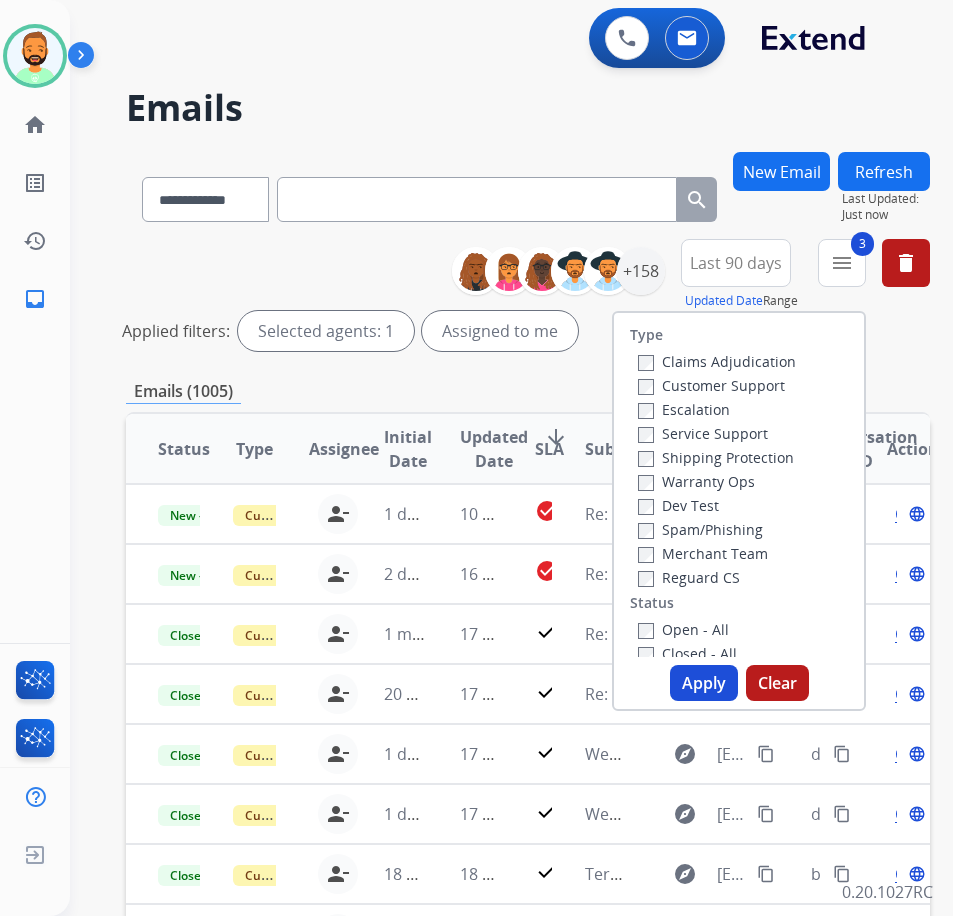 click on "Apply" at bounding box center [704, 683] 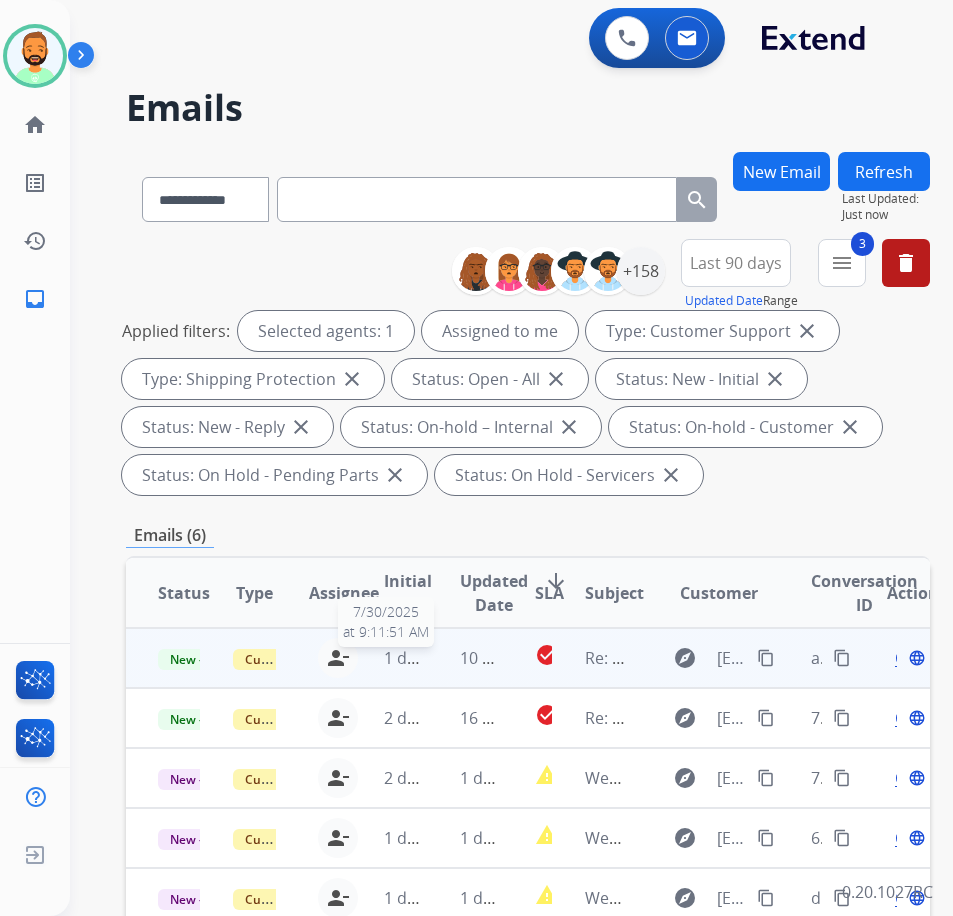 click on "1 day ago" at bounding box center (420, 658) 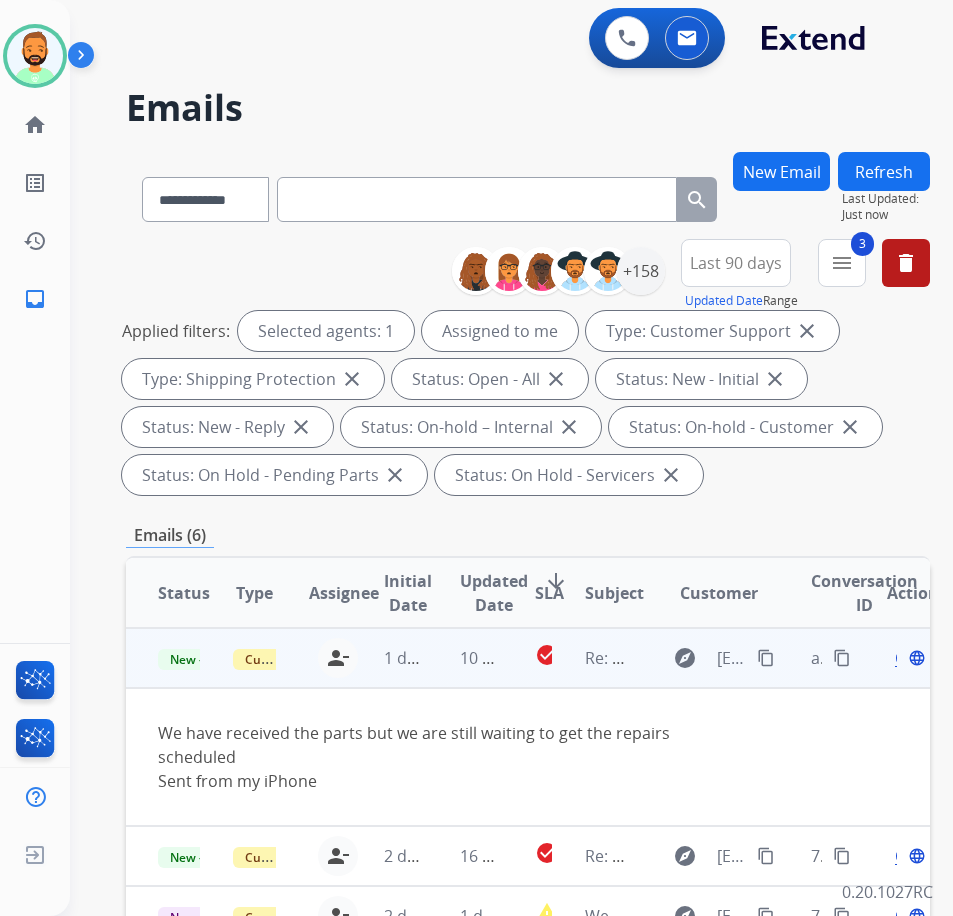 click on "Open" at bounding box center (915, 658) 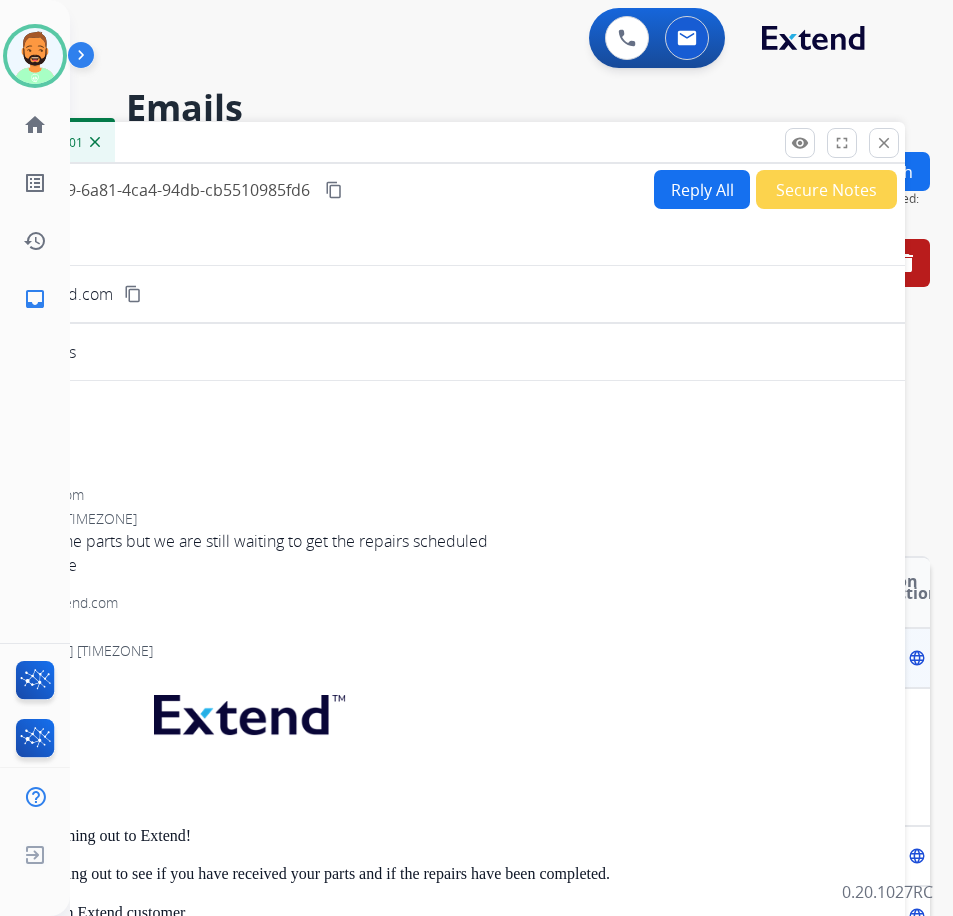 click on "Reply All" at bounding box center (702, 189) 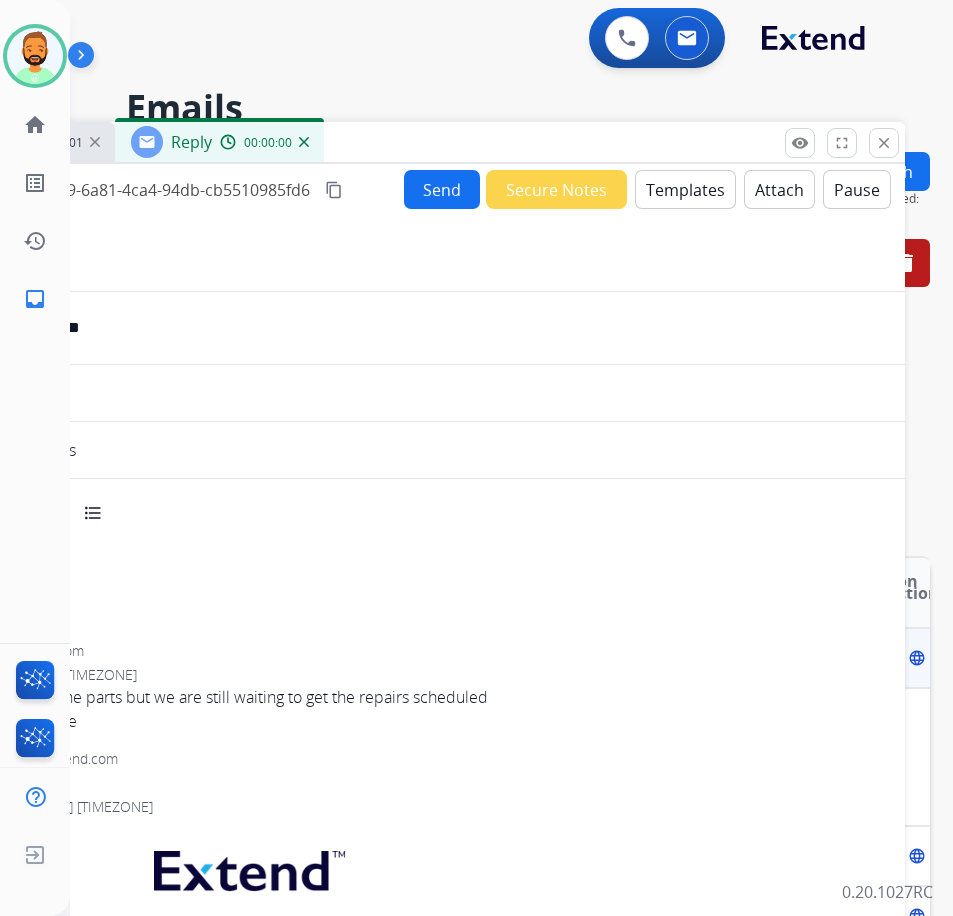 select on "**********" 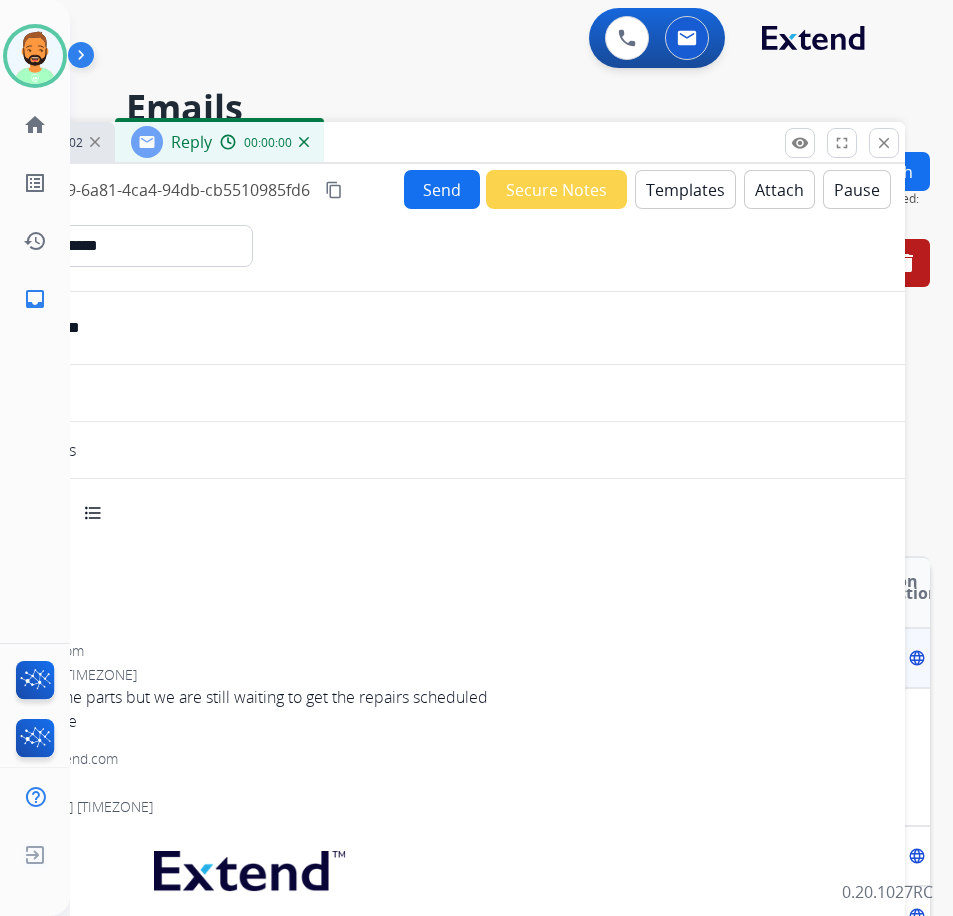 click on "Templates" at bounding box center [685, 189] 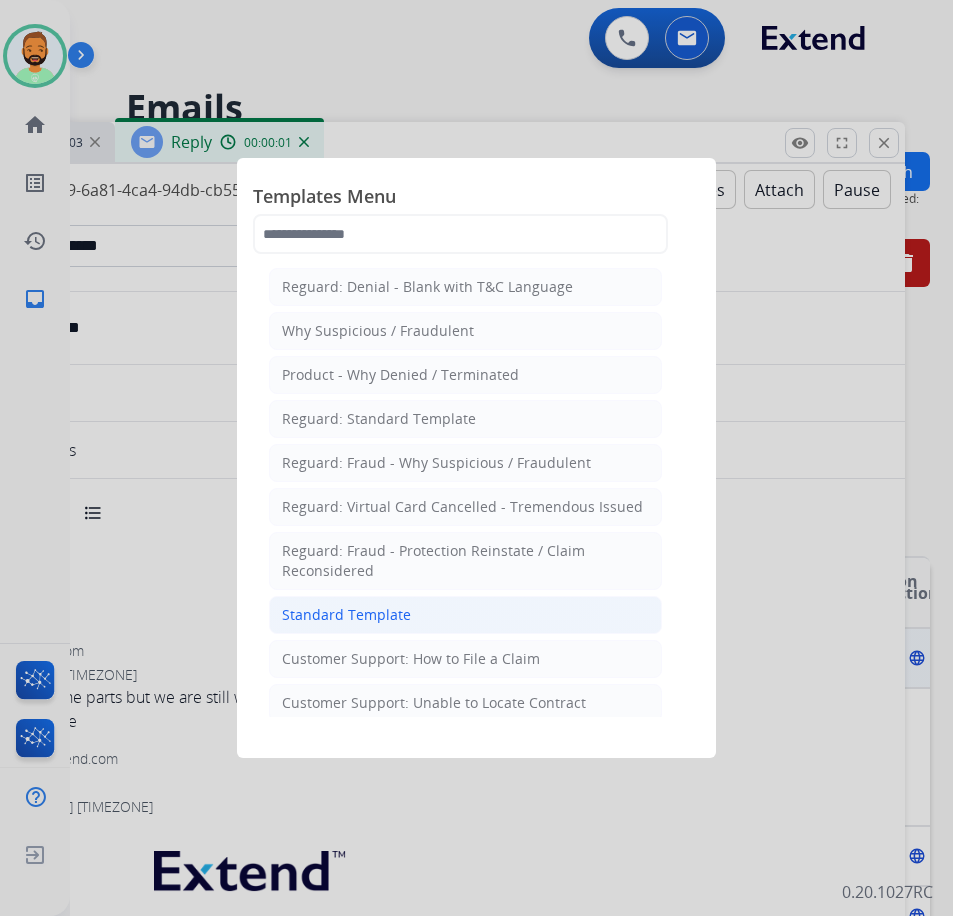 click on "Standard Template" 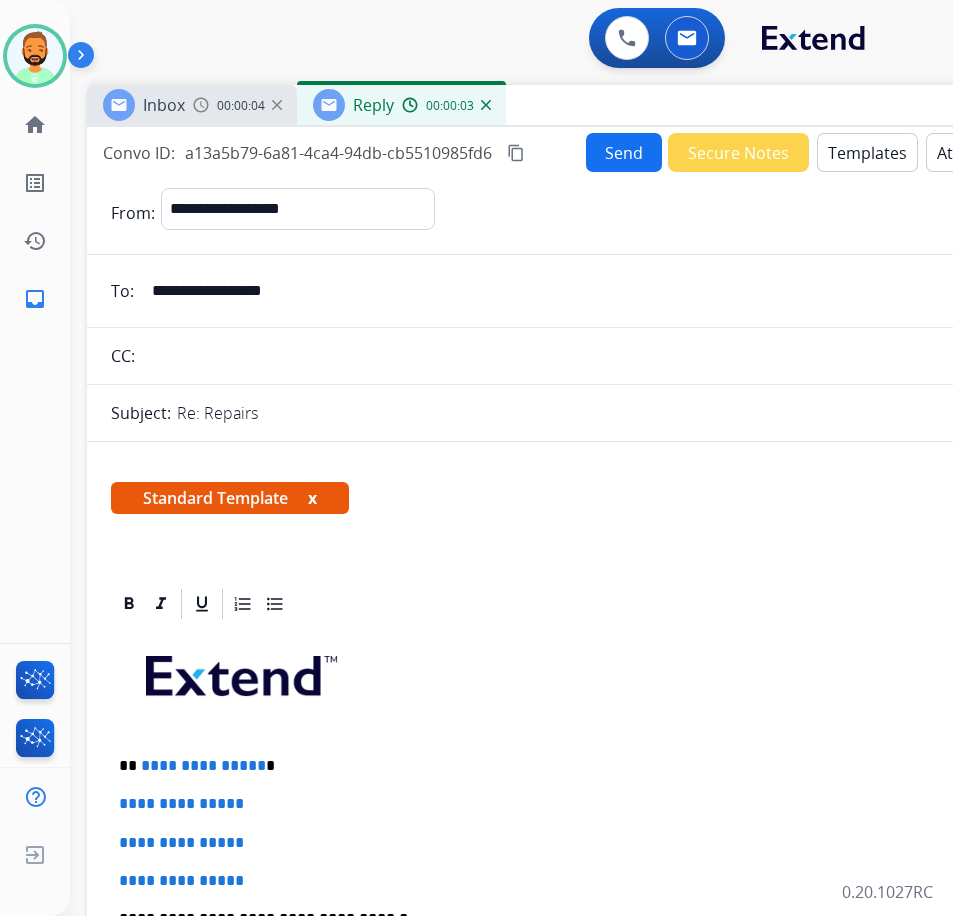 drag, startPoint x: 391, startPoint y: 145, endPoint x: 565, endPoint y: 109, distance: 177.68512 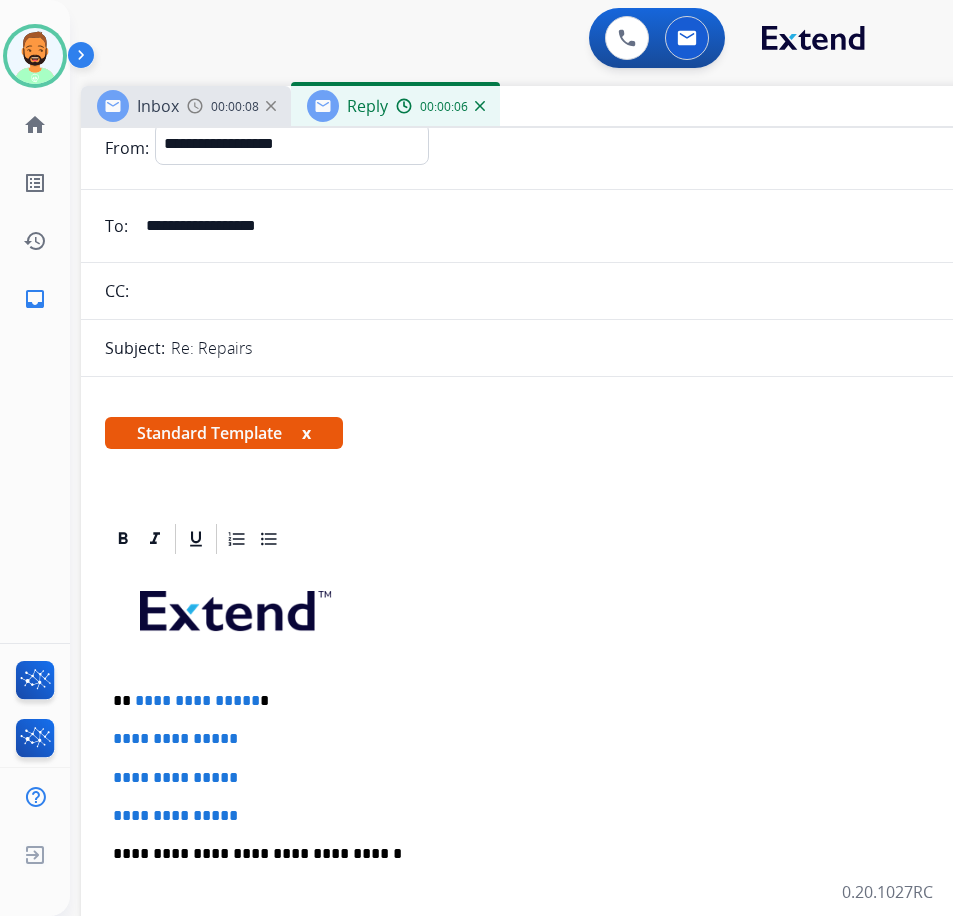 scroll, scrollTop: 100, scrollLeft: 0, axis: vertical 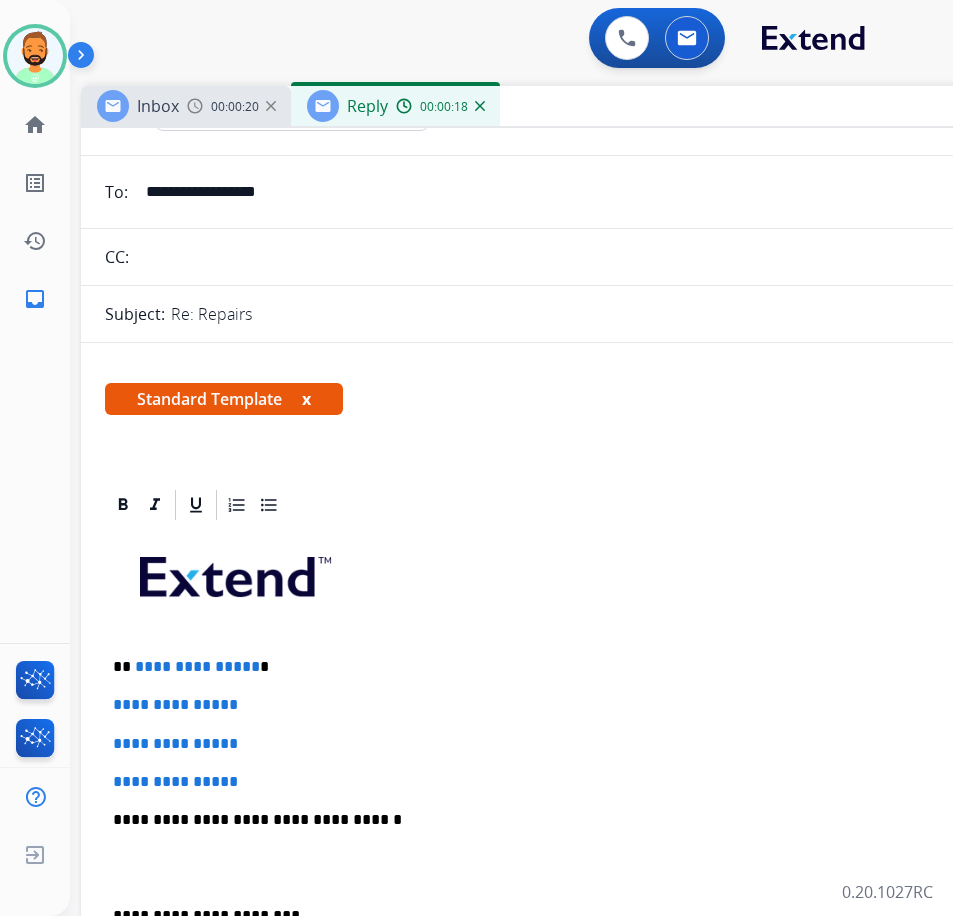 click on "**********" at bounding box center (573, 667) 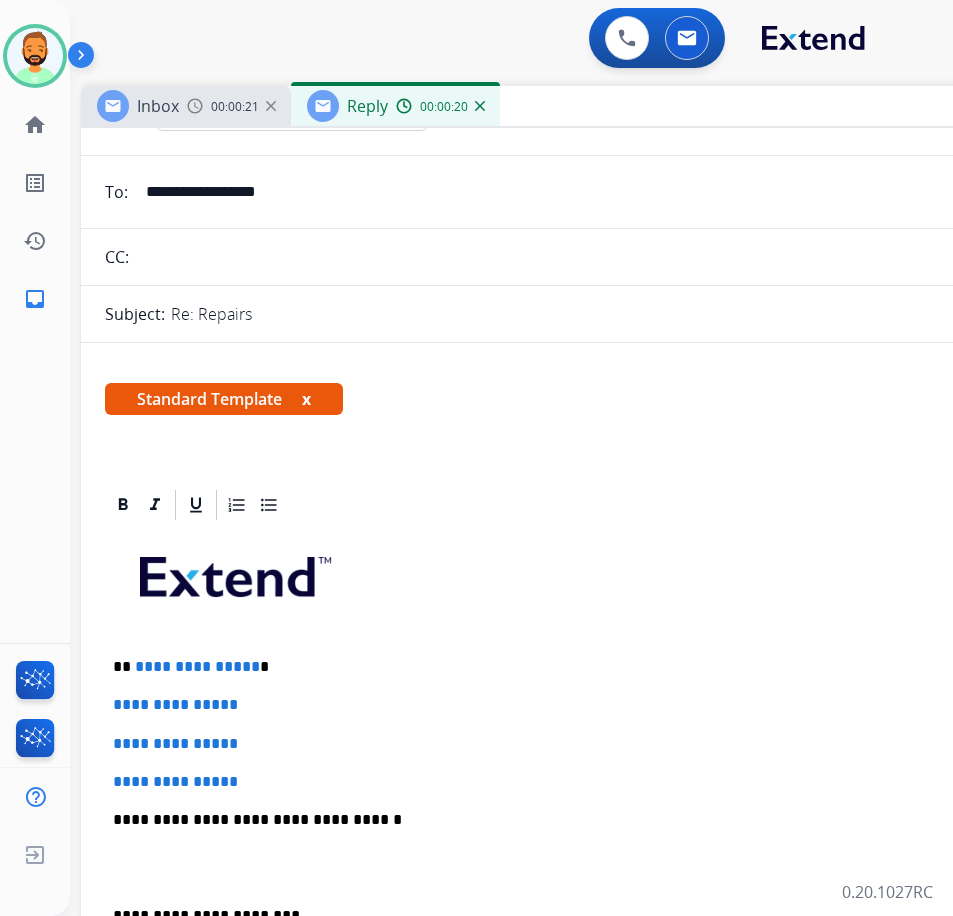 type 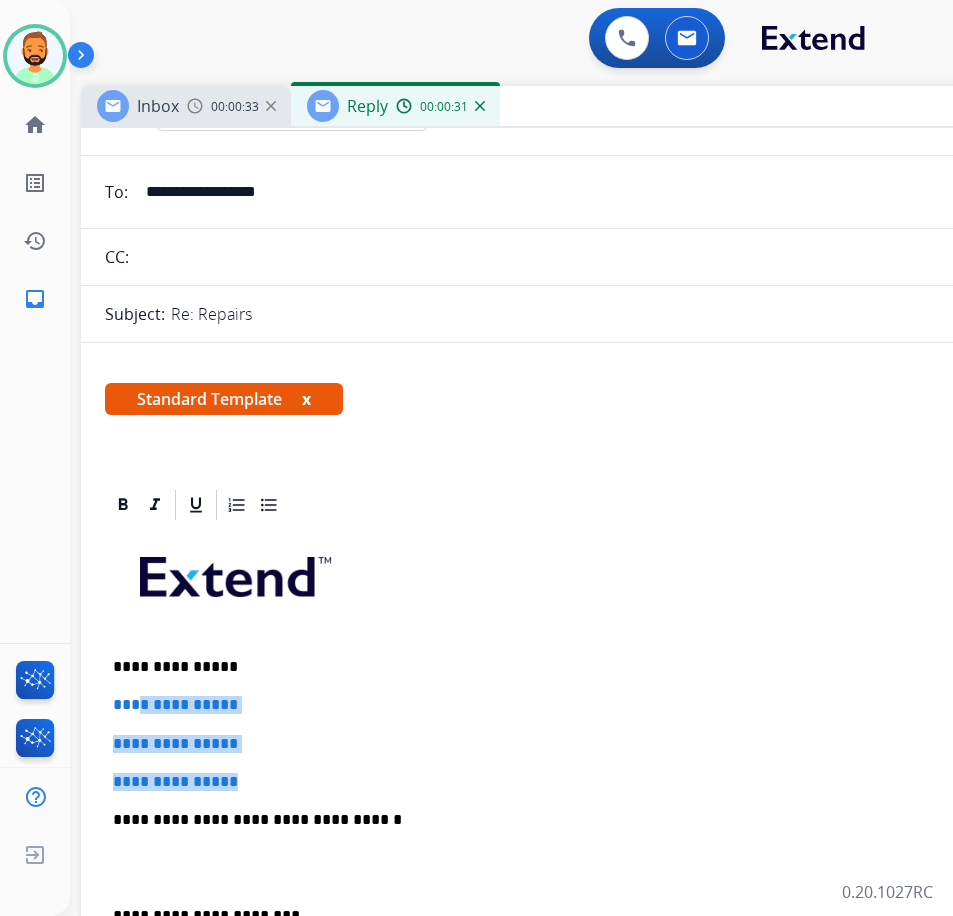 drag, startPoint x: 268, startPoint y: 778, endPoint x: 142, endPoint y: 709, distance: 143.65584 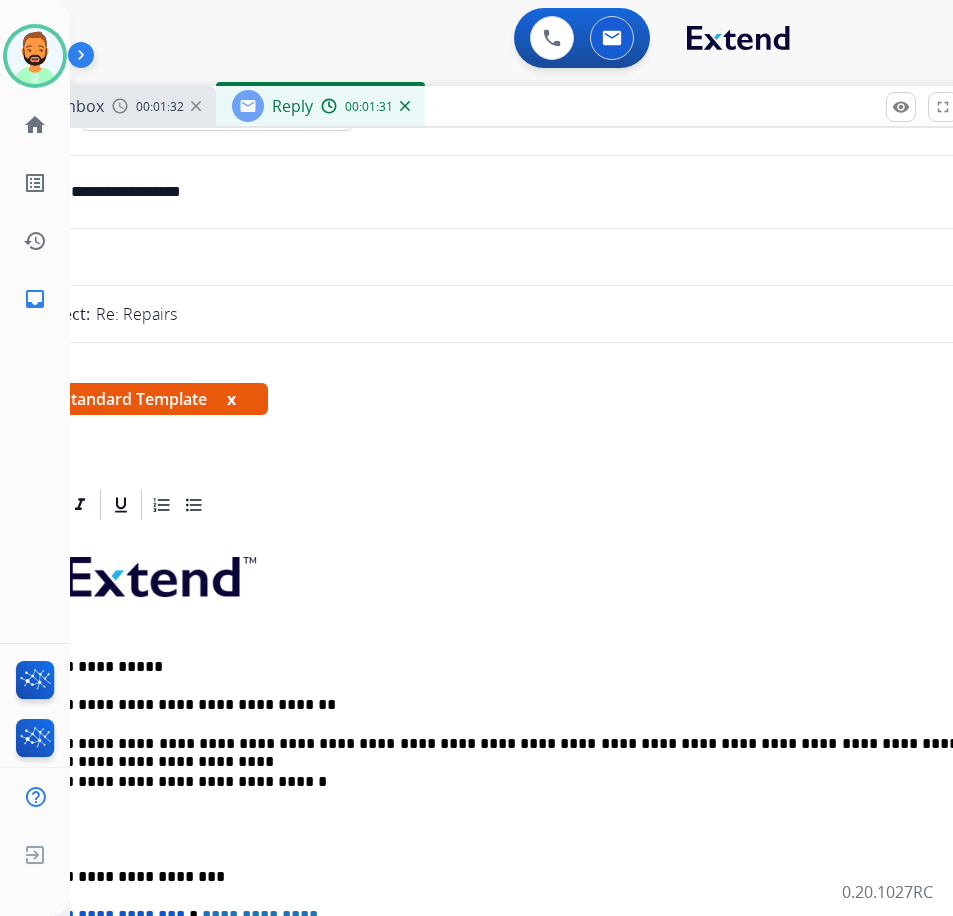 scroll, scrollTop: 0, scrollLeft: 70, axis: horizontal 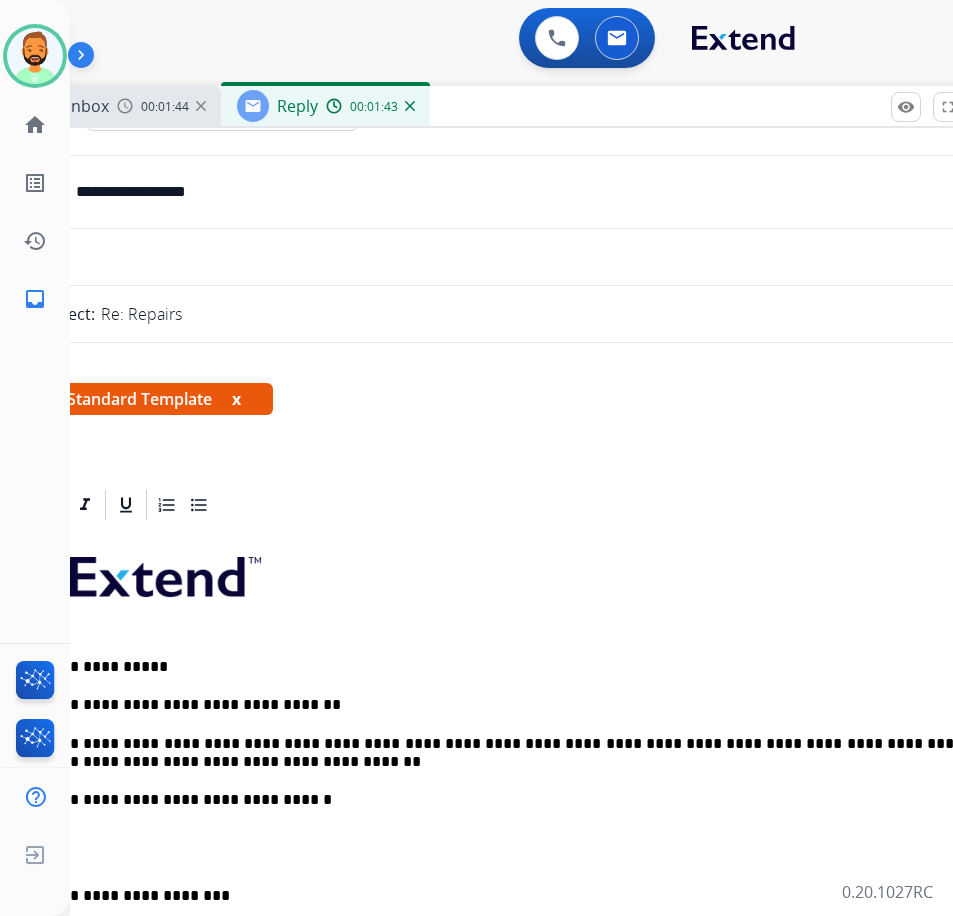 click at bounding box center [511, 848] 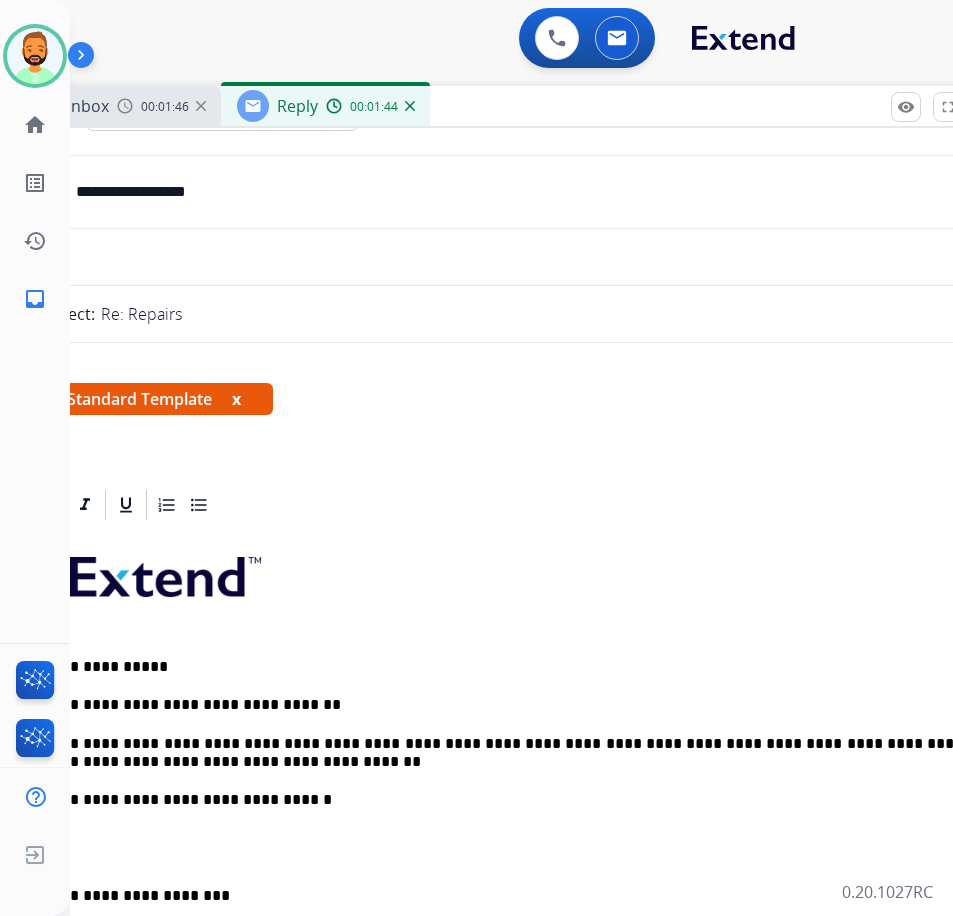 click on "**********" at bounding box center (503, 896) 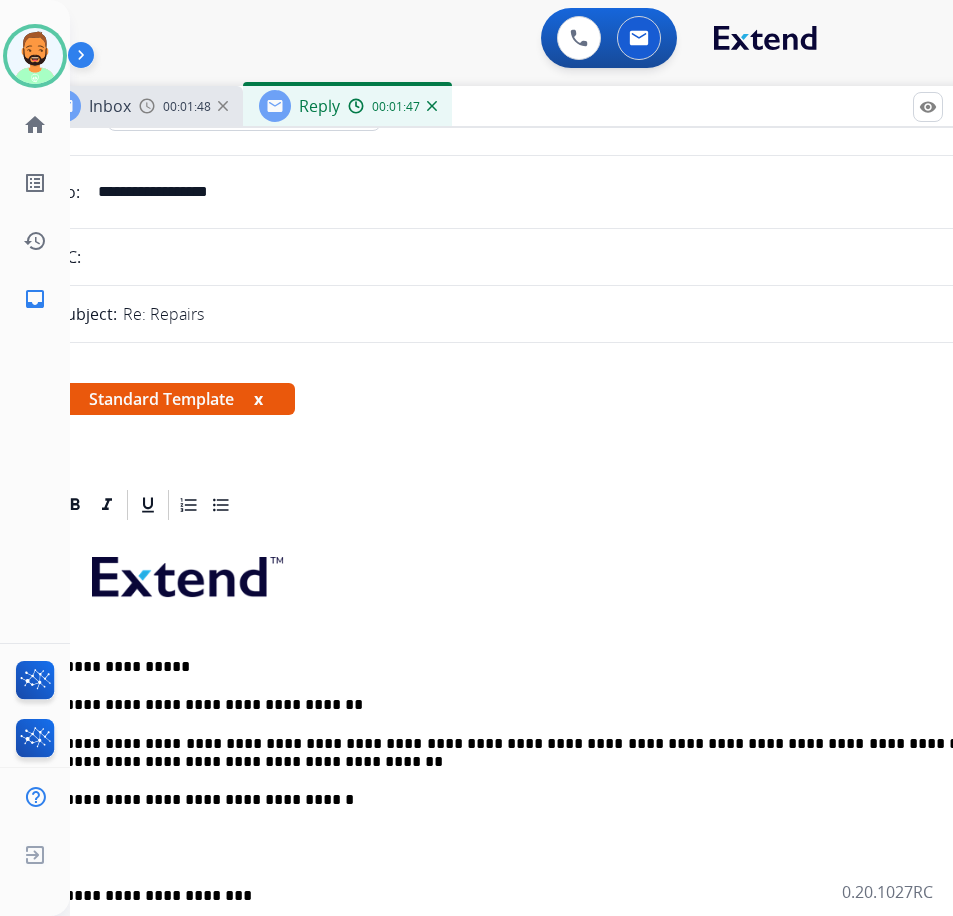 scroll, scrollTop: 0, scrollLeft: 38, axis: horizontal 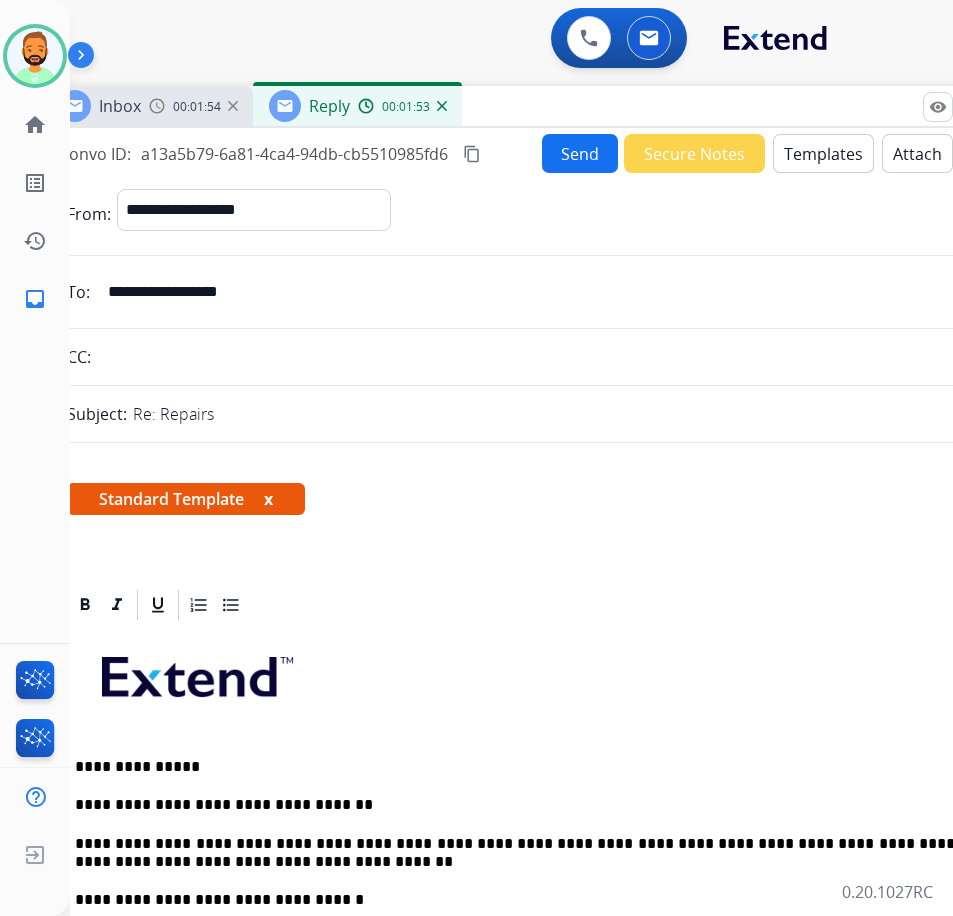click on "Send" at bounding box center [580, 153] 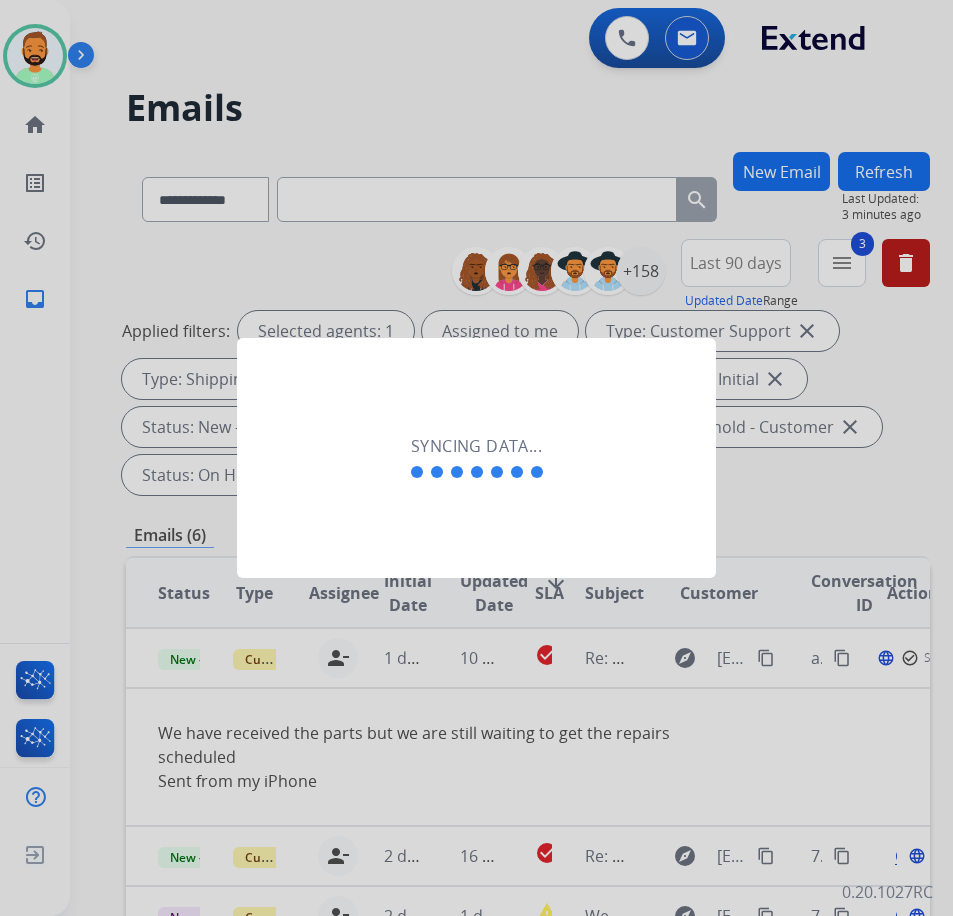 scroll, scrollTop: 0, scrollLeft: 3, axis: horizontal 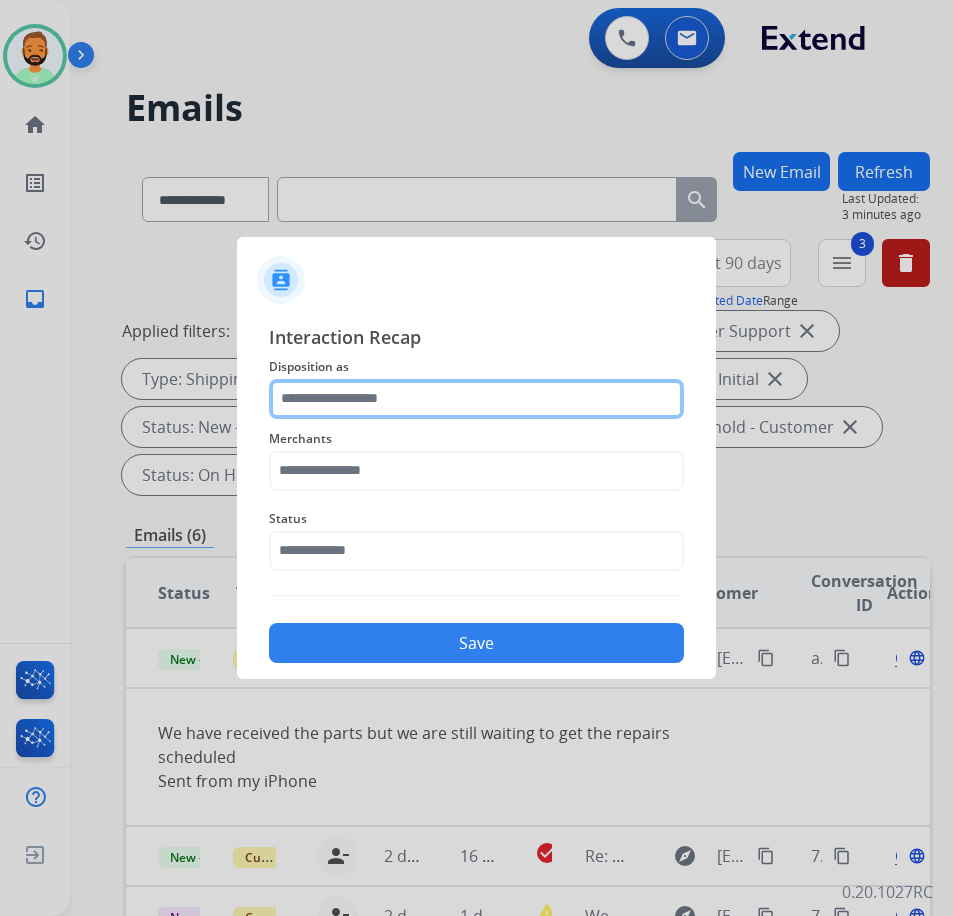 click 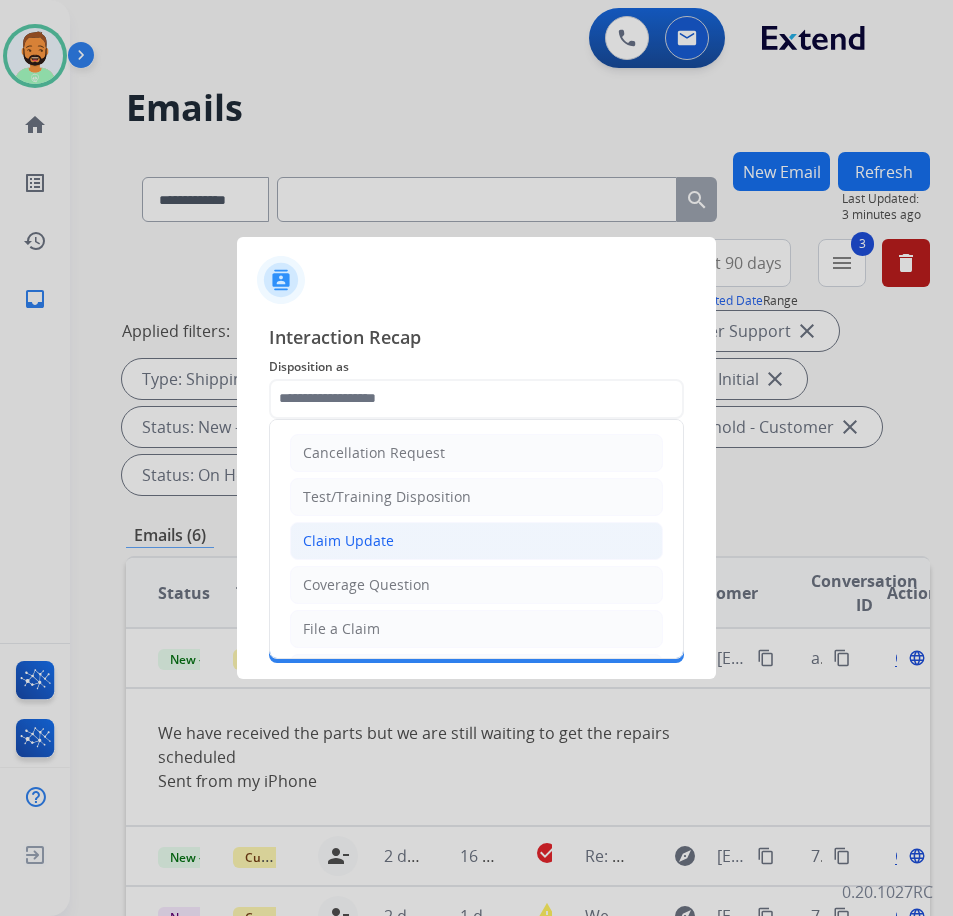 click on "Claim Update" 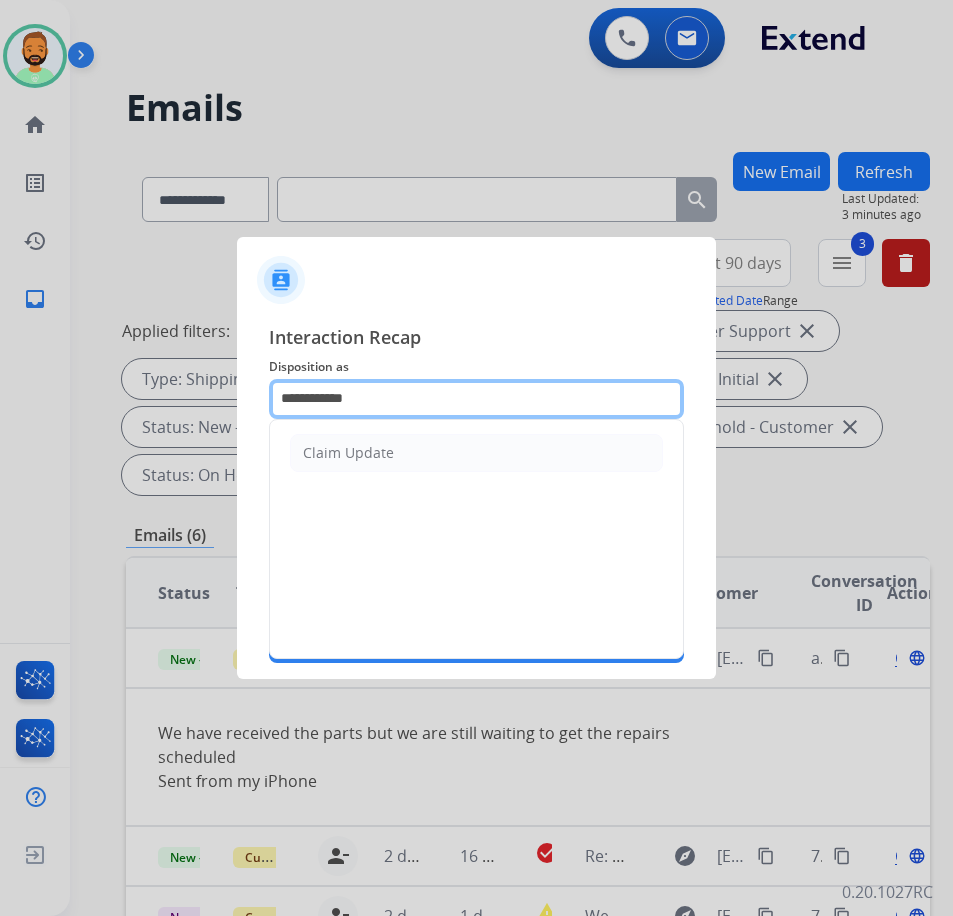 drag, startPoint x: 469, startPoint y: 395, endPoint x: 152, endPoint y: 402, distance: 317.07727 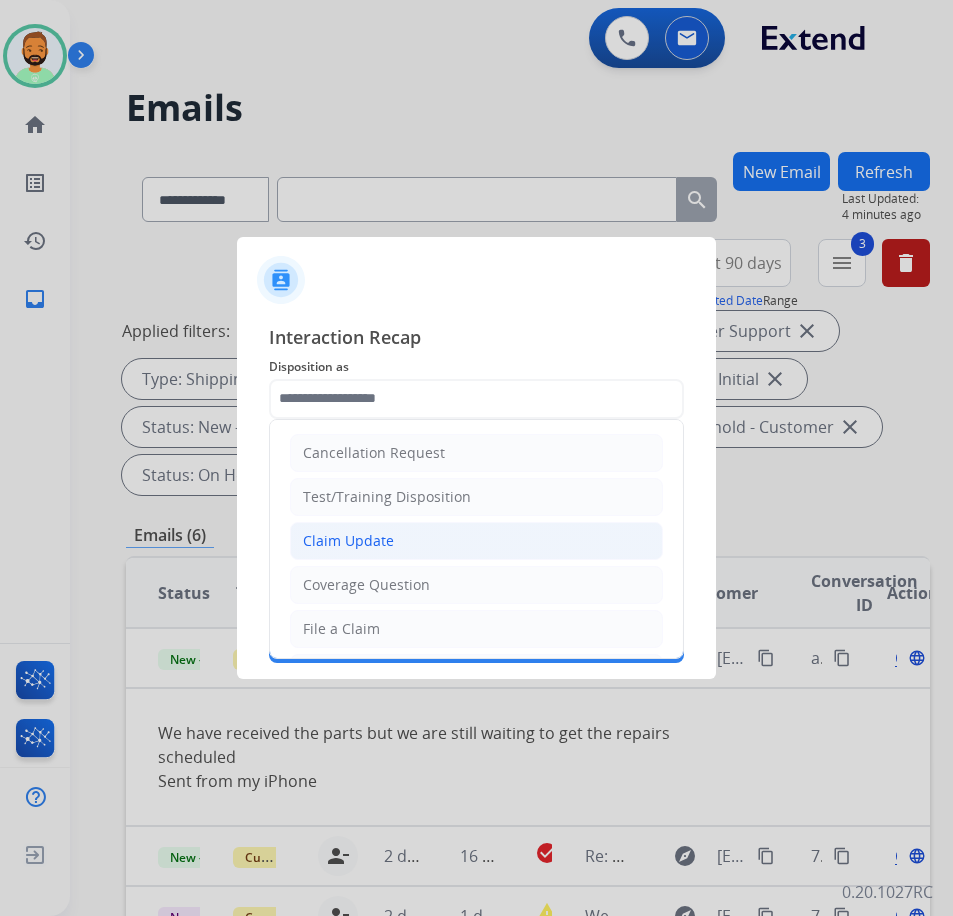 click on "Claim Update" 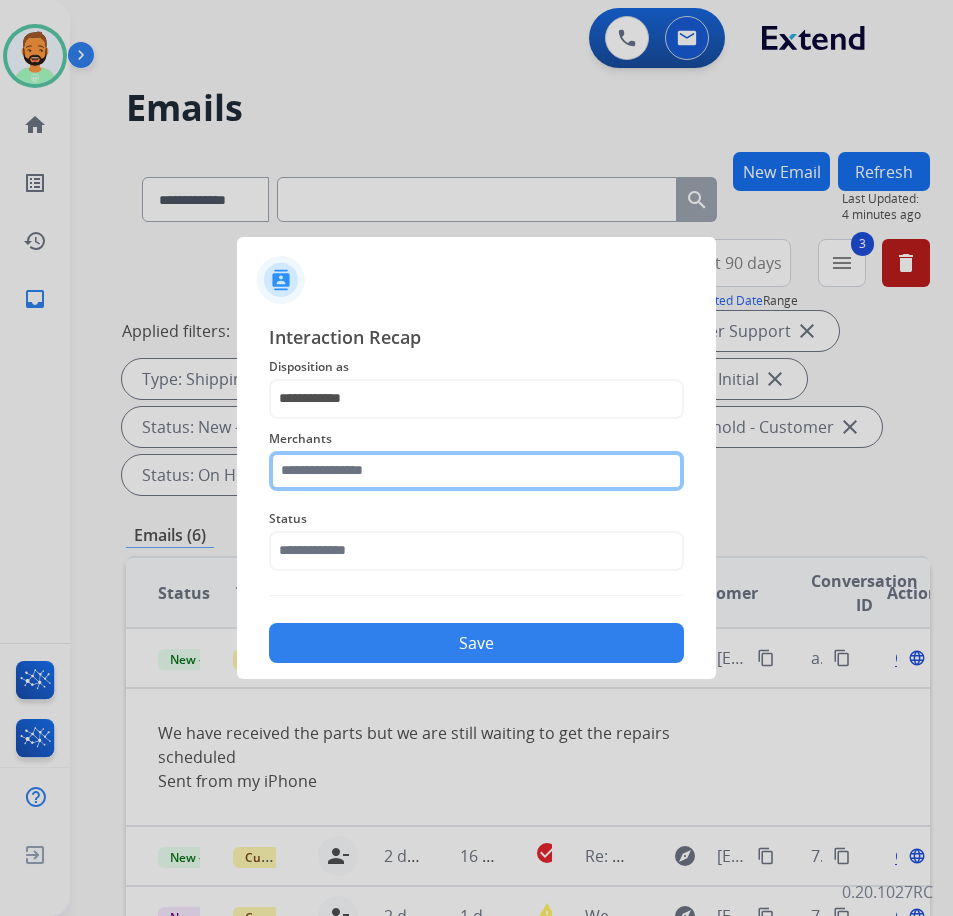 click 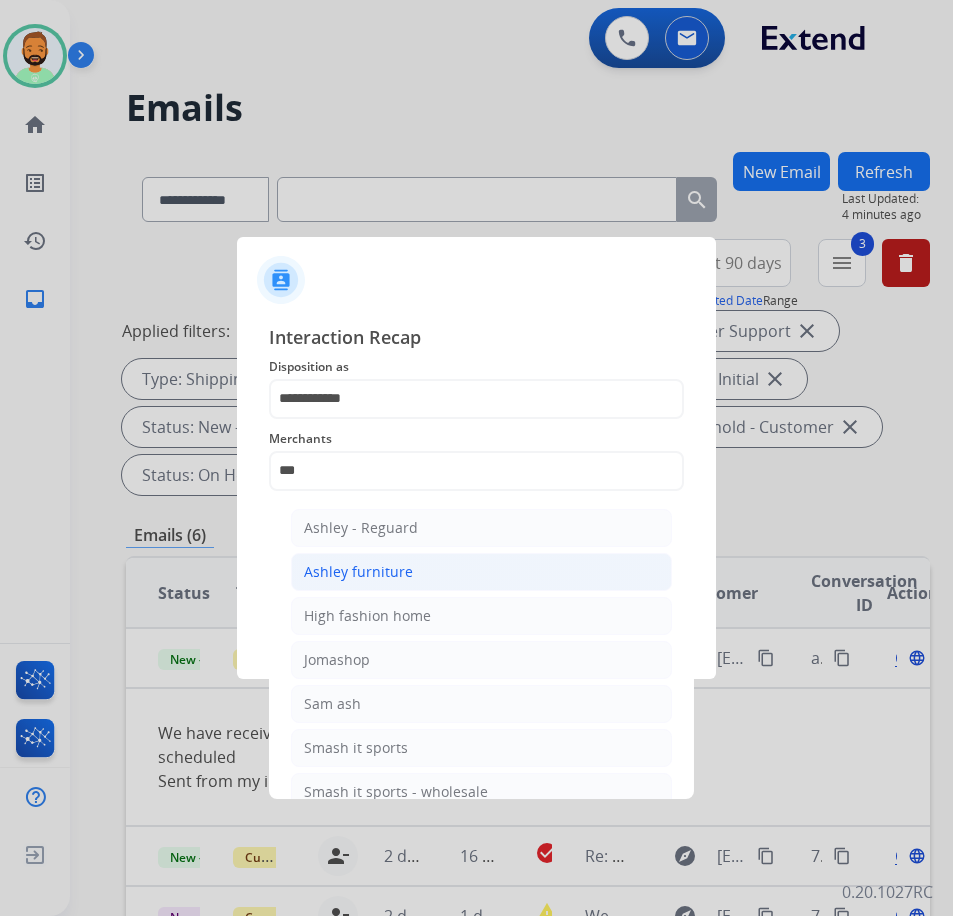 click on "Ashley furniture" 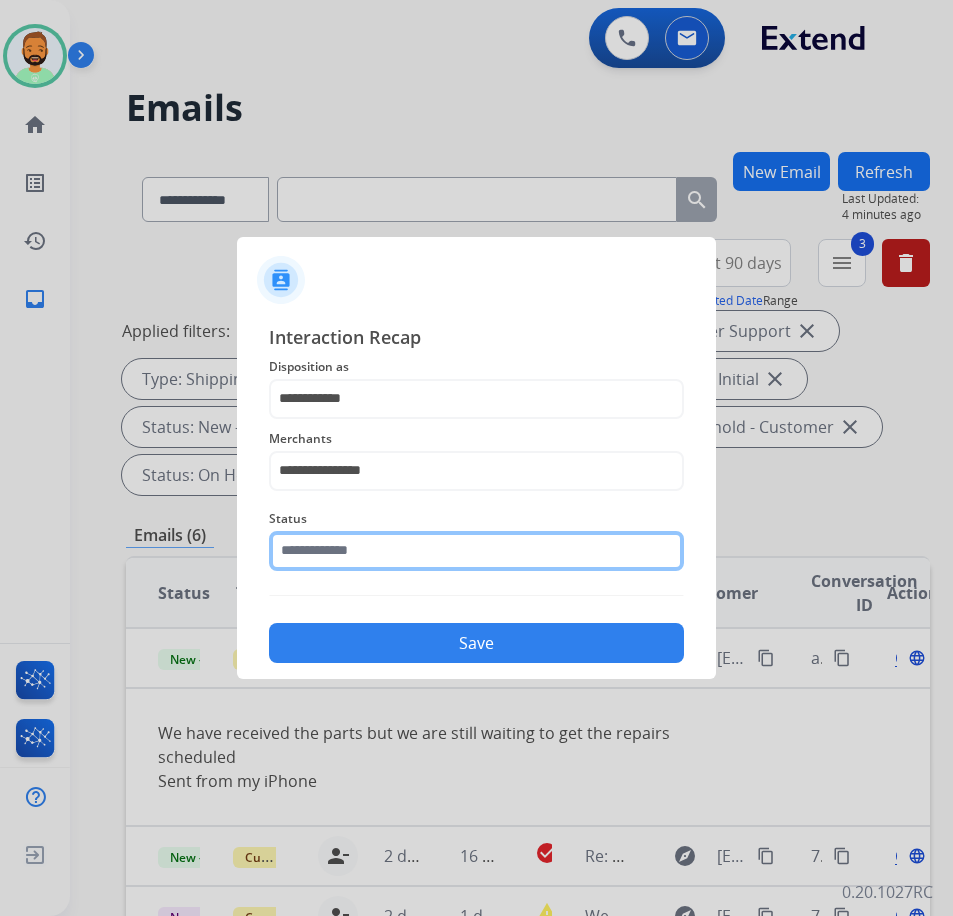 click 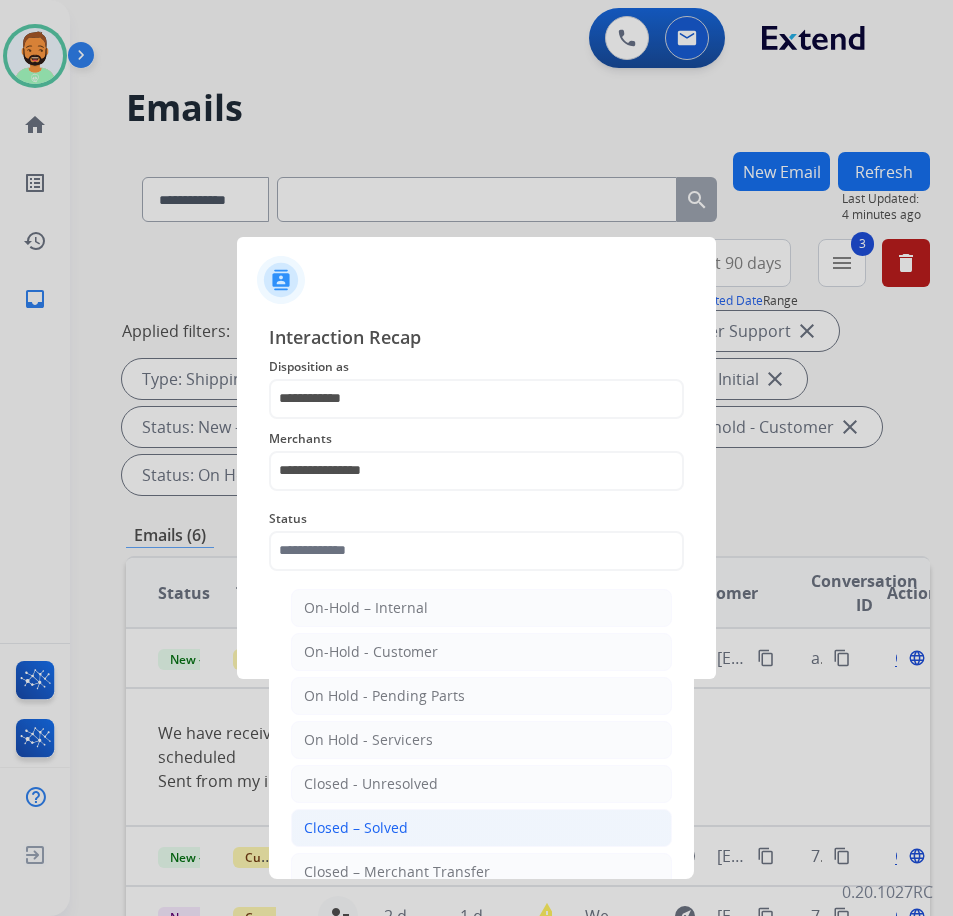 click on "Closed – Solved" 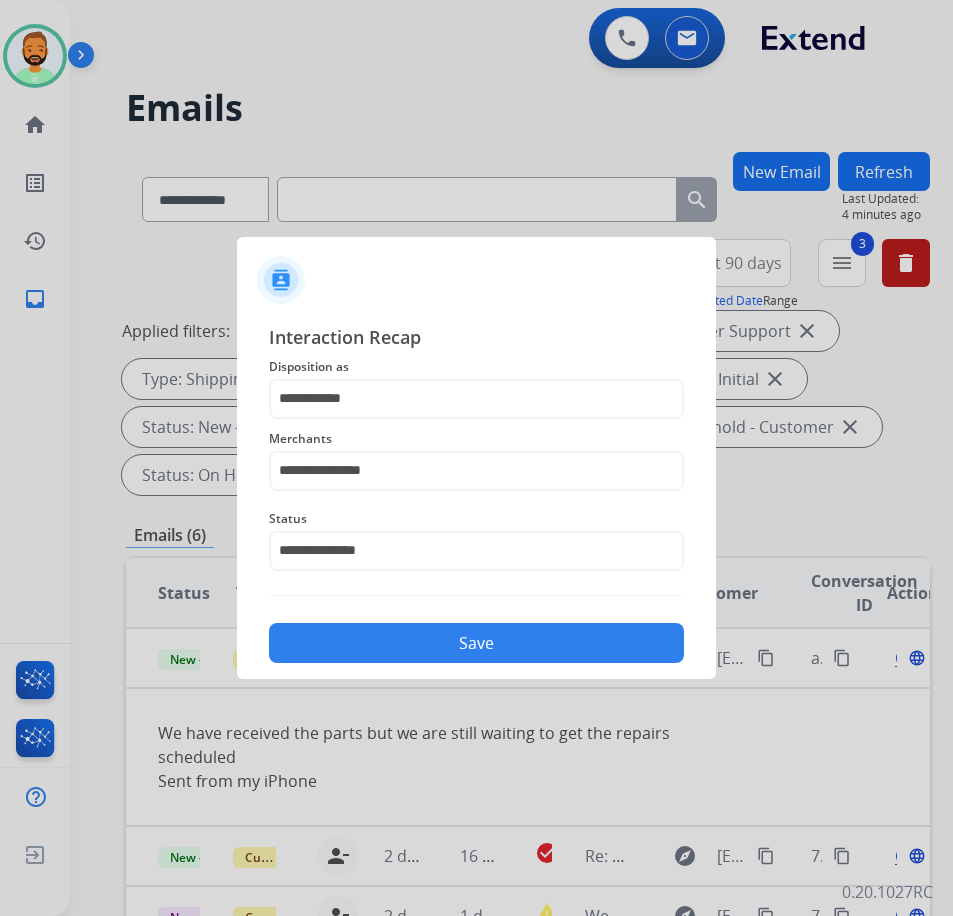 click on "Save" 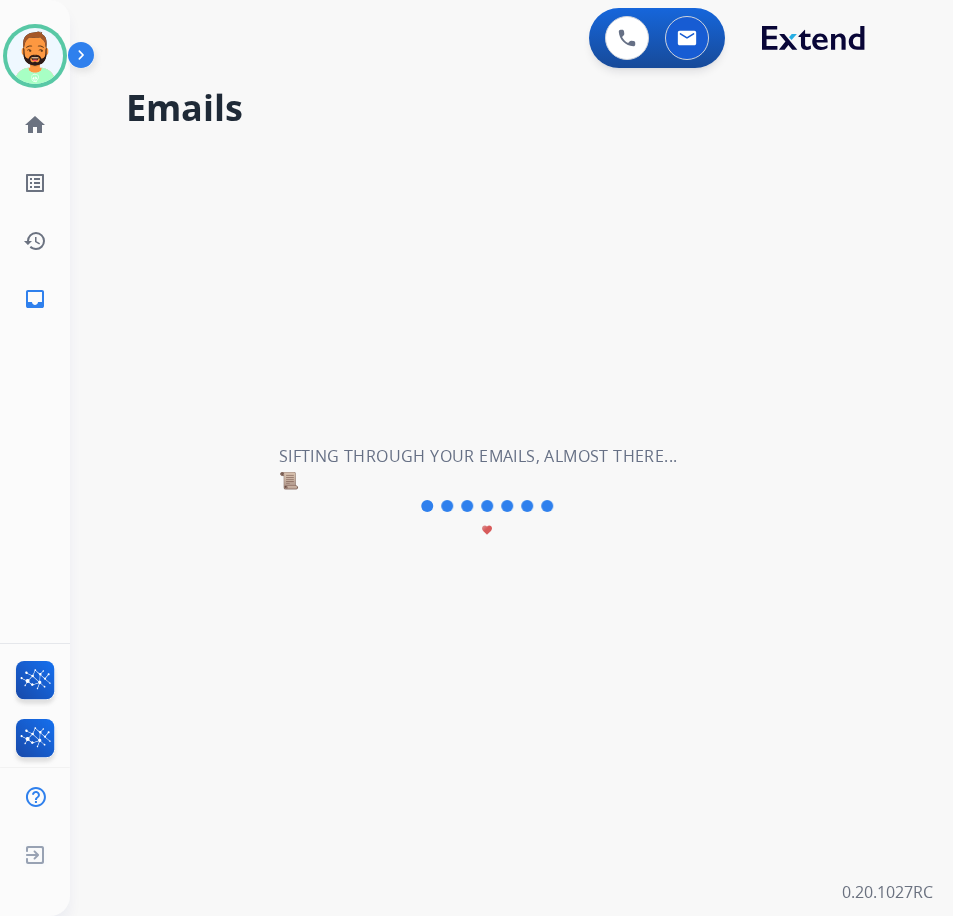scroll, scrollTop: 0, scrollLeft: 0, axis: both 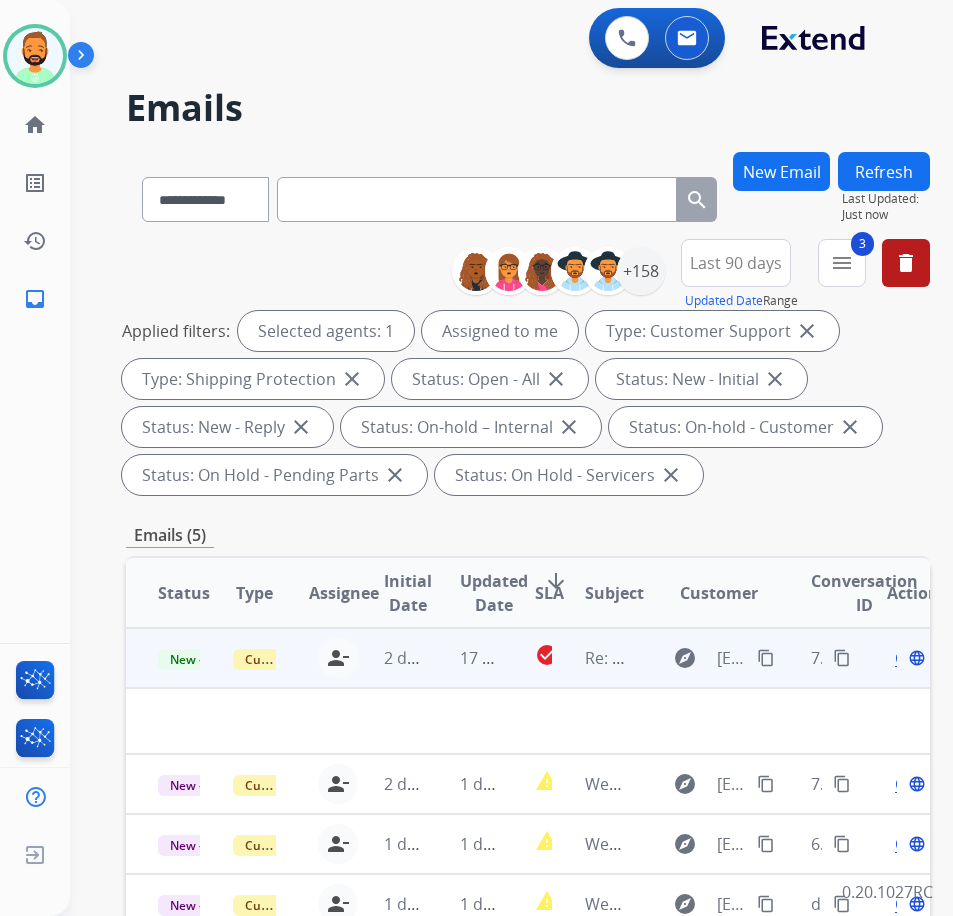 click on "17 hours ago" at bounding box center (465, 658) 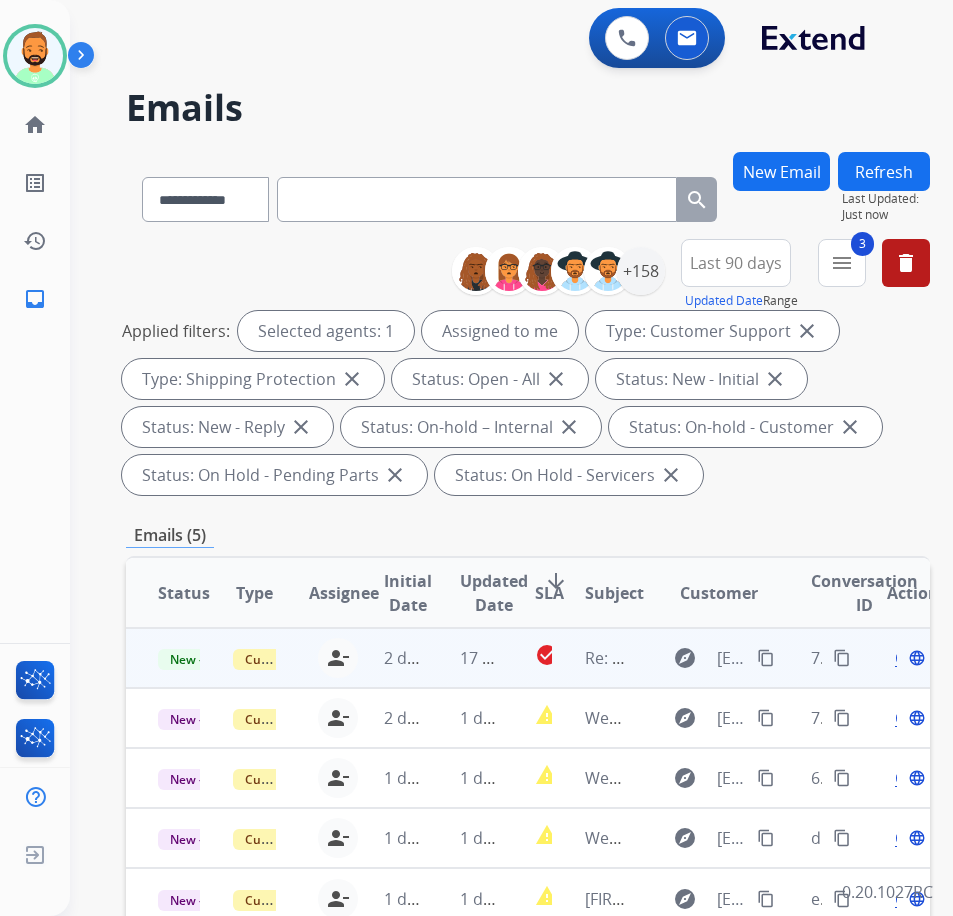 click on "17 hours ago" at bounding box center [465, 658] 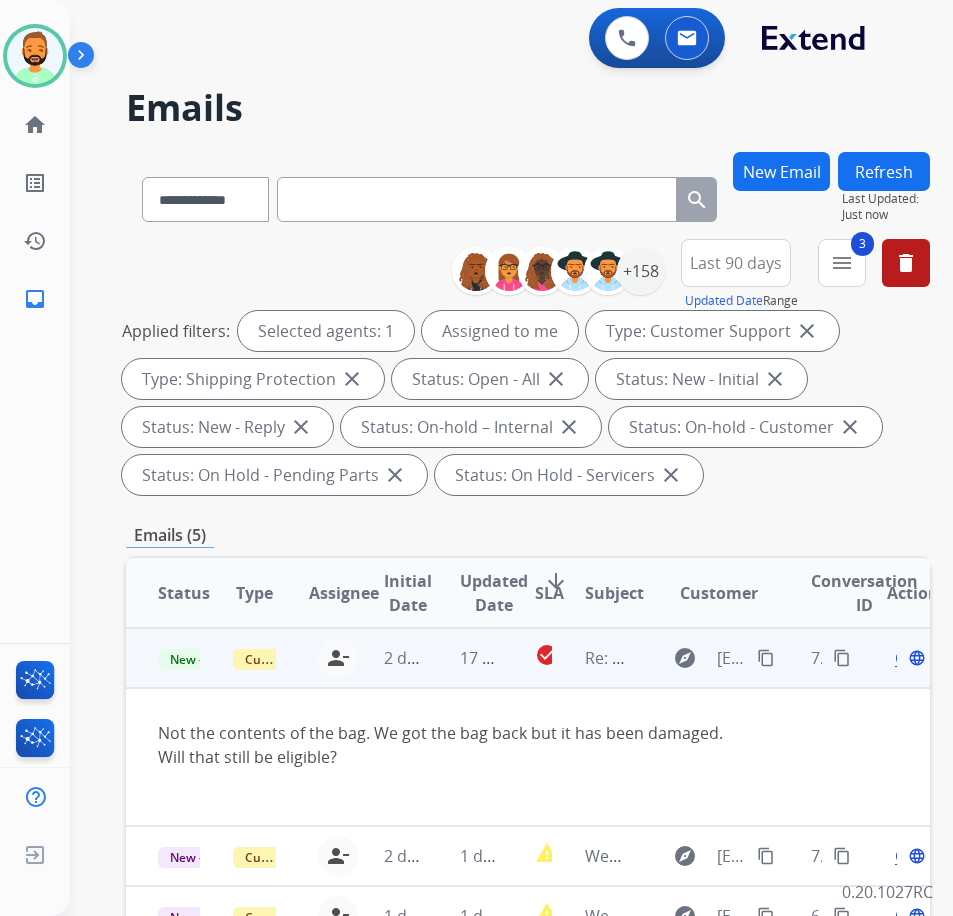 click on "Open" at bounding box center (915, 658) 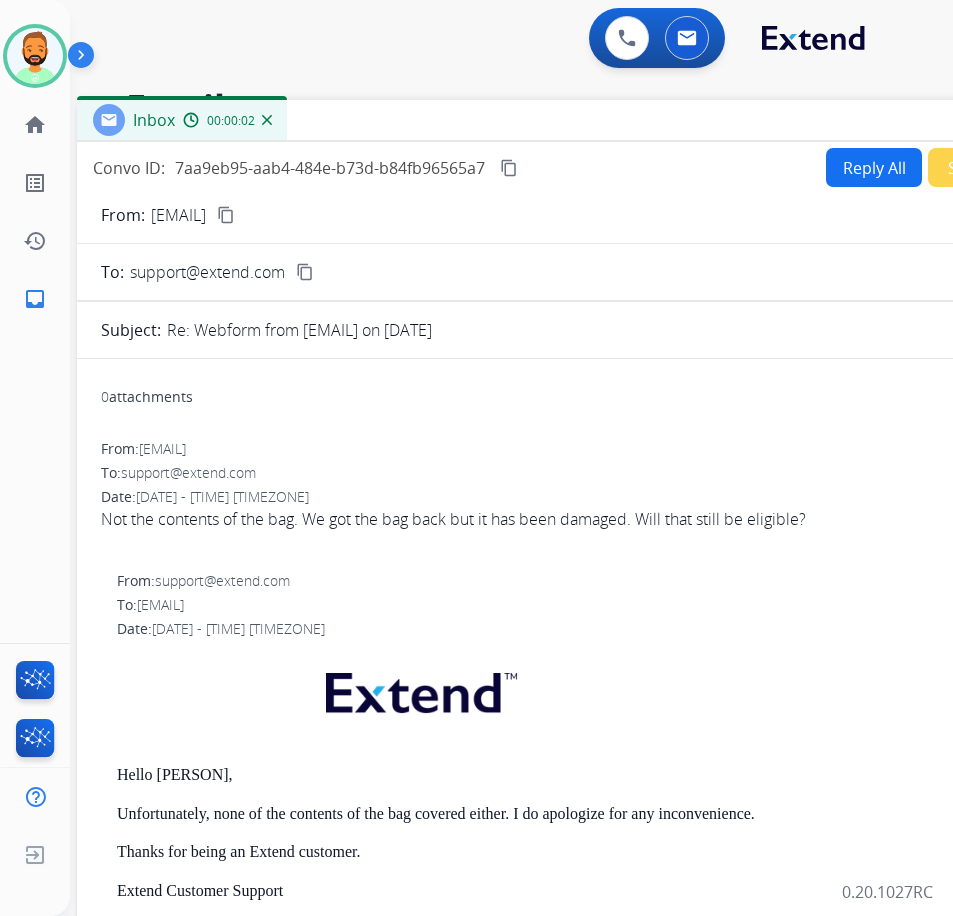 drag, startPoint x: 480, startPoint y: 142, endPoint x: 652, endPoint y: 121, distance: 173.27724 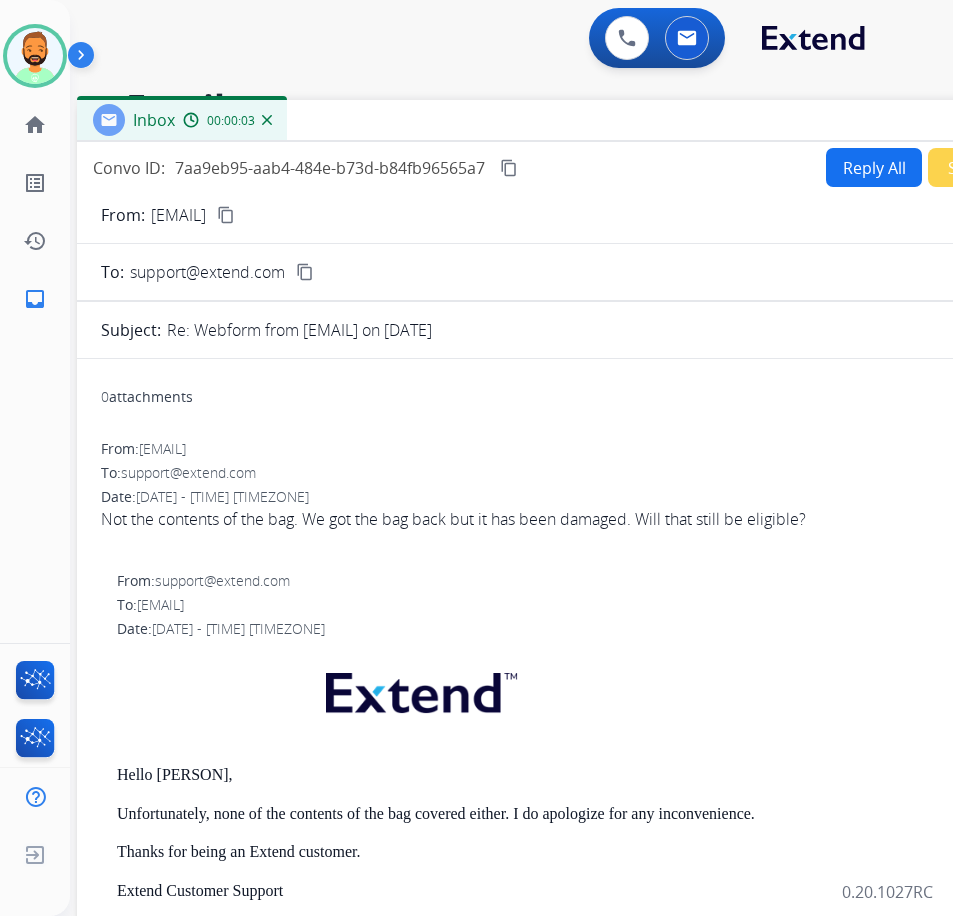 click on "Reply All" at bounding box center [874, 167] 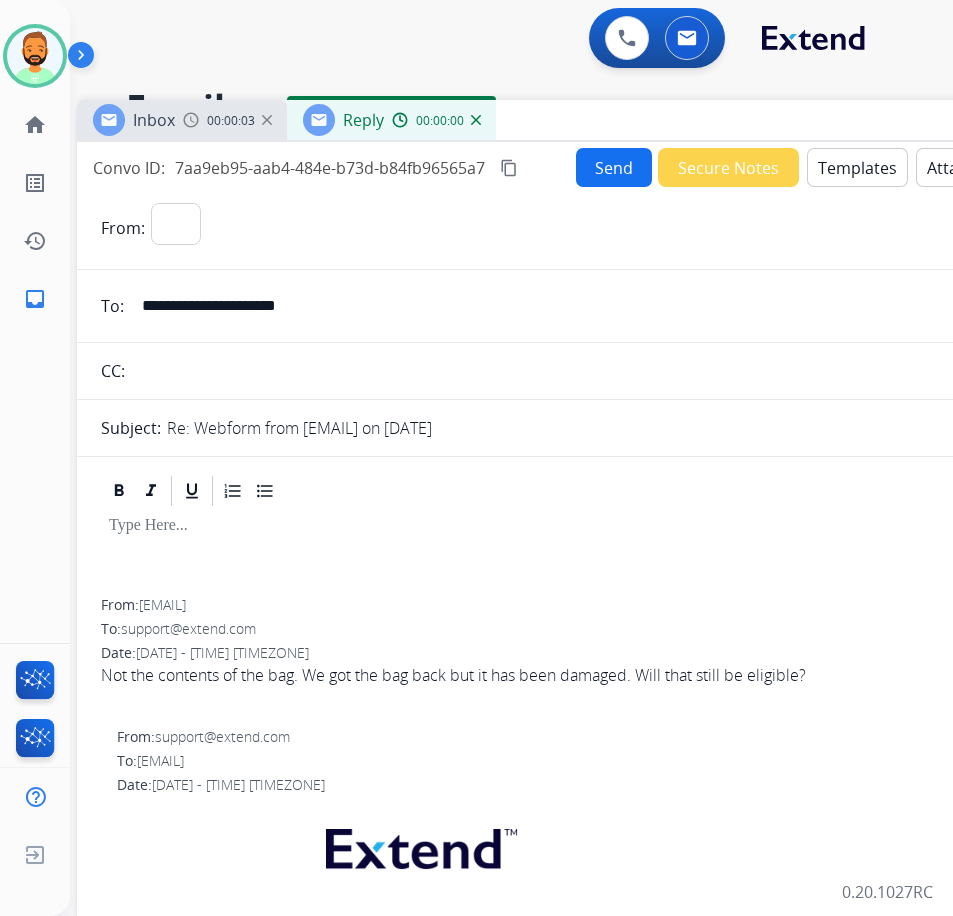 select on "**********" 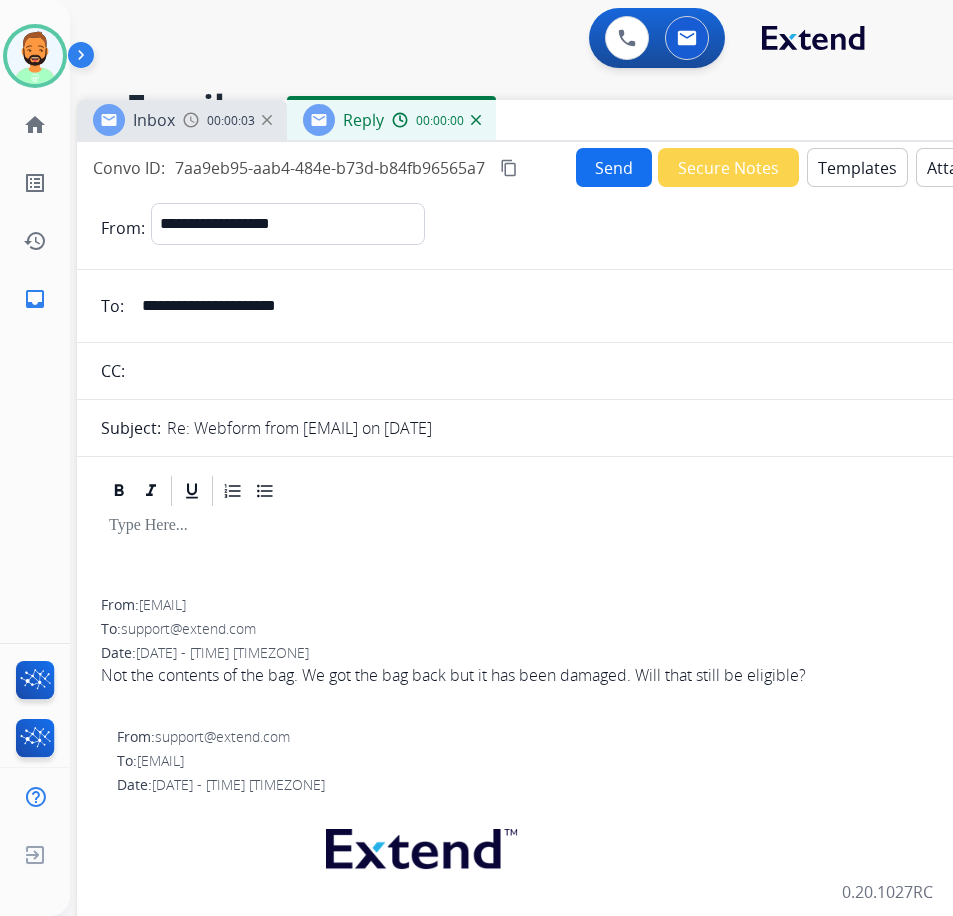 click on "Templates" at bounding box center [857, 167] 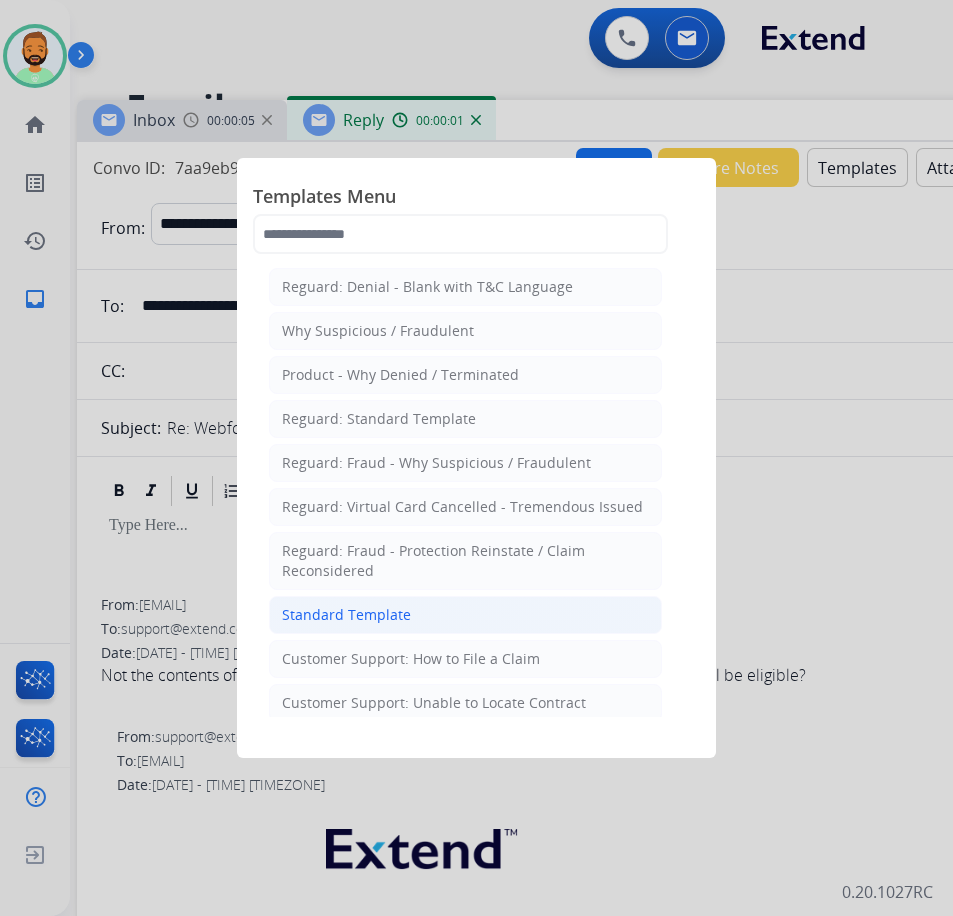 click on "Standard Template" 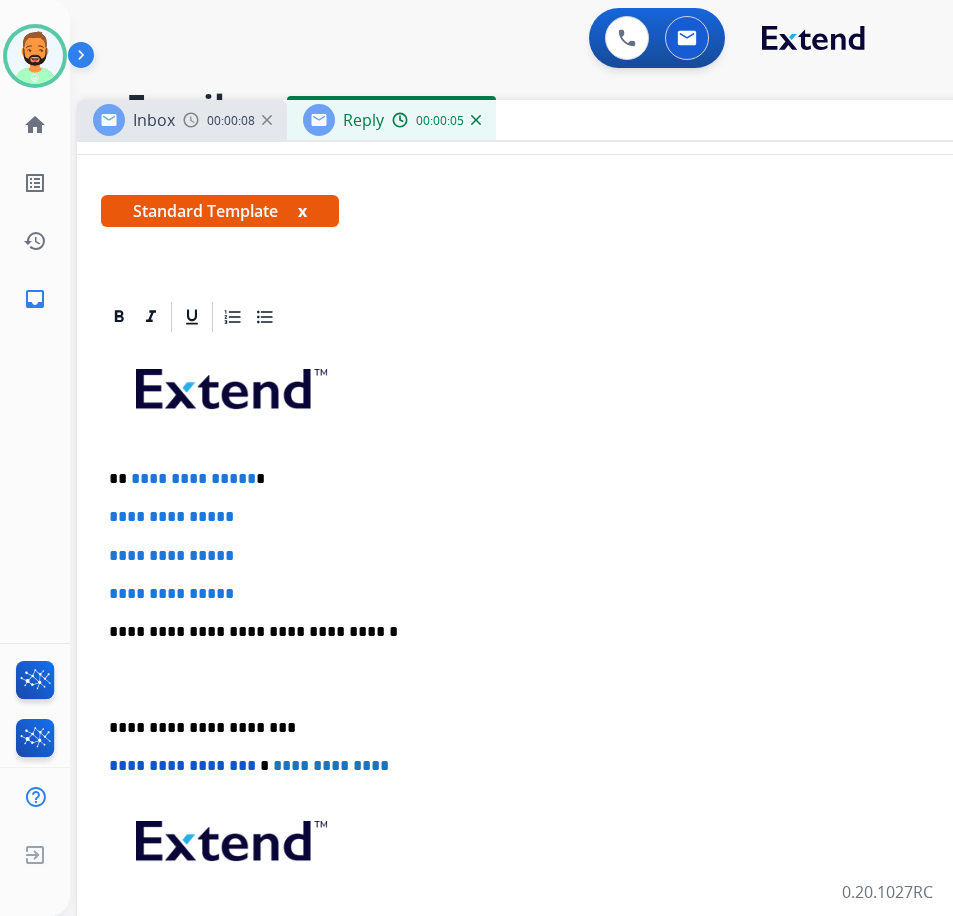 scroll, scrollTop: 300, scrollLeft: 0, axis: vertical 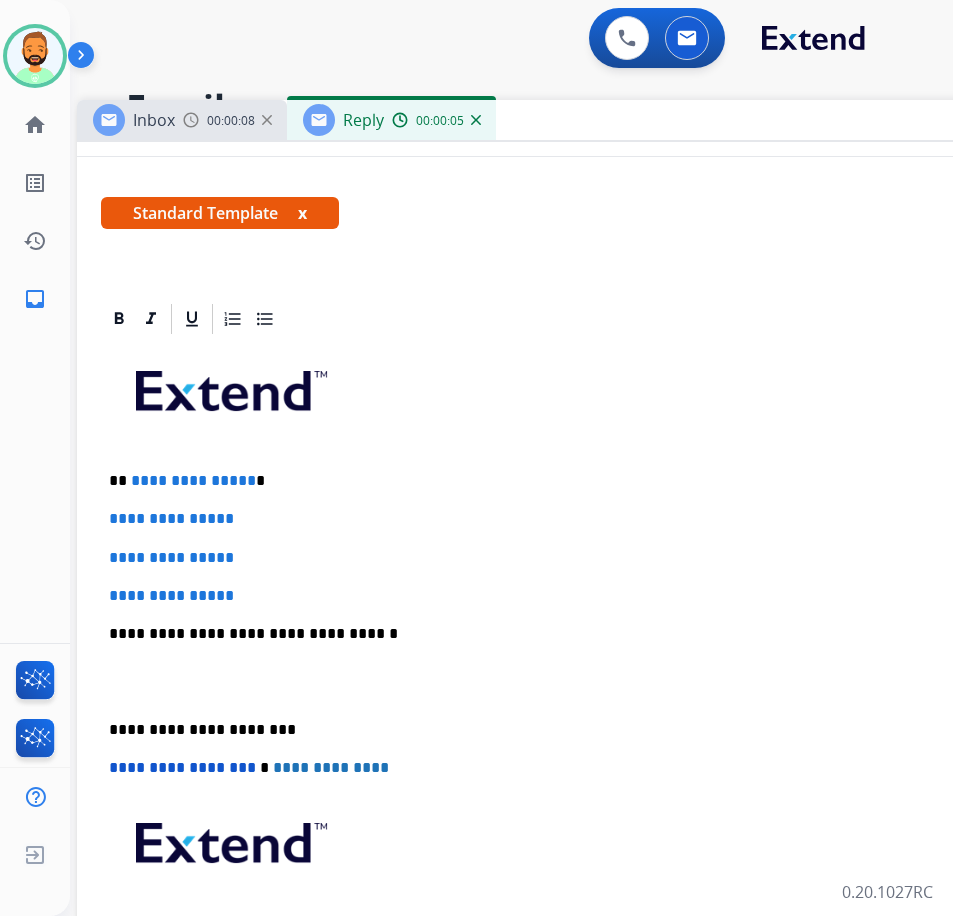 click on "**********" at bounding box center (569, 481) 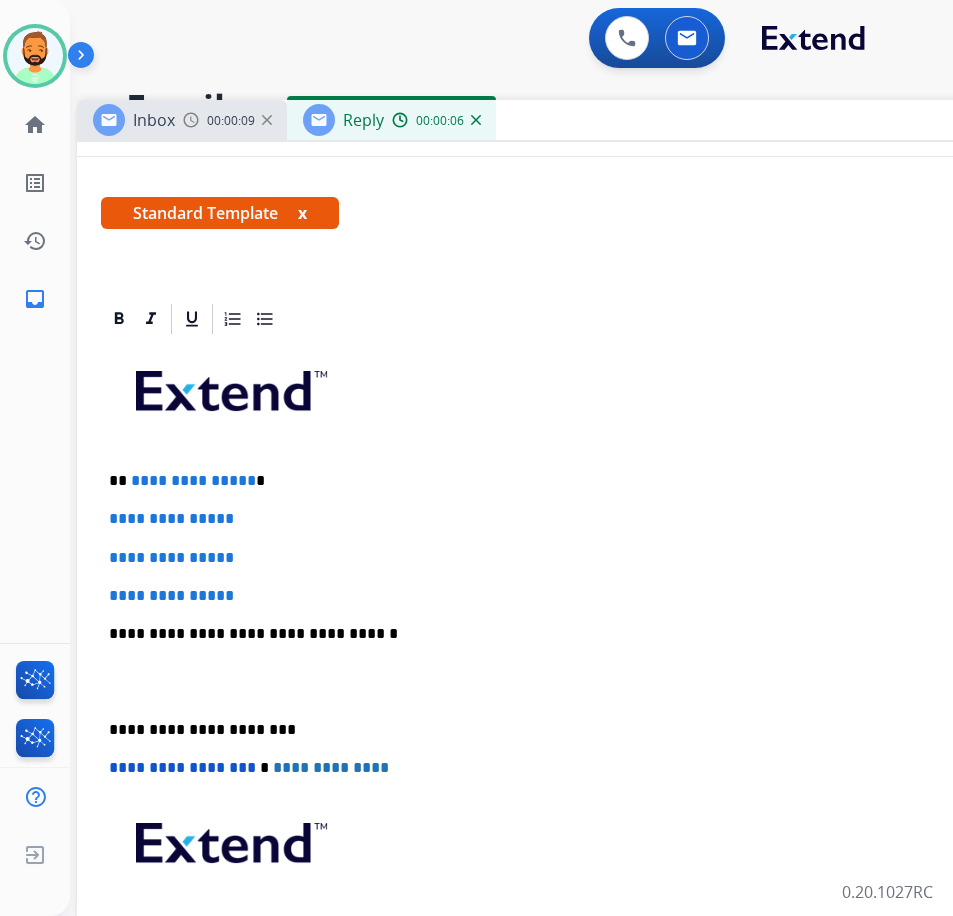 type 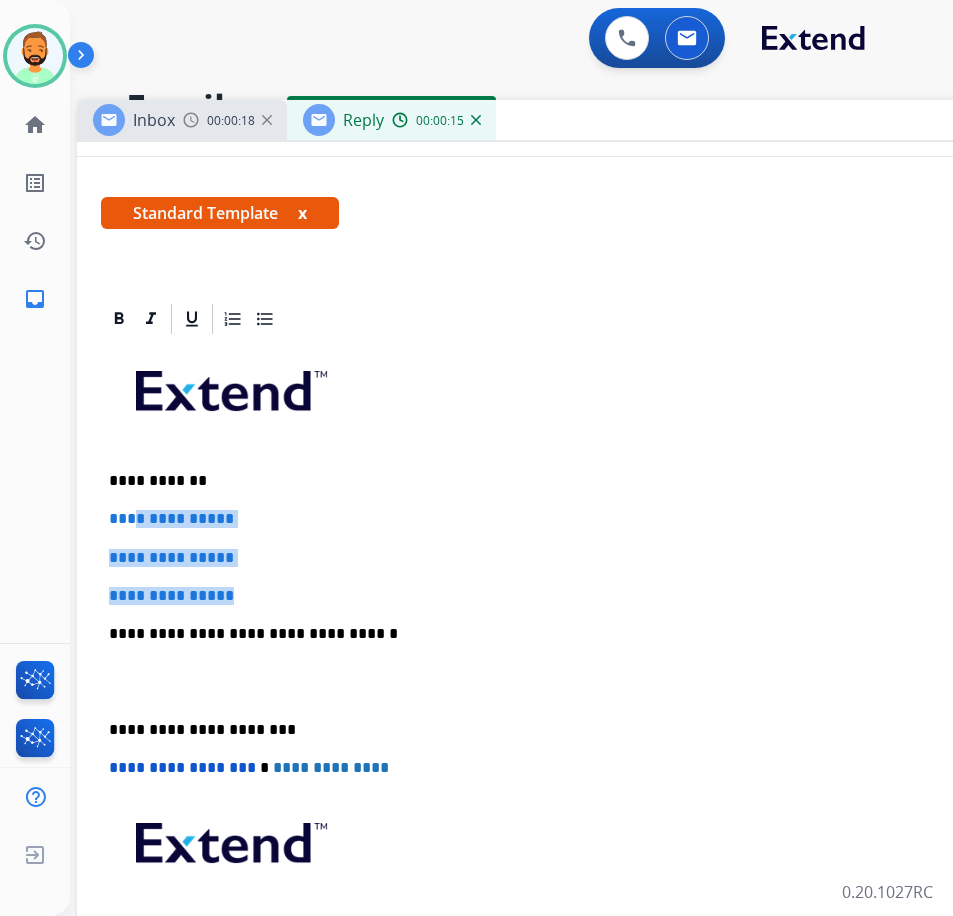 drag, startPoint x: 290, startPoint y: 581, endPoint x: 145, endPoint y: 500, distance: 166.09033 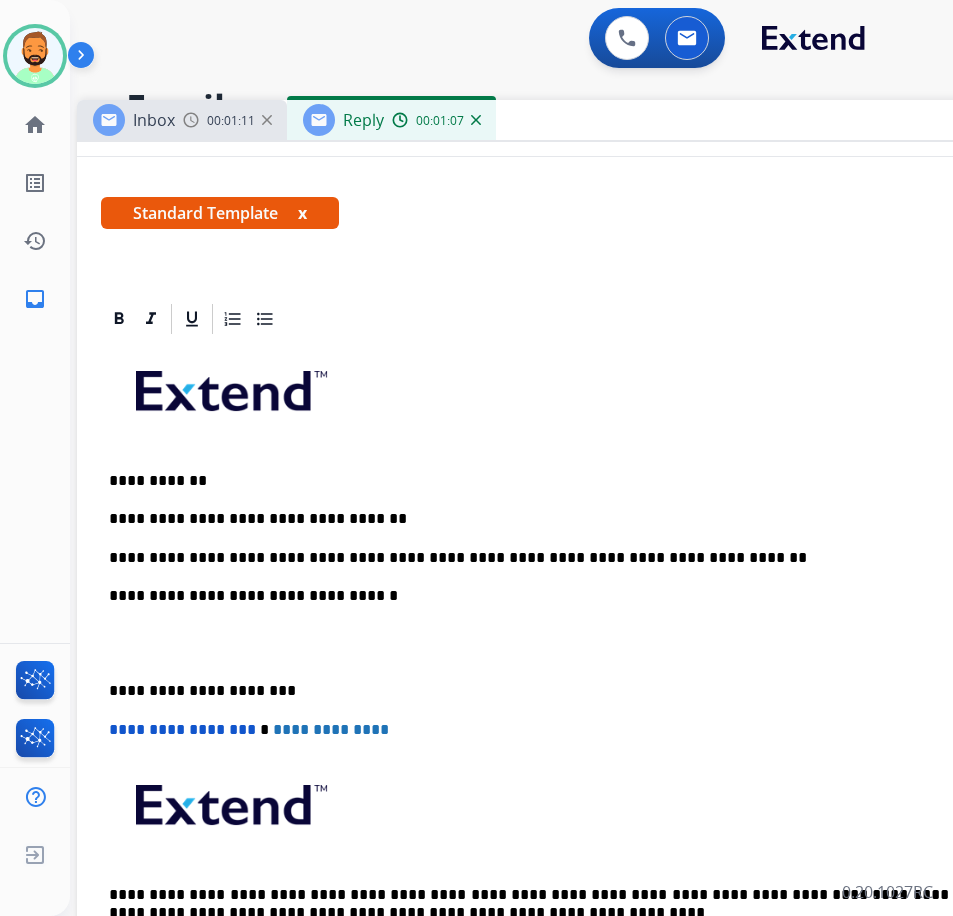 click on "**********" at bounding box center (569, 558) 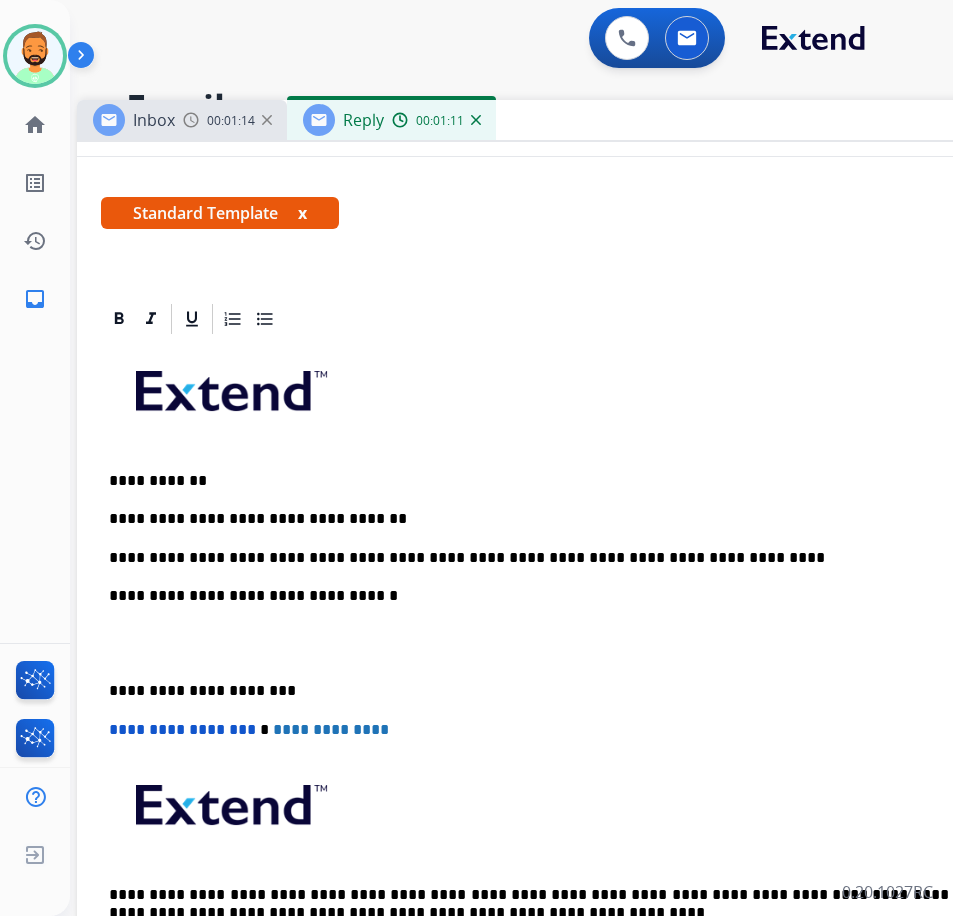 click at bounding box center (577, 643) 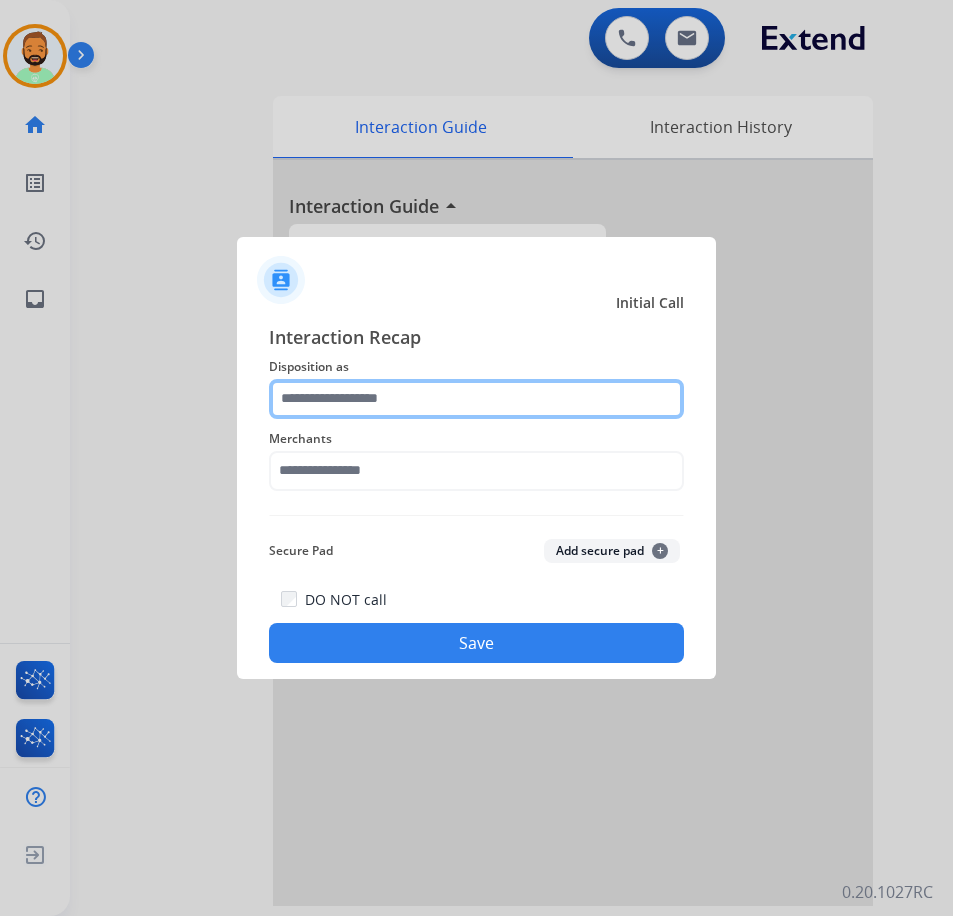 click 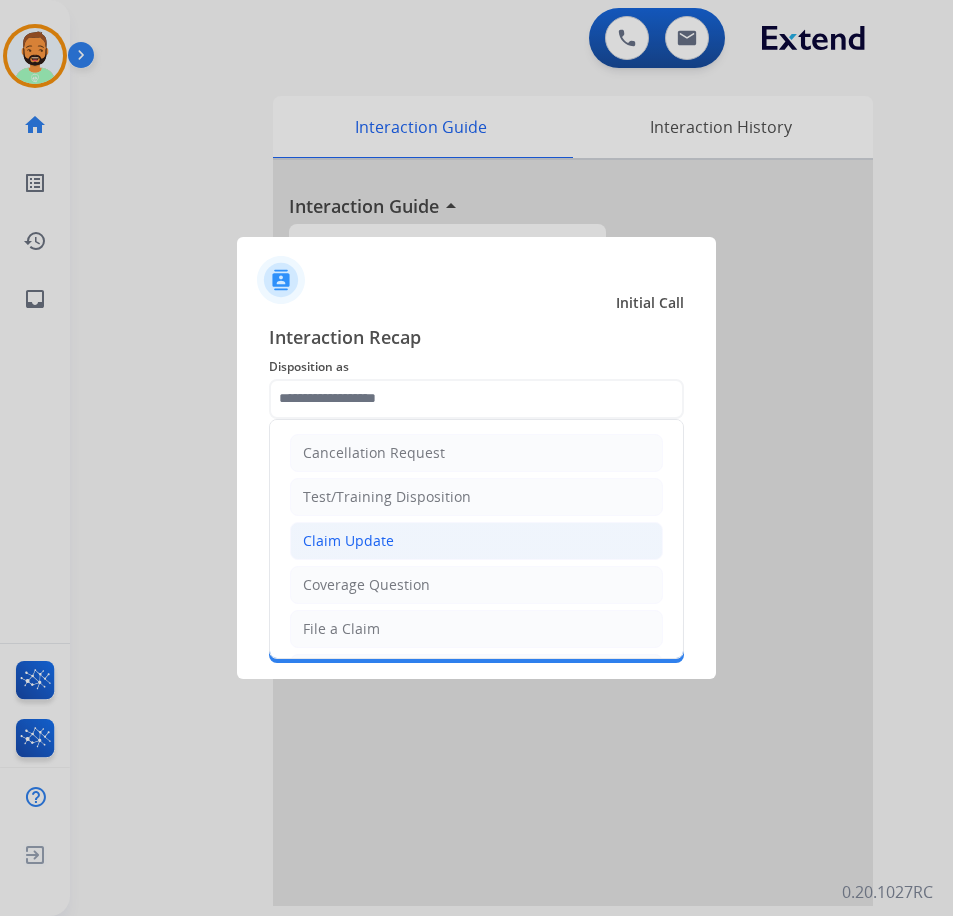 click on "Claim Update" 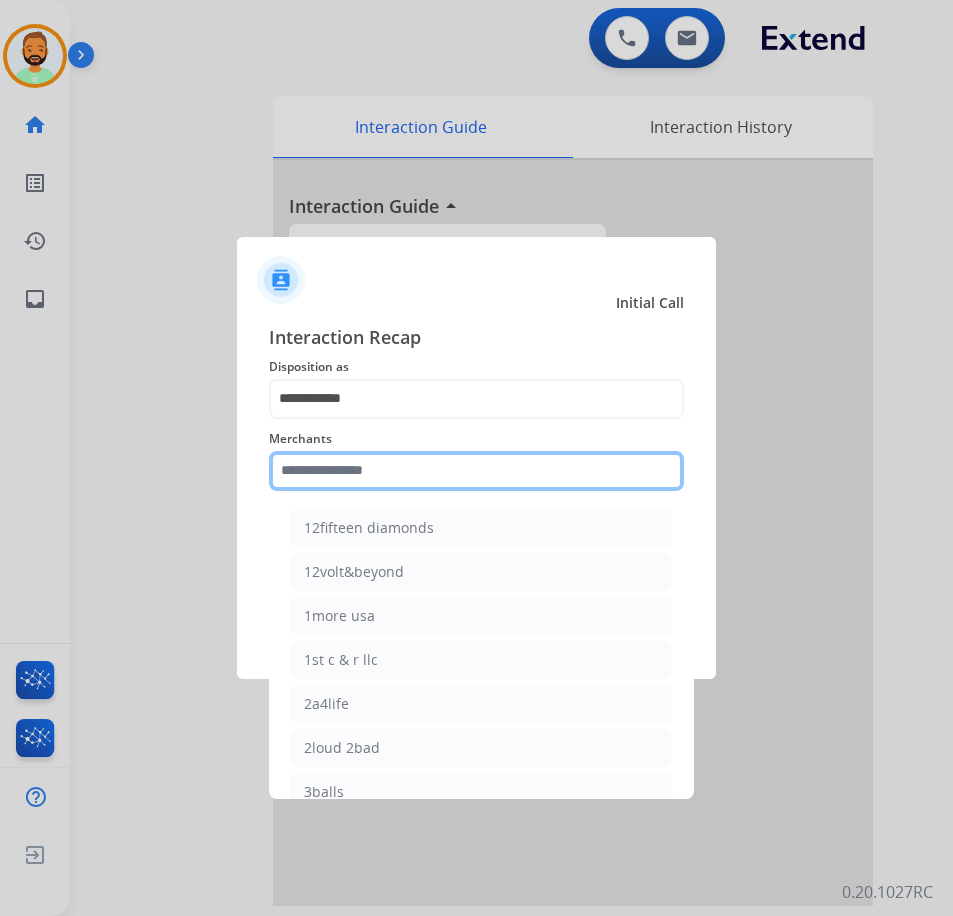 click 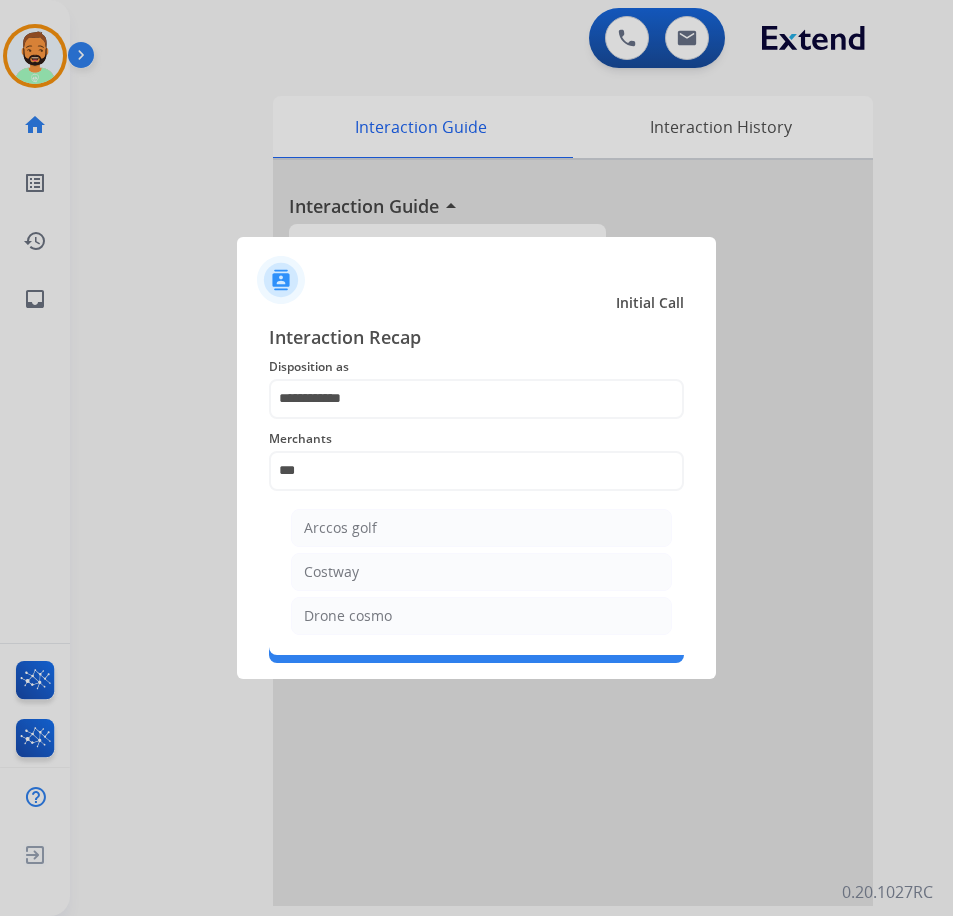 click on "Arccos golf   Costway   Drone cosmo" 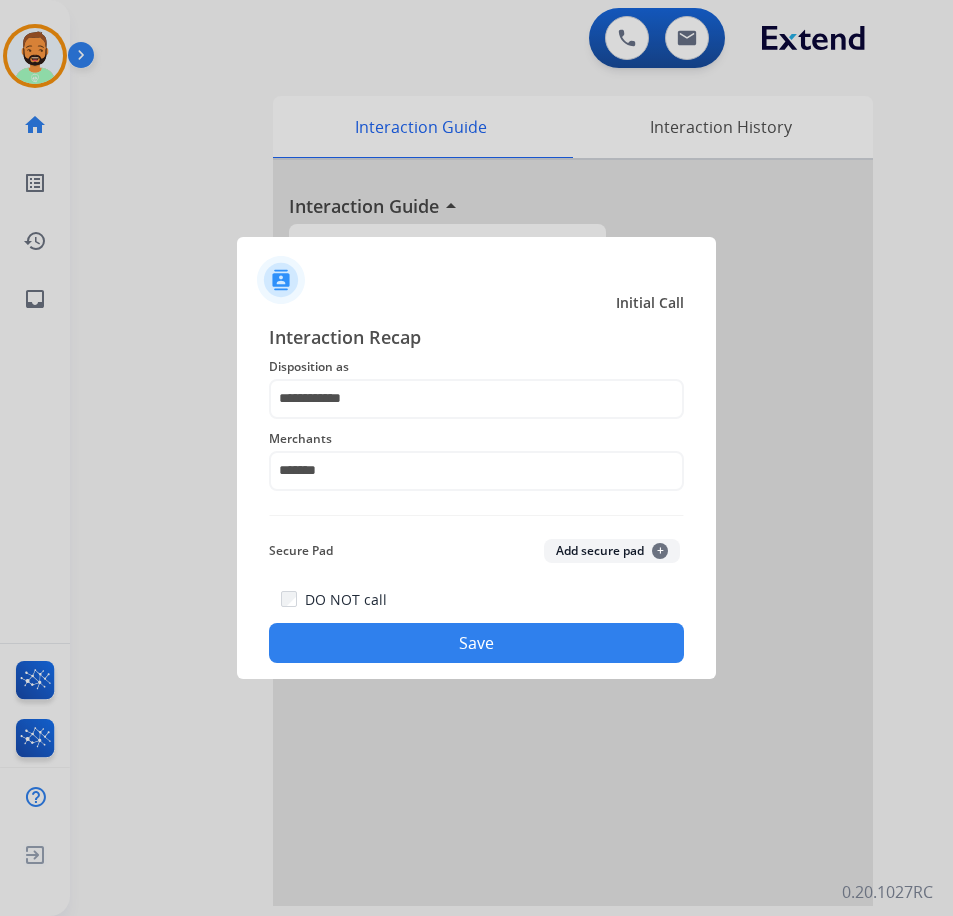 click on "Save" 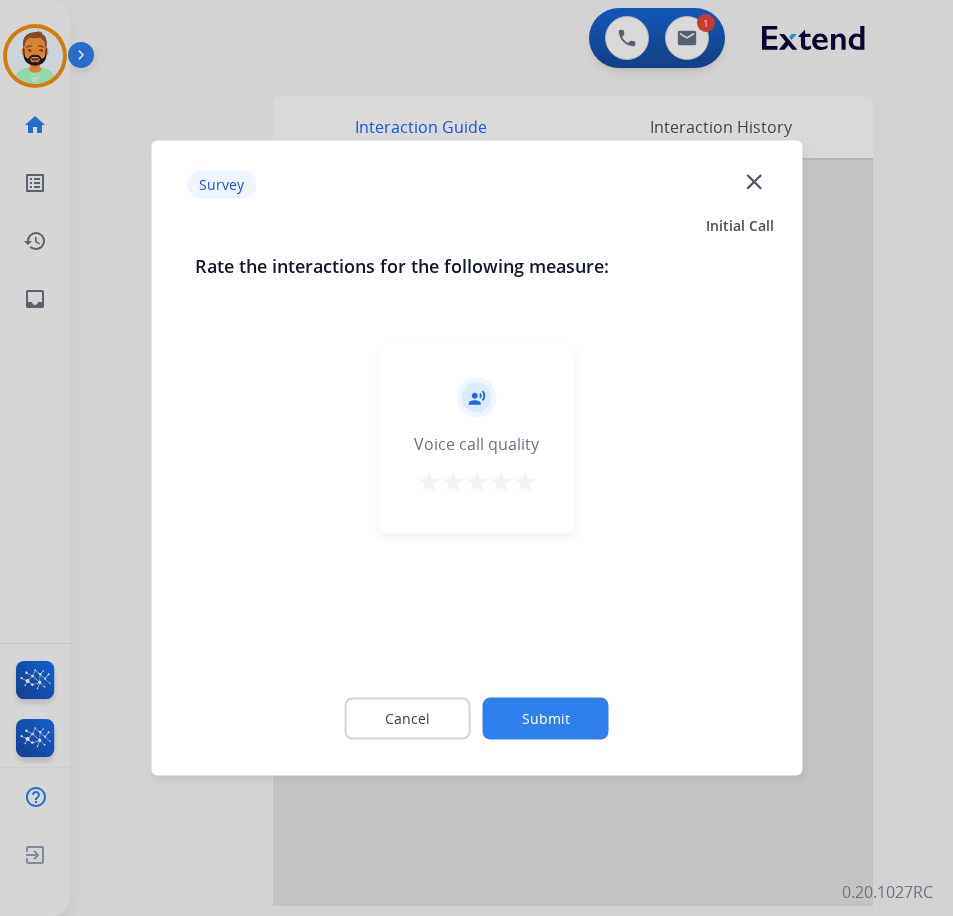 click on "Submit" 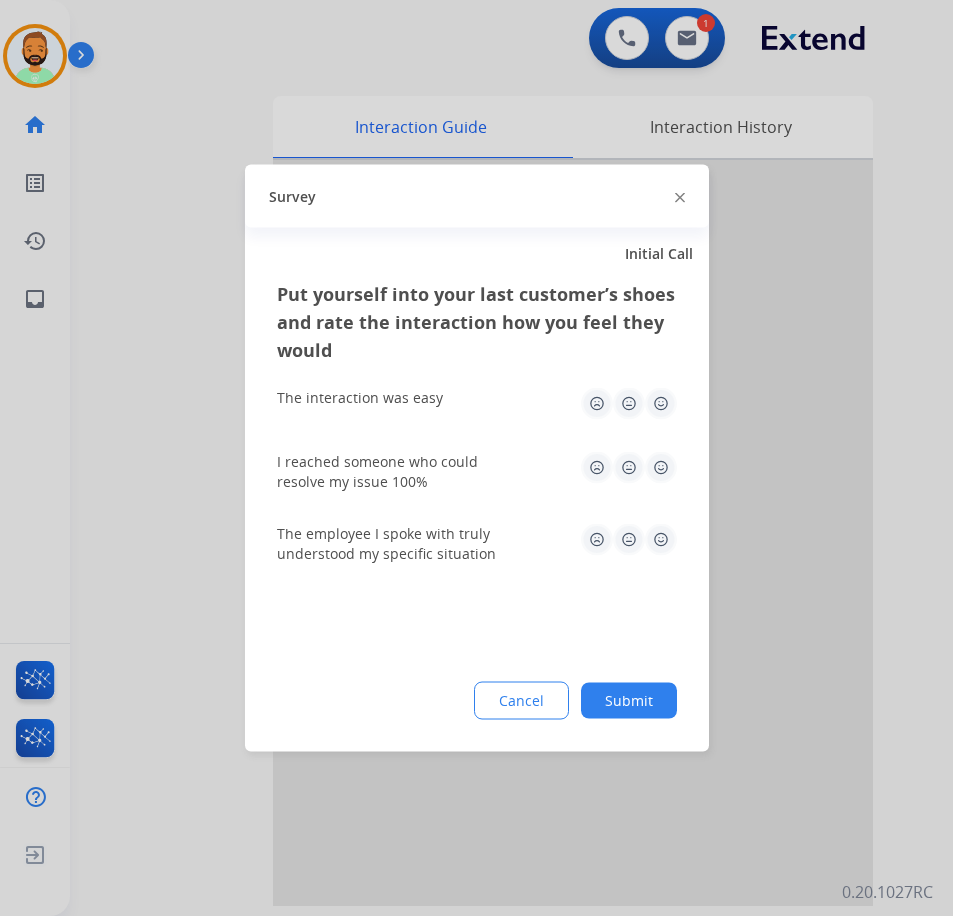 click on "Submit" 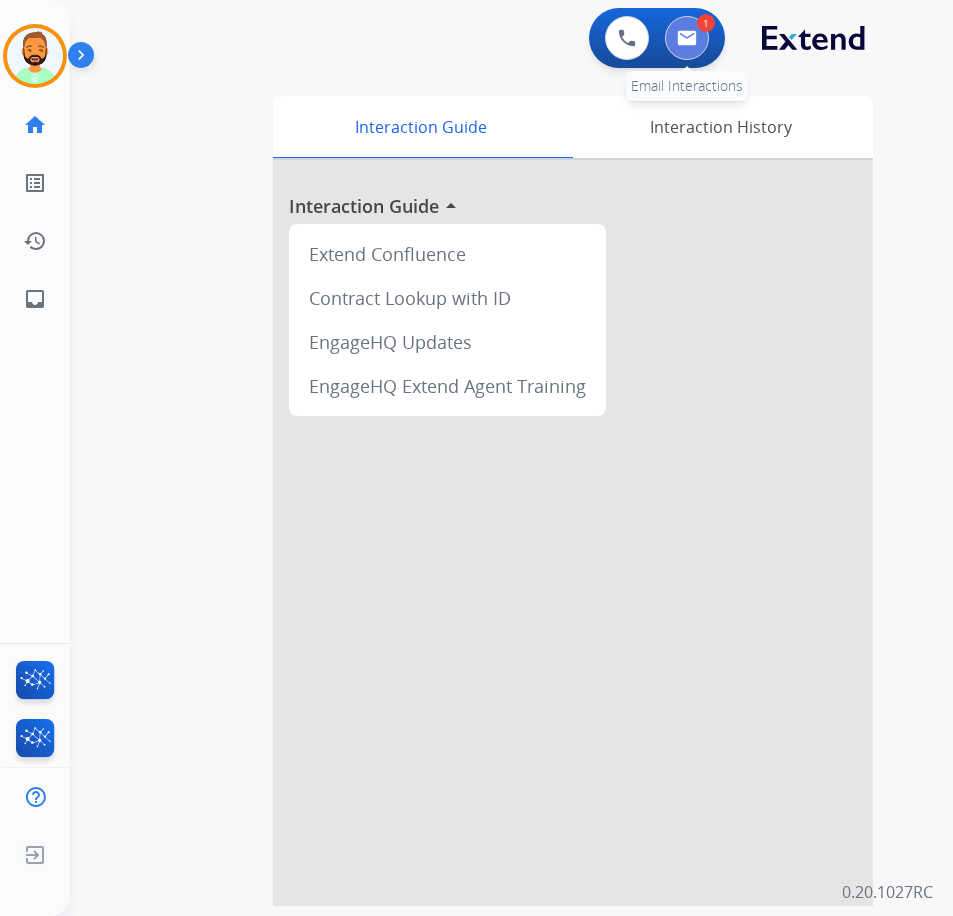 click at bounding box center (687, 38) 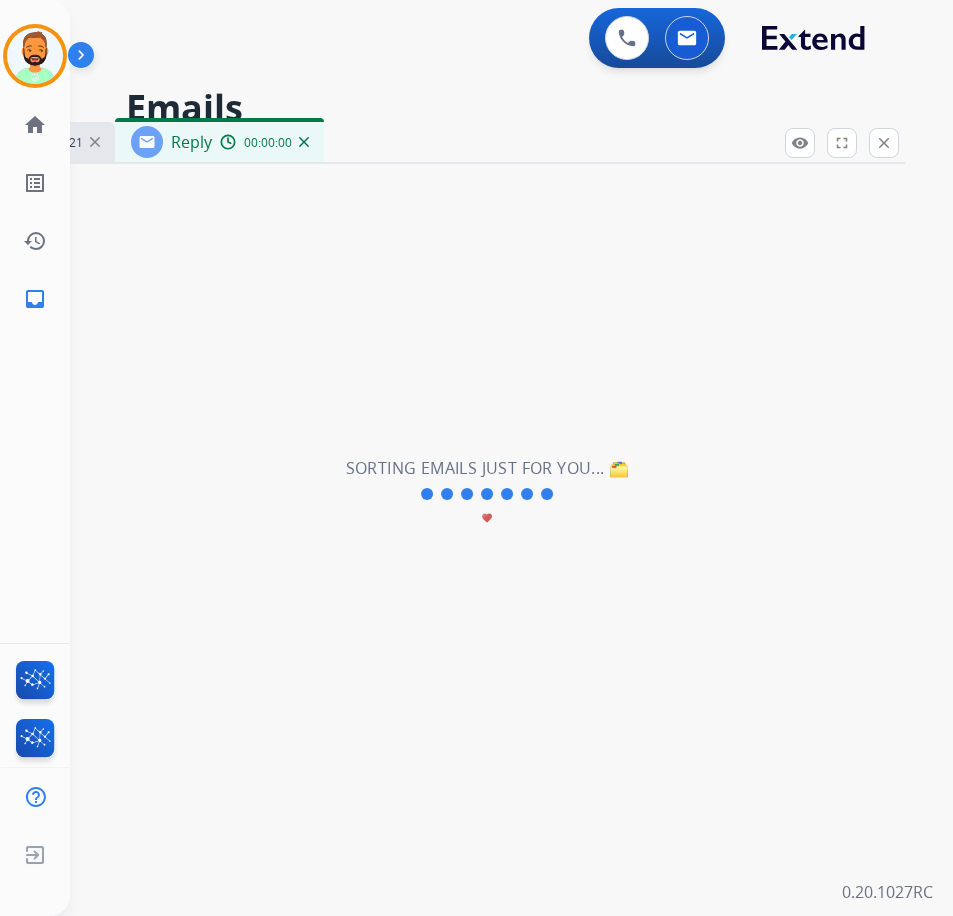 select on "**********" 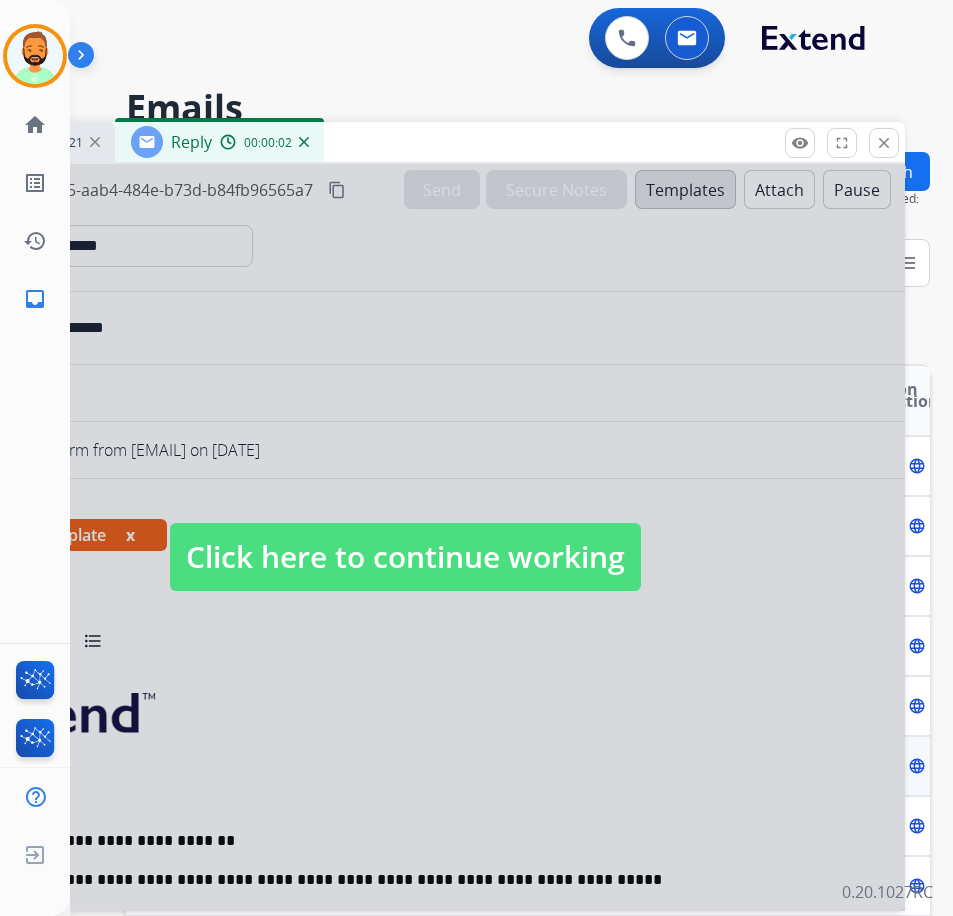 drag, startPoint x: 534, startPoint y: 519, endPoint x: 541, endPoint y: 527, distance: 10.630146 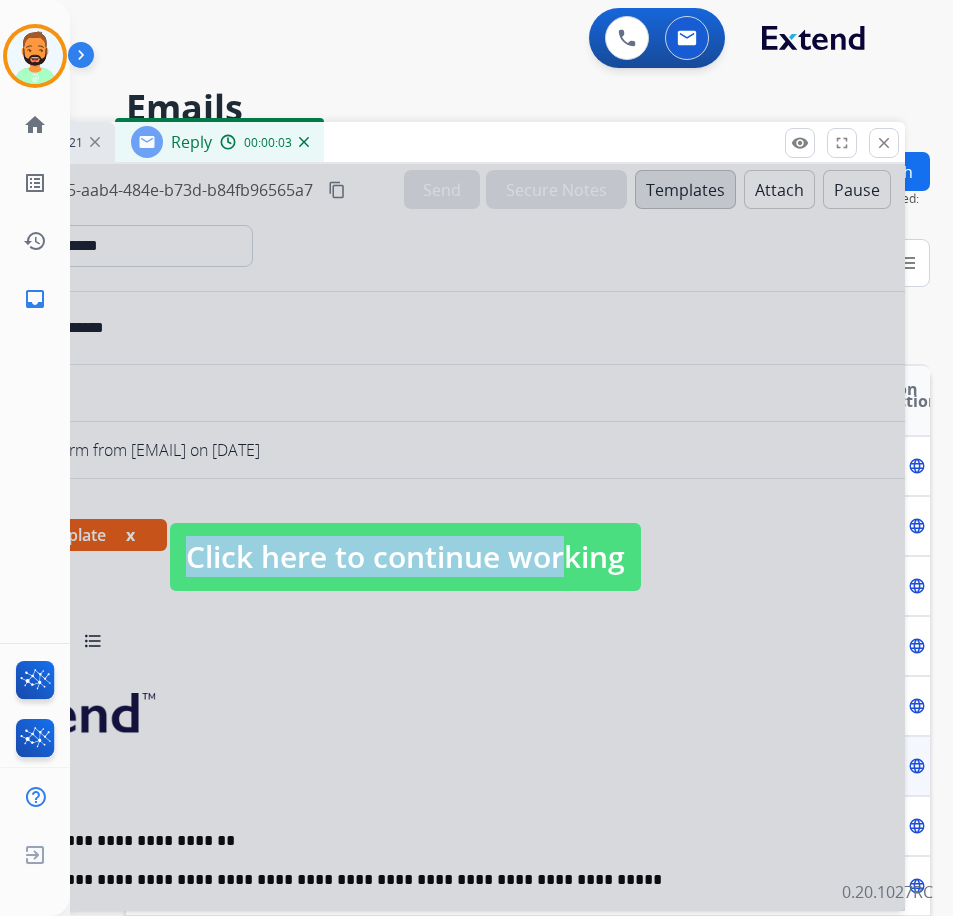 click on "Click here to continue working" at bounding box center [405, 557] 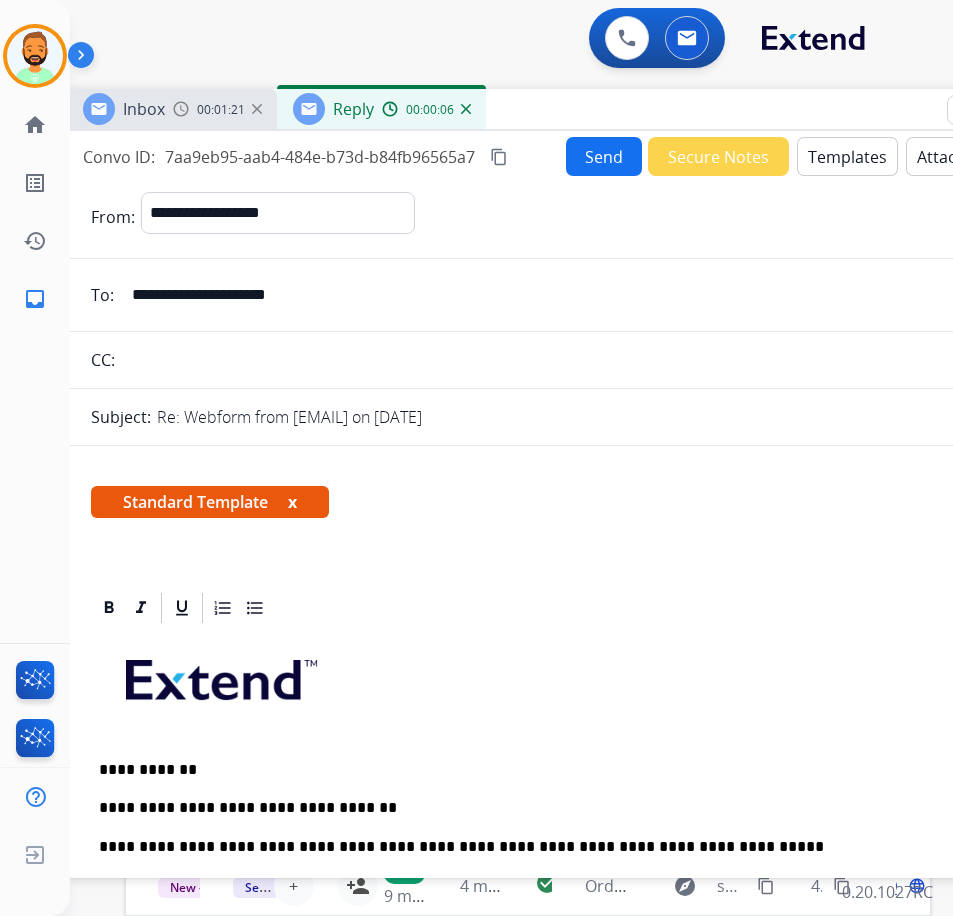 drag, startPoint x: 467, startPoint y: 136, endPoint x: 629, endPoint y: 103, distance: 165.32695 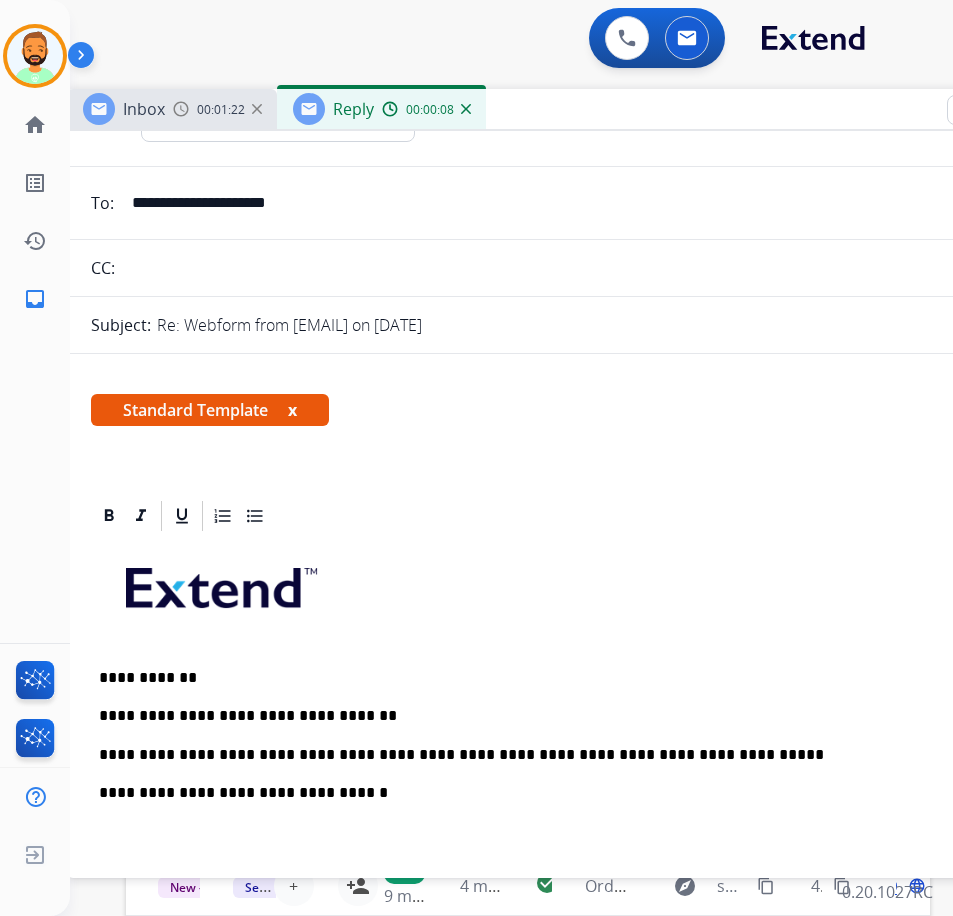 scroll, scrollTop: 200, scrollLeft: 0, axis: vertical 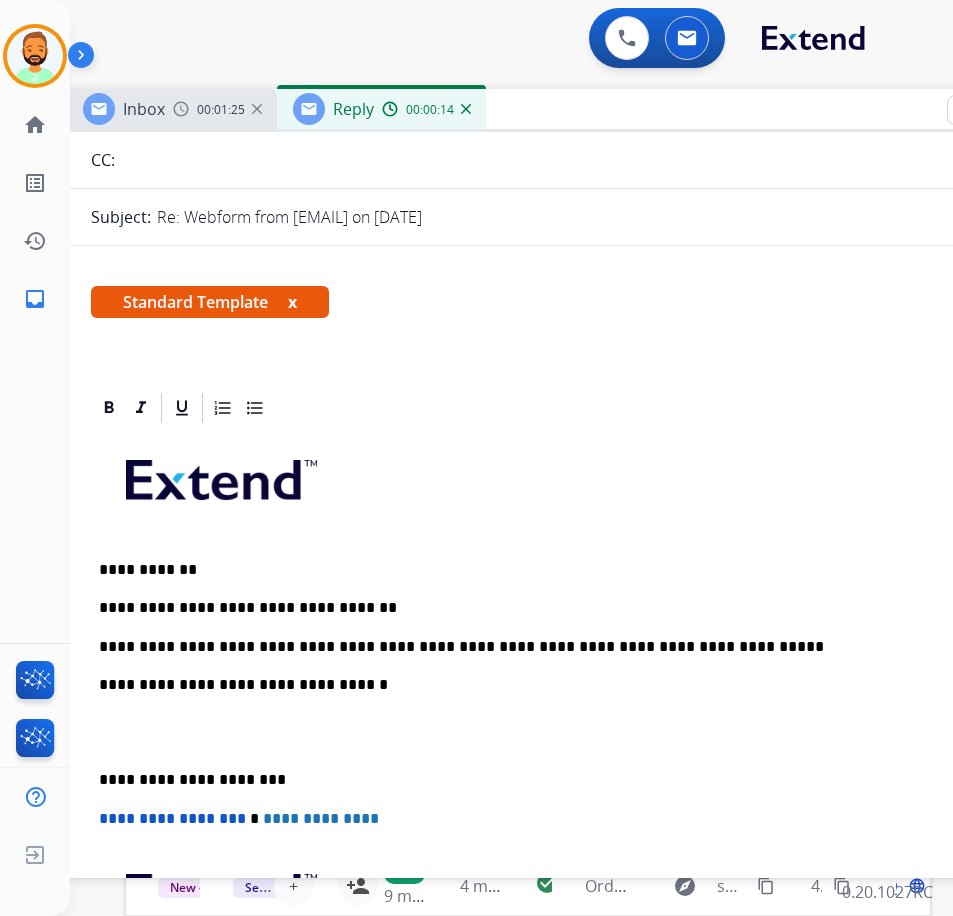 click on "**********" at bounding box center [559, 780] 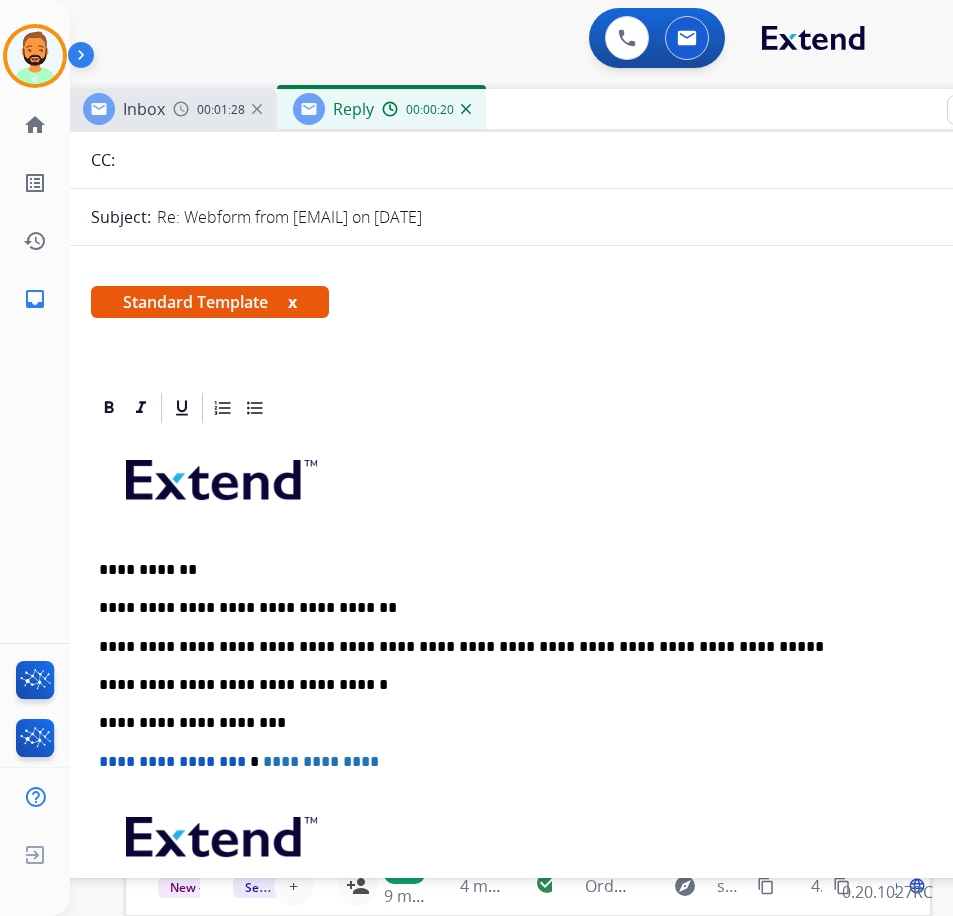 scroll, scrollTop: 0, scrollLeft: 0, axis: both 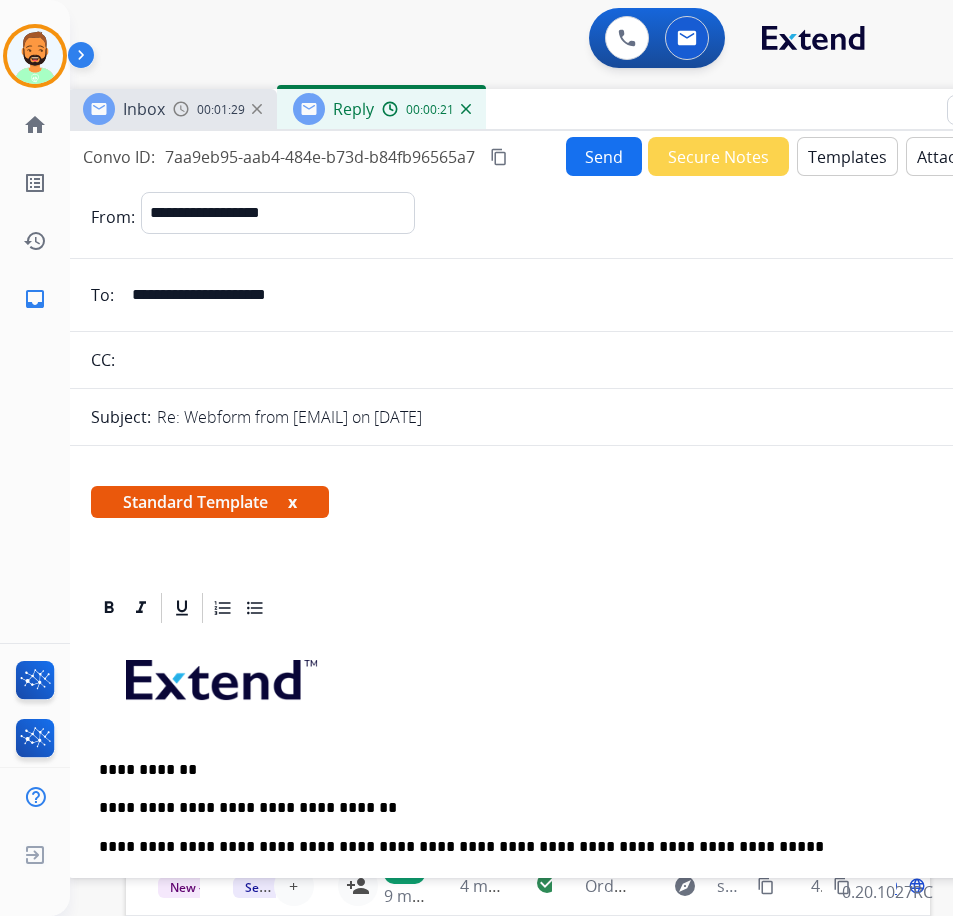 click on "Send" at bounding box center [604, 156] 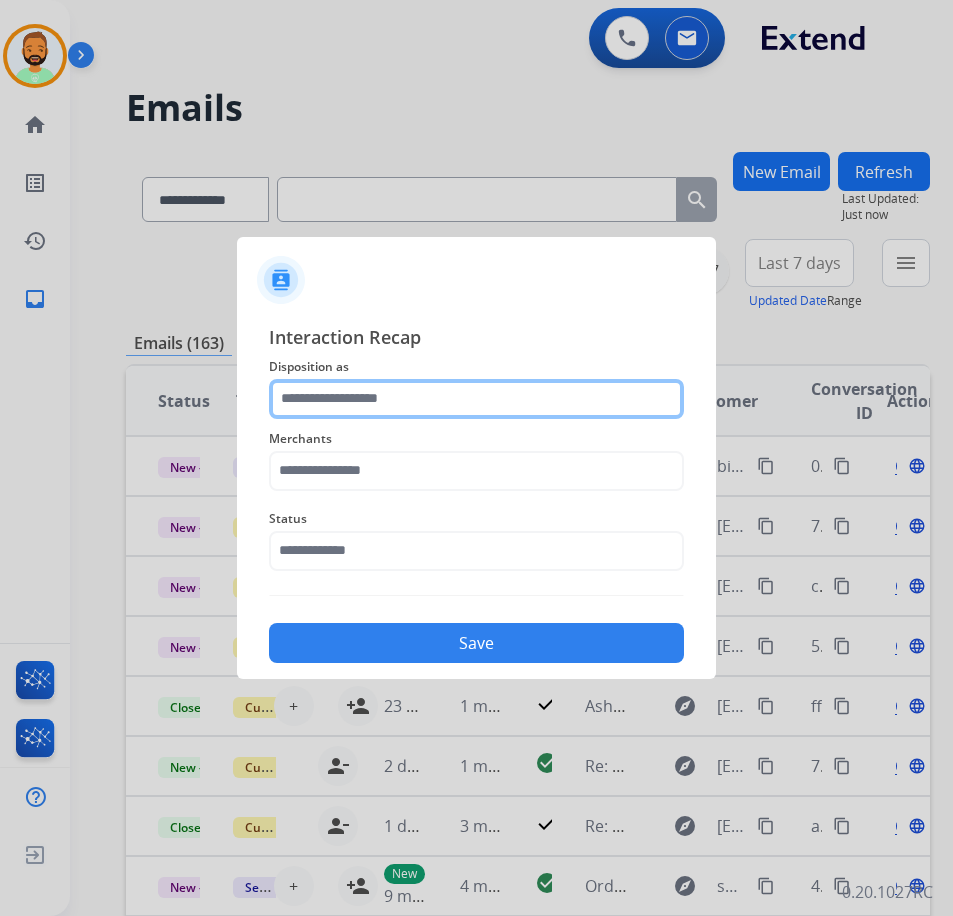 click 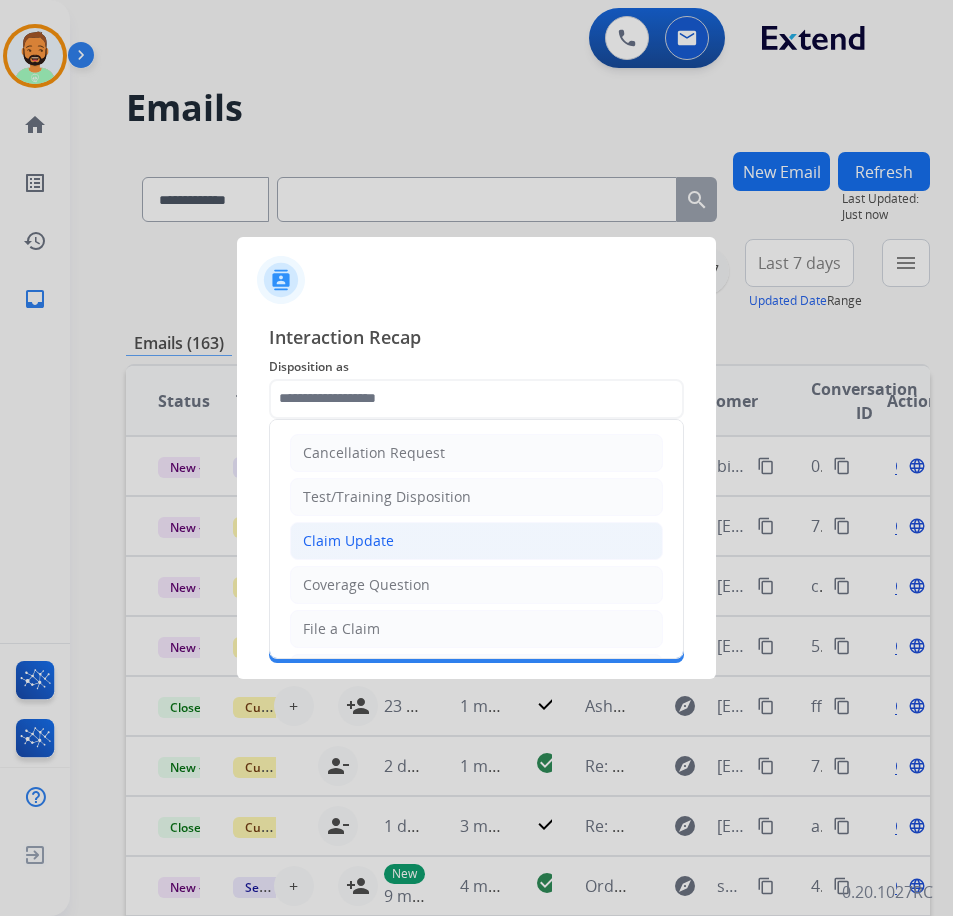 click on "Claim Update" 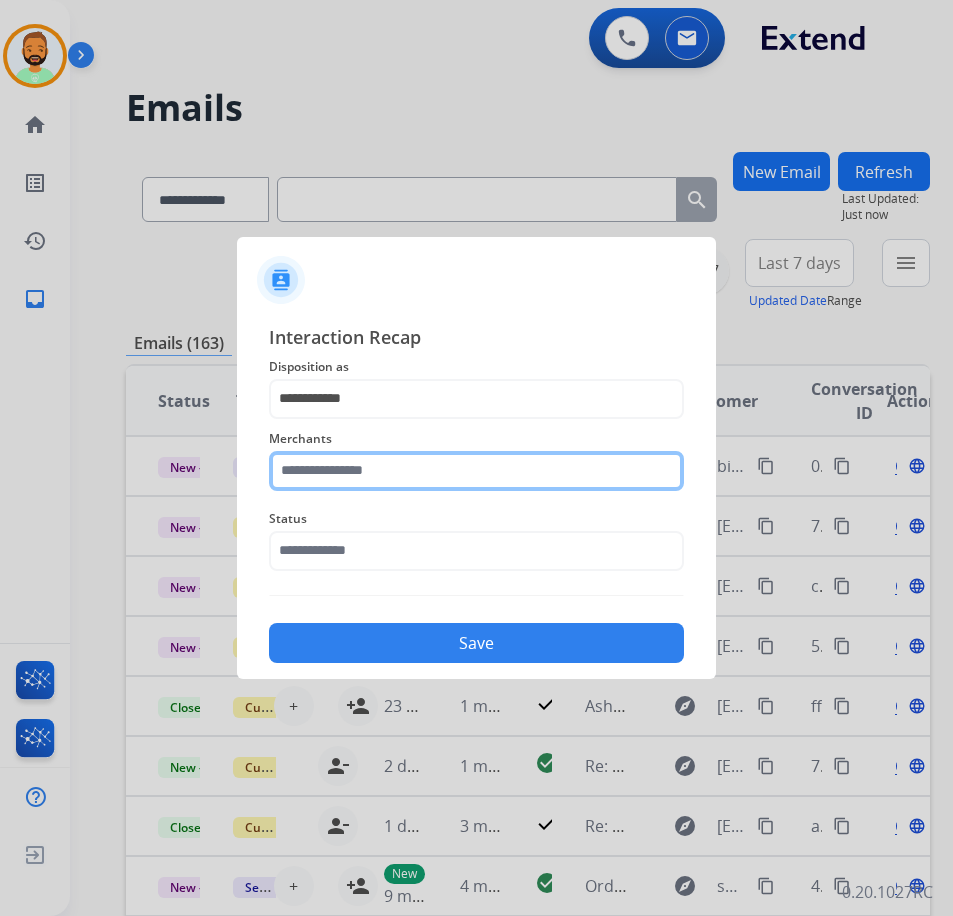 click 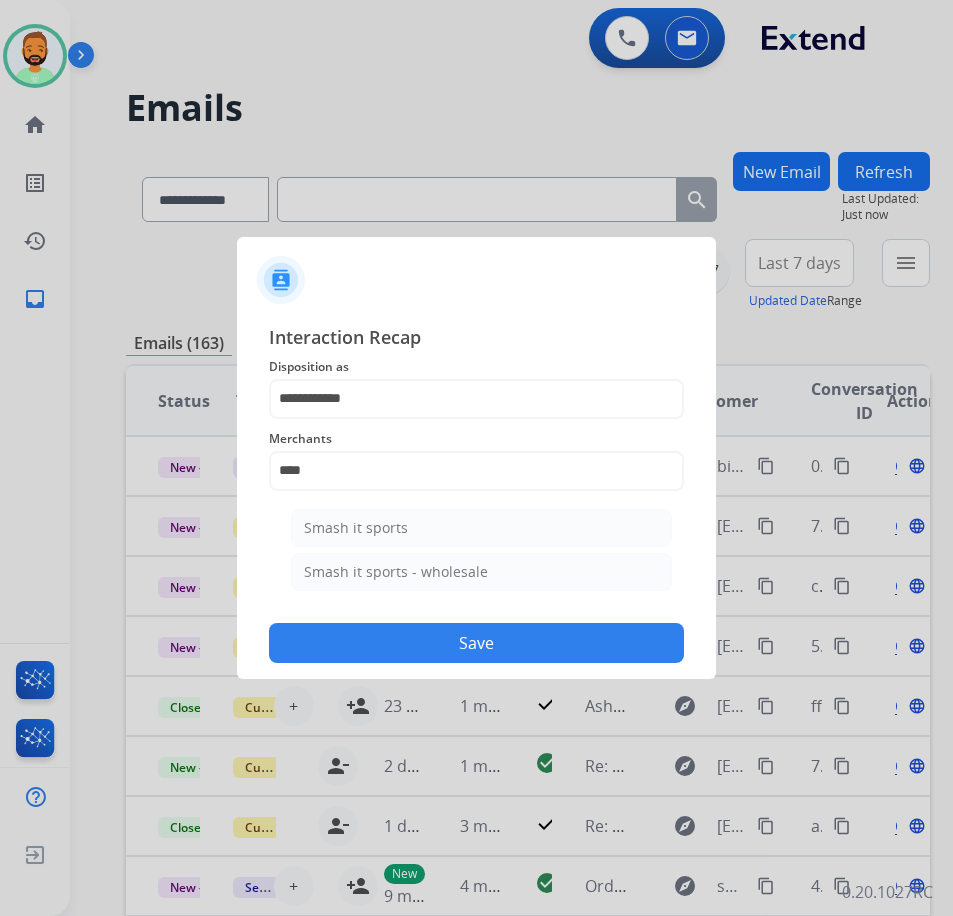 click on "Smash it sports" 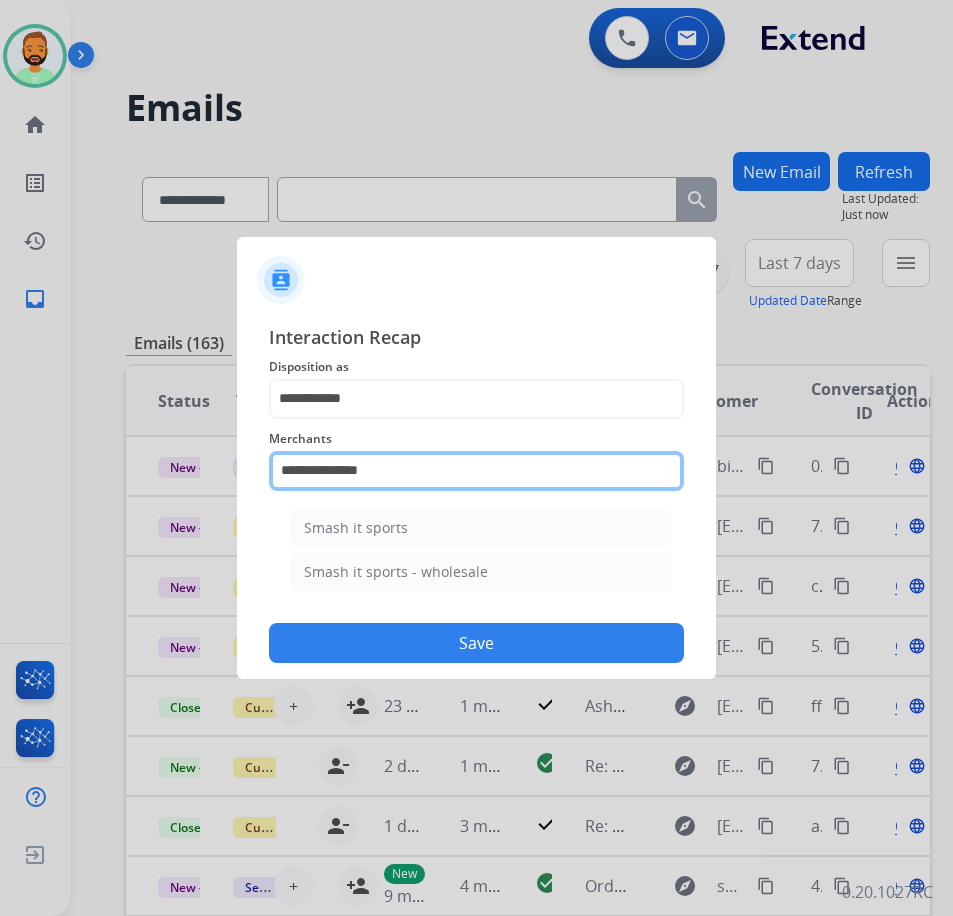 click on "**********" 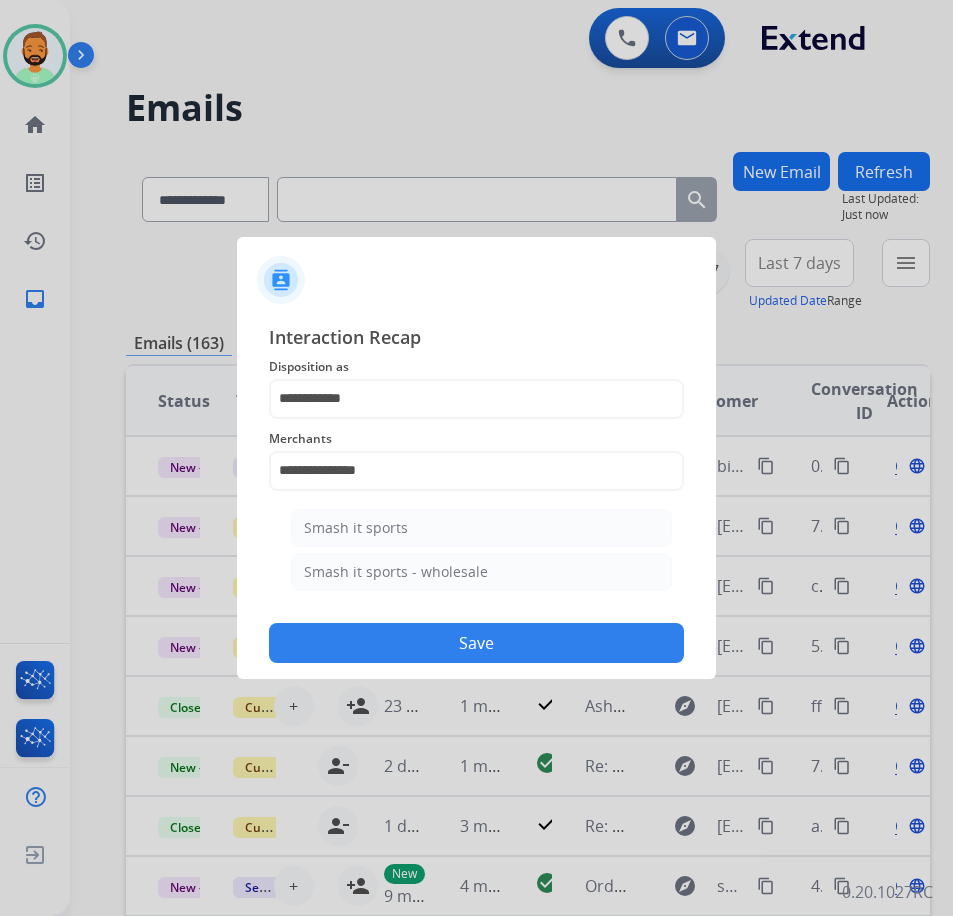 click on "**********" 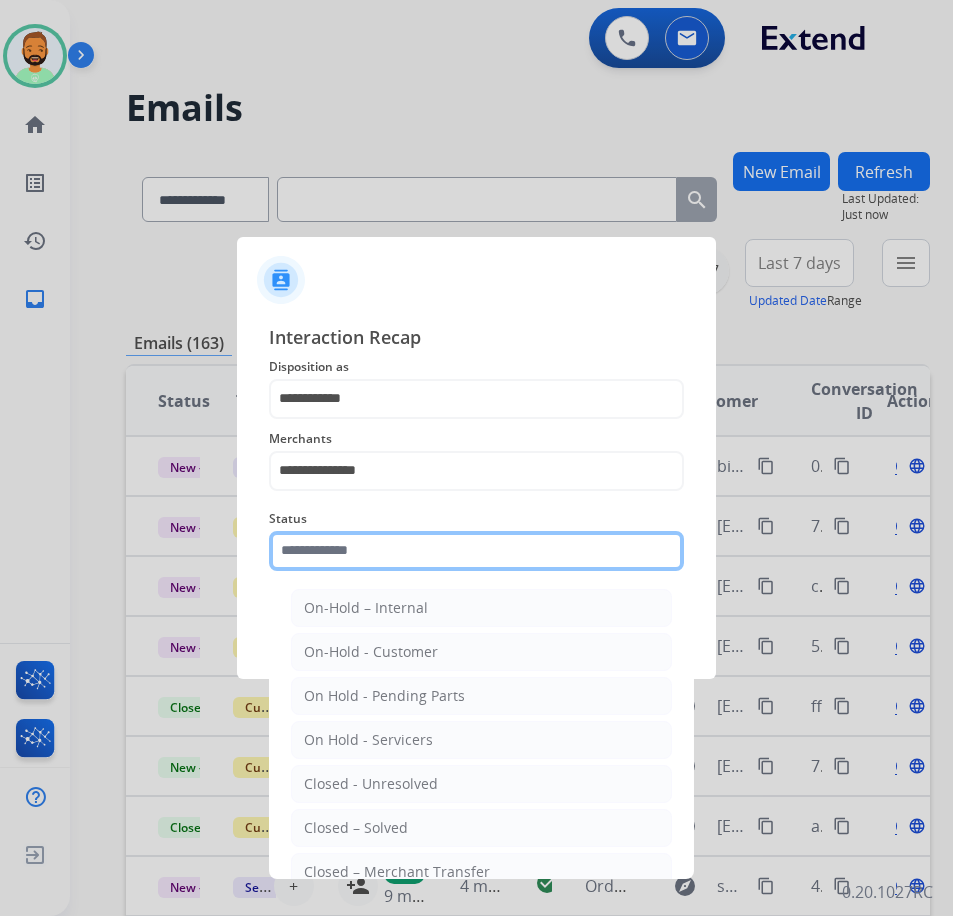 click 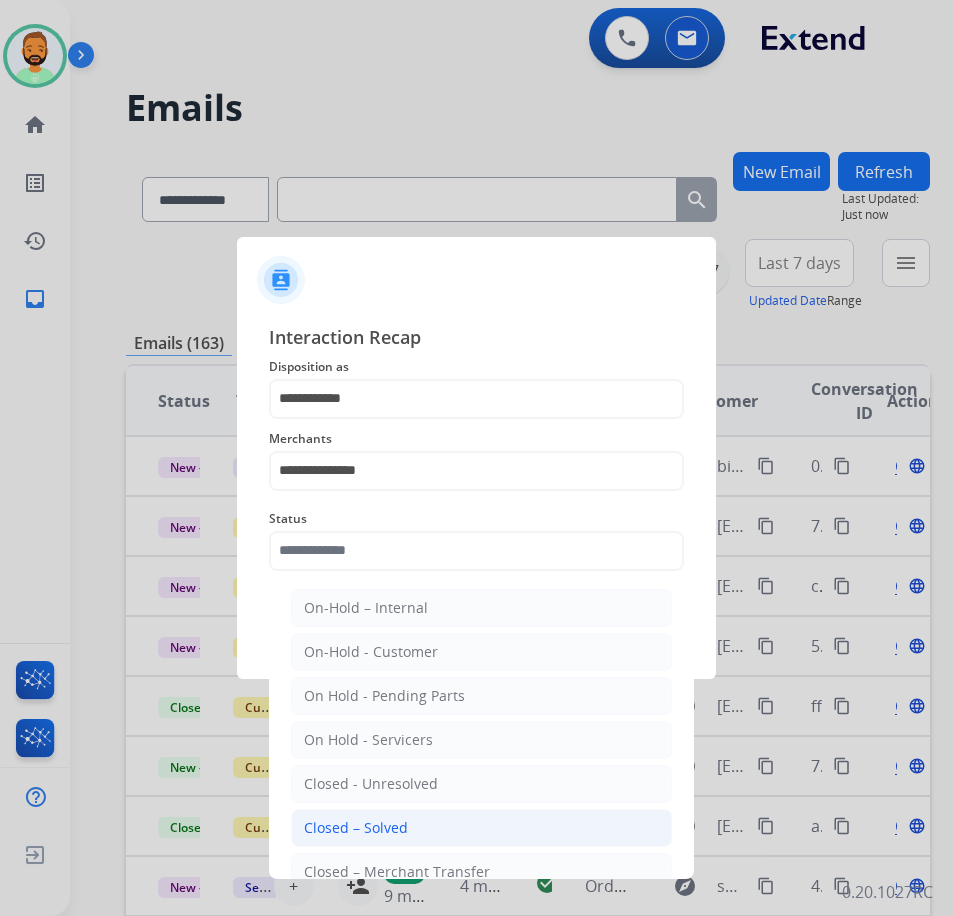 click on "Closed – Solved" 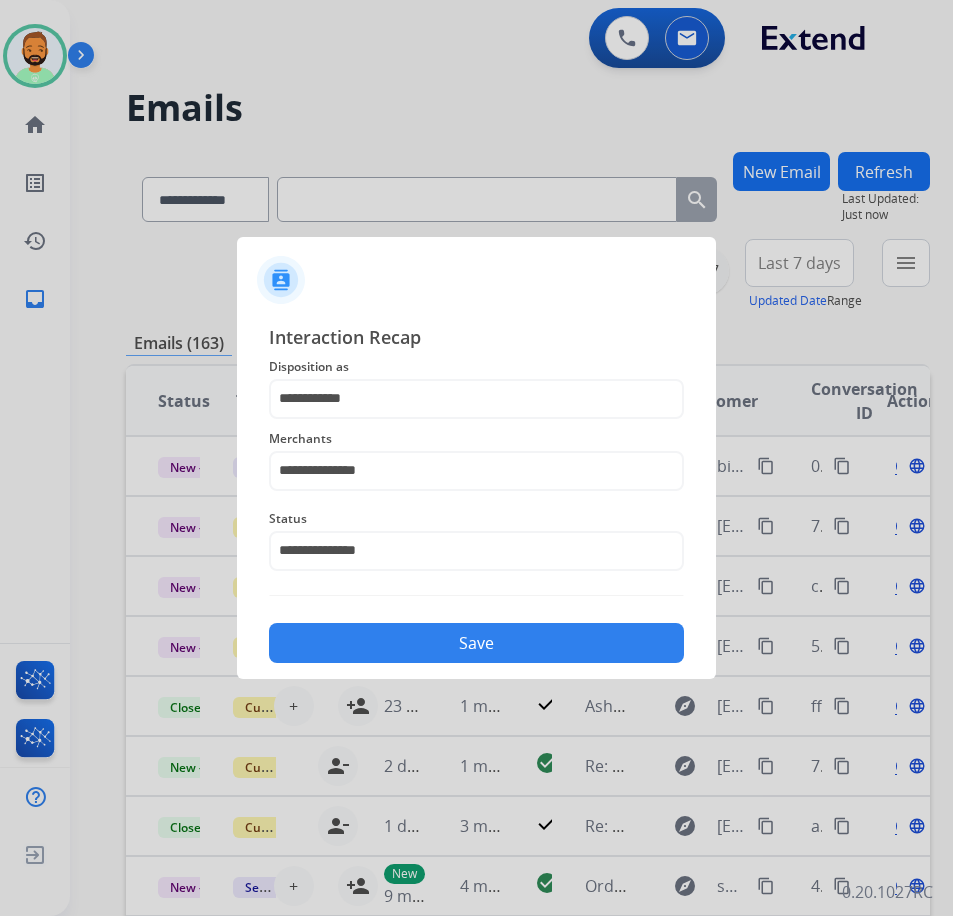 click on "Save" 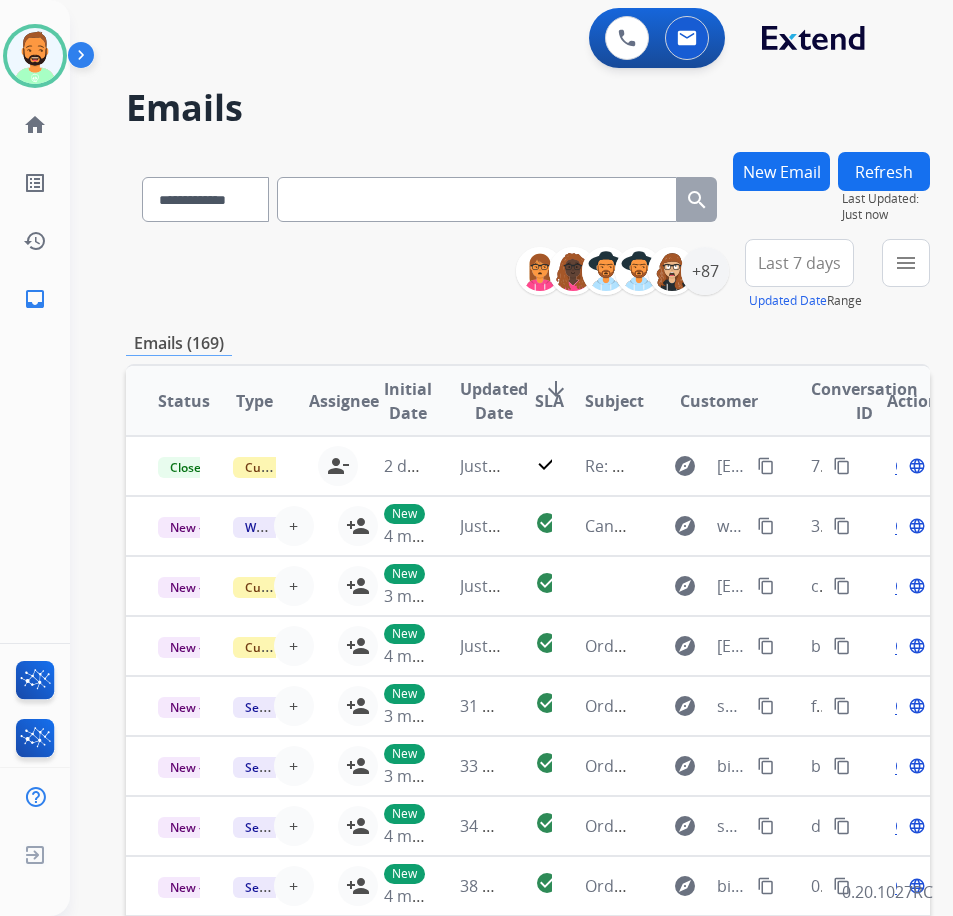 click on "Last 7 days" at bounding box center [799, 263] 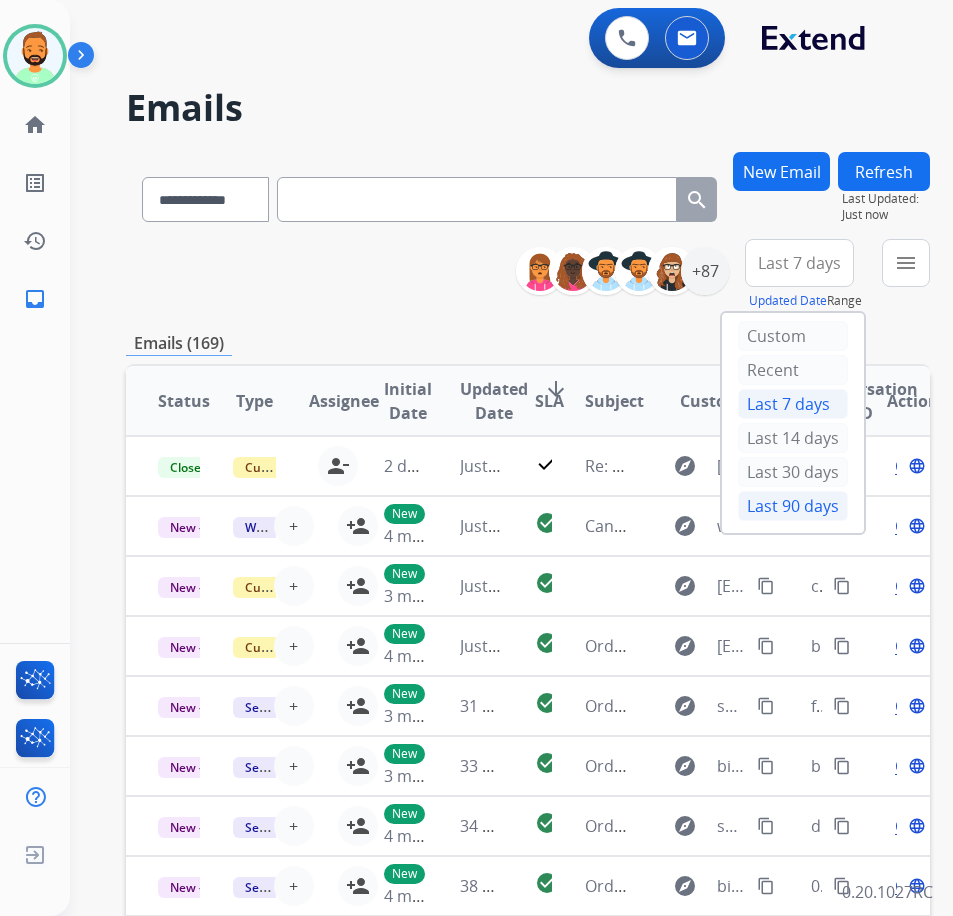click on "Last 90 days" at bounding box center (793, 506) 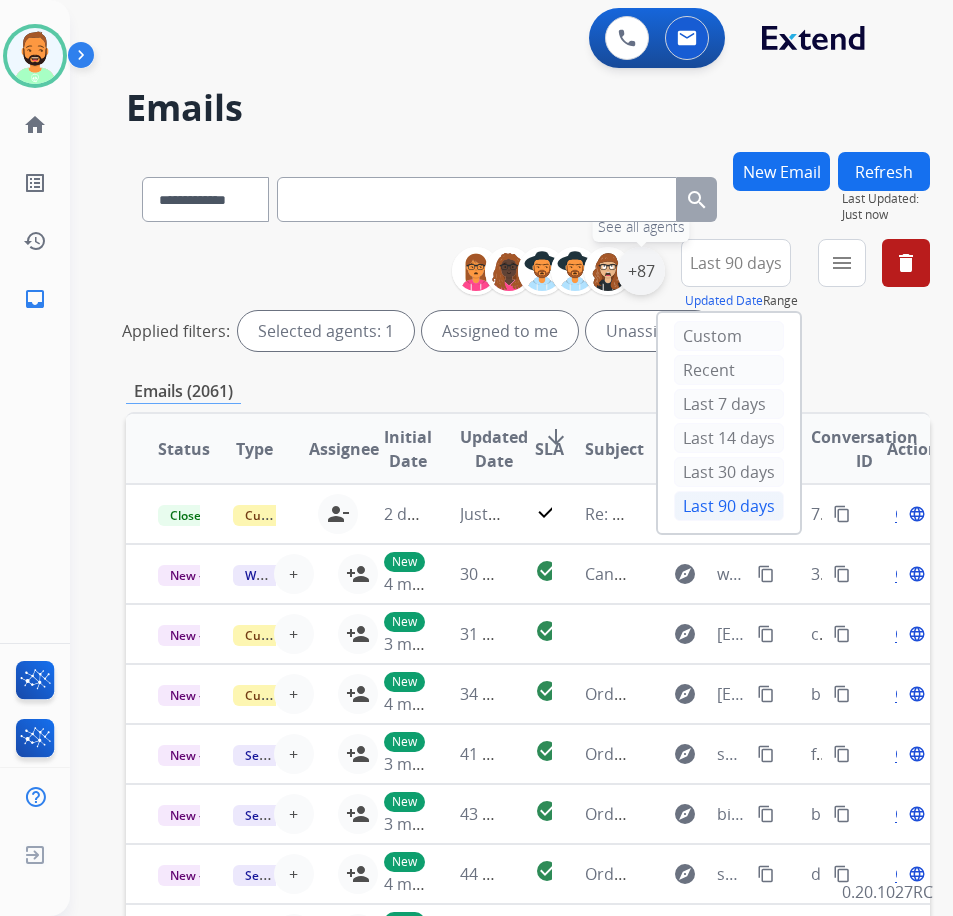 click on "+87" at bounding box center [641, 271] 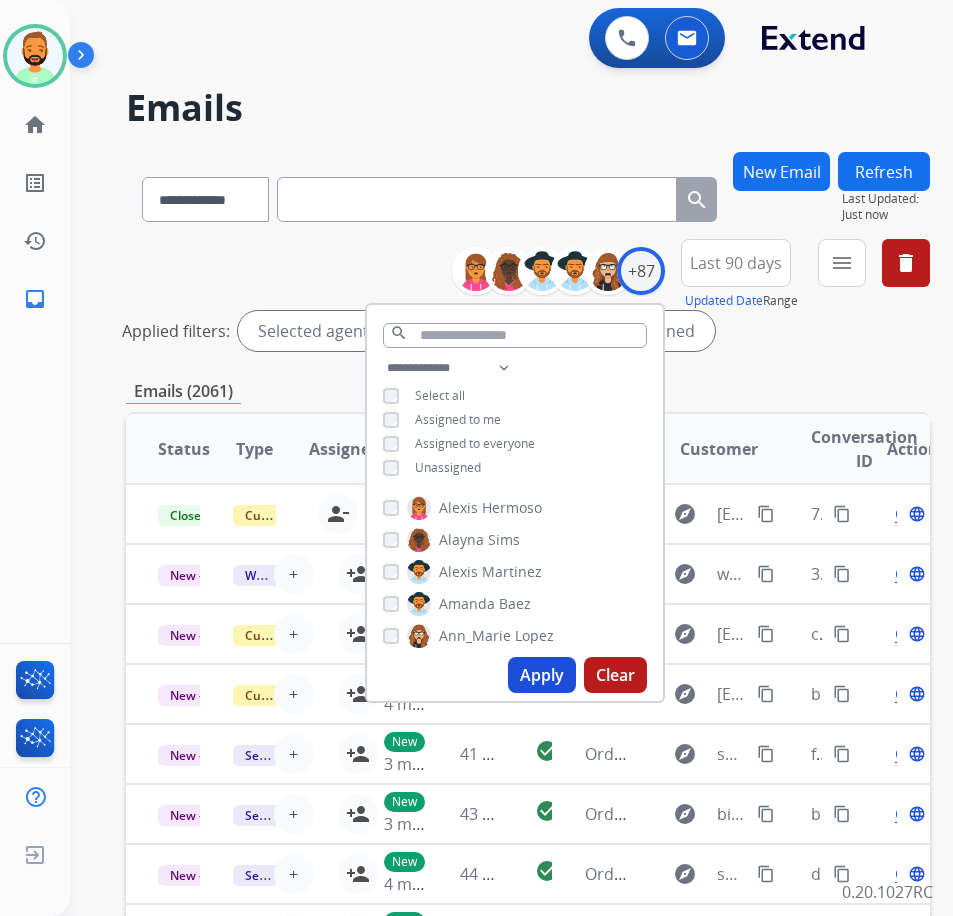 click on "**********" at bounding box center [515, 420] 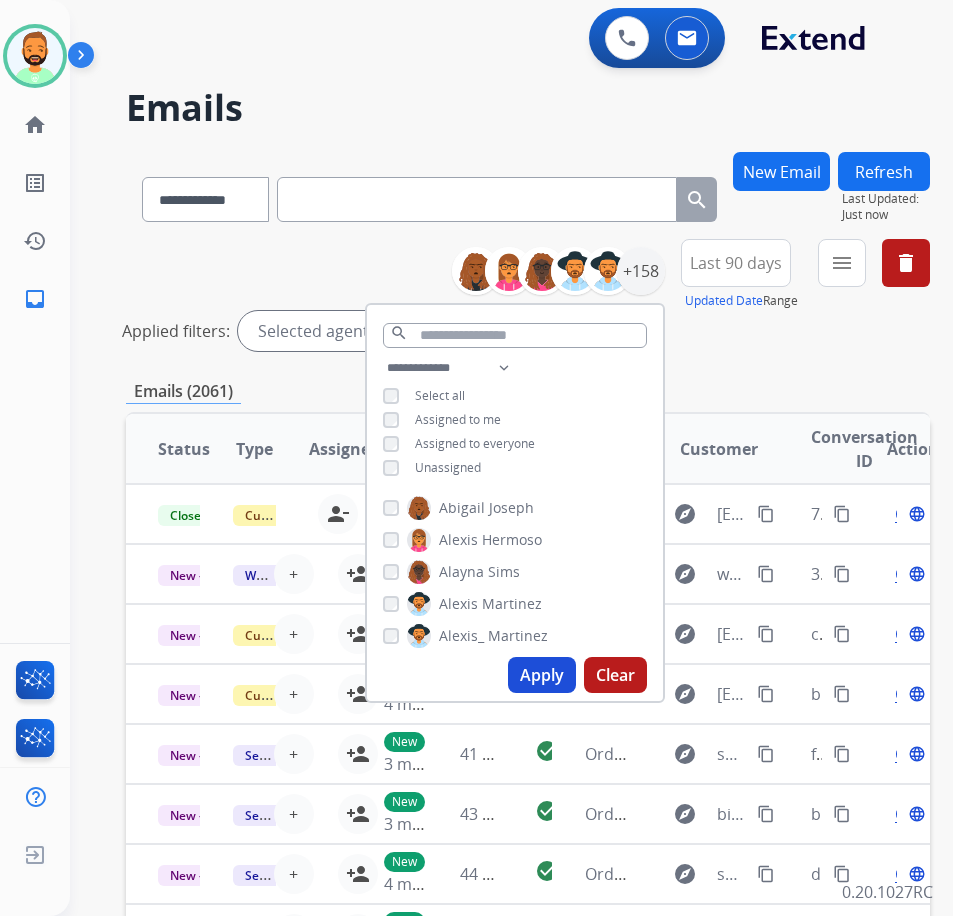 click on "Apply" at bounding box center (542, 675) 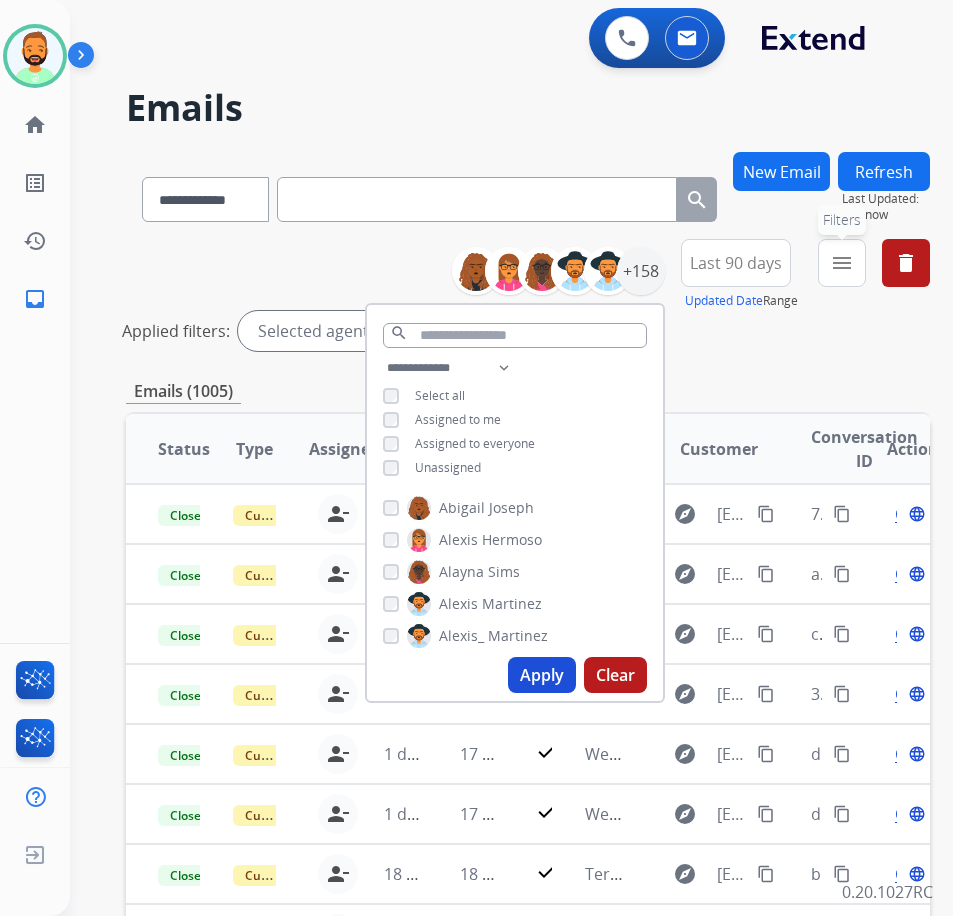 click on "menu" at bounding box center [842, 263] 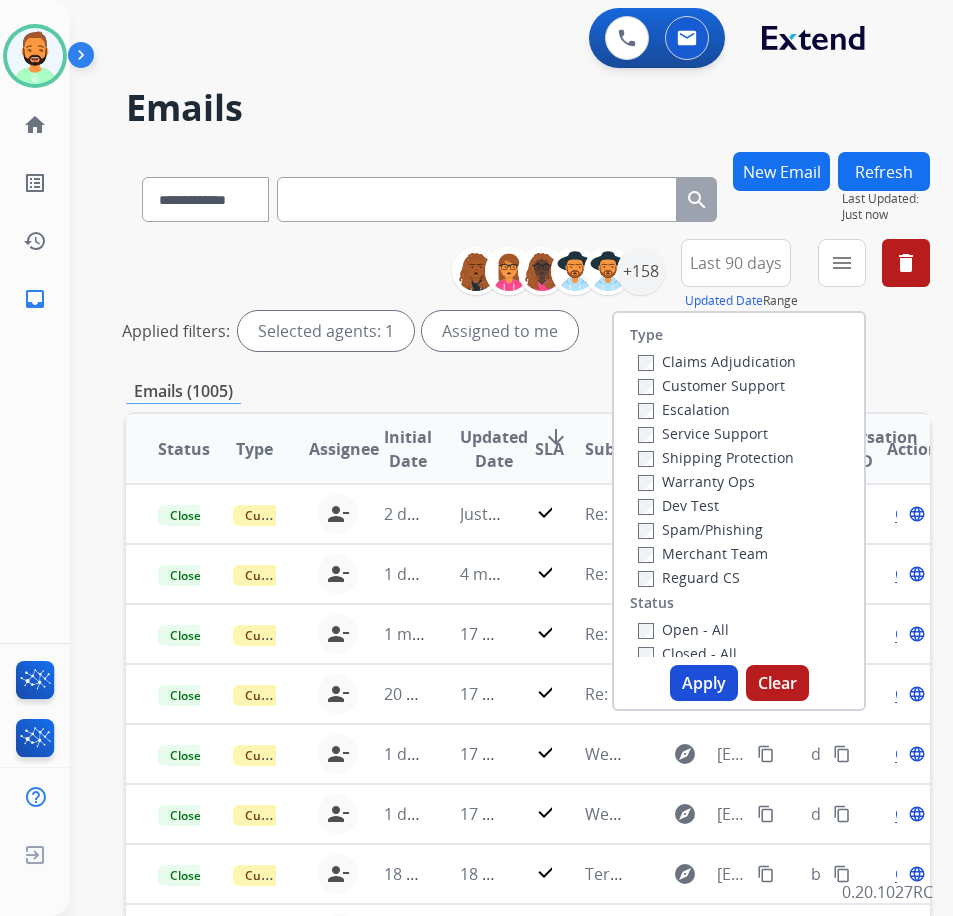 click on "Customer Support" at bounding box center (711, 385) 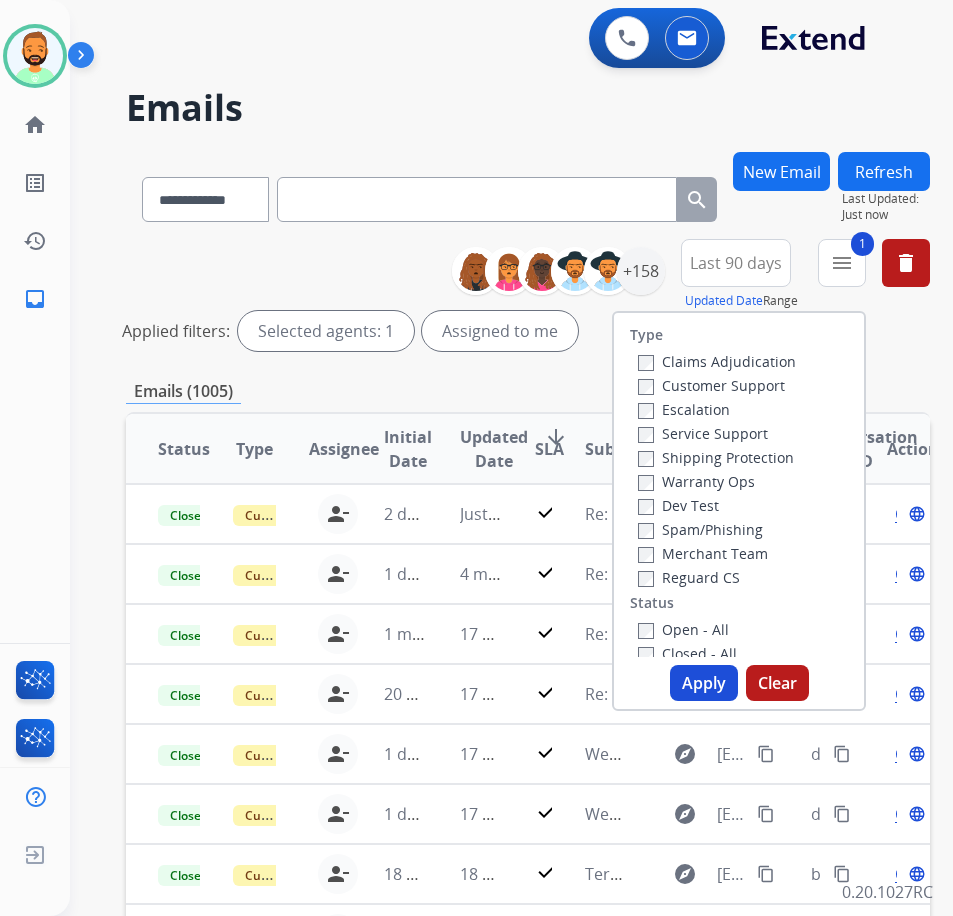 click on "Shipping Protection" at bounding box center (716, 457) 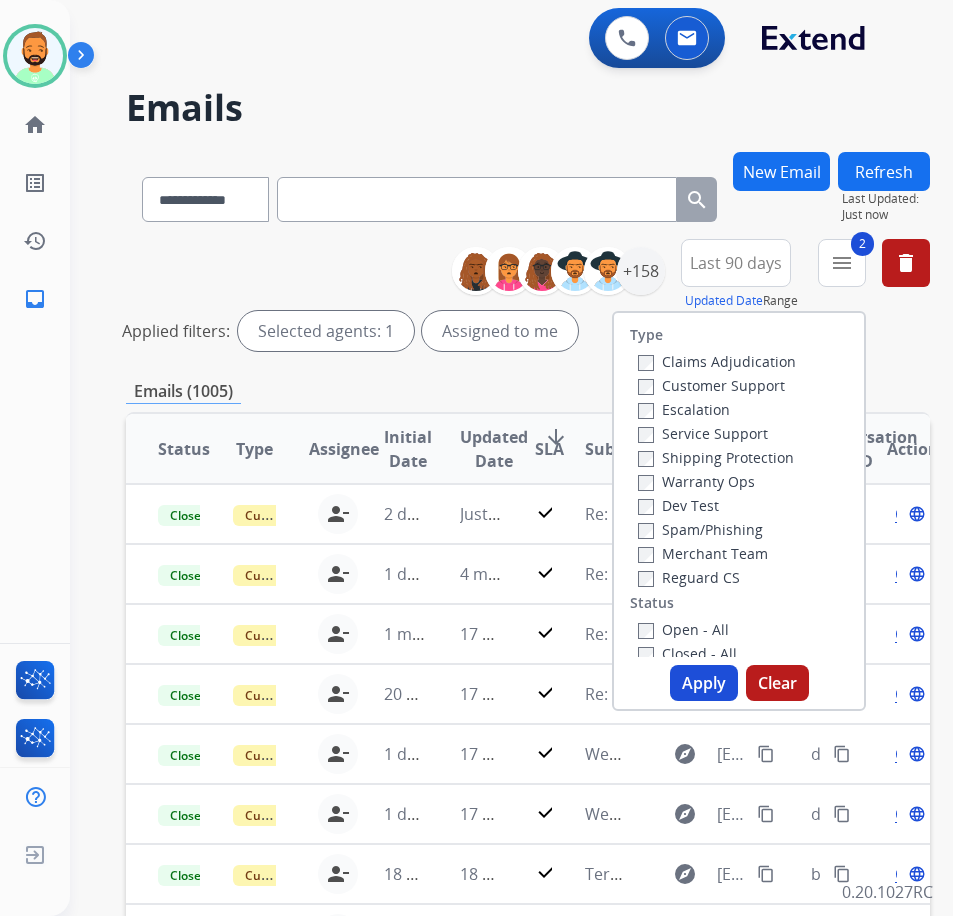 click on "Open - All" at bounding box center [683, 629] 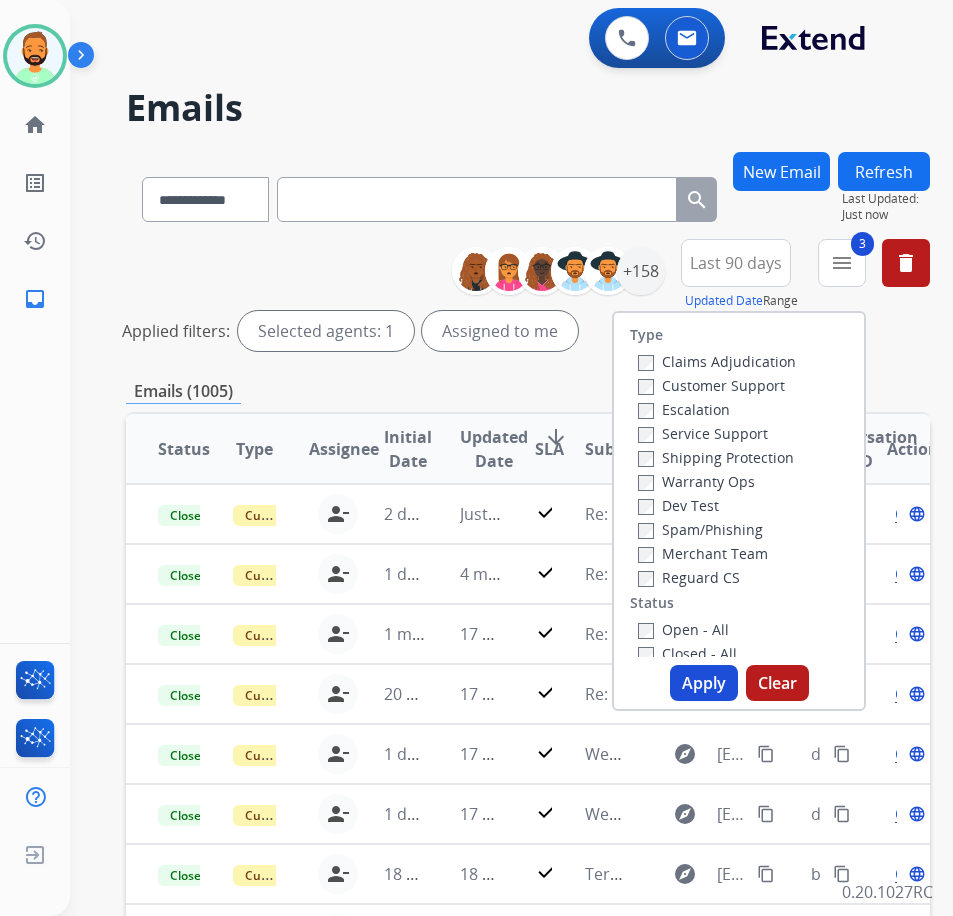 click on "Apply" at bounding box center (704, 683) 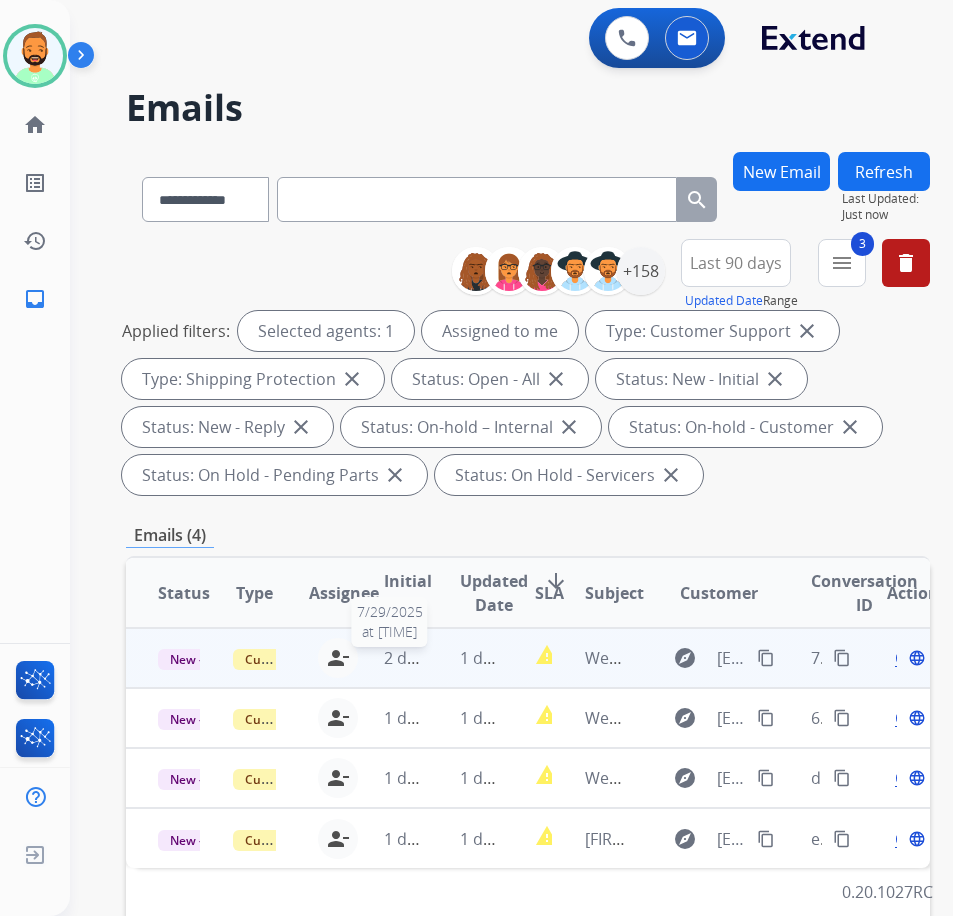 click on "2 days ago" at bounding box center [424, 658] 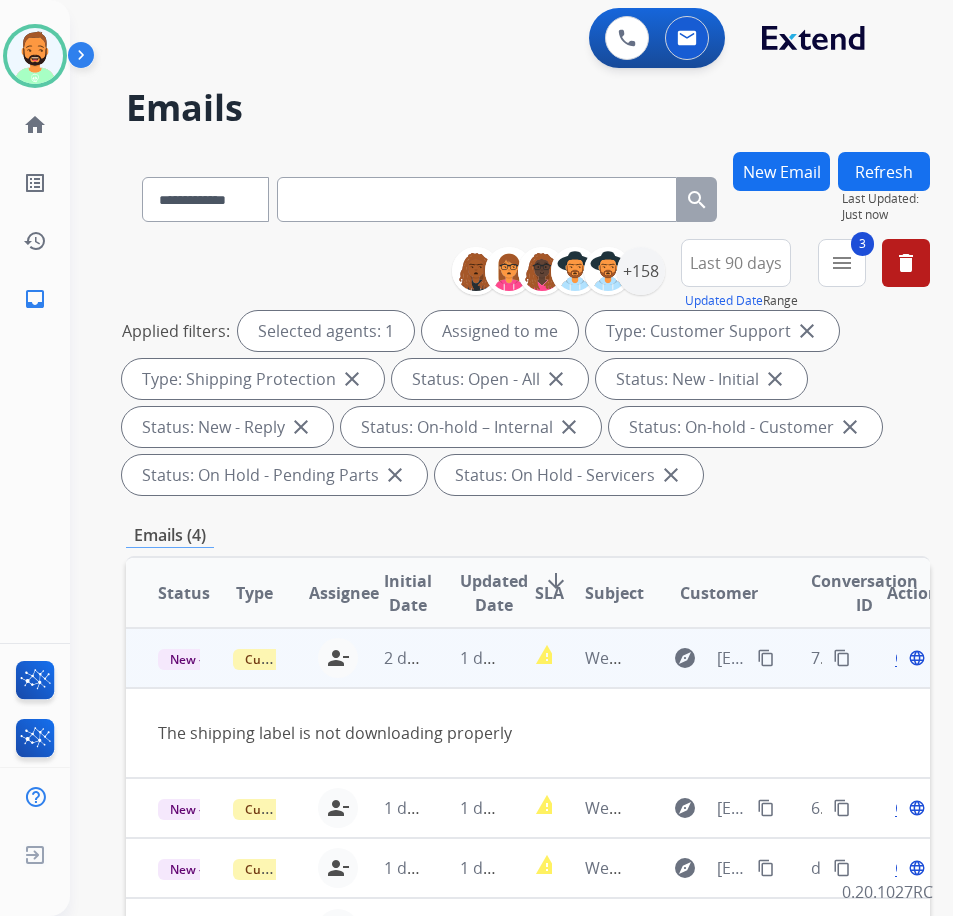 click on "content_copy" at bounding box center [766, 658] 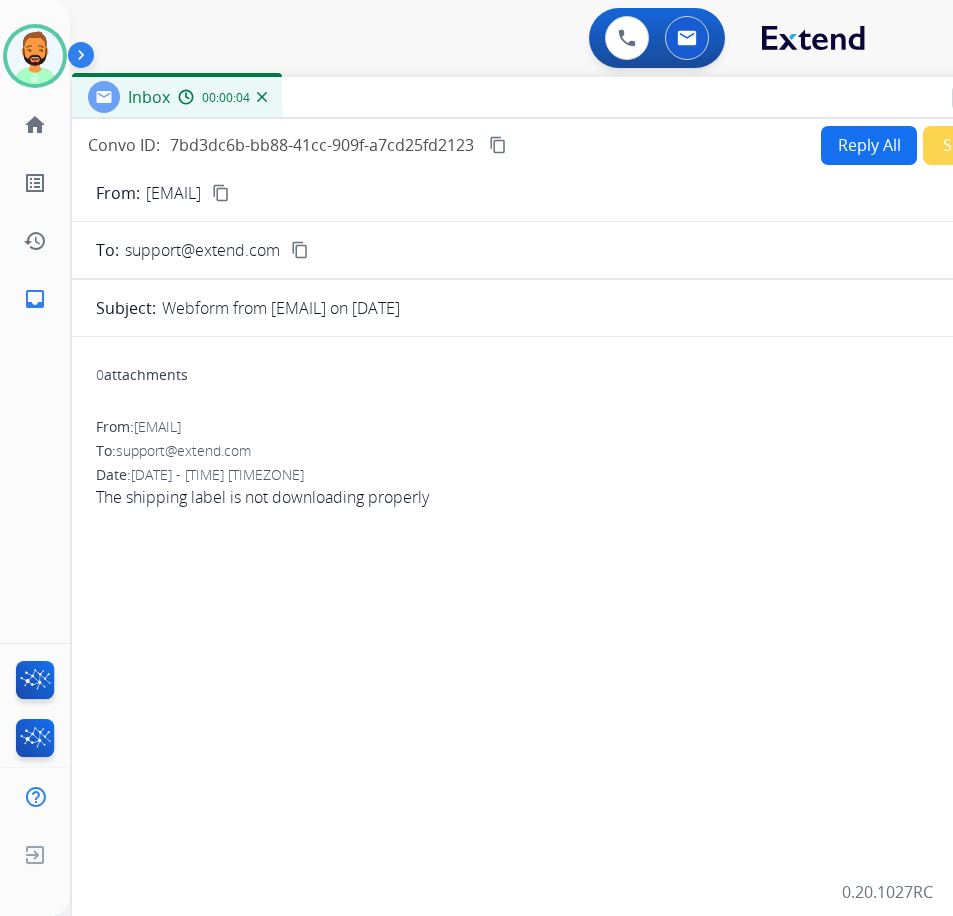 drag, startPoint x: 247, startPoint y: 149, endPoint x: 335, endPoint y: 104, distance: 98.83825 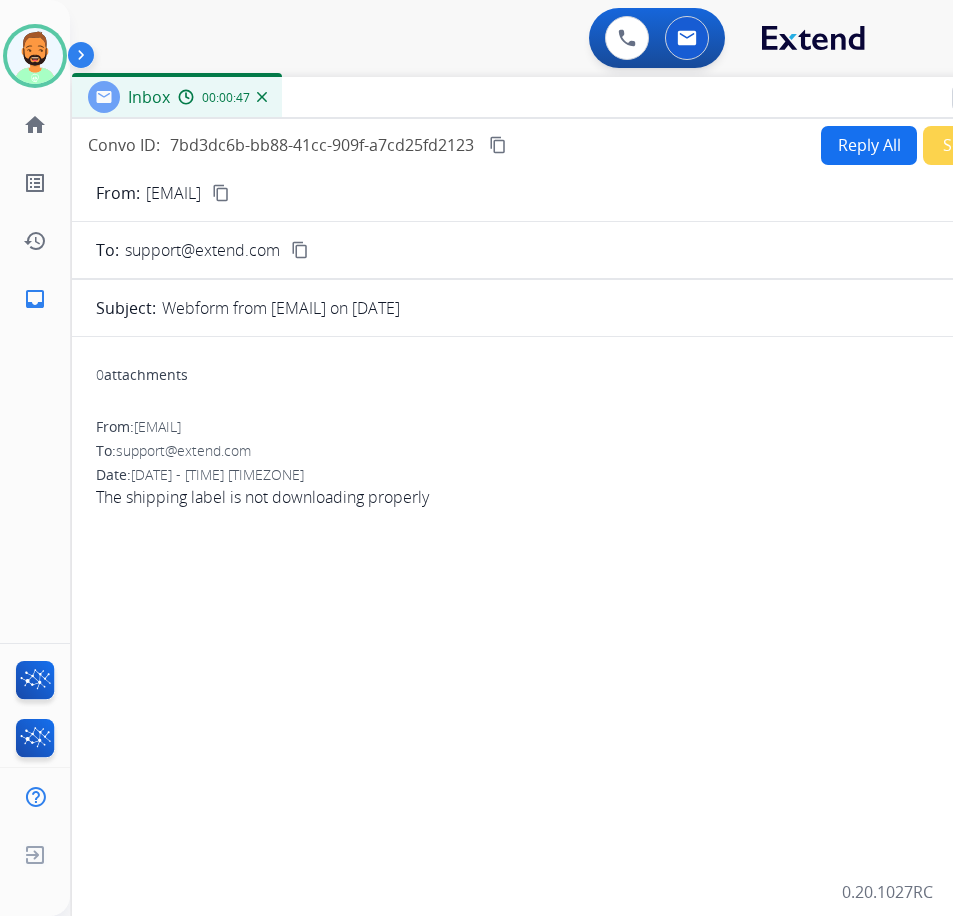 click on "Reply All" at bounding box center [869, 145] 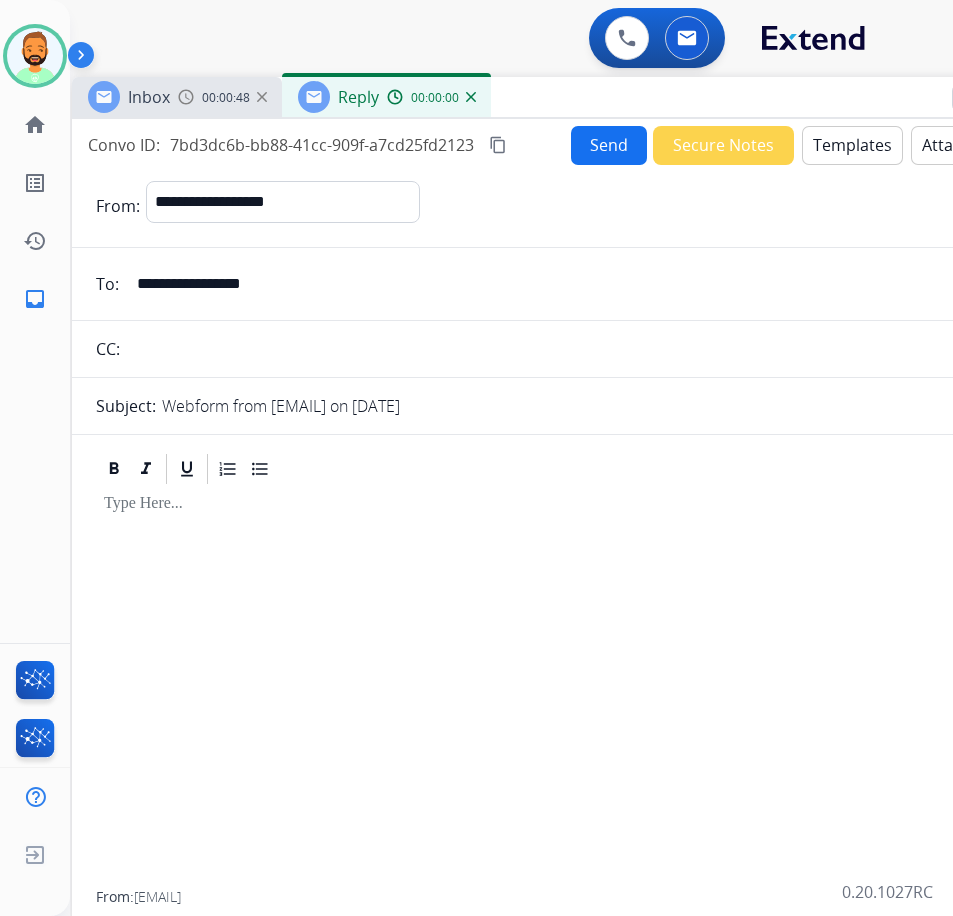 click on "Templates" at bounding box center (852, 145) 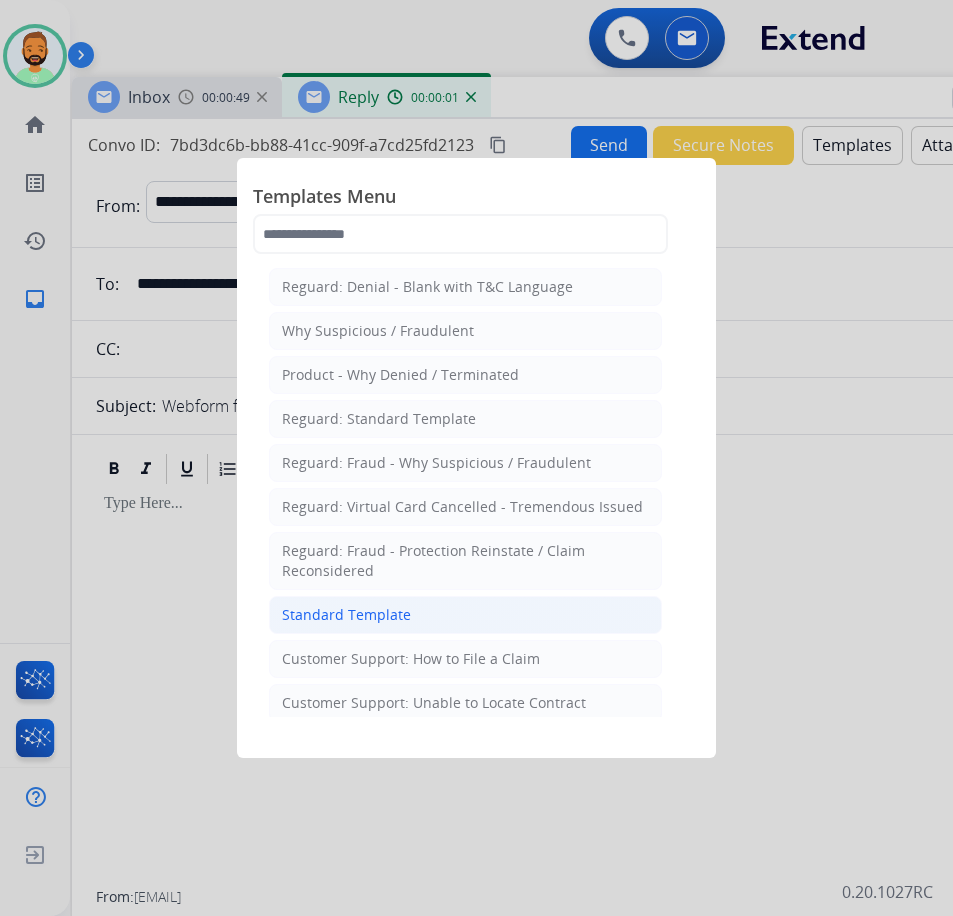 click on "Standard Template" 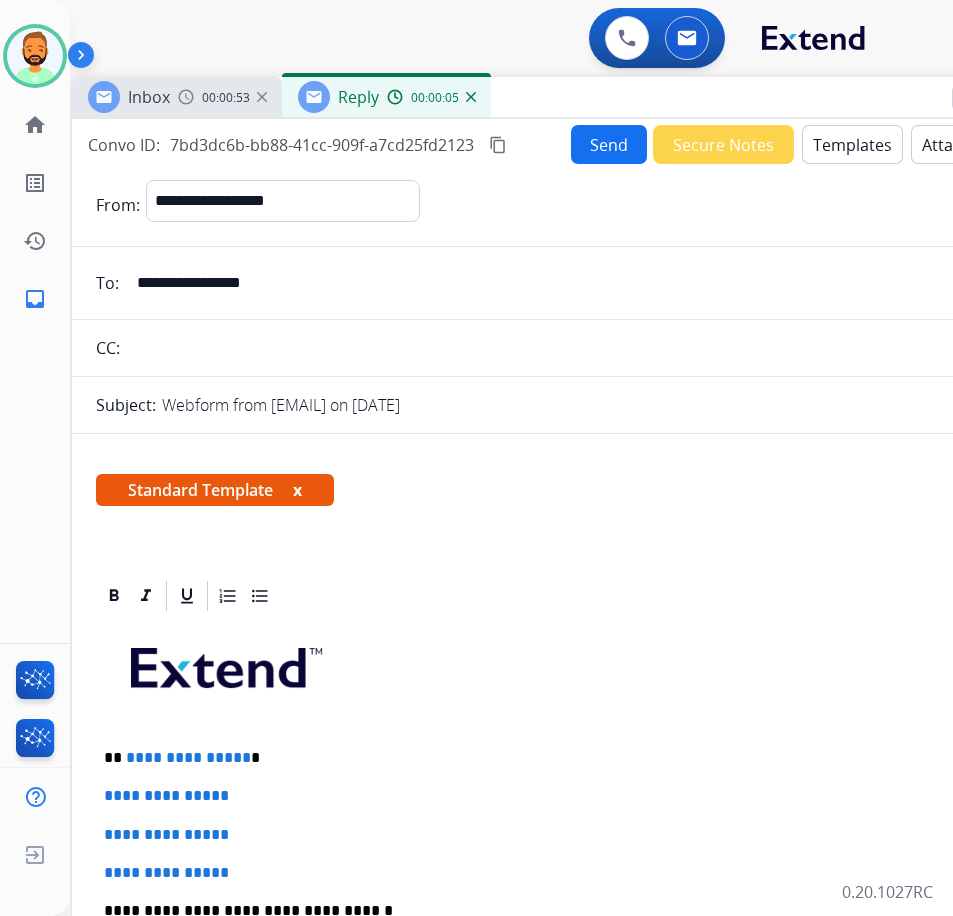 click on "**********" at bounding box center (572, 958) 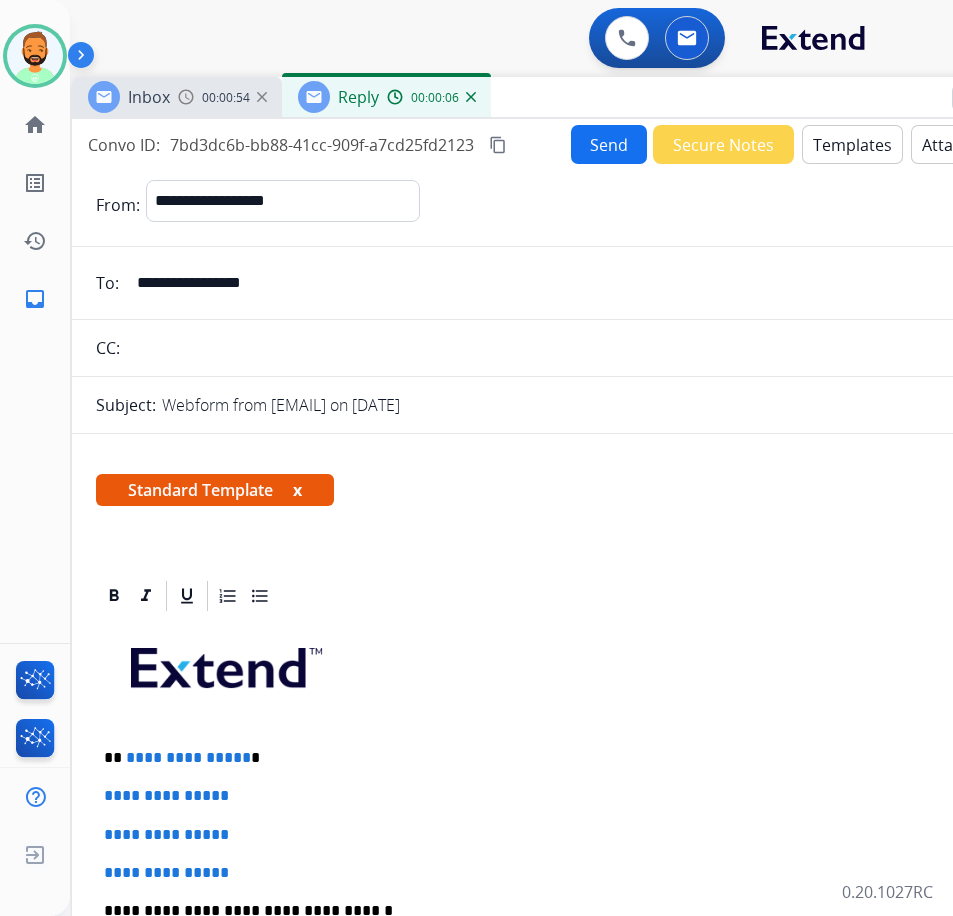 type 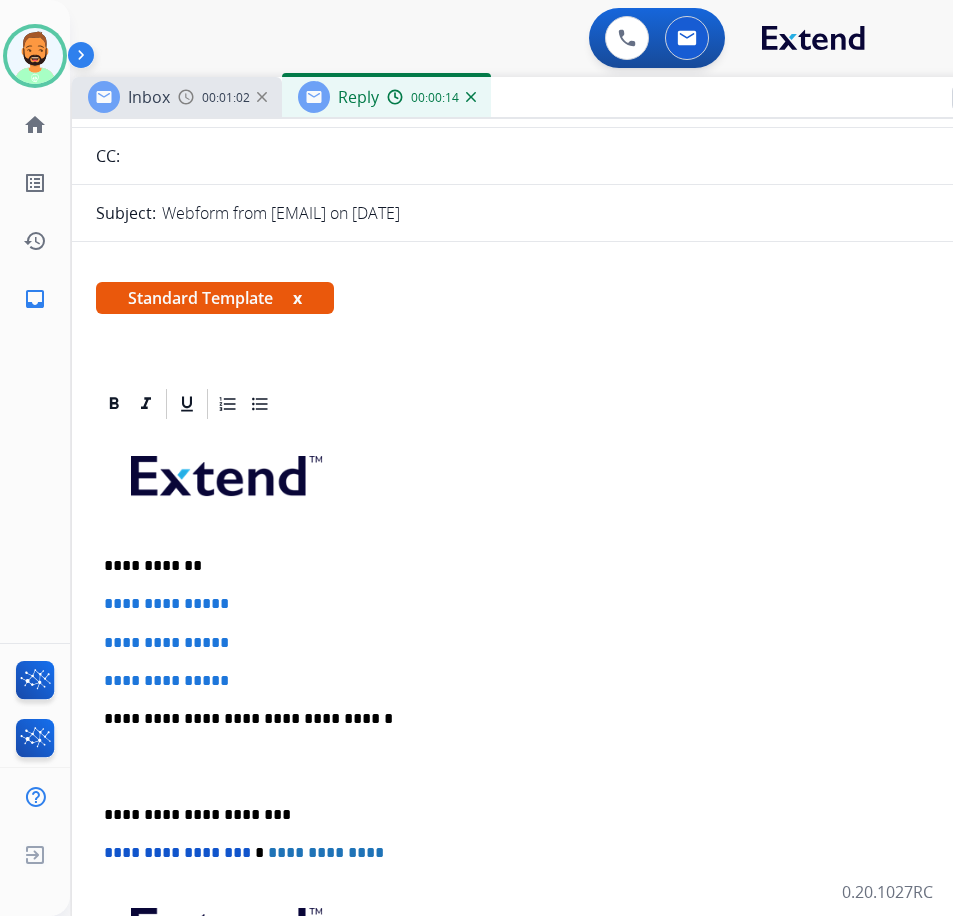 scroll, scrollTop: 200, scrollLeft: 0, axis: vertical 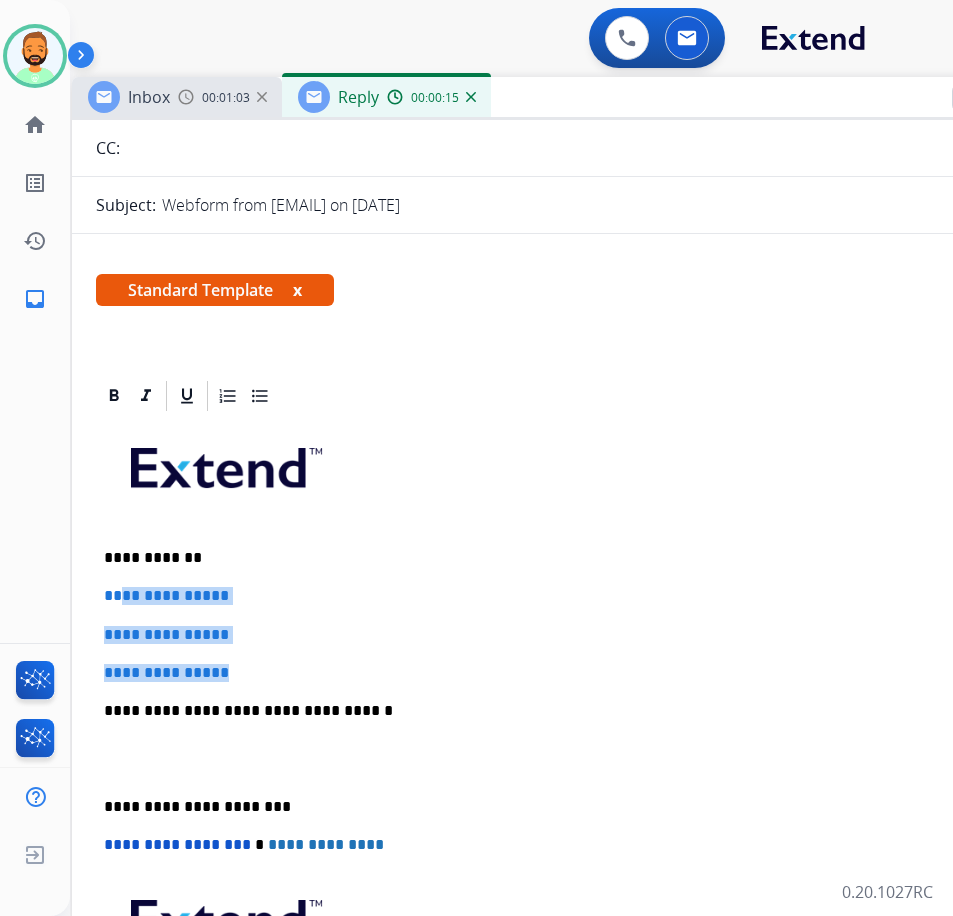 drag, startPoint x: 203, startPoint y: 664, endPoint x: 118, endPoint y: 585, distance: 116.0431 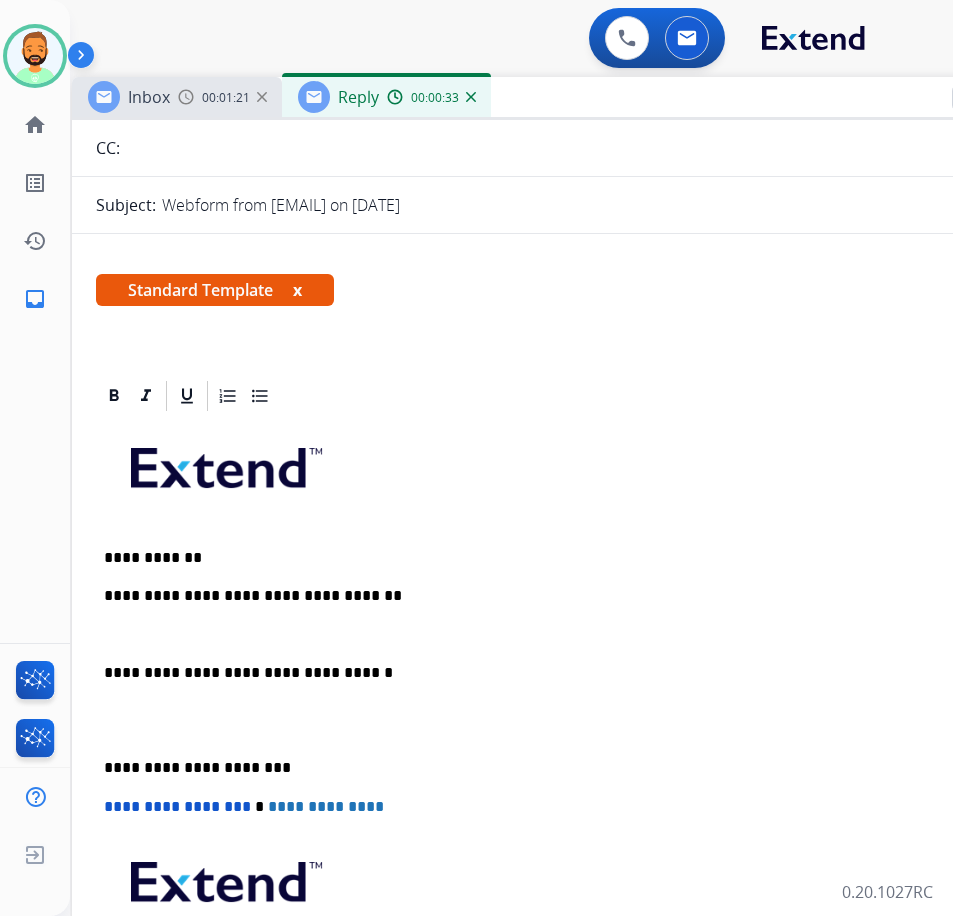 click on "**********" at bounding box center [572, 739] 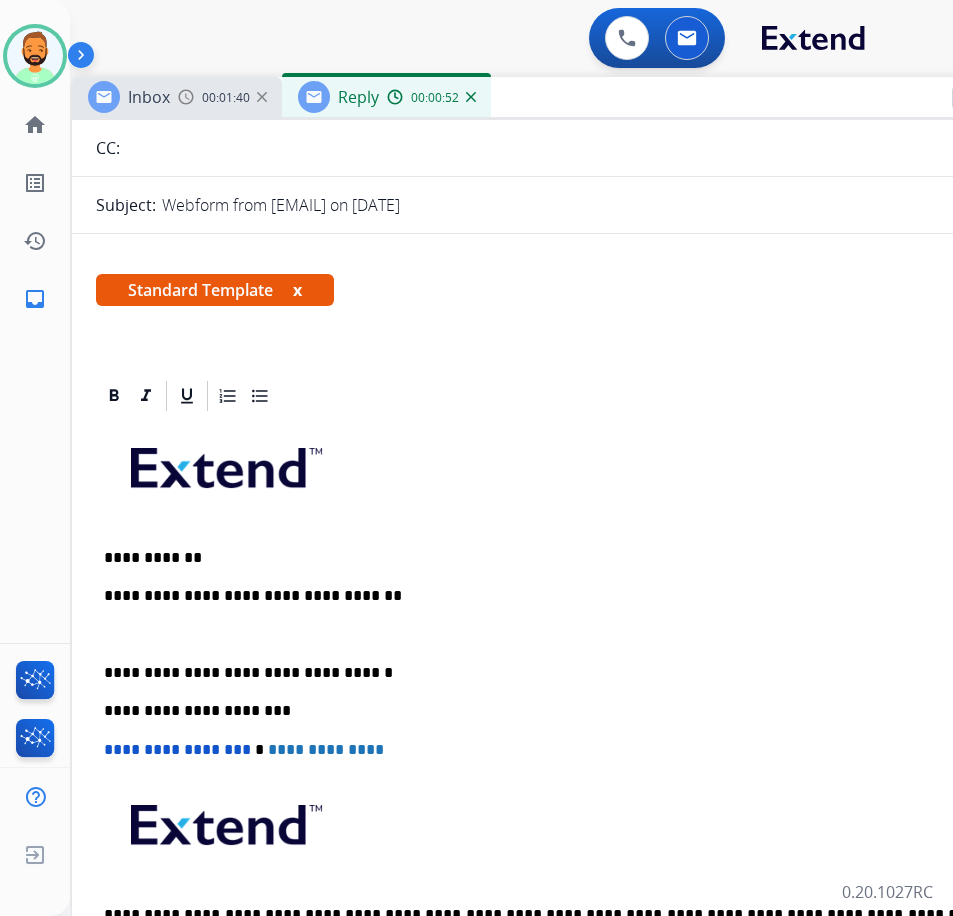 click at bounding box center (572, 635) 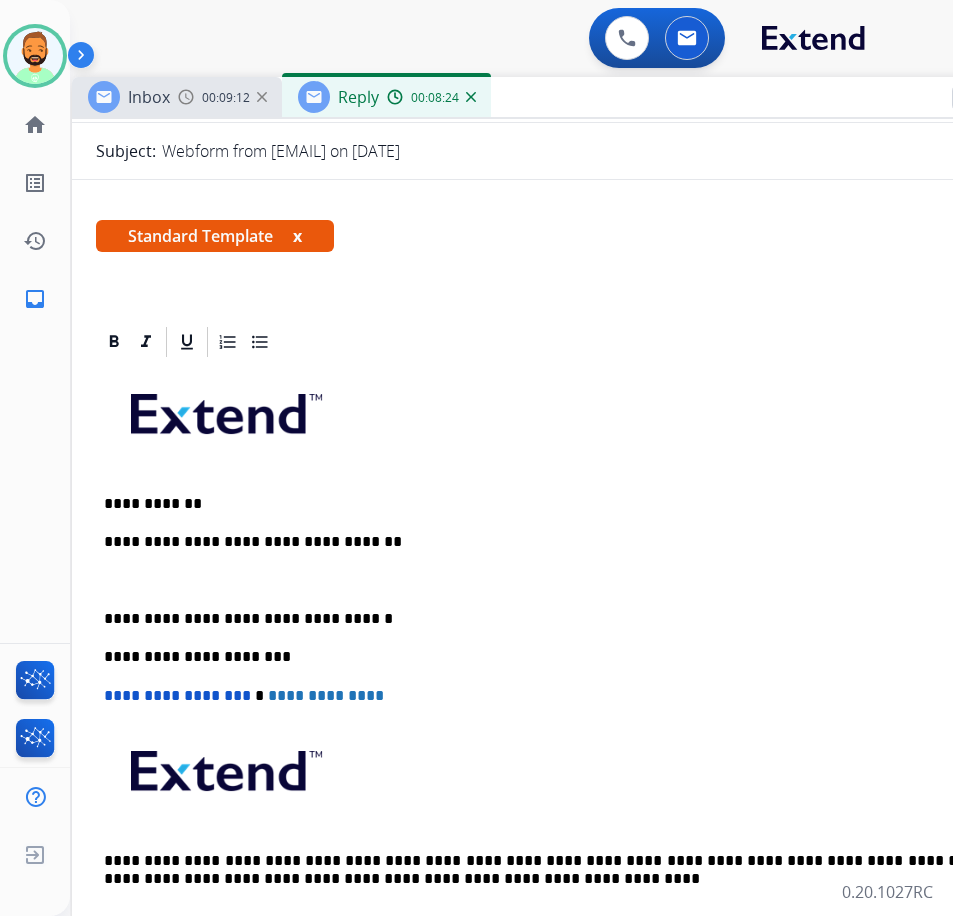 scroll, scrollTop: 306, scrollLeft: 0, axis: vertical 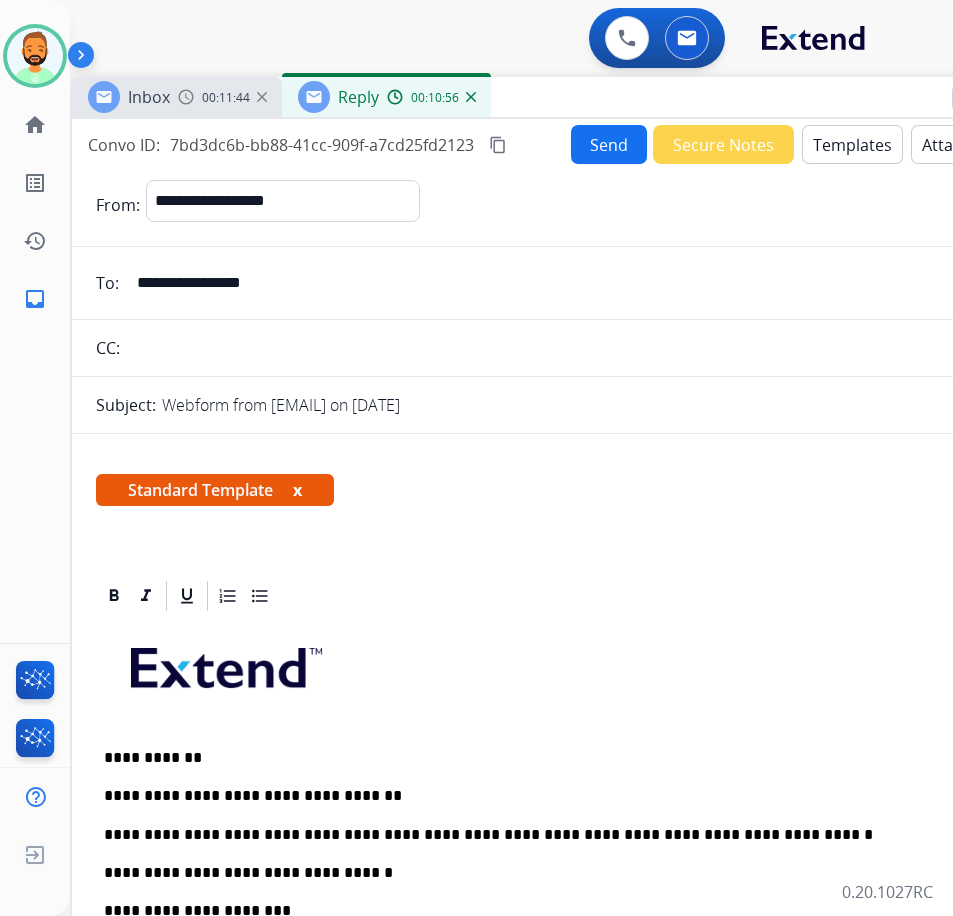 click on "Send" at bounding box center (609, 144) 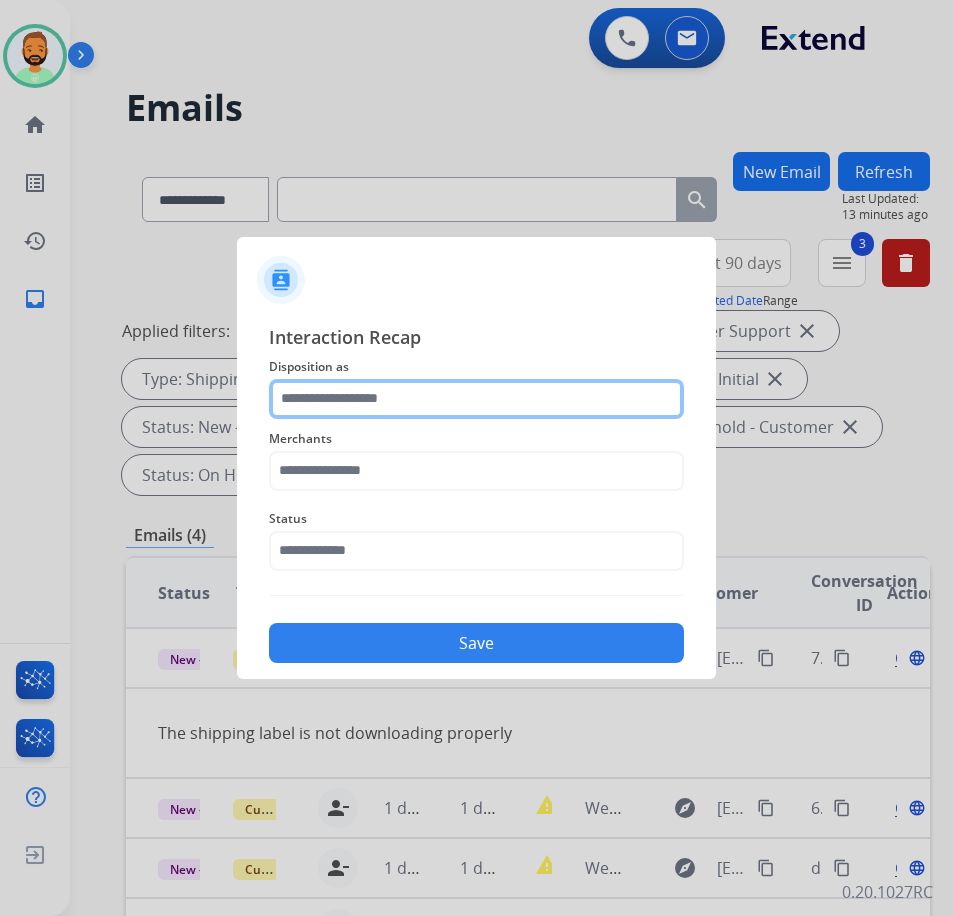 click 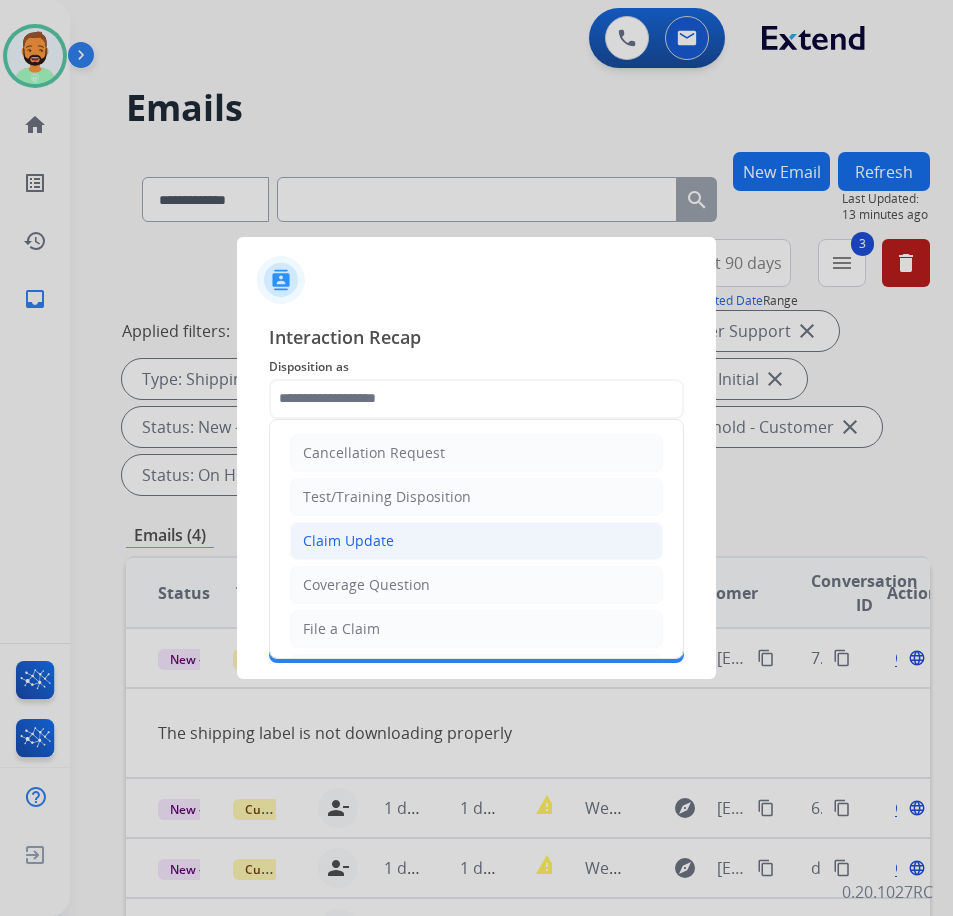 click on "Claim Update" 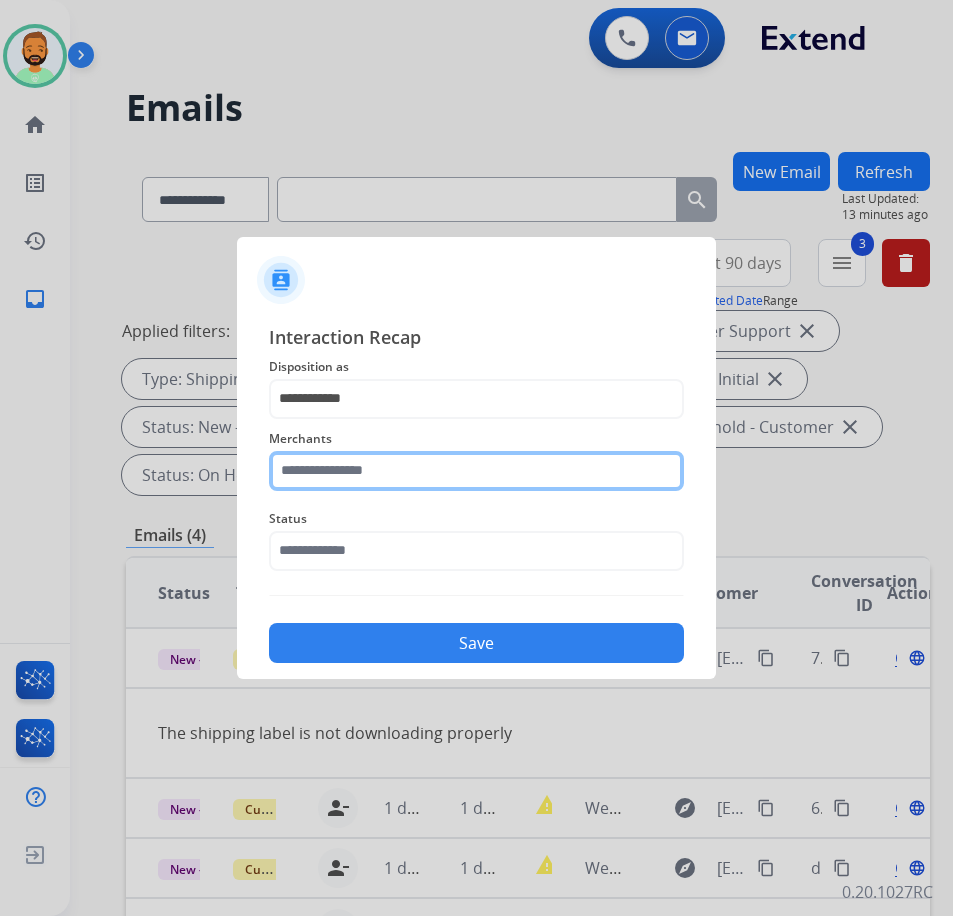 click 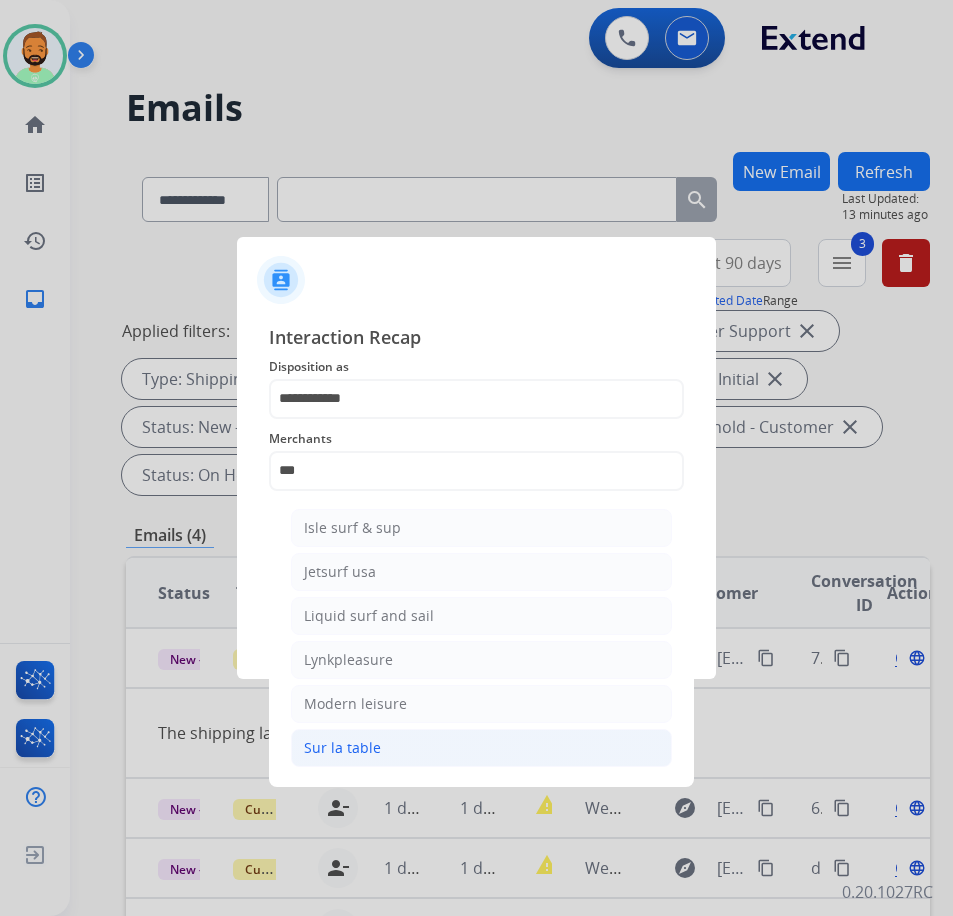 click on "Sur la table" 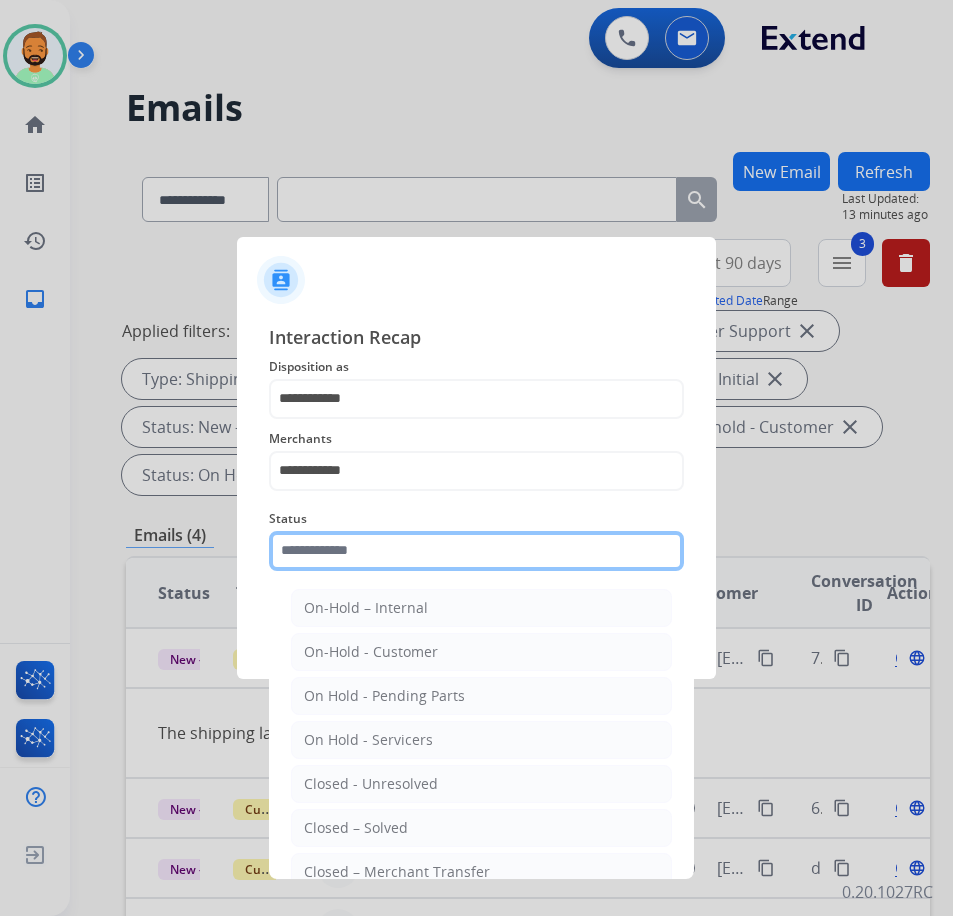 click 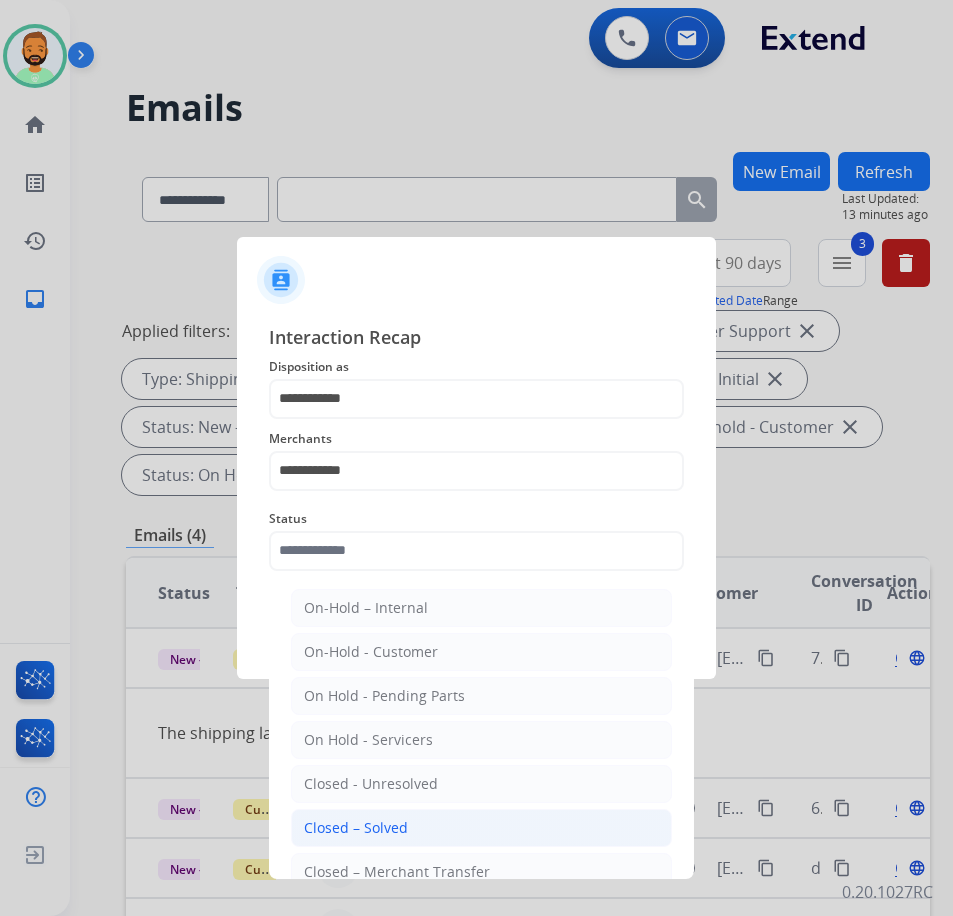 click on "Closed – Solved" 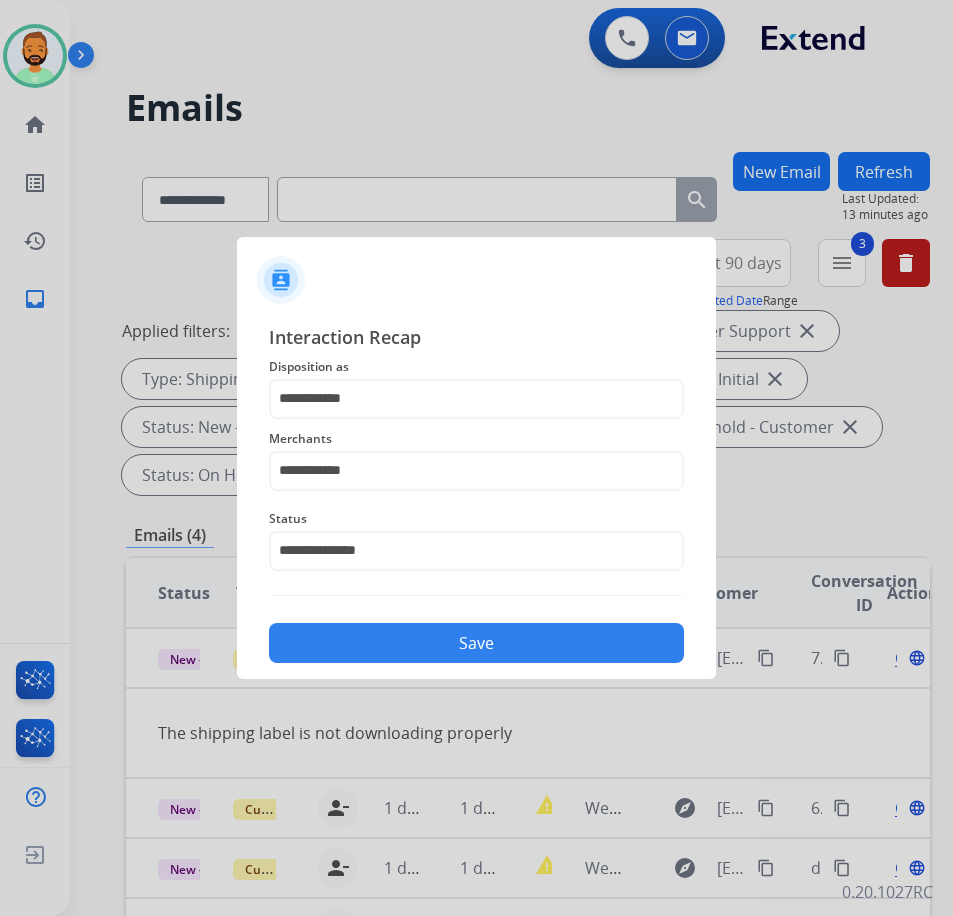 click on "Save" 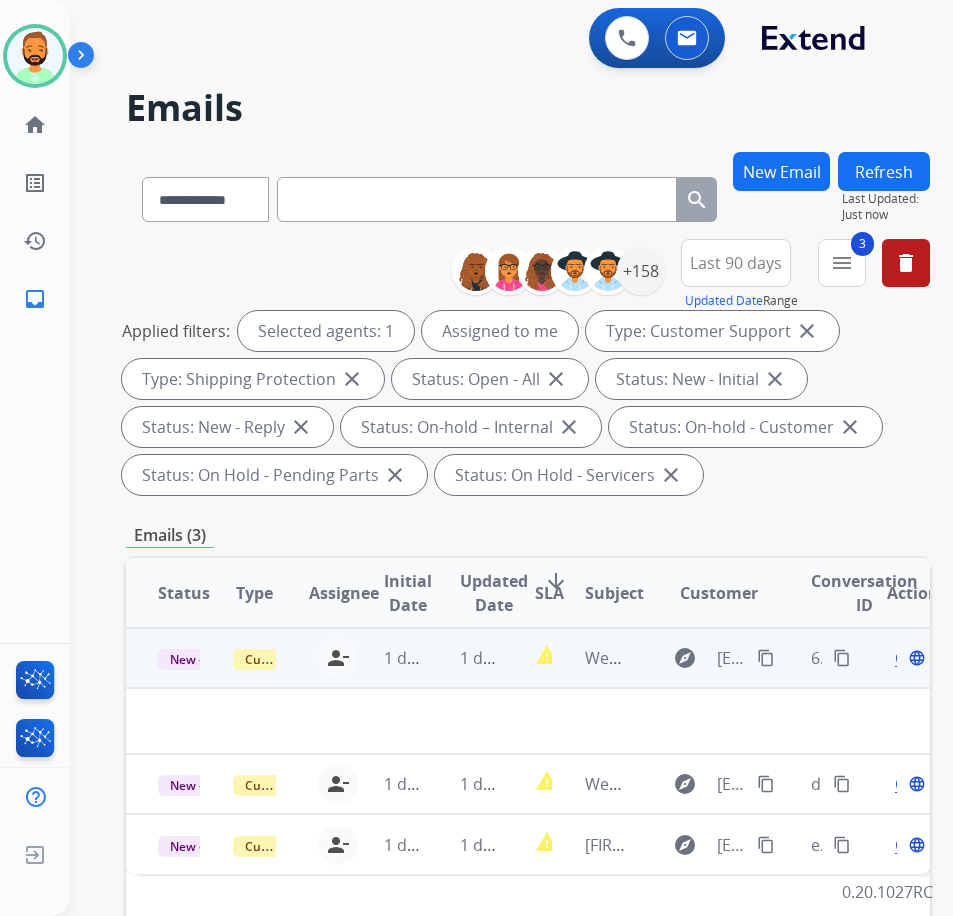 click on "1 day ago" at bounding box center [465, 658] 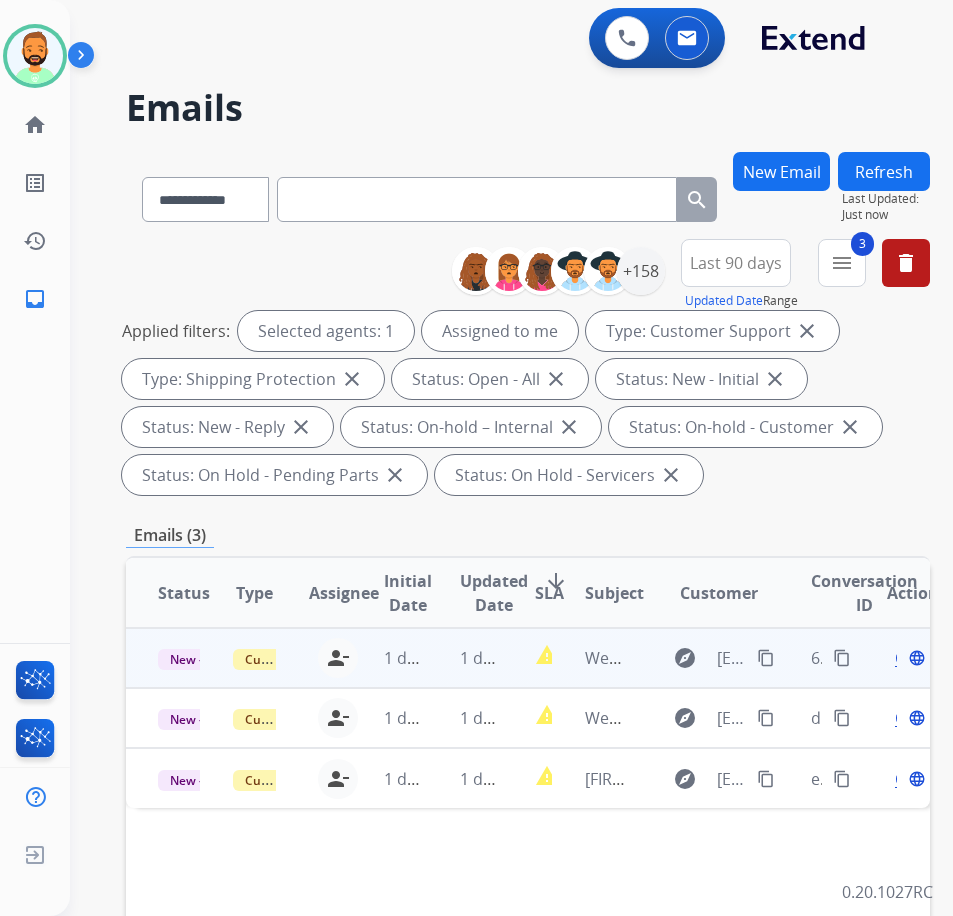 click on "1 day ago" at bounding box center [465, 658] 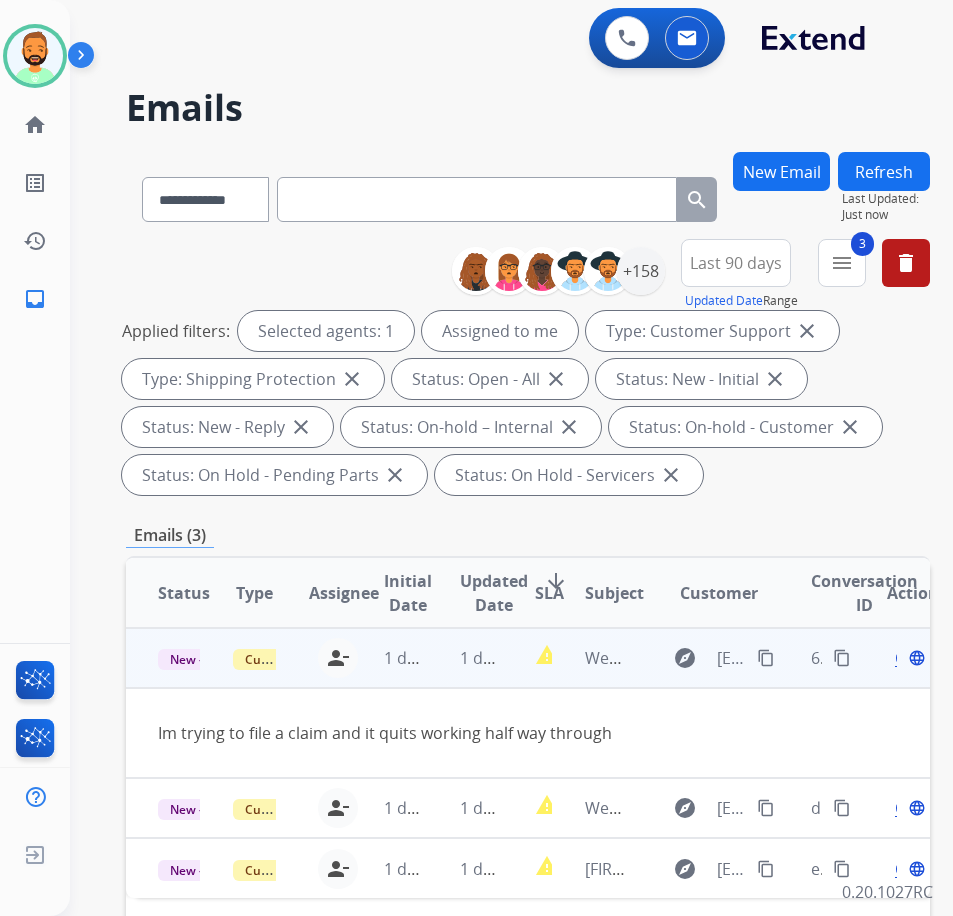 click on "Open" at bounding box center [915, 658] 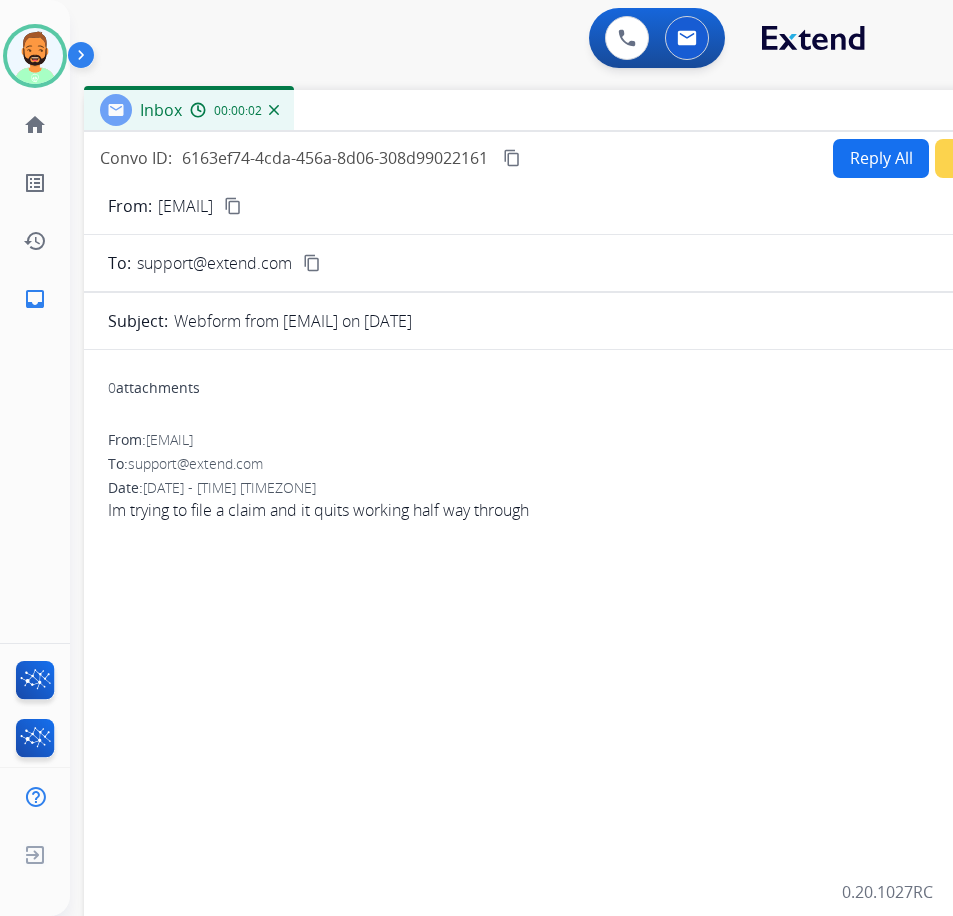 drag, startPoint x: 449, startPoint y: 135, endPoint x: 627, endPoint y: 103, distance: 180.85353 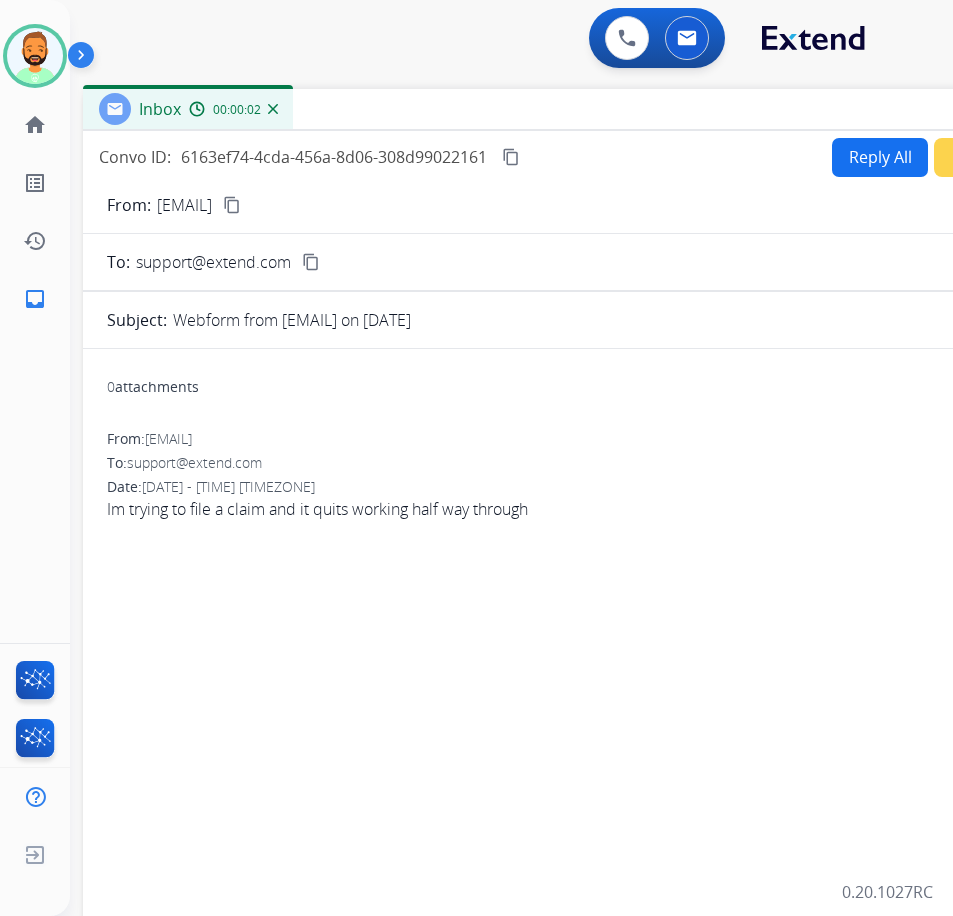 click on "Reply All" at bounding box center [880, 157] 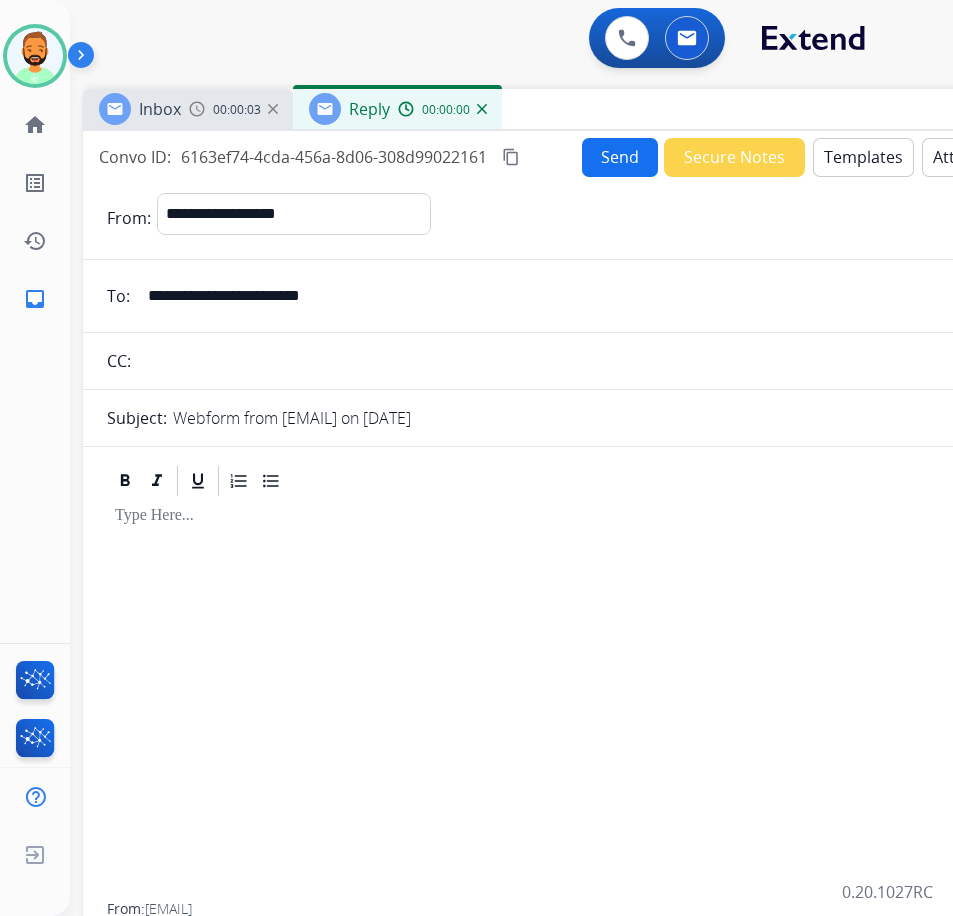 click on "Templates" at bounding box center [863, 157] 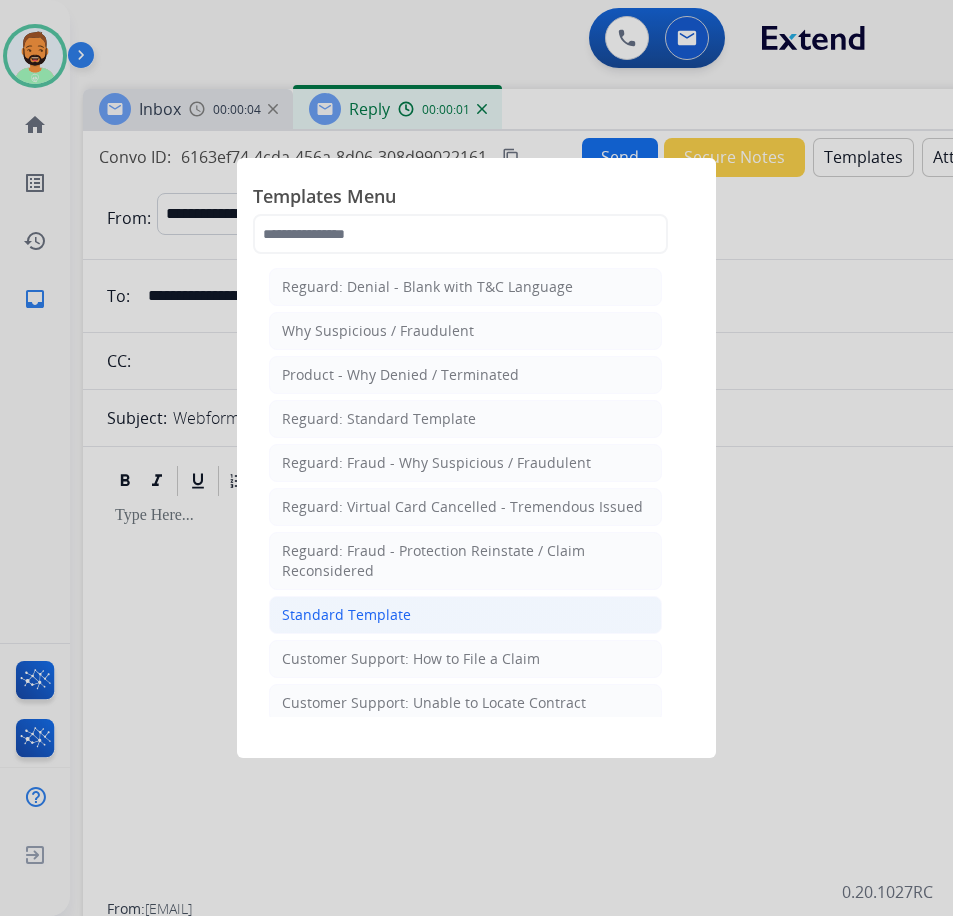 click on "Standard Template" 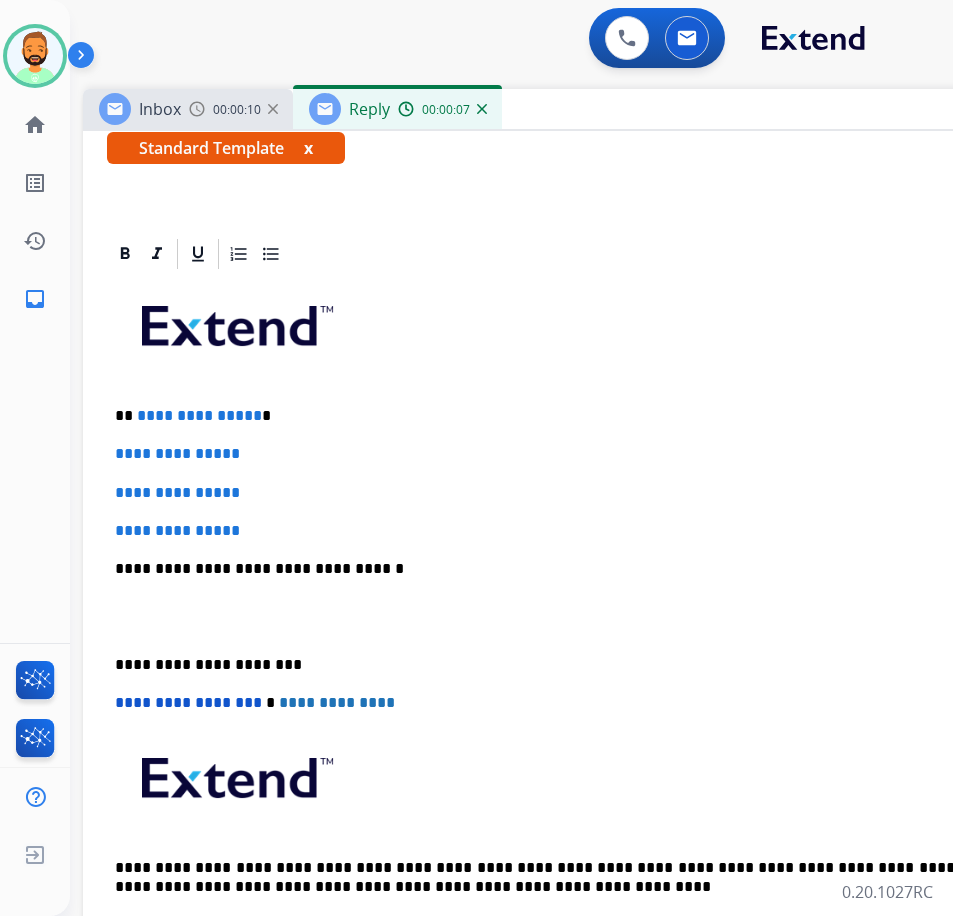 scroll, scrollTop: 401, scrollLeft: 0, axis: vertical 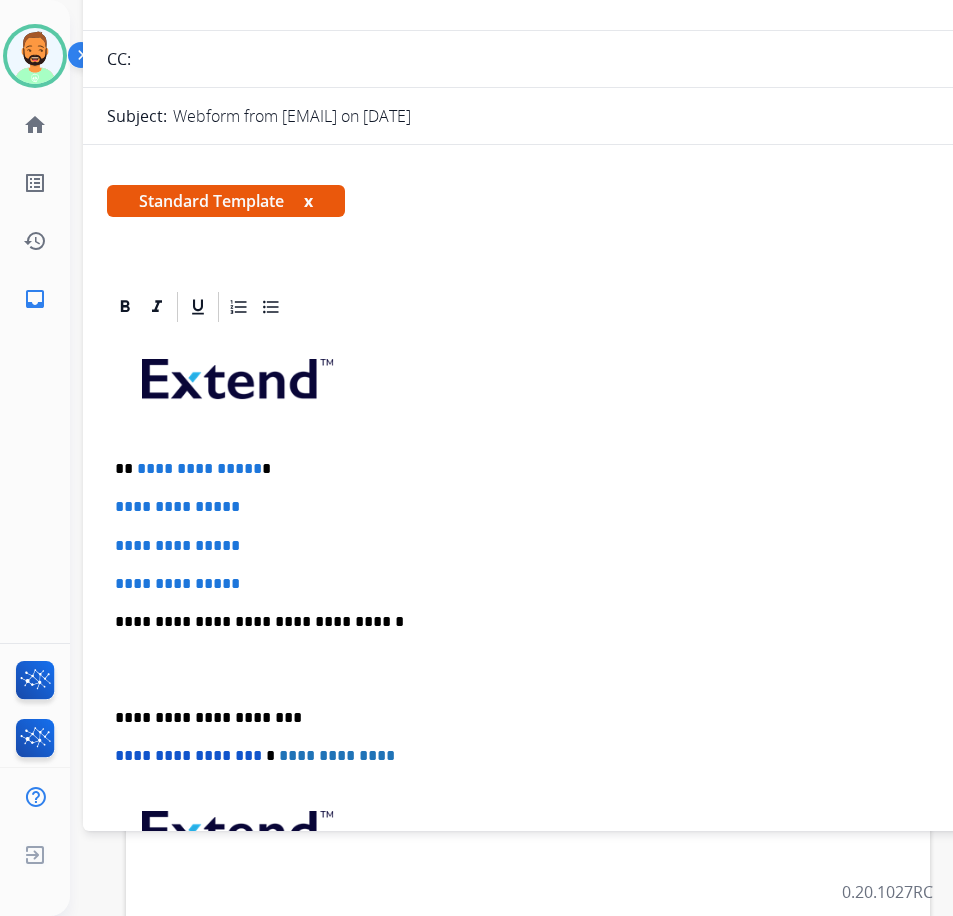 click on "**********" at bounding box center (583, 669) 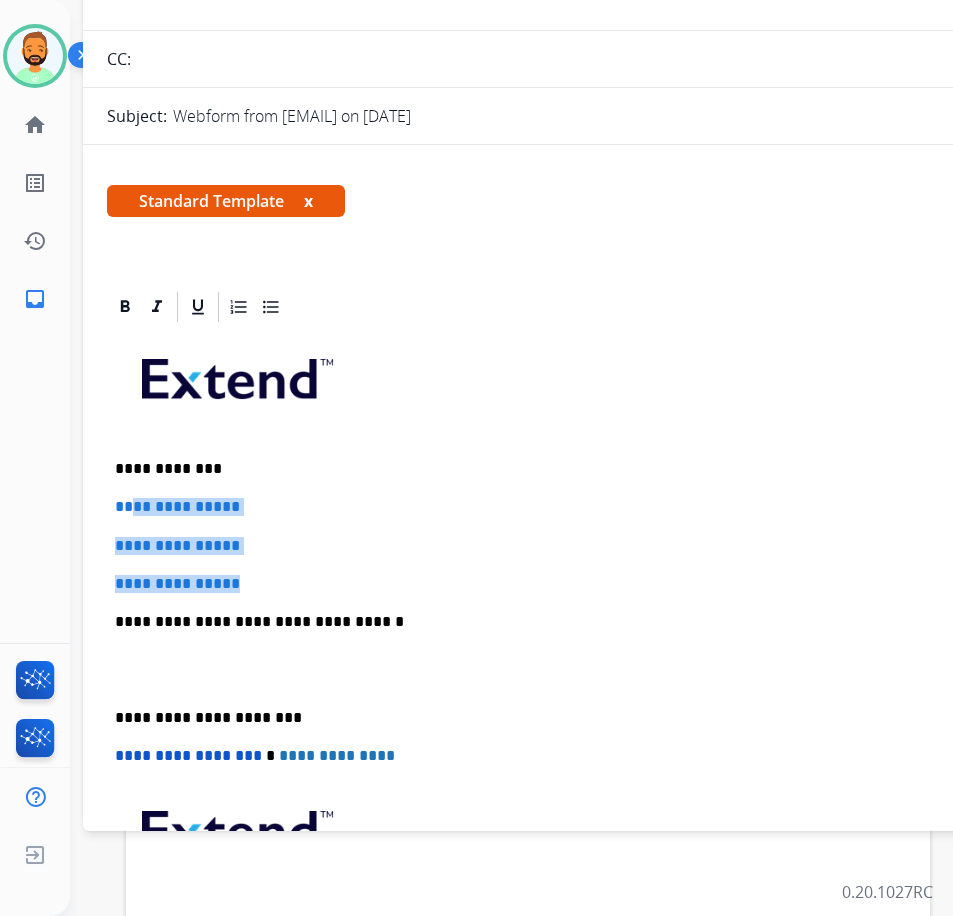 drag, startPoint x: 259, startPoint y: 571, endPoint x: 132, endPoint y: 490, distance: 150.632 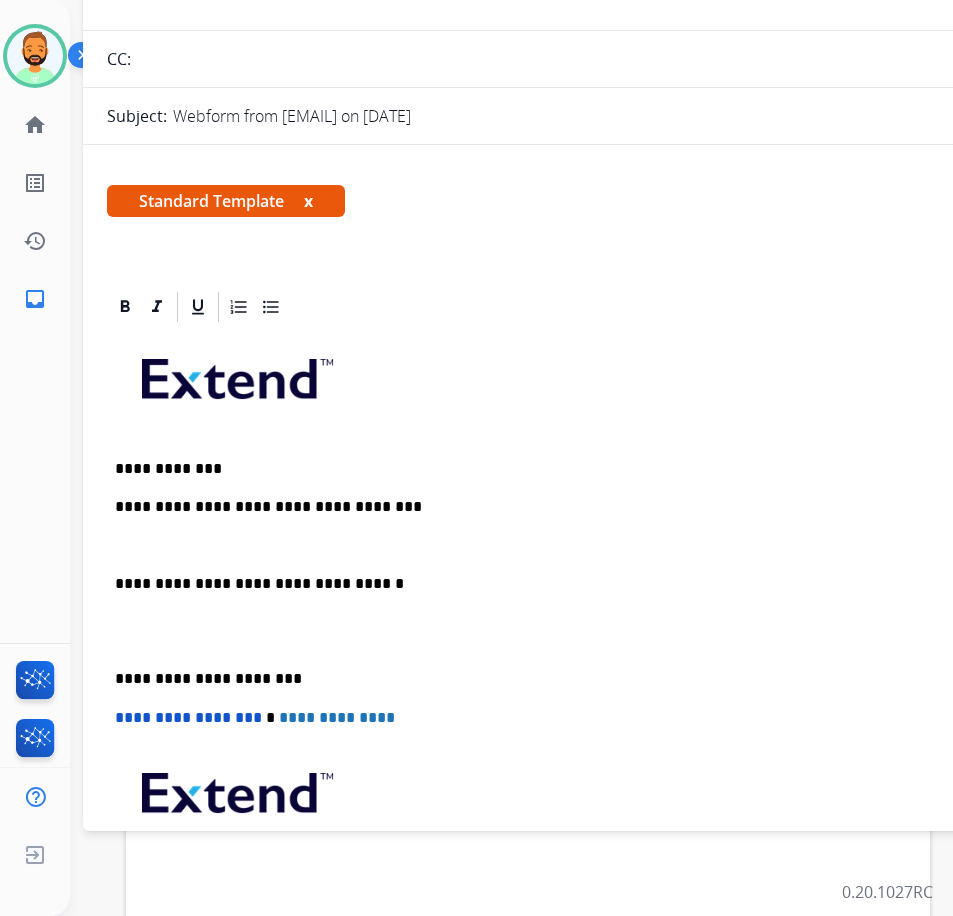 click on "**********" at bounding box center (575, 507) 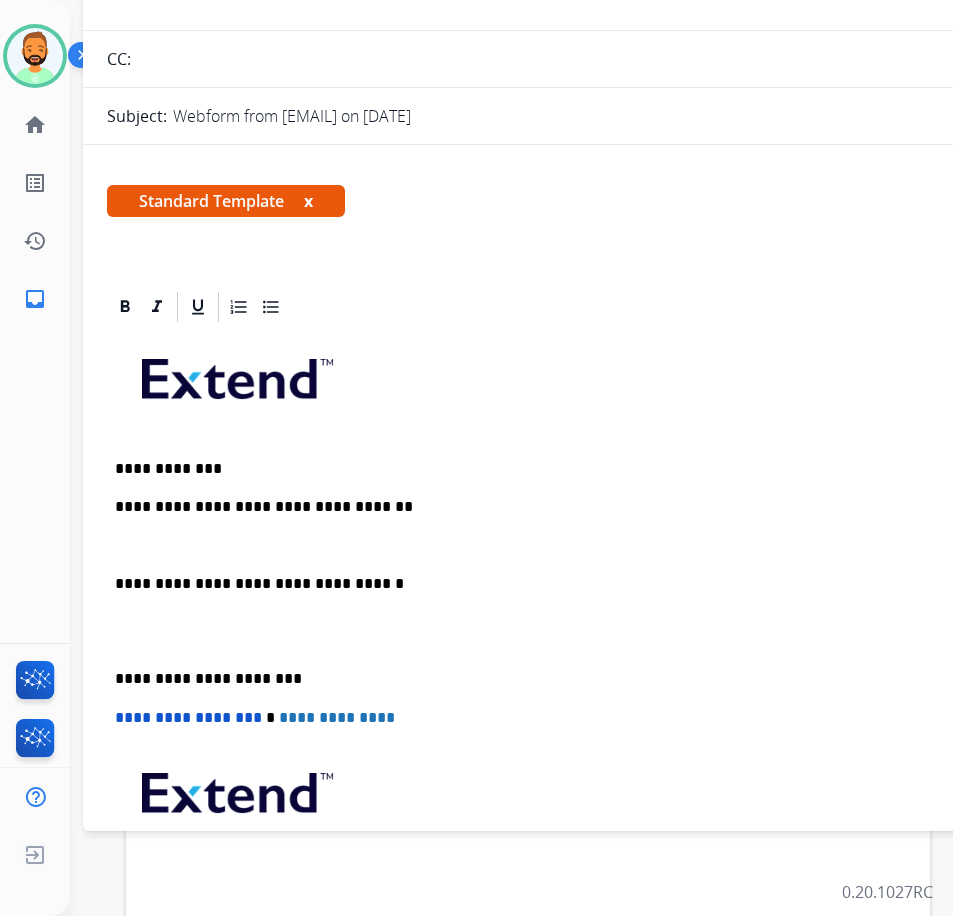 click at bounding box center (583, 631) 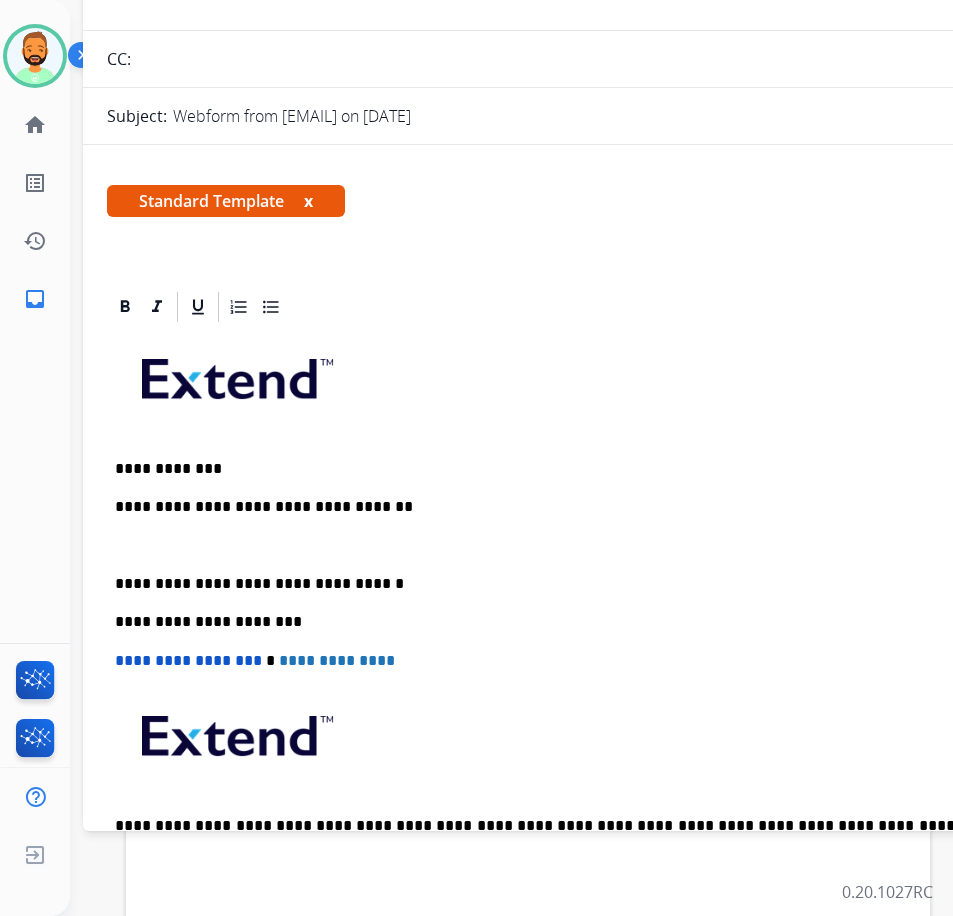 click at bounding box center (583, 546) 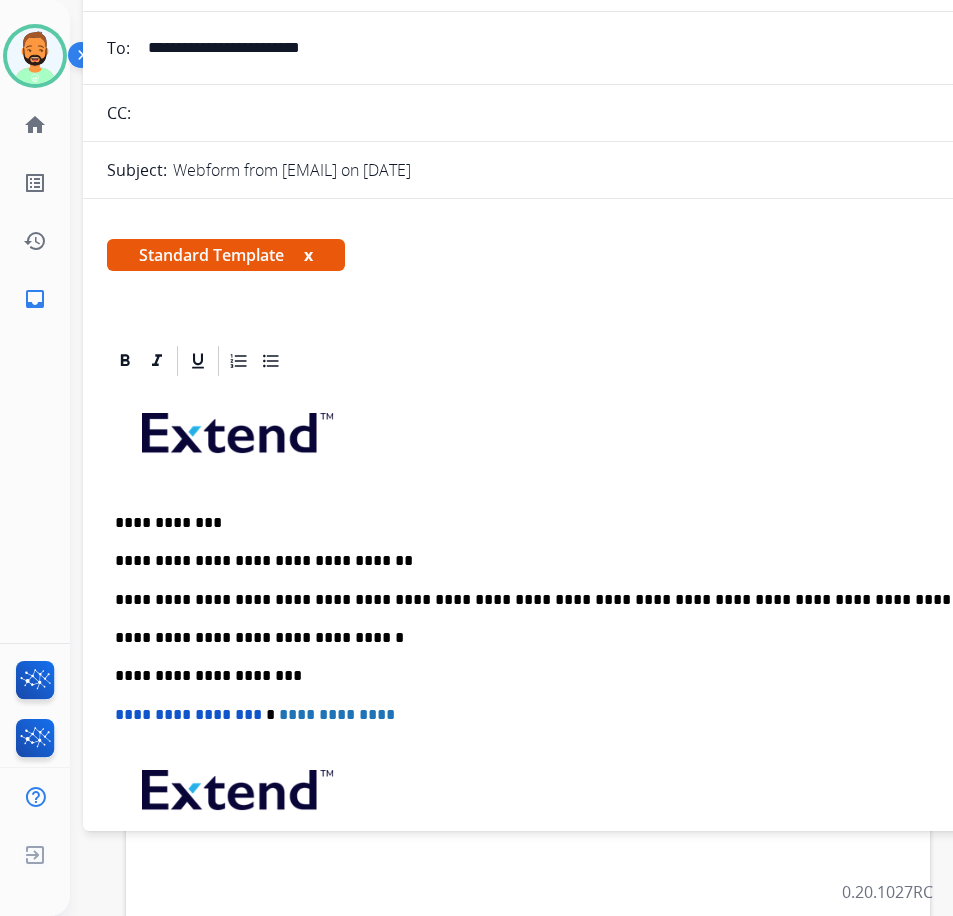 scroll, scrollTop: 0, scrollLeft: 0, axis: both 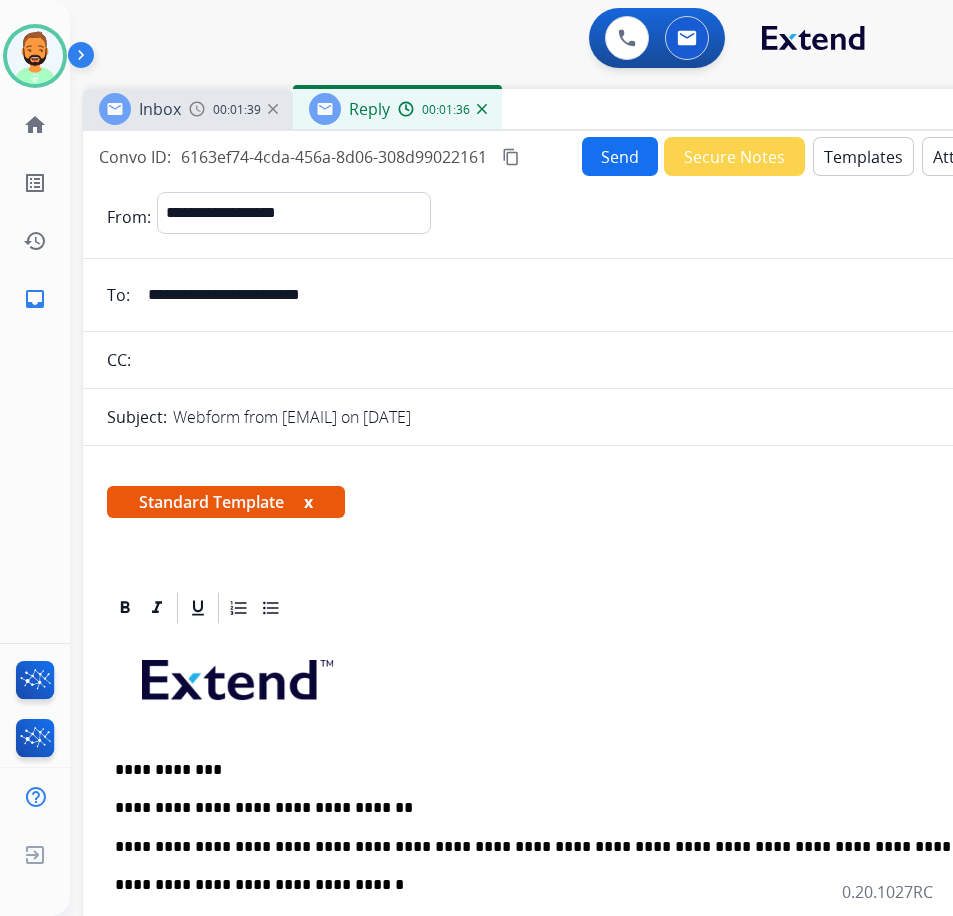 click on "Send" at bounding box center (620, 156) 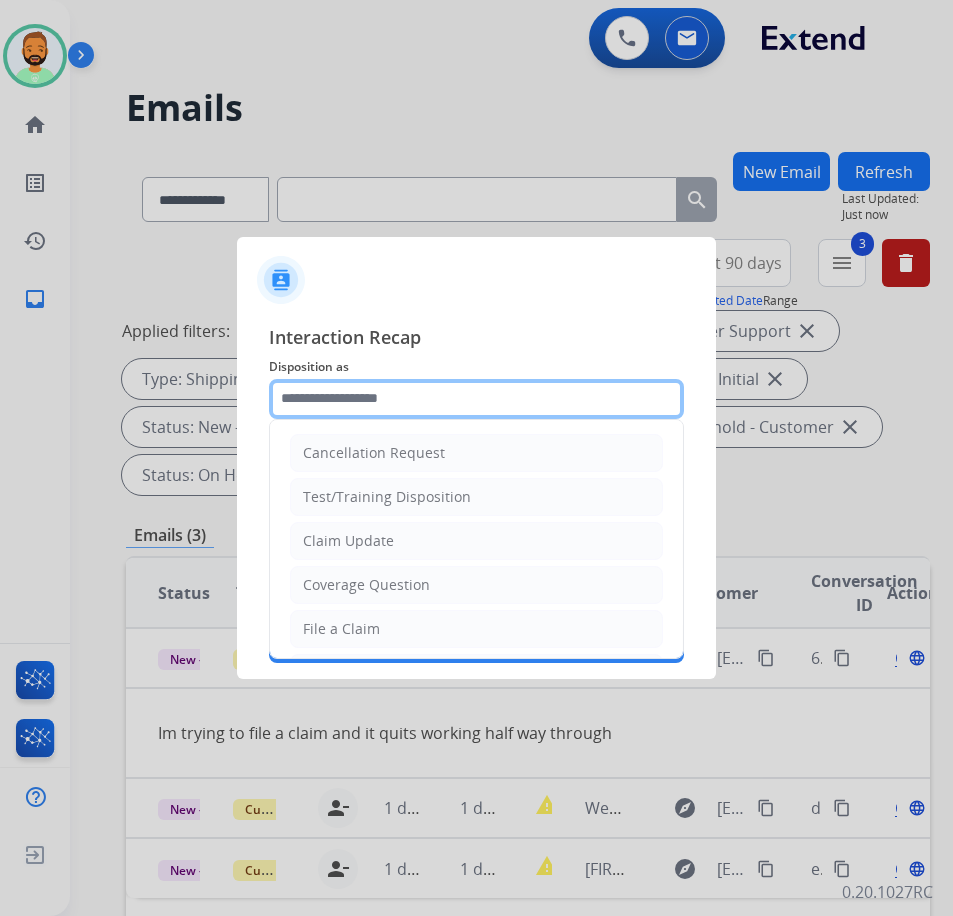 click 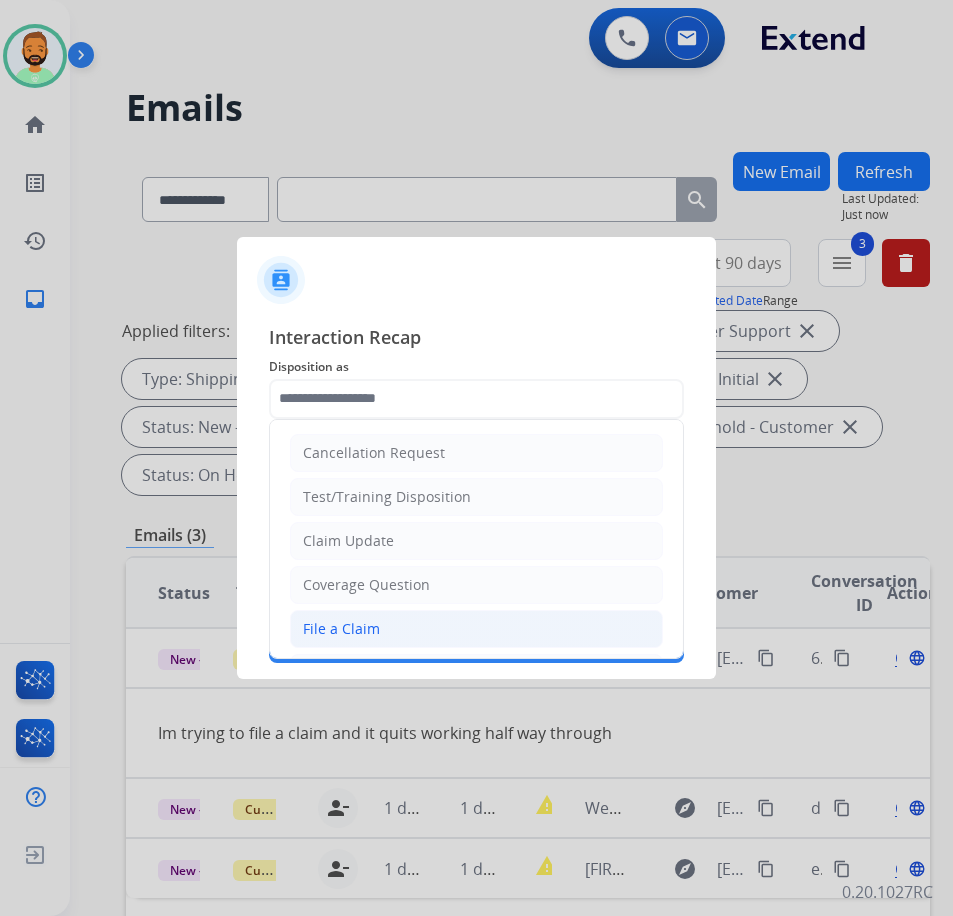 click on "File a Claim" 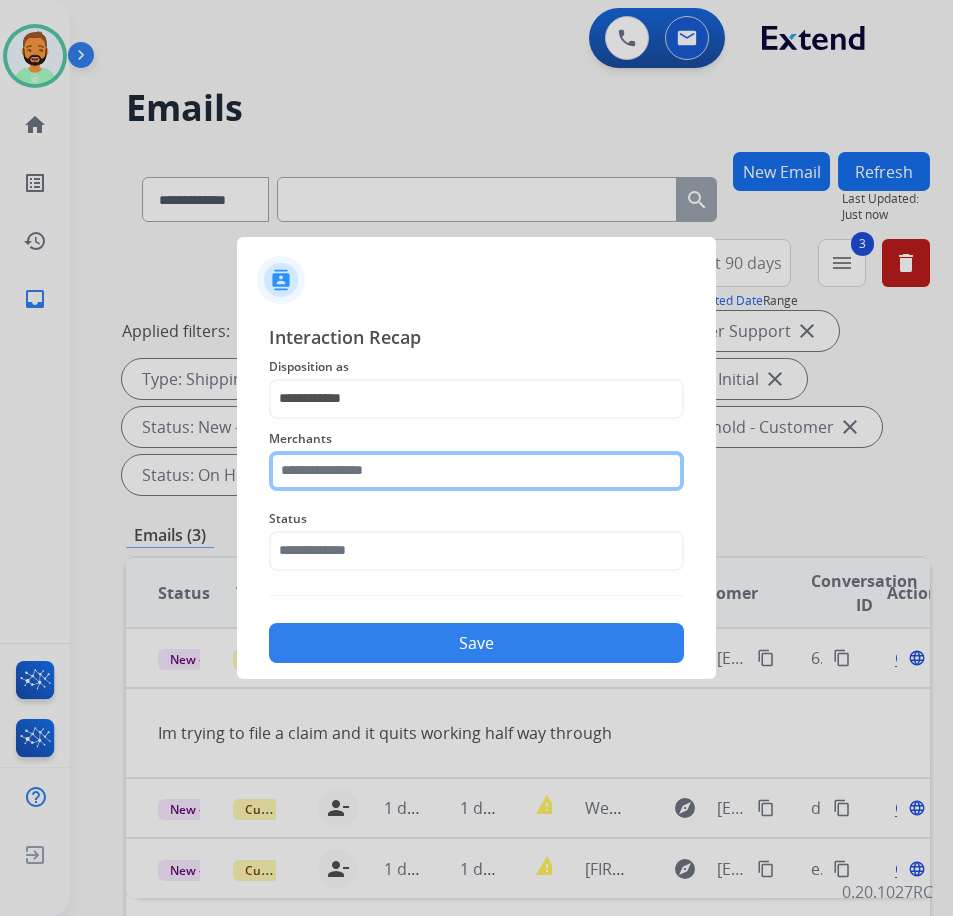 click 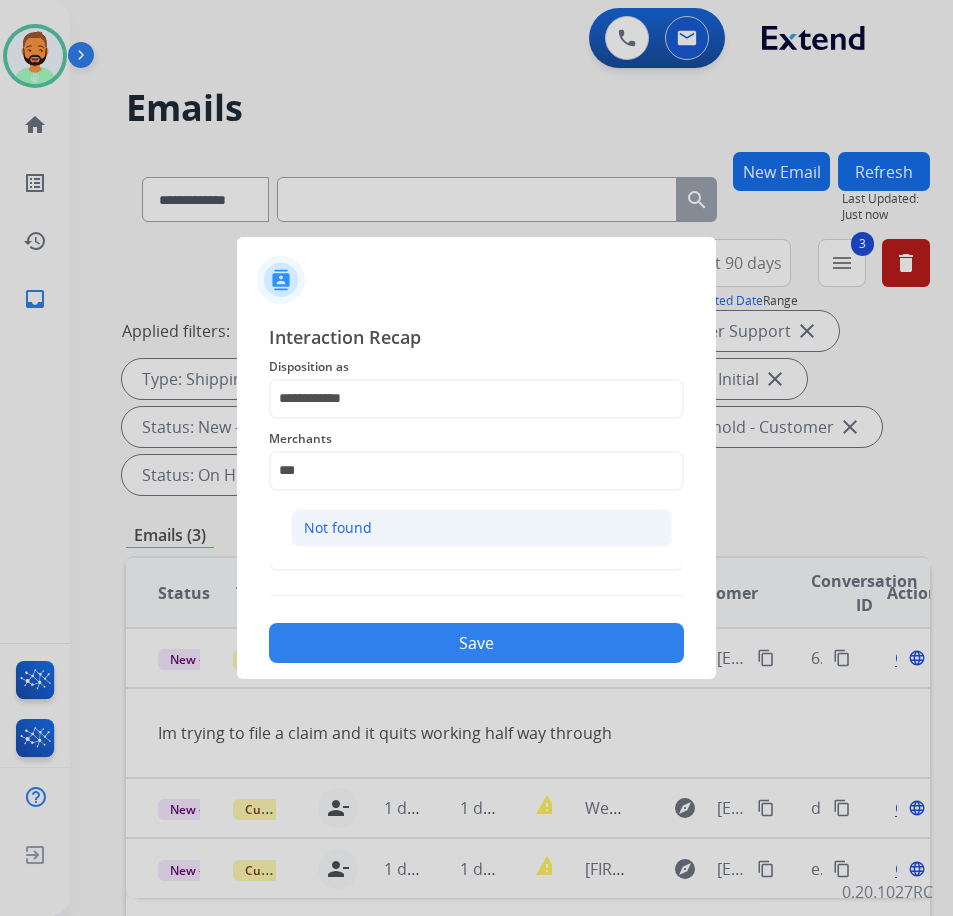 click on "Not found" 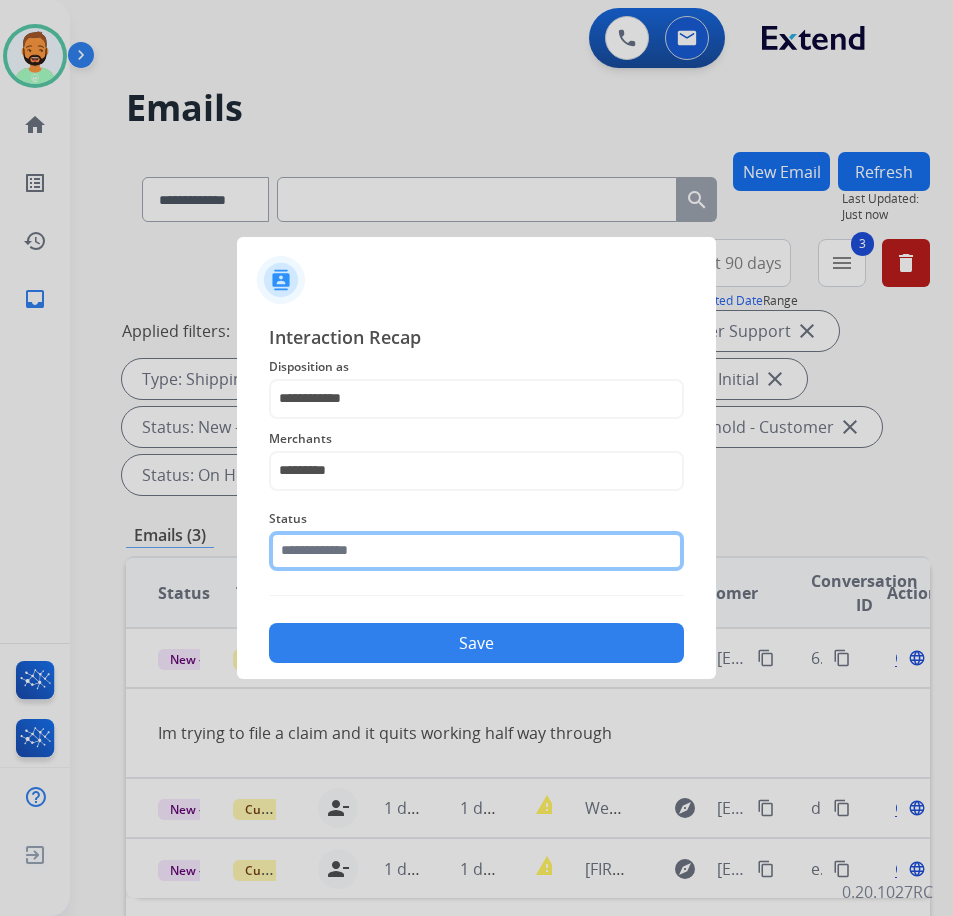 click 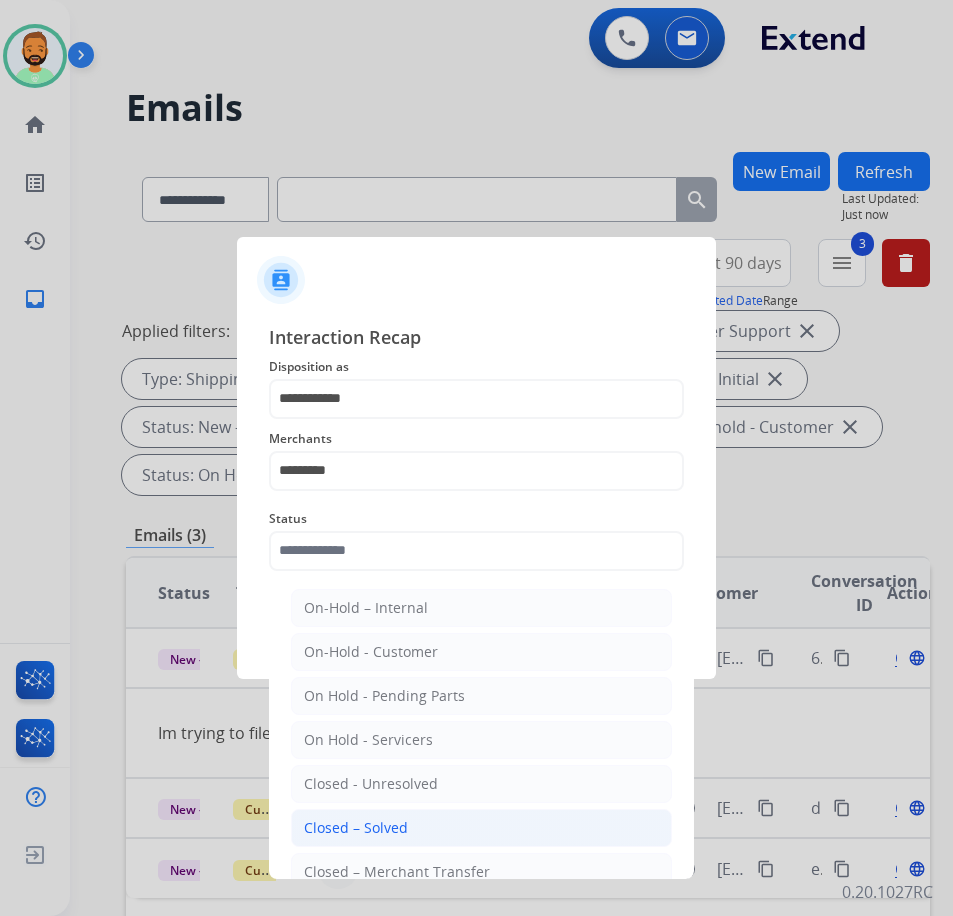 click on "Closed – Solved" 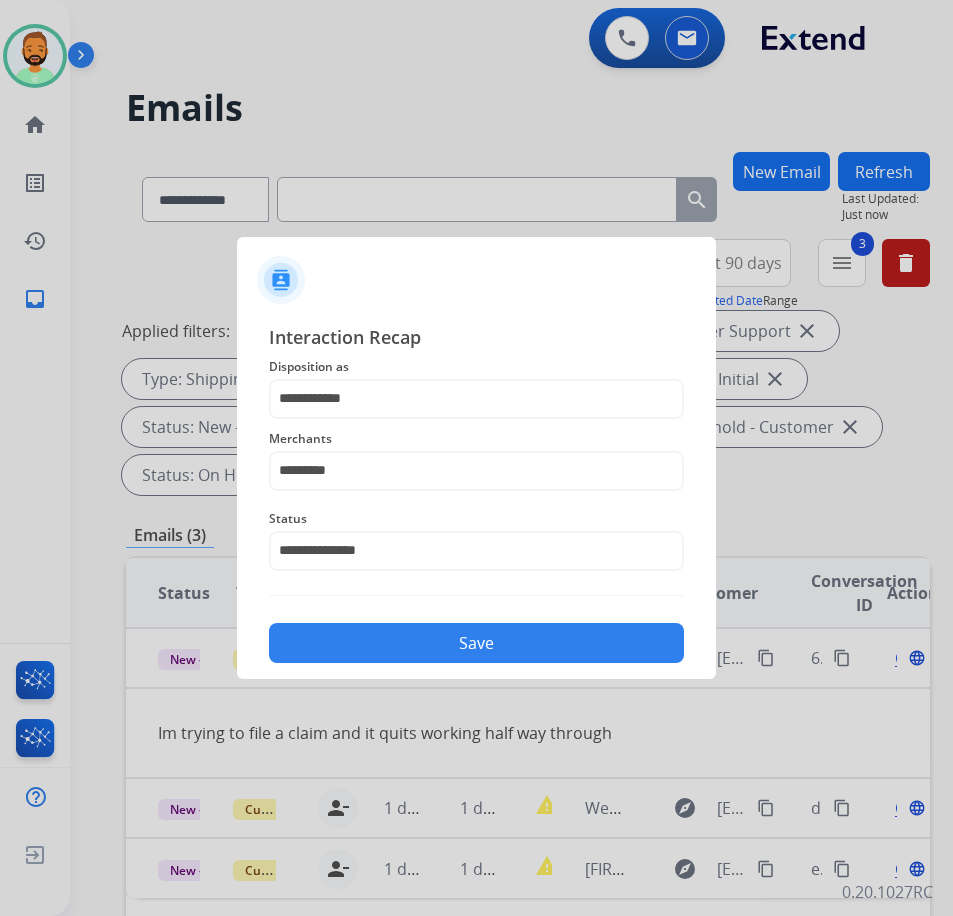 click on "Save" 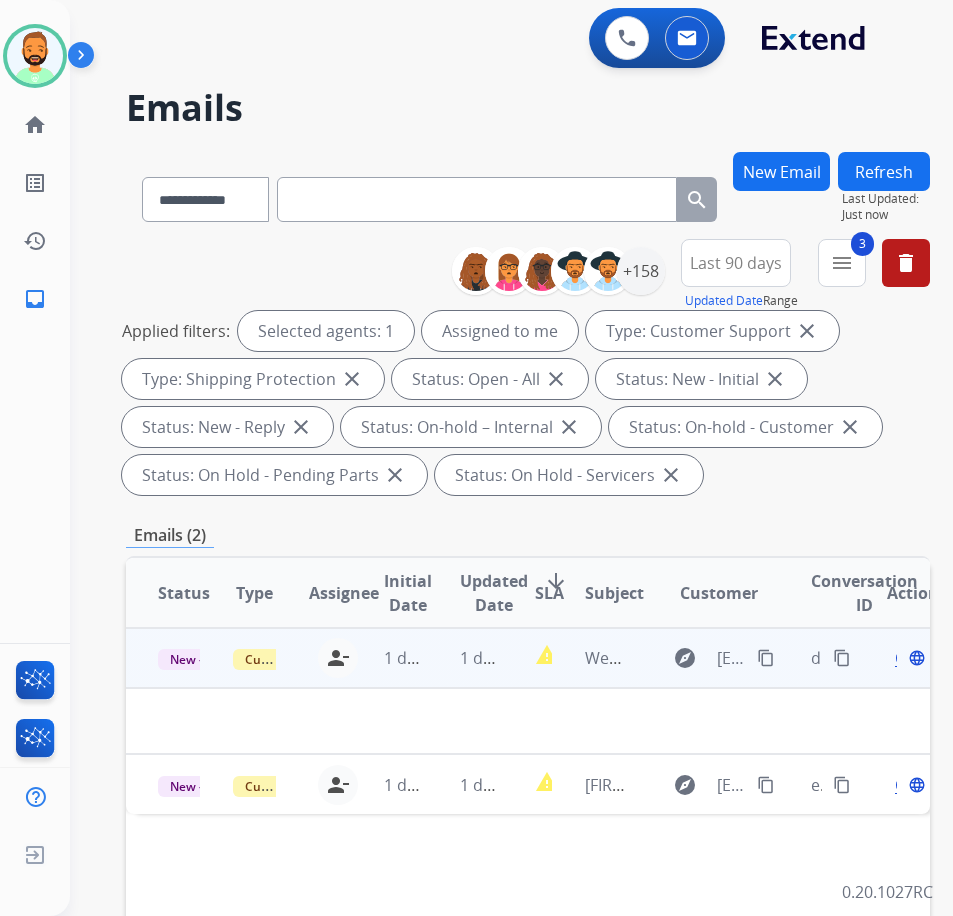 click on "1 day ago" at bounding box center (465, 658) 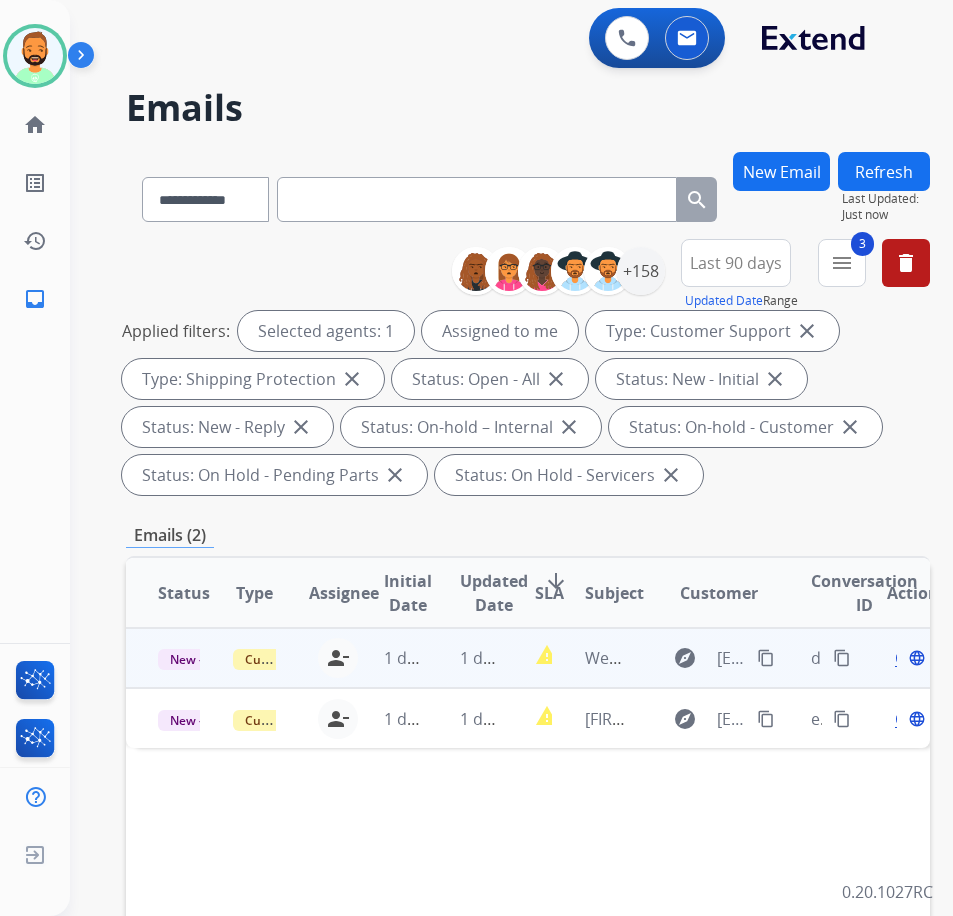 click on "1 day ago" at bounding box center (465, 658) 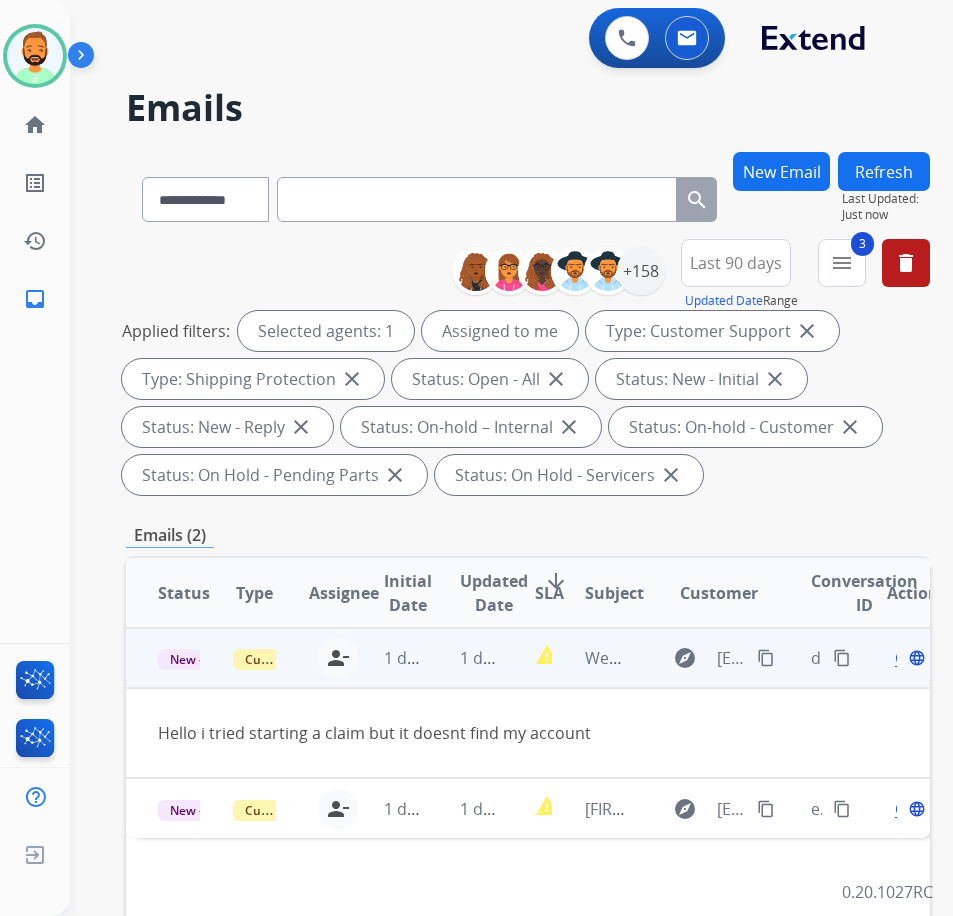 click on "content_copy" at bounding box center [766, 658] 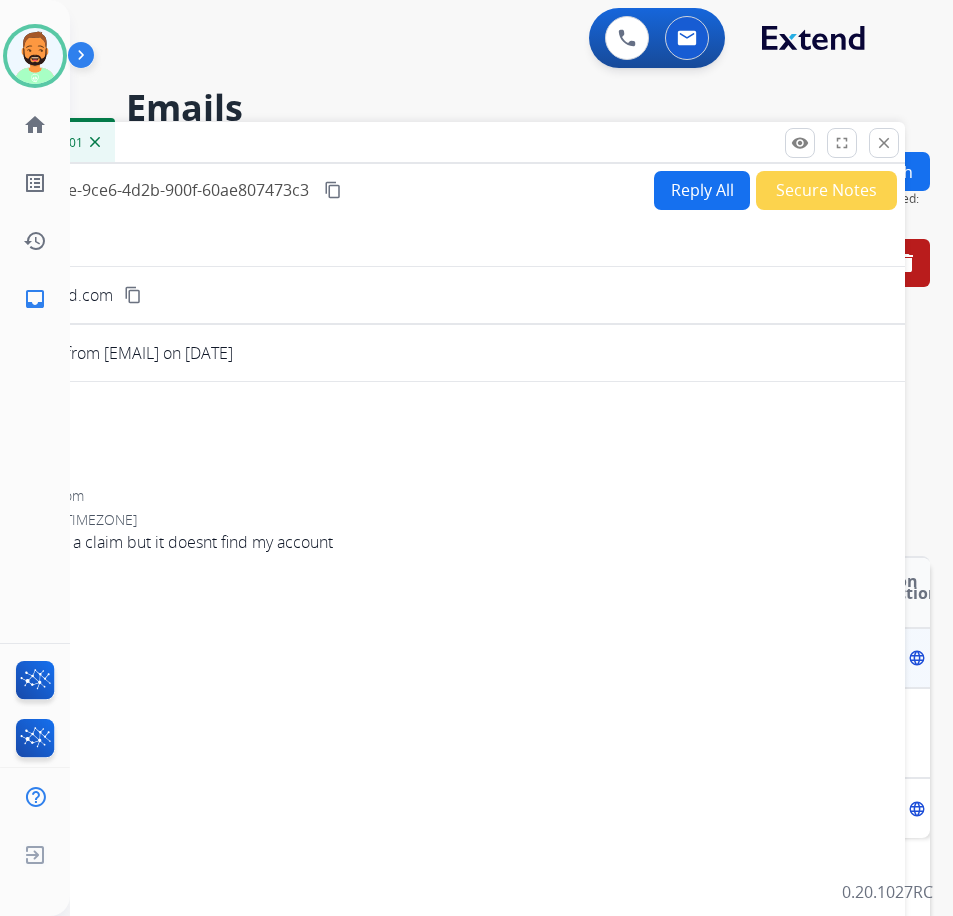 click on "Reply All" at bounding box center (702, 190) 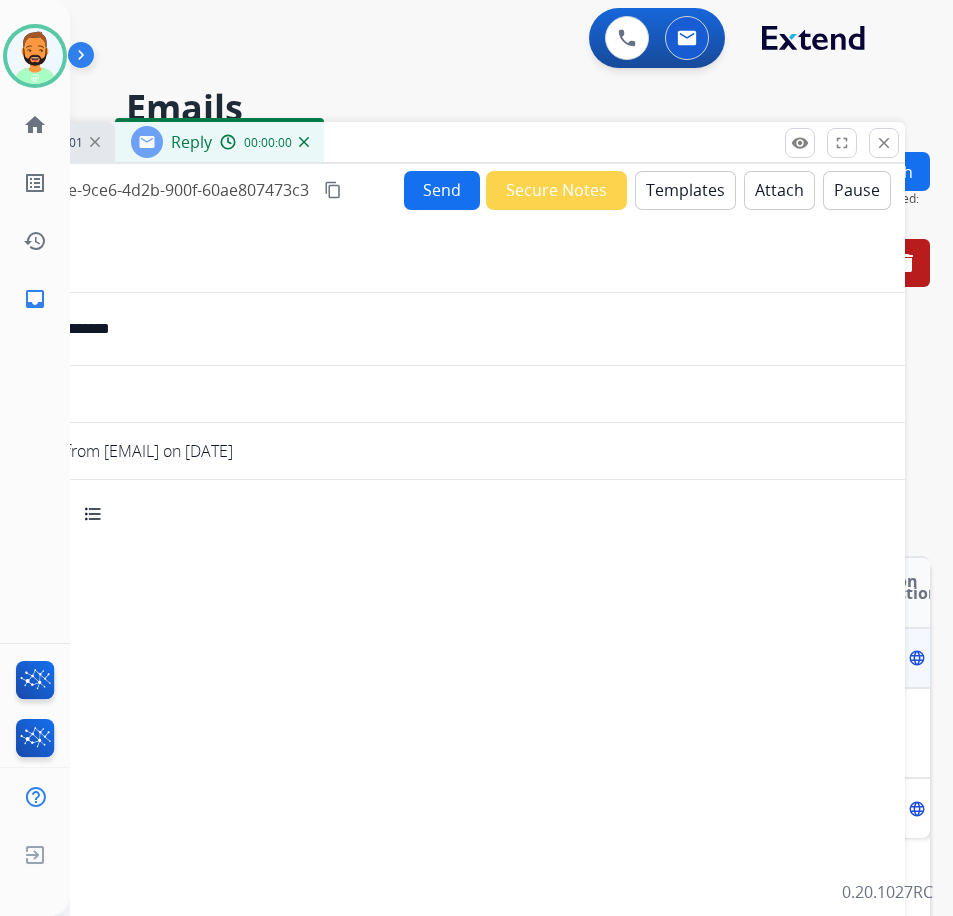 select on "**********" 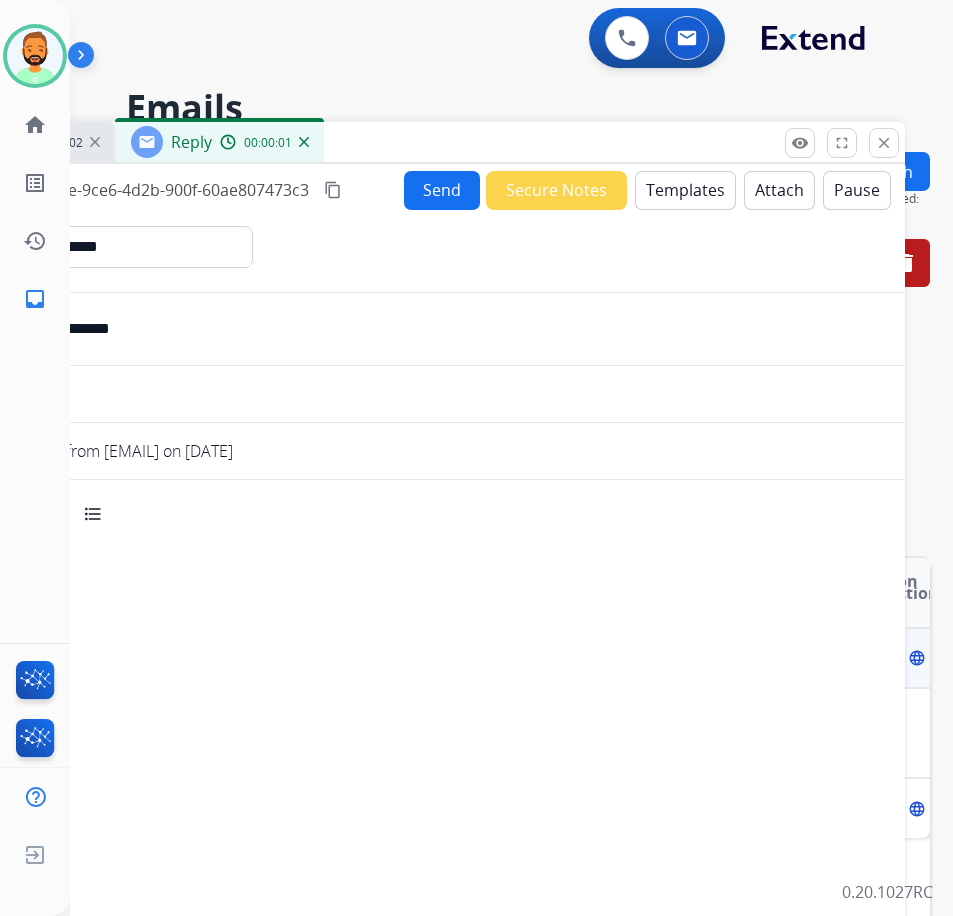 click on "Templates" at bounding box center [685, 190] 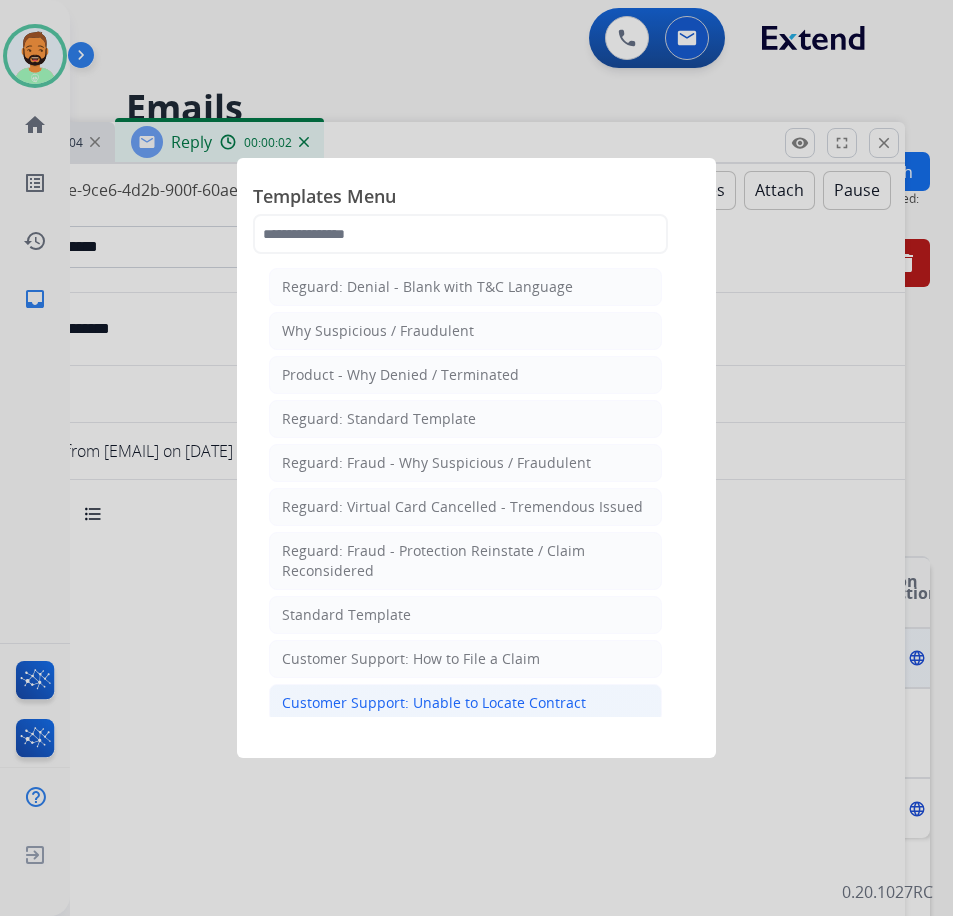click on "Customer Support: Unable to Locate Contract" 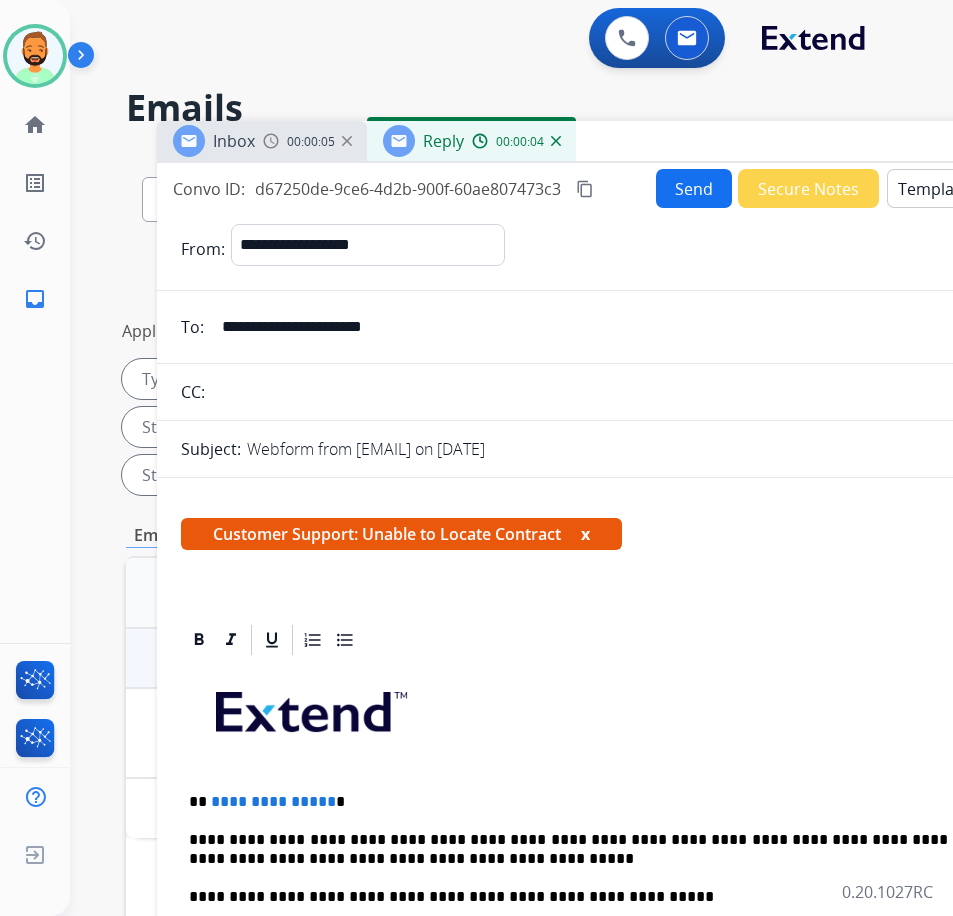 drag, startPoint x: 408, startPoint y: 134, endPoint x: 648, endPoint y: 122, distance: 240.29982 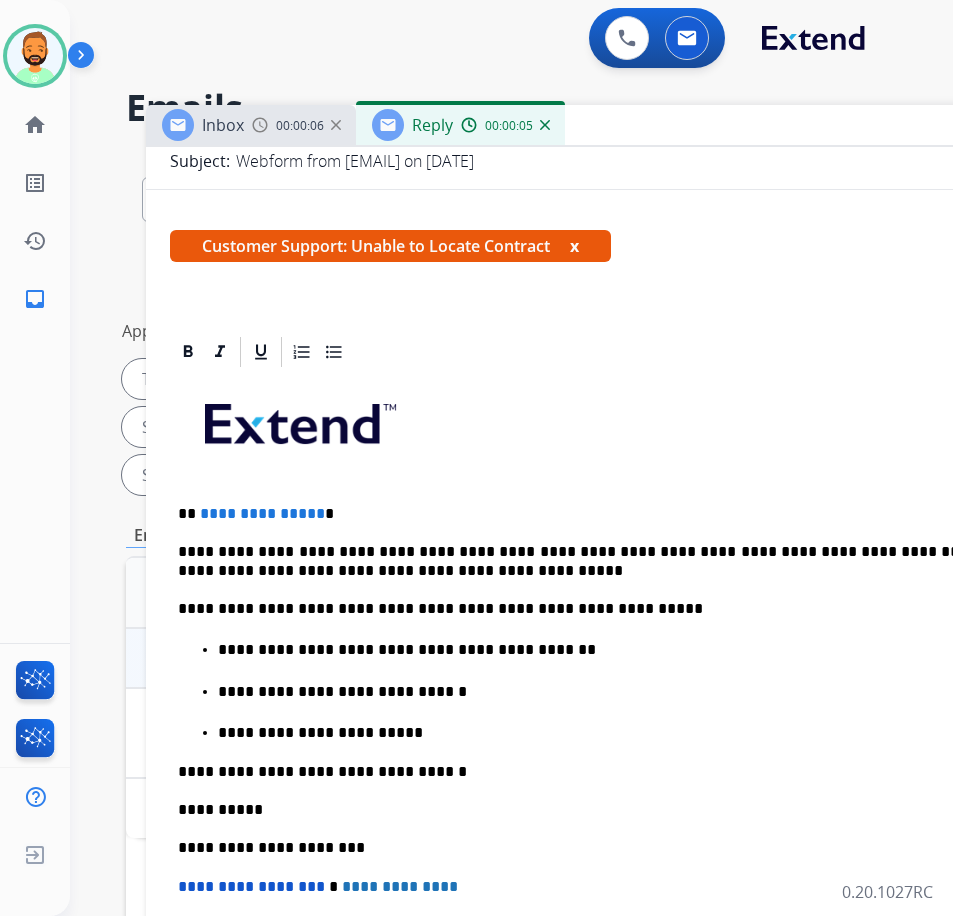scroll, scrollTop: 300, scrollLeft: 0, axis: vertical 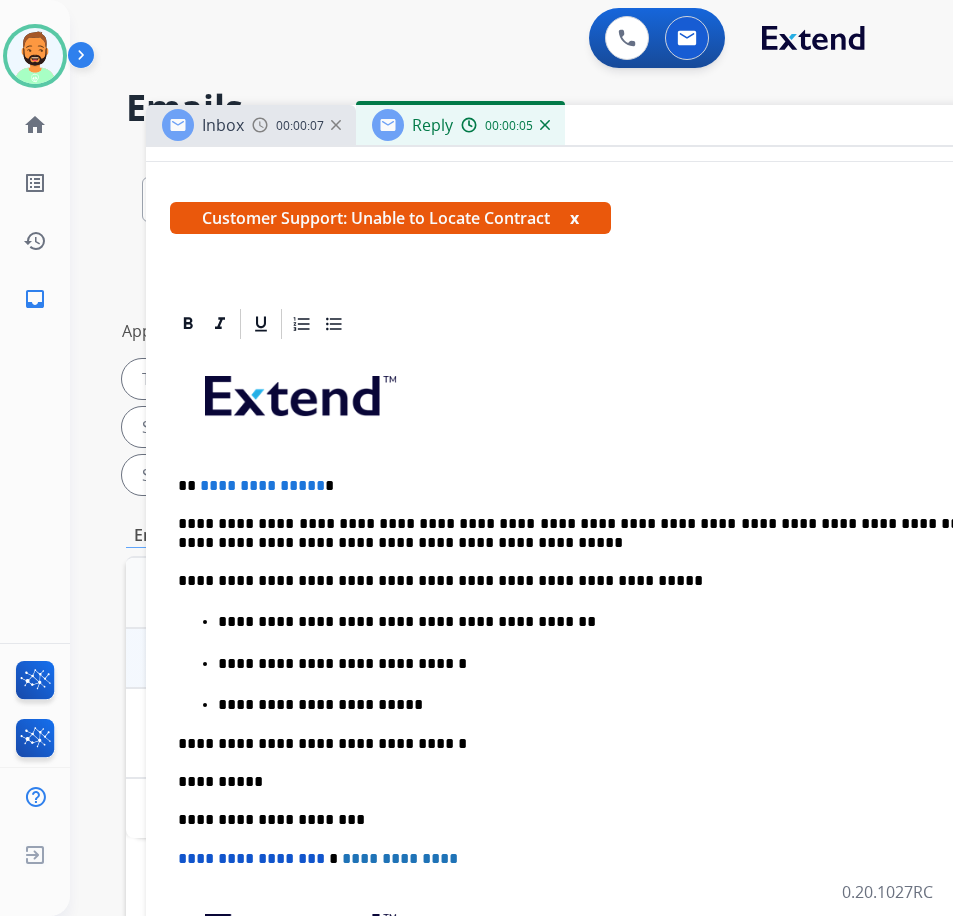 click on "**********" at bounding box center (638, 486) 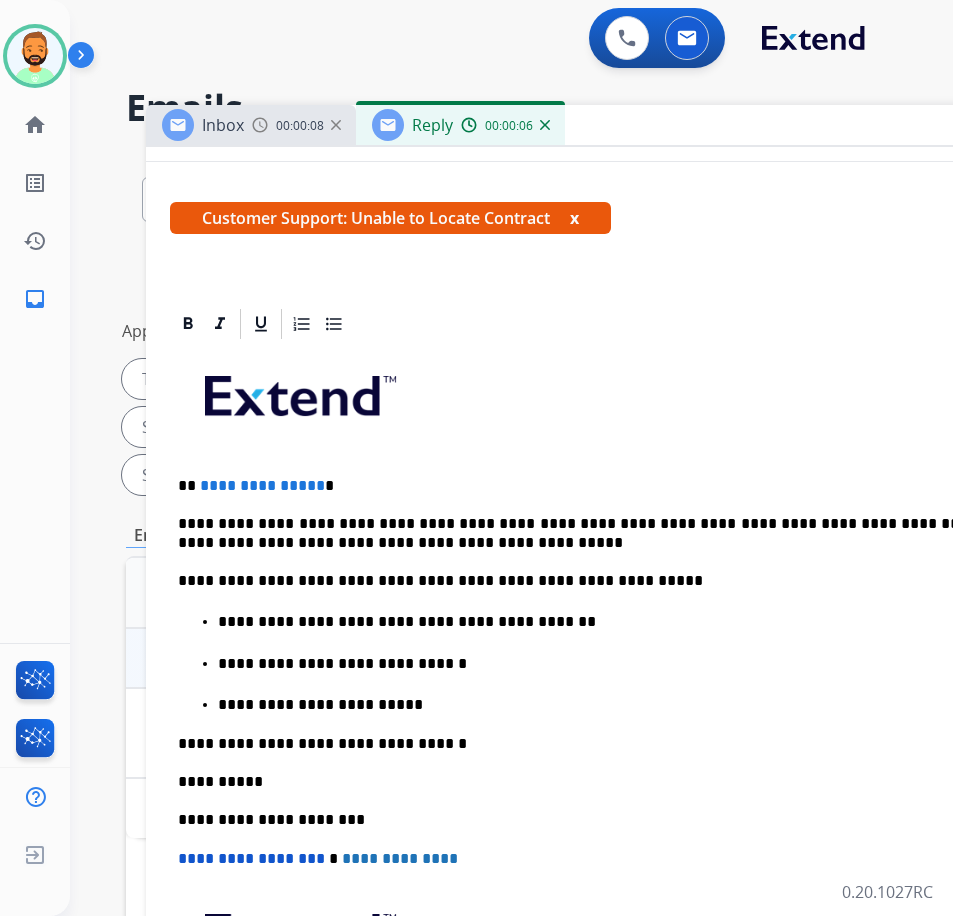 type 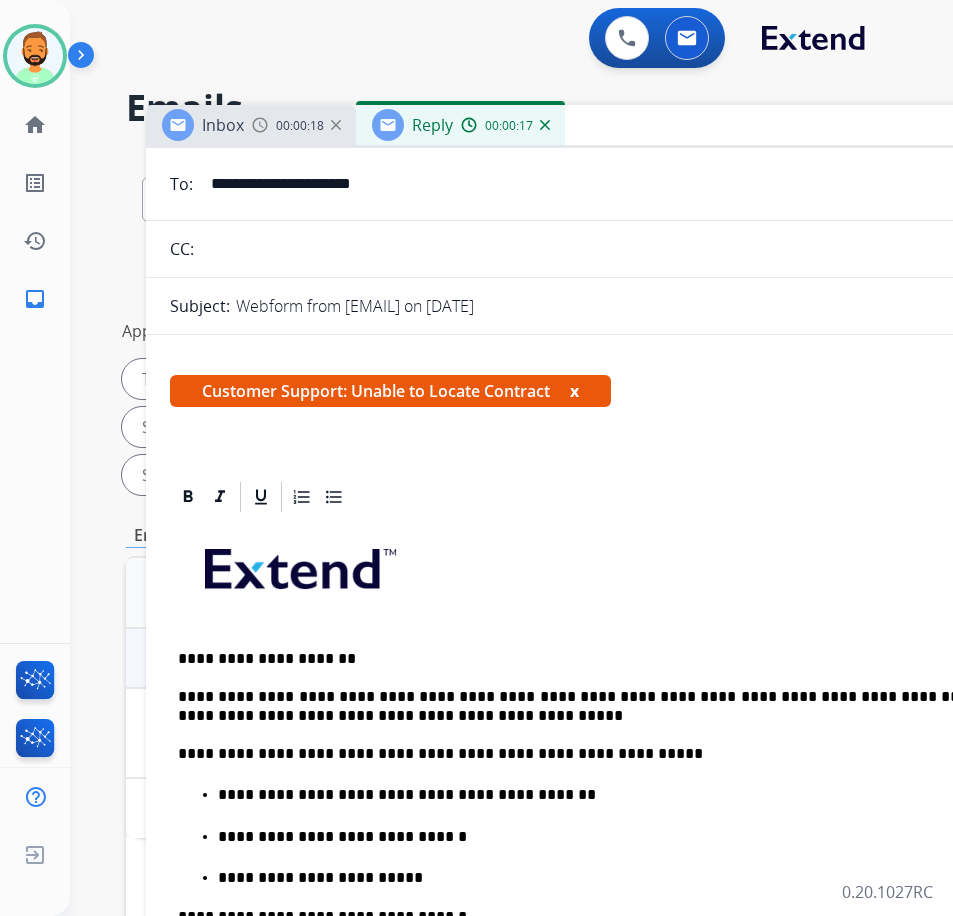 scroll, scrollTop: 0, scrollLeft: 0, axis: both 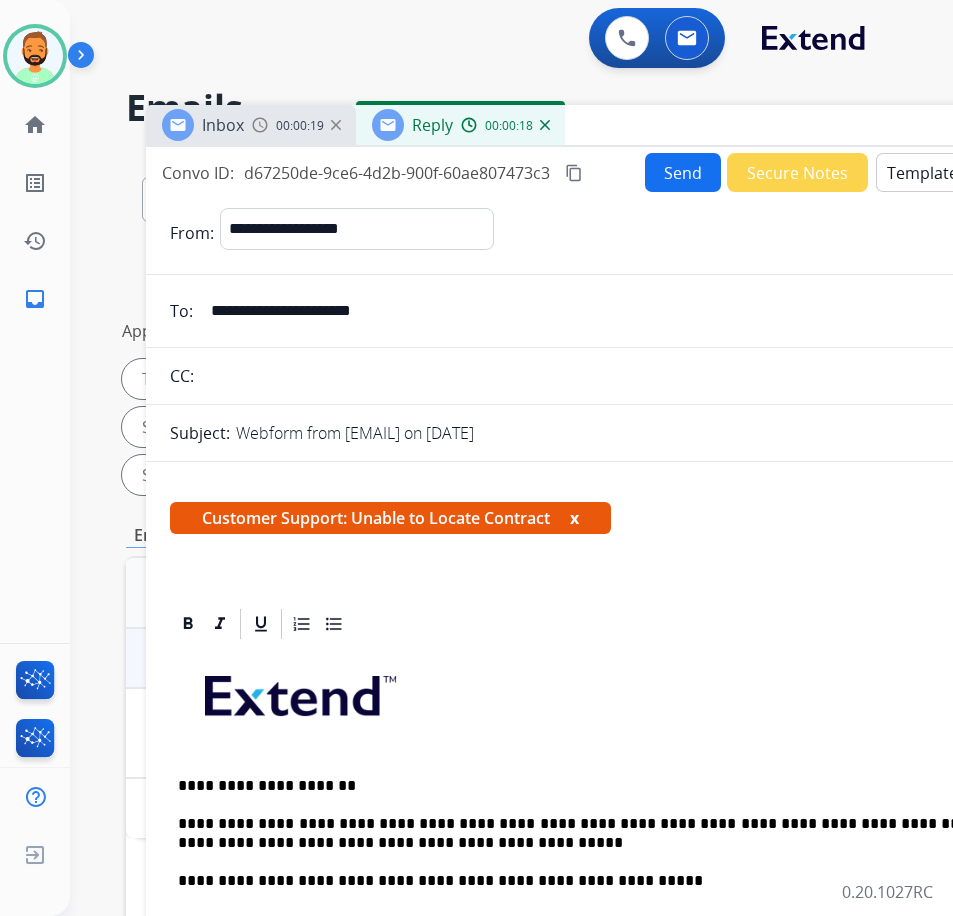 click on "Send" at bounding box center [683, 172] 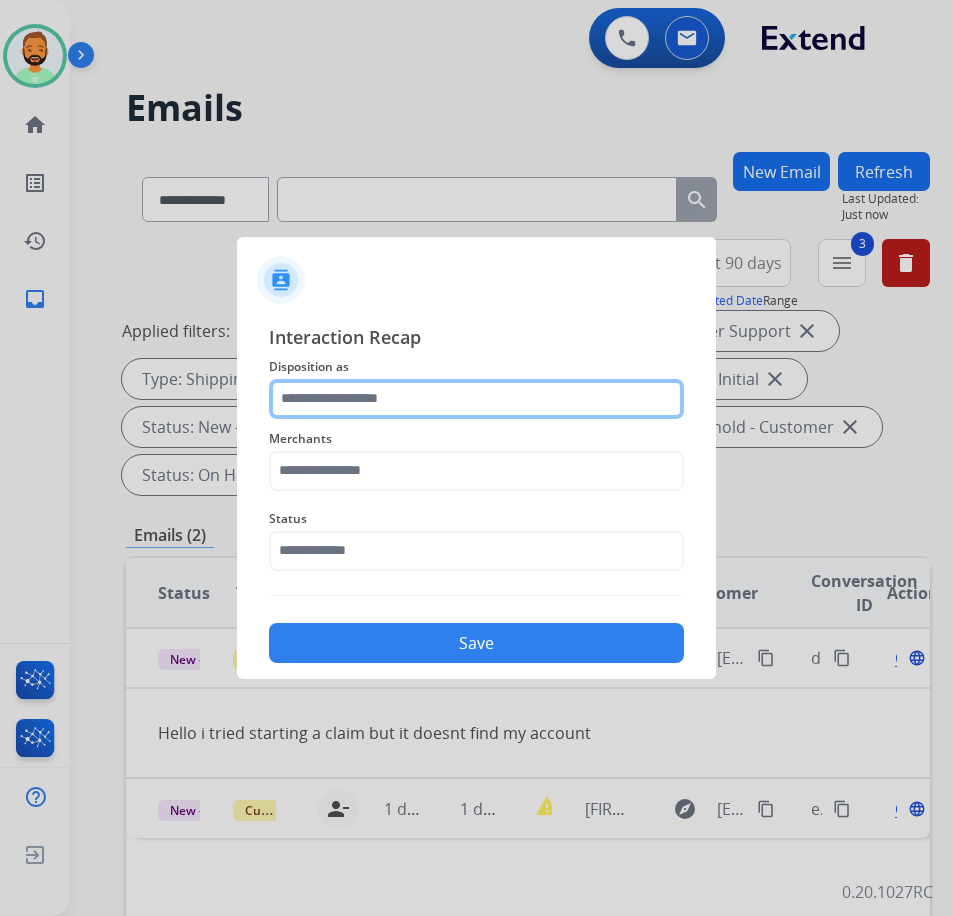 click 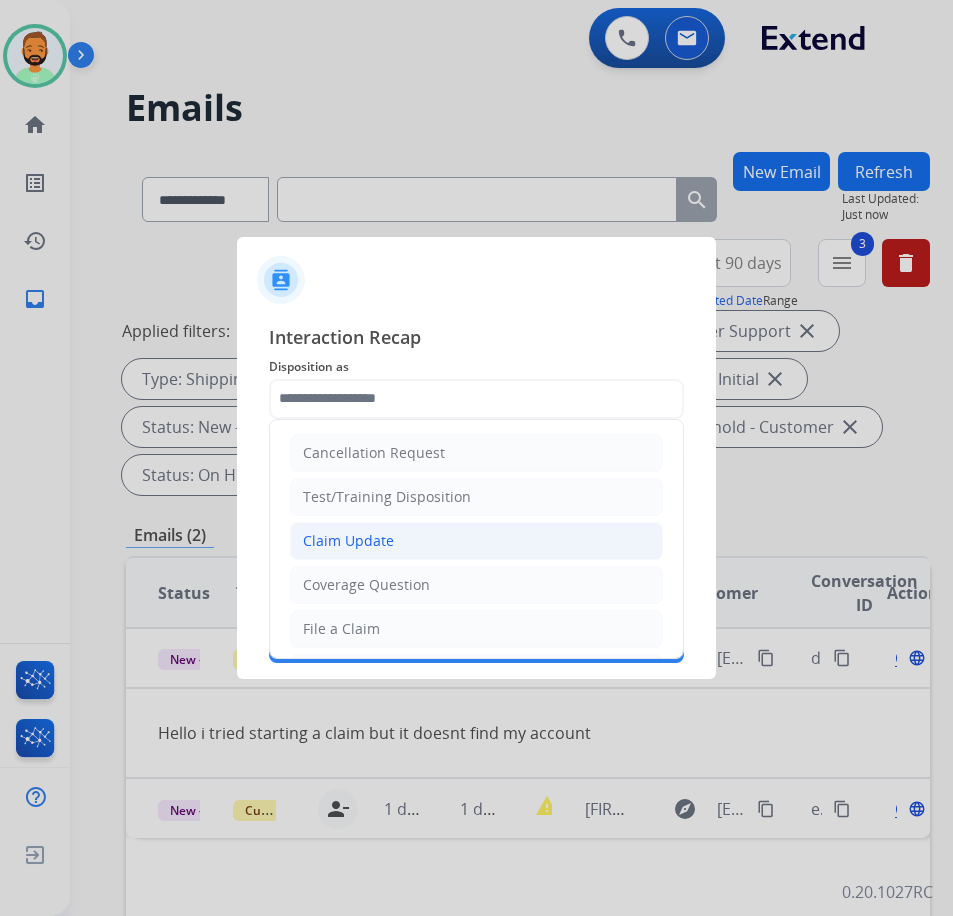 click on "Claim Update" 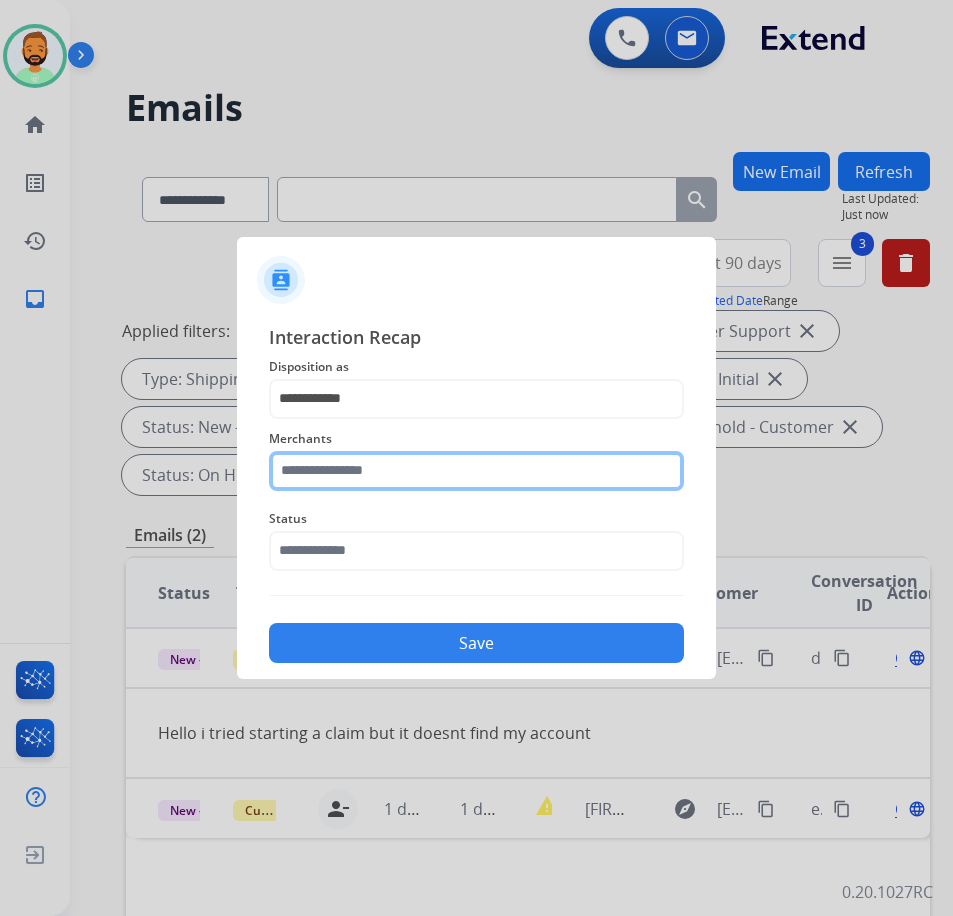 click 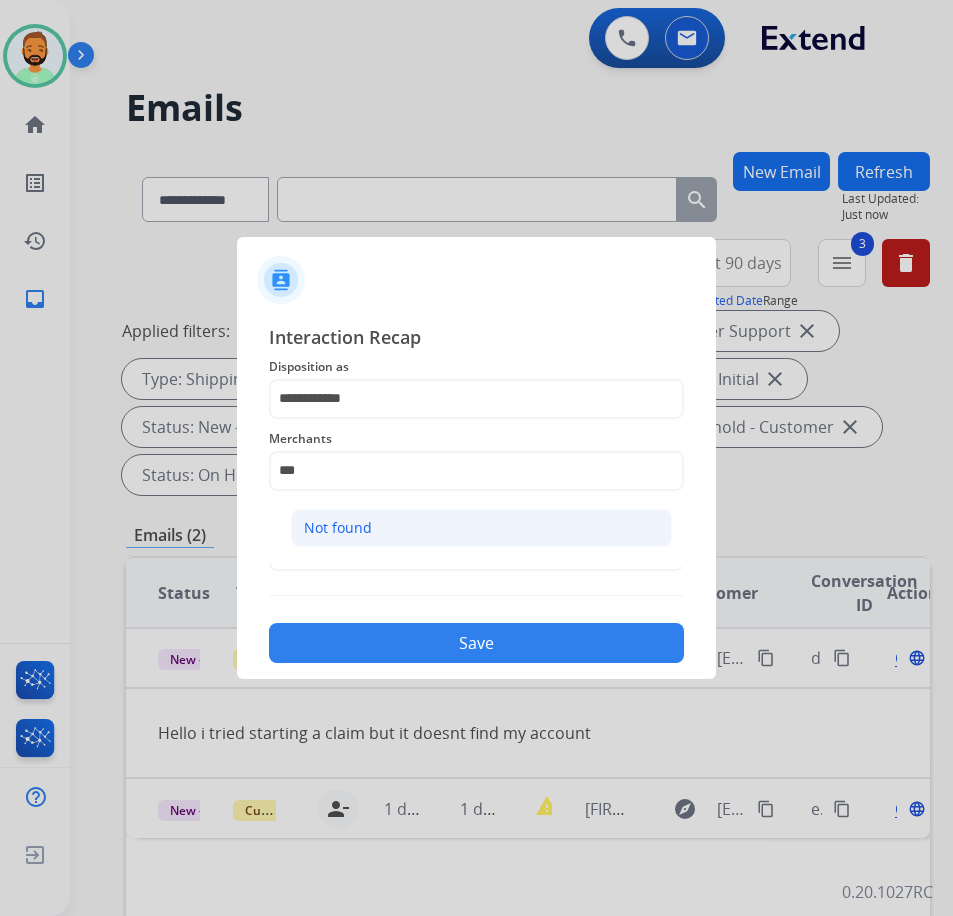click on "Not found" 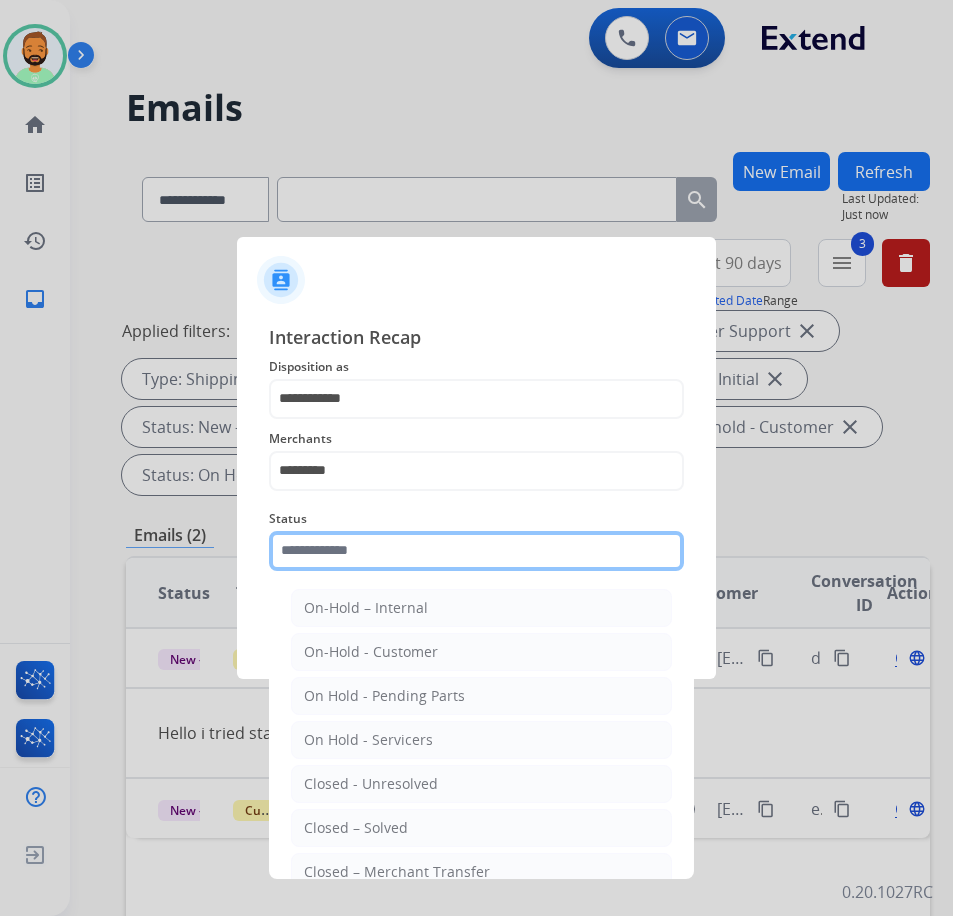 click 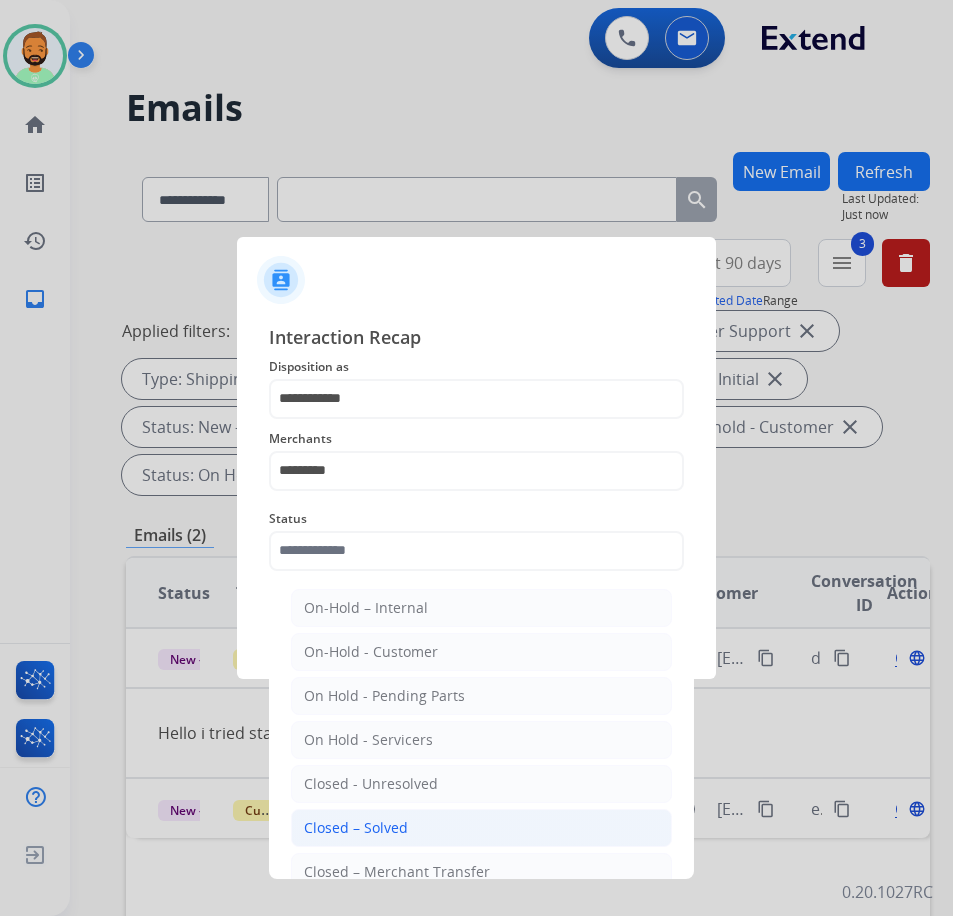 click on "Closed – Solved" 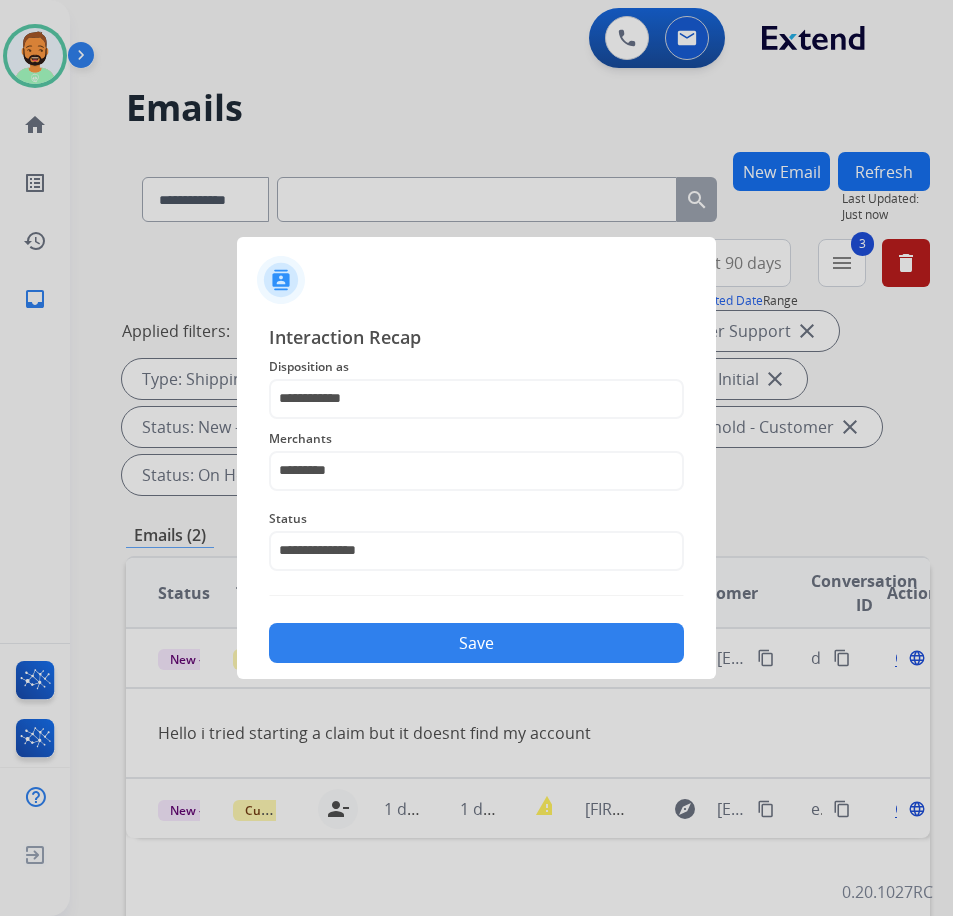 click on "Save" 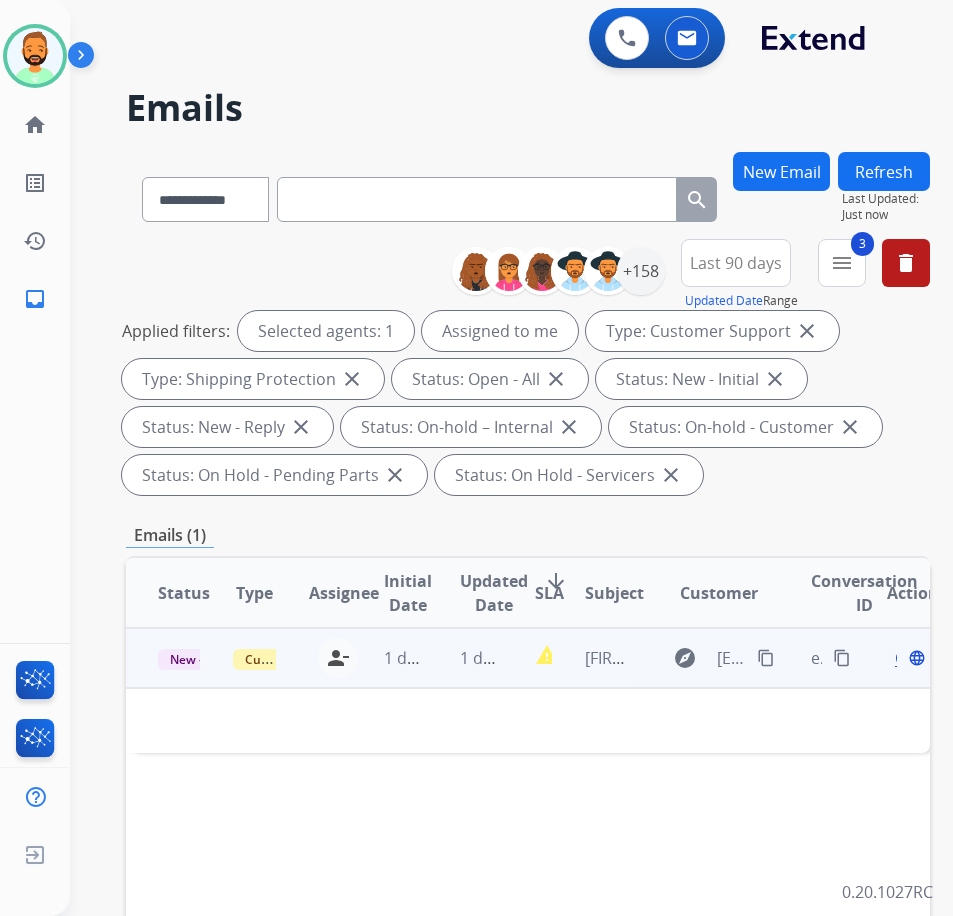 click on "1 day ago" at bounding box center (465, 658) 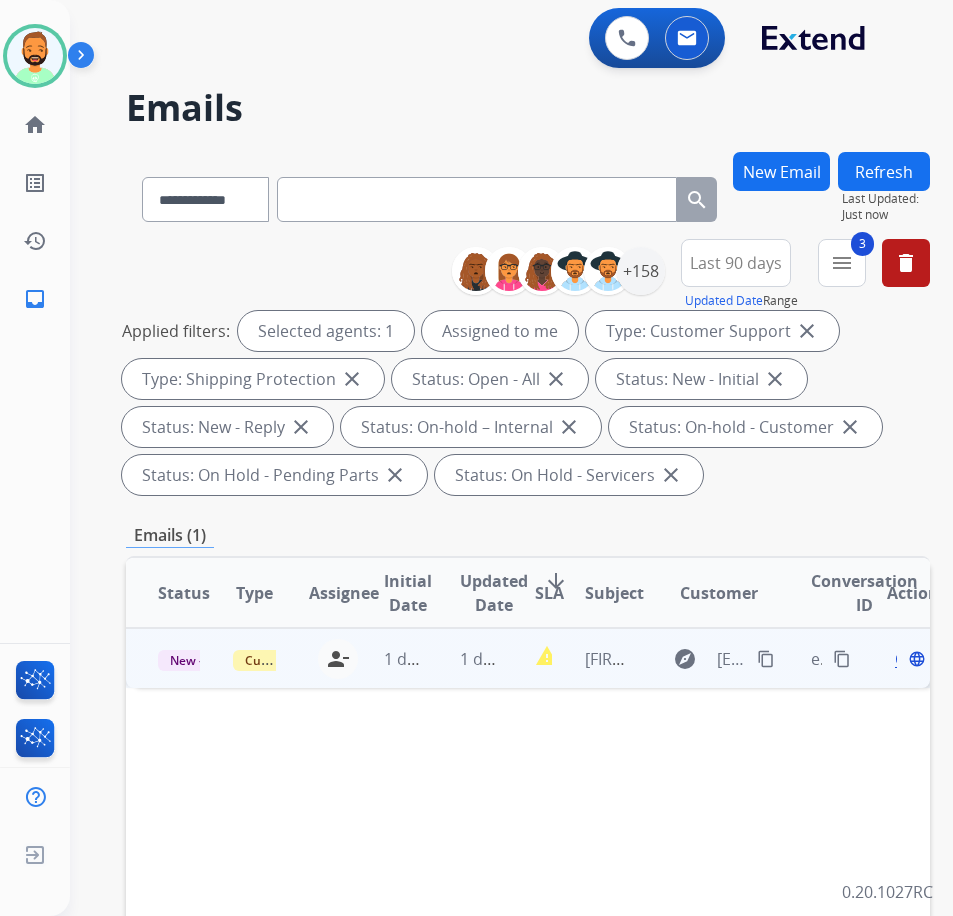 click on "1 day ago" at bounding box center [465, 658] 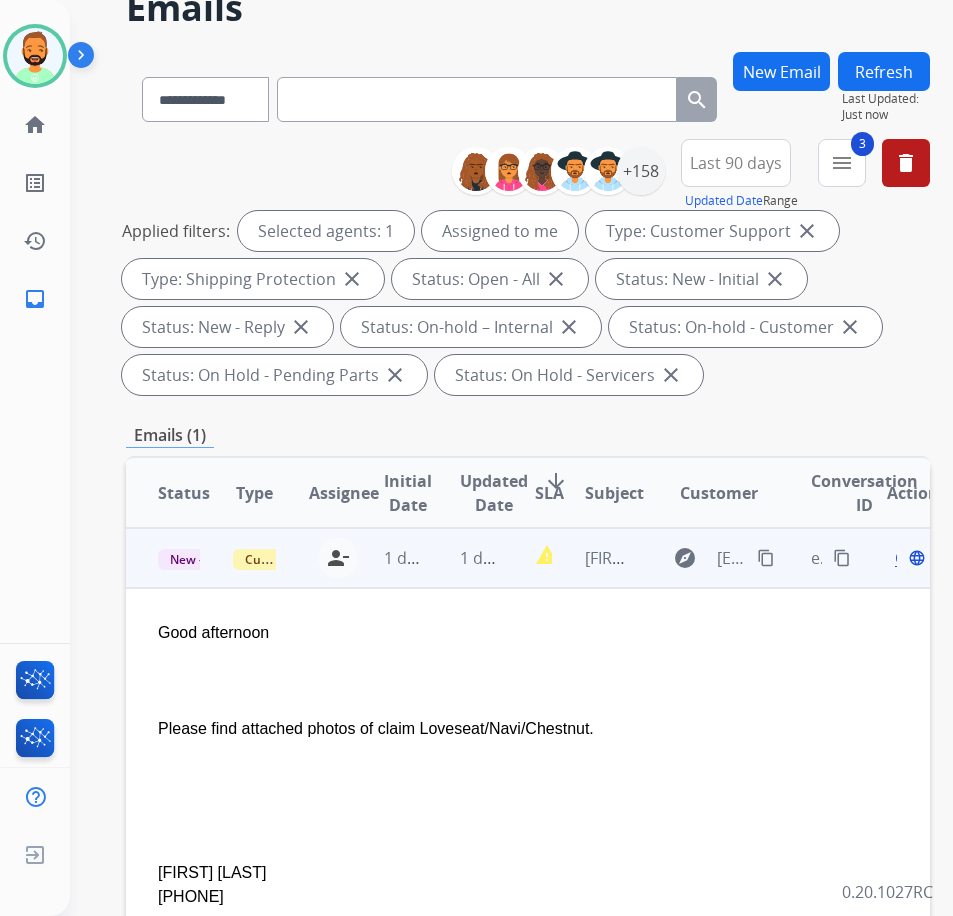 scroll, scrollTop: 200, scrollLeft: 0, axis: vertical 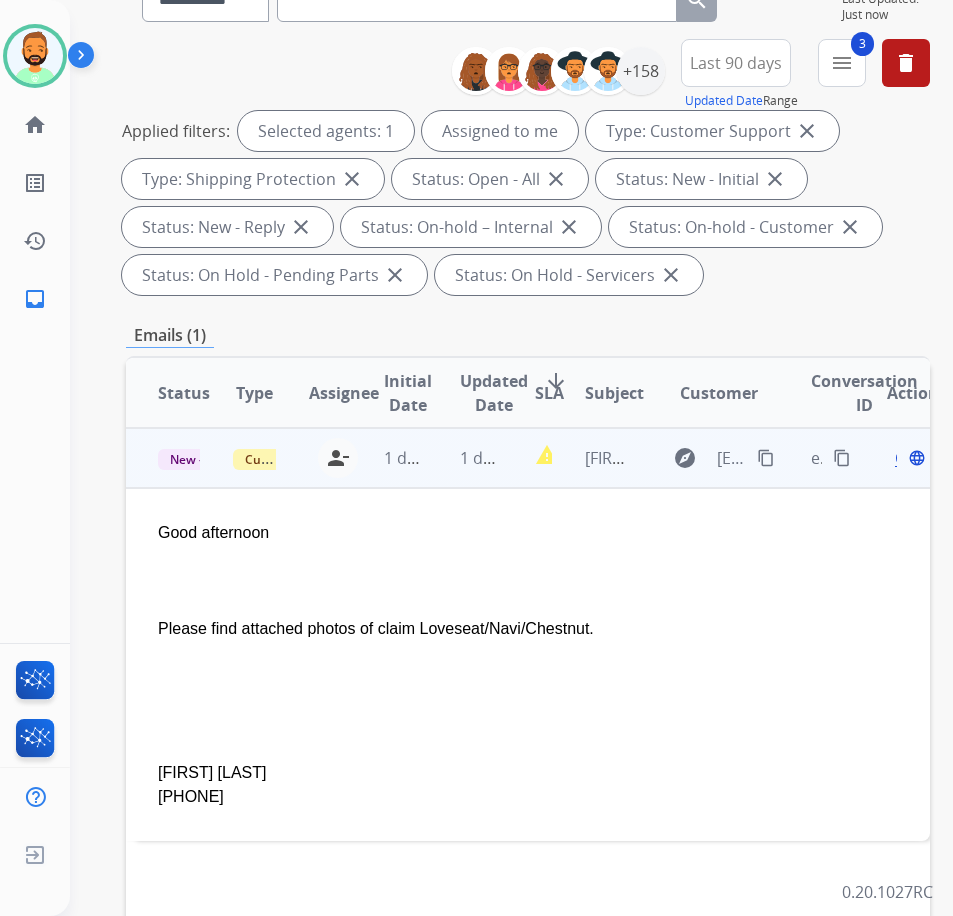 click on "Open" at bounding box center (915, 458) 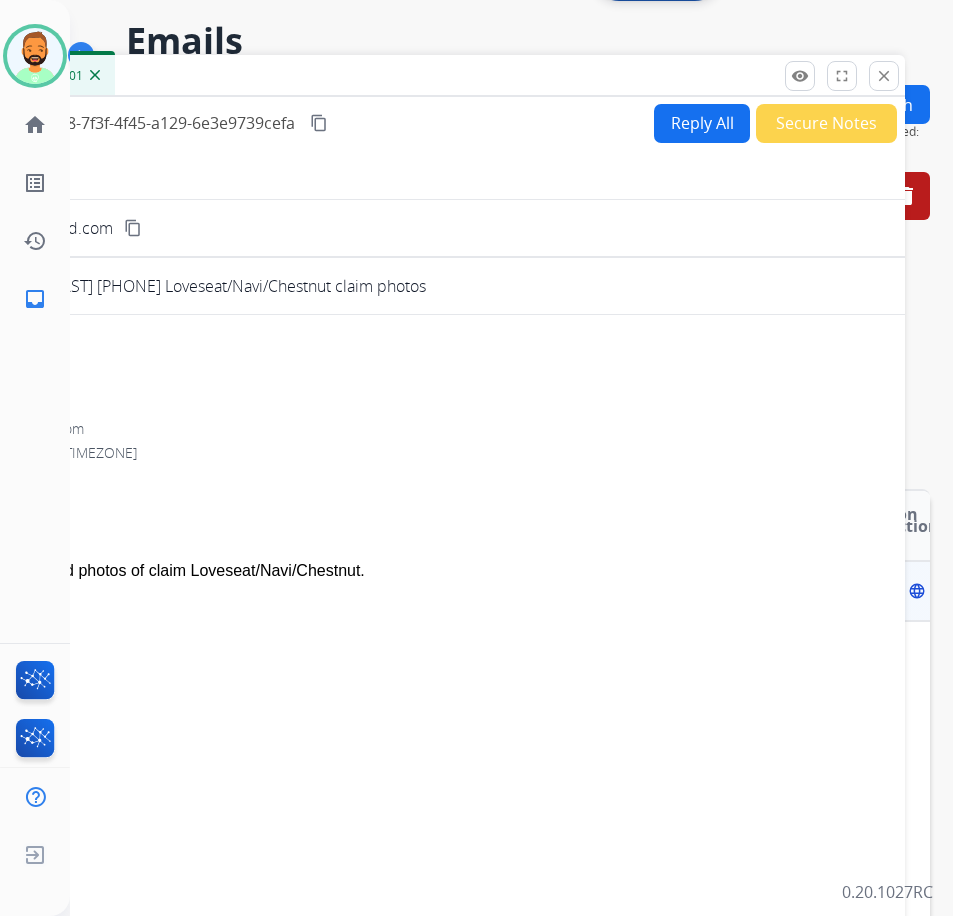 scroll, scrollTop: 0, scrollLeft: 0, axis: both 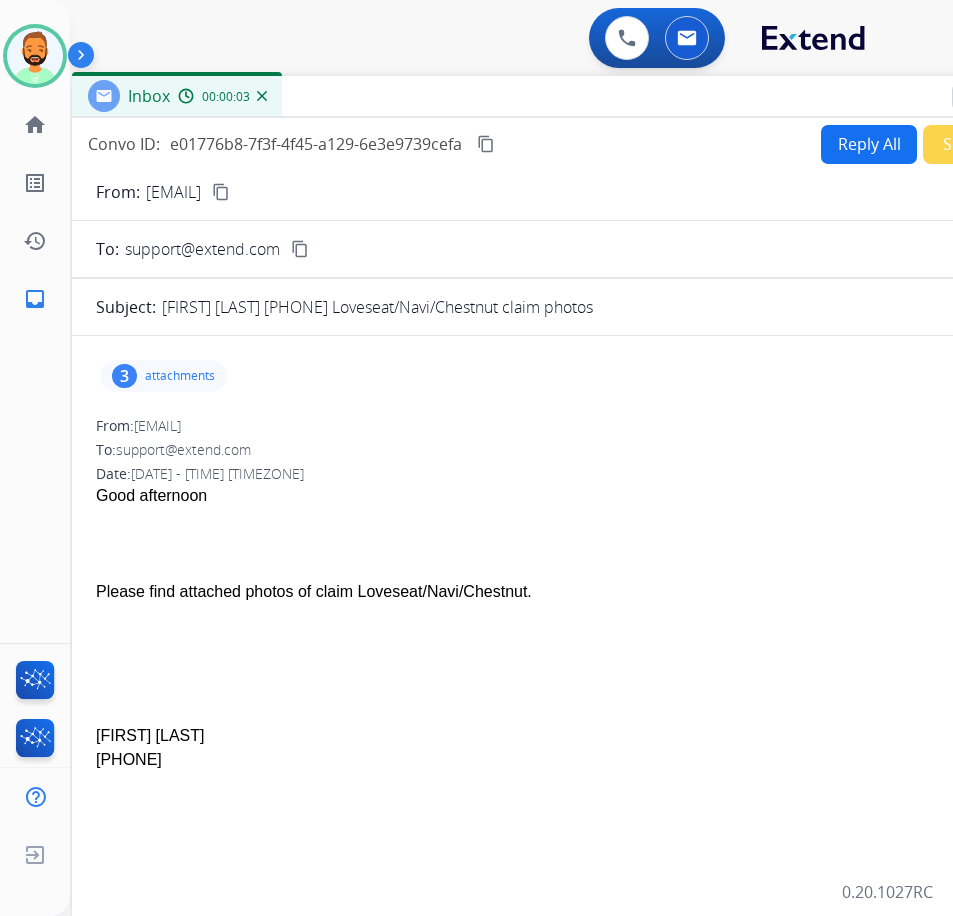 drag, startPoint x: 398, startPoint y: 142, endPoint x: 564, endPoint y: 95, distance: 172.52536 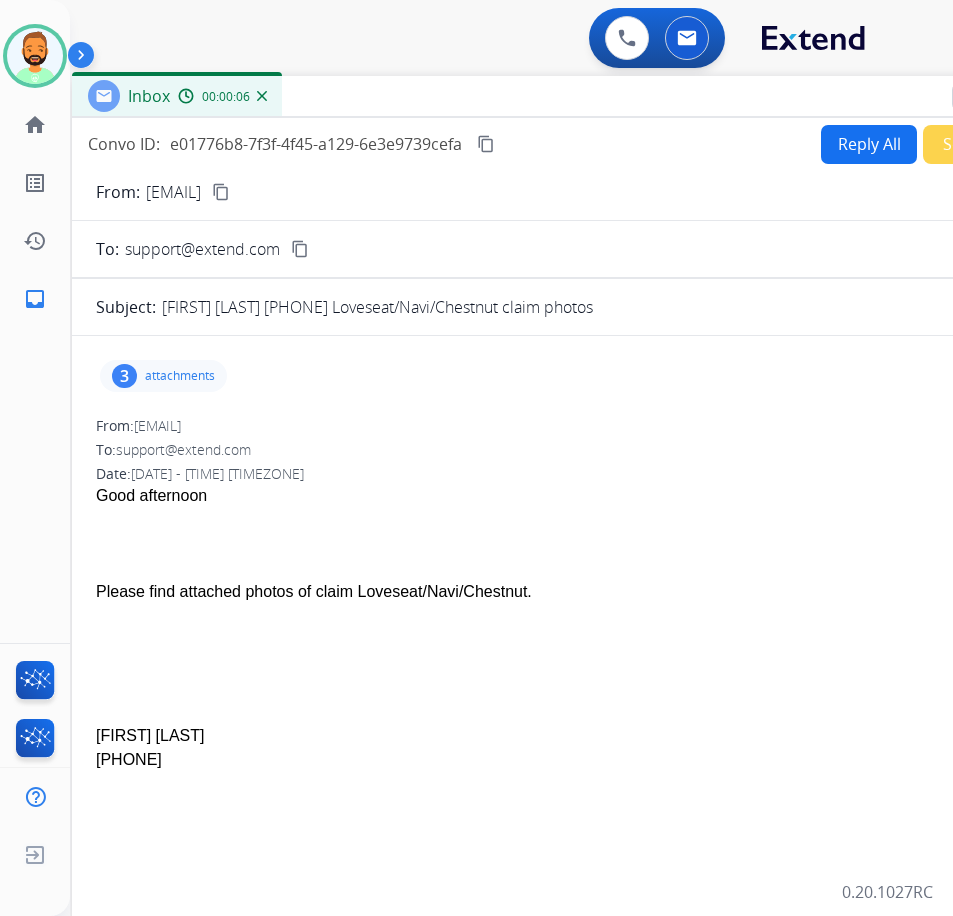 click on "attachments" at bounding box center [180, 376] 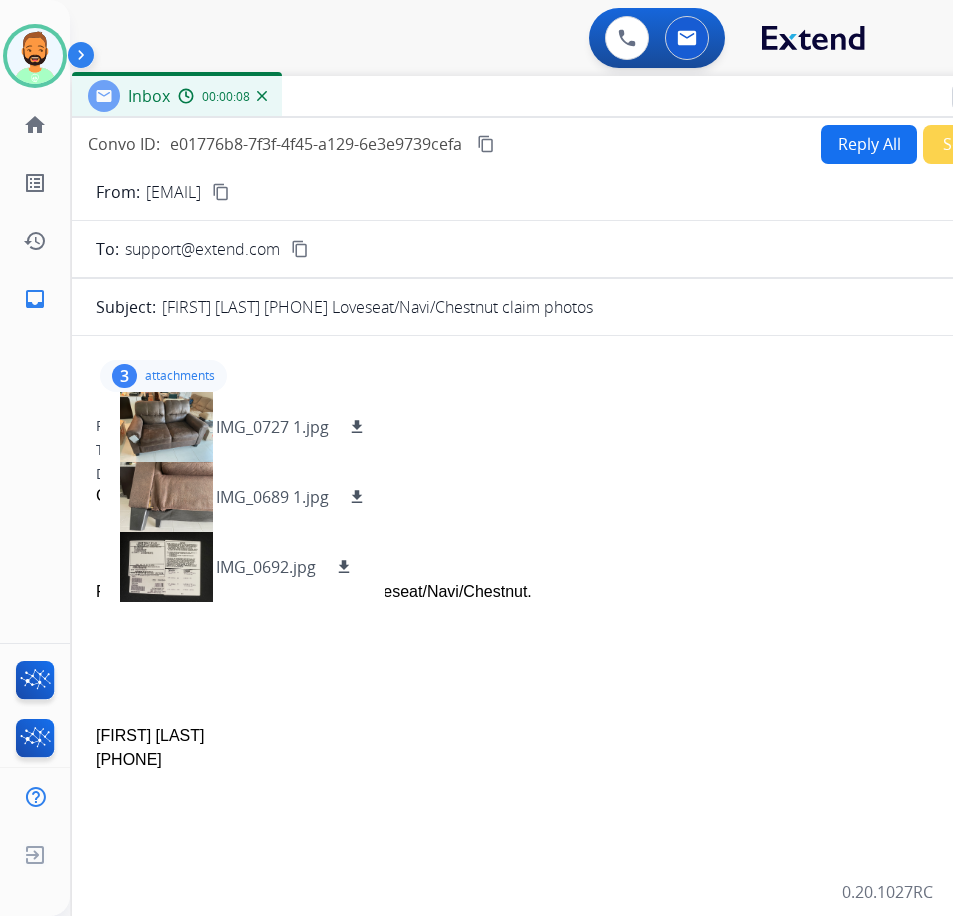 click on "content_copy" at bounding box center [221, 192] 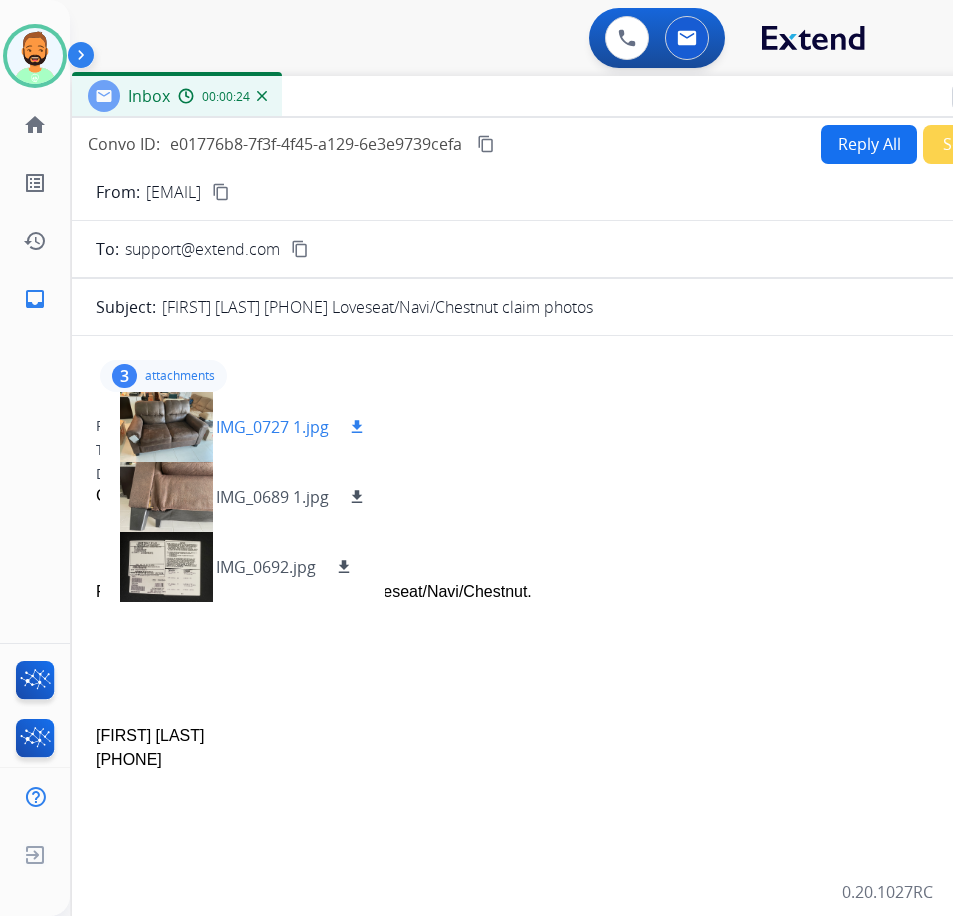 click on "download" at bounding box center (357, 427) 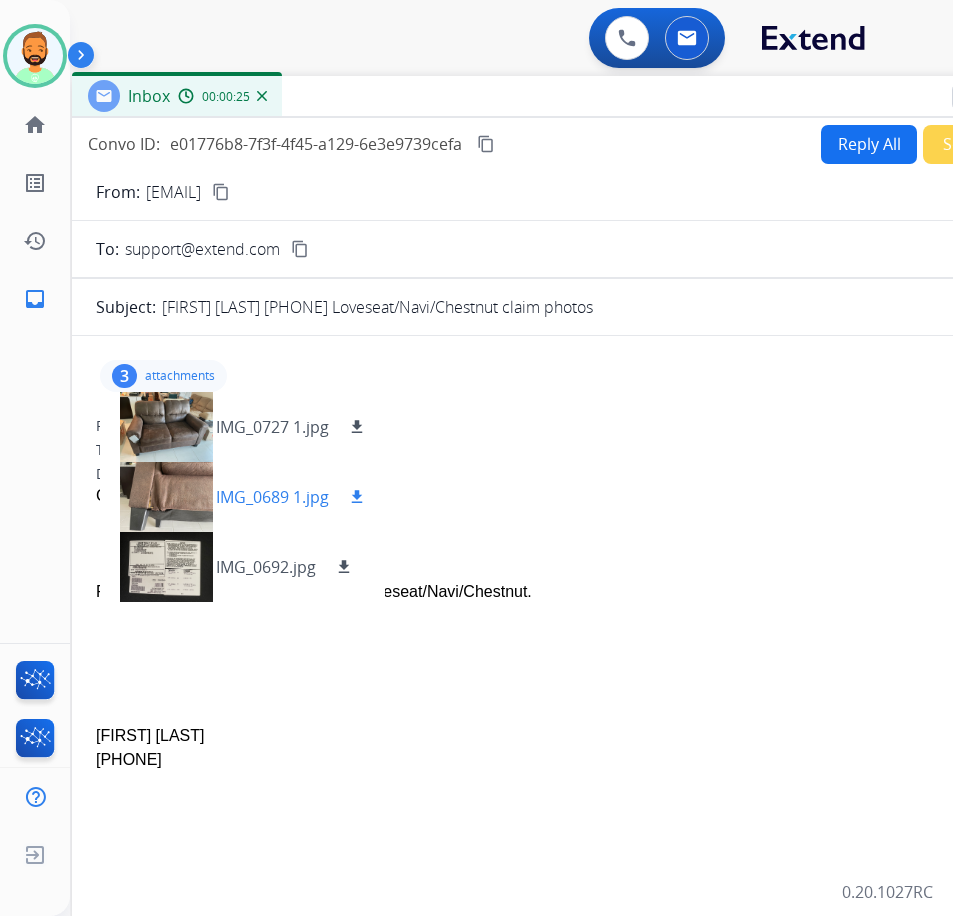click on "download" at bounding box center [357, 497] 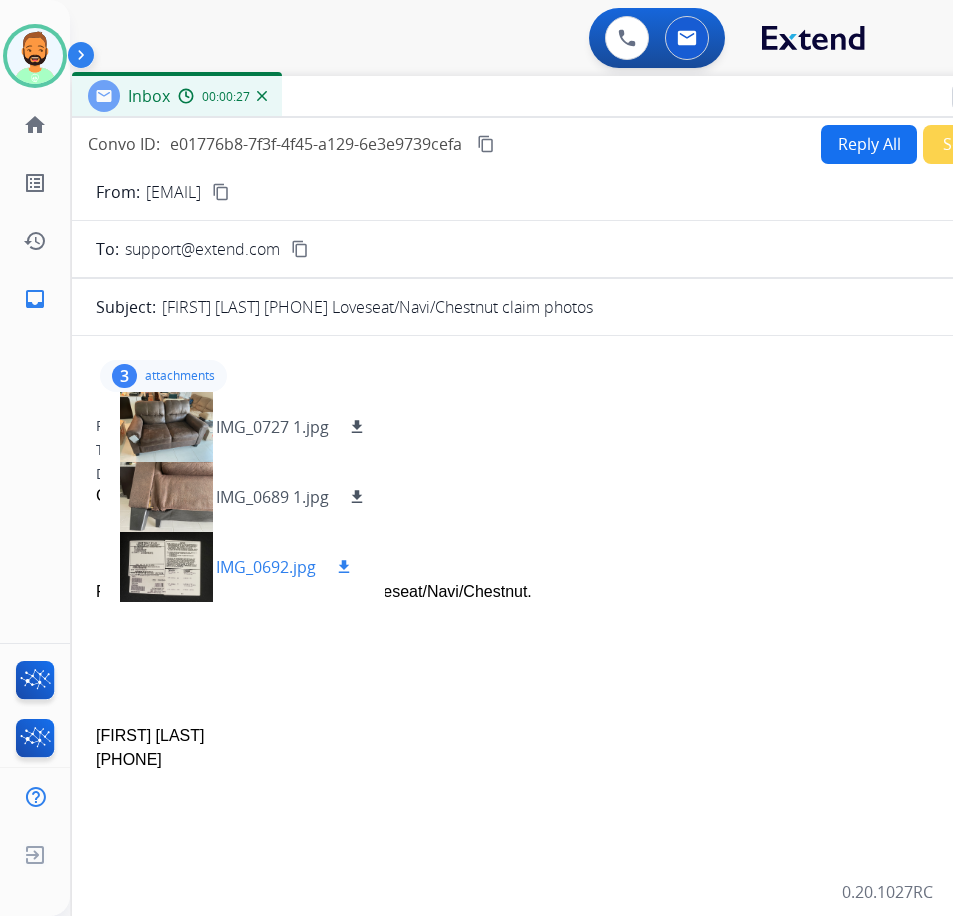 click on "download" at bounding box center [344, 567] 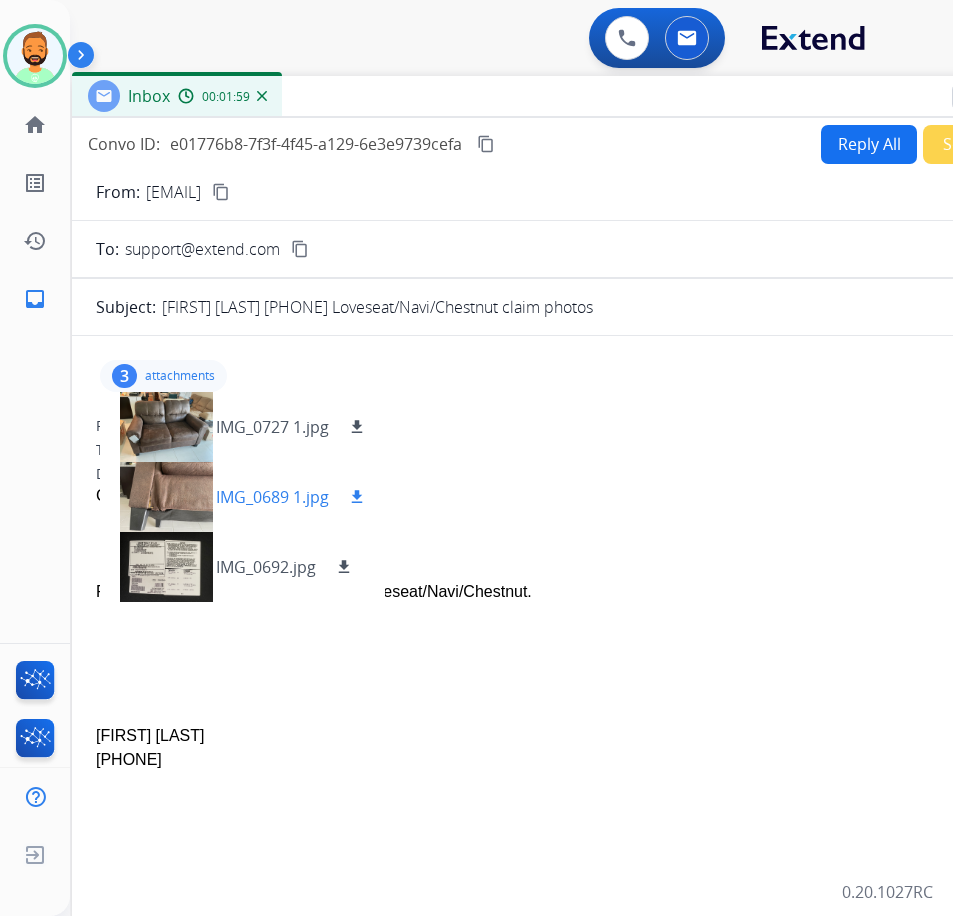 click at bounding box center (166, 497) 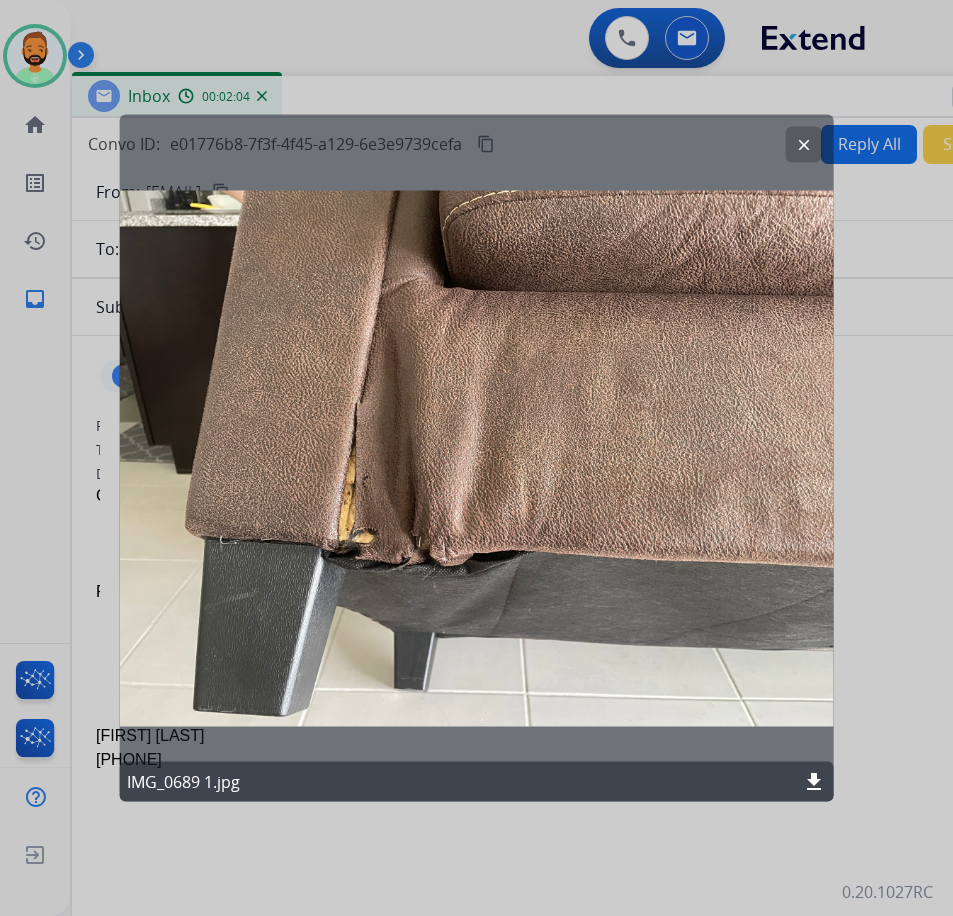 click on "clear" 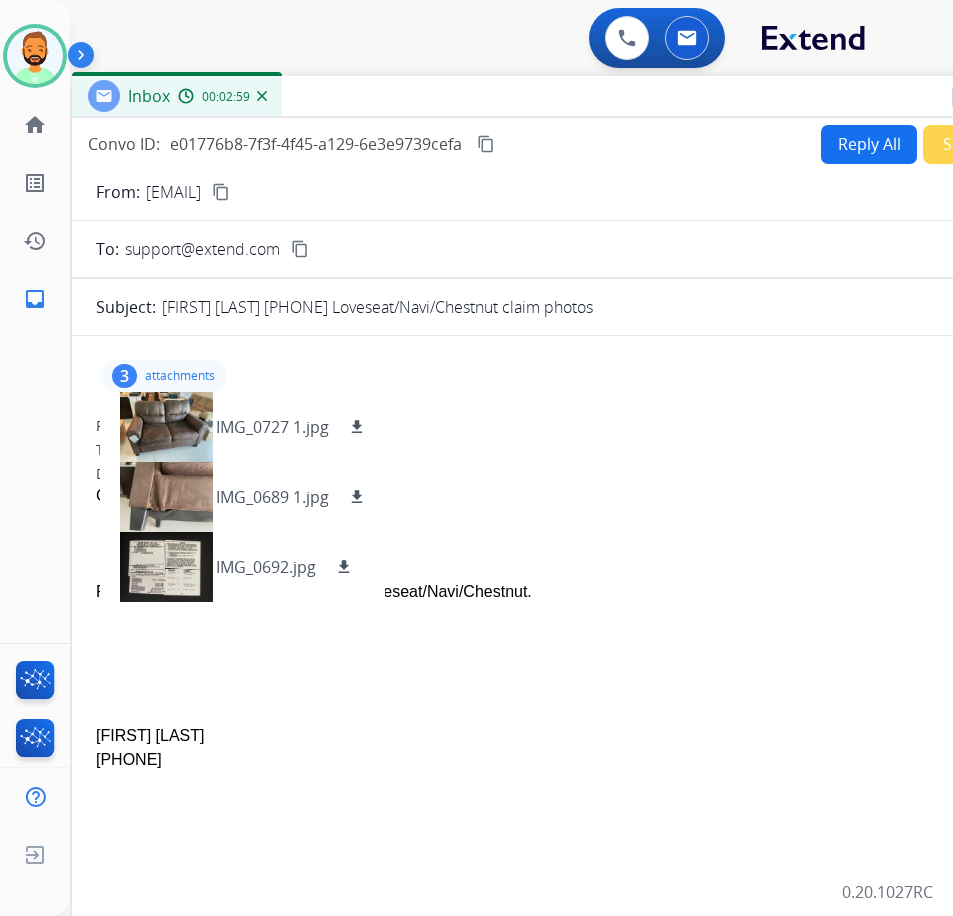 click on "attachments" at bounding box center (180, 376) 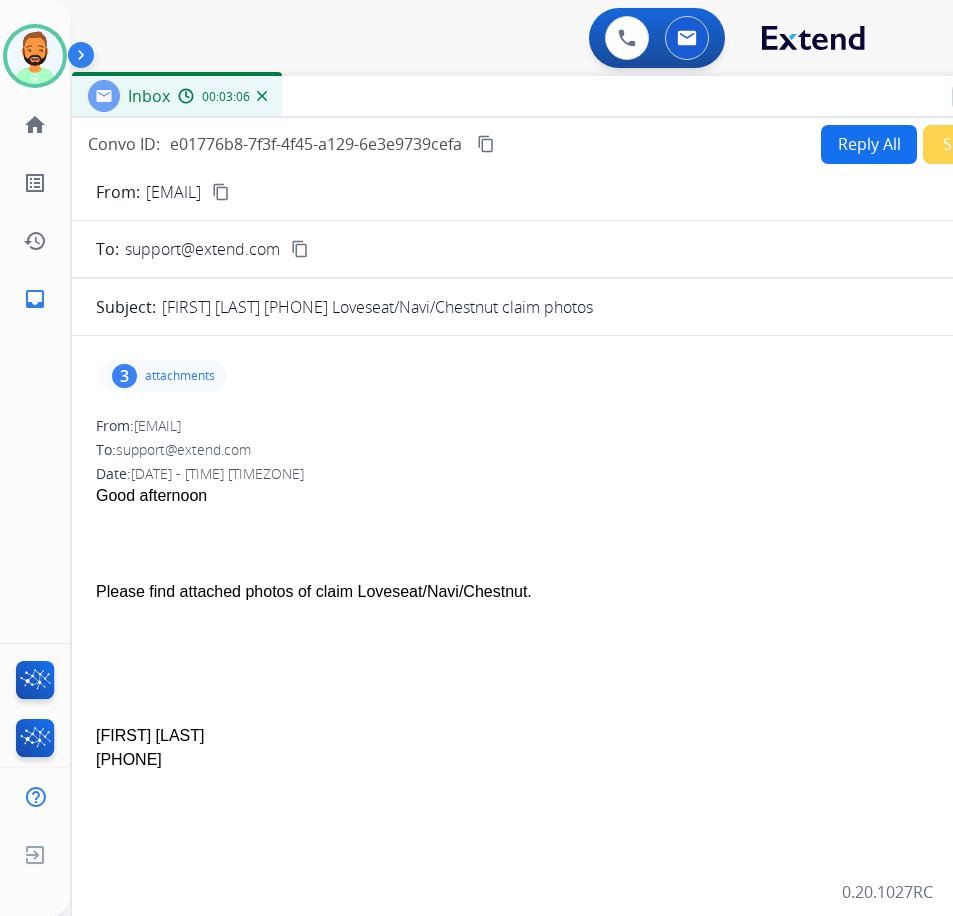 click on "attachments" at bounding box center [180, 376] 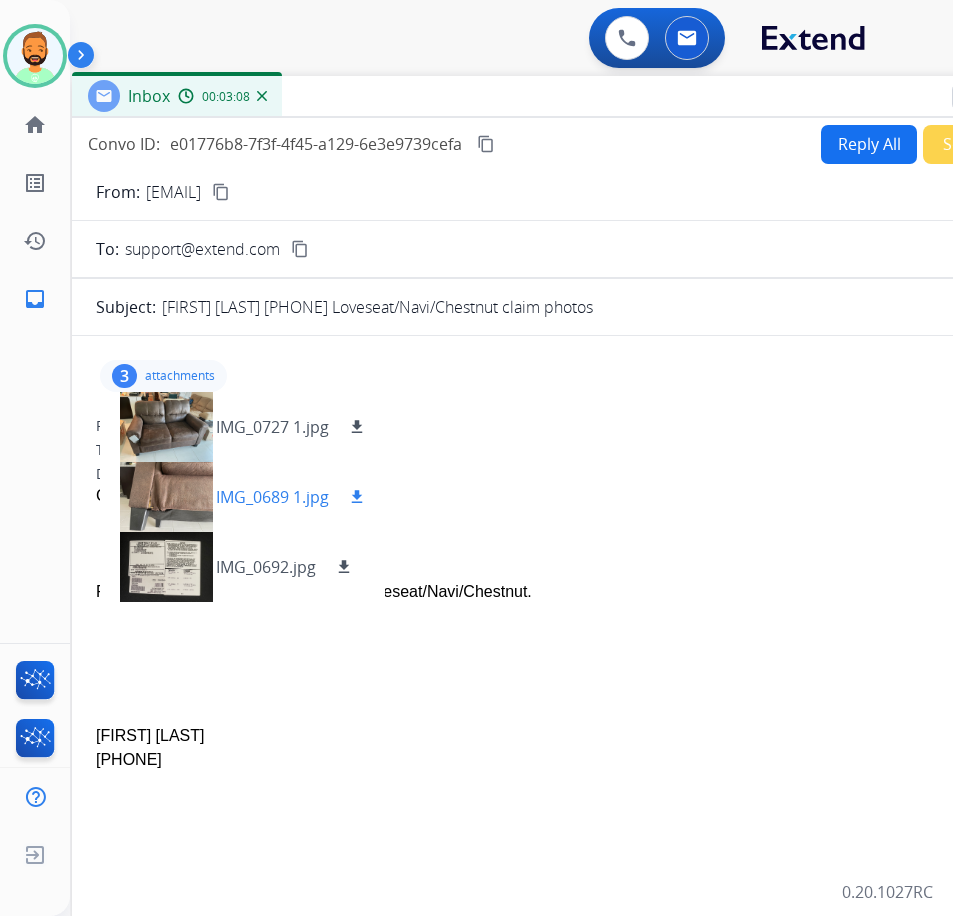click at bounding box center (166, 497) 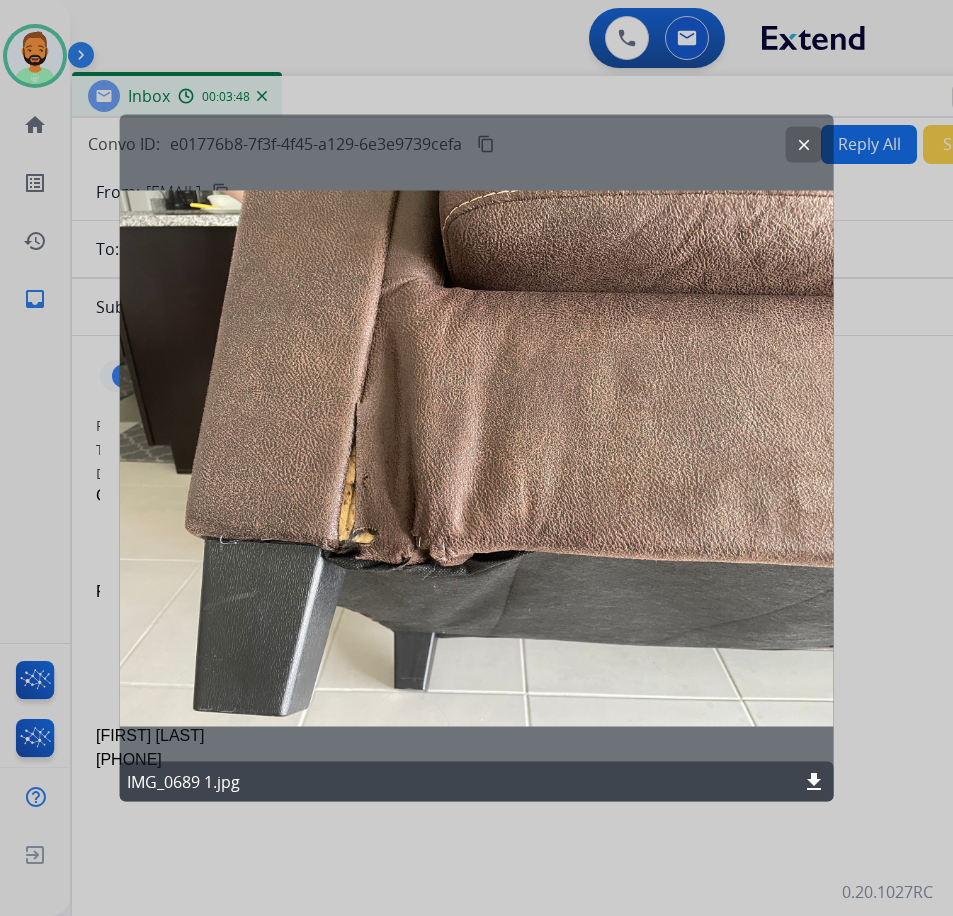 click on "clear" 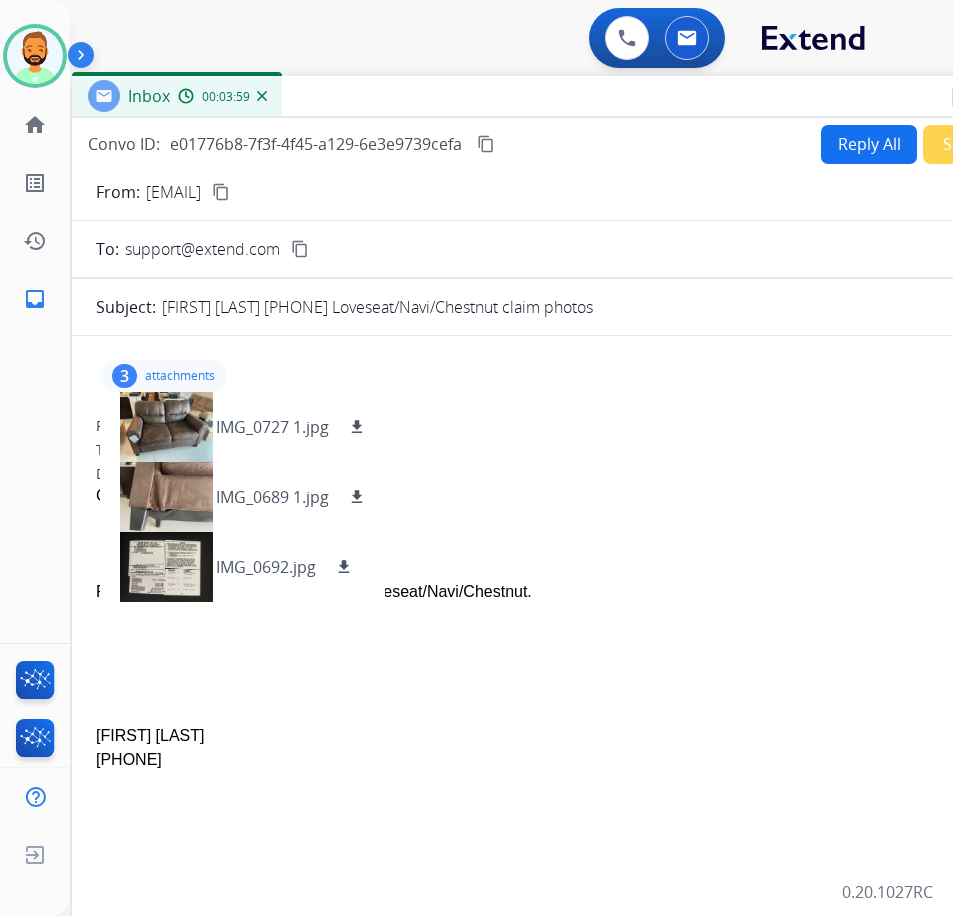 click on "attachments" at bounding box center (180, 376) 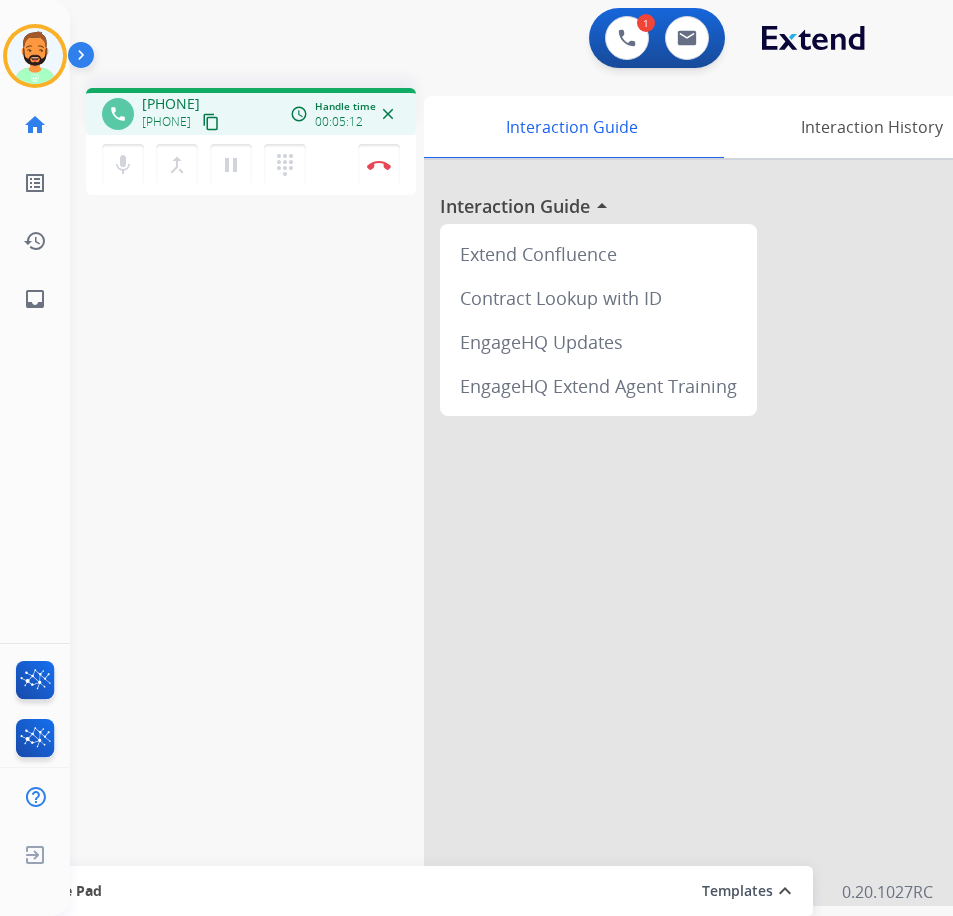 click on "phone +19252601405 +19252601405 content_copy access_time Call metrics Queue   00:10 Hold   00:00 Talk   05:13 Total   05:22 Handle time 00:05:12 close mic Mute merge_type Bridge pause Hold dialpad Dialpad Disconnect swap_horiz Break voice bridge close_fullscreen Connect 3-Way Call merge_type Separate 3-Way Call  Interaction Guide   Interaction History  Interaction Guide arrow_drop_up  Extend Confluence   Contract Lookup with ID   EngageHQ Updates   EngageHQ Extend Agent Training  Secure Pad Templates expand_less Choose a template Save" at bounding box center [487, 489] 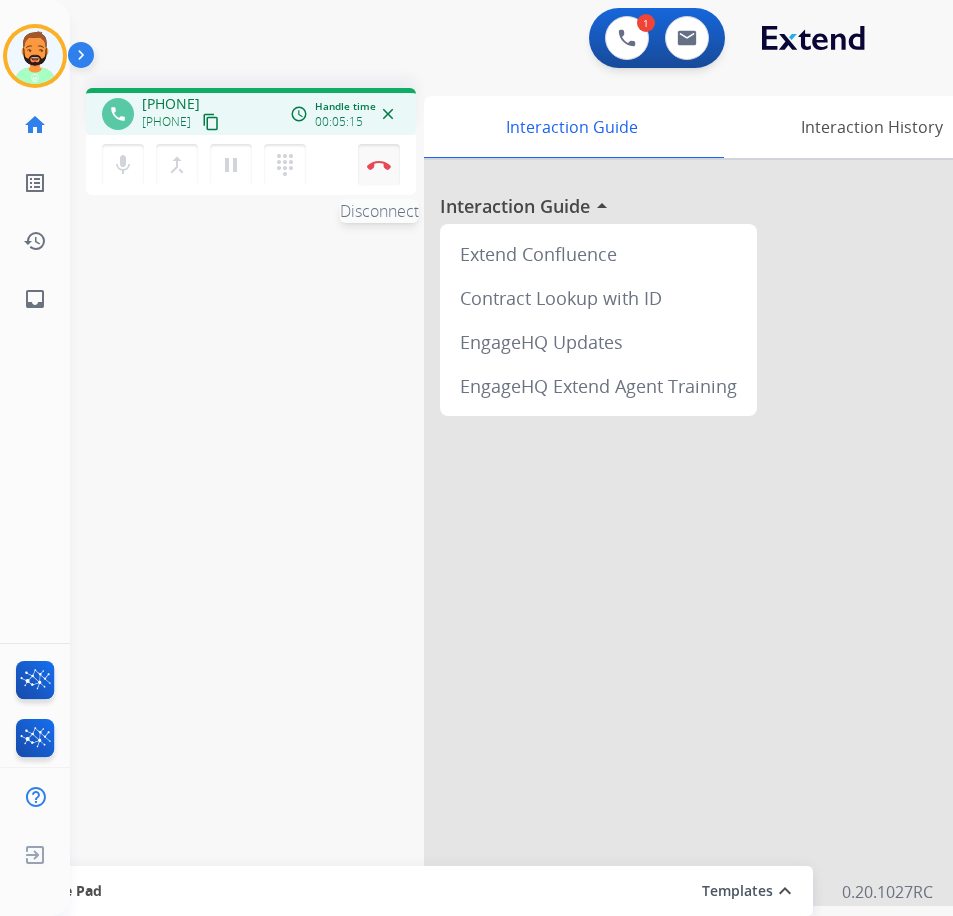 click at bounding box center [379, 165] 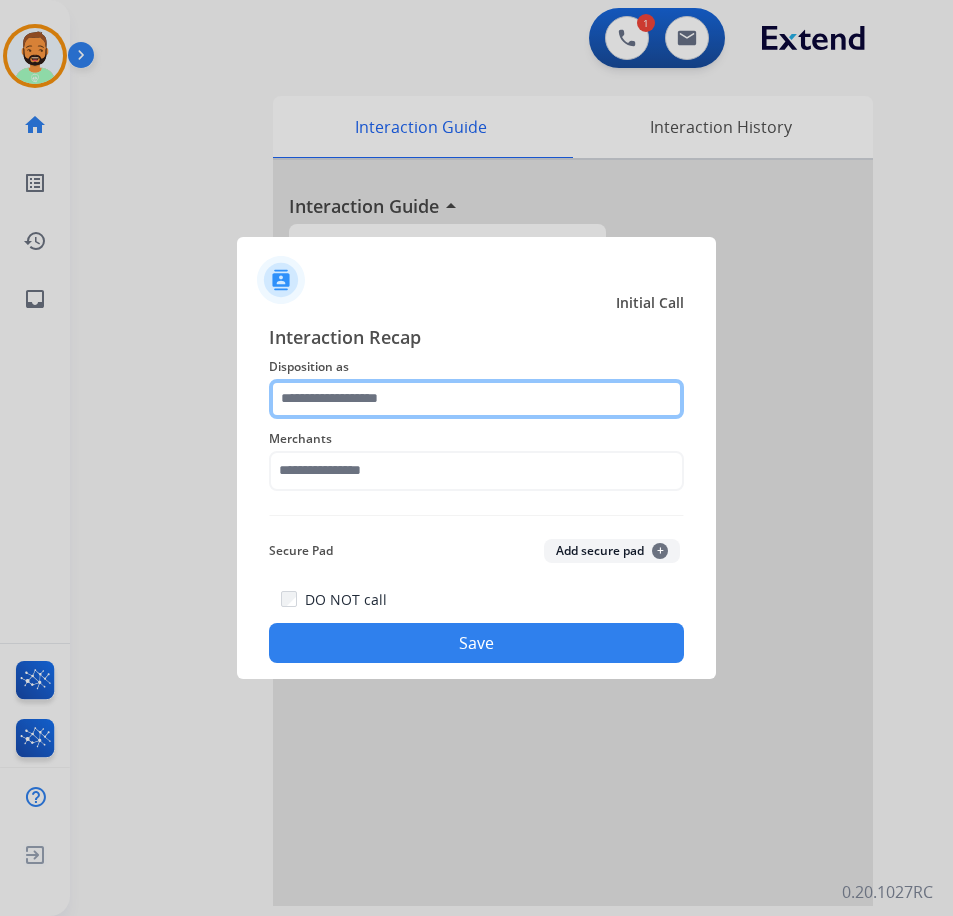 click 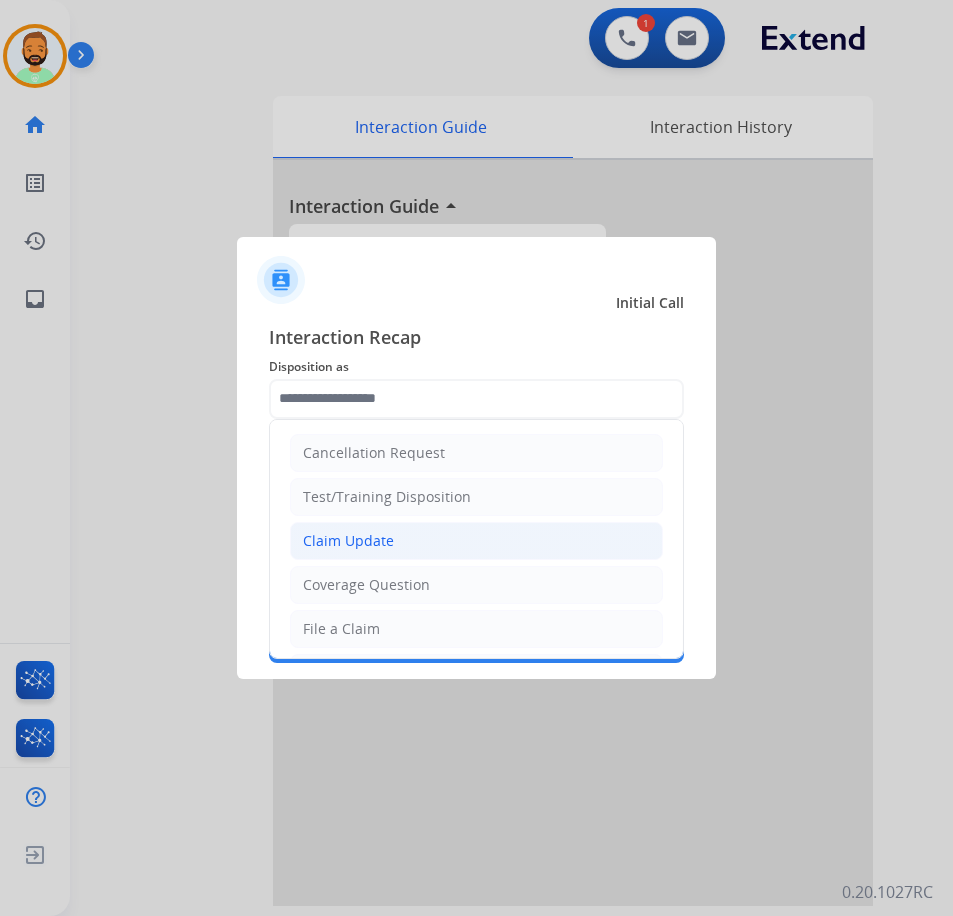 click on "Claim Update" 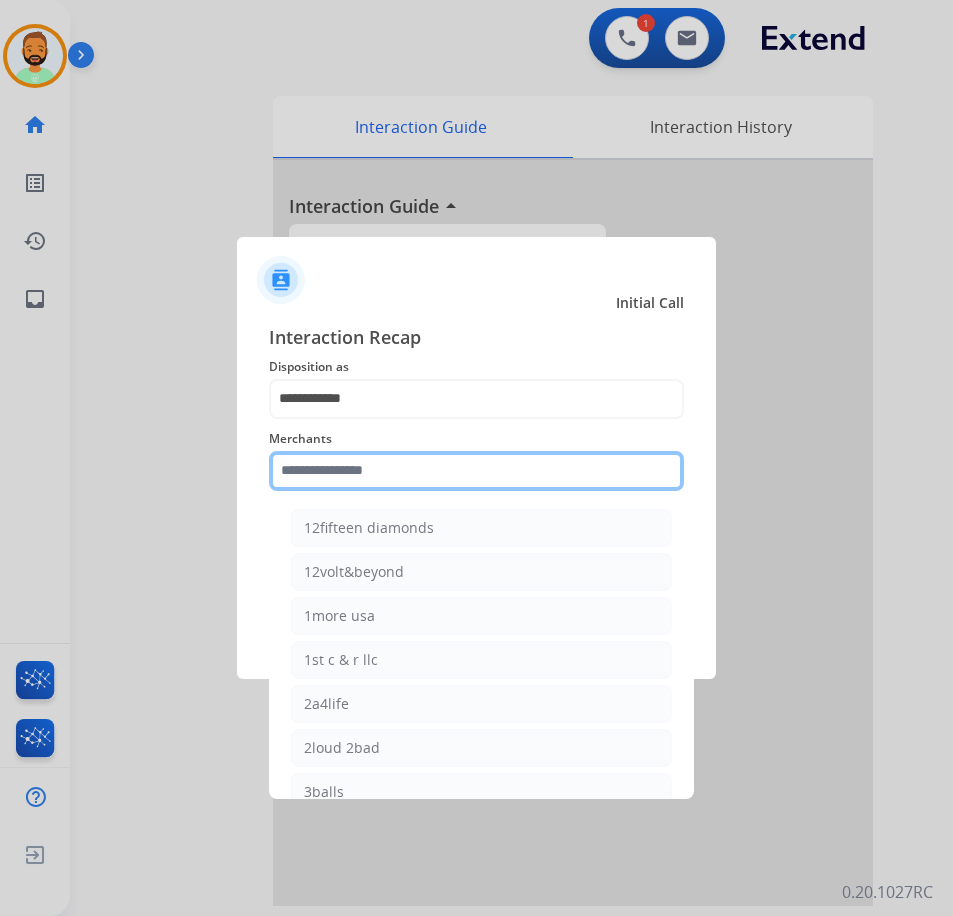 click 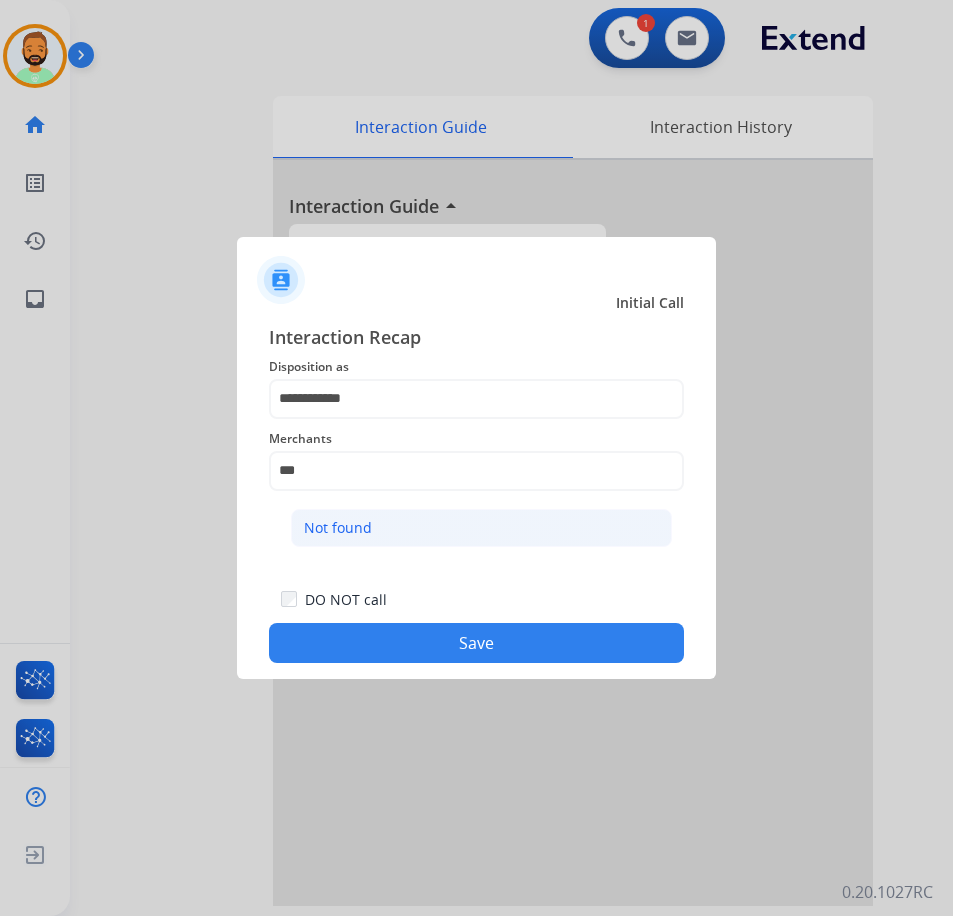 click on "Not found" 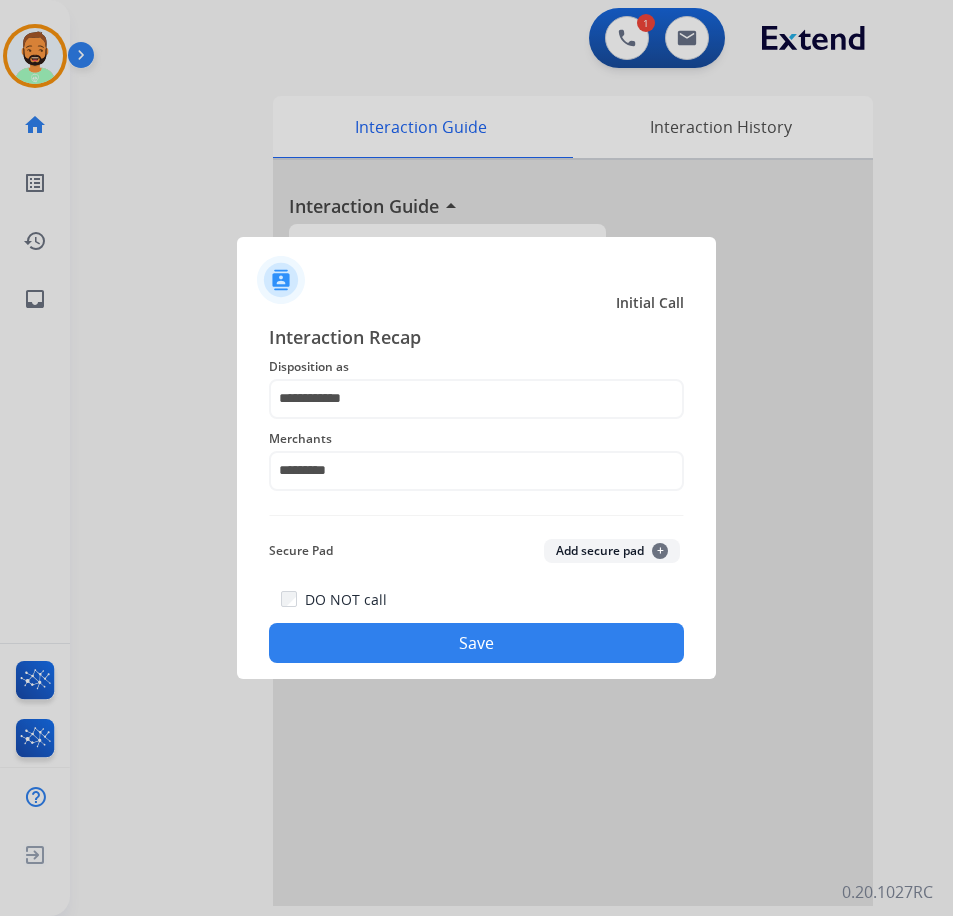click on "DO NOT call   Save" 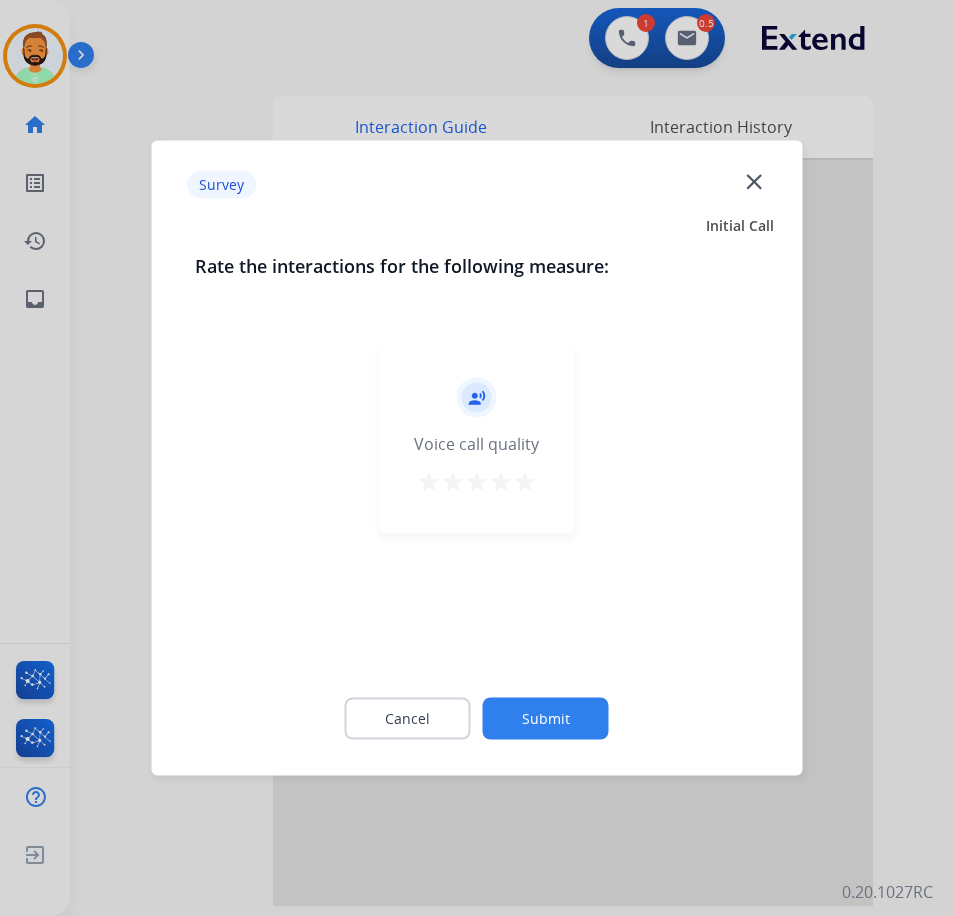 click on "Submit" 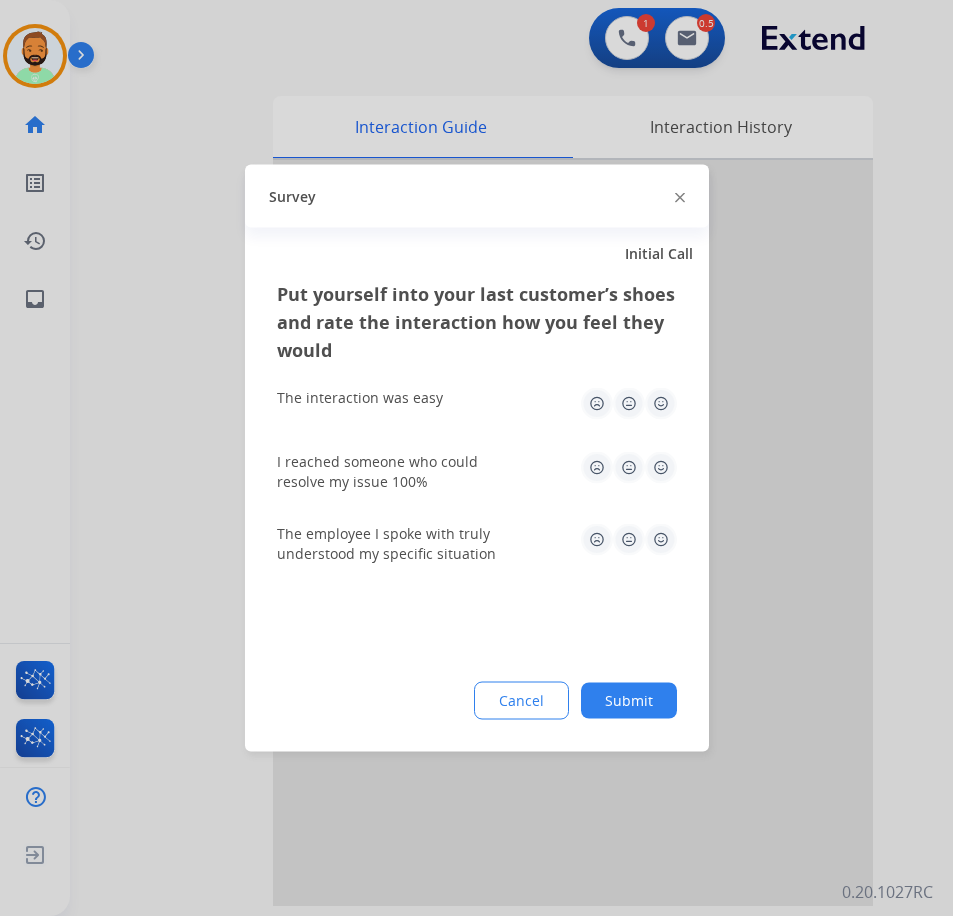 click on "Submit" 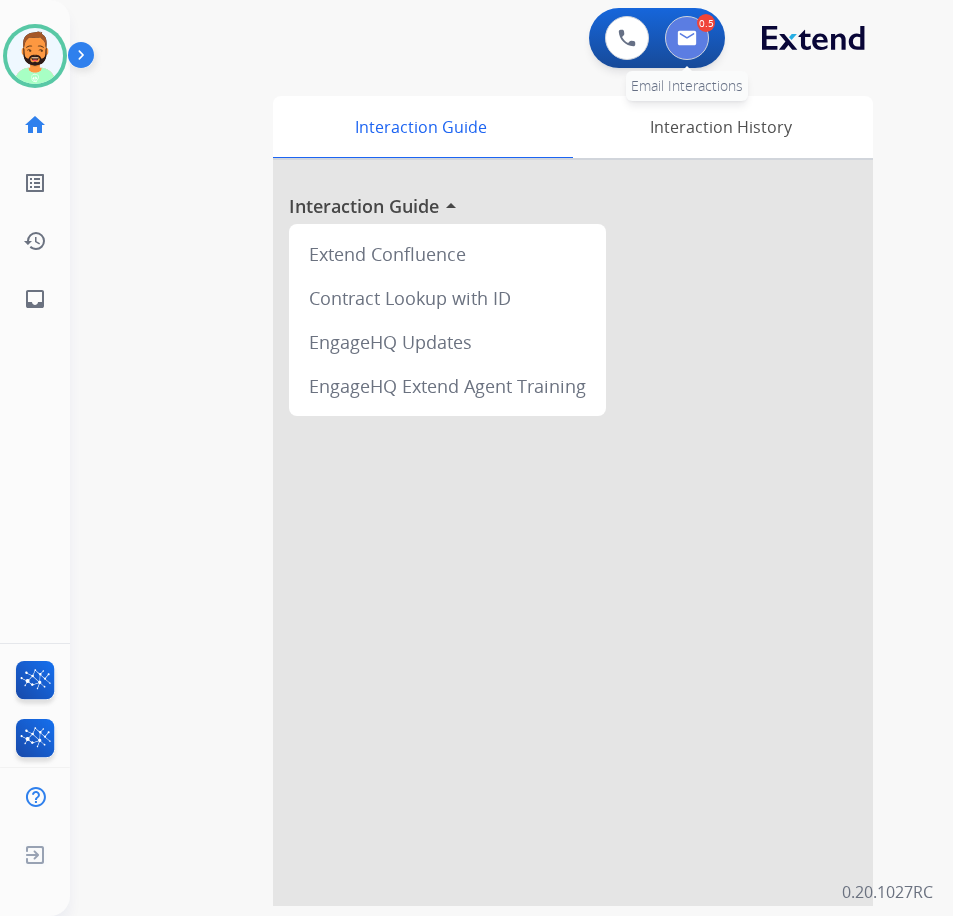 click at bounding box center (687, 38) 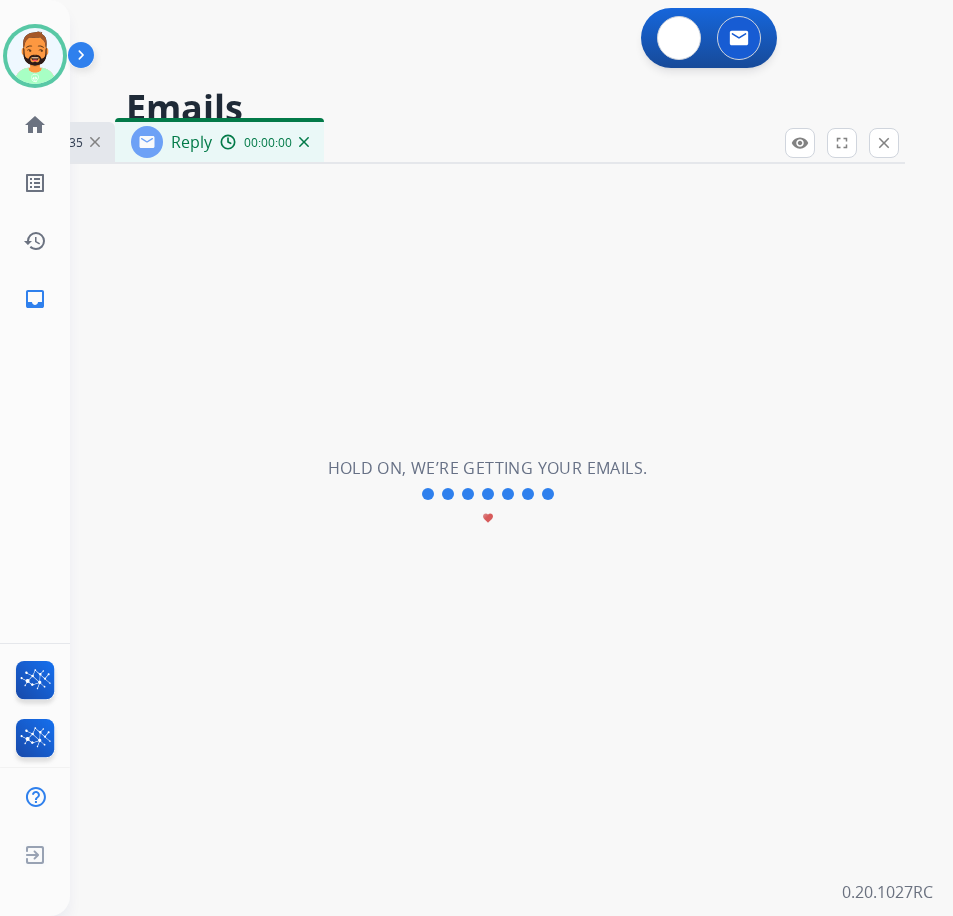 select on "**********" 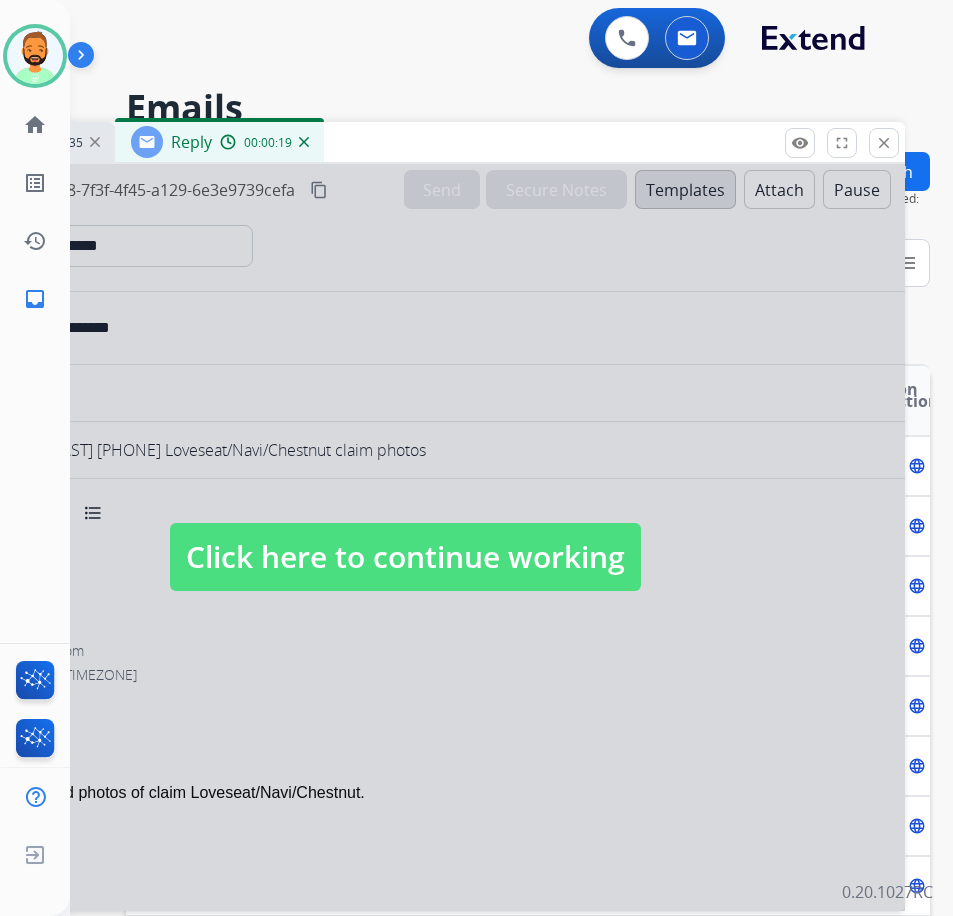 click at bounding box center [405, 537] 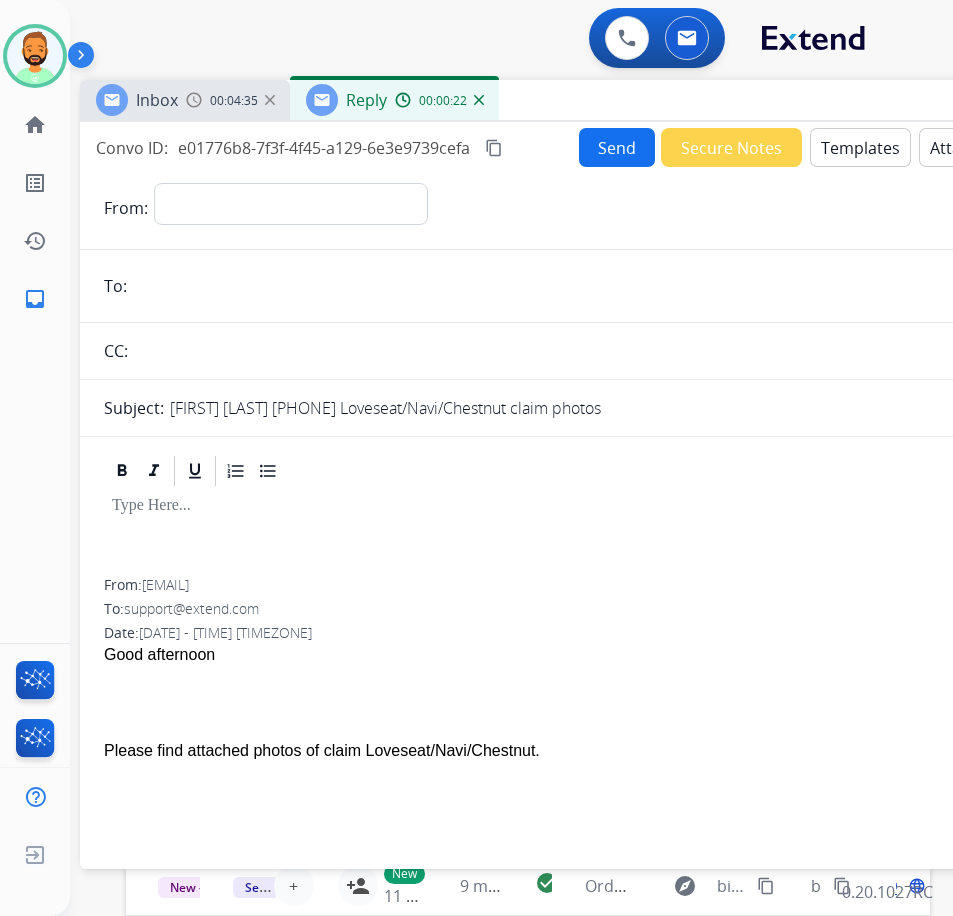 drag, startPoint x: 408, startPoint y: 154, endPoint x: 583, endPoint y: 112, distance: 179.96944 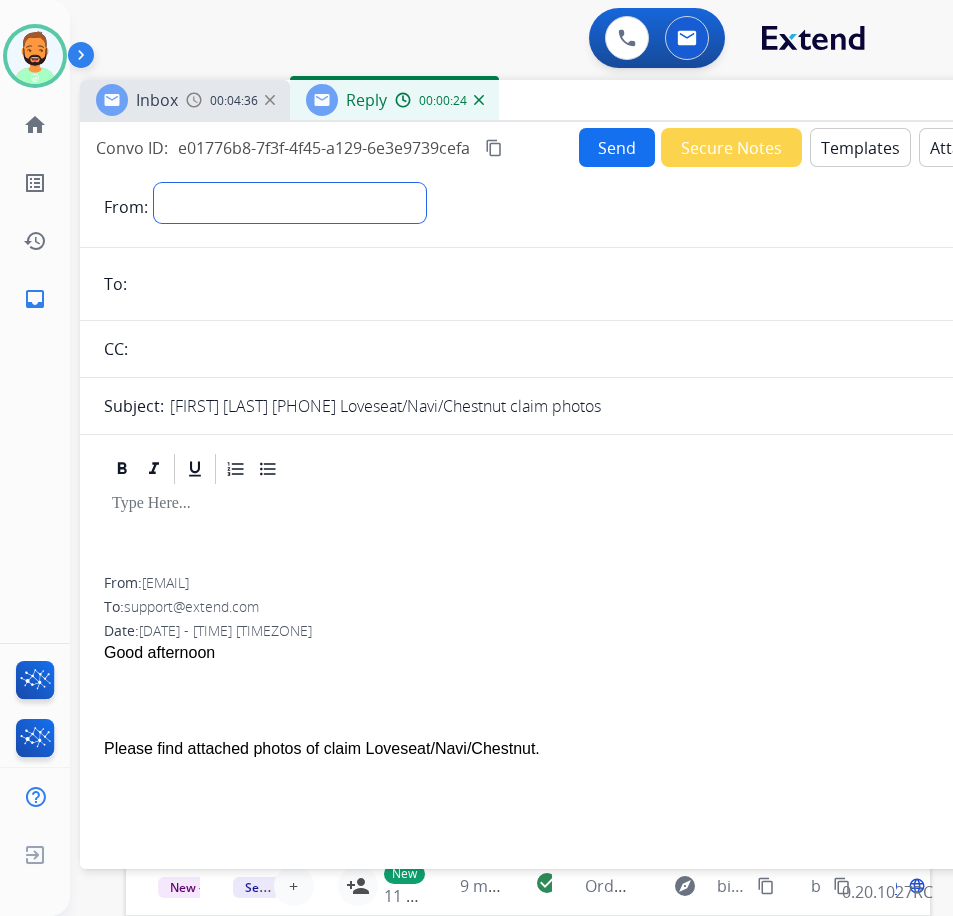 click on "**********" at bounding box center [290, 203] 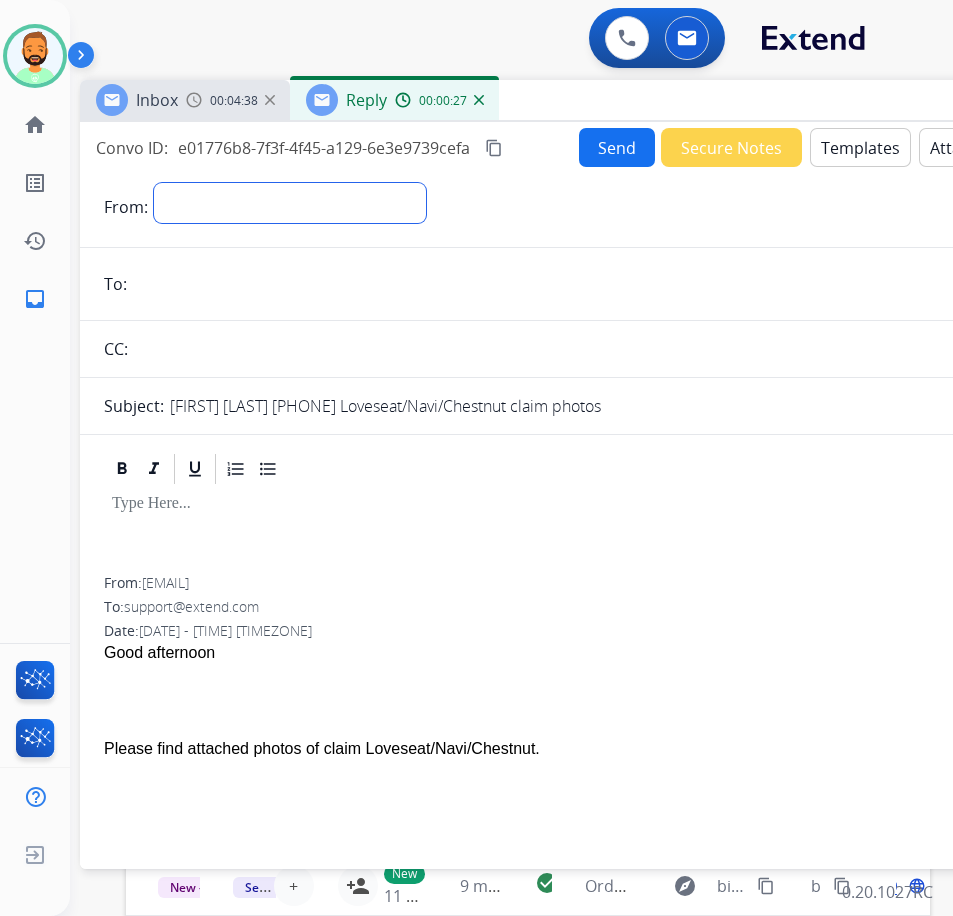 select on "**********" 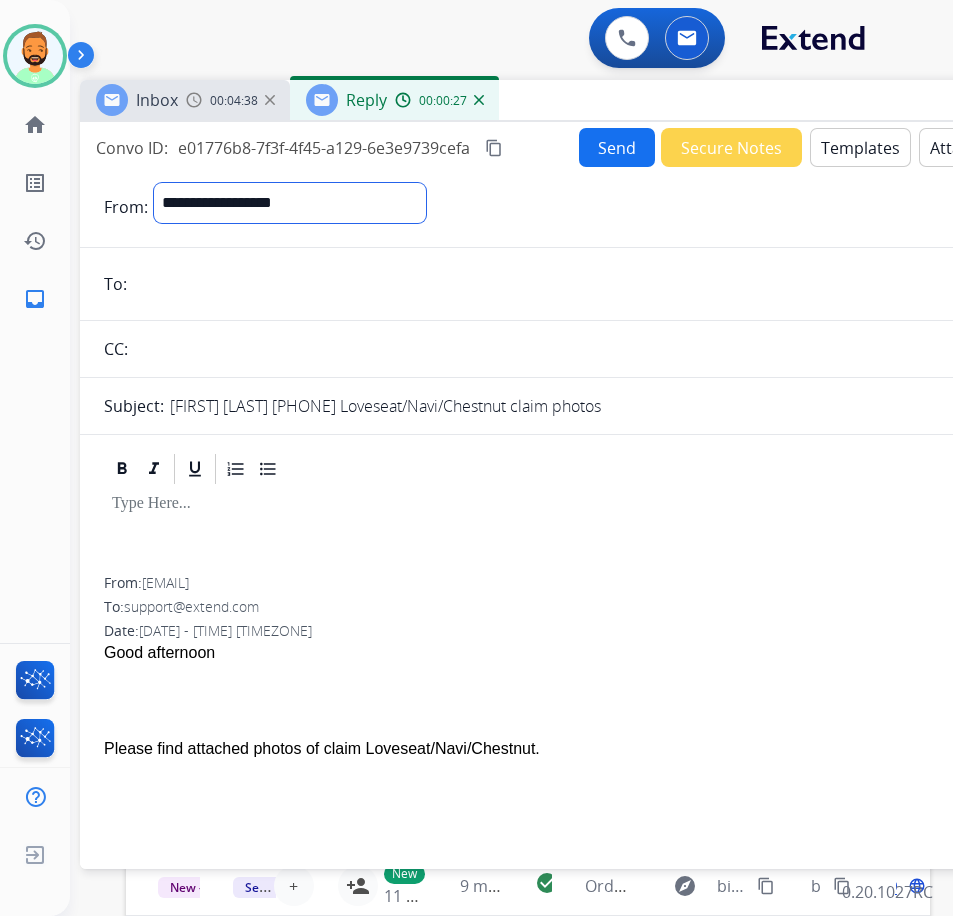 click on "**********" at bounding box center (290, 203) 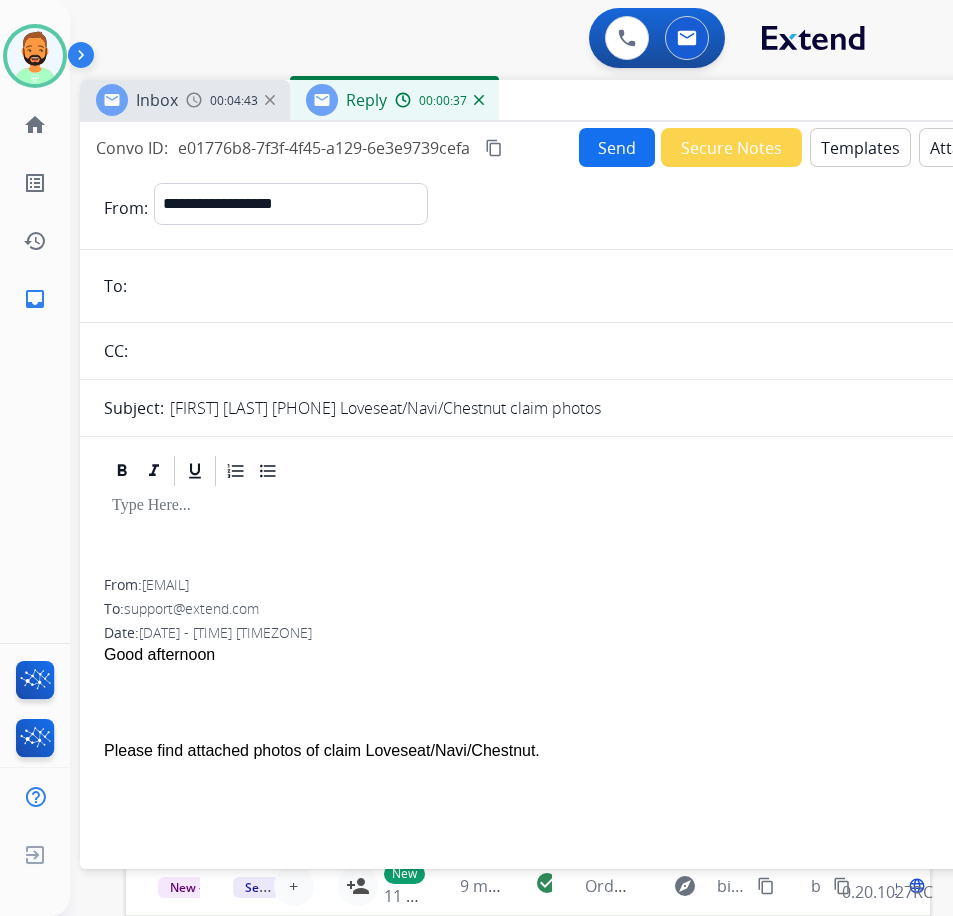 drag, startPoint x: 144, startPoint y: 581, endPoint x: 311, endPoint y: 589, distance: 167.19151 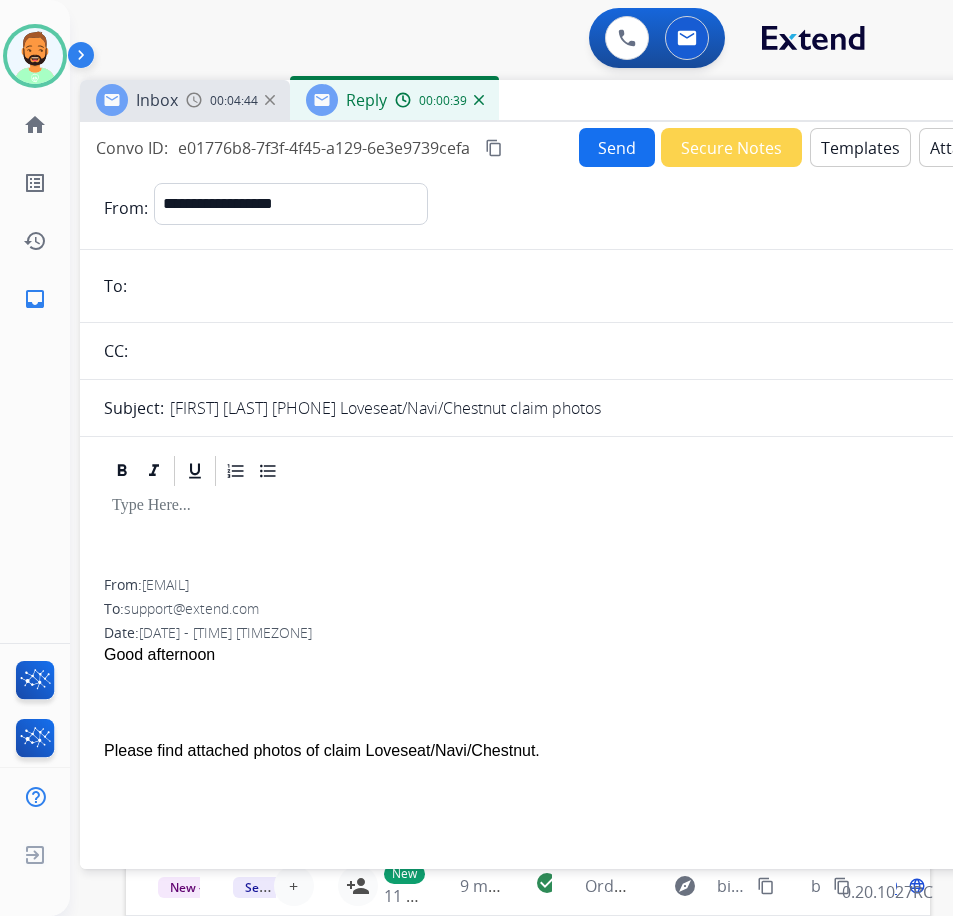 copy on "[EMAIL]" 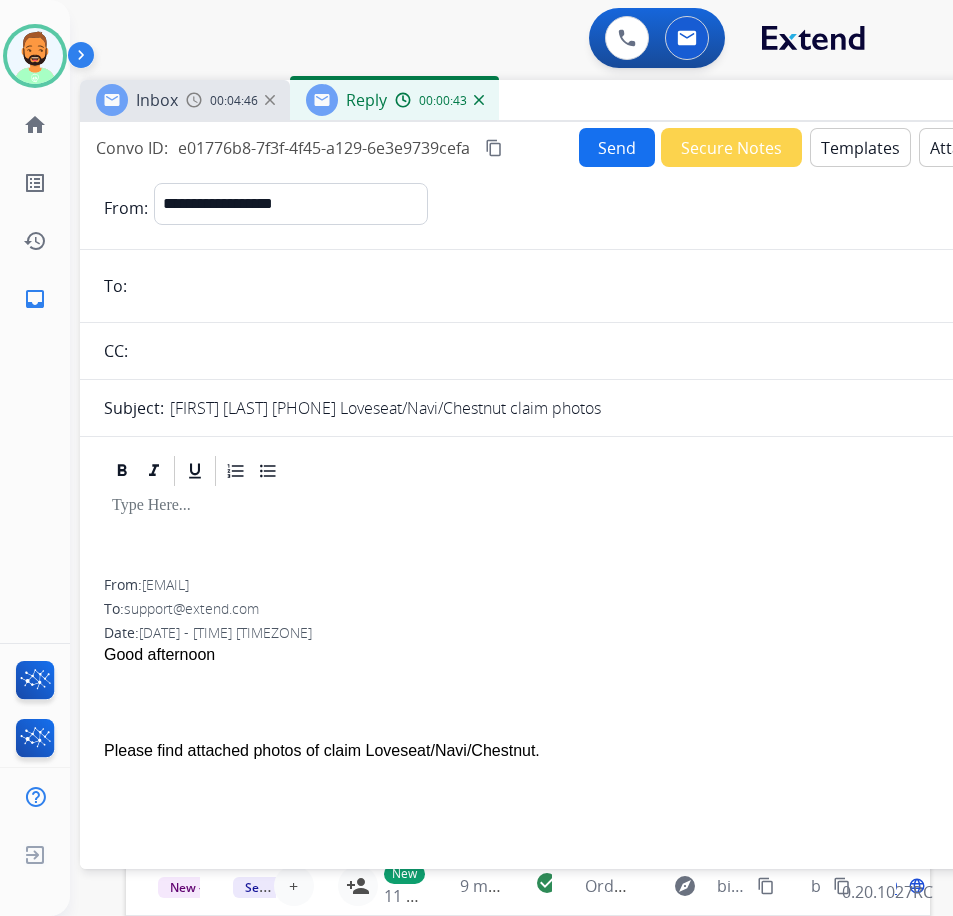 drag, startPoint x: 214, startPoint y: 264, endPoint x: 179, endPoint y: 285, distance: 40.81666 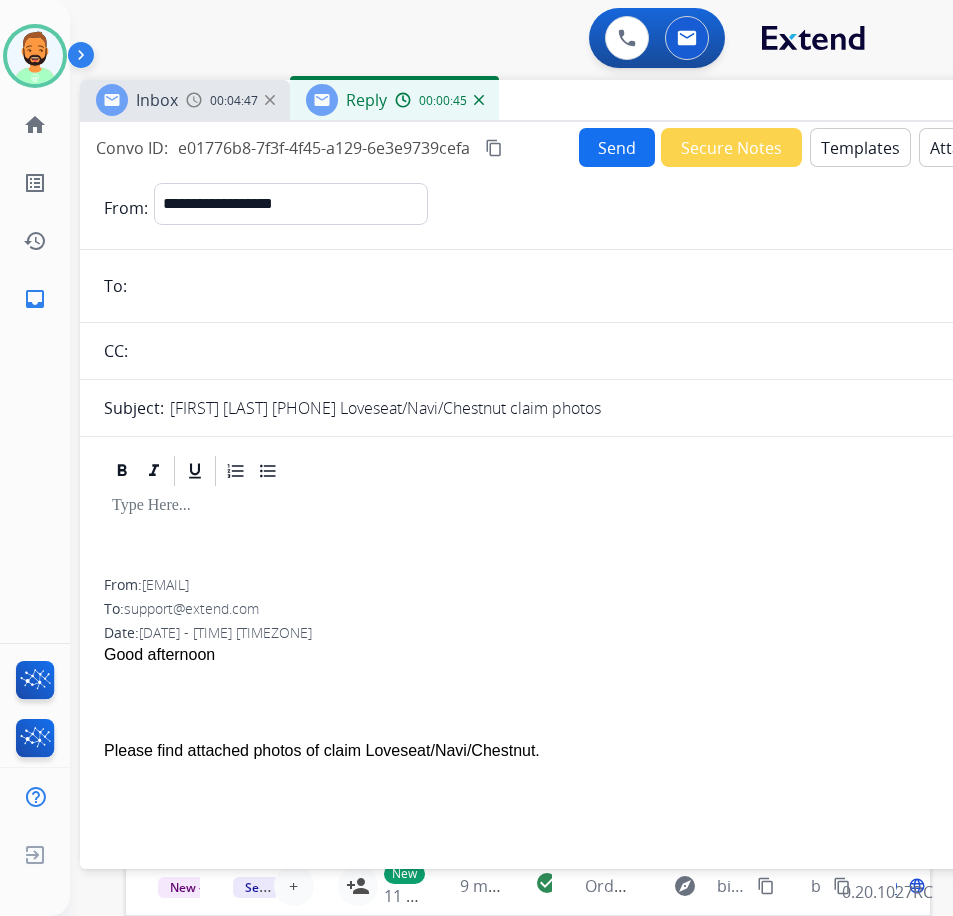 paste on "**********" 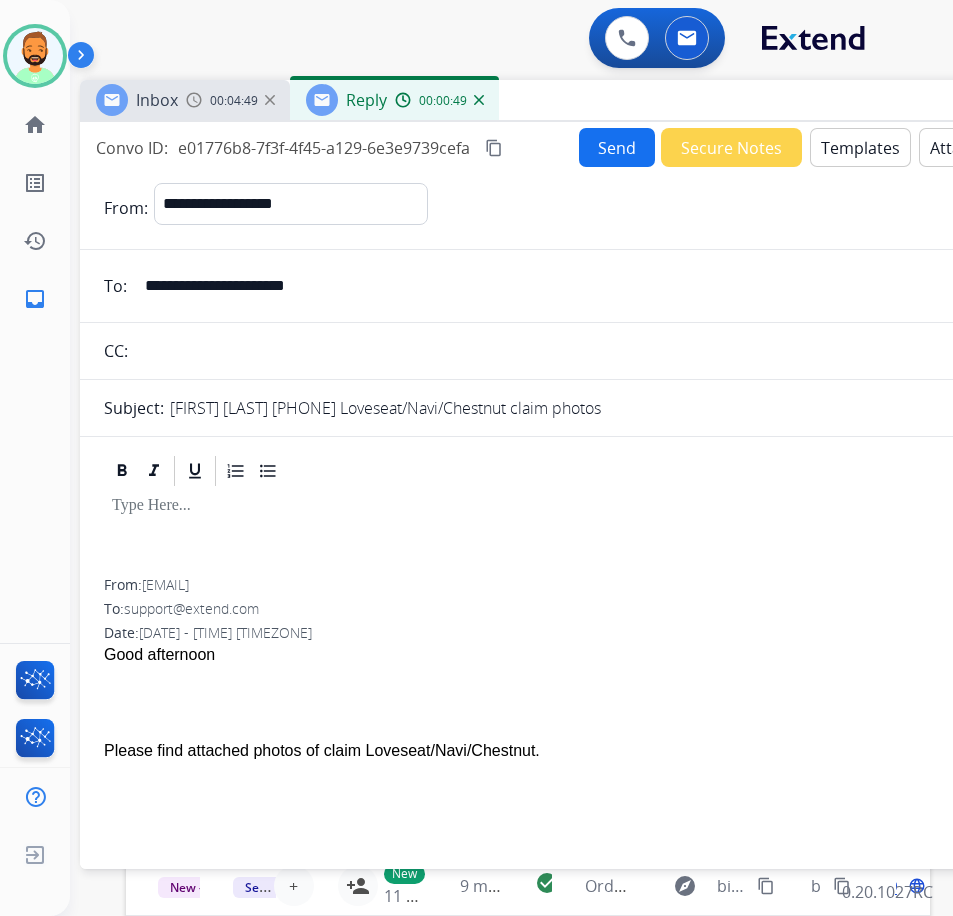 type on "**********" 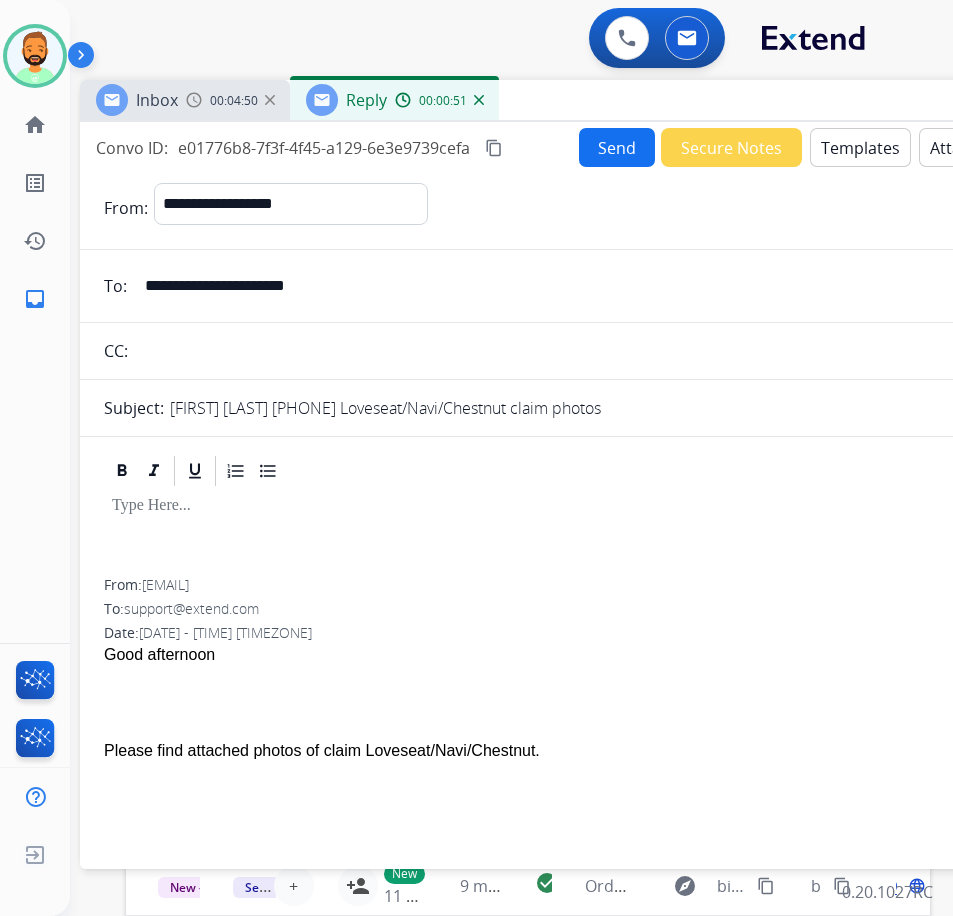 drag, startPoint x: 872, startPoint y: 151, endPoint x: 858, endPoint y: 144, distance: 15.652476 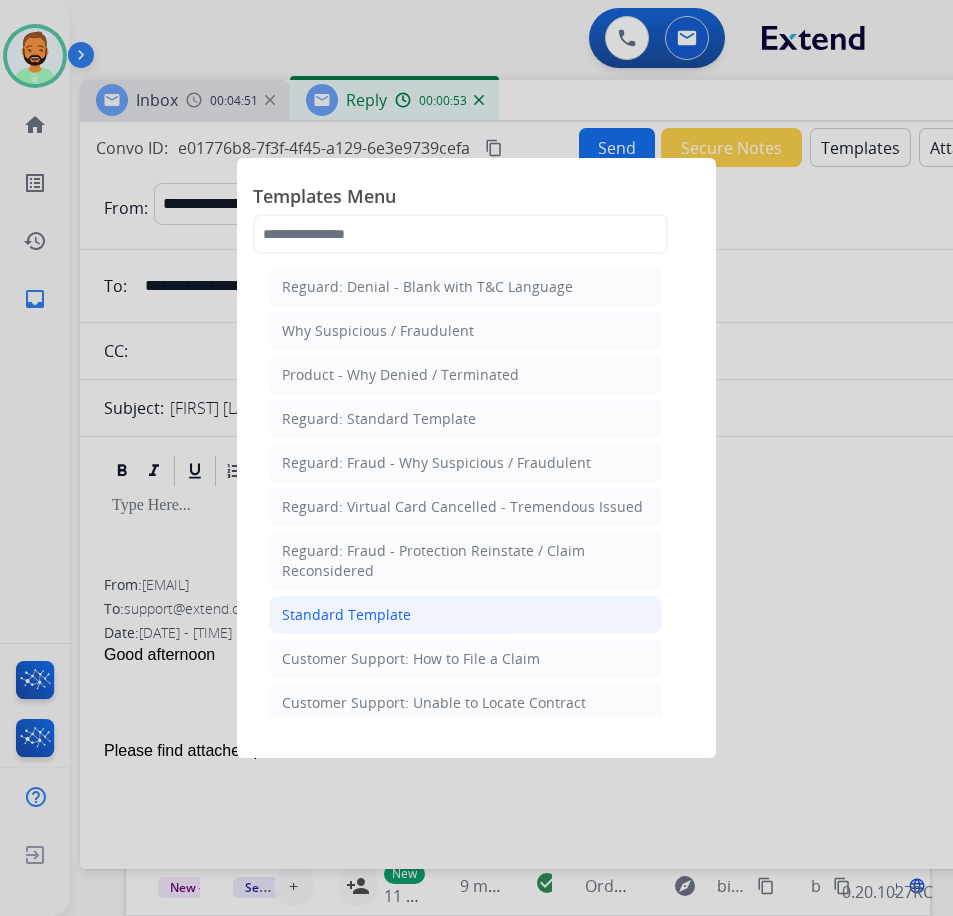 click on "Standard Template" 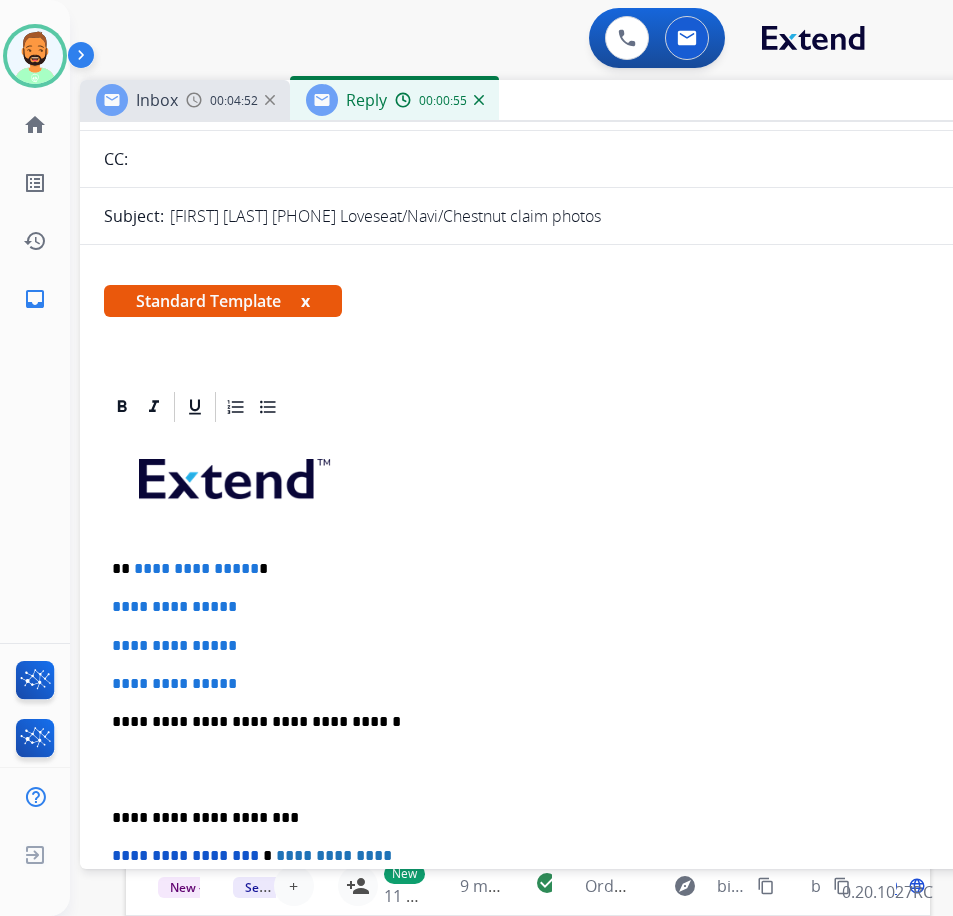 scroll, scrollTop: 200, scrollLeft: 0, axis: vertical 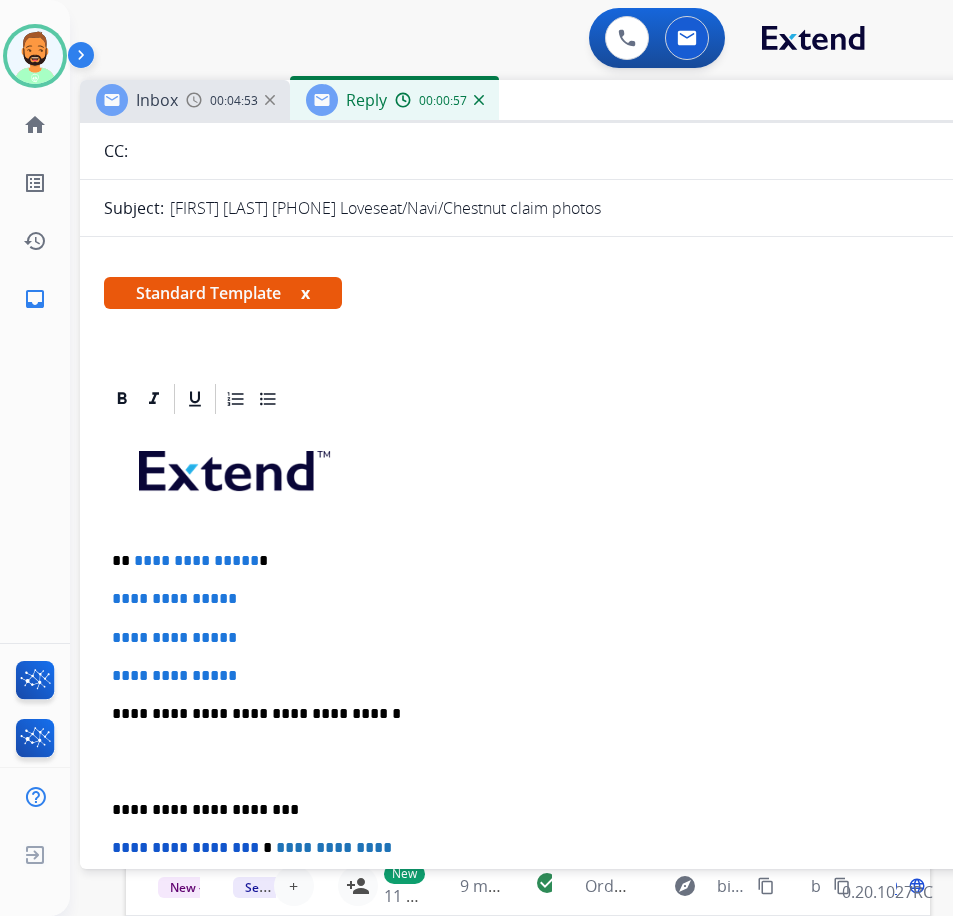 click on "**********" at bounding box center [572, 561] 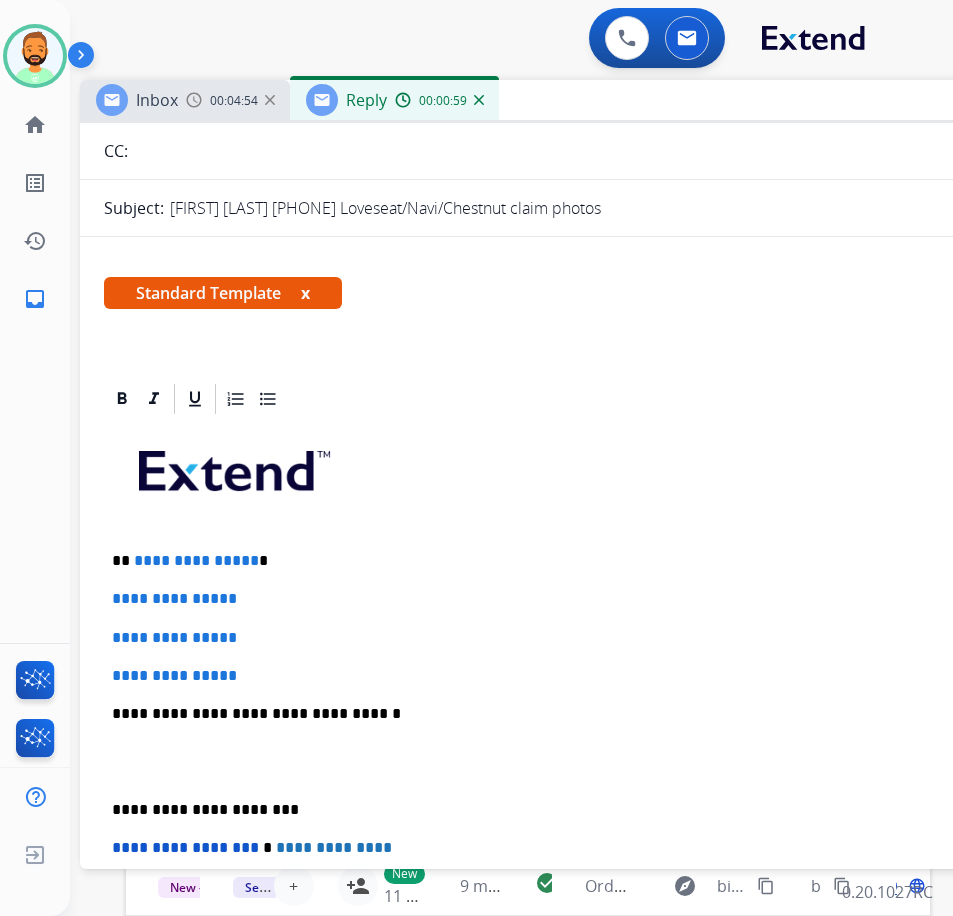 type 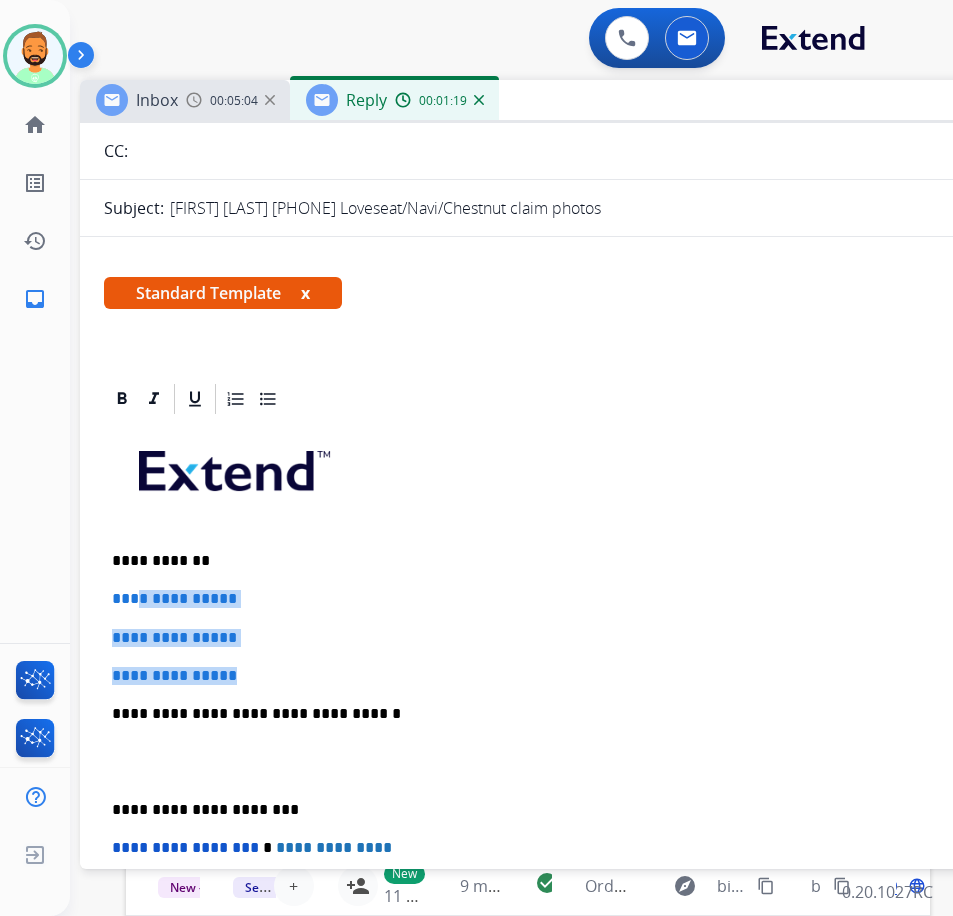 drag, startPoint x: 277, startPoint y: 673, endPoint x: 138, endPoint y: 600, distance: 157.00319 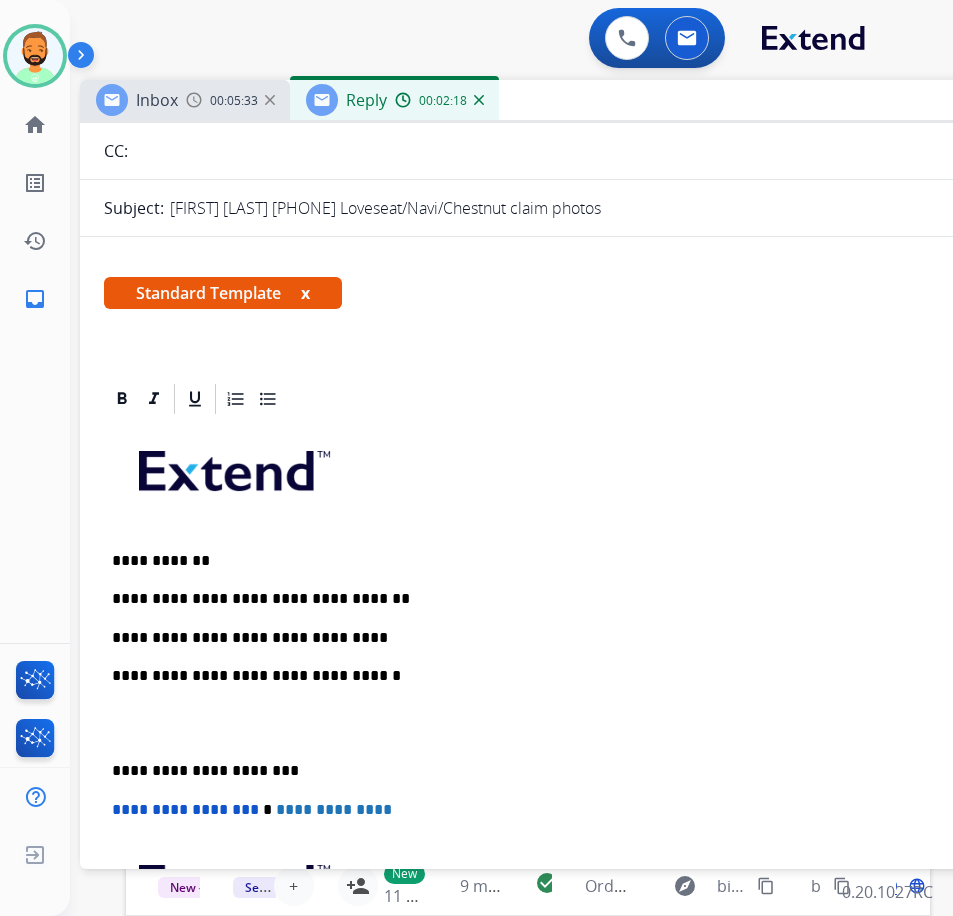 click on "**********" at bounding box center [580, 742] 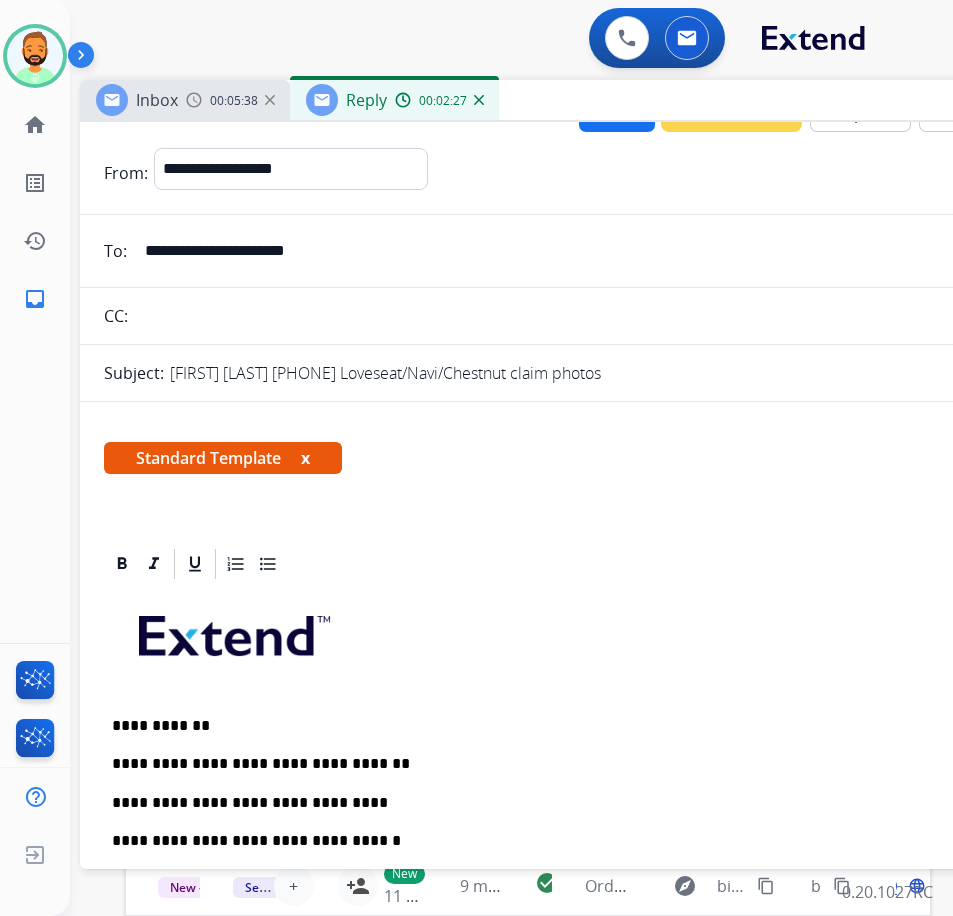 scroll, scrollTop: 0, scrollLeft: 0, axis: both 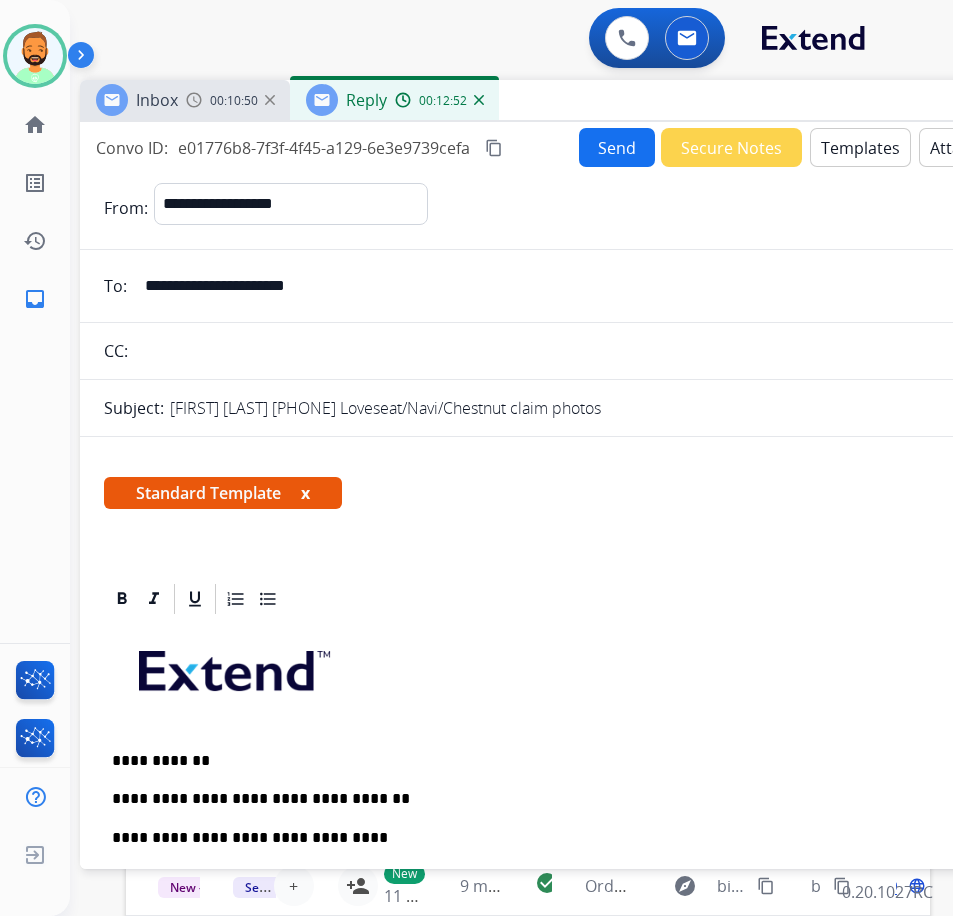 click on "Send" at bounding box center [617, 147] 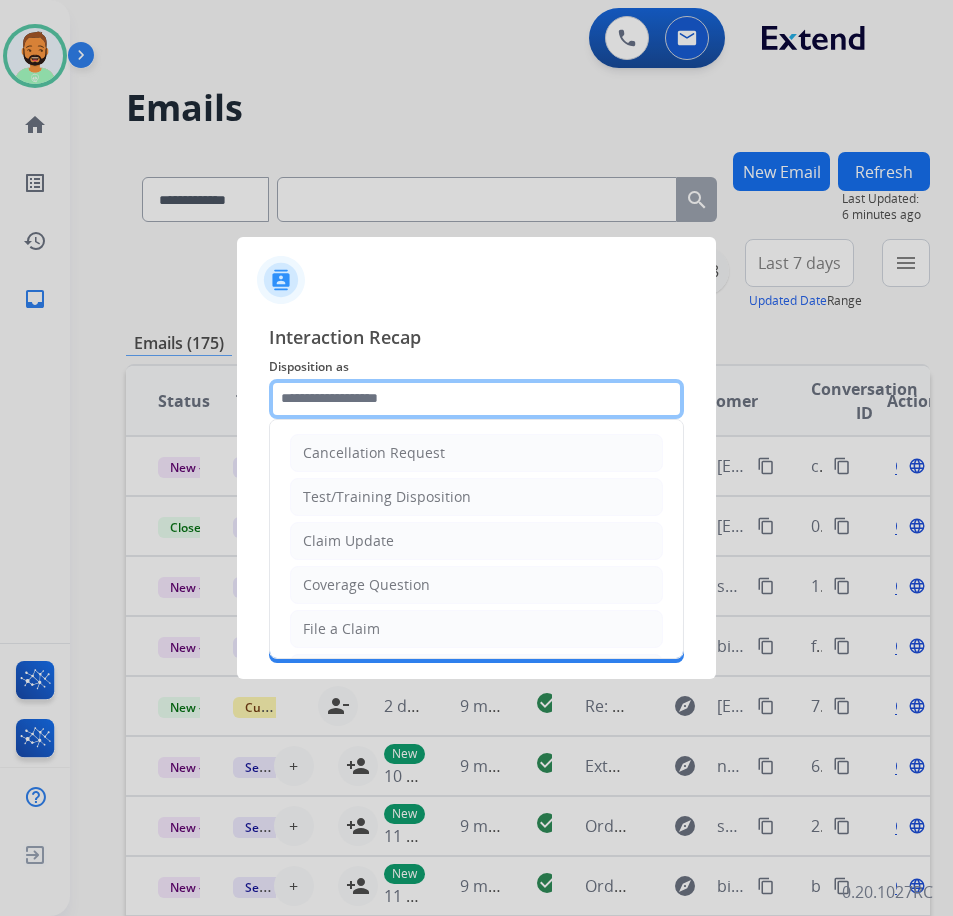 click 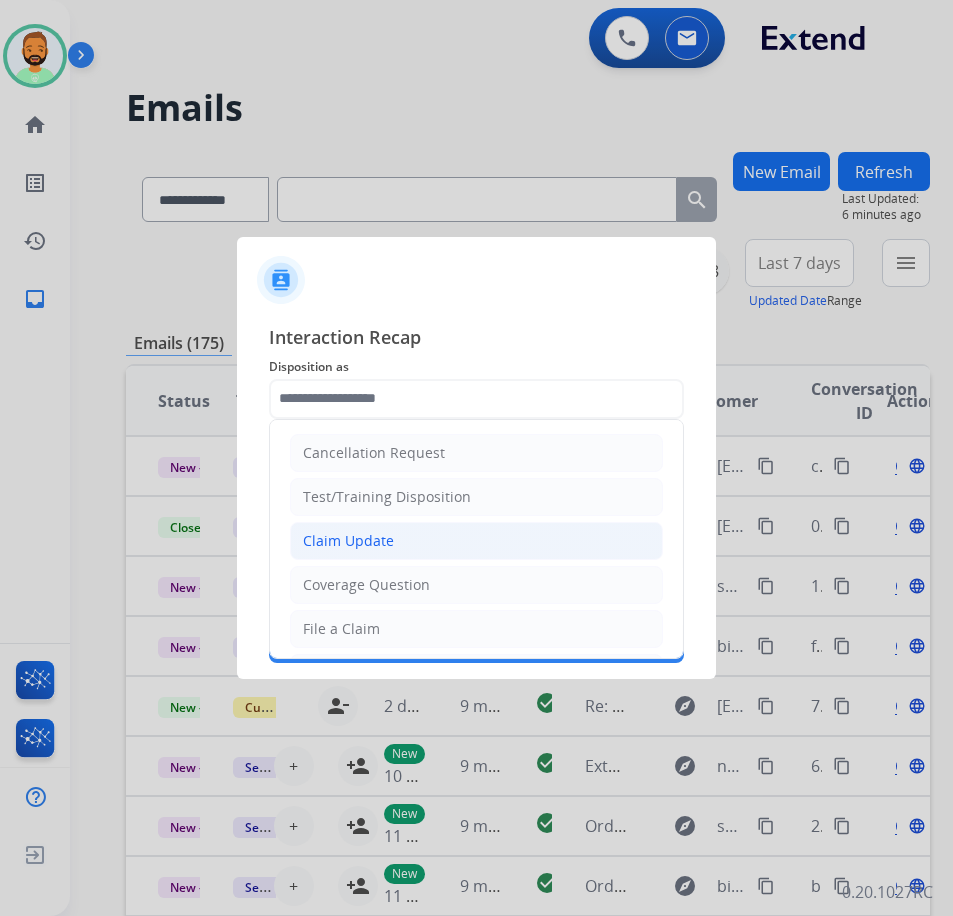 click on "Claim Update" 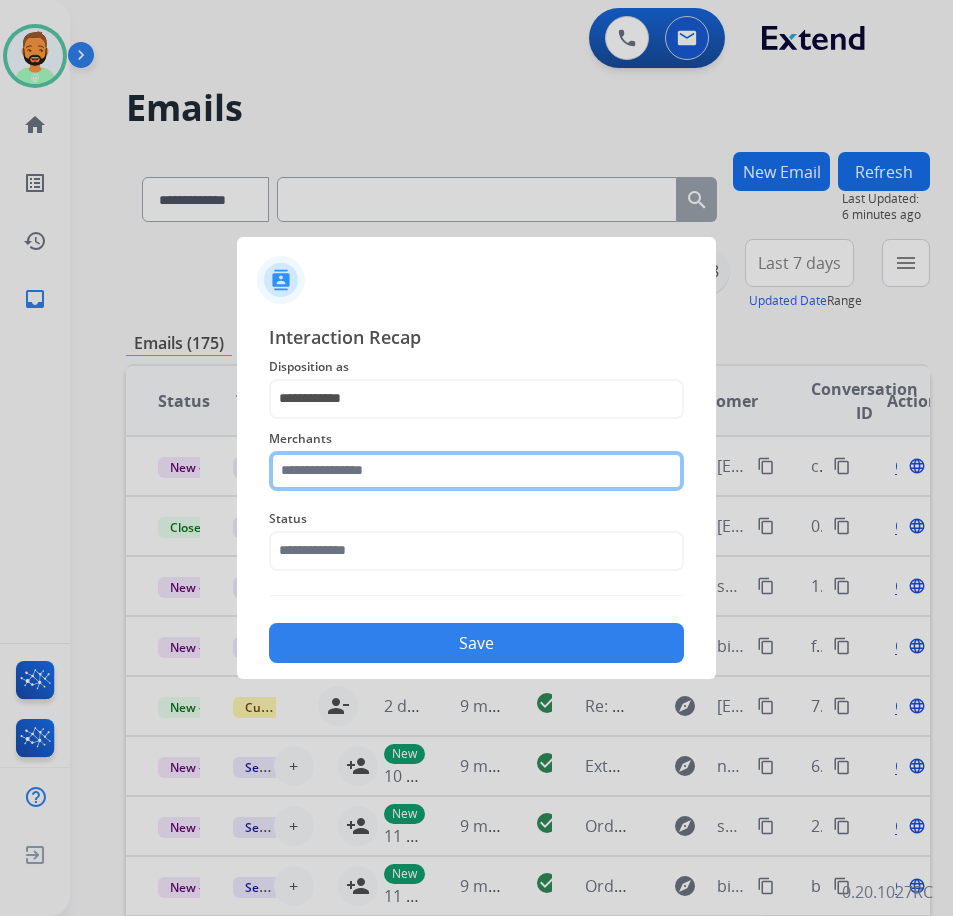 click 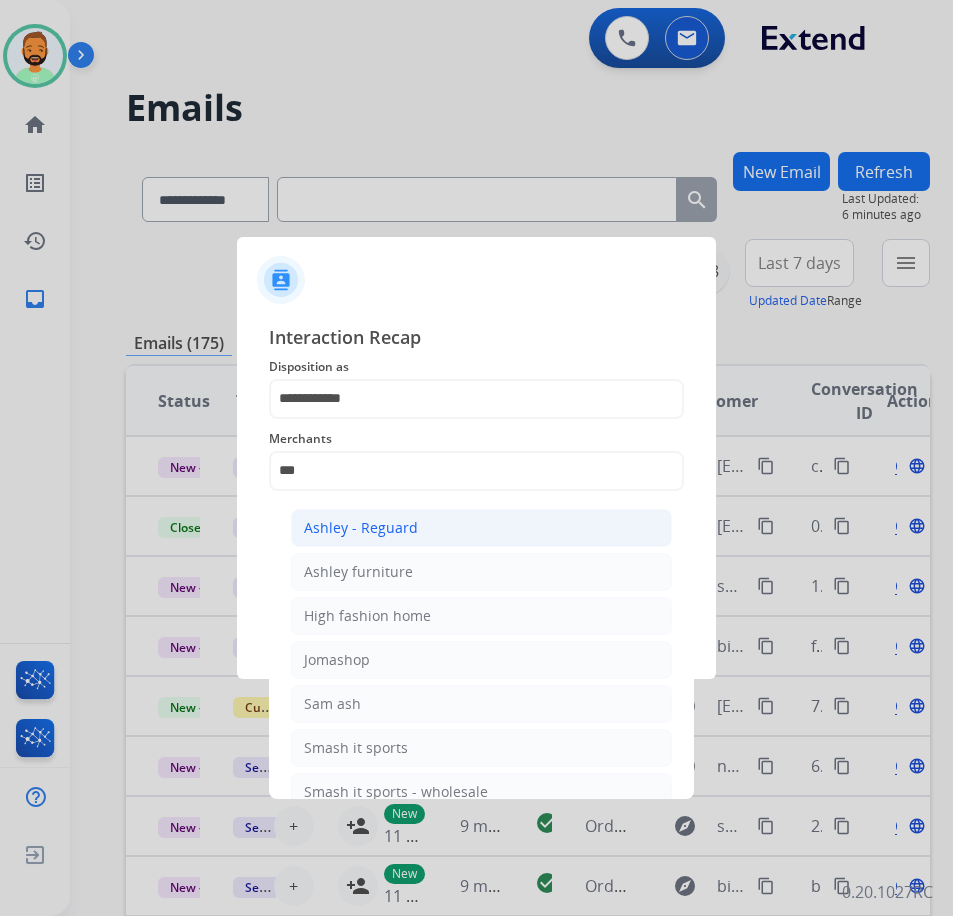 click on "Ashley - Reguard" 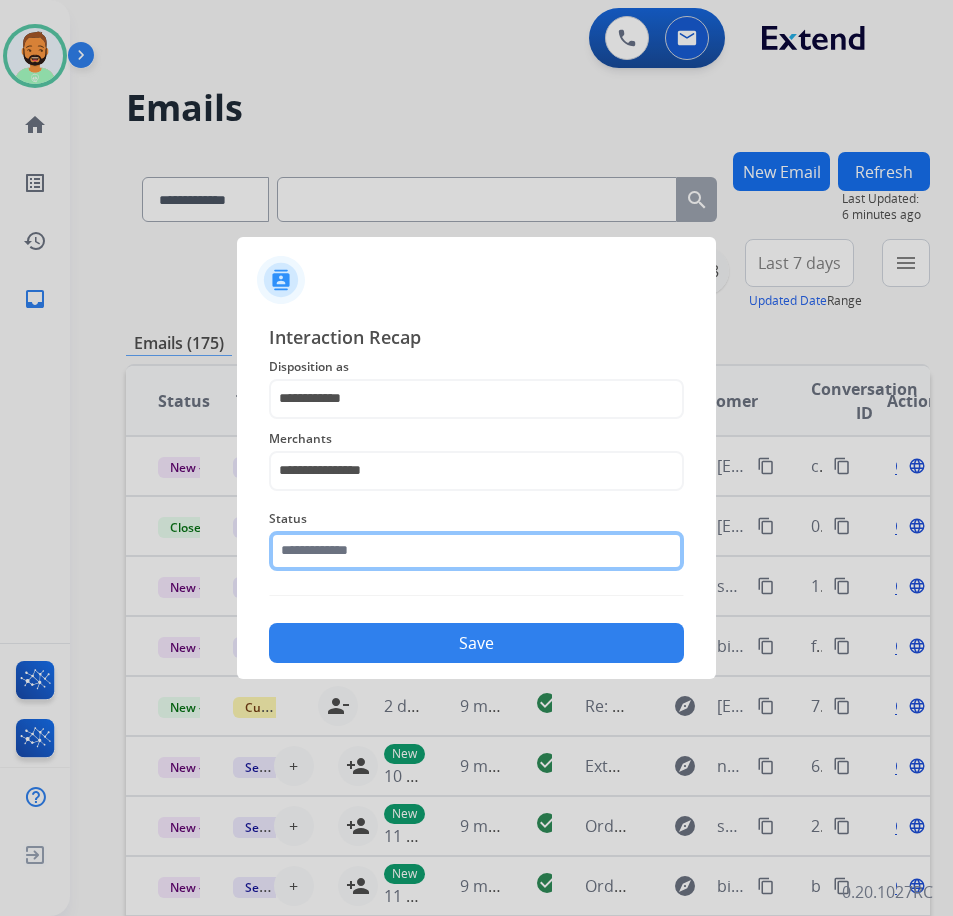 click 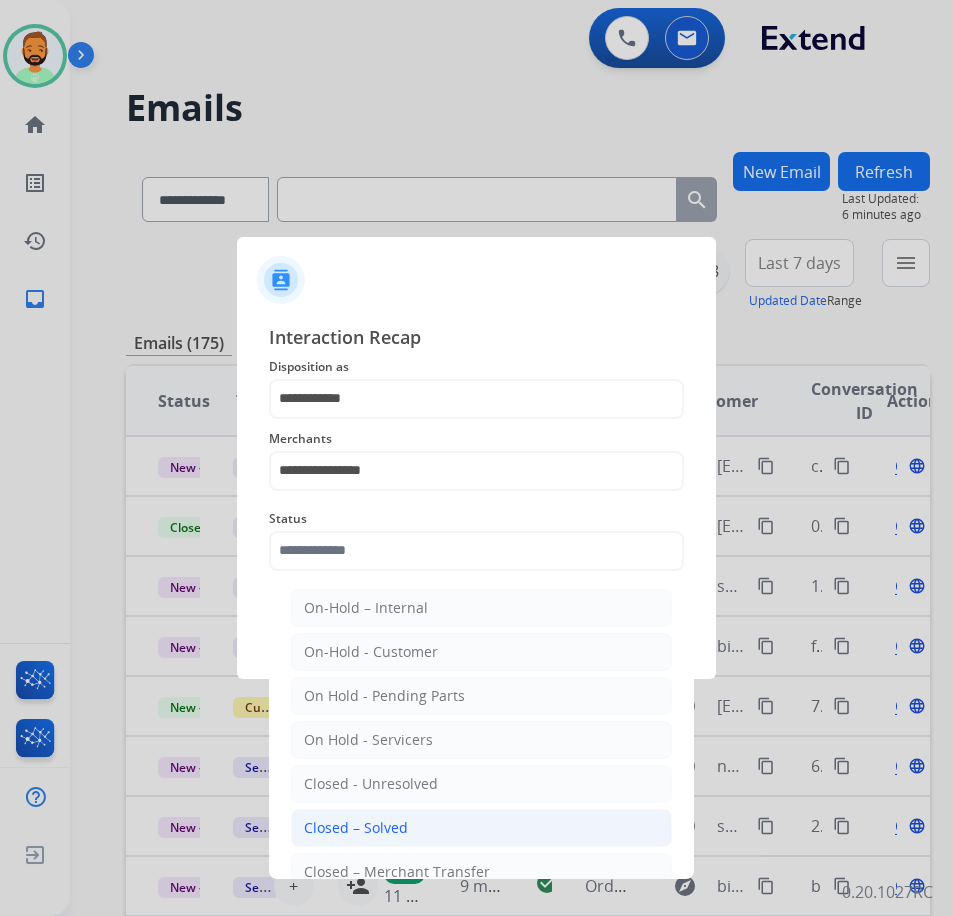 click on "Closed – Solved" 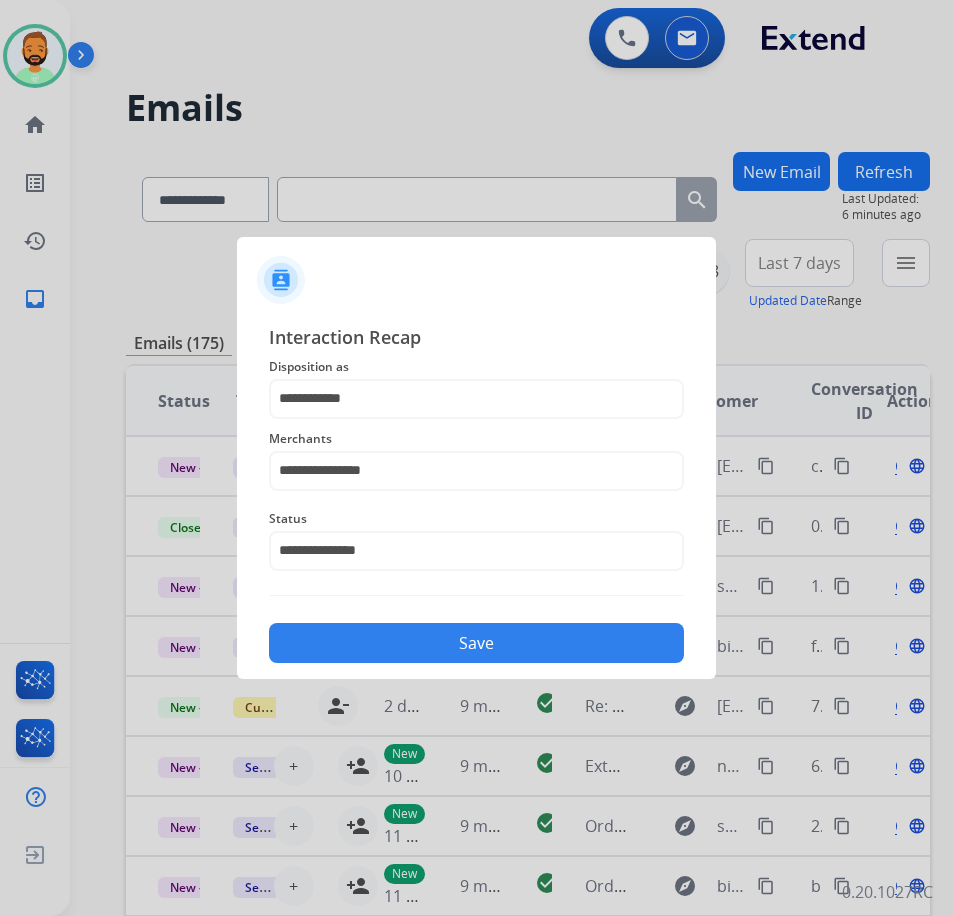 click on "Save" 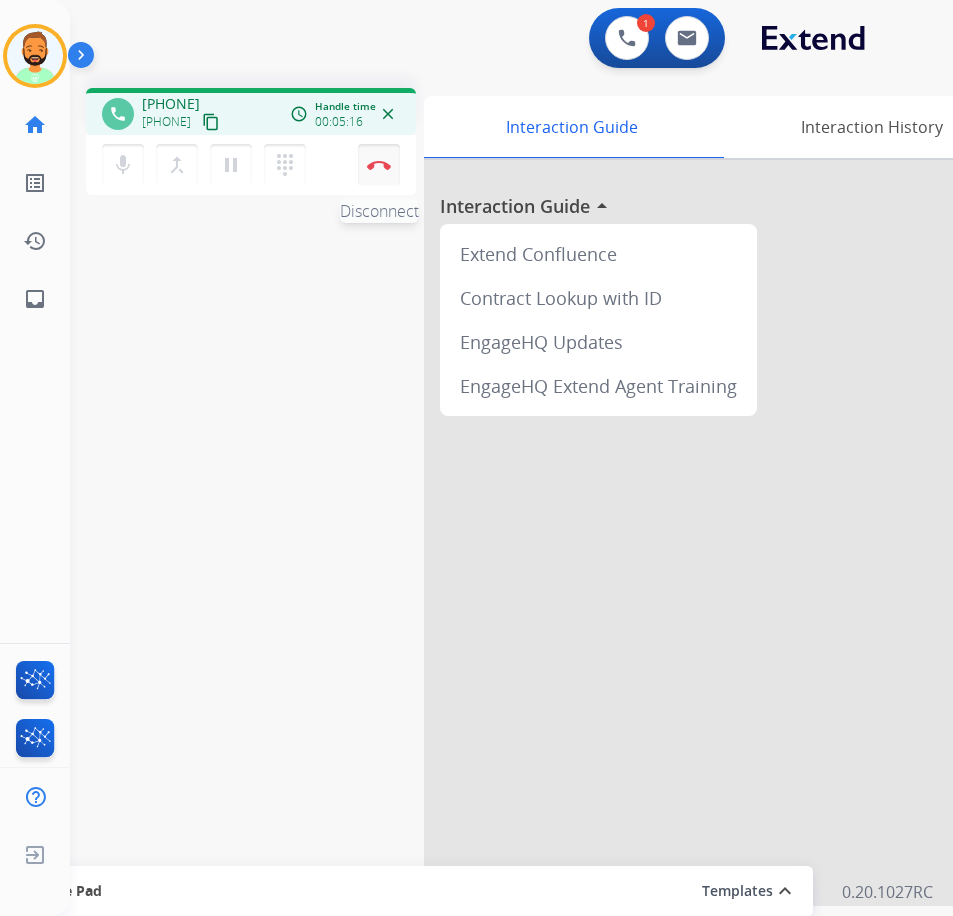 click at bounding box center (379, 165) 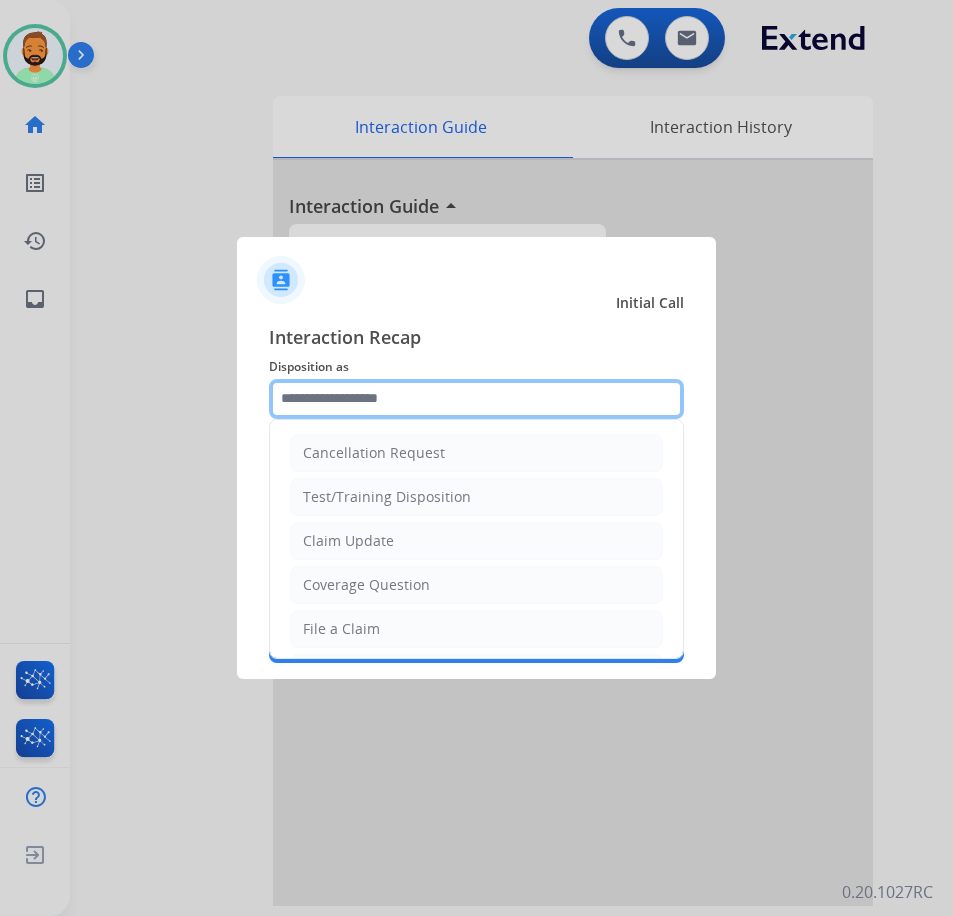 click 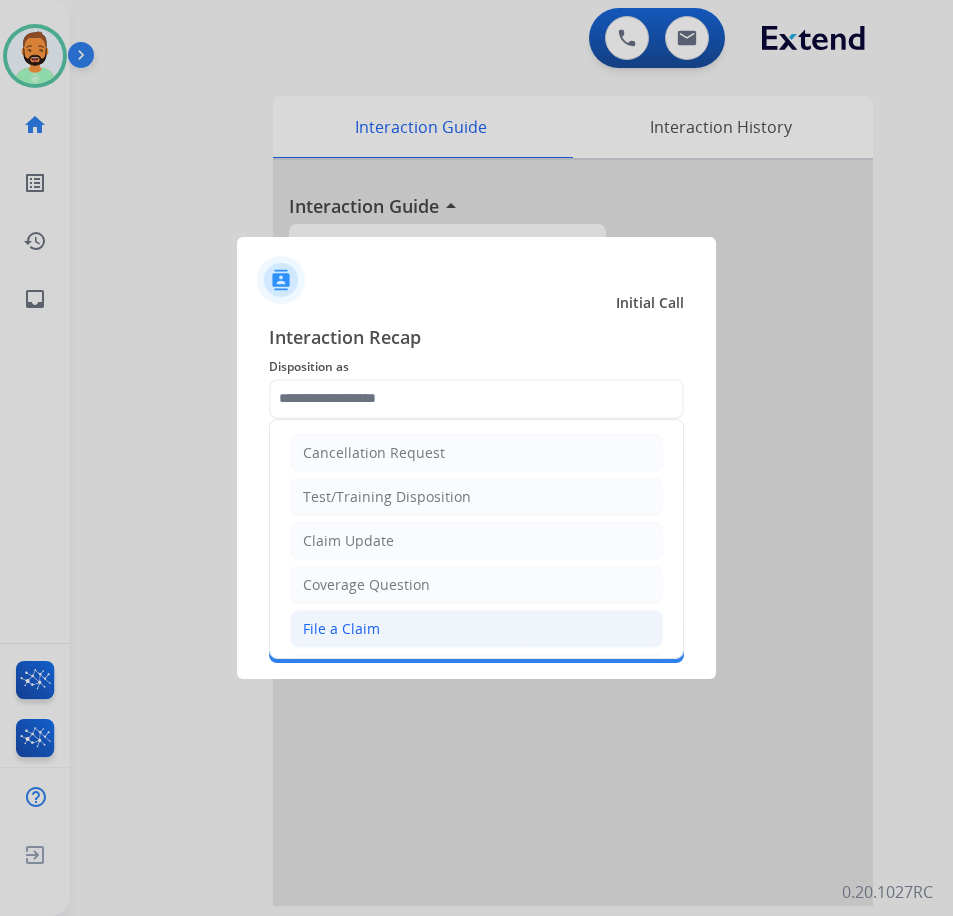 click on "File a Claim" 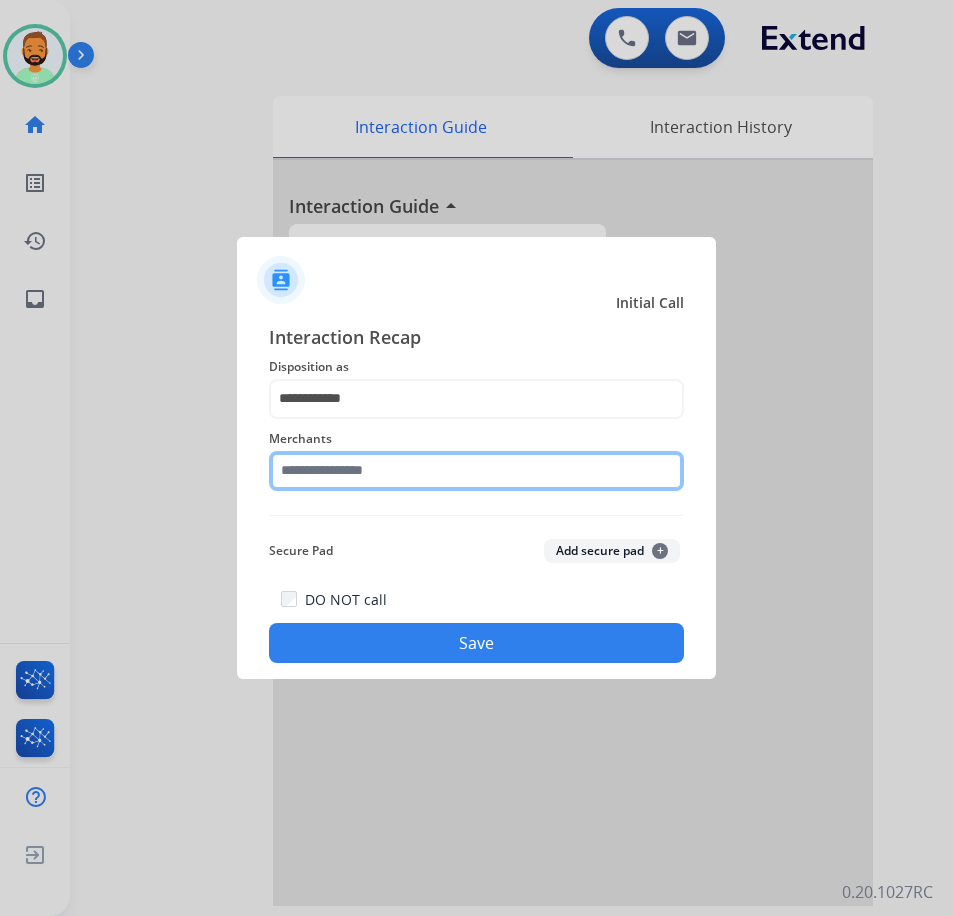 click 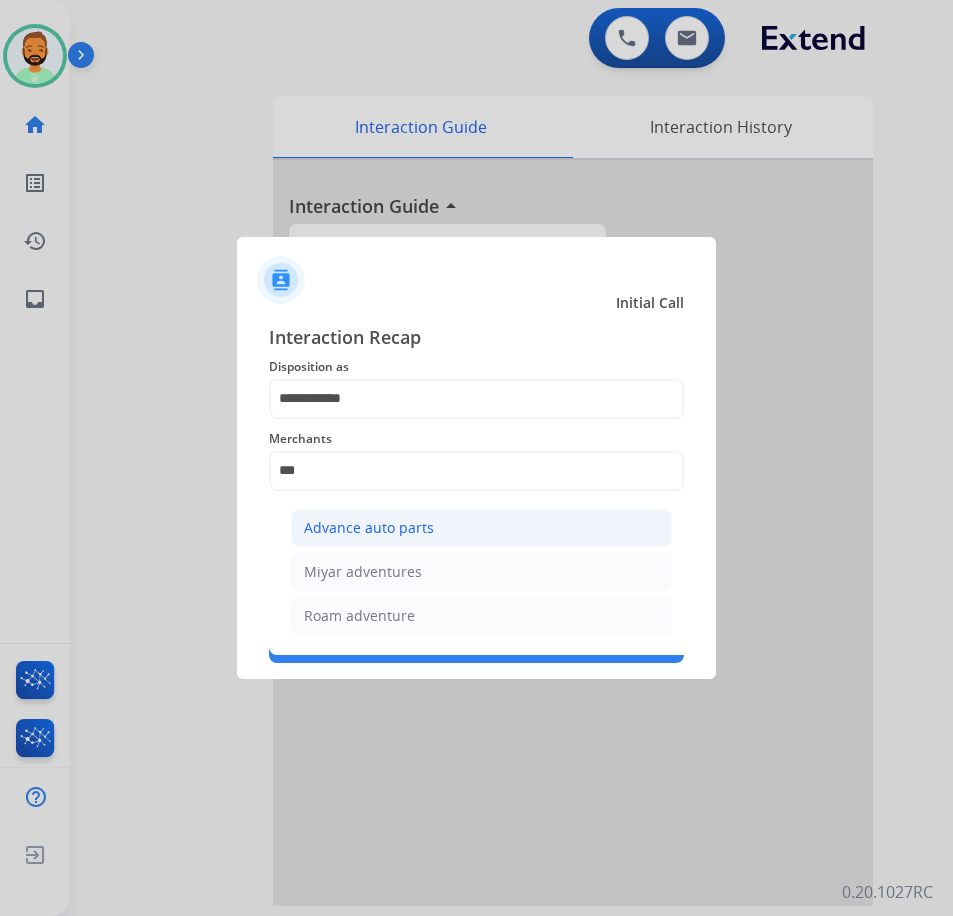 click on "Advance auto parts" 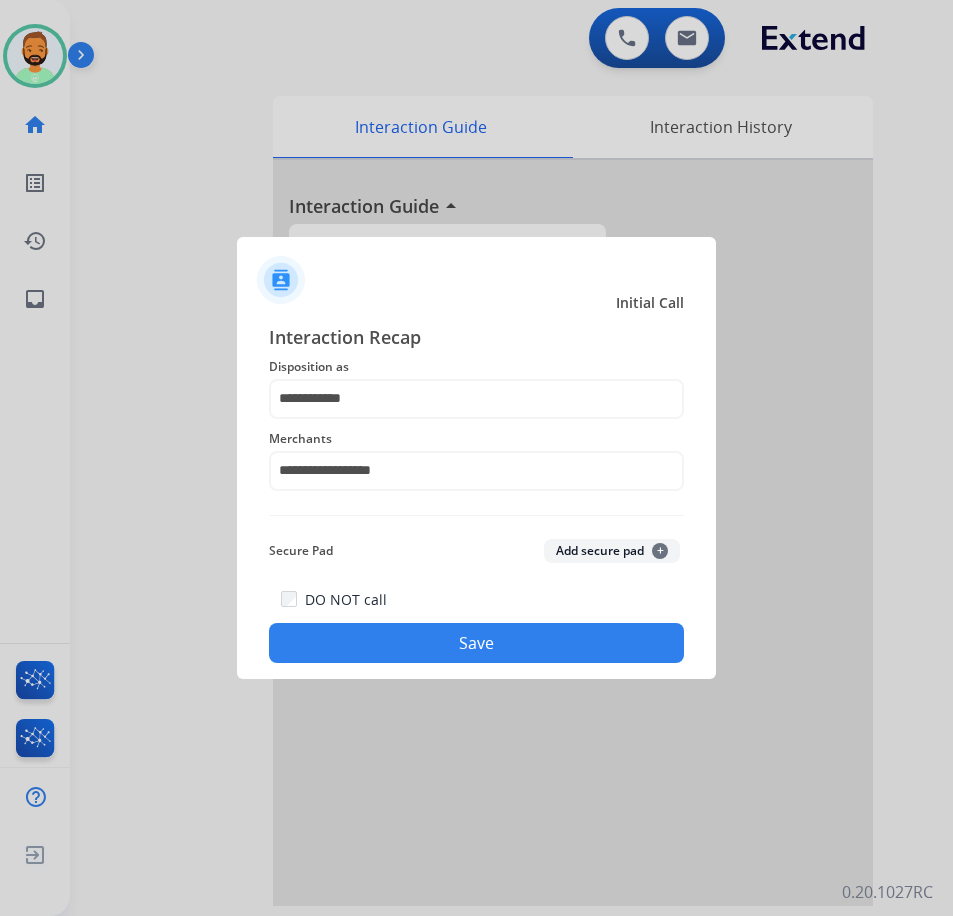click on "Save" 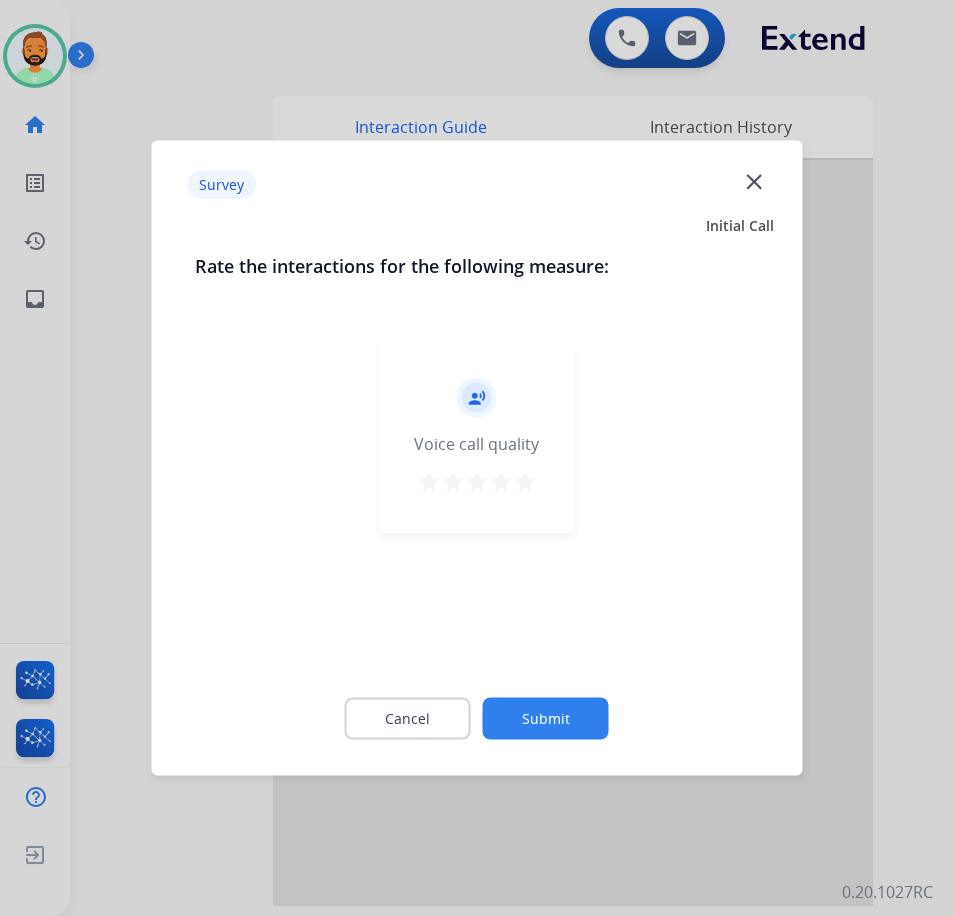 click on "Submit" 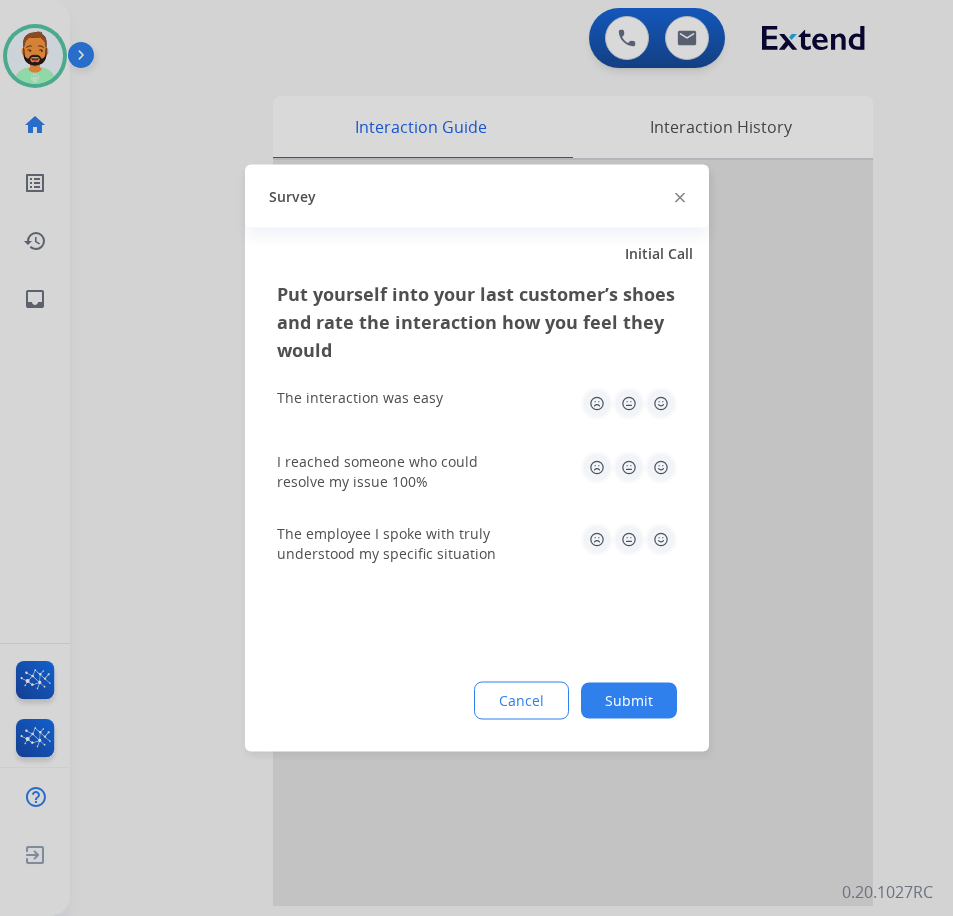 click on "Submit" 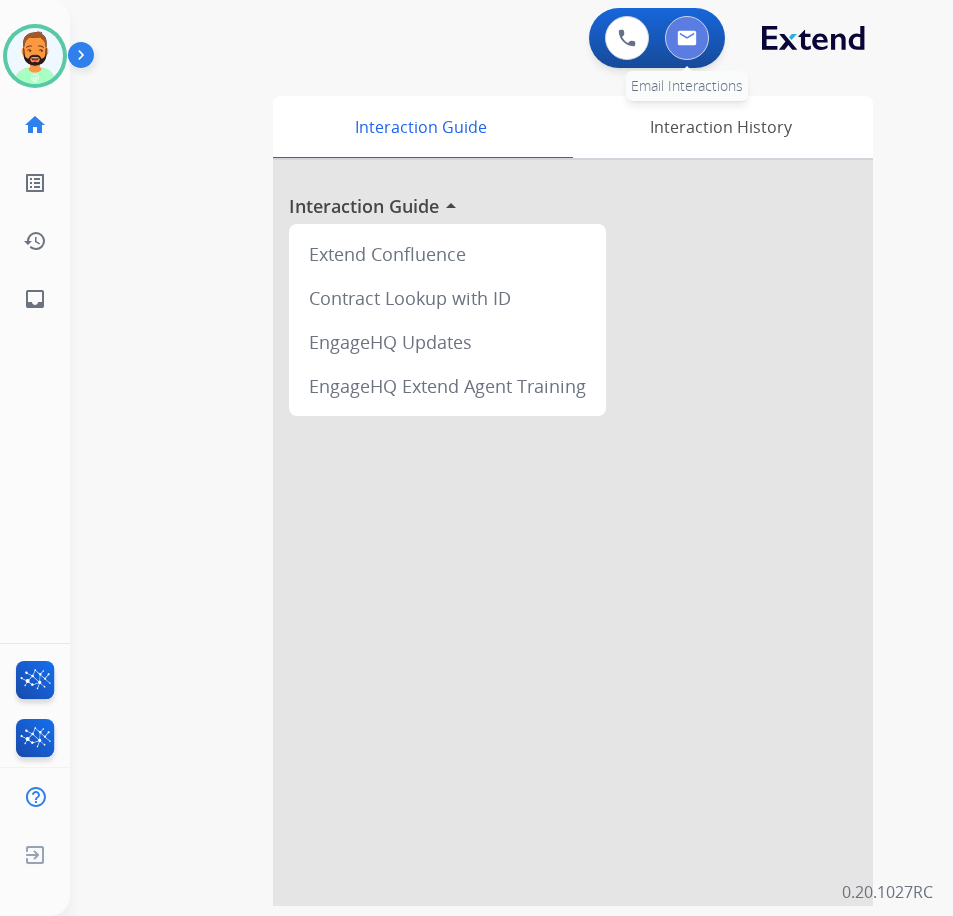 click at bounding box center (687, 38) 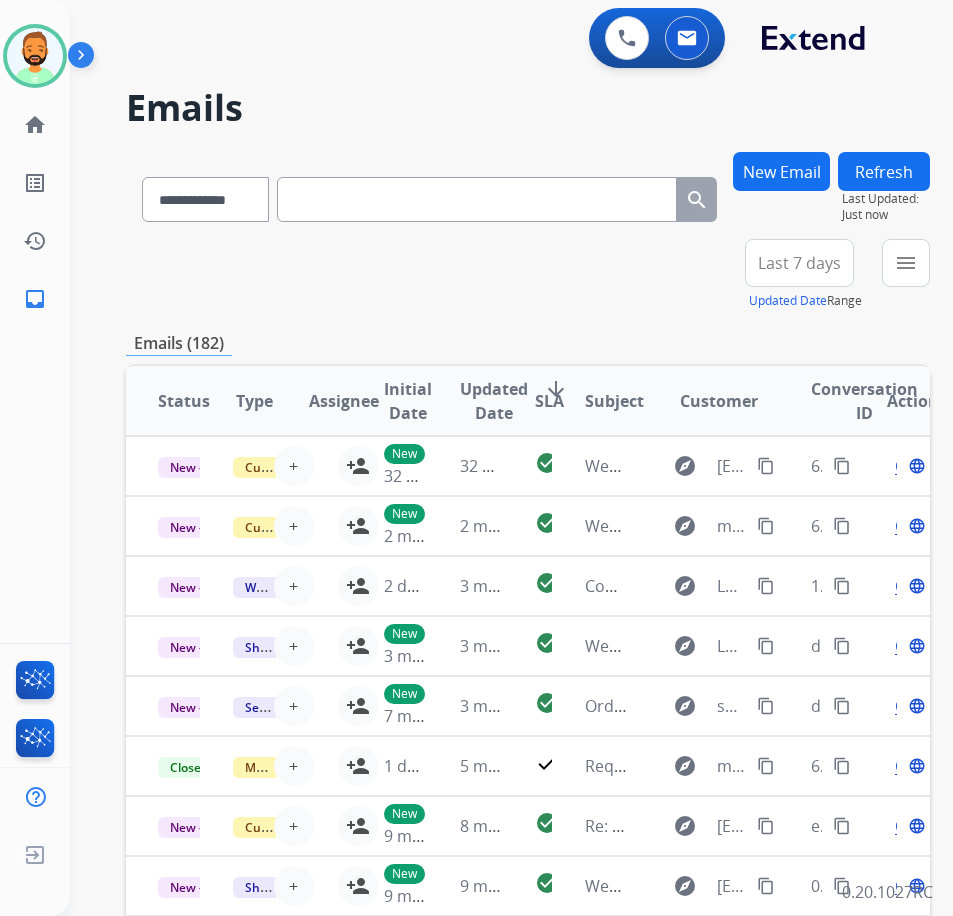 click on "Last 7 days" at bounding box center (799, 263) 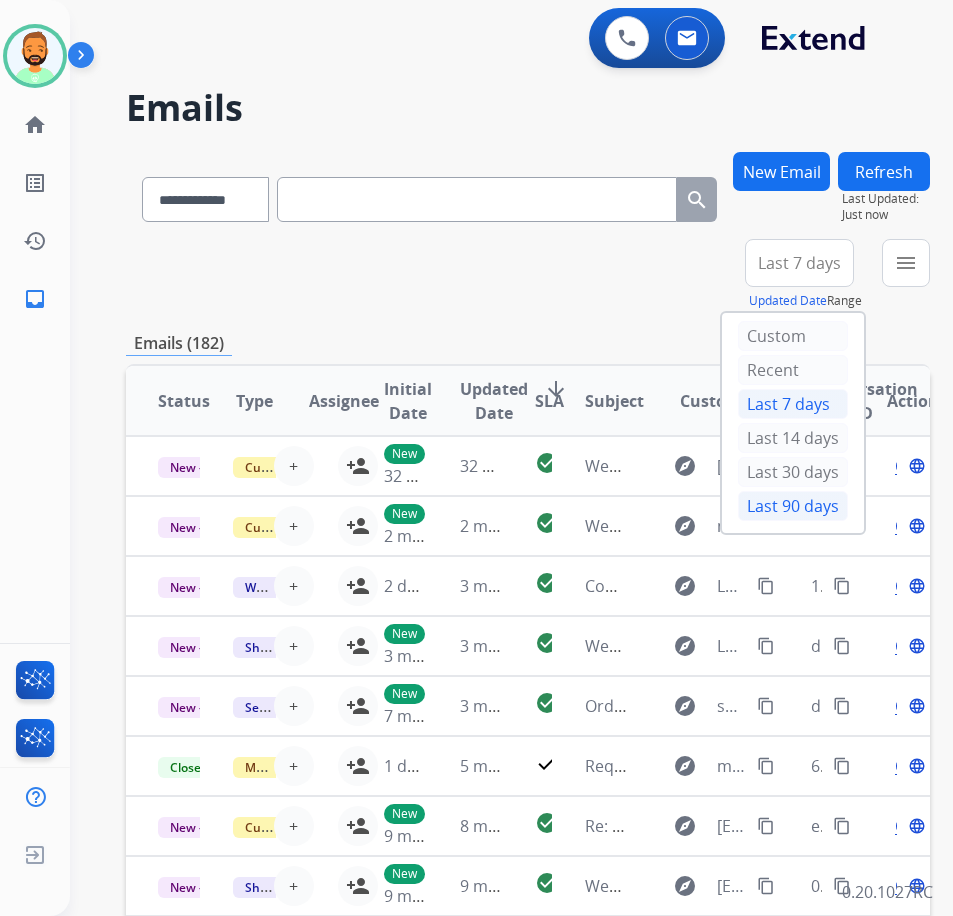 click on "Last 90 days" at bounding box center (793, 506) 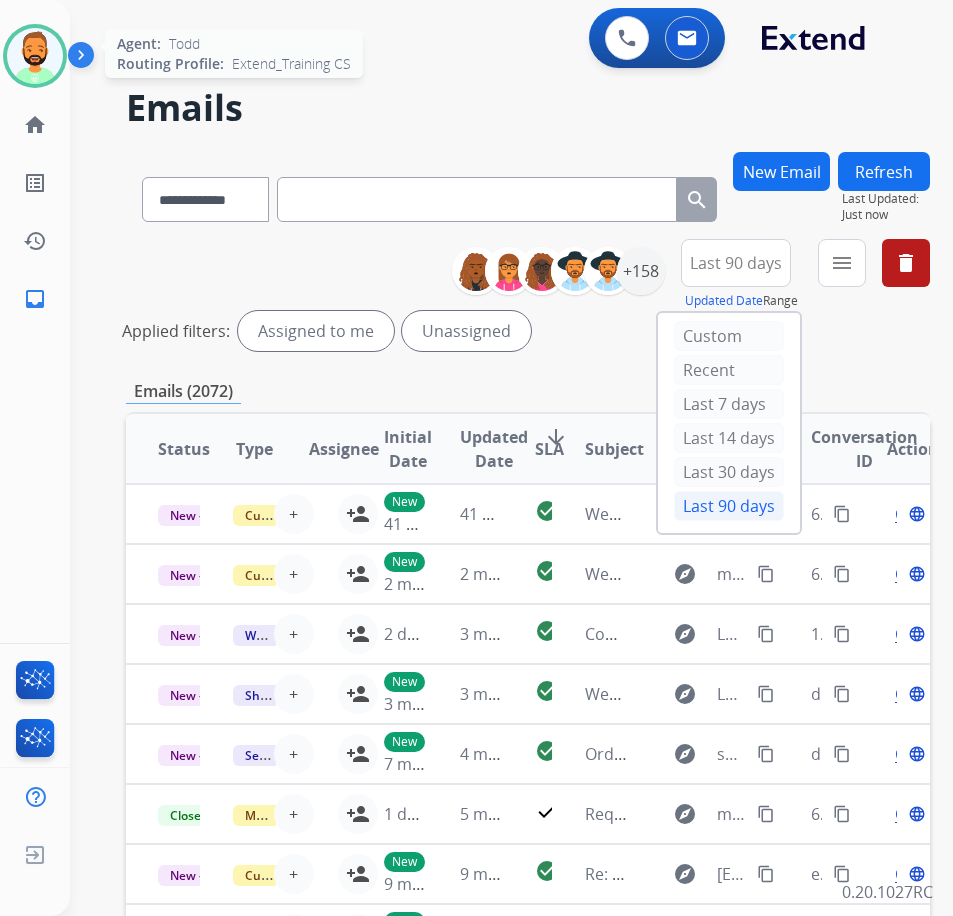 click at bounding box center (35, 56) 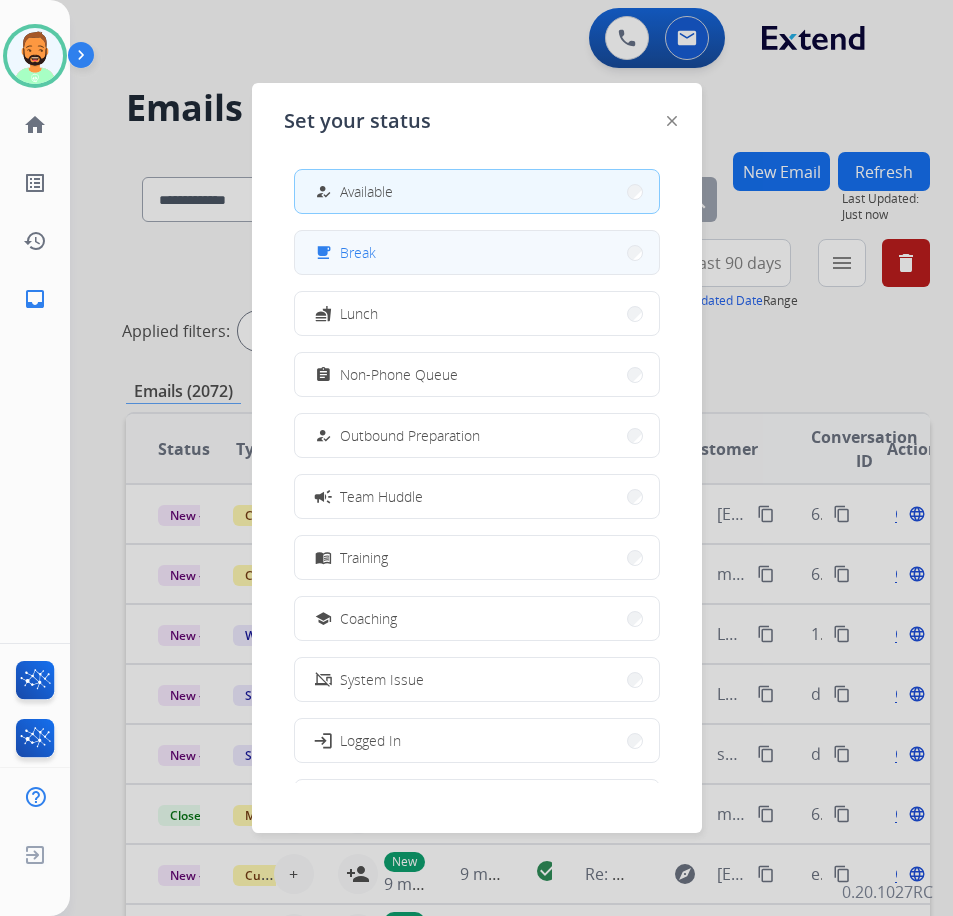 click on "free_breakfast Break" at bounding box center (477, 252) 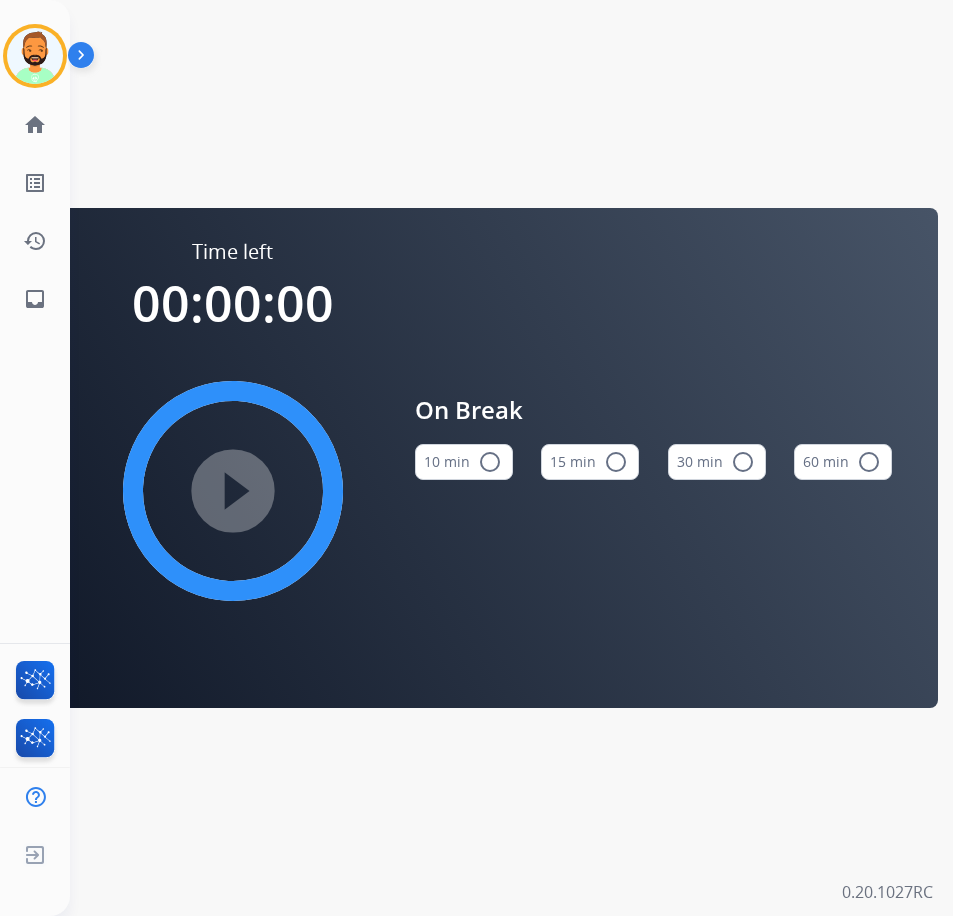 click on "radio_button_unchecked" at bounding box center (490, 462) 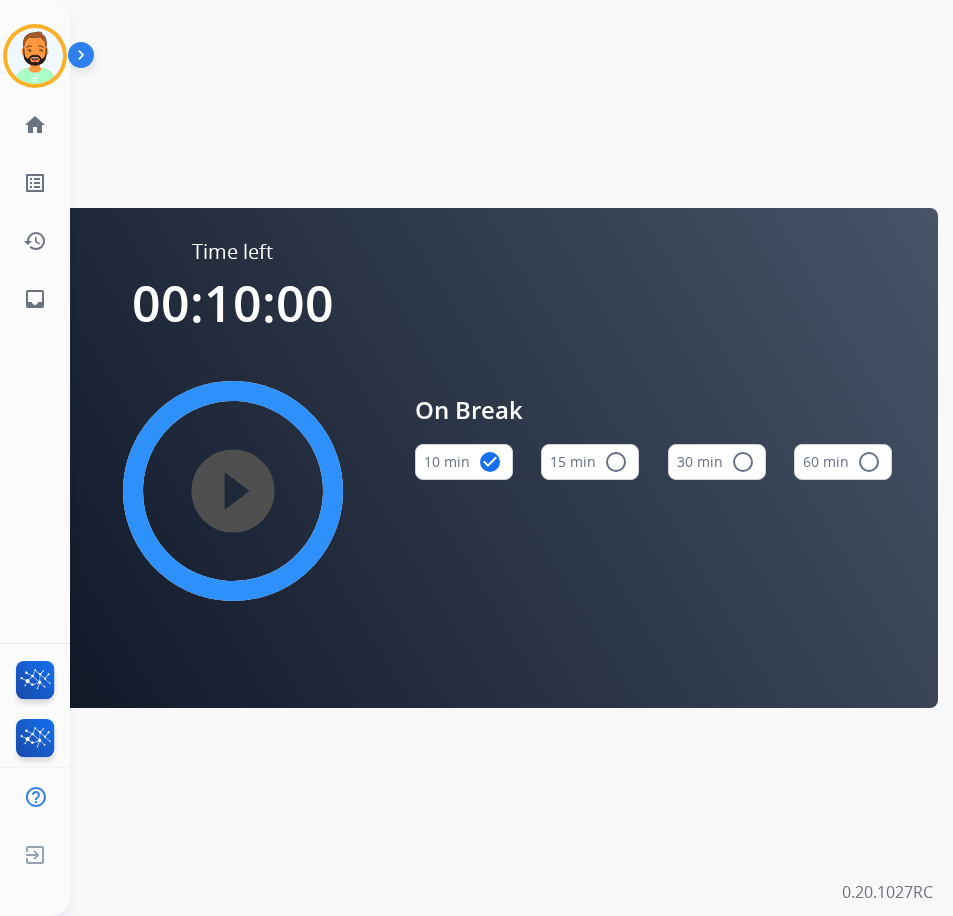 click on "play_circle_filled" at bounding box center (233, 491) 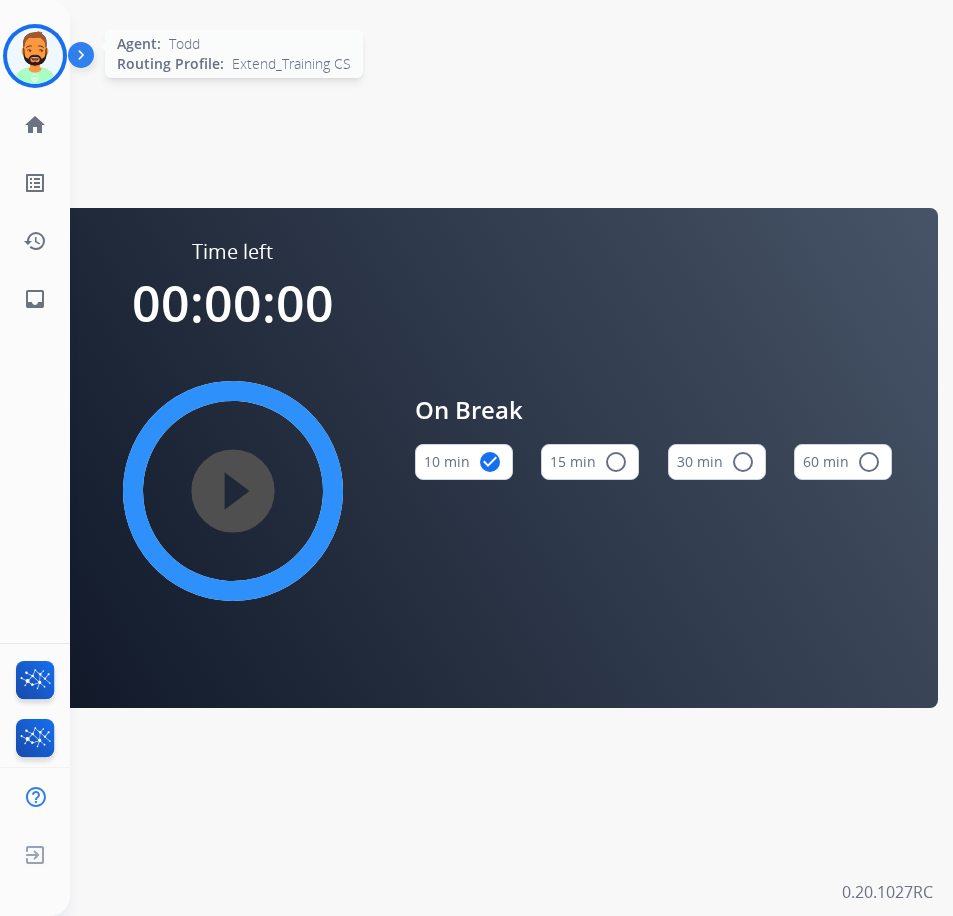 click at bounding box center [35, 56] 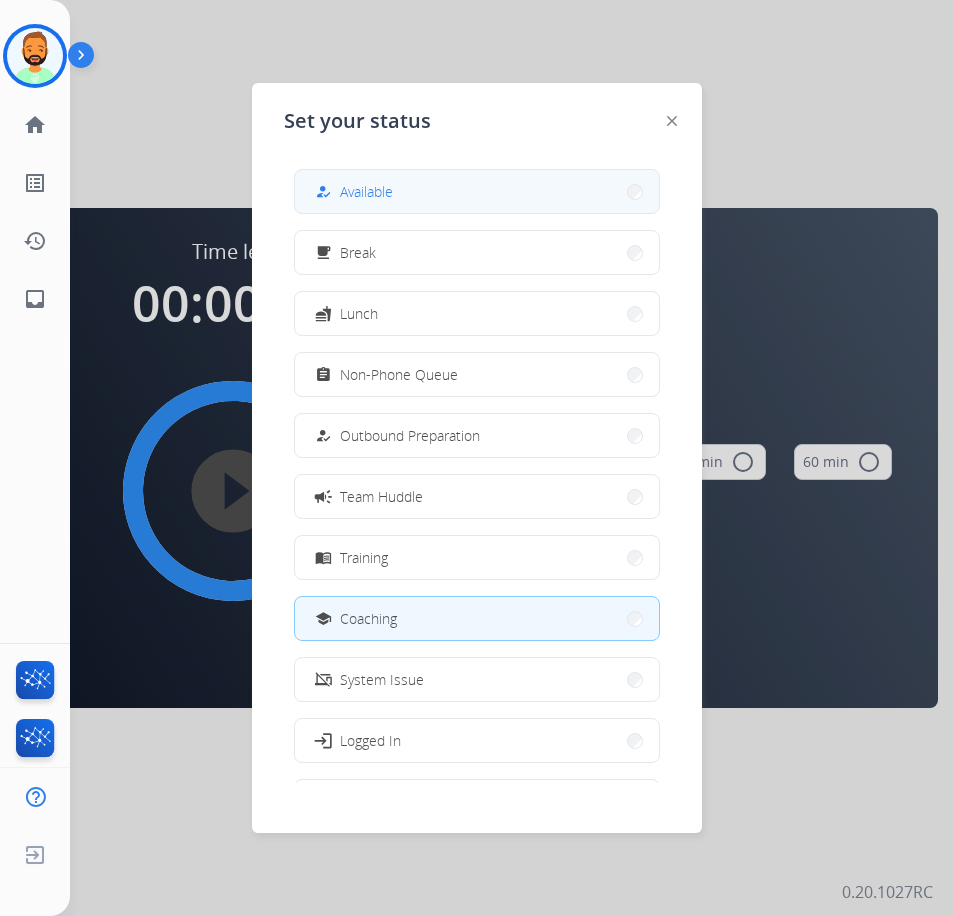 click on "Available" at bounding box center [366, 191] 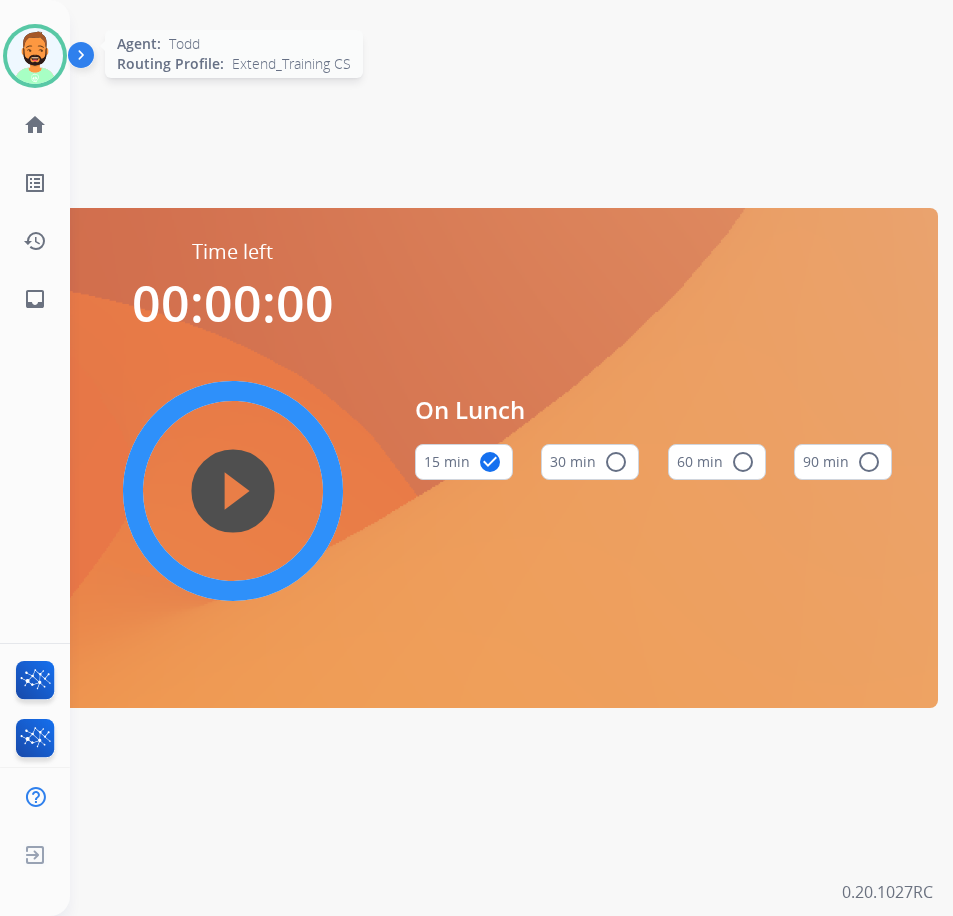 click at bounding box center (35, 56) 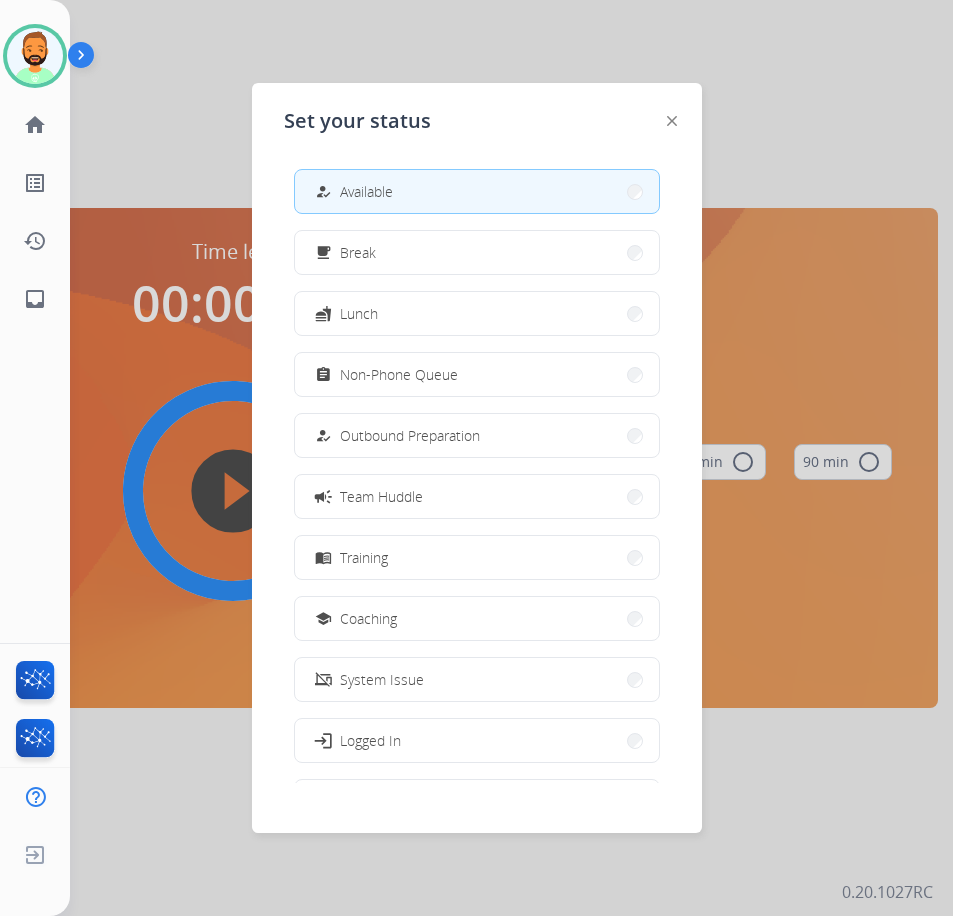click at bounding box center [476, 458] 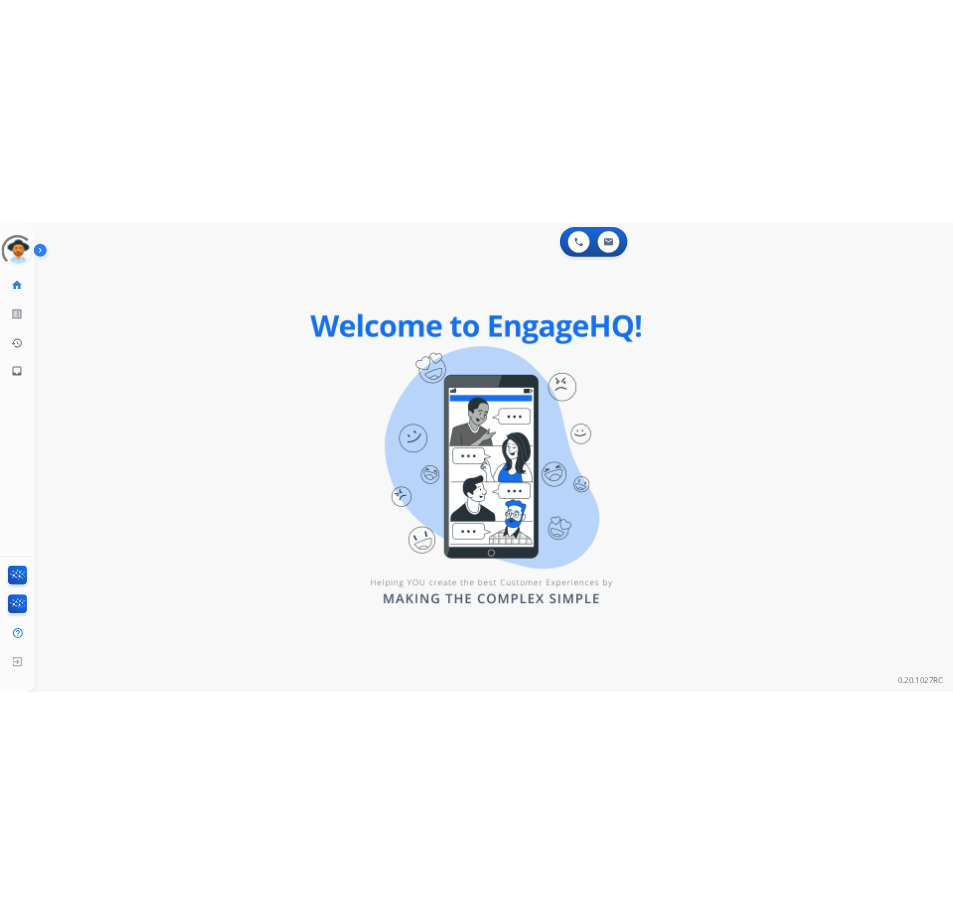 scroll, scrollTop: 0, scrollLeft: 0, axis: both 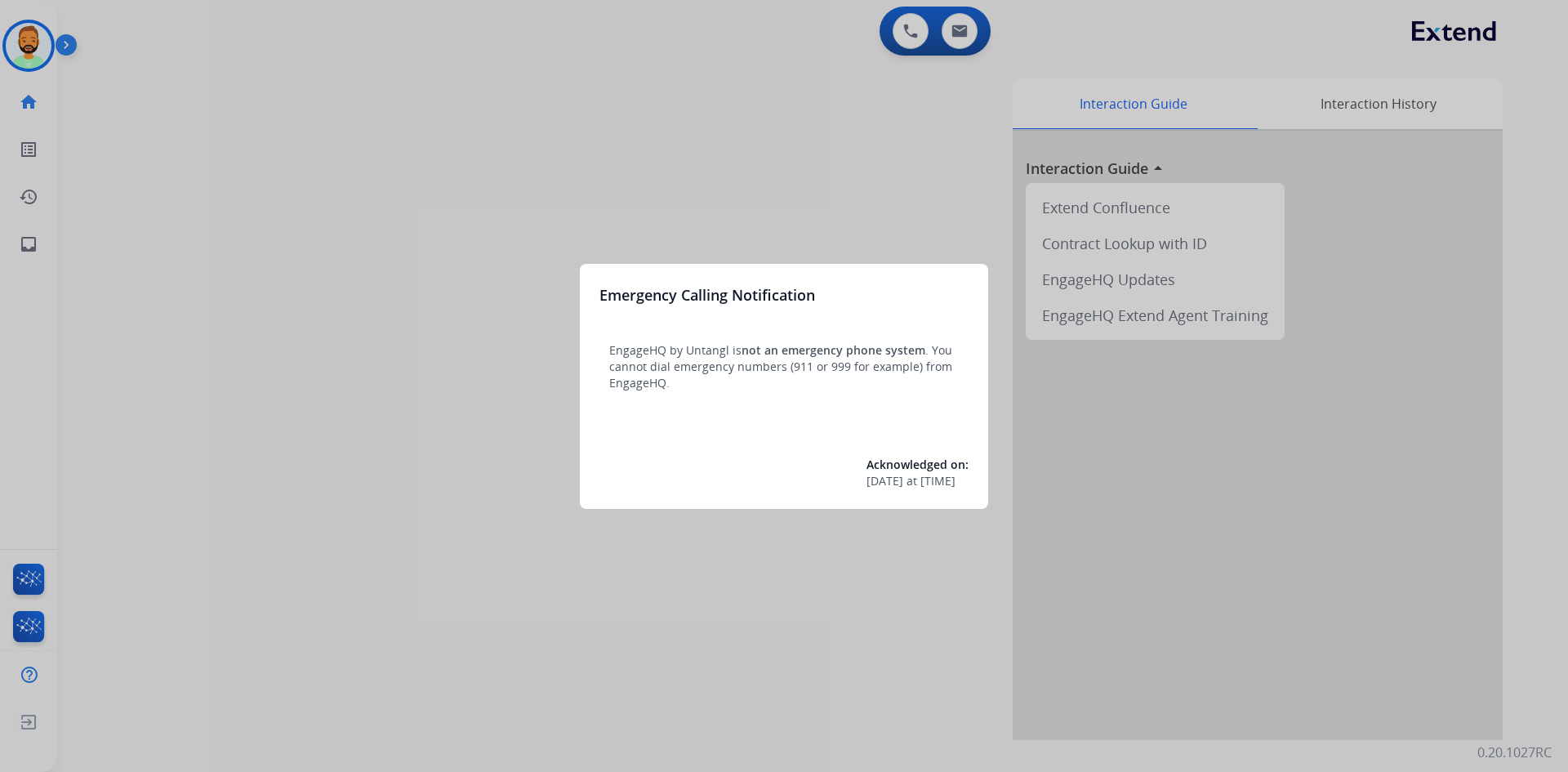 click on "Emergency Calling Notification  EngageHQ by Untangl is  not an emergency phone system . You cannot dial emergency numbers (911 or 999 for example) from EngageHQ.  Acknowledged on: [DATE]  at  [TIME]" at bounding box center [784, 386] 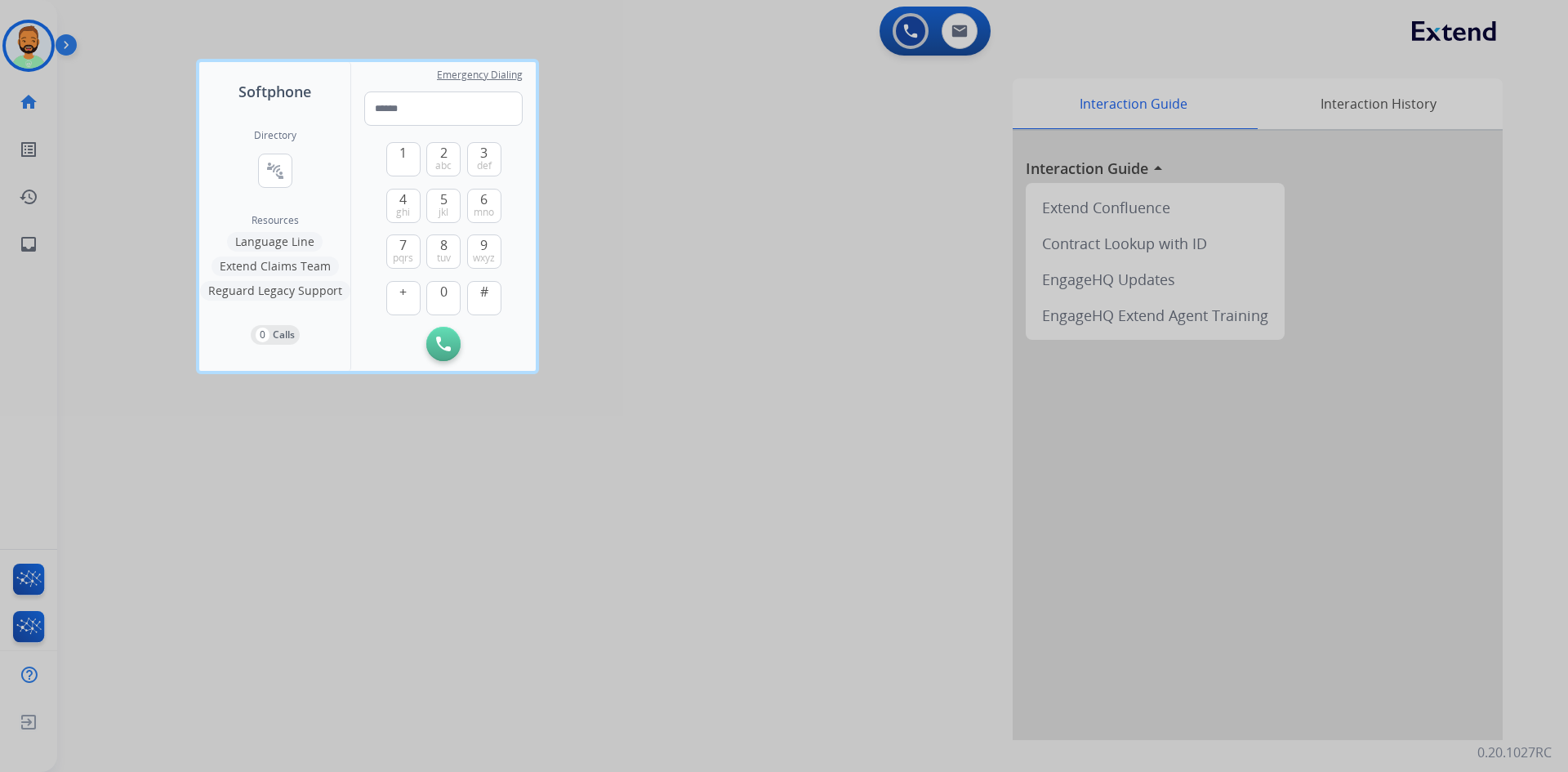 click at bounding box center (784, 386) 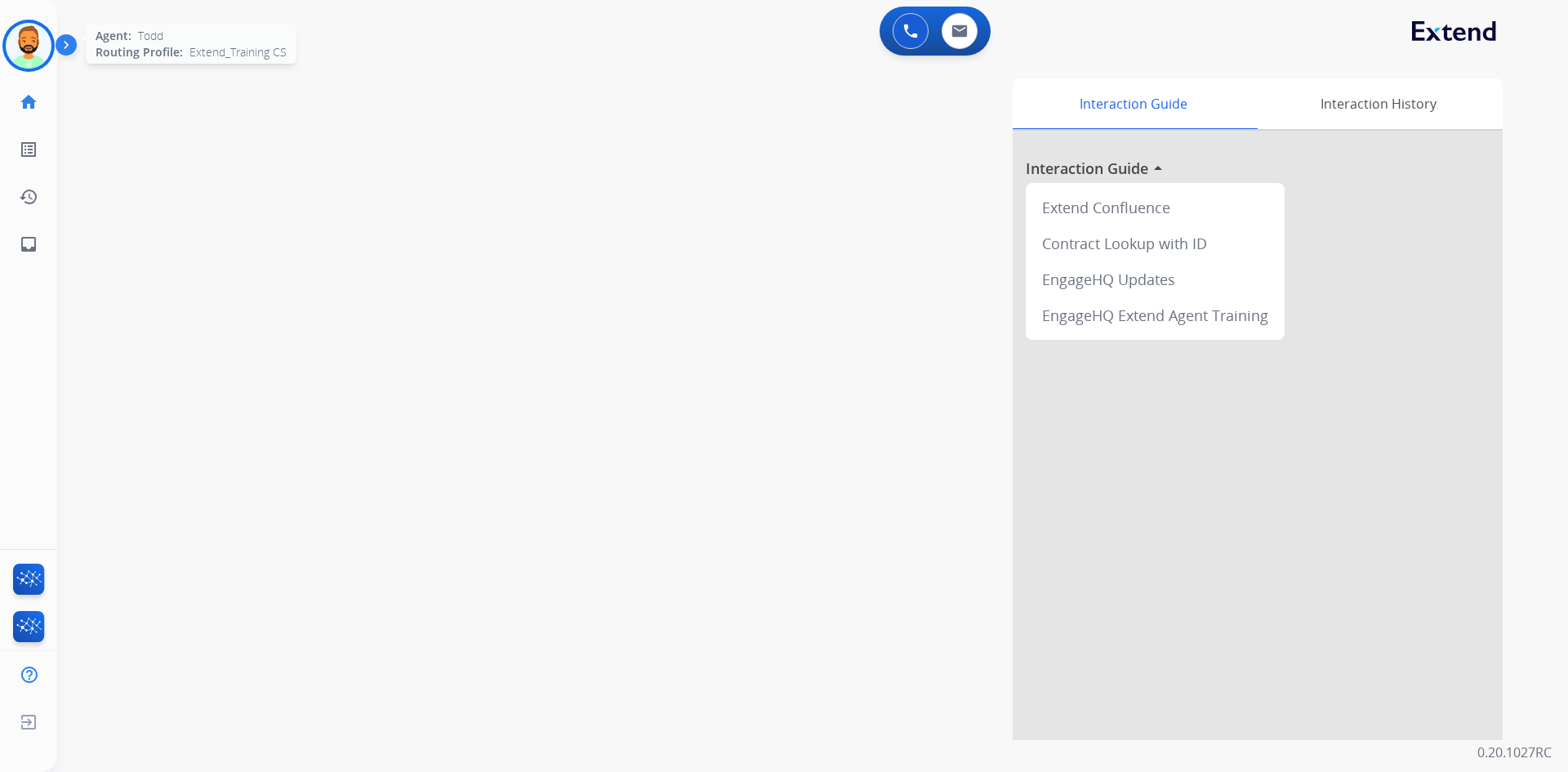 click at bounding box center [29, 46] 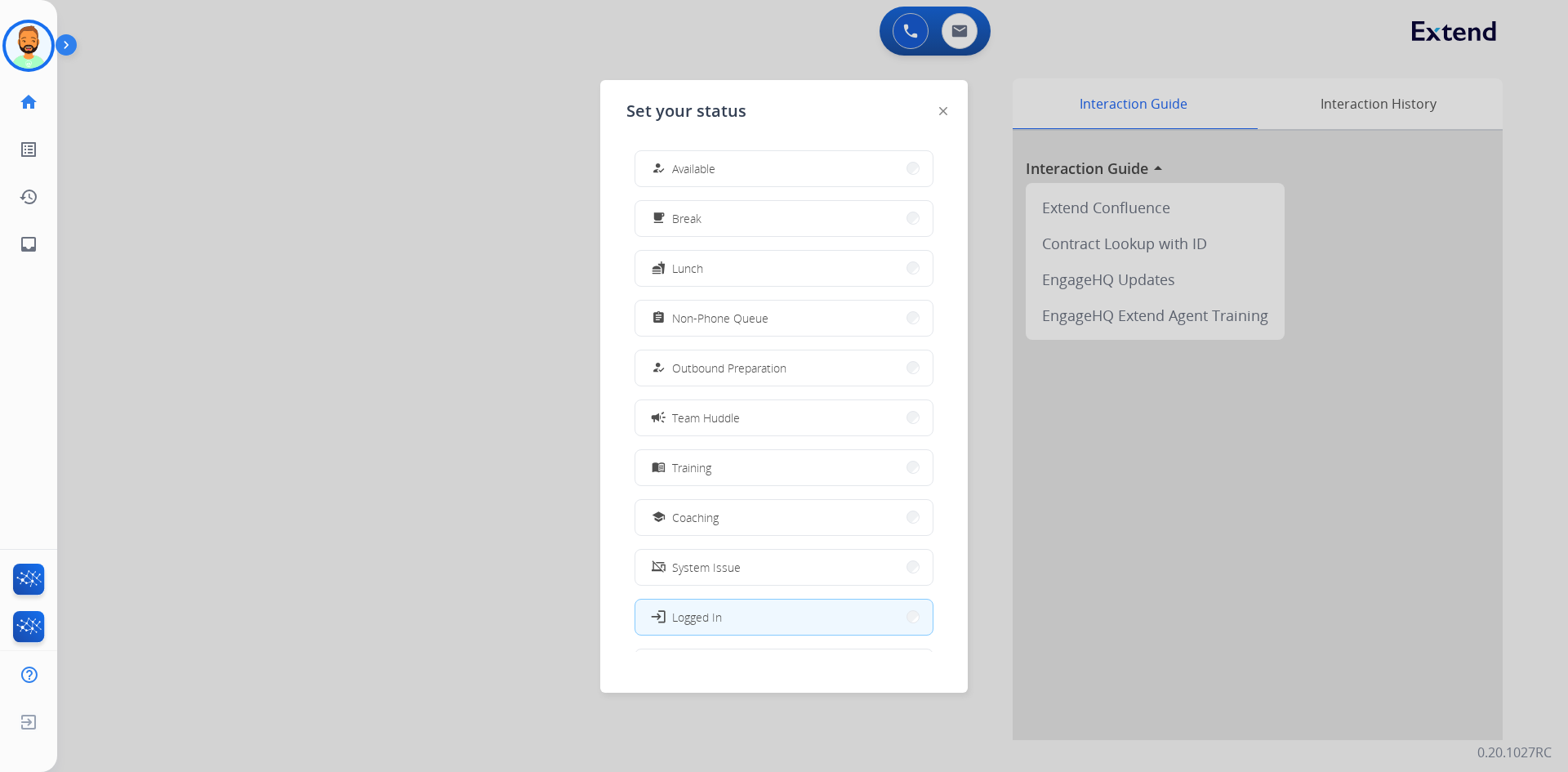 click on "how_to_reg Available" at bounding box center (682, 168) 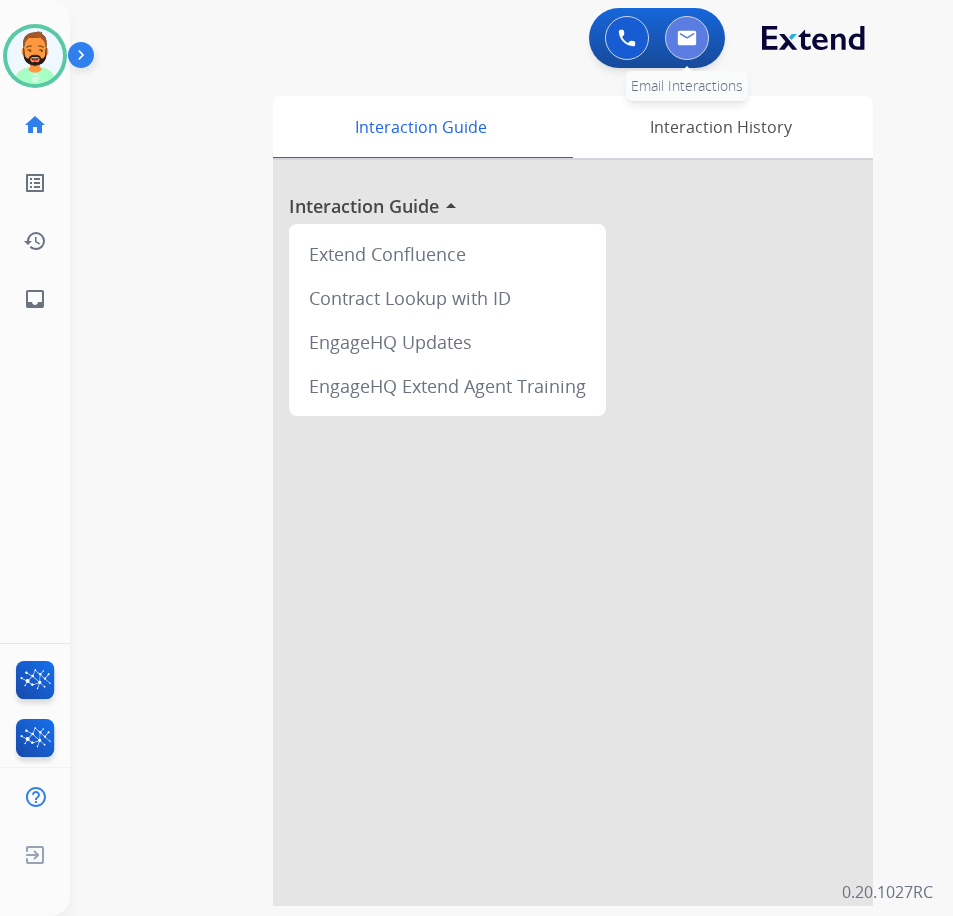click at bounding box center (687, 38) 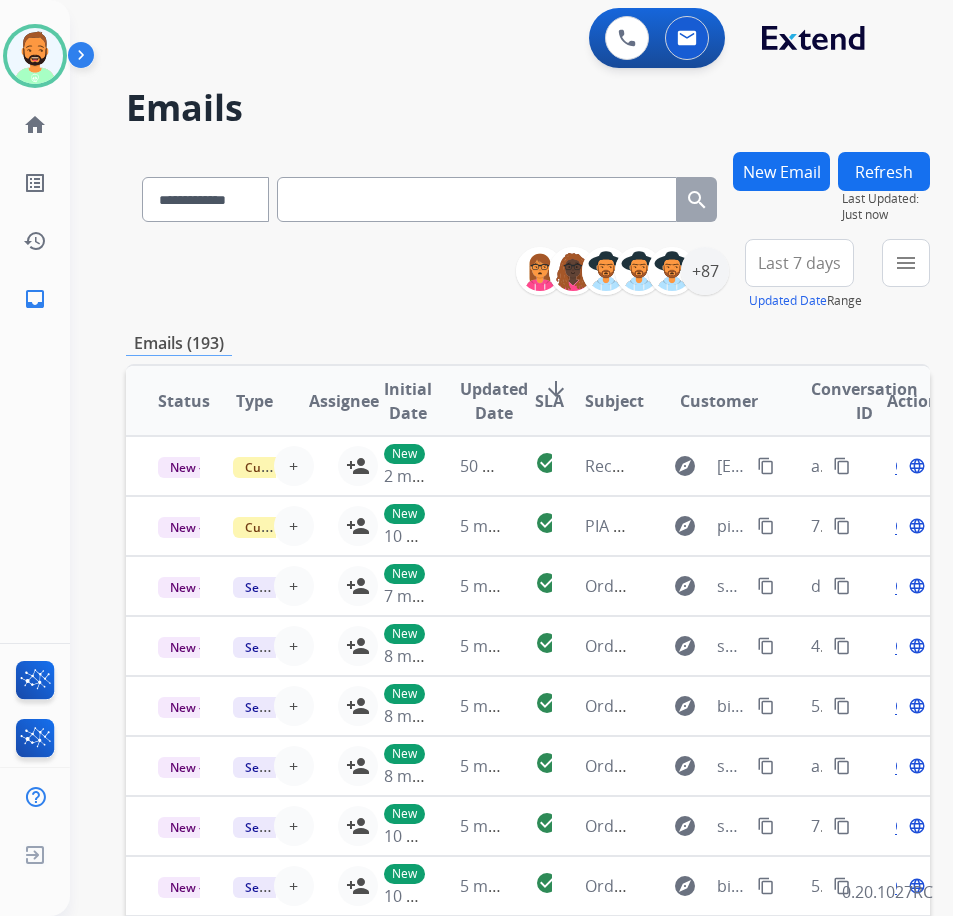 click on "Last 7 days" at bounding box center (799, 263) 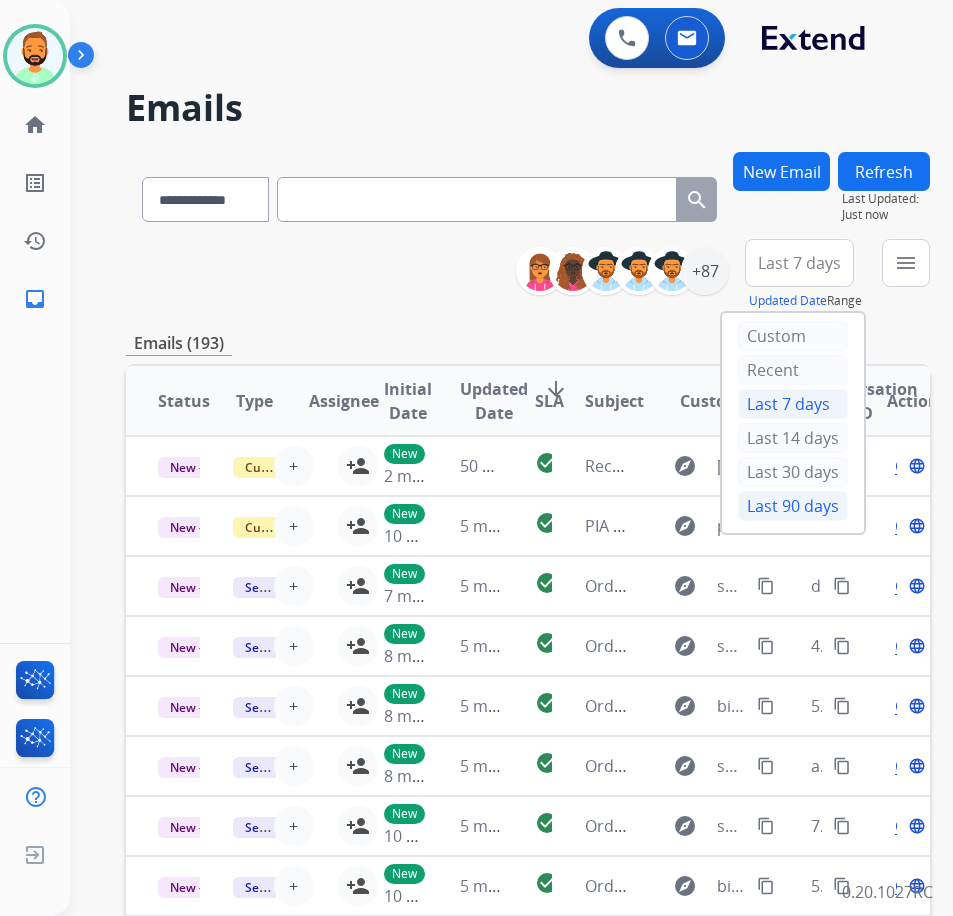 click on "Last 90 days" at bounding box center (793, 506) 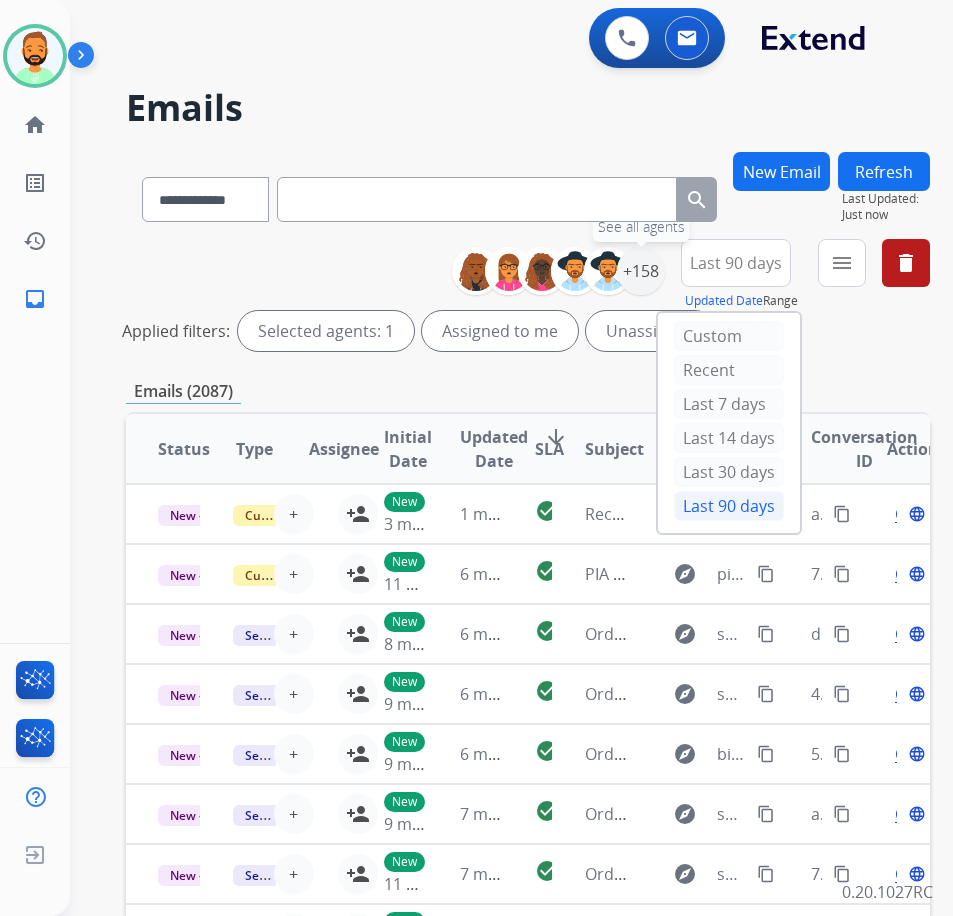 click on "+158" at bounding box center [641, 271] 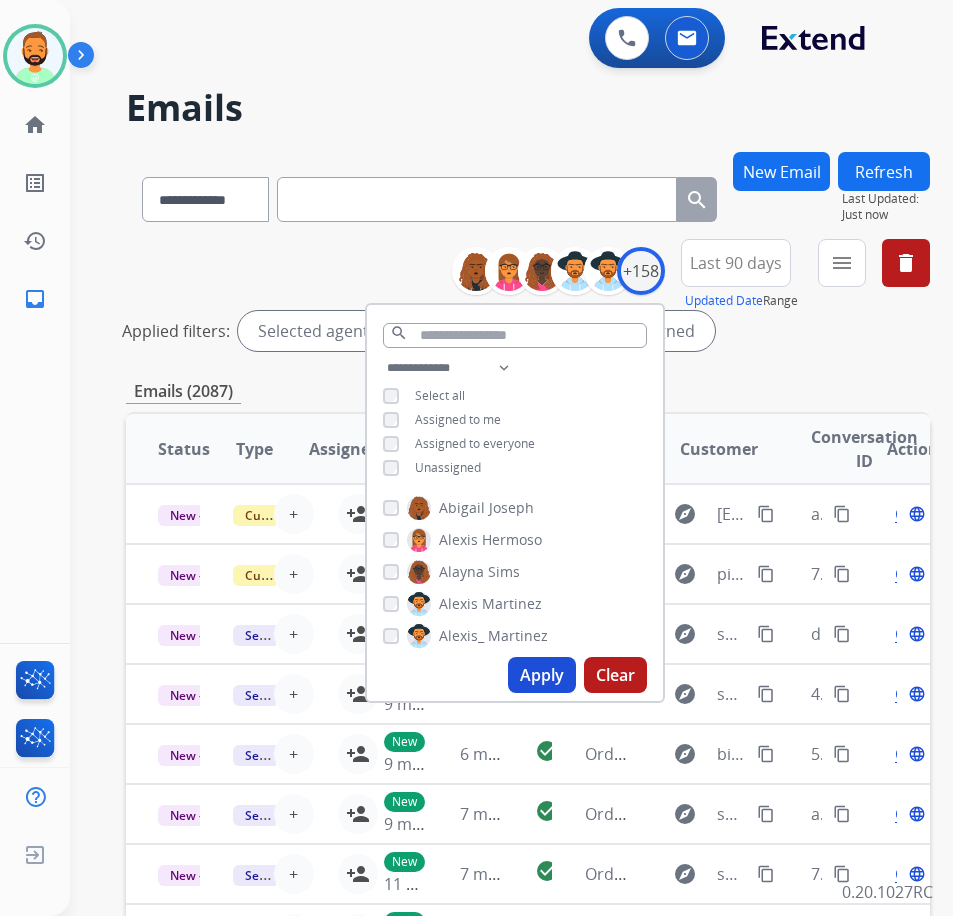 click on "Unassigned" at bounding box center (448, 467) 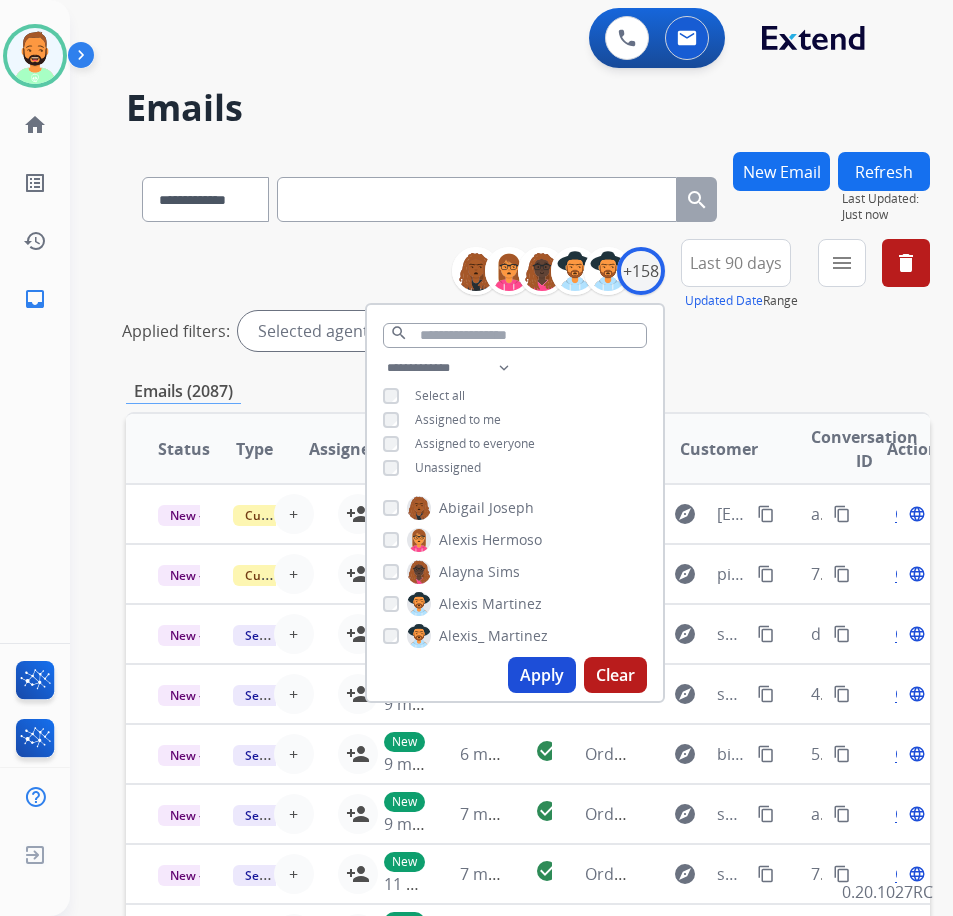 click on "Apply" at bounding box center (542, 675) 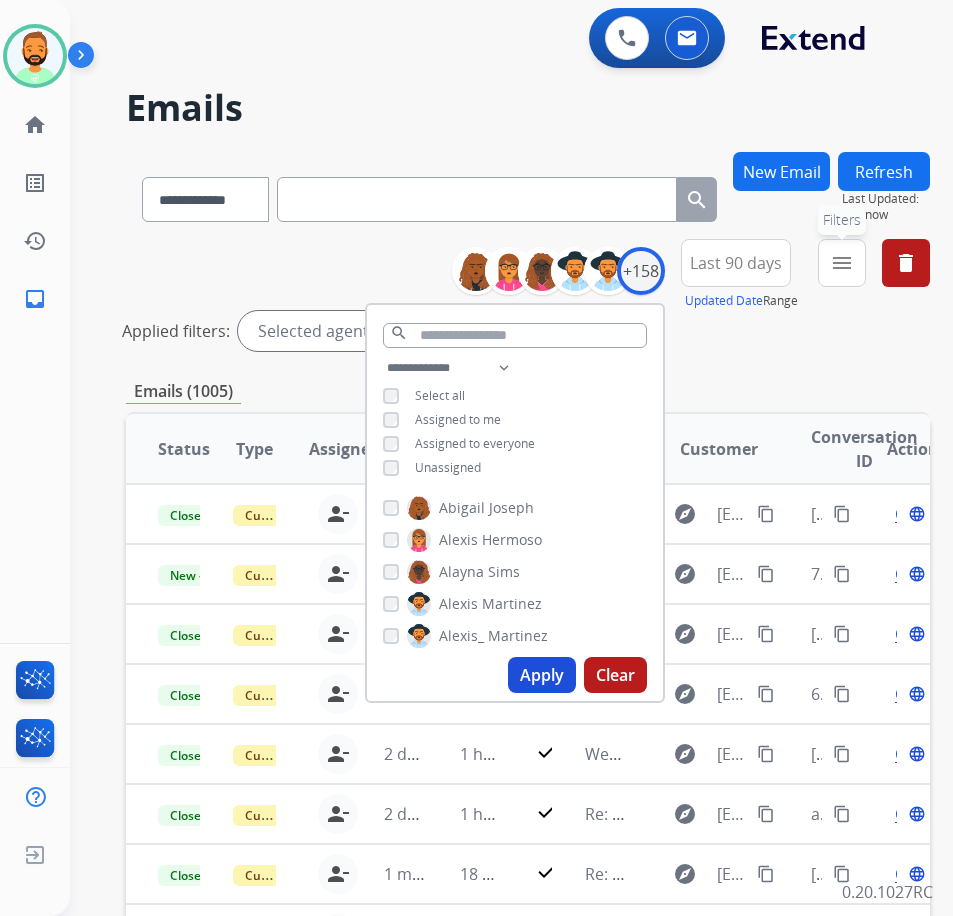 click on "menu" at bounding box center (842, 263) 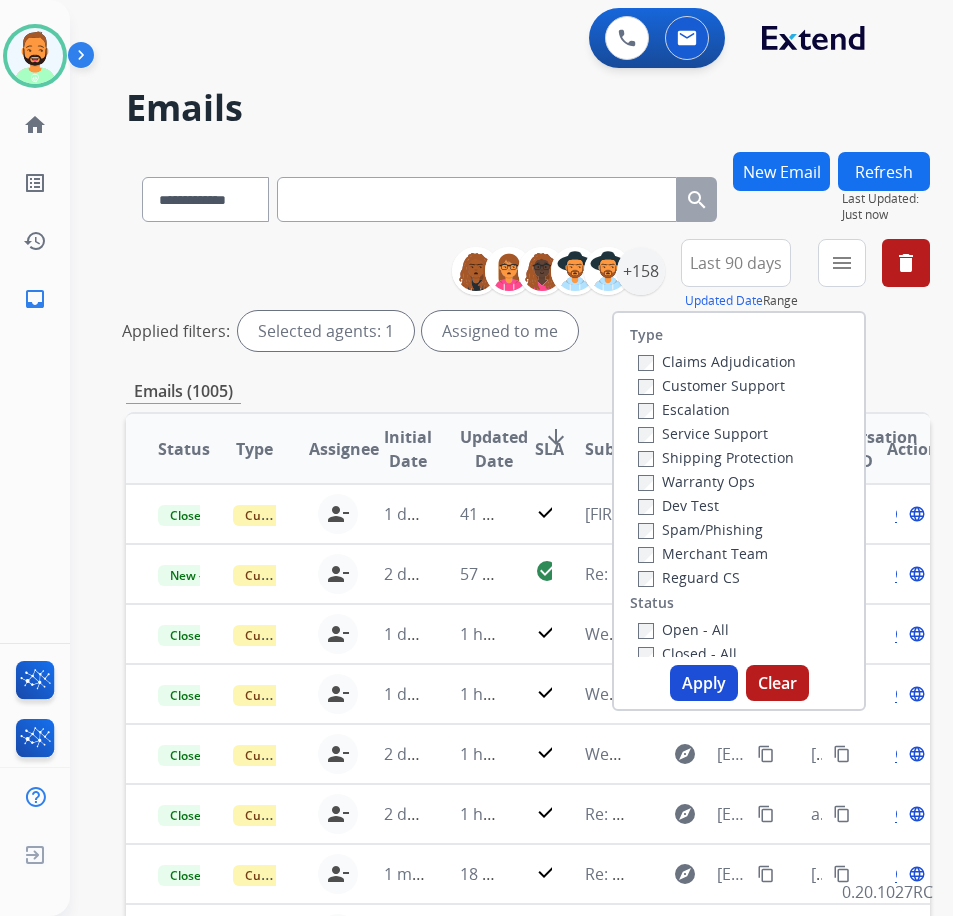 click on "Customer Support" at bounding box center (711, 385) 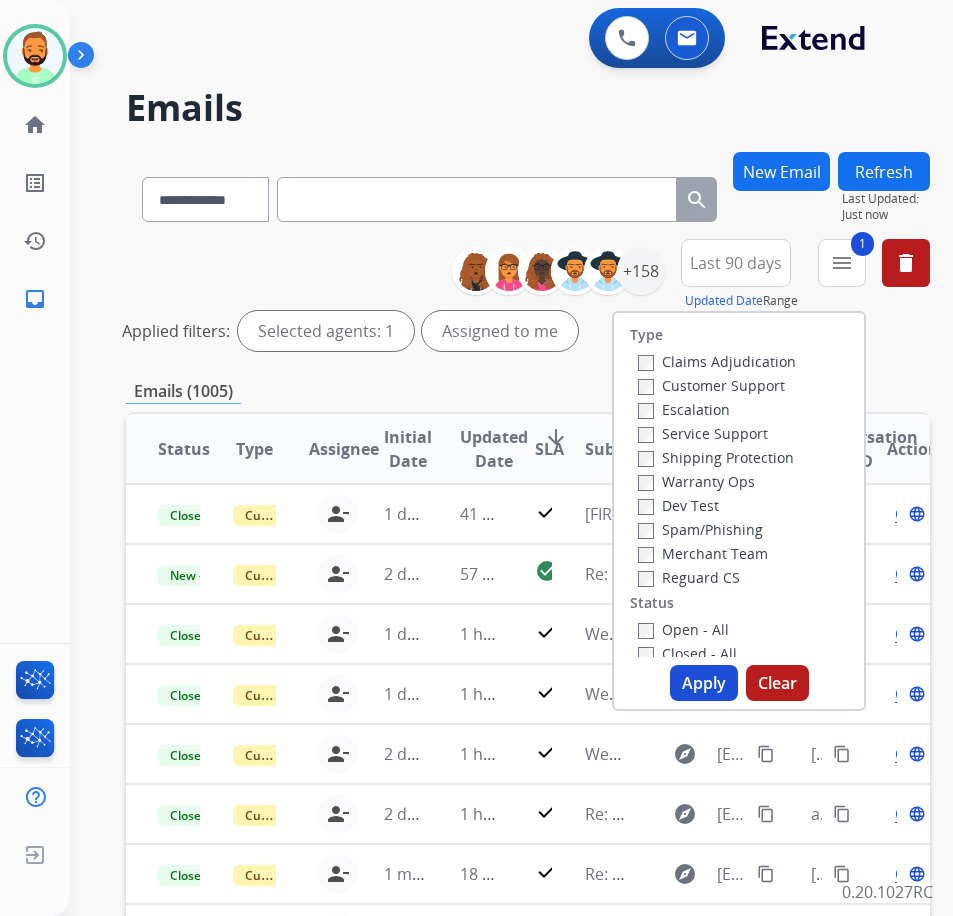 click on "Shipping Protection" at bounding box center [716, 457] 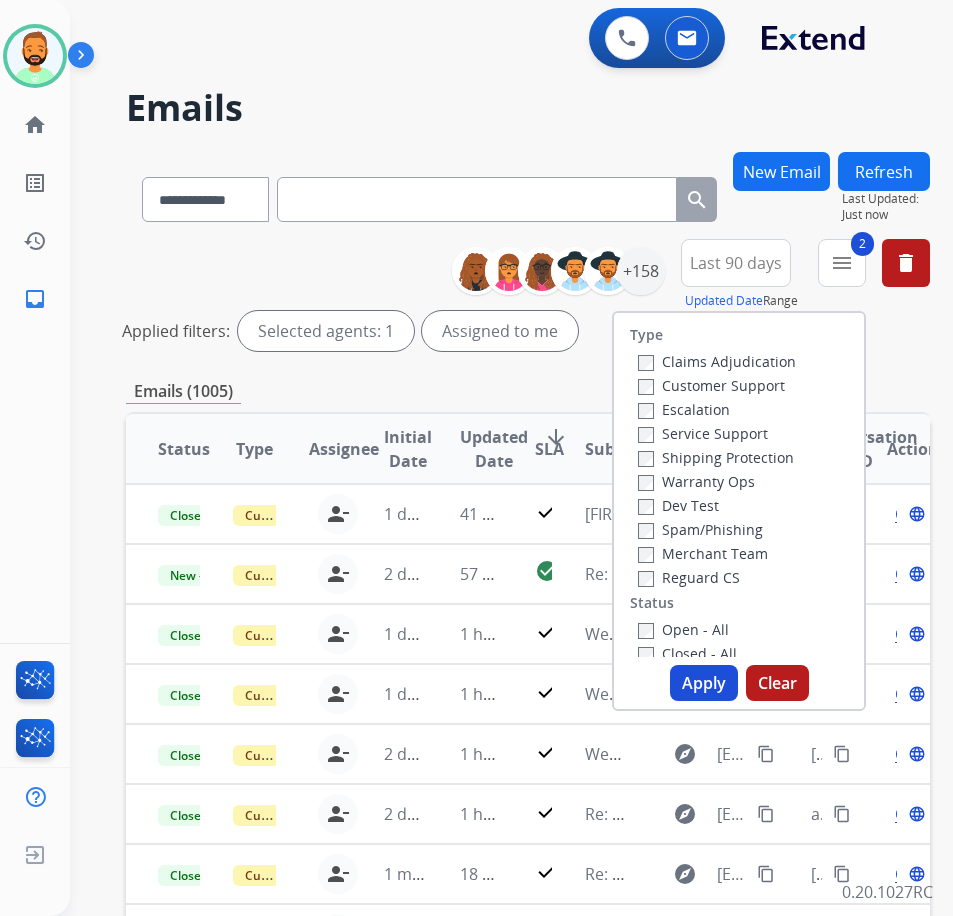 click on "Open - All" at bounding box center (683, 629) 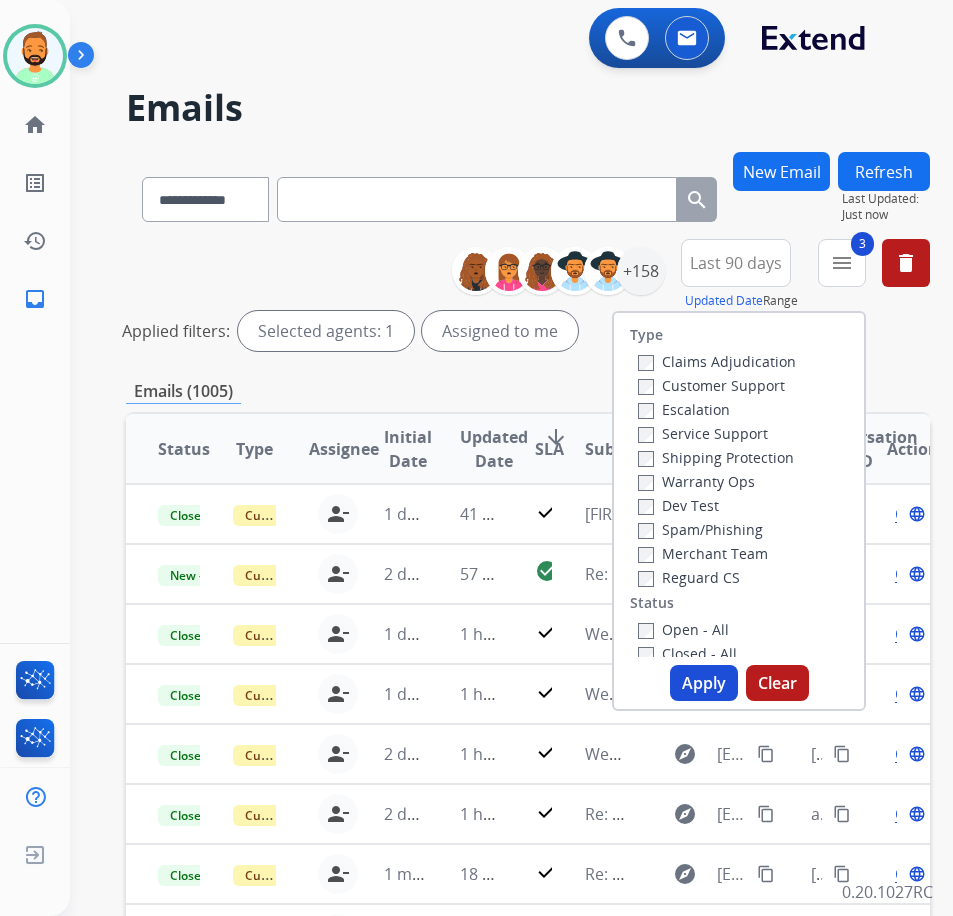 click on "Apply" at bounding box center [704, 683] 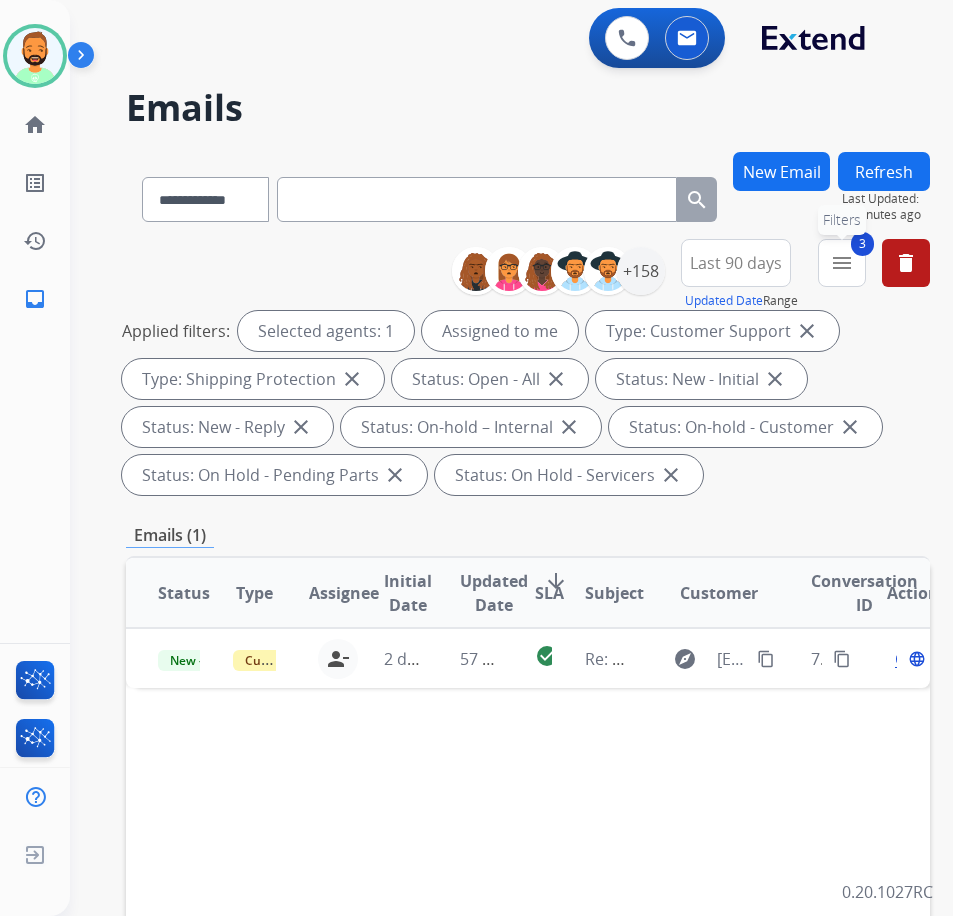 click on "menu" at bounding box center (842, 263) 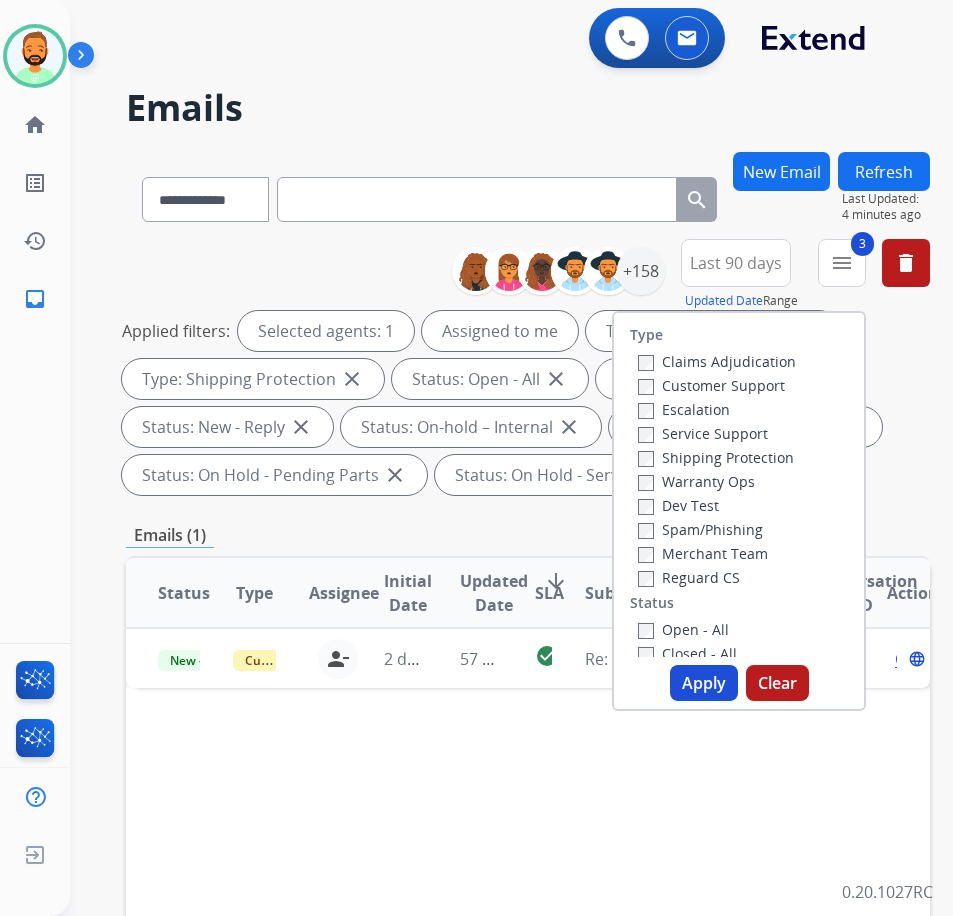 click on "Last 90 days" at bounding box center (736, 263) 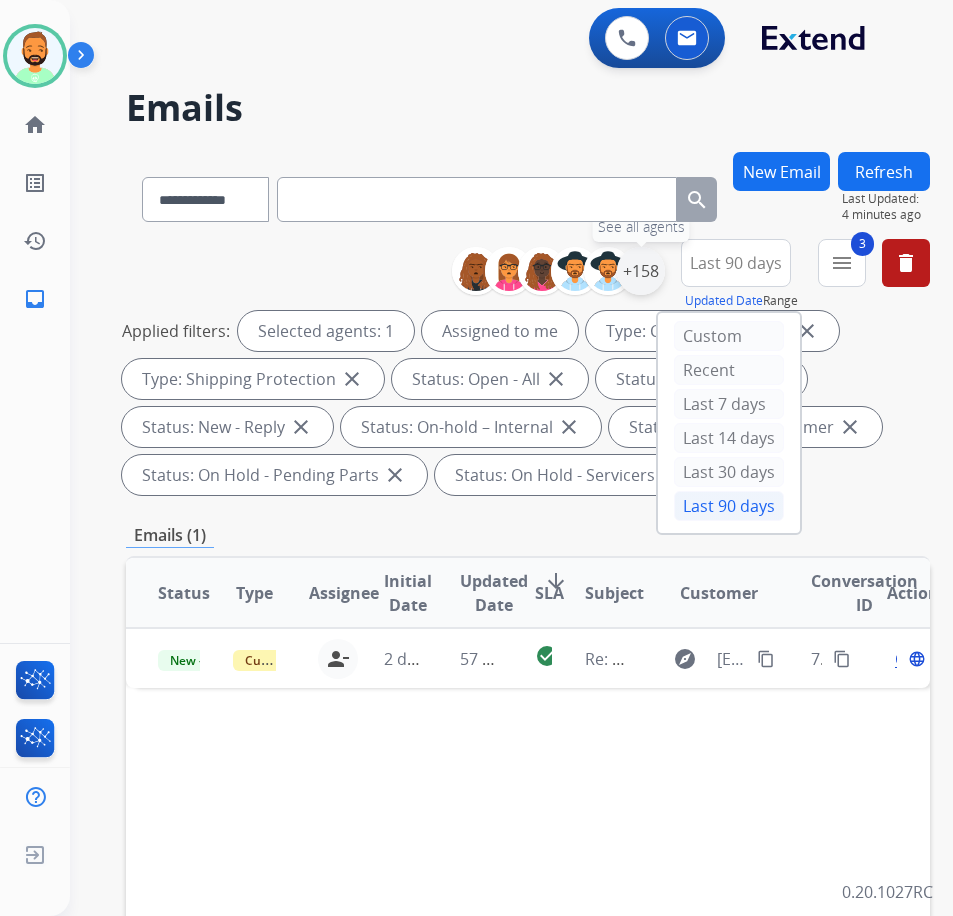 click on "+158" at bounding box center [641, 271] 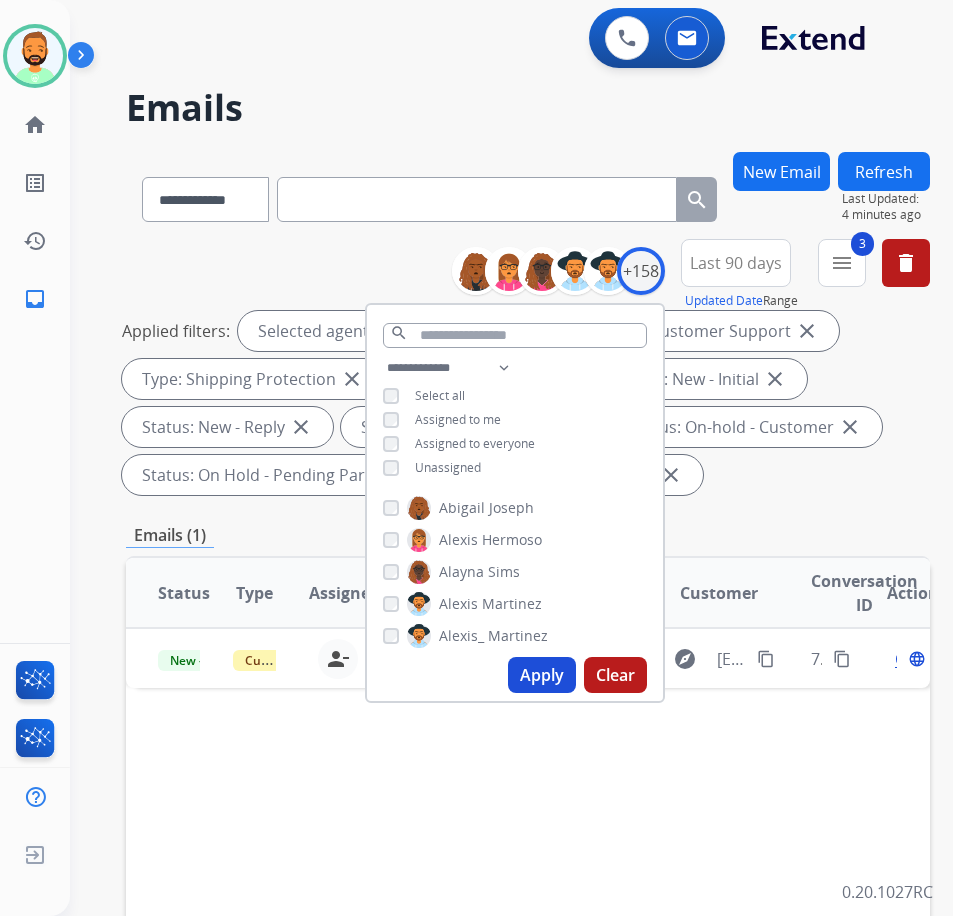click on "**********" at bounding box center (528, 741) 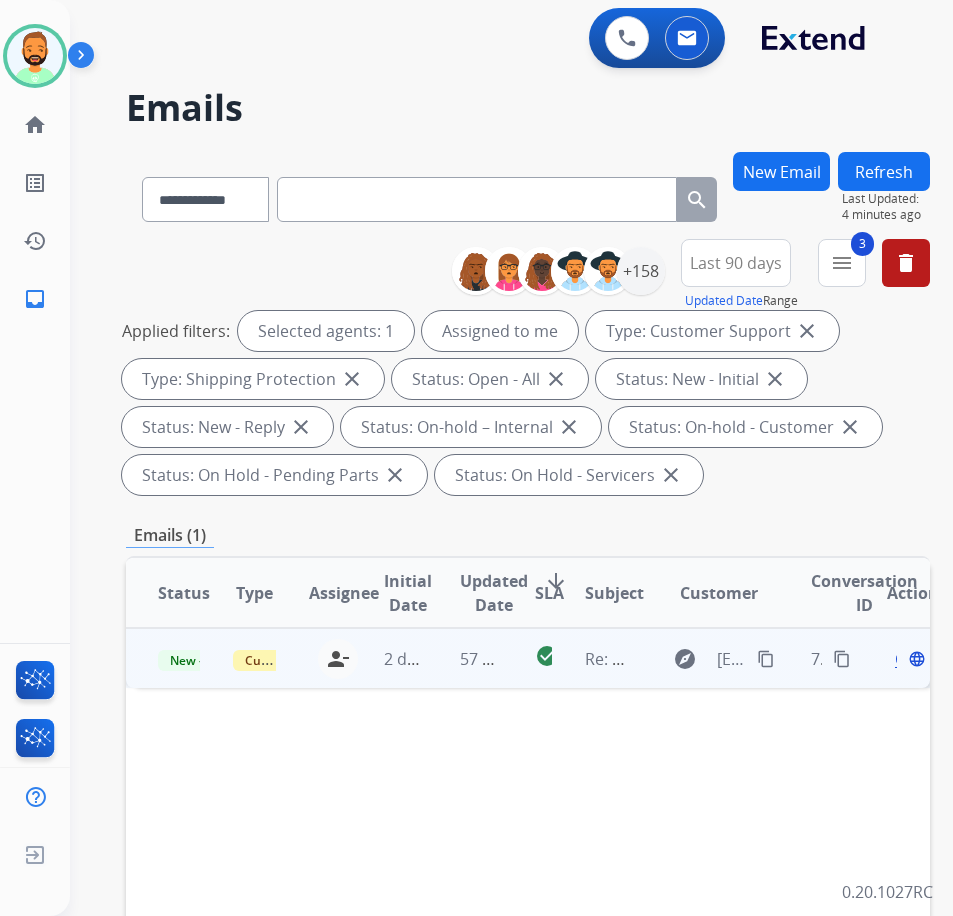 click on "57 minutes ago" at bounding box center (465, 658) 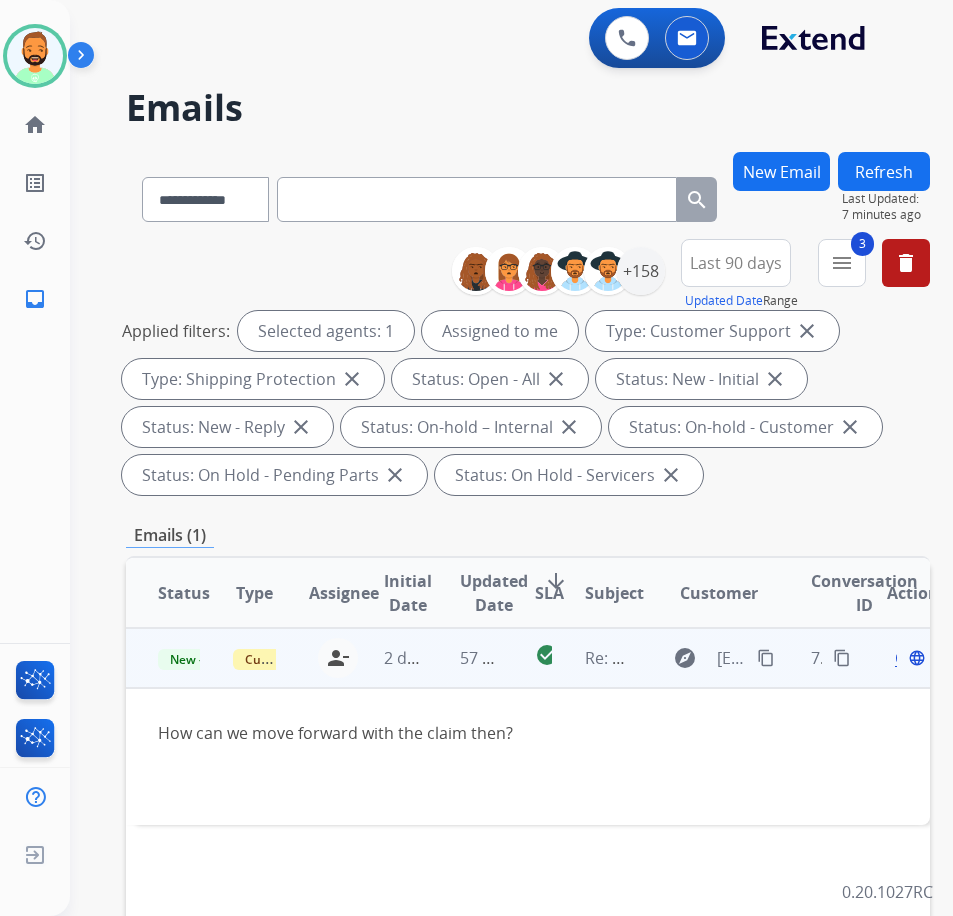 click on "content_copy" at bounding box center (766, 658) 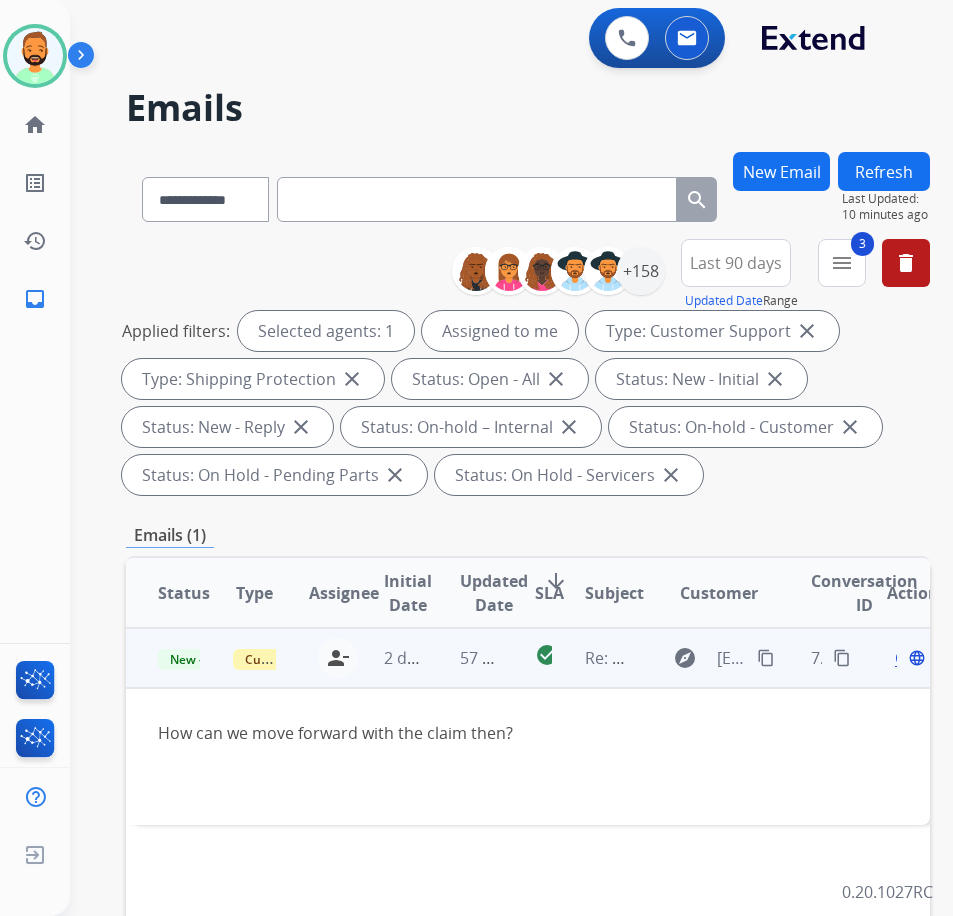 click on "How can we move forward with the claim then?" at bounding box center [452, 756] 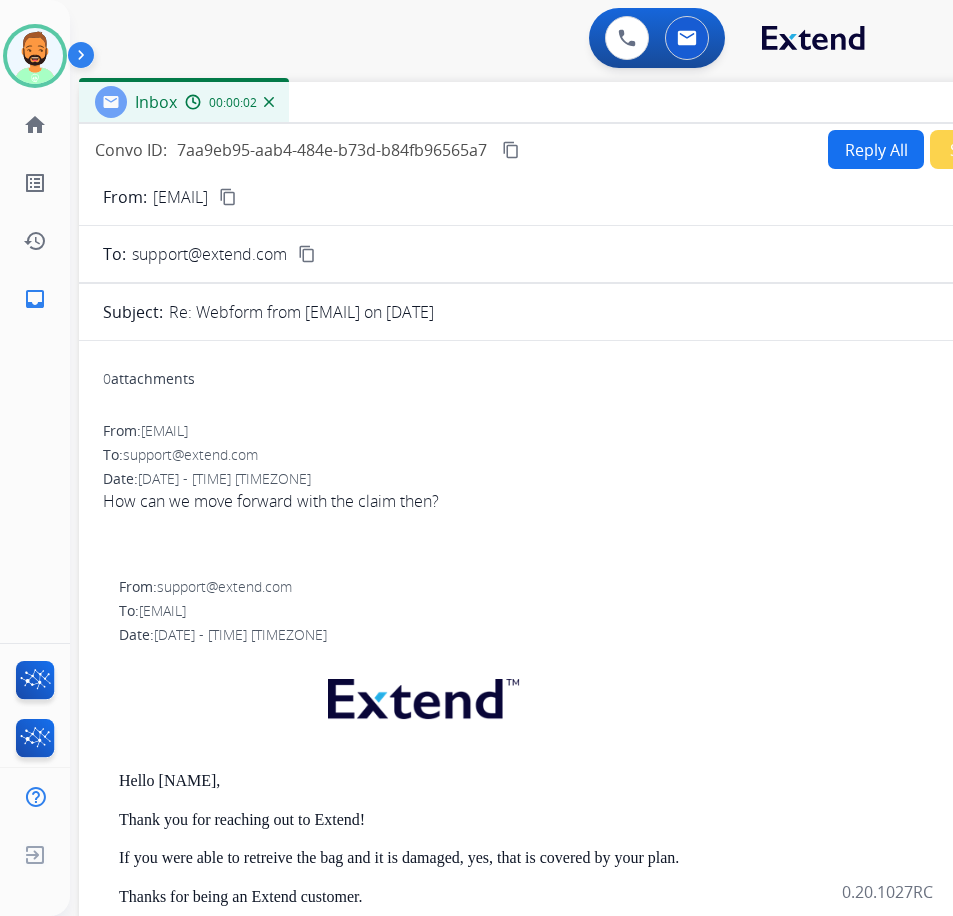 drag, startPoint x: 257, startPoint y: 151, endPoint x: 427, endPoint y: 113, distance: 174.1953 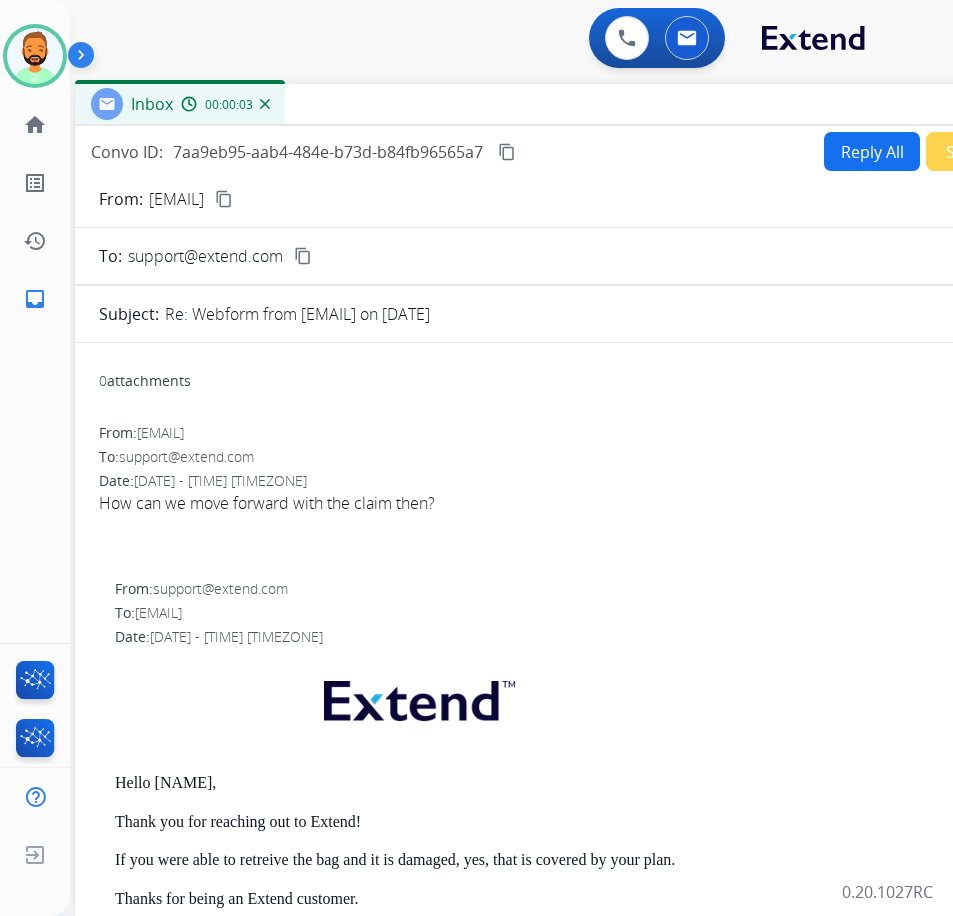 click on "Reply All" at bounding box center (872, 151) 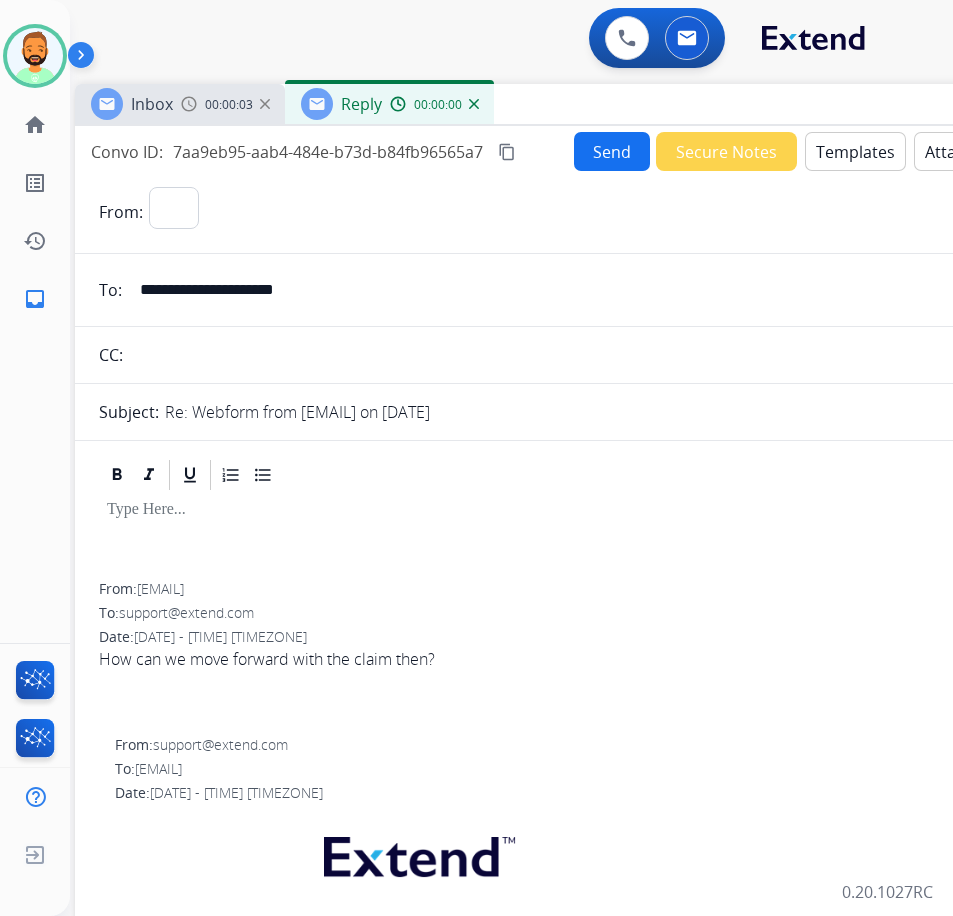 select on "**********" 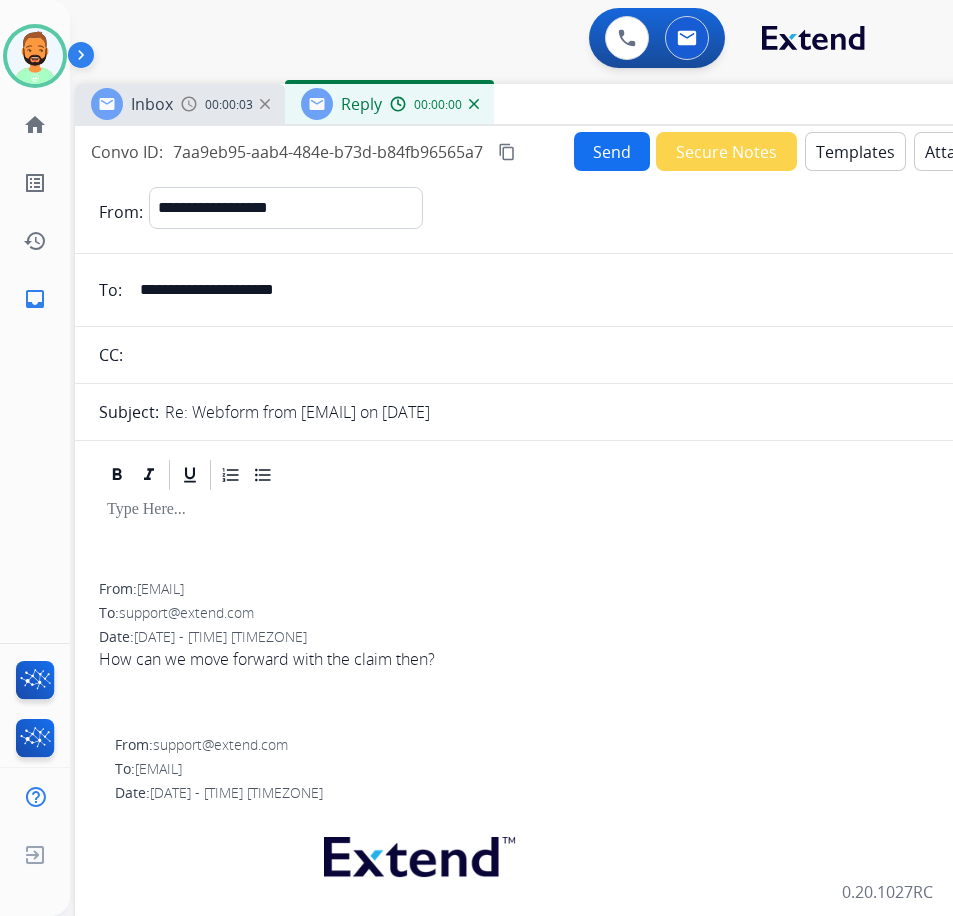 click on "Templates" at bounding box center (855, 151) 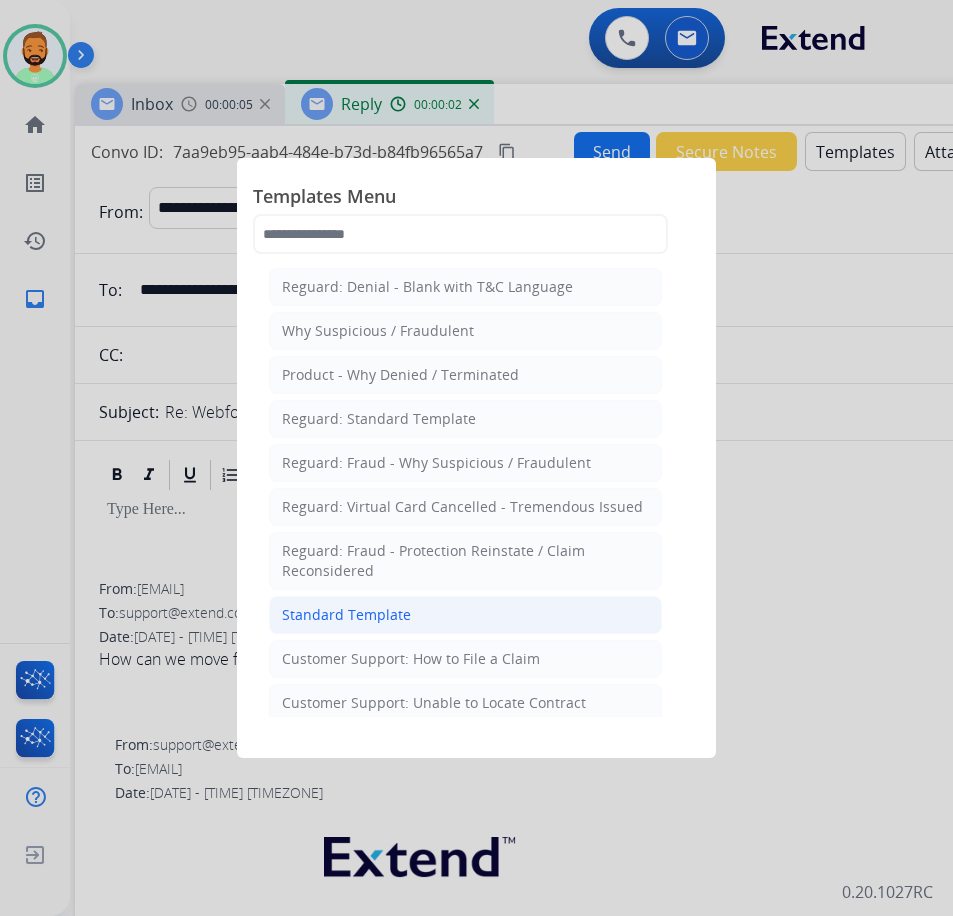 click on "Standard Template" 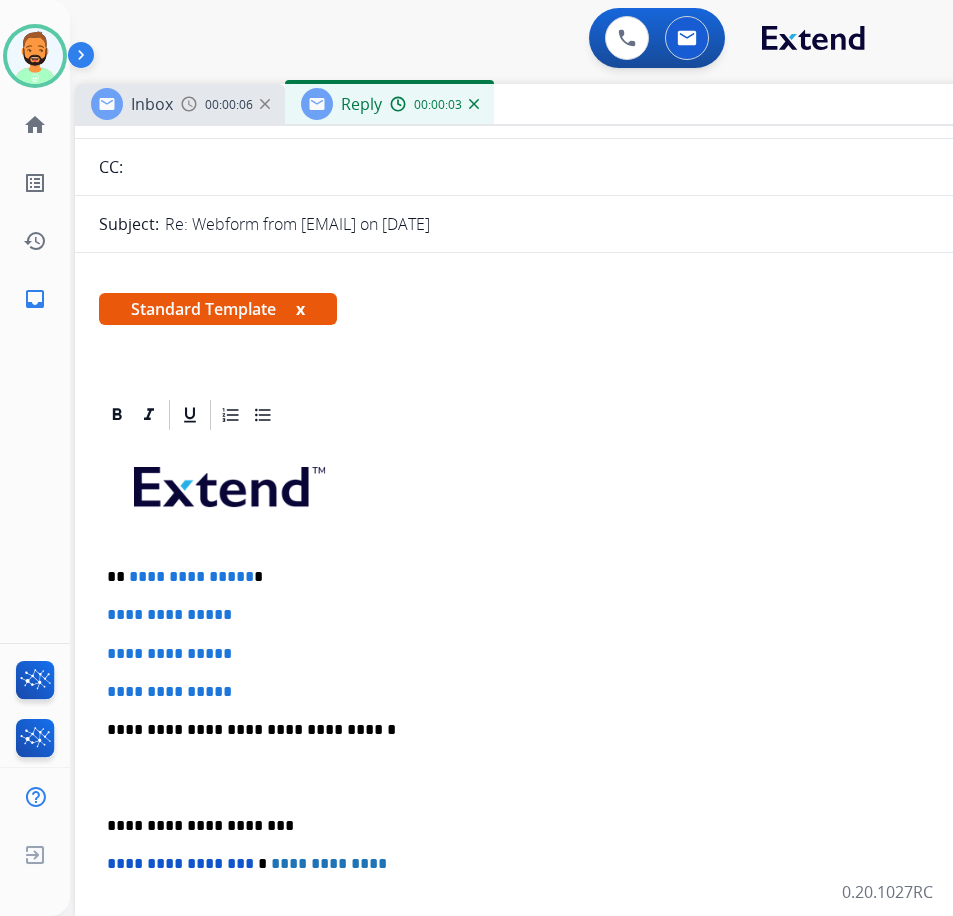 scroll, scrollTop: 200, scrollLeft: 0, axis: vertical 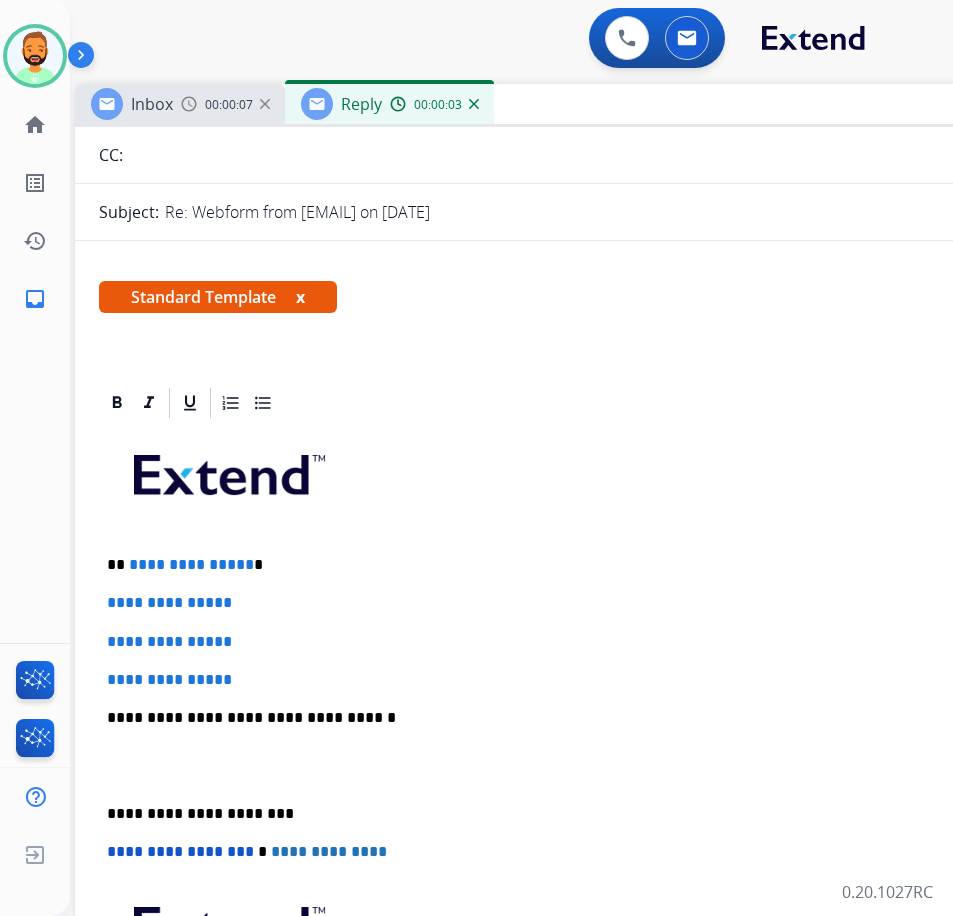 click on "**********" at bounding box center (567, 565) 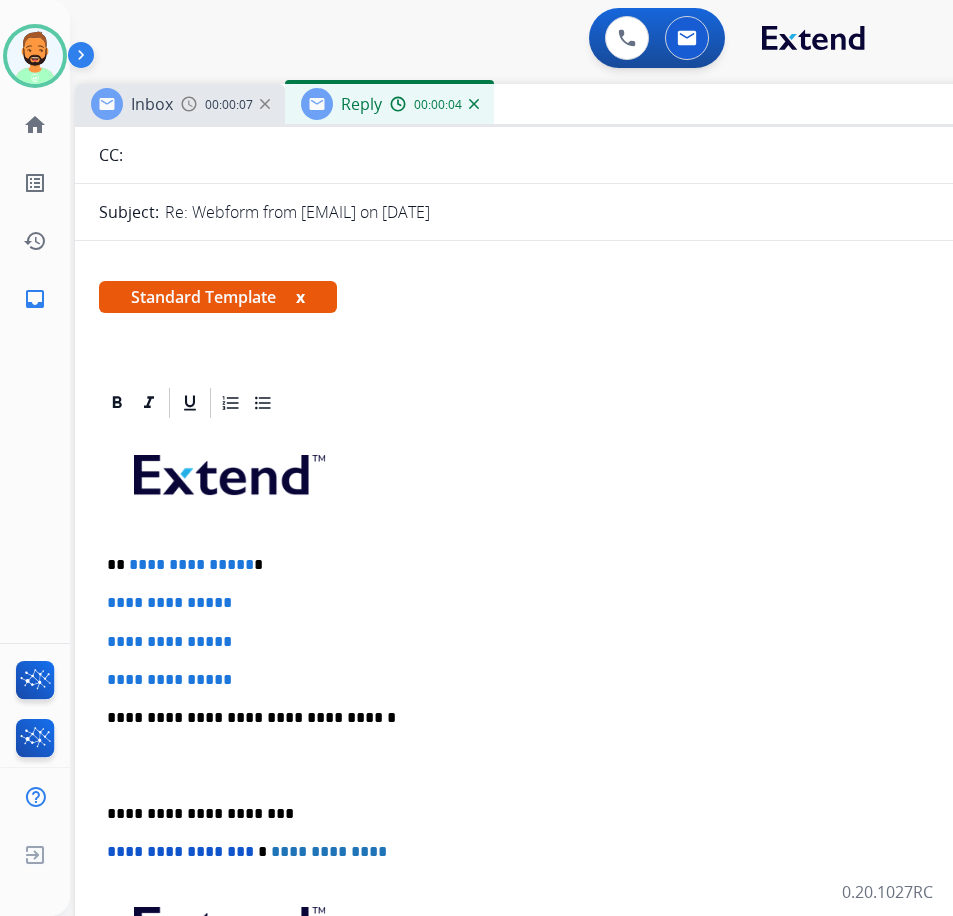 type 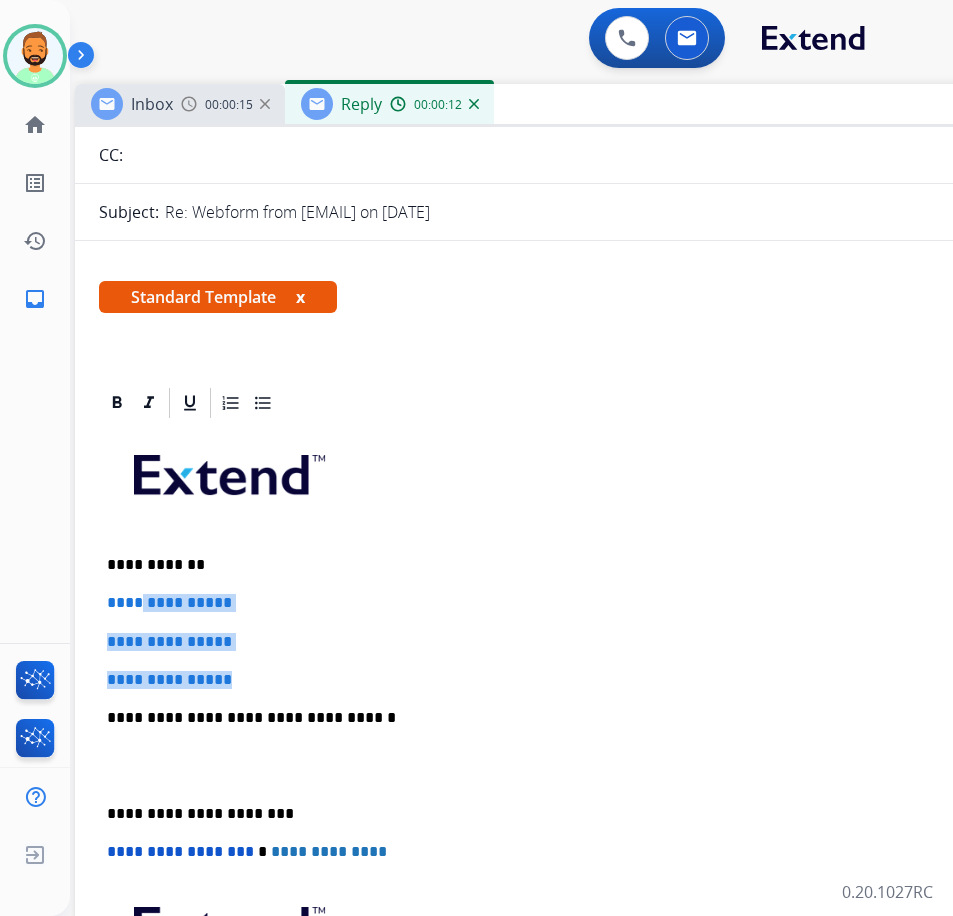 drag, startPoint x: 265, startPoint y: 683, endPoint x: 146, endPoint y: 599, distance: 145.66057 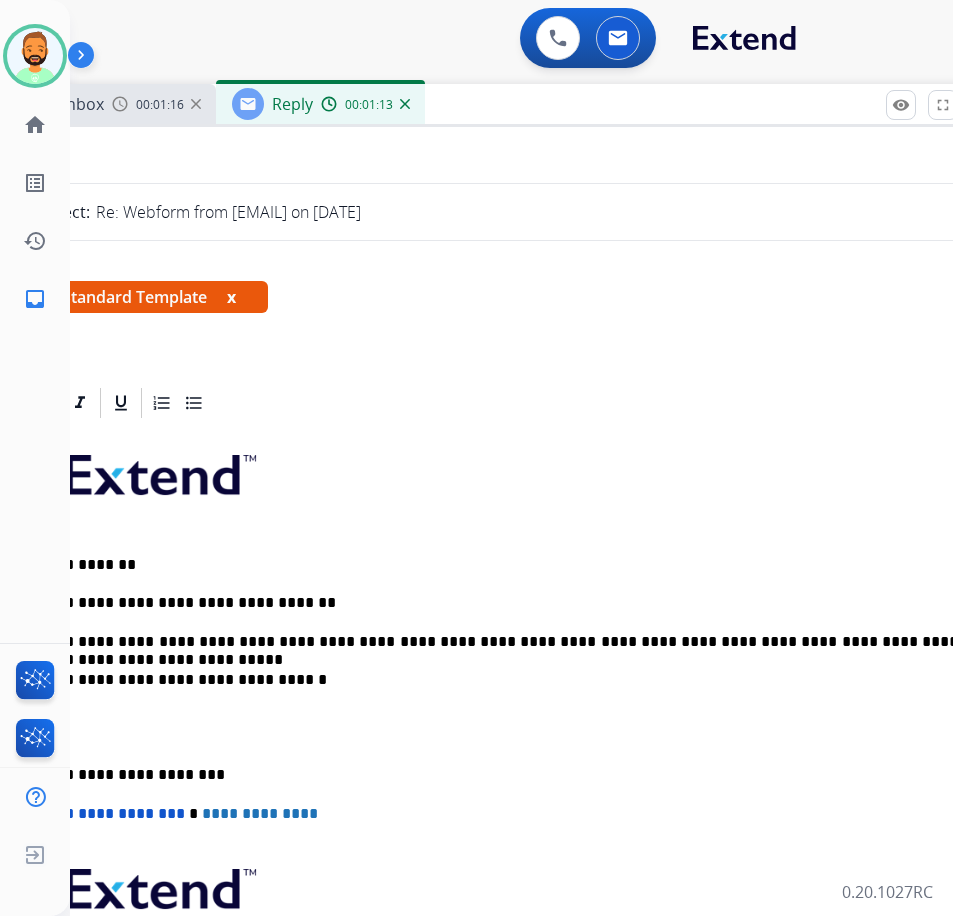 scroll, scrollTop: 0, scrollLeft: 61, axis: horizontal 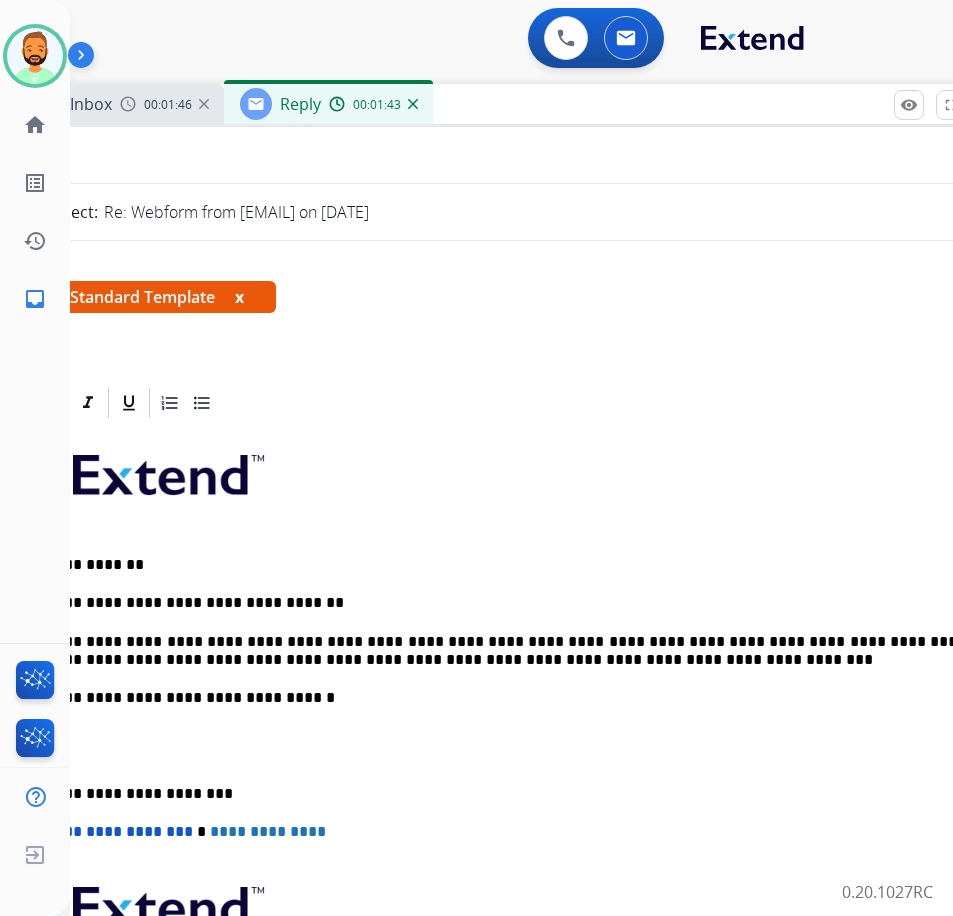 drag, startPoint x: 87, startPoint y: 797, endPoint x: 102, endPoint y: 813, distance: 21.931713 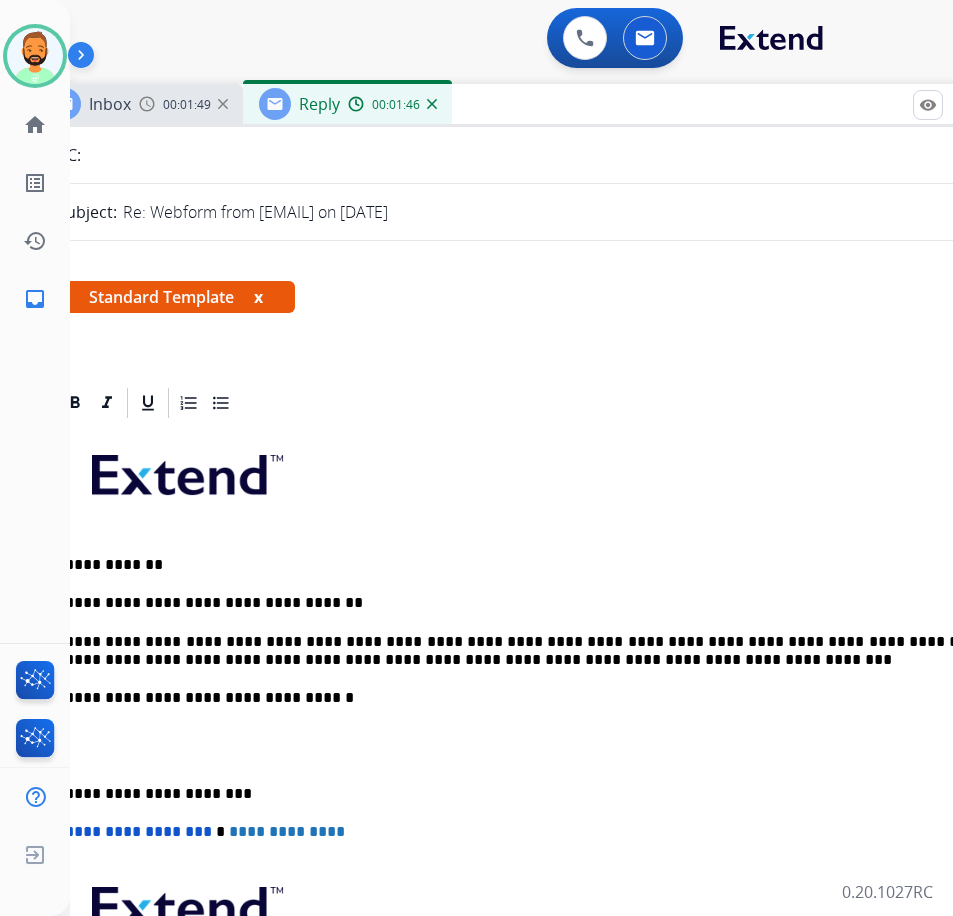 scroll, scrollTop: 0, scrollLeft: 32, axis: horizontal 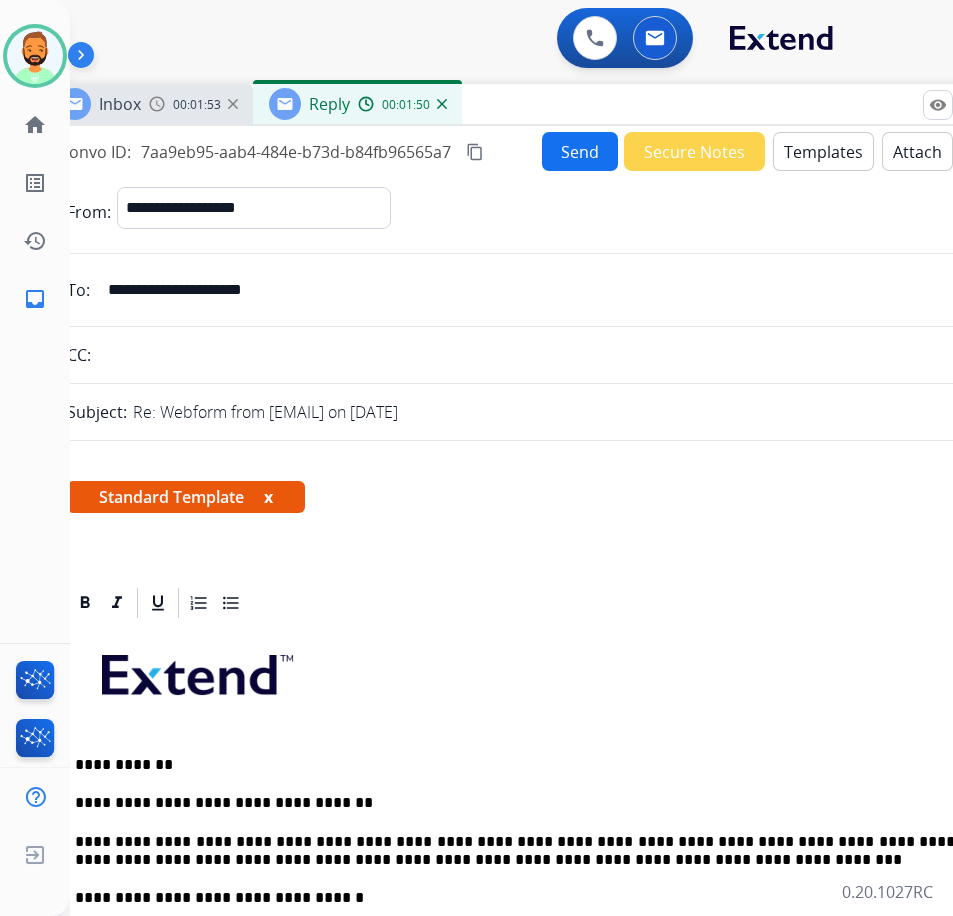 click on "Send" at bounding box center (580, 151) 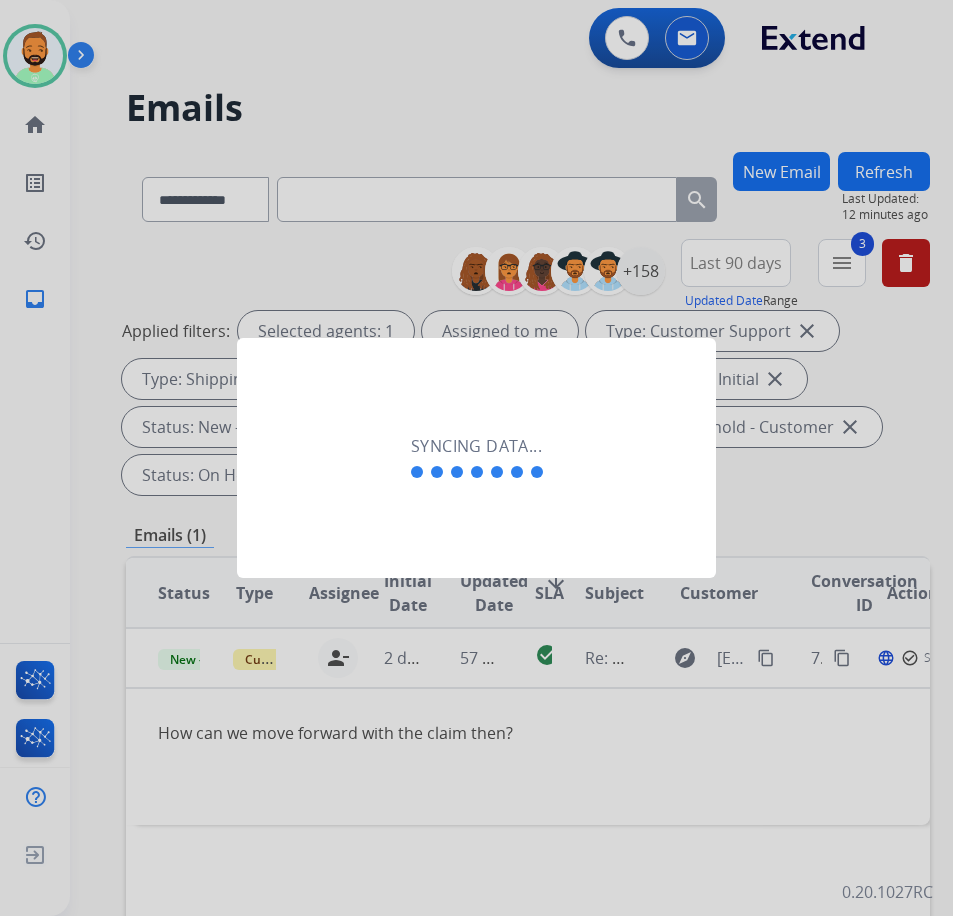 scroll, scrollTop: 0, scrollLeft: 3, axis: horizontal 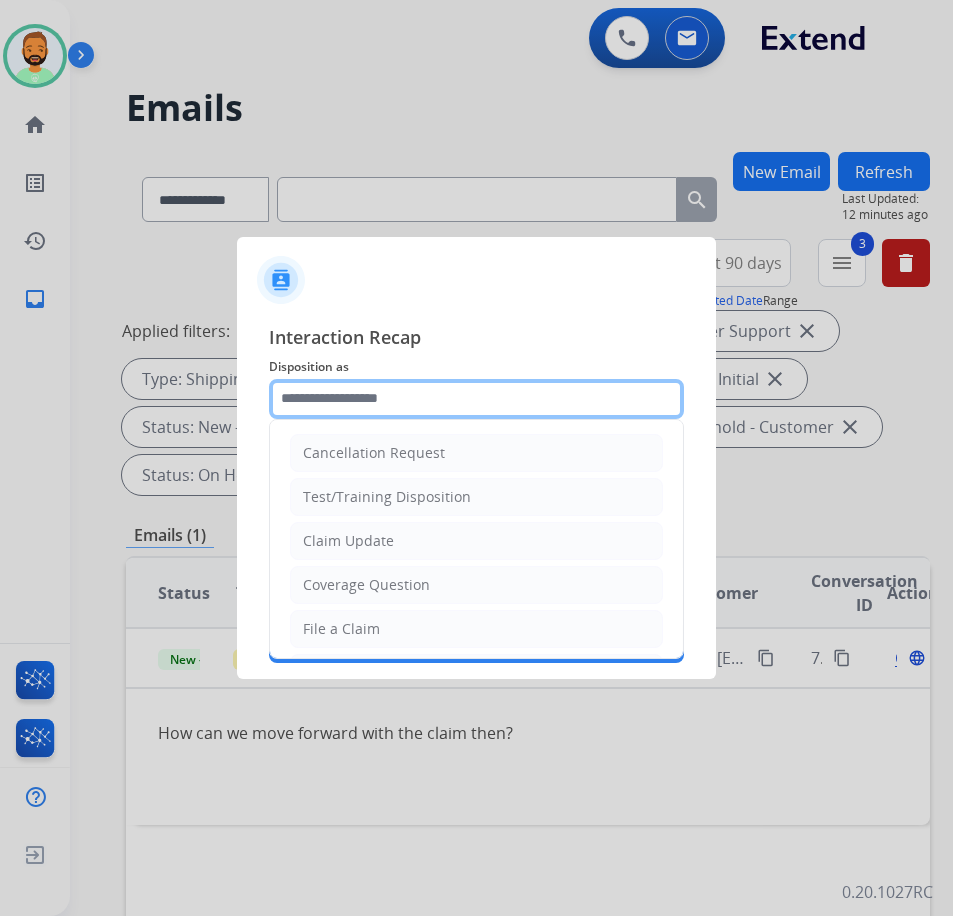 click 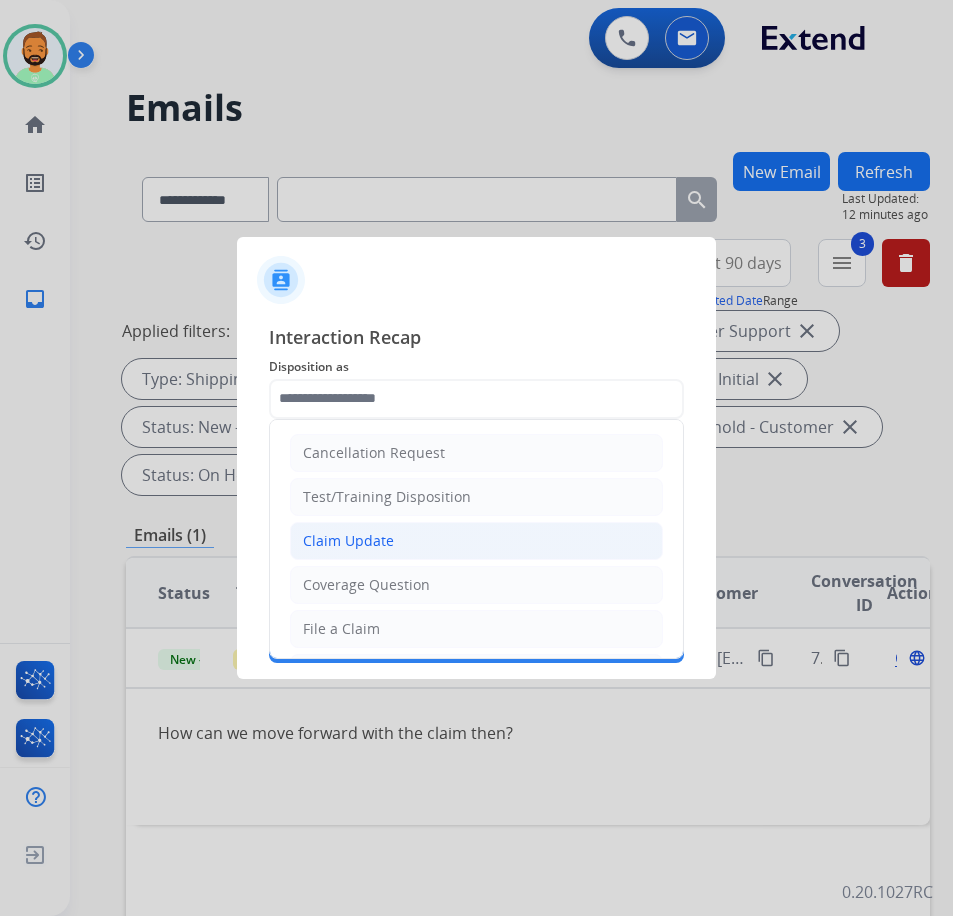 click on "Claim Update" 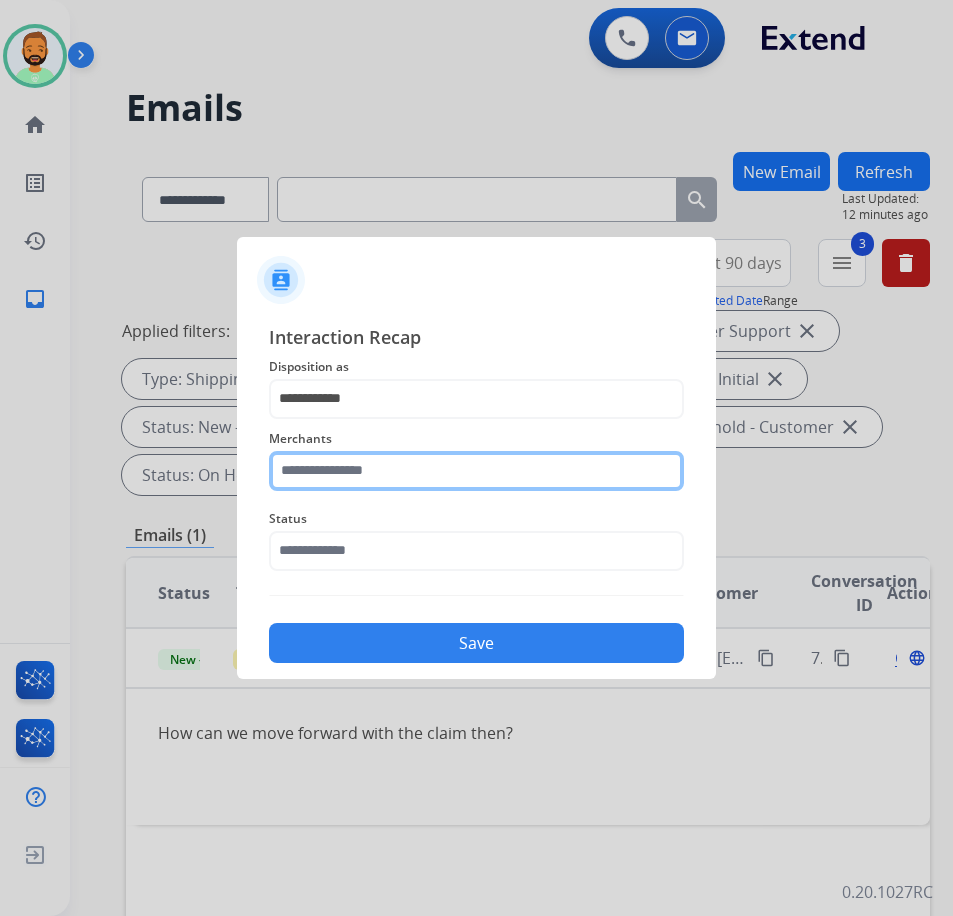 click 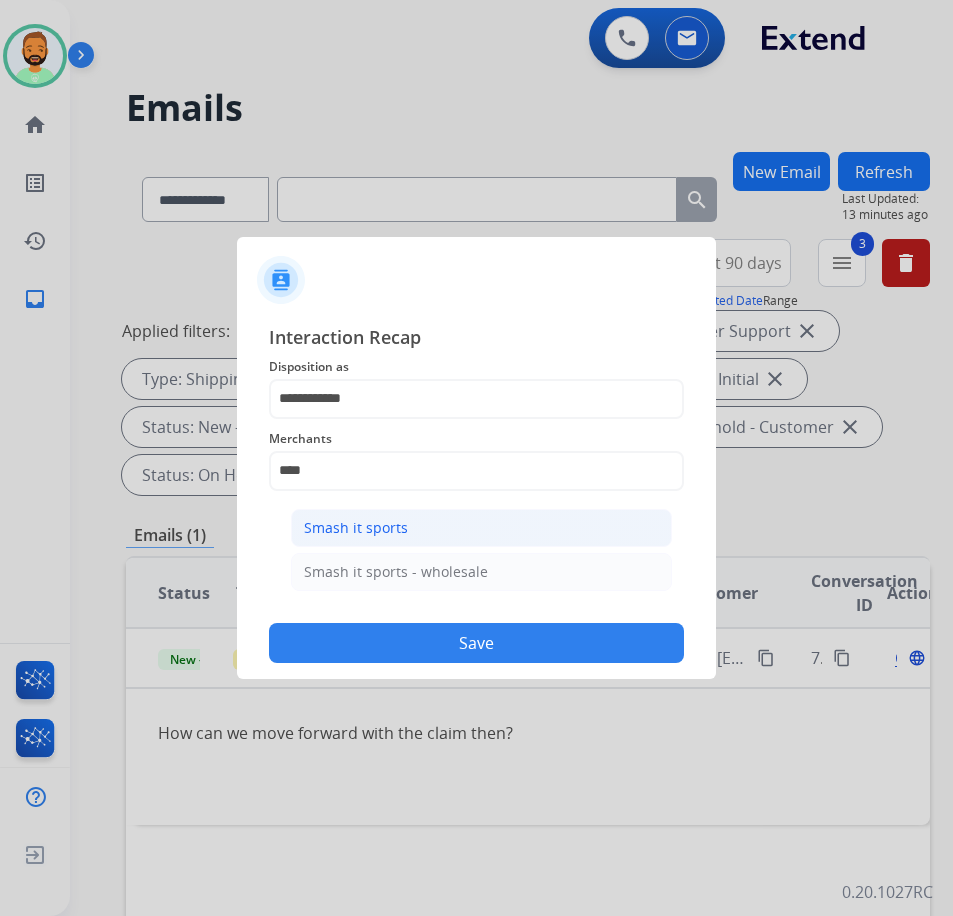 click on "Smash it sports" 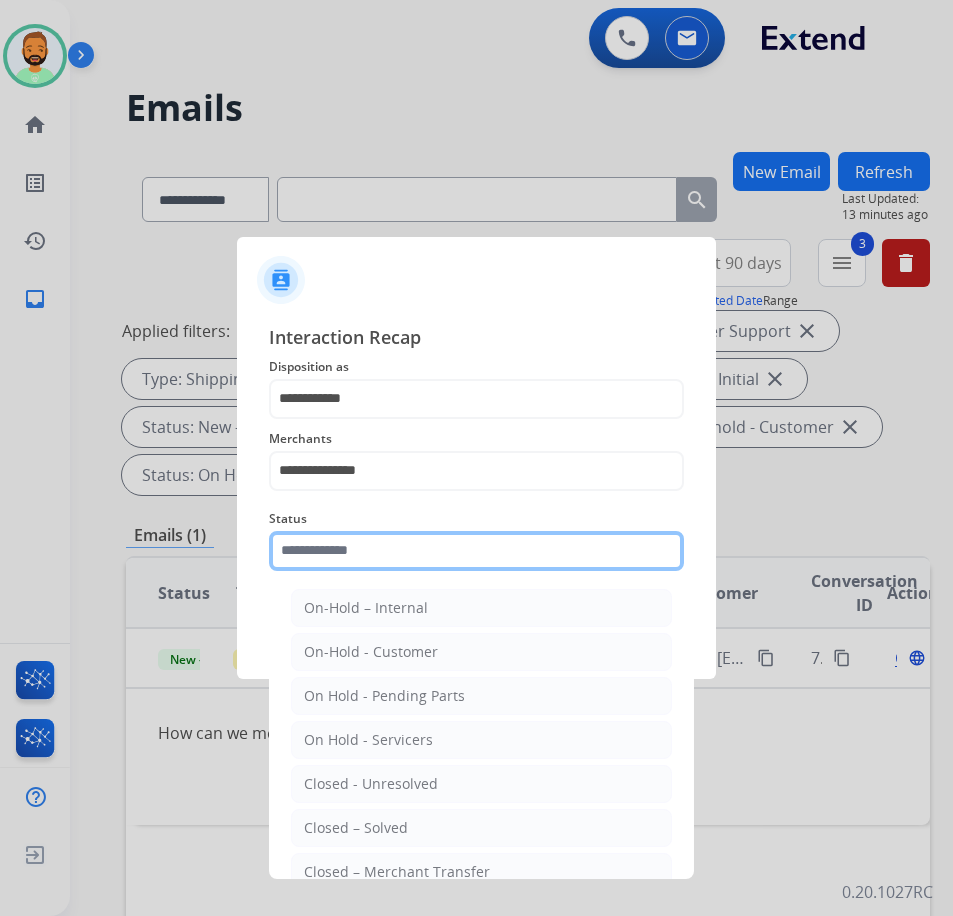 click 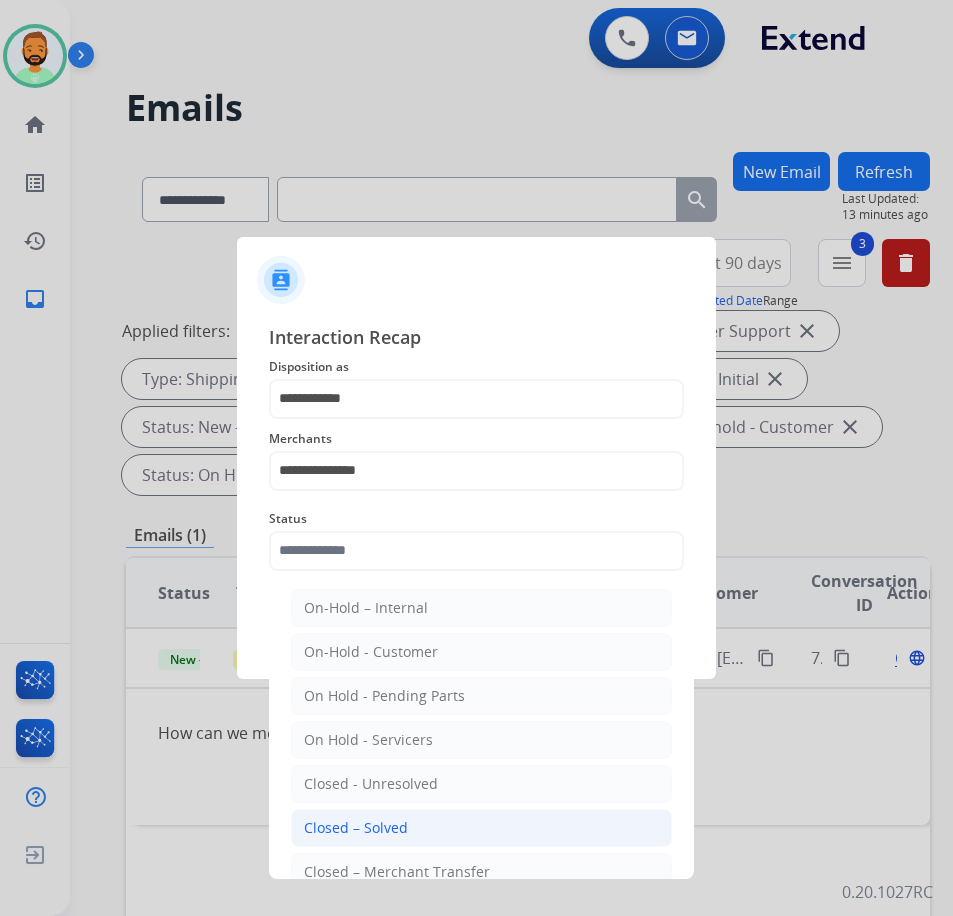 click on "Closed – Solved" 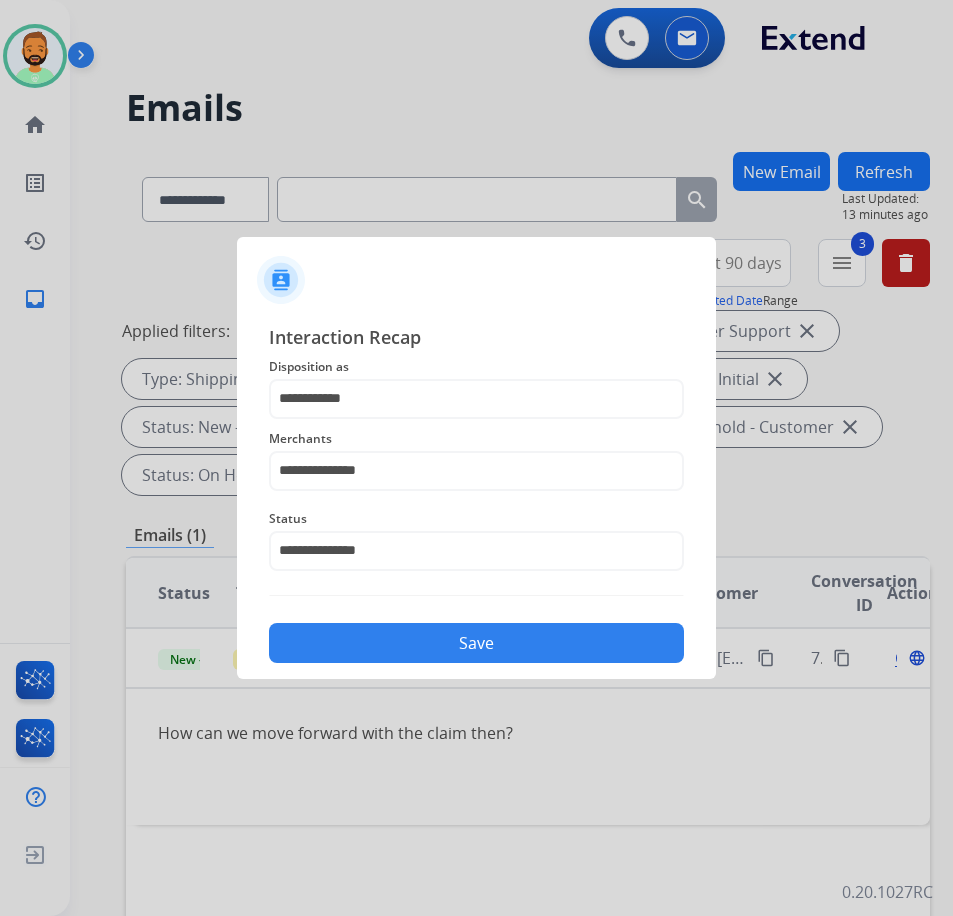 click on "Save" 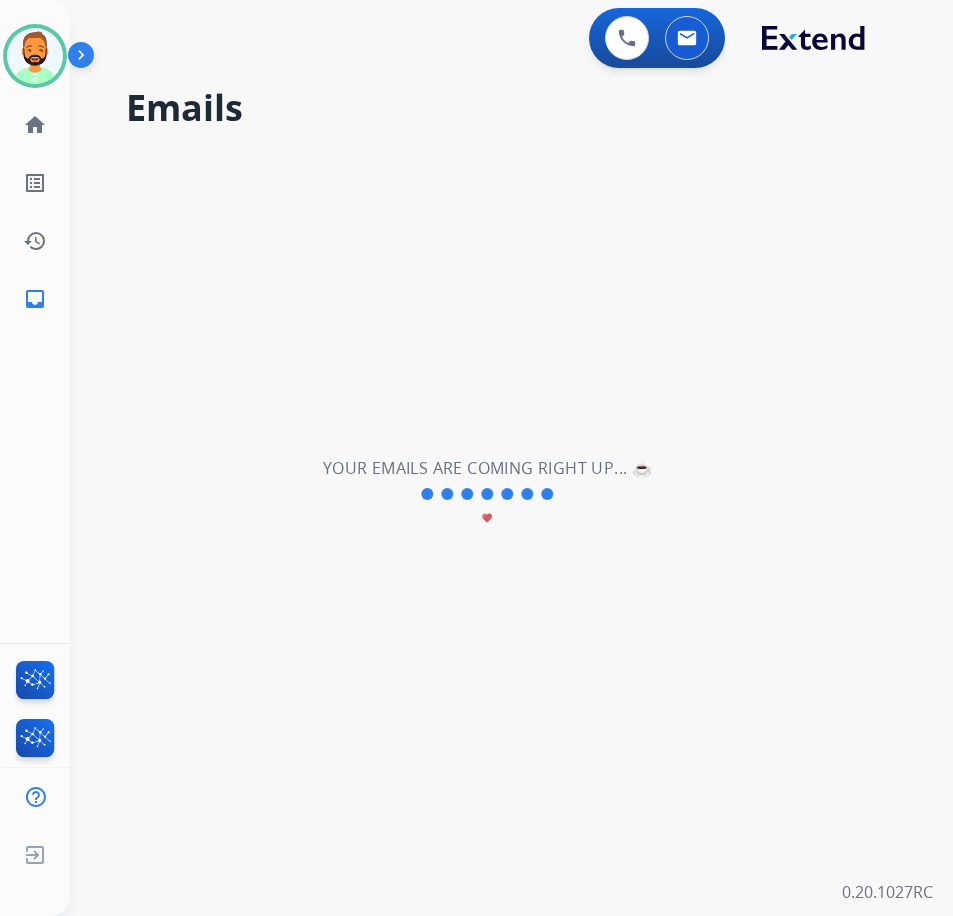 scroll, scrollTop: 0, scrollLeft: 0, axis: both 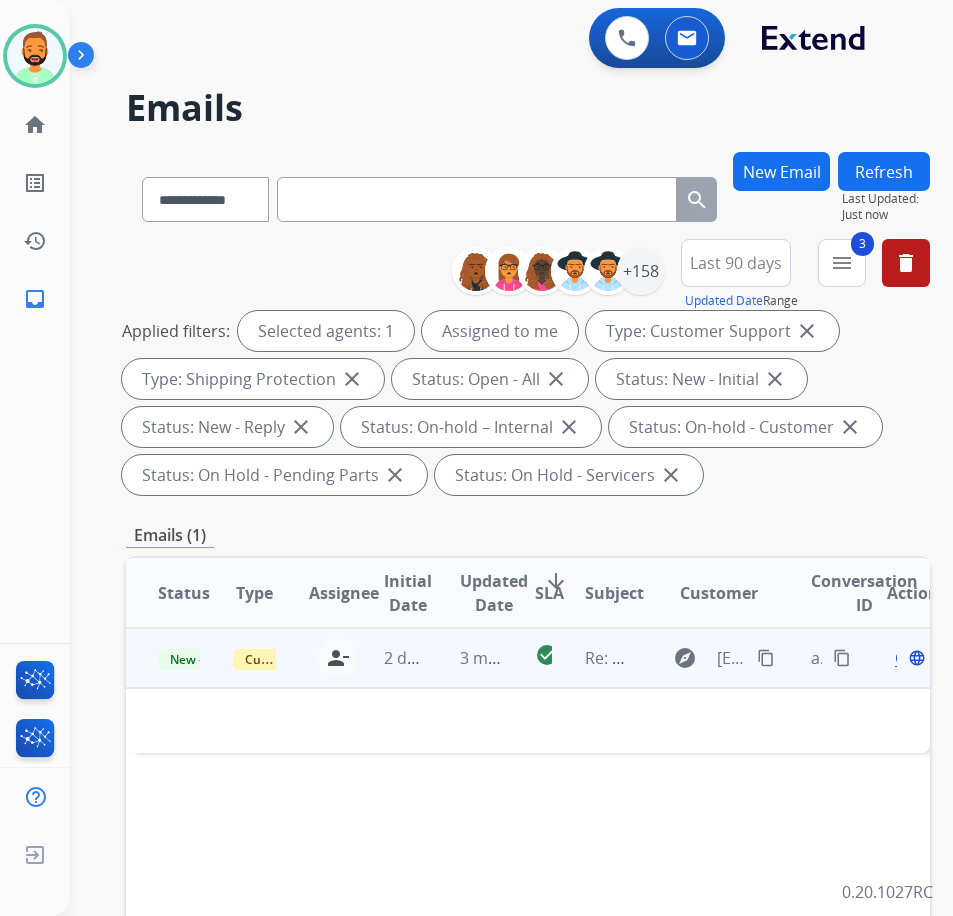 click on "3 minutes ago" at bounding box center [465, 658] 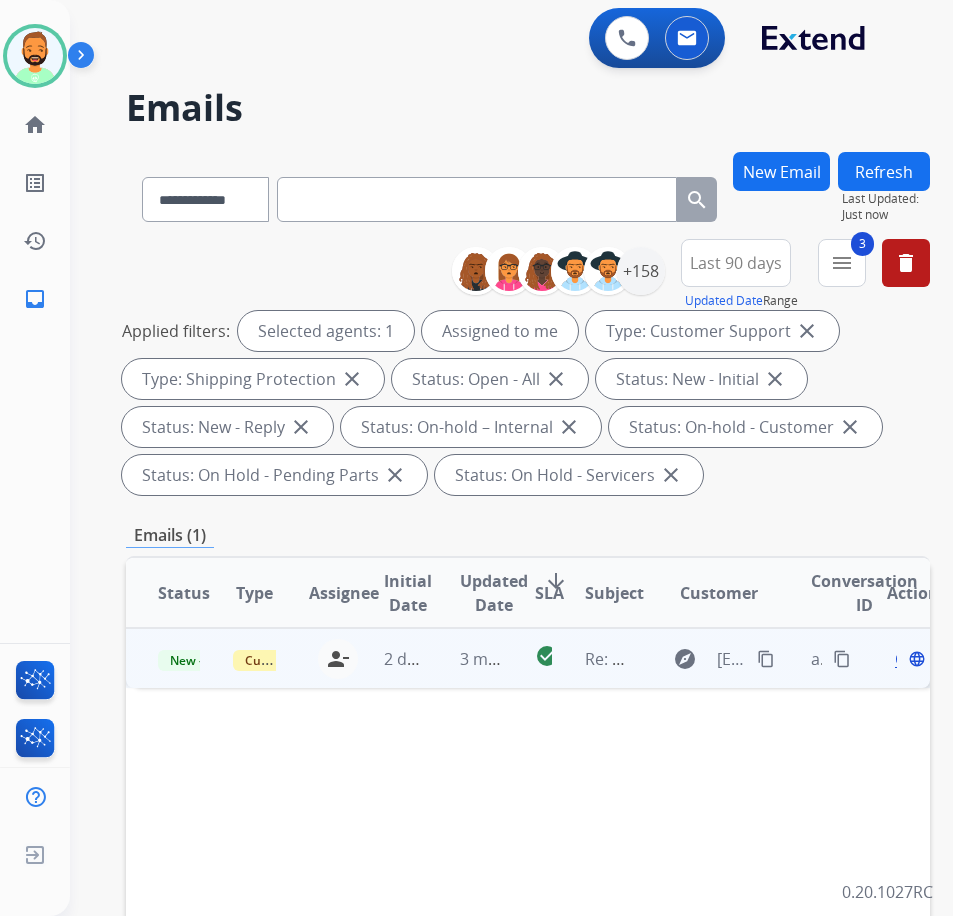 click on "3 minutes ago" at bounding box center [465, 658] 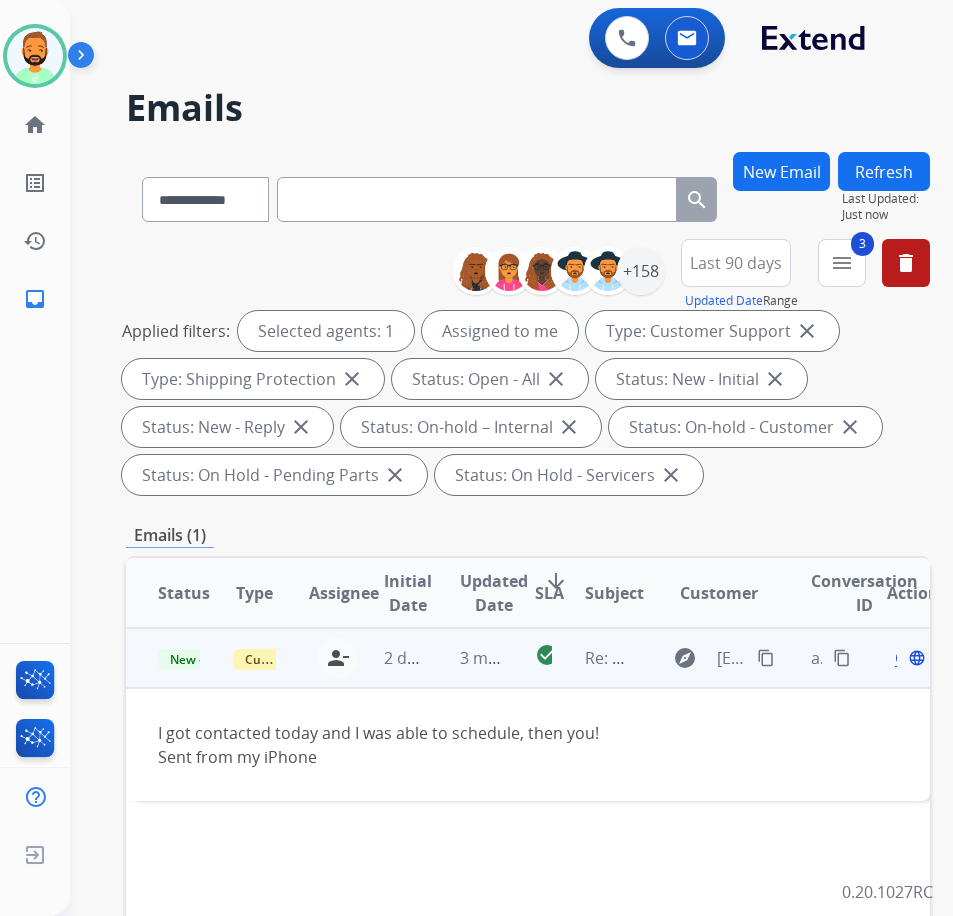 click on "content_copy" at bounding box center [766, 658] 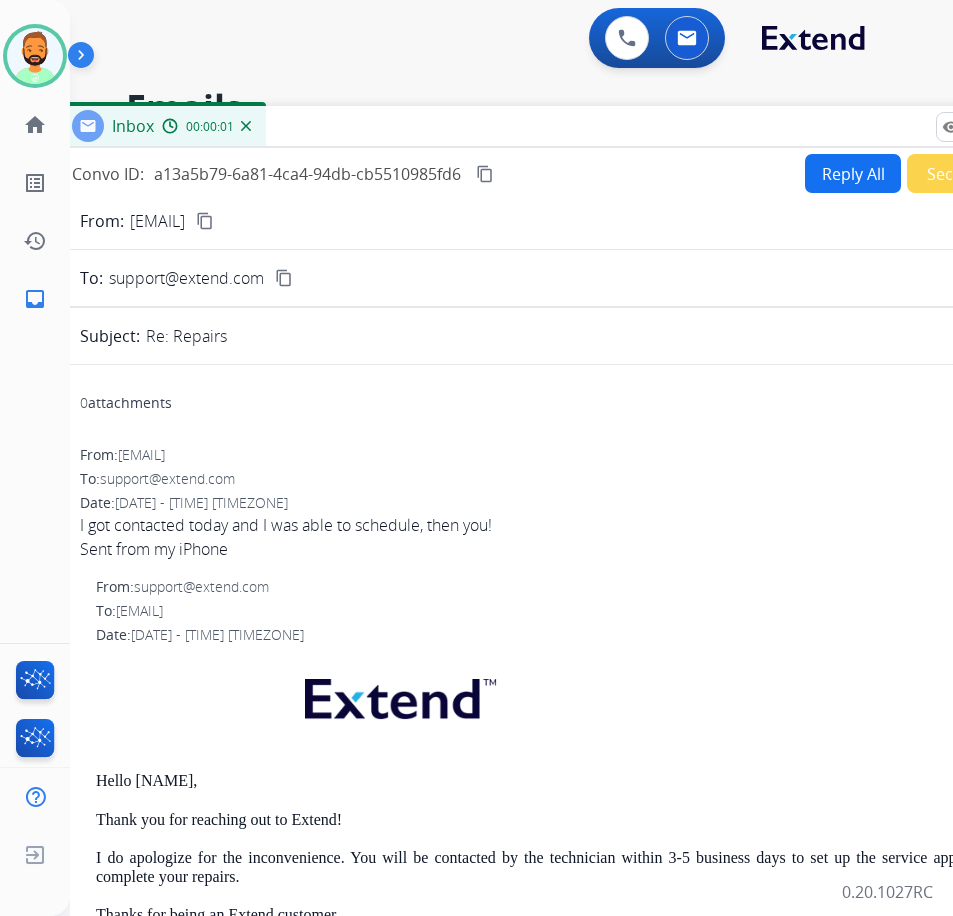 drag, startPoint x: 351, startPoint y: 135, endPoint x: 500, endPoint y: 119, distance: 149.8566 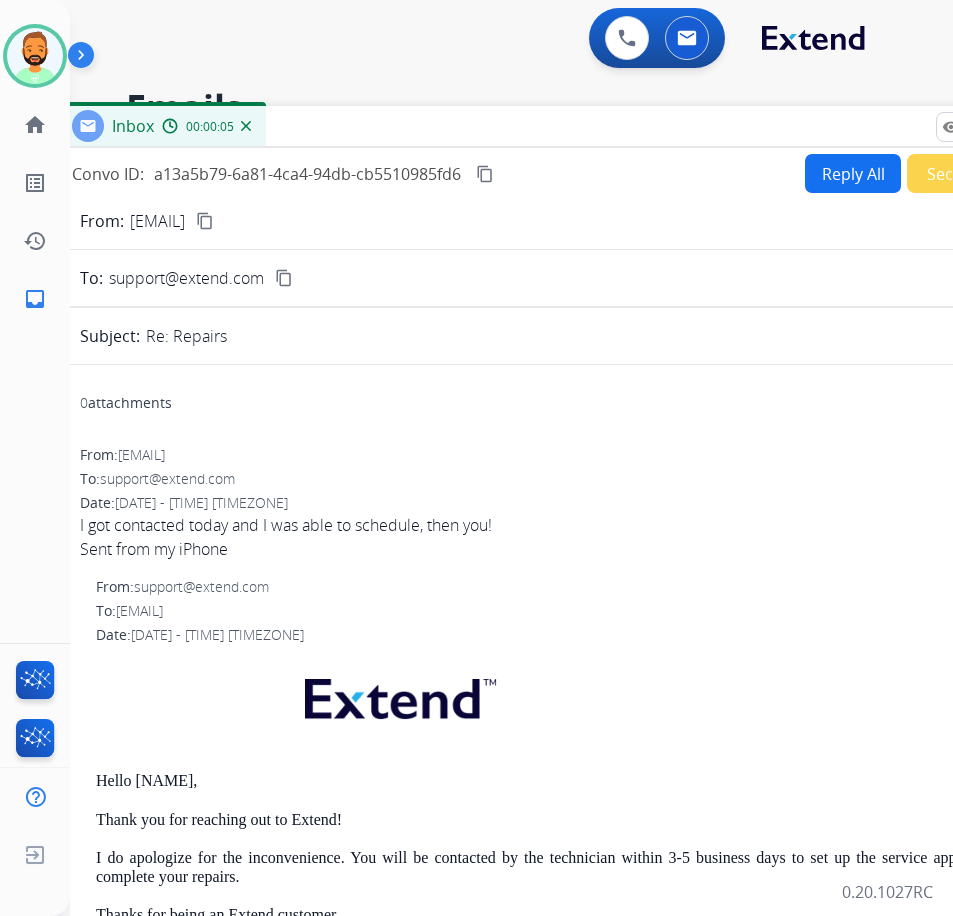 click on "Reply All" at bounding box center (853, 173) 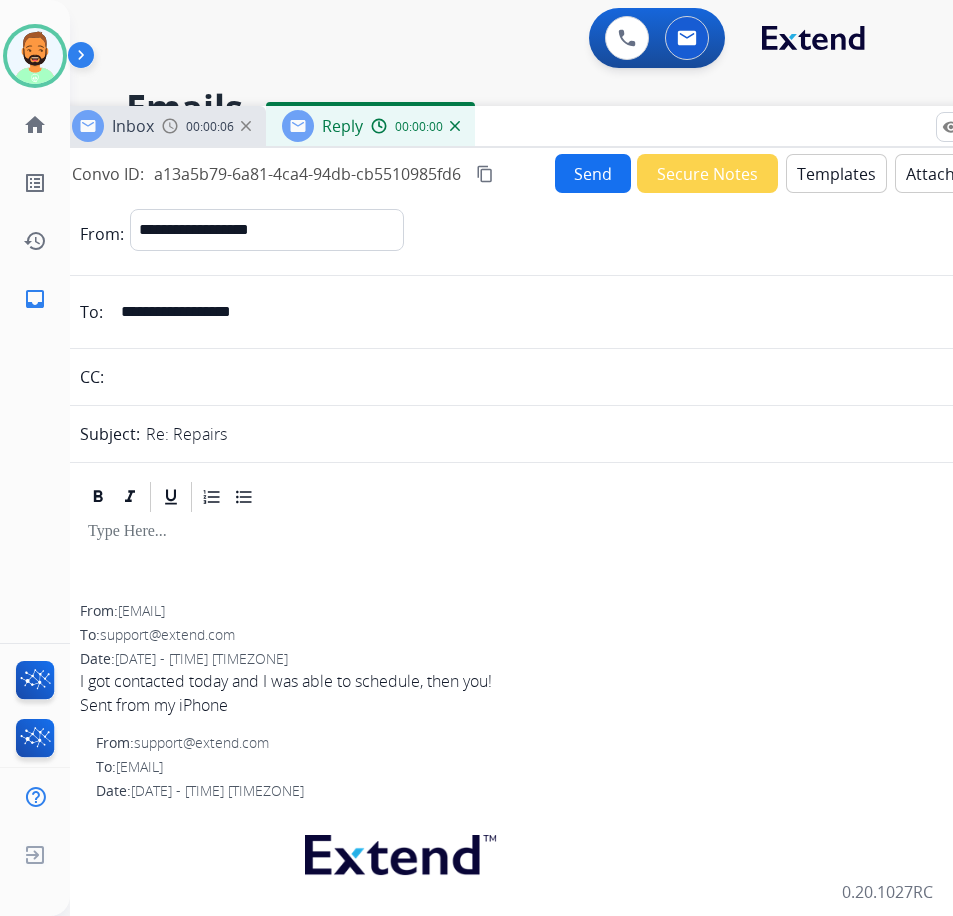 click at bounding box center [556, 560] 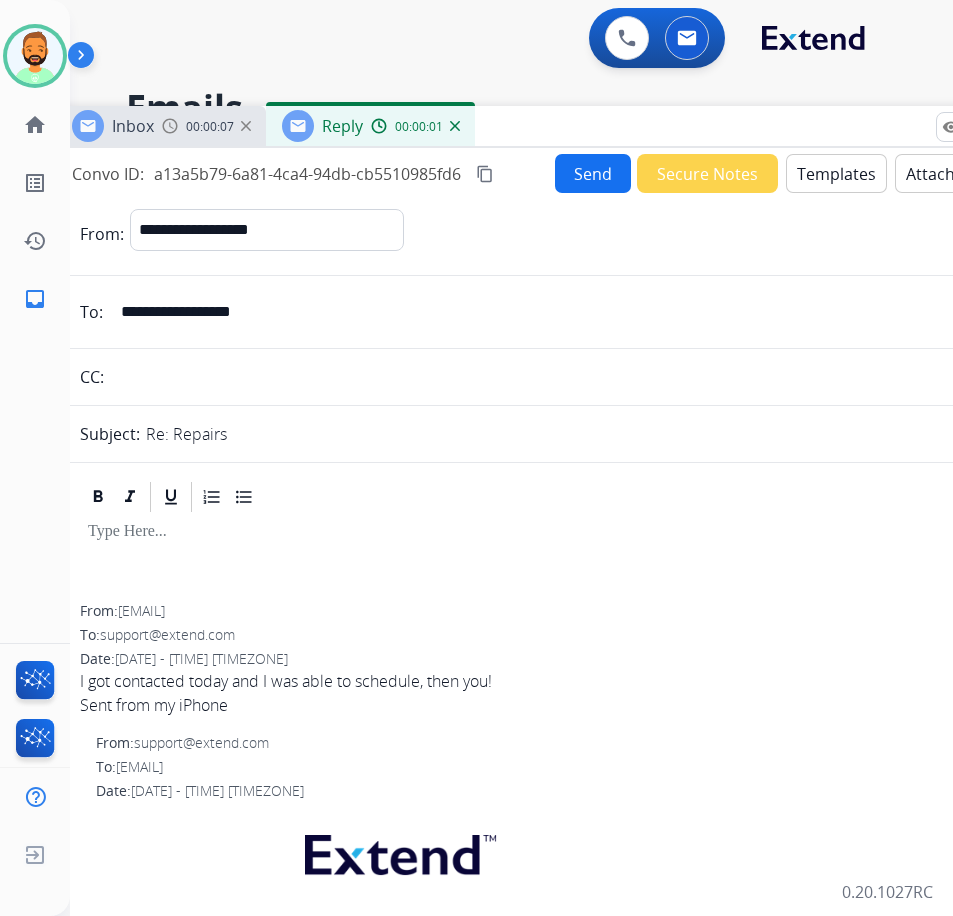 click on "Templates" at bounding box center (836, 173) 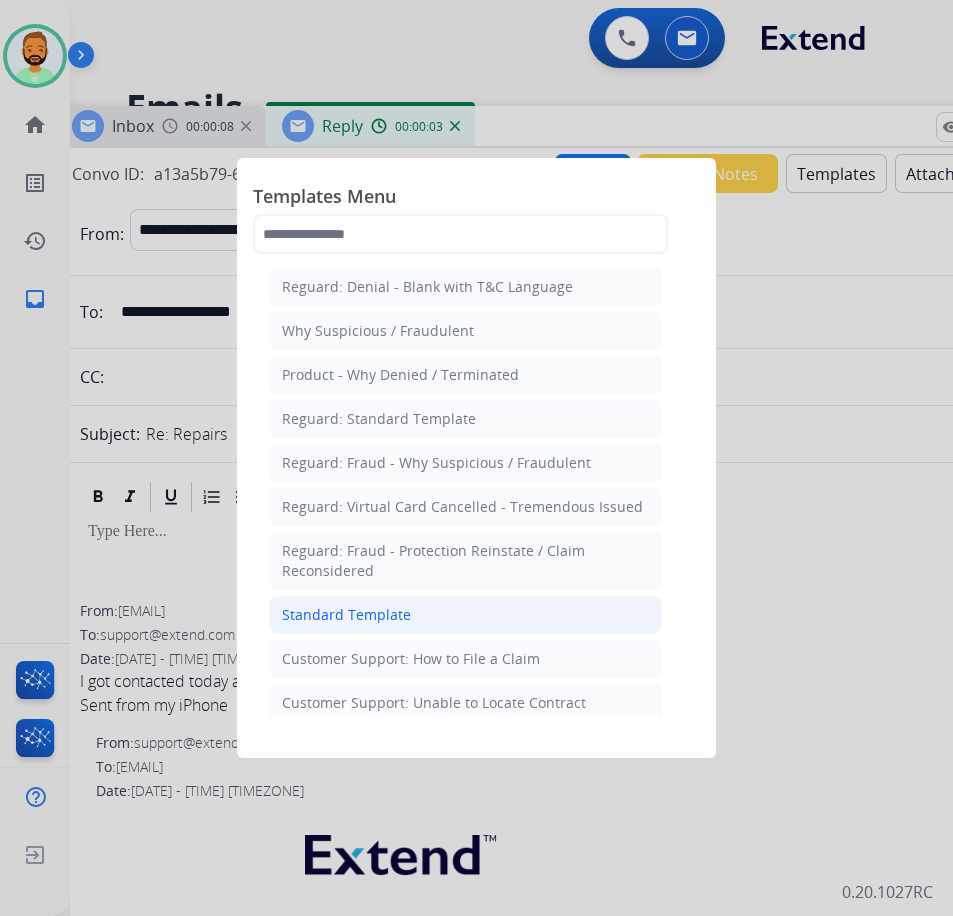 click on "Standard Template" 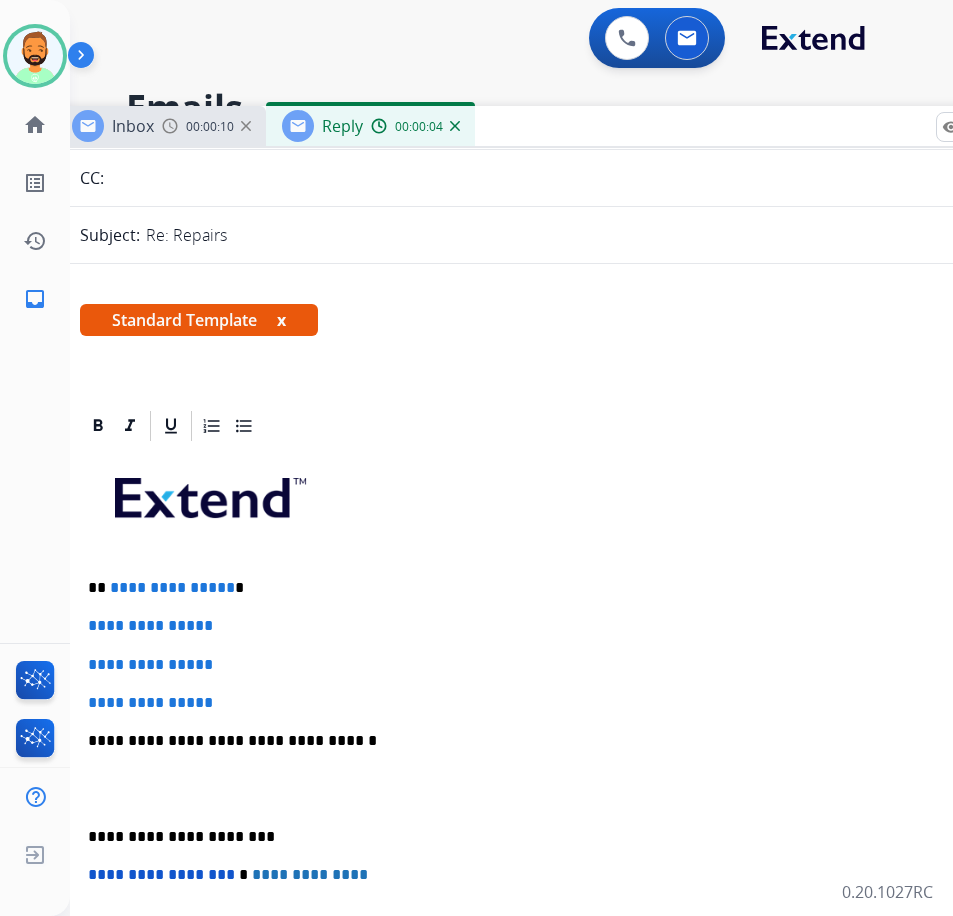 scroll, scrollTop: 200, scrollLeft: 0, axis: vertical 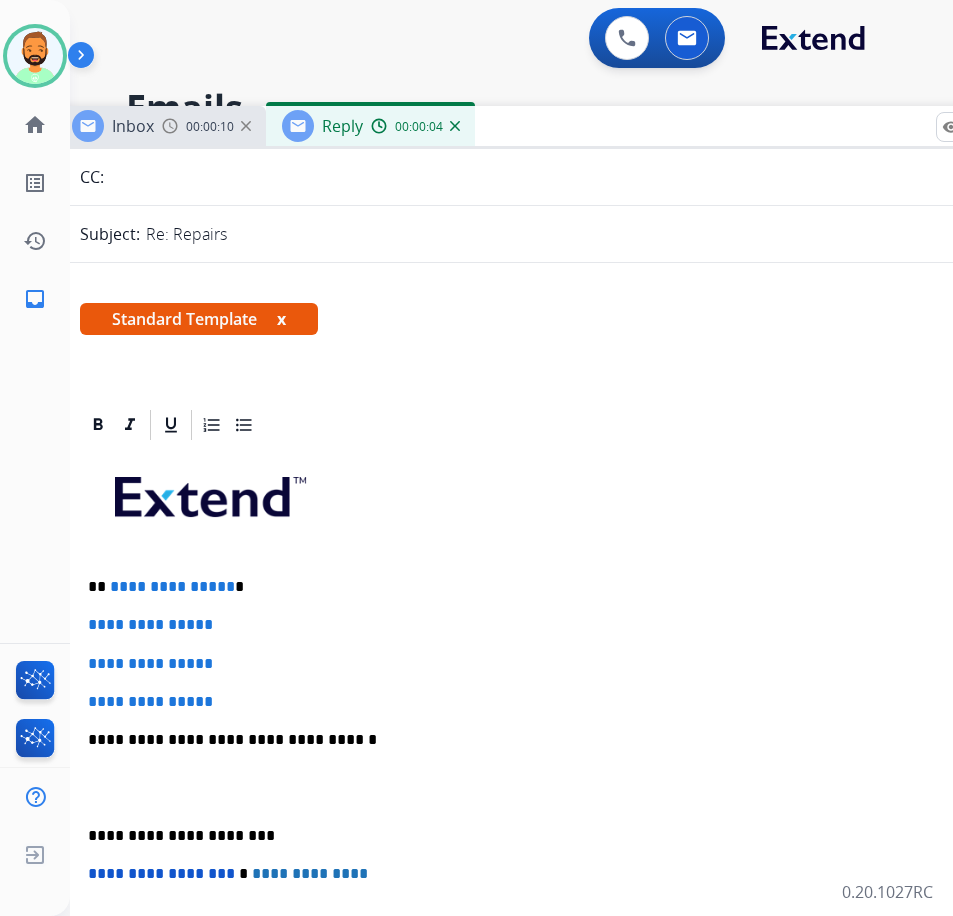 click on "**********" at bounding box center (548, 587) 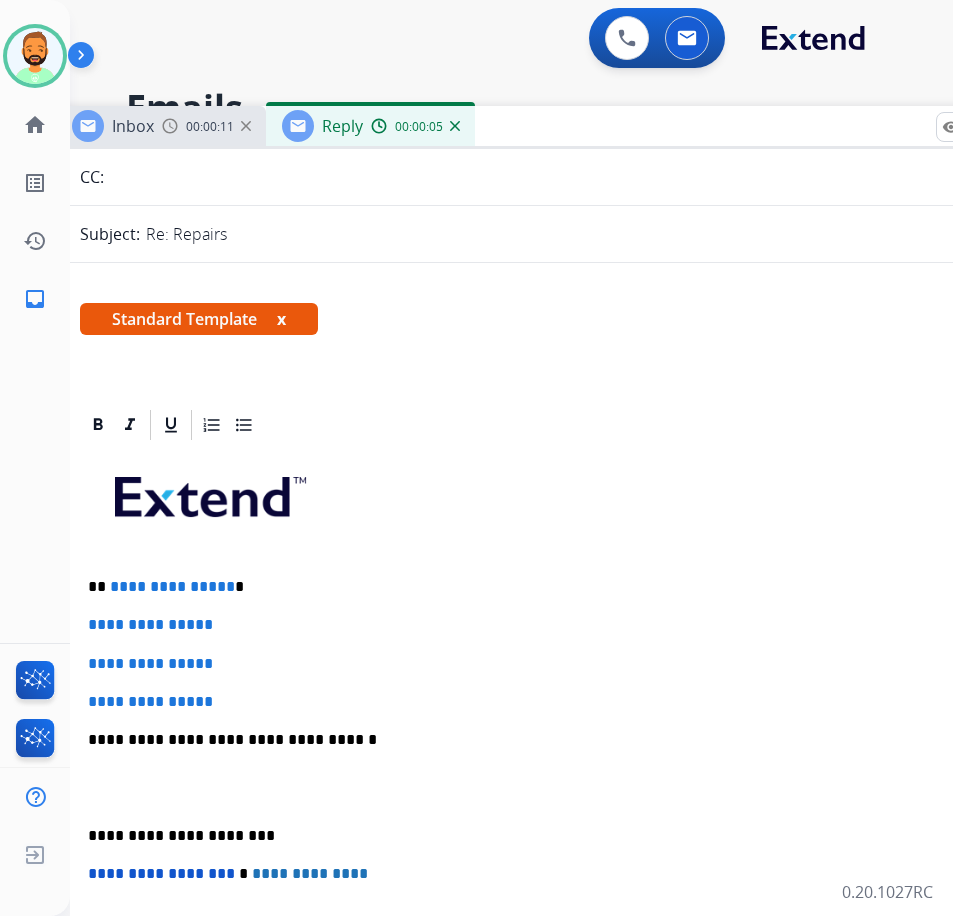 type 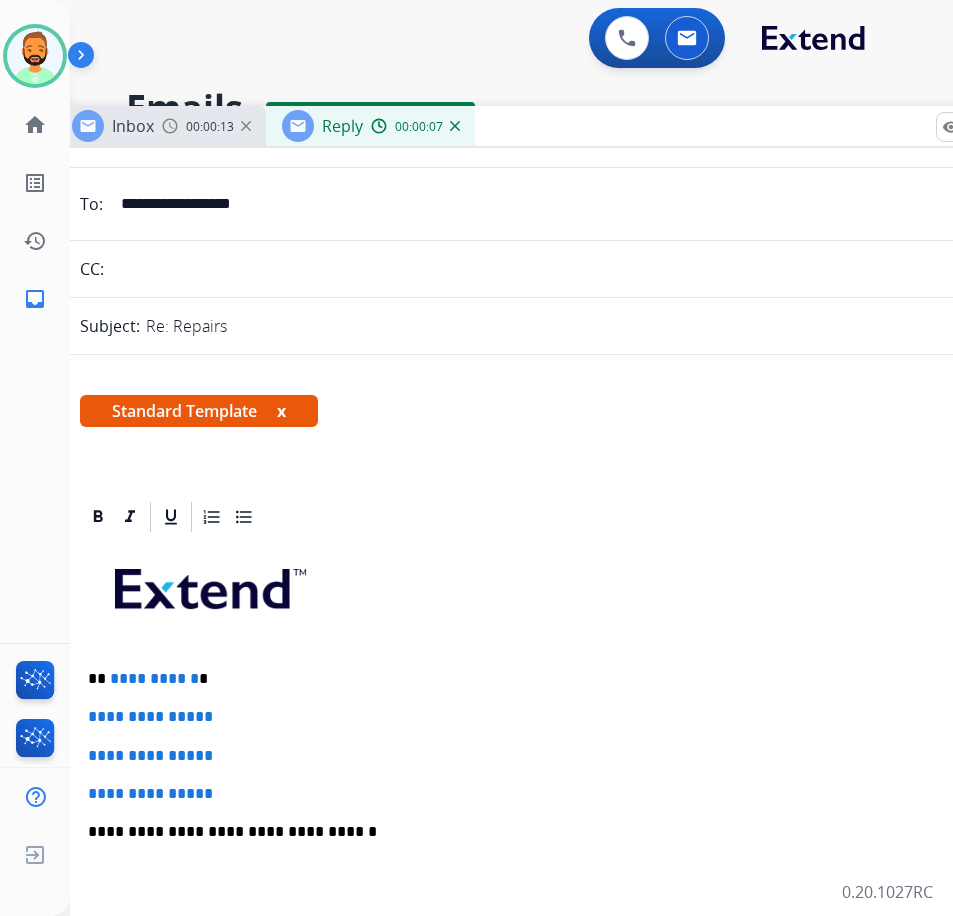 scroll, scrollTop: 0, scrollLeft: 0, axis: both 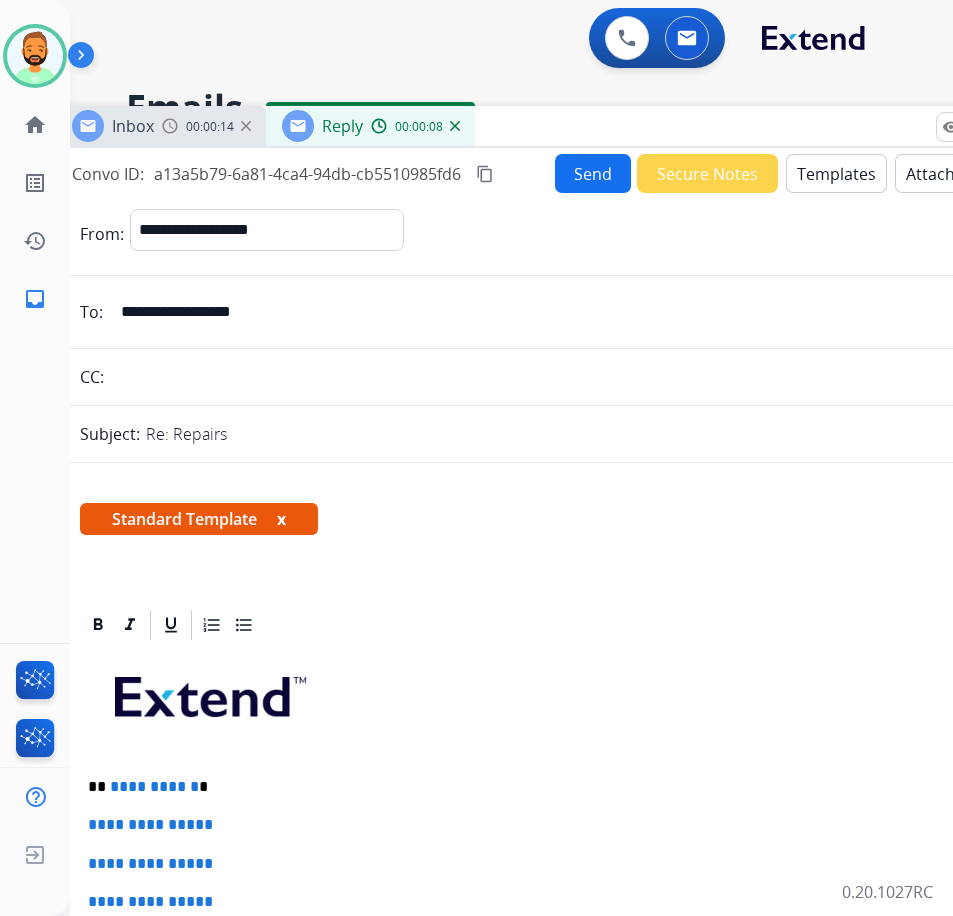 click on "Secure Notes" at bounding box center [707, 173] 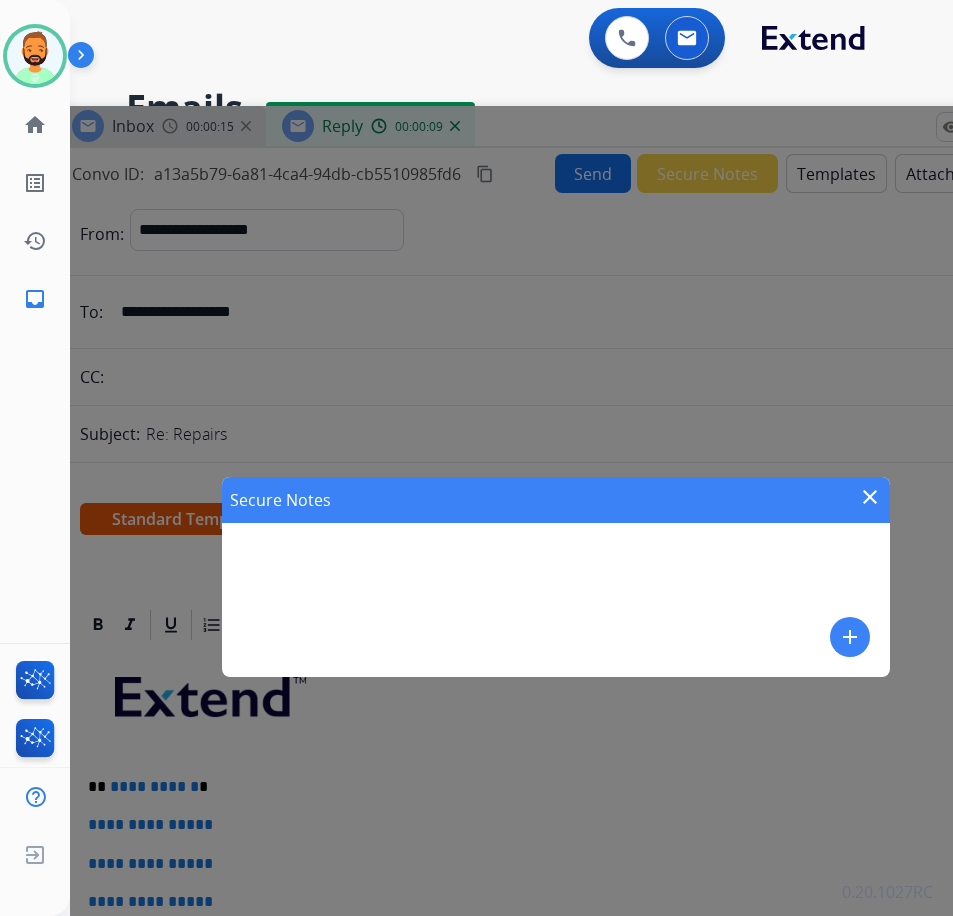 click on "add" at bounding box center (850, 637) 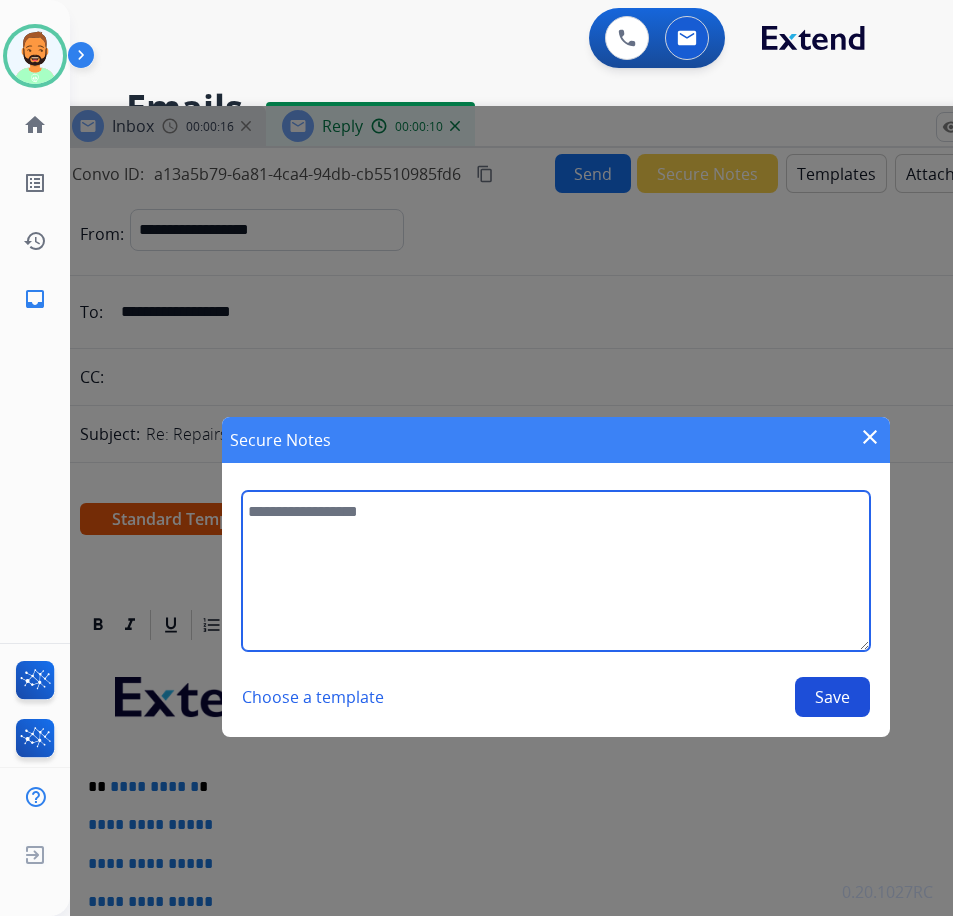 click at bounding box center [555, 571] 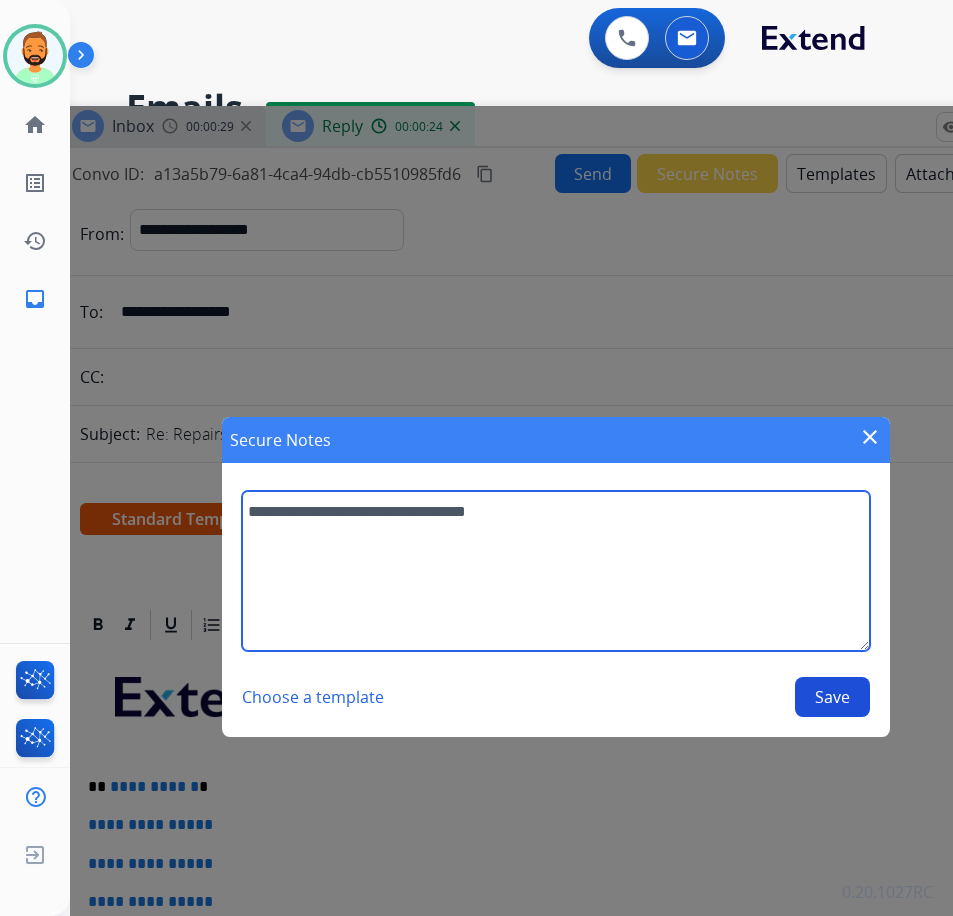type on "**********" 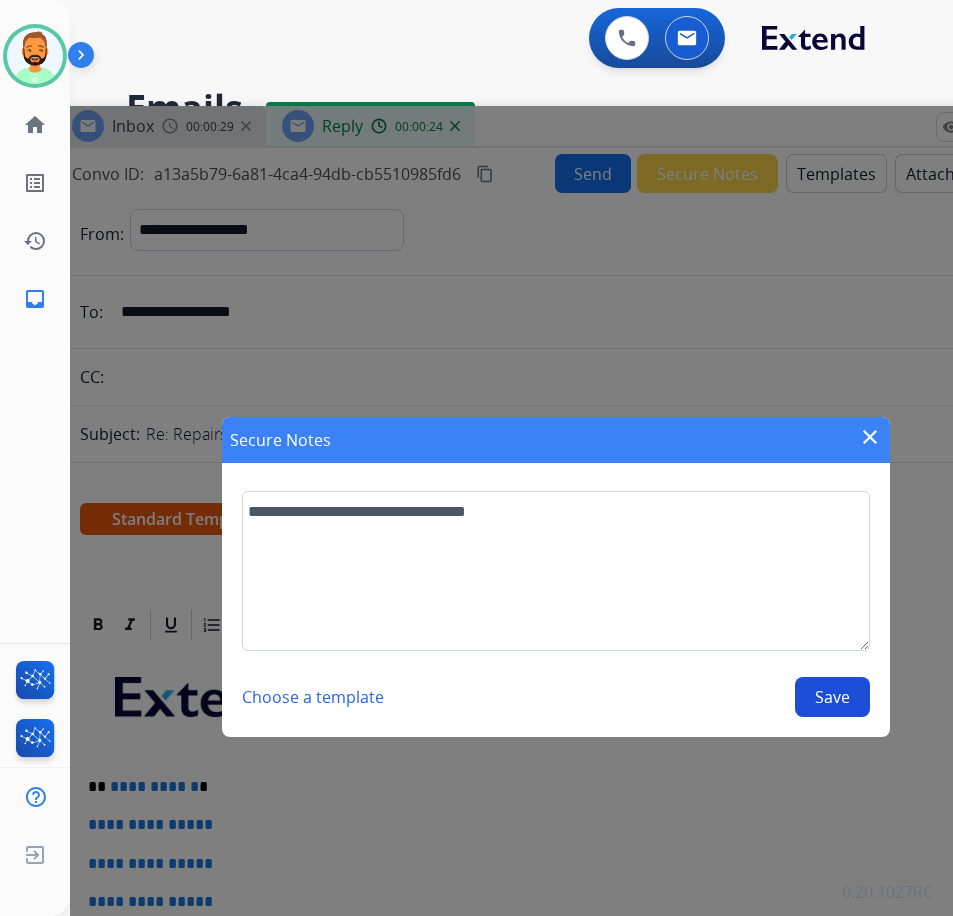 click on "Save" at bounding box center [832, 697] 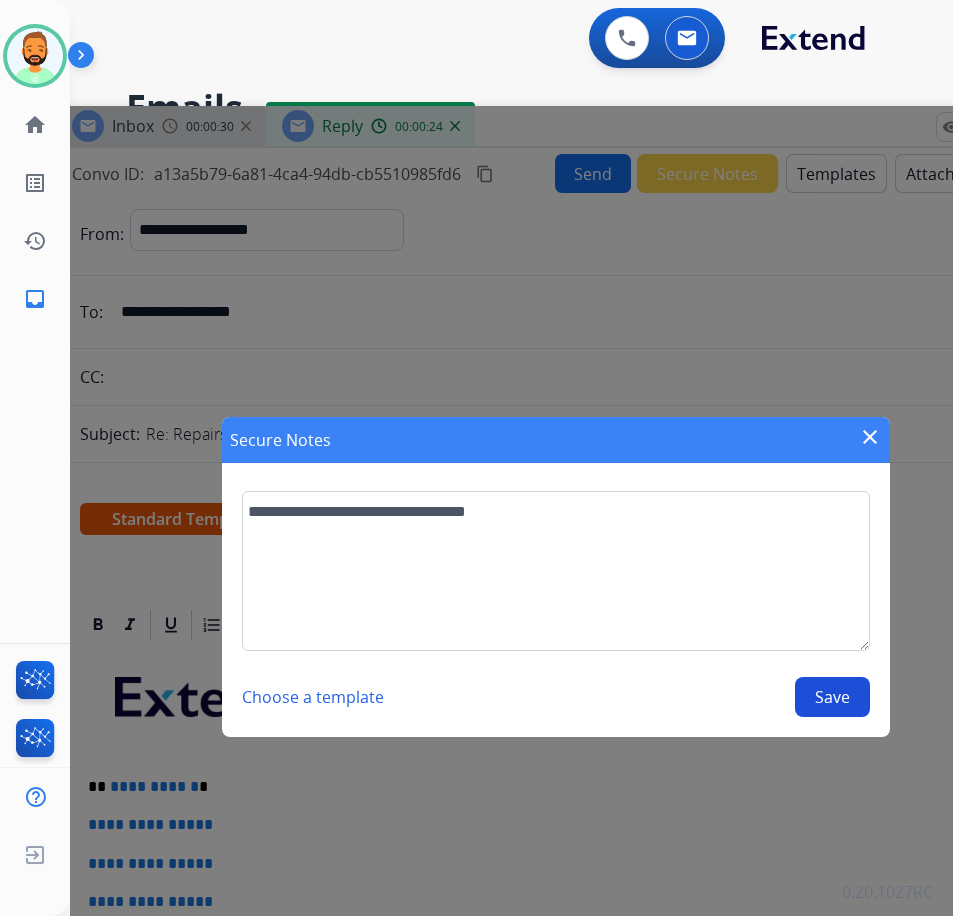 select on "**********" 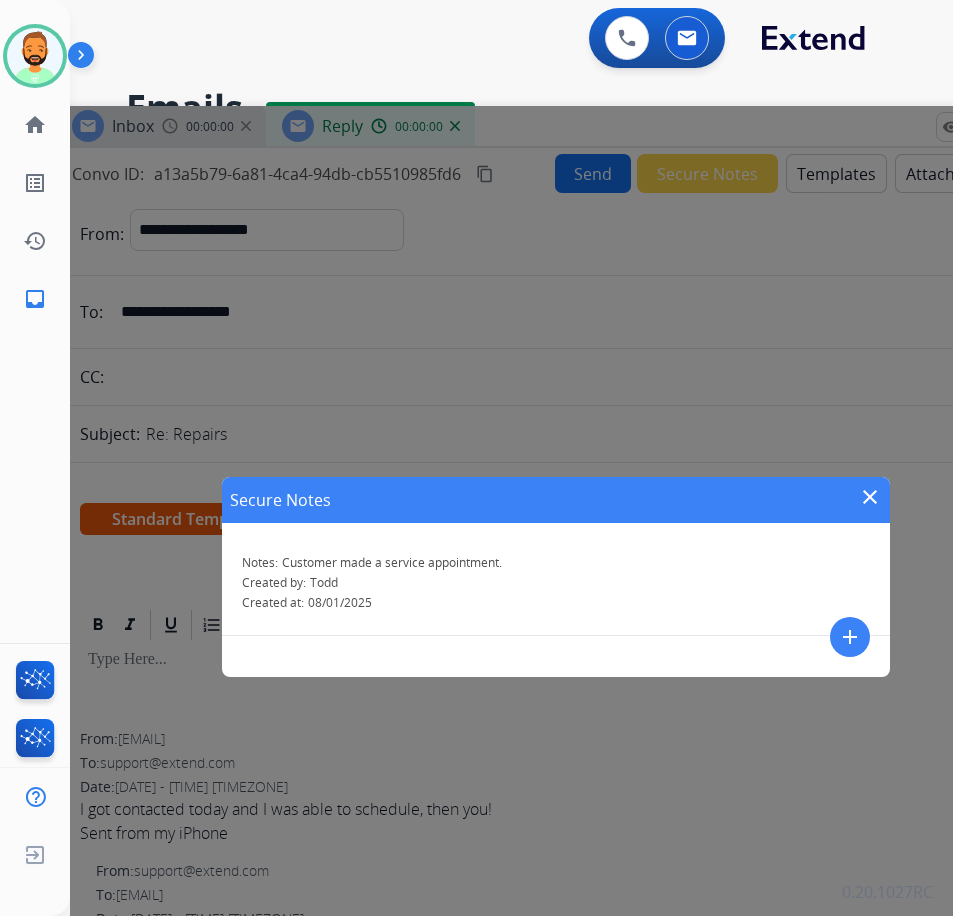 click on "close" at bounding box center [870, 497] 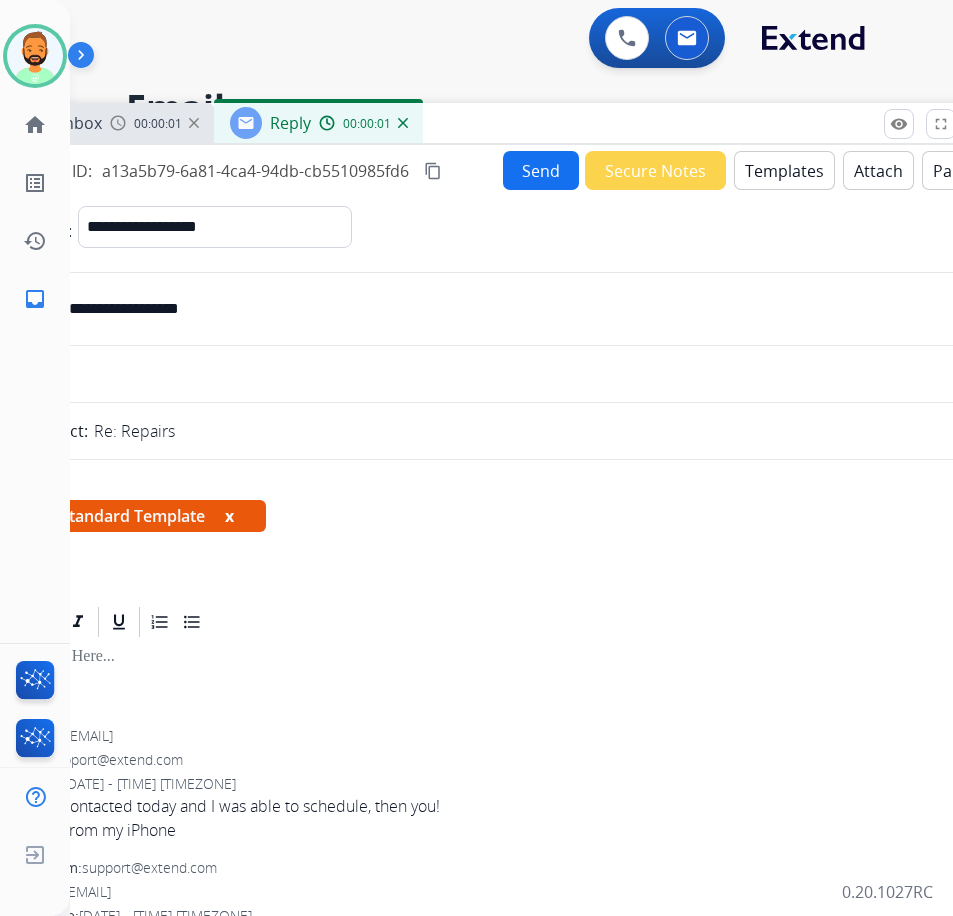 drag, startPoint x: 823, startPoint y: 134, endPoint x: 662, endPoint y: 130, distance: 161.04968 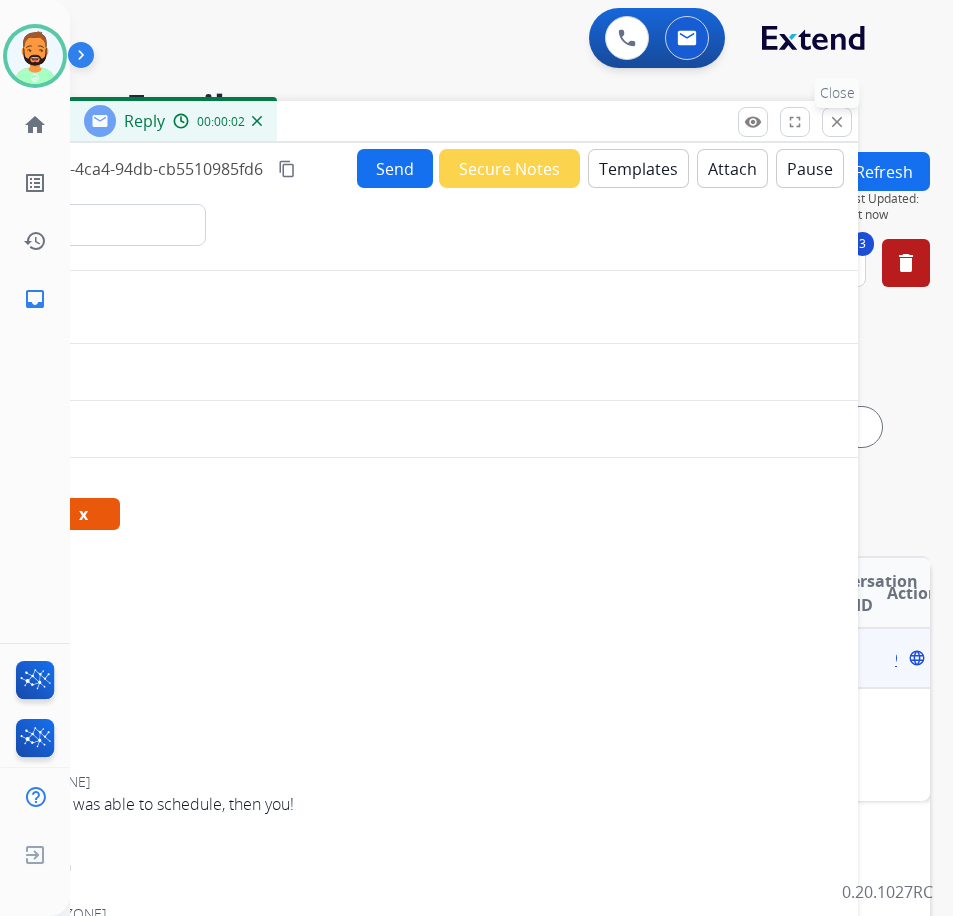 click on "close Close" at bounding box center (837, 122) 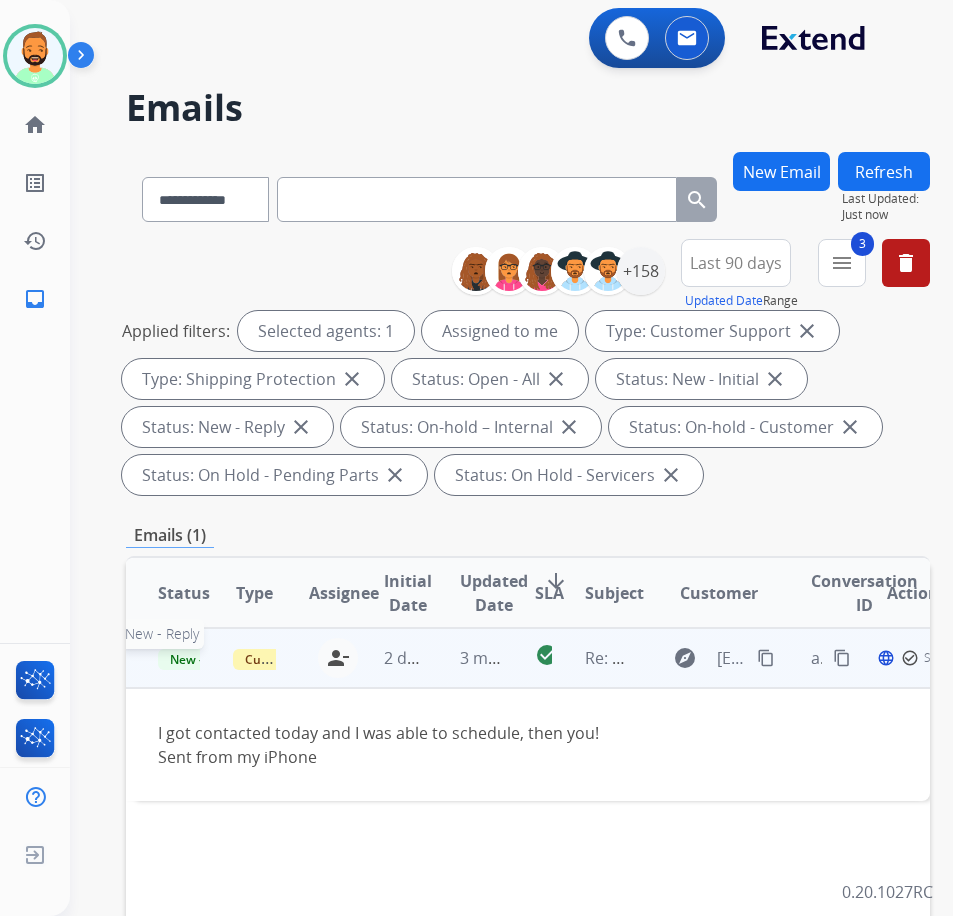 click on "New - Reply" at bounding box center [203, 659] 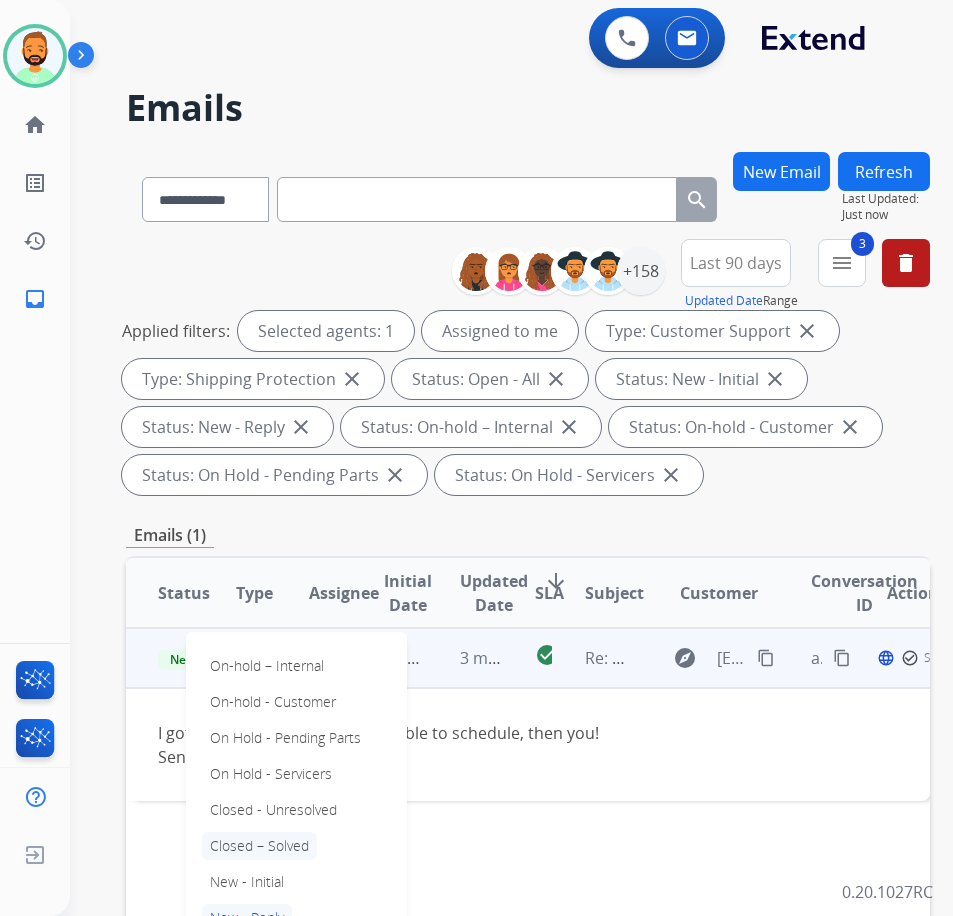 click on "Closed – Solved" at bounding box center (259, 846) 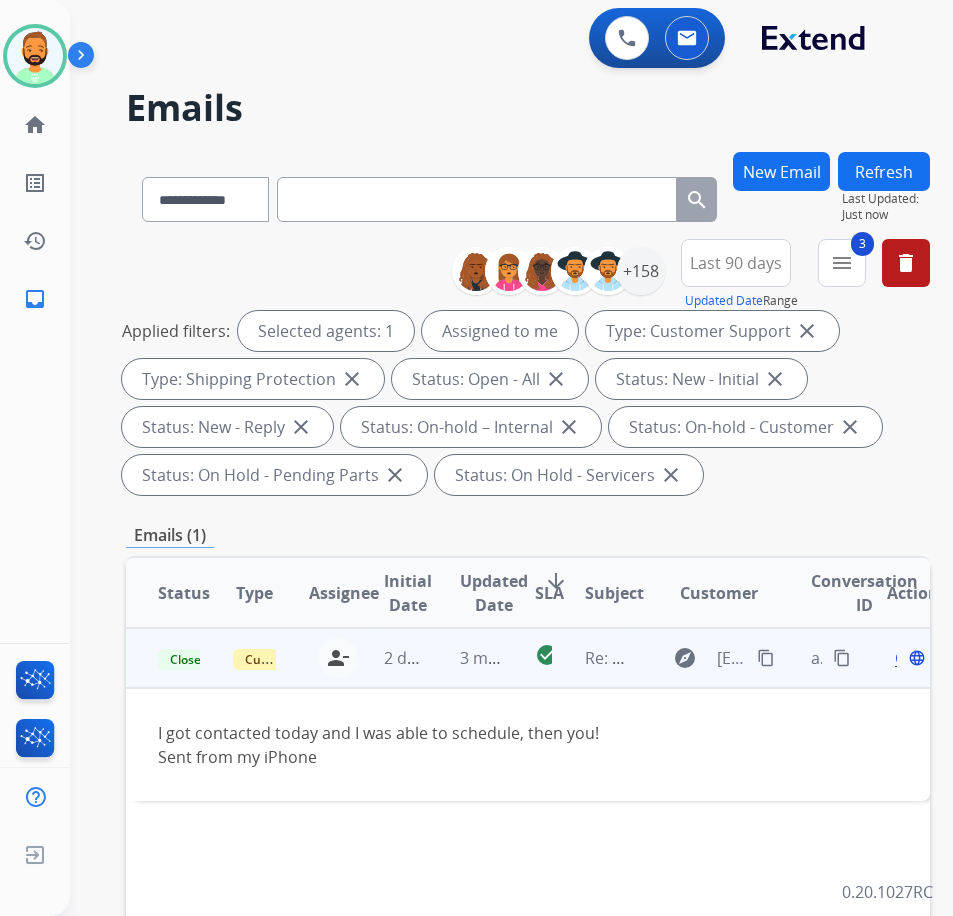 click on "Refresh" at bounding box center [884, 171] 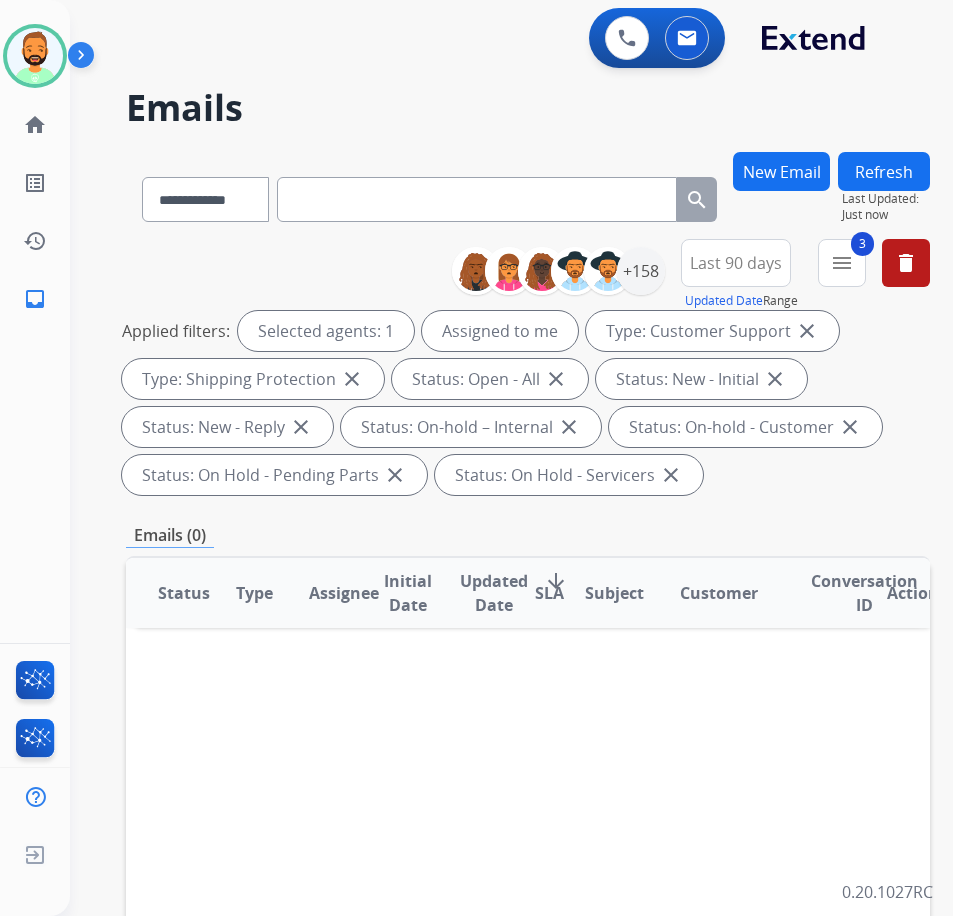 drag, startPoint x: 627, startPoint y: 192, endPoint x: 792, endPoint y: 167, distance: 166.8832 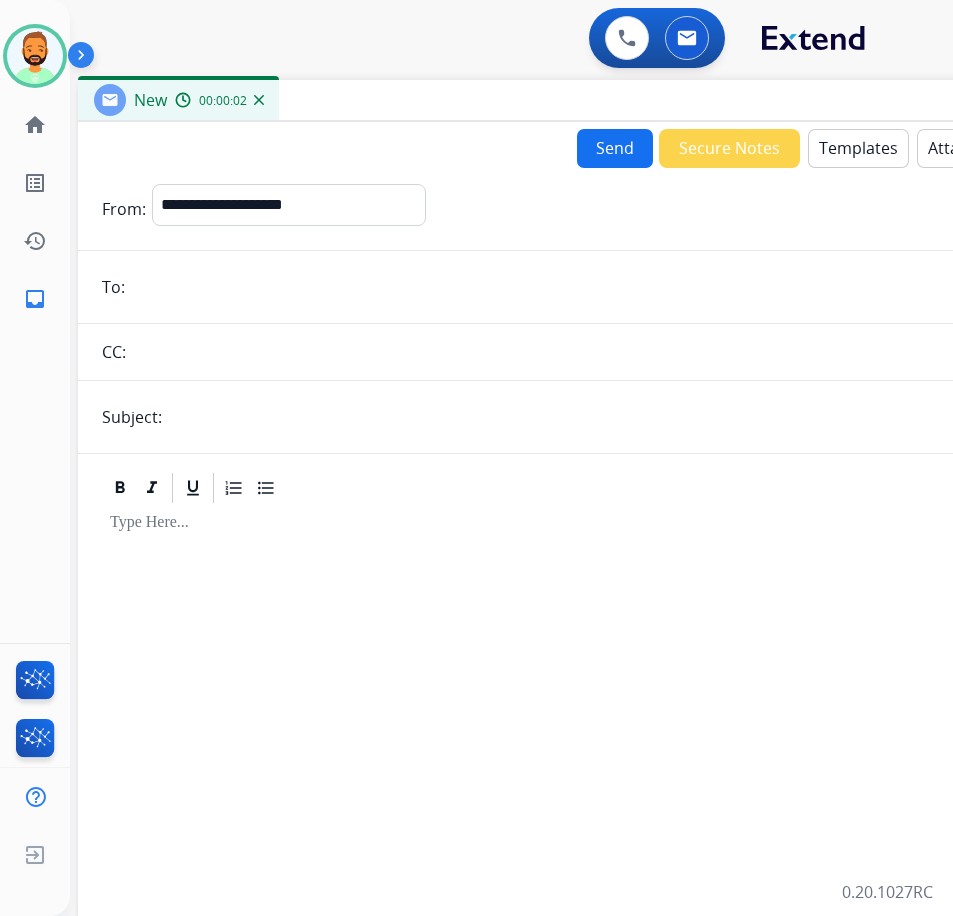 drag, startPoint x: 369, startPoint y: 139, endPoint x: 531, endPoint y: 112, distance: 164.23459 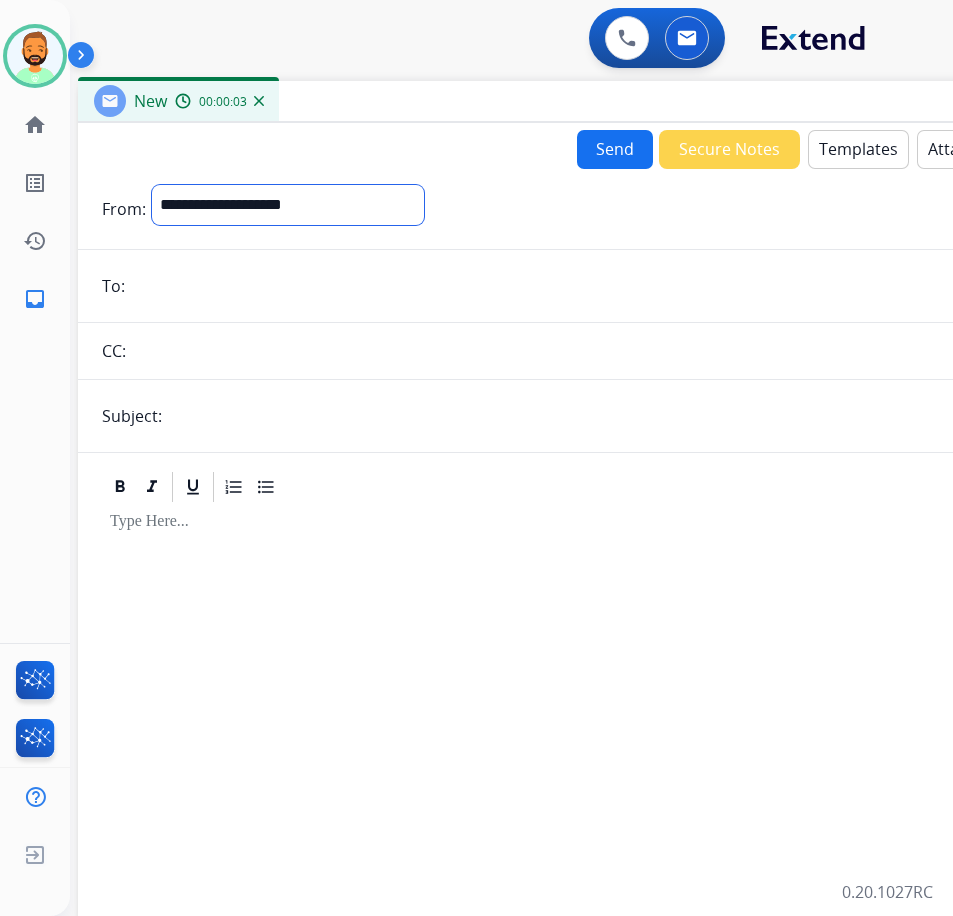 click on "**********" at bounding box center (288, 205) 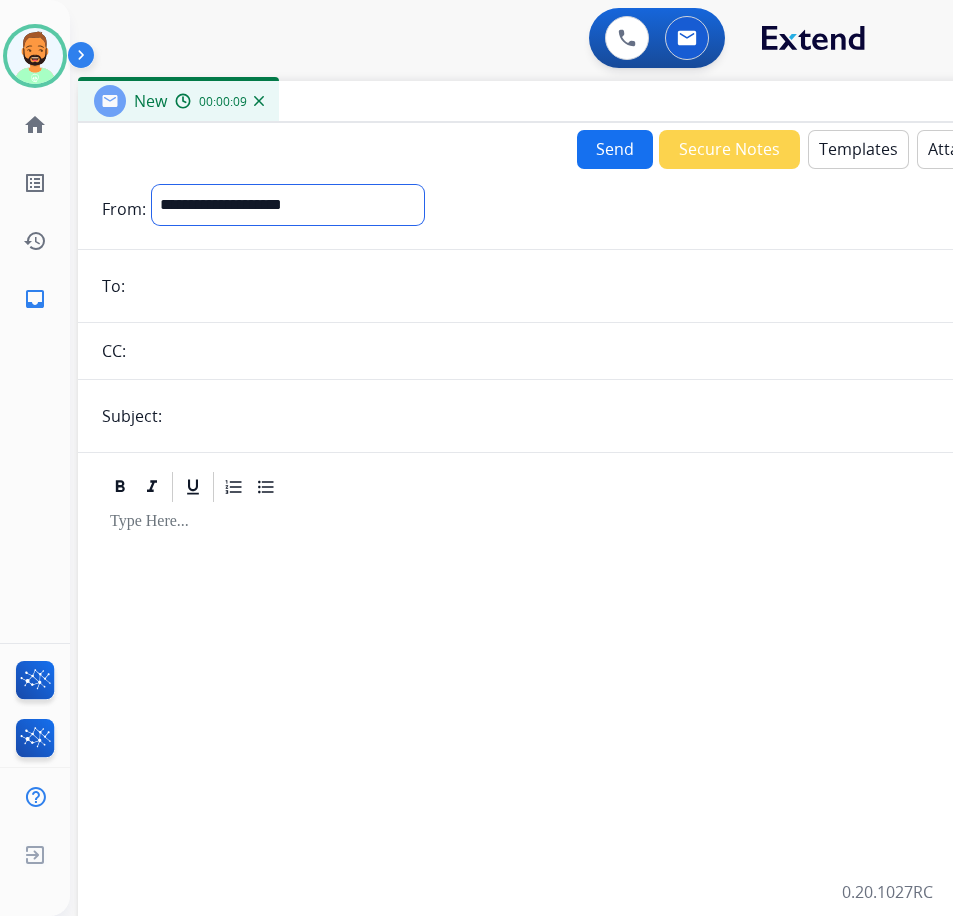 drag, startPoint x: 222, startPoint y: 274, endPoint x: 262, endPoint y: 210, distance: 75.47185 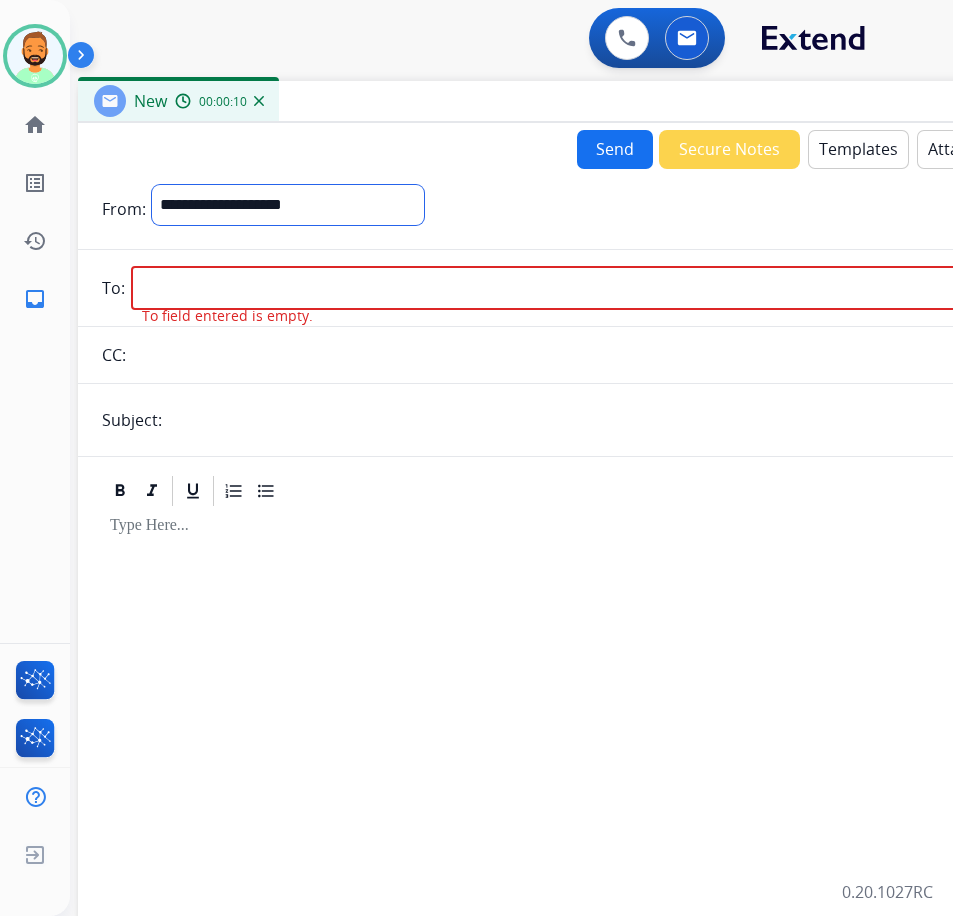select on "**********" 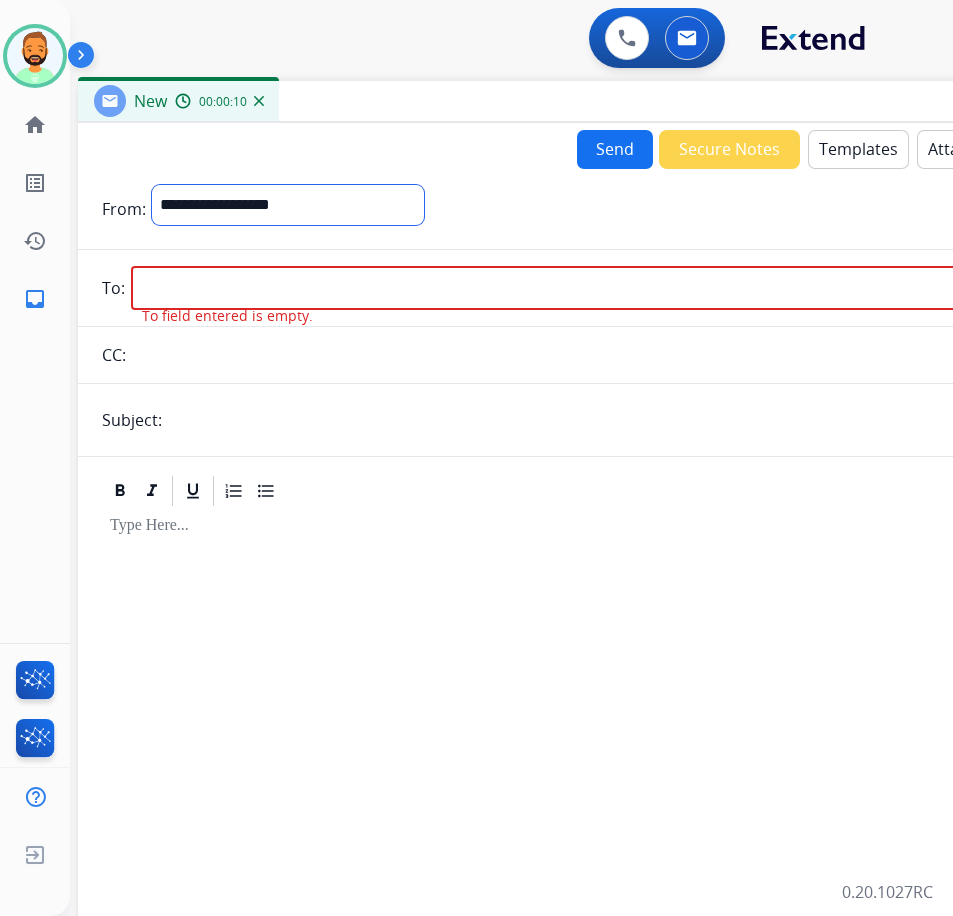 click on "**********" at bounding box center (288, 205) 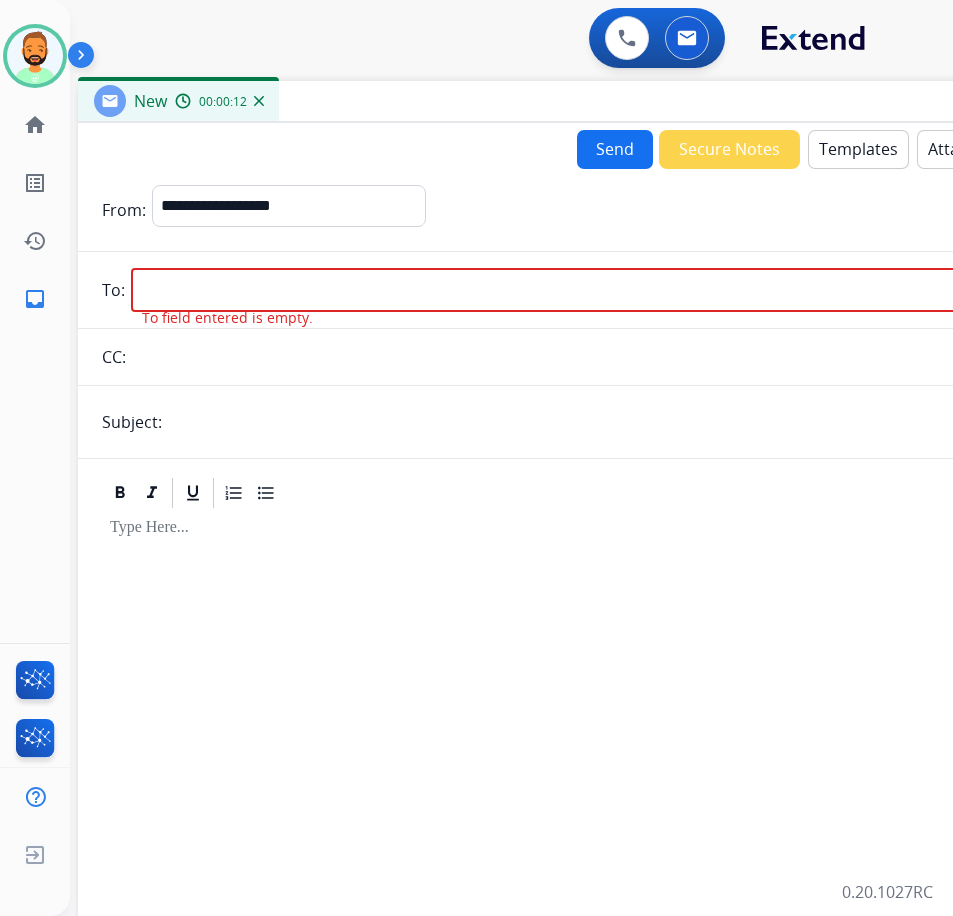paste on "**********" 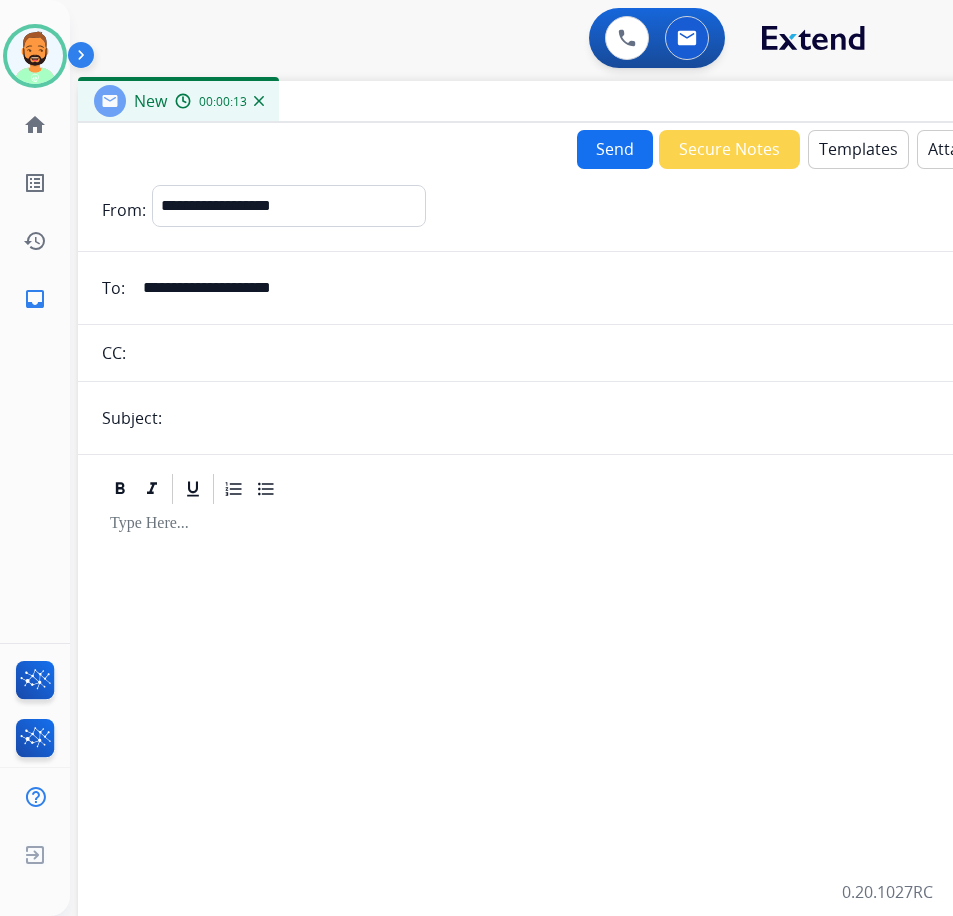 type on "**********" 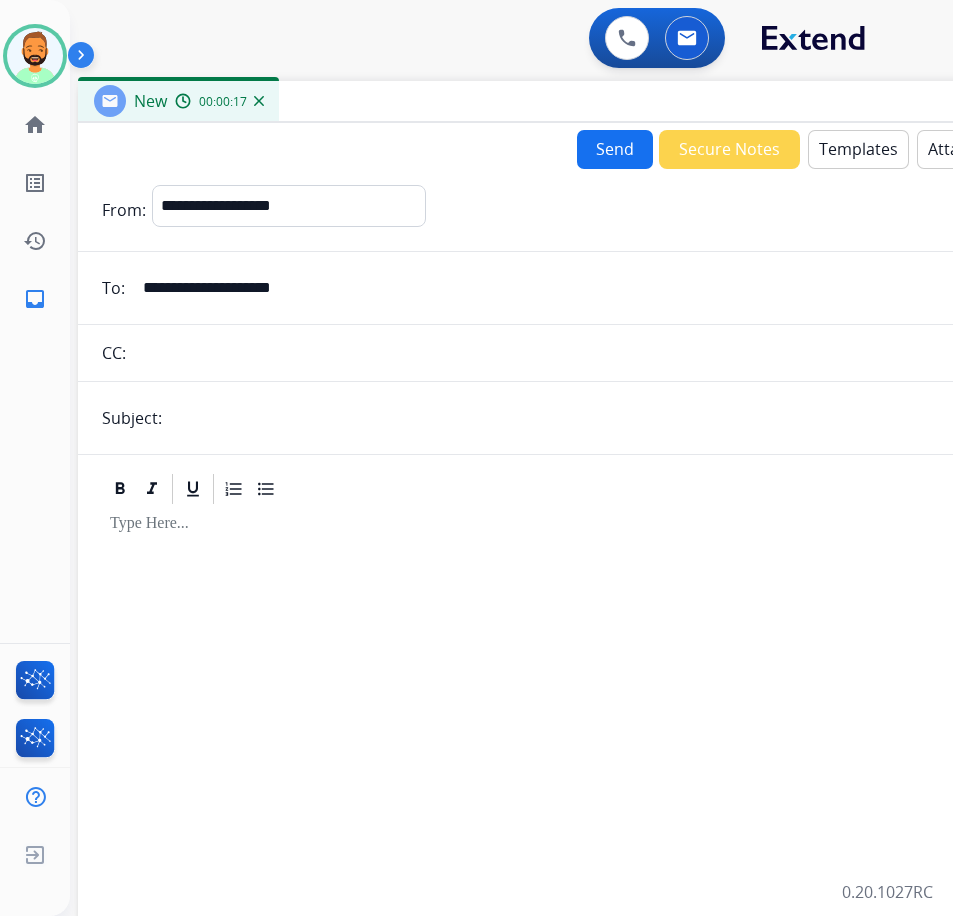 type on "**********" 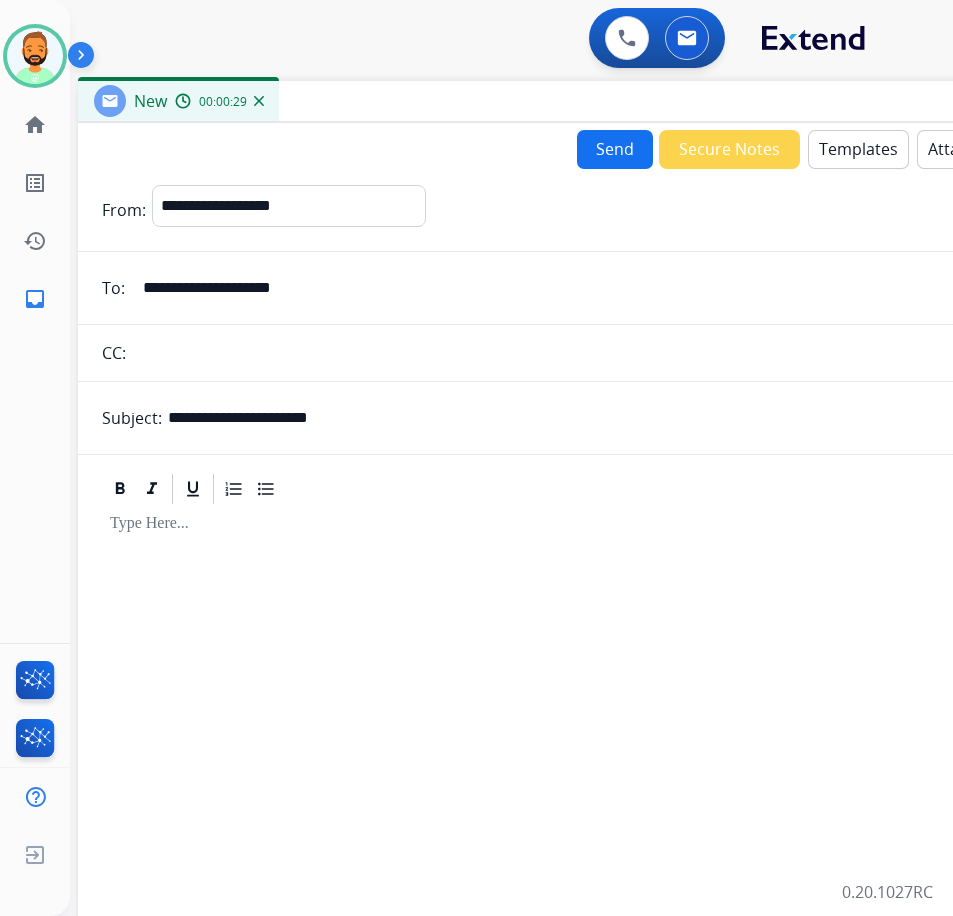 click at bounding box center [578, 524] 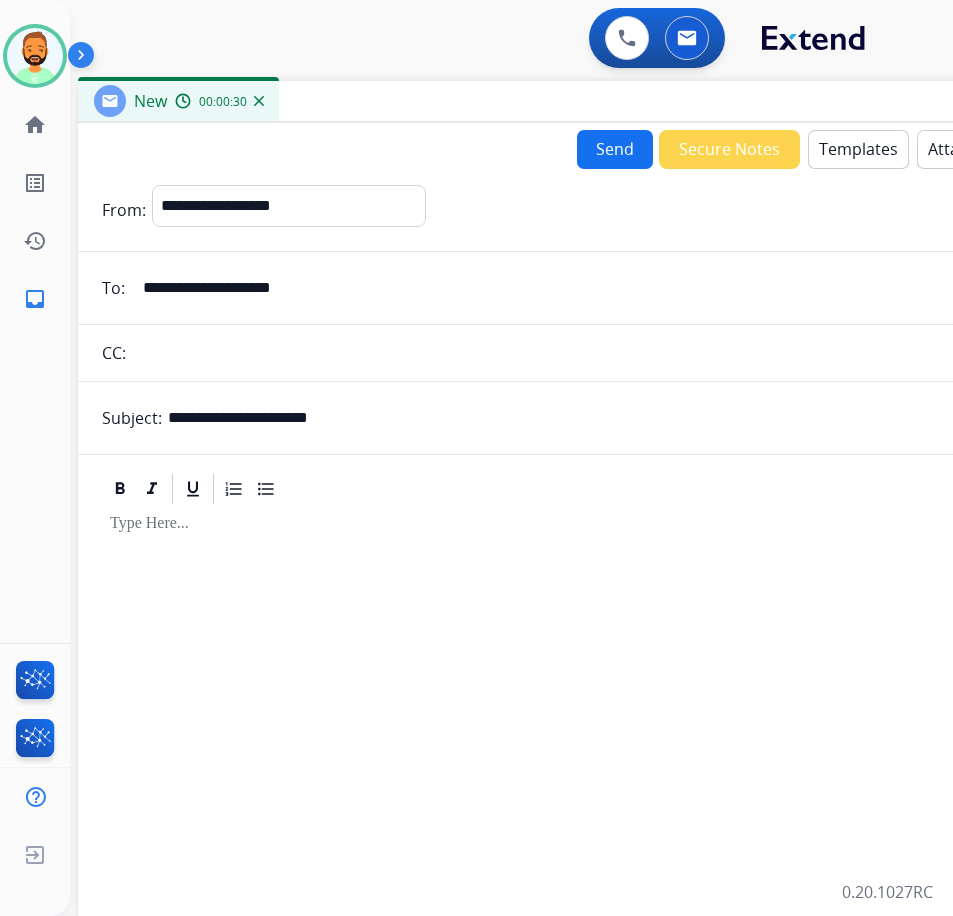 click on "Templates" at bounding box center (858, 149) 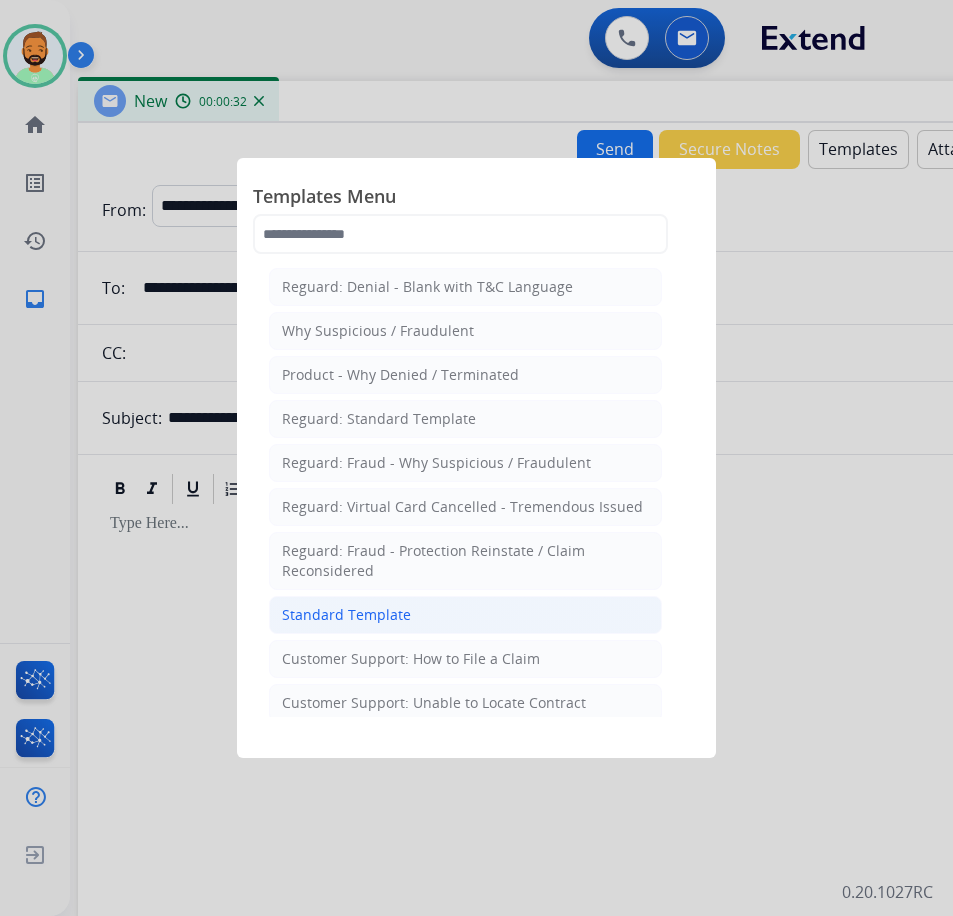 click on "Standard Template" 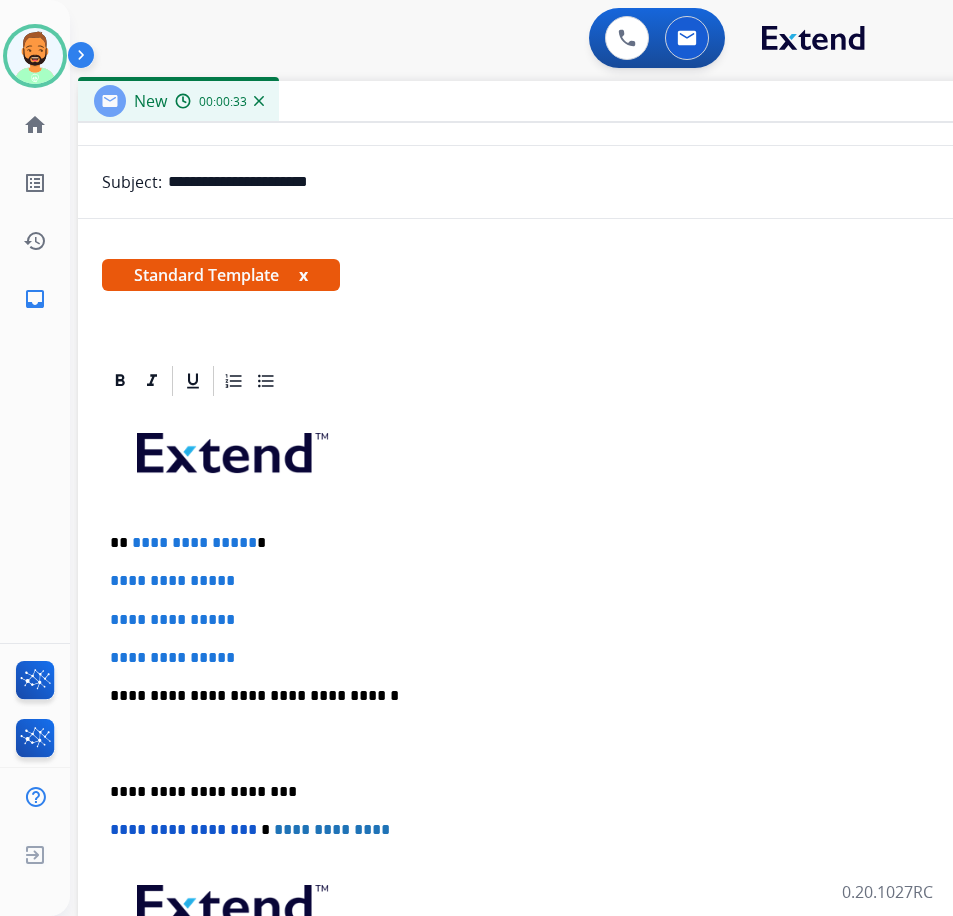 scroll, scrollTop: 300, scrollLeft: 0, axis: vertical 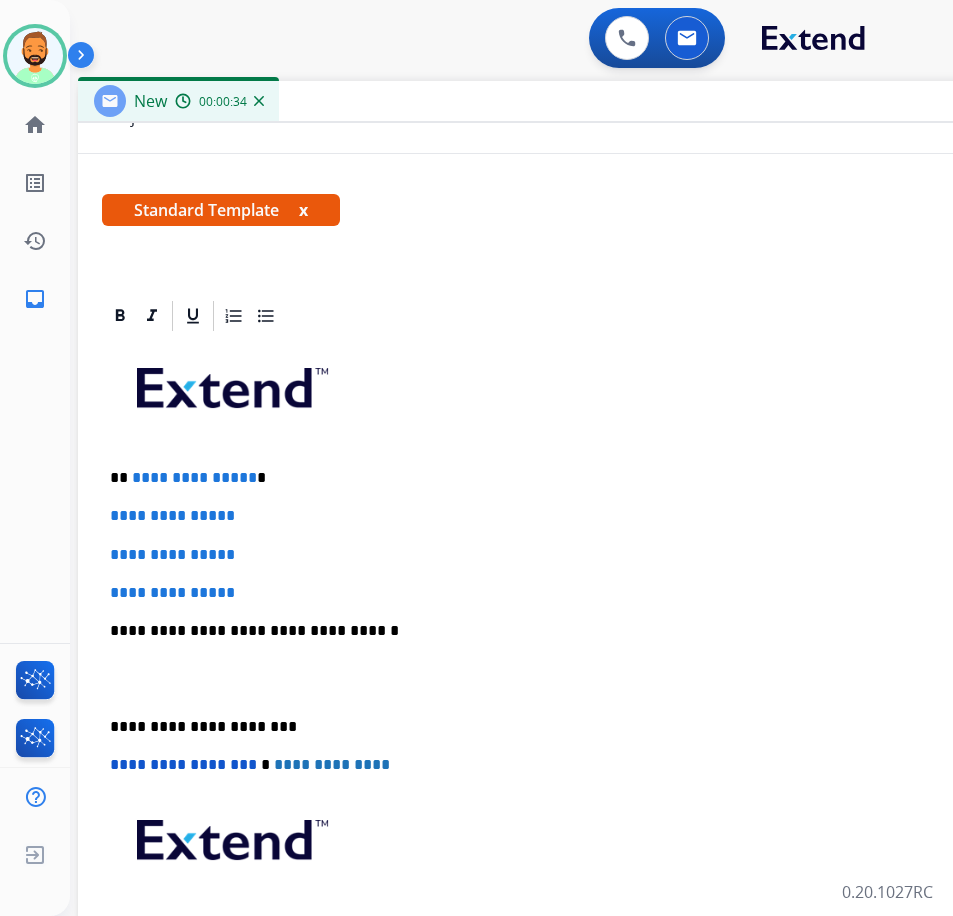 click on "**********" at bounding box center (570, 478) 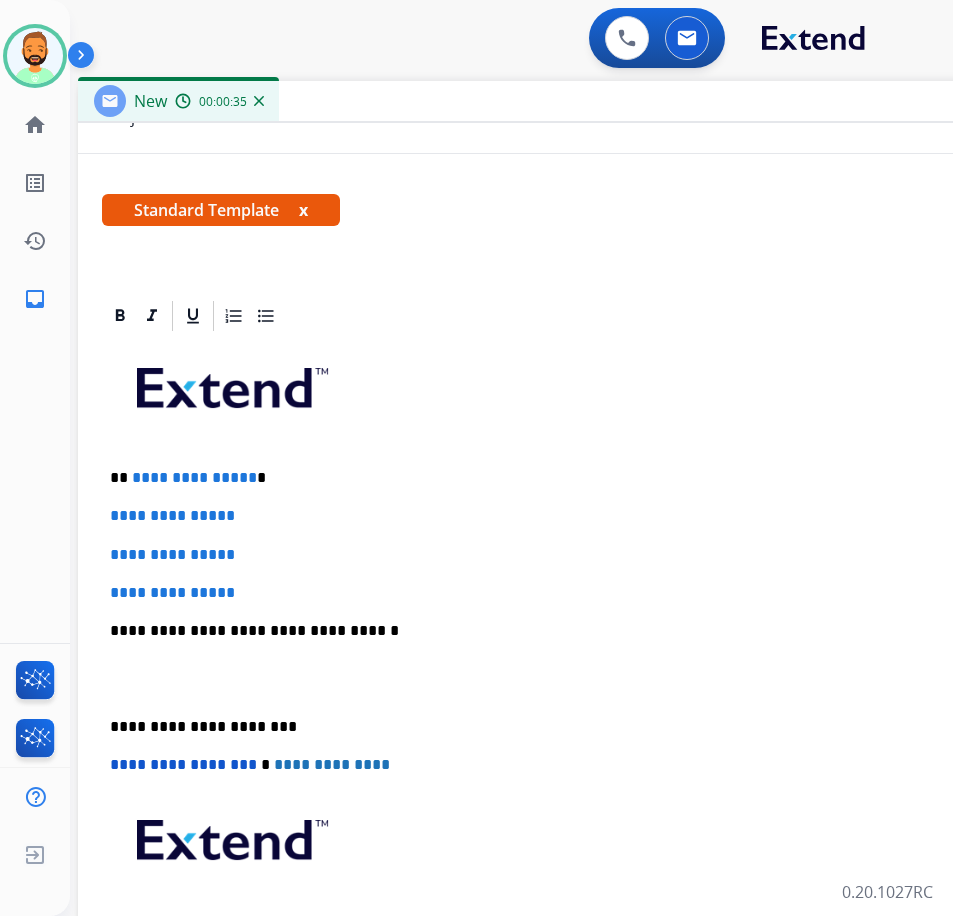 type 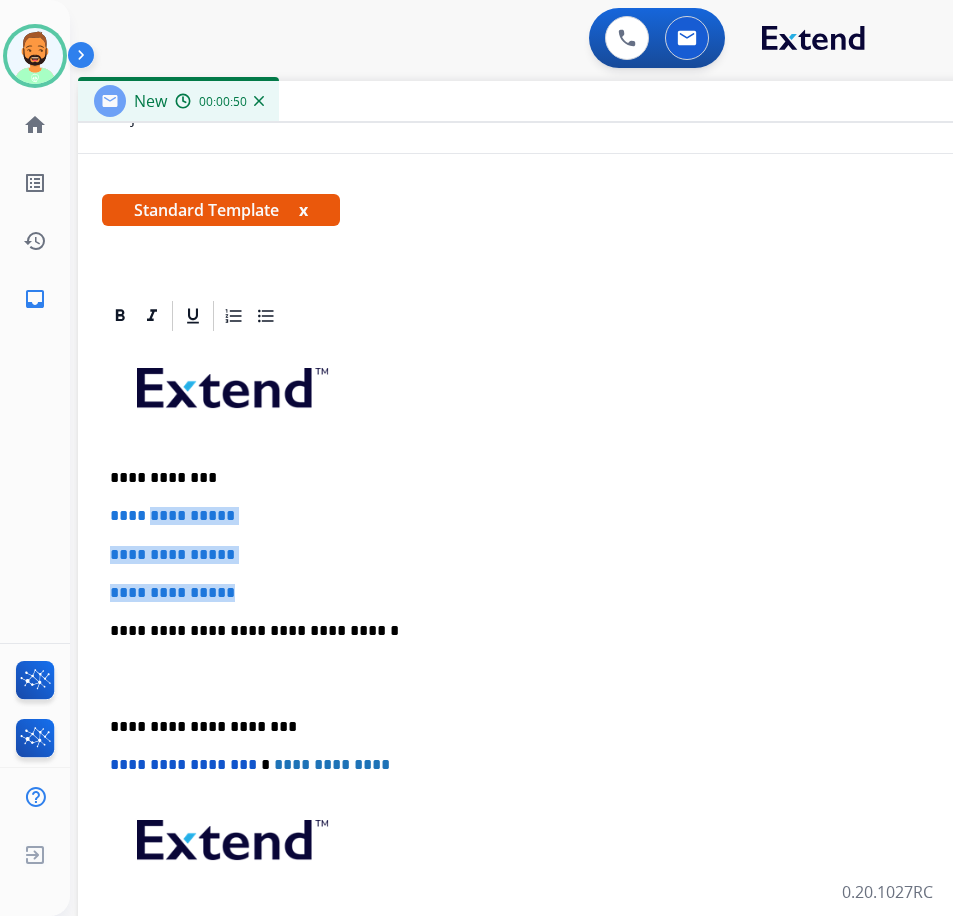 drag, startPoint x: 280, startPoint y: 576, endPoint x: 159, endPoint y: 521, distance: 132.91351 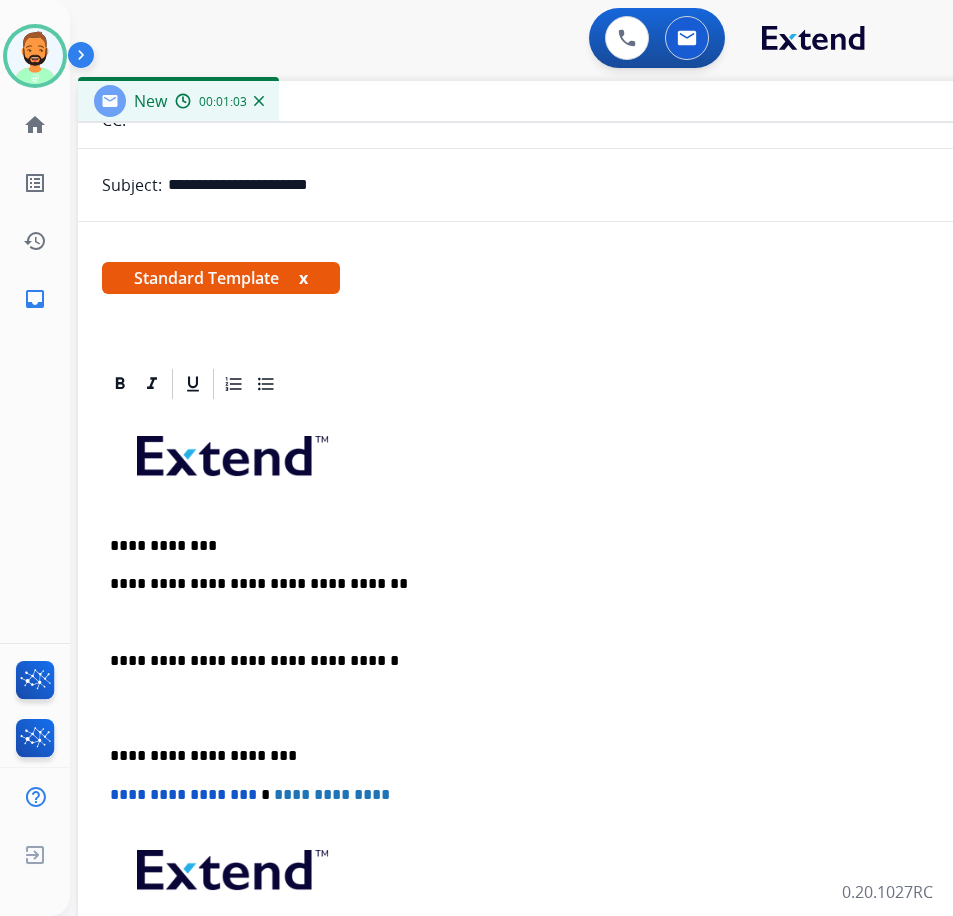 scroll, scrollTop: 271, scrollLeft: 0, axis: vertical 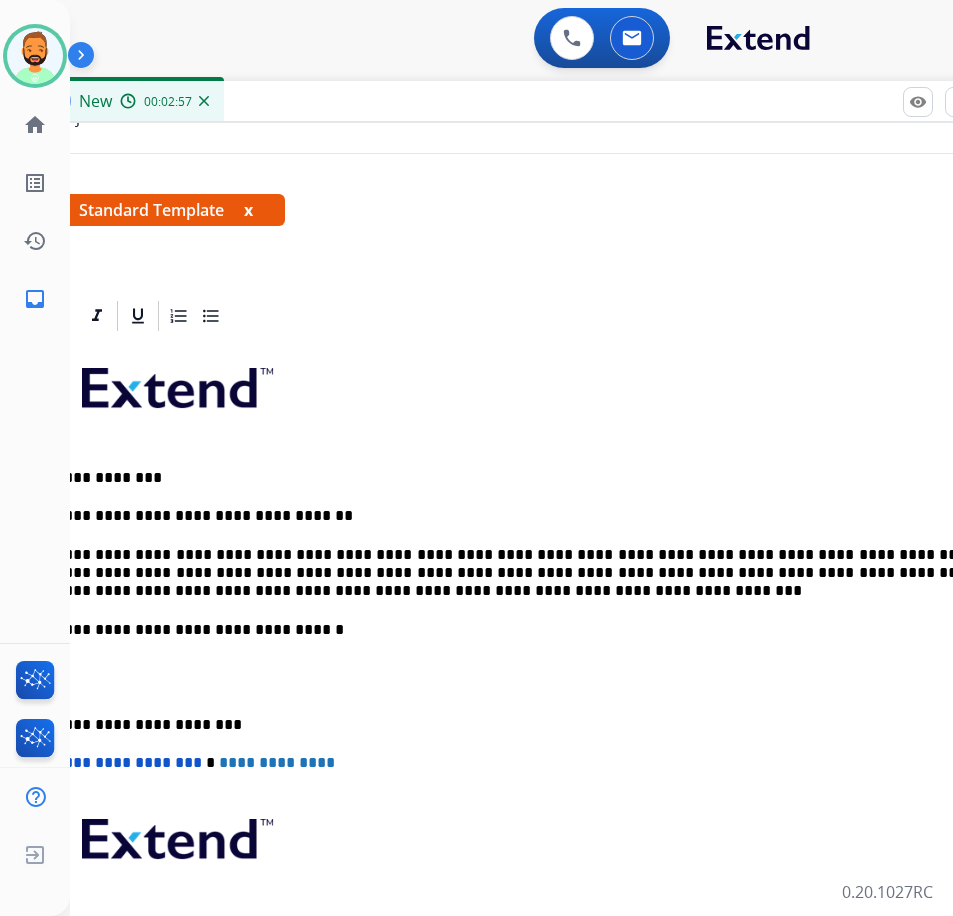 click on "**********" at bounding box center (515, 573) 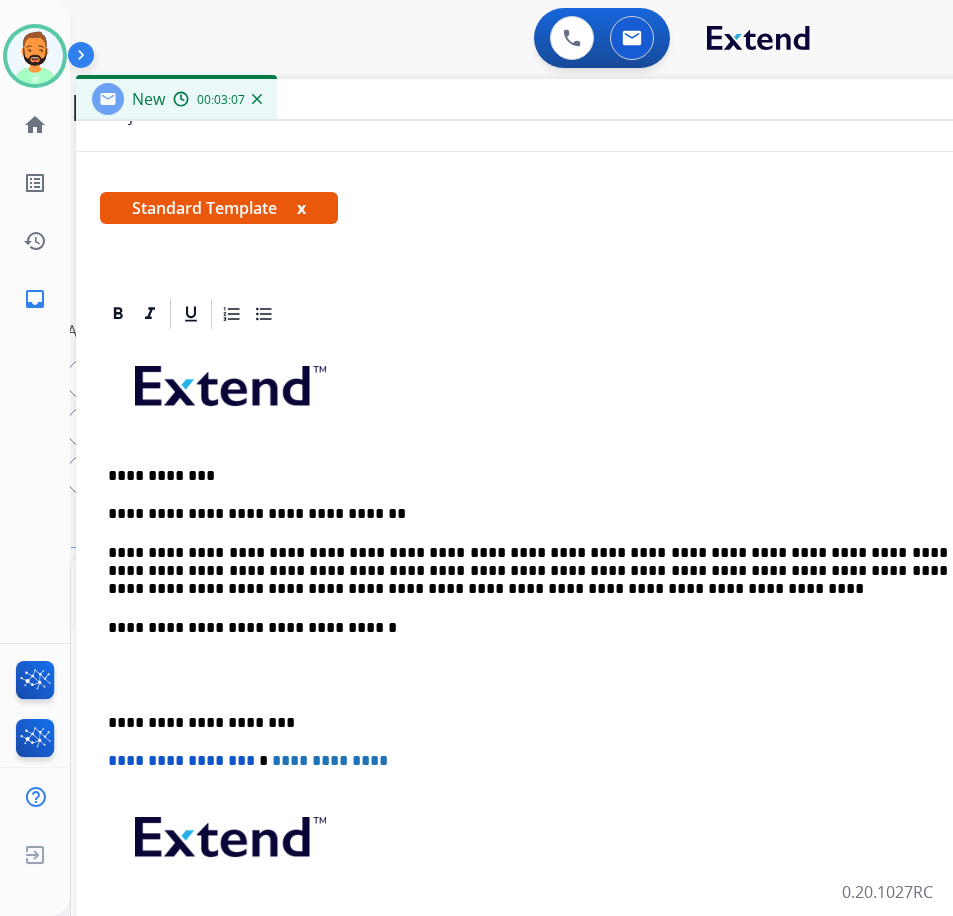 drag, startPoint x: 405, startPoint y: 102, endPoint x: 438, endPoint y: 100, distance: 33.06055 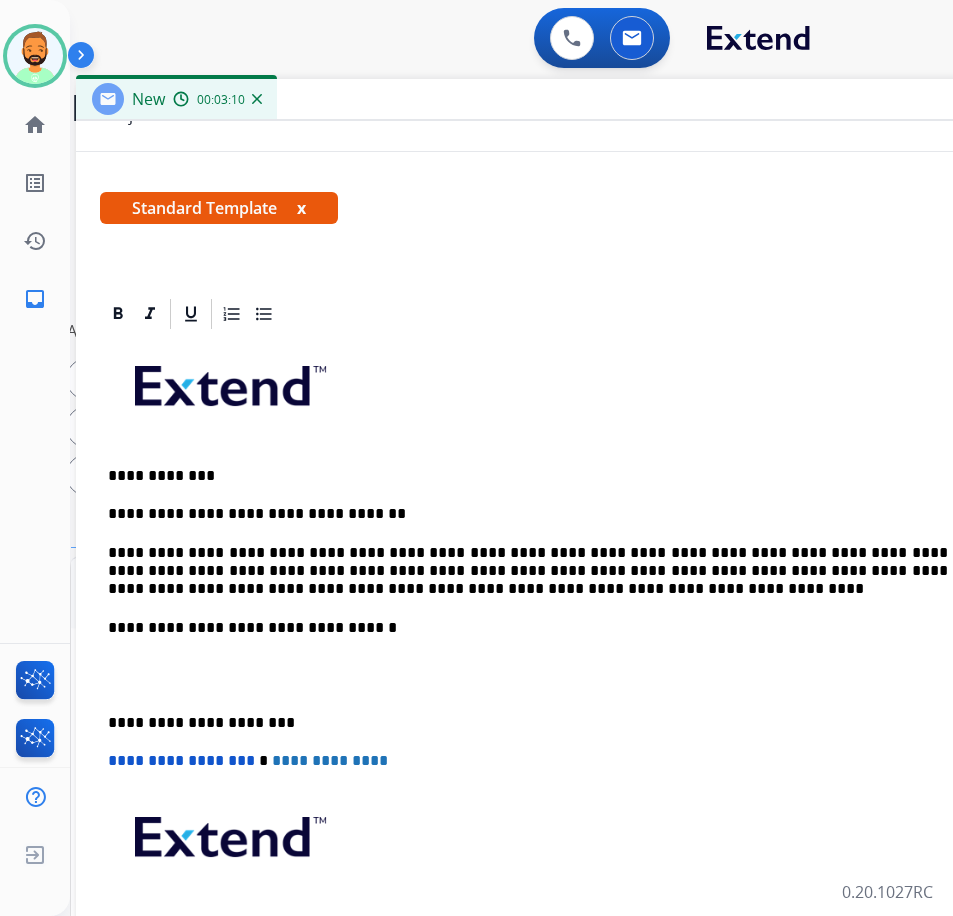 click on "**********" at bounding box center [568, 723] 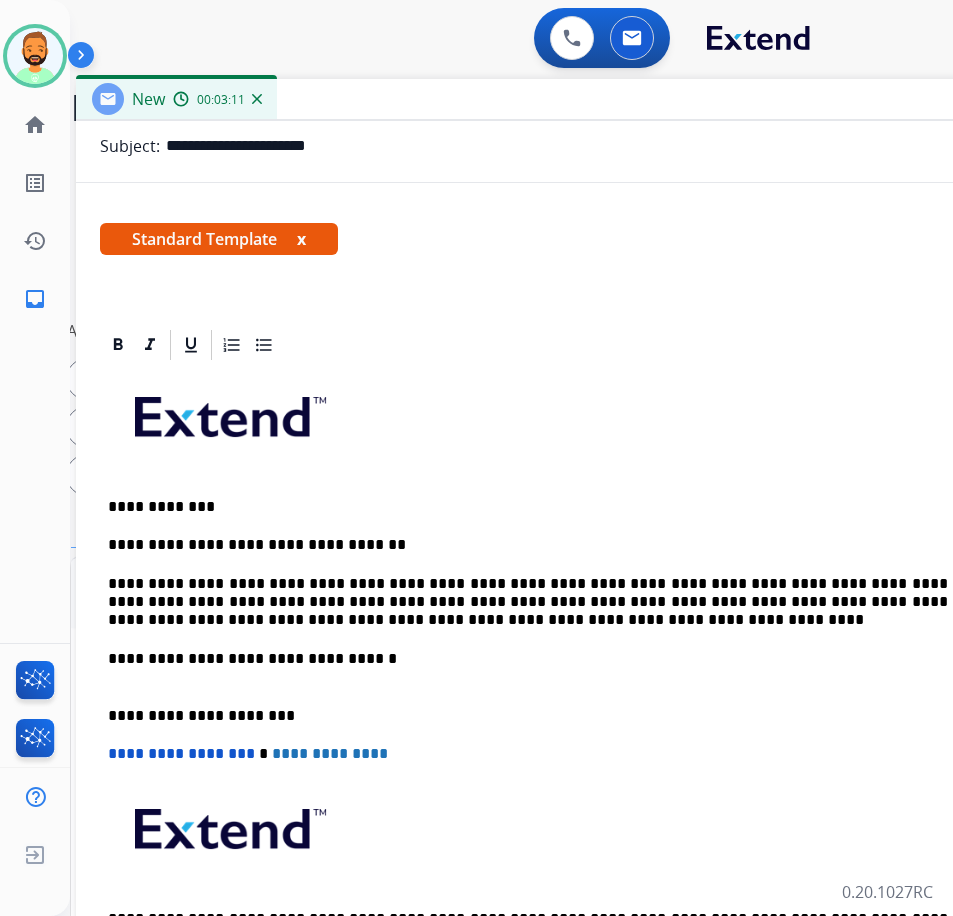 scroll, scrollTop: 251, scrollLeft: 0, axis: vertical 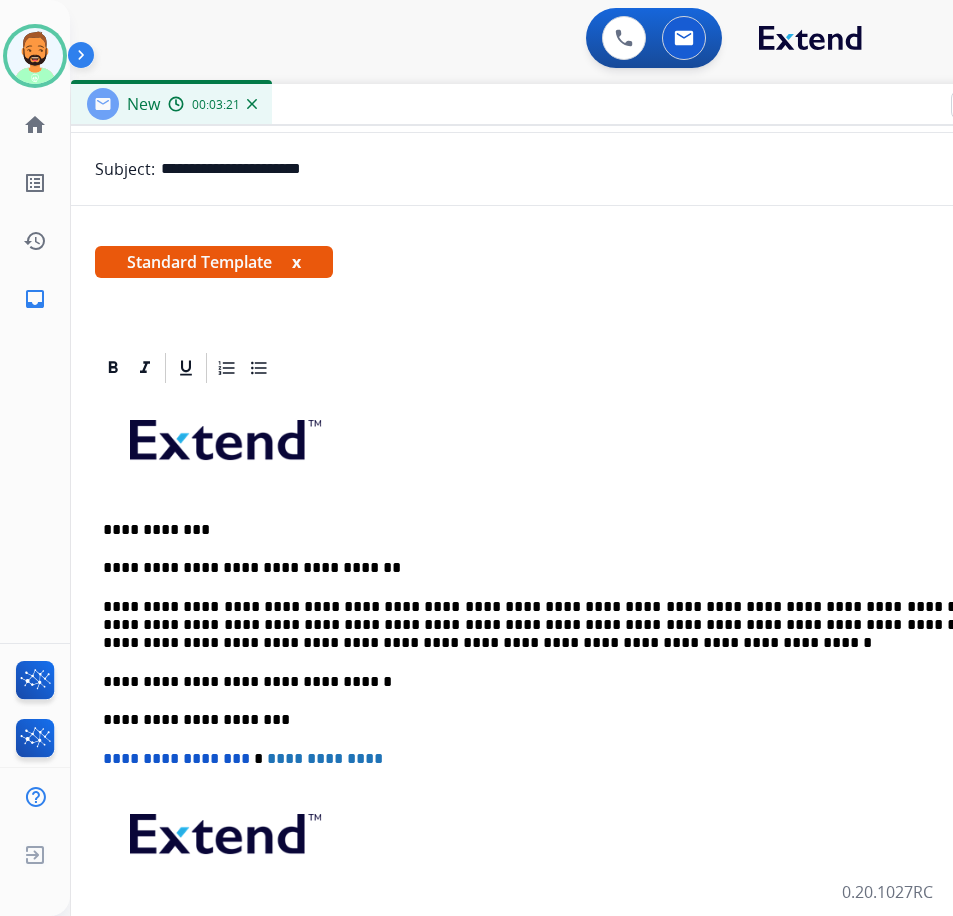 drag, startPoint x: 603, startPoint y: 105, endPoint x: 546, endPoint y: 110, distance: 57.21888 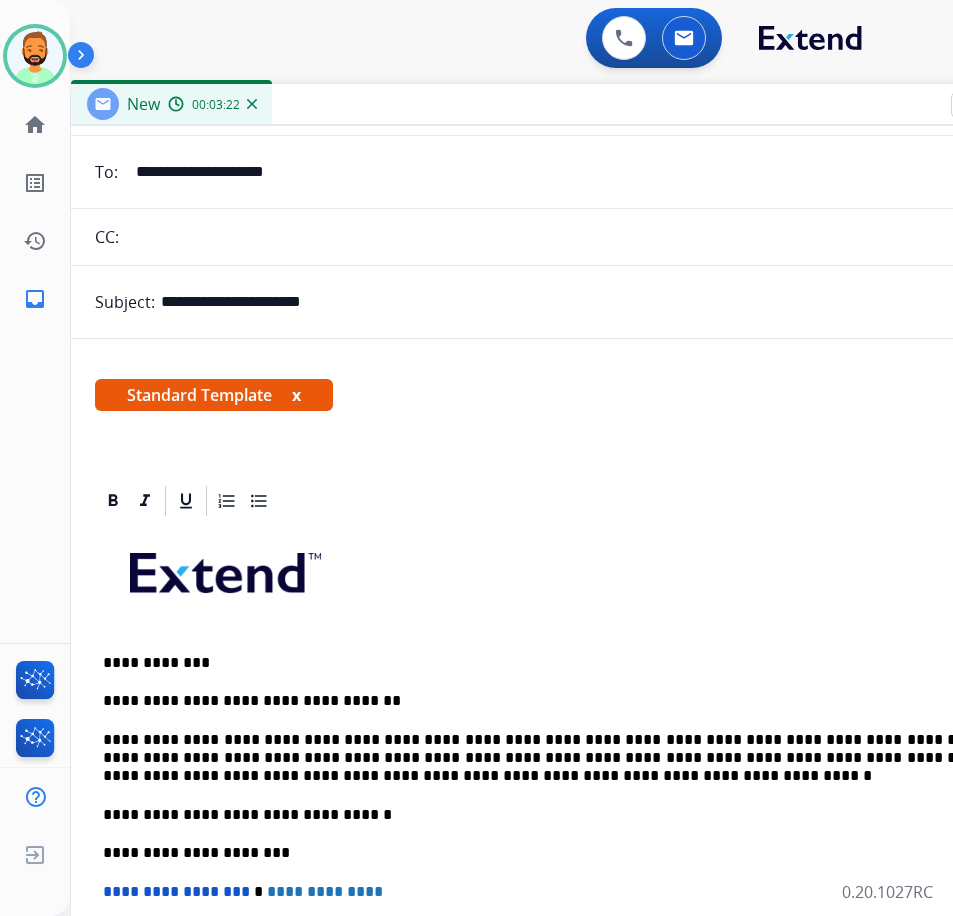 scroll, scrollTop: 0, scrollLeft: 0, axis: both 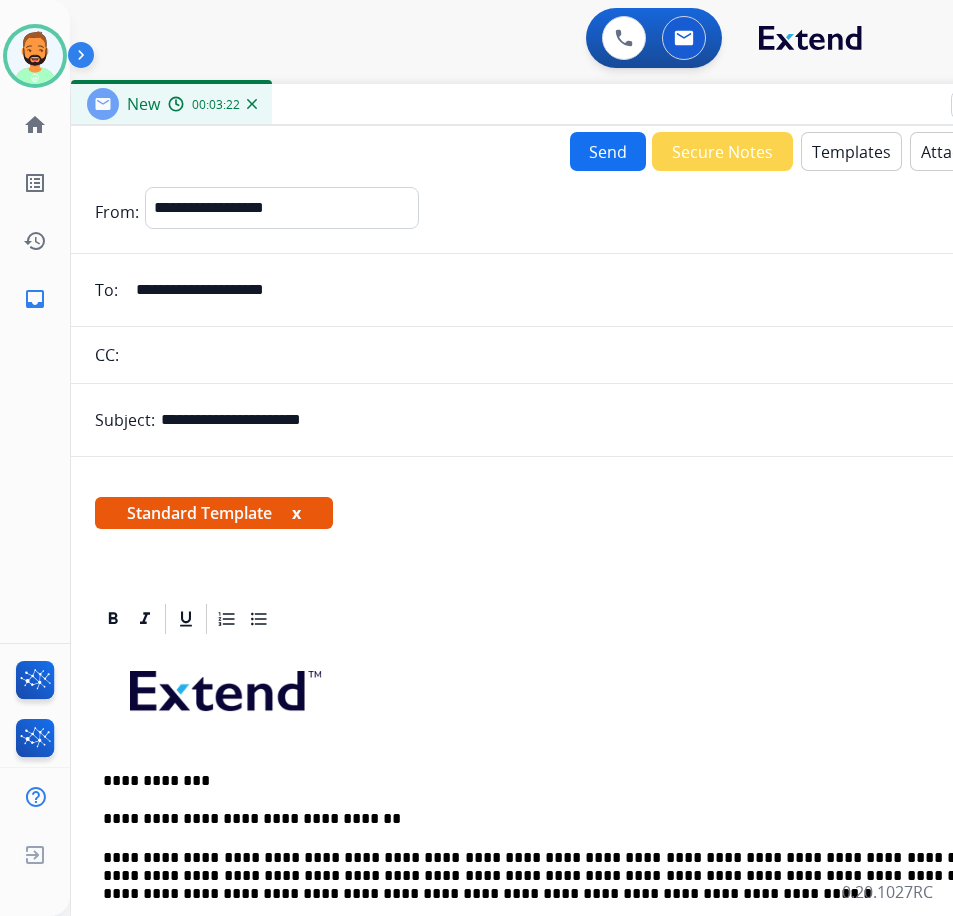 click on "Send" at bounding box center (608, 151) 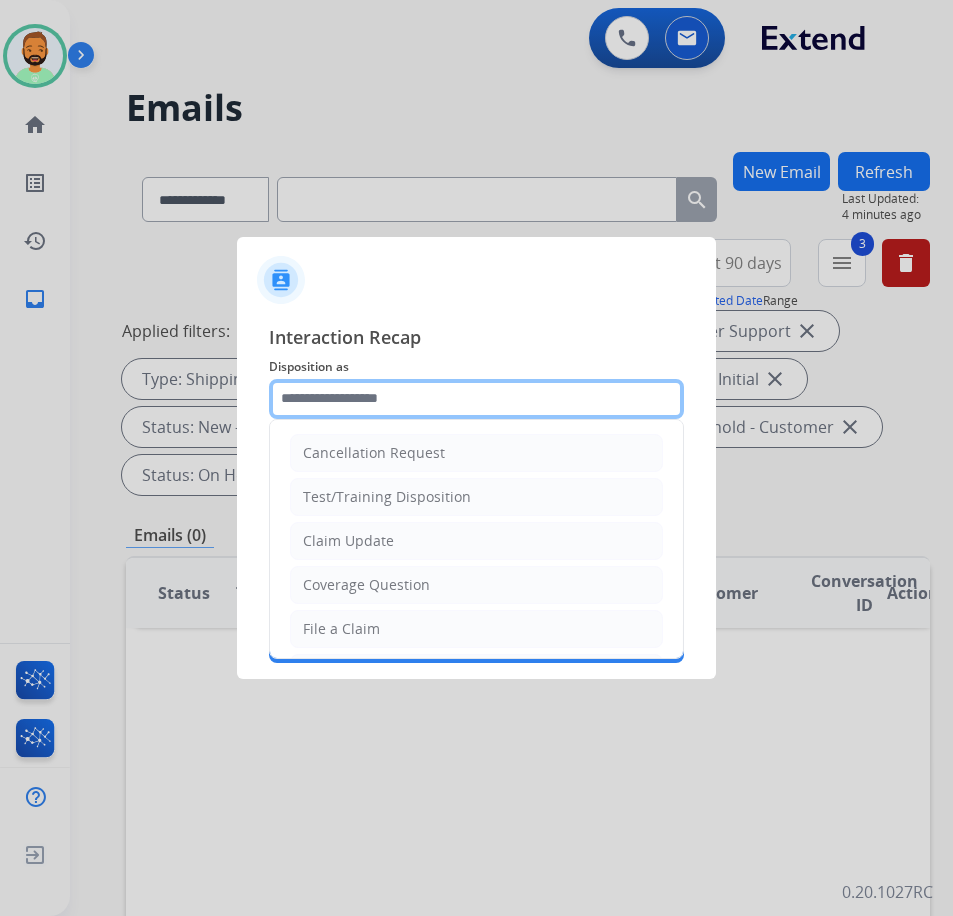 click 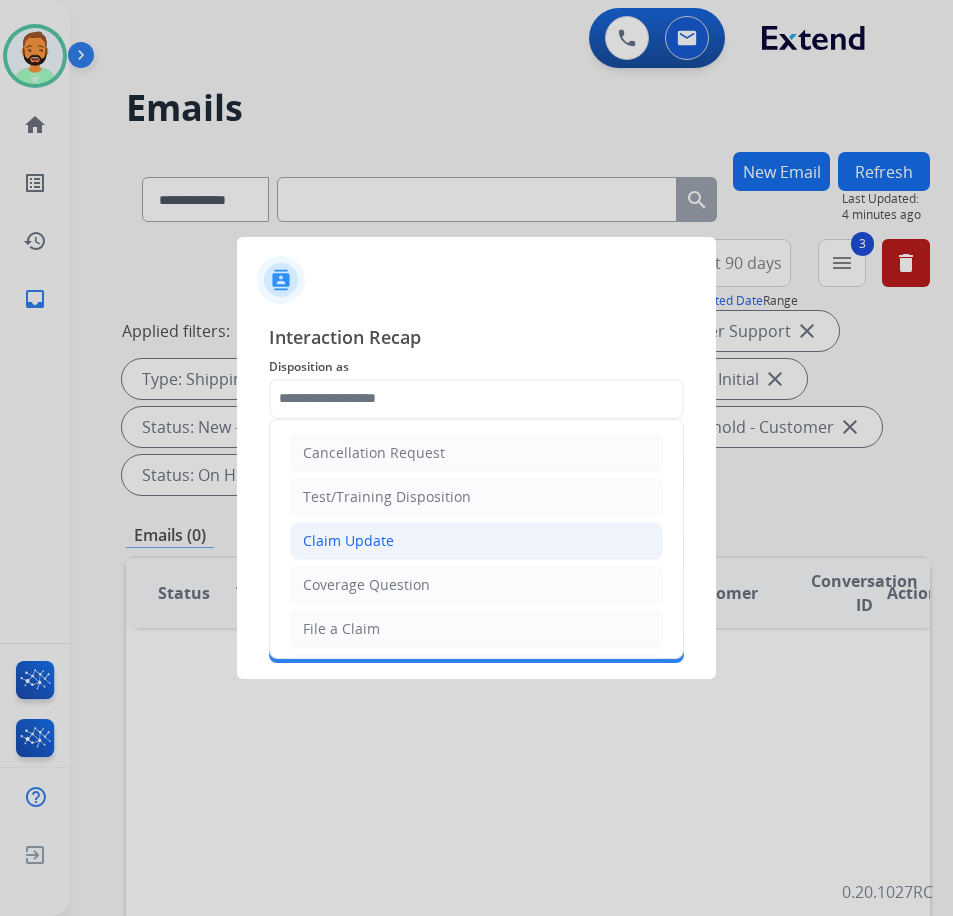 click on "Claim Update" 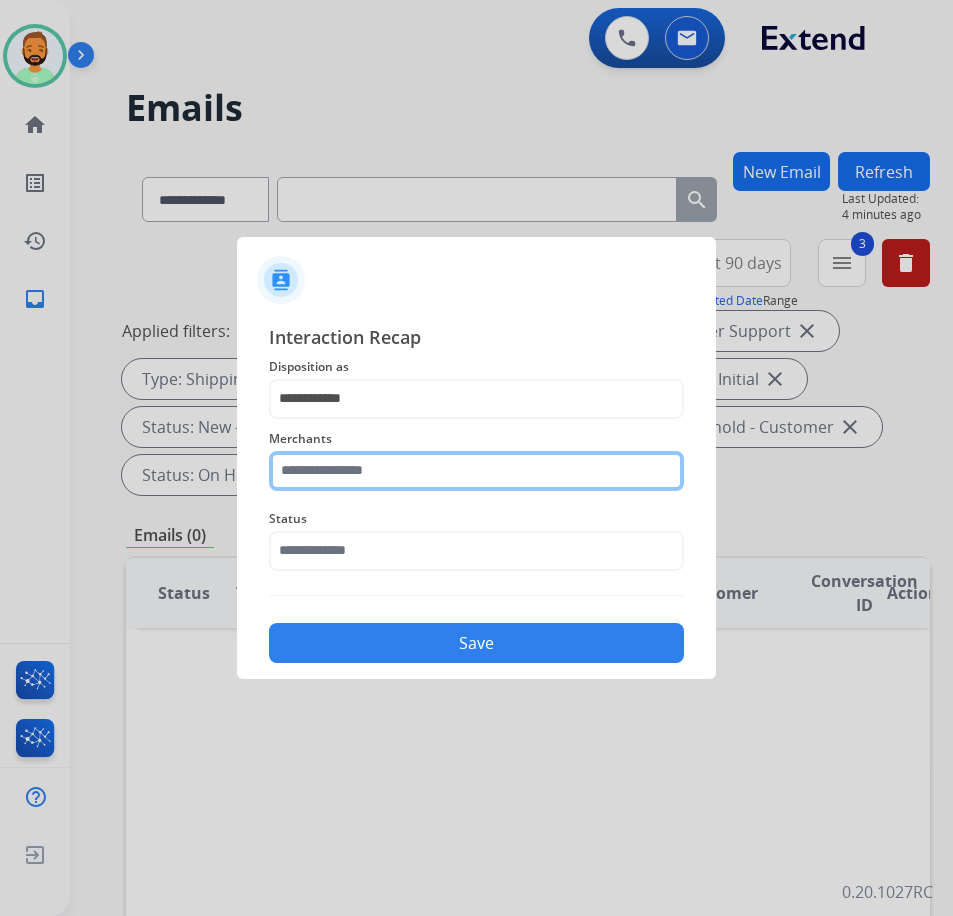 click 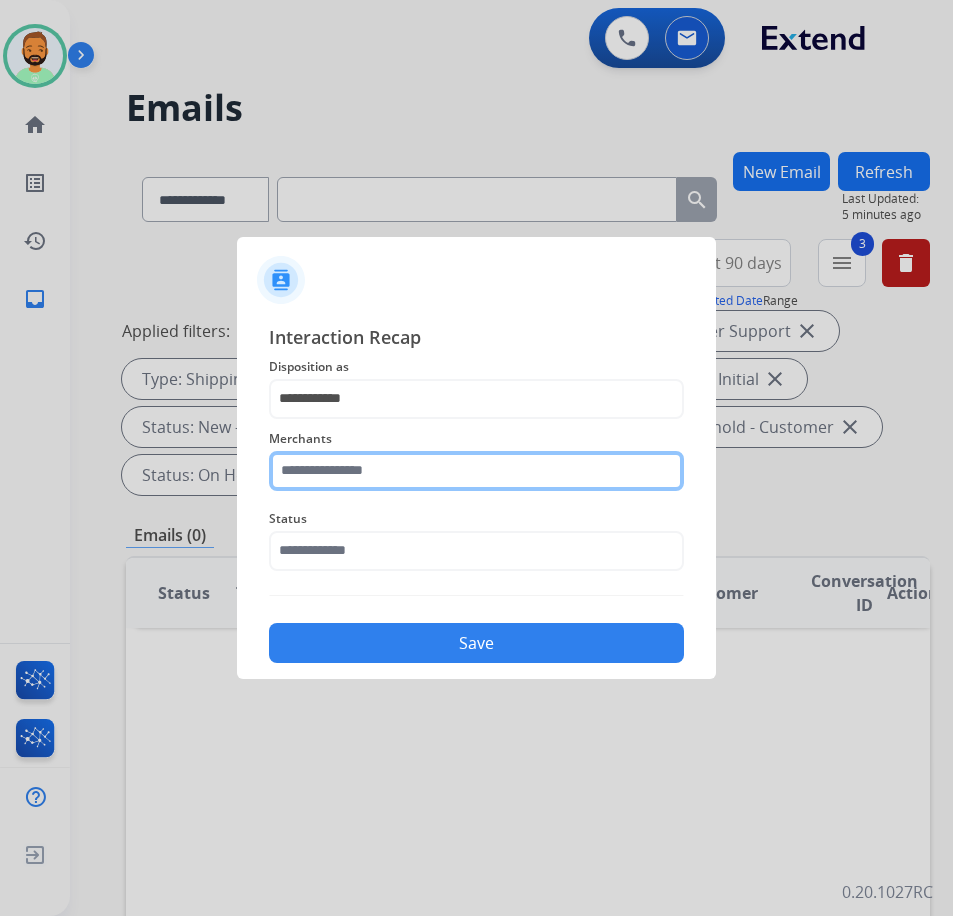 click 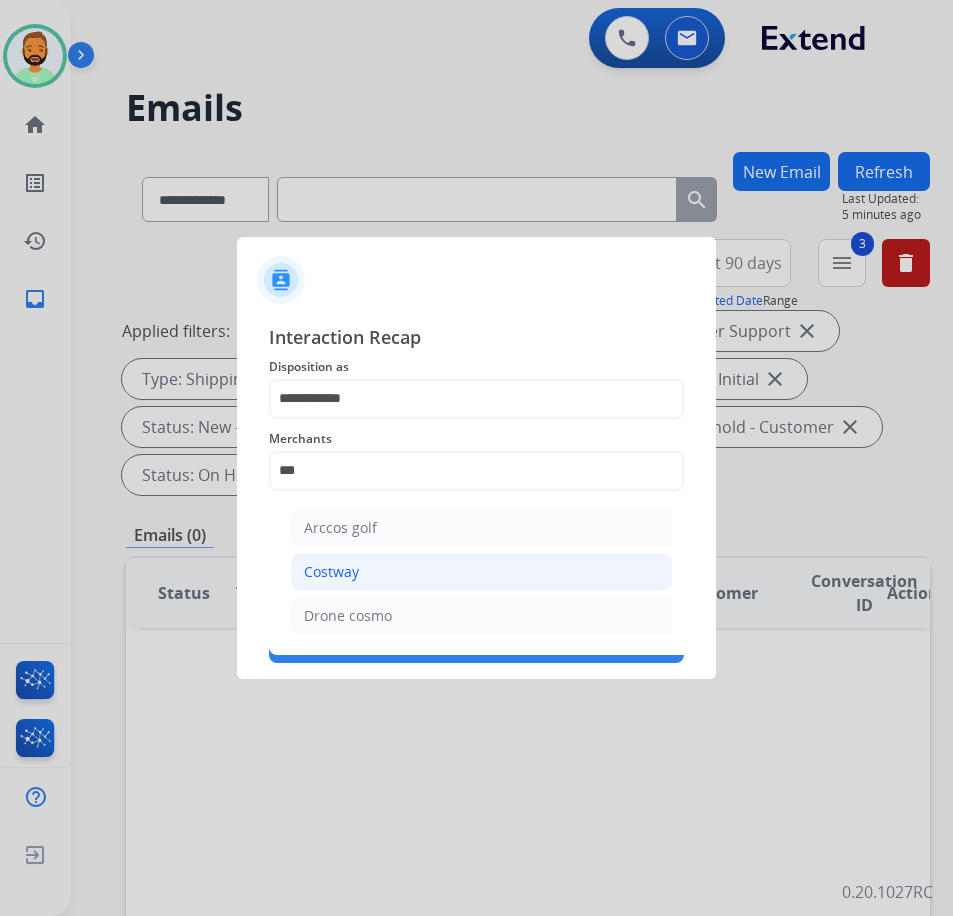 click on "Costway" 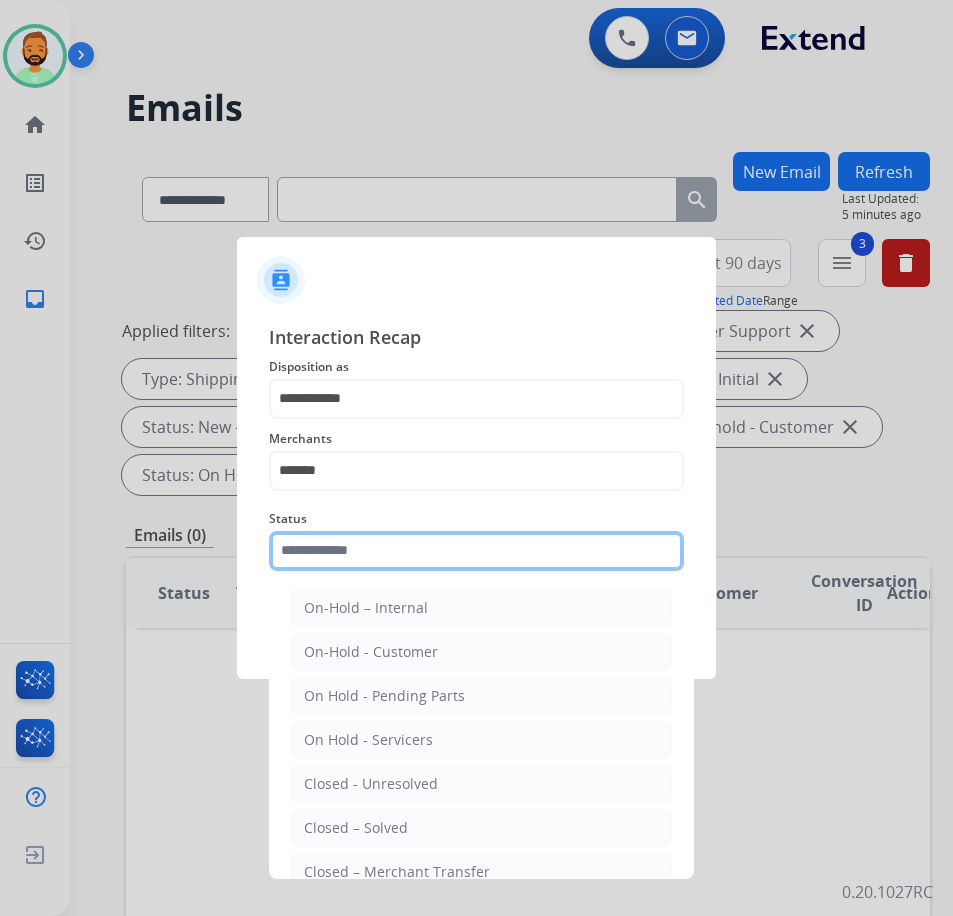 click 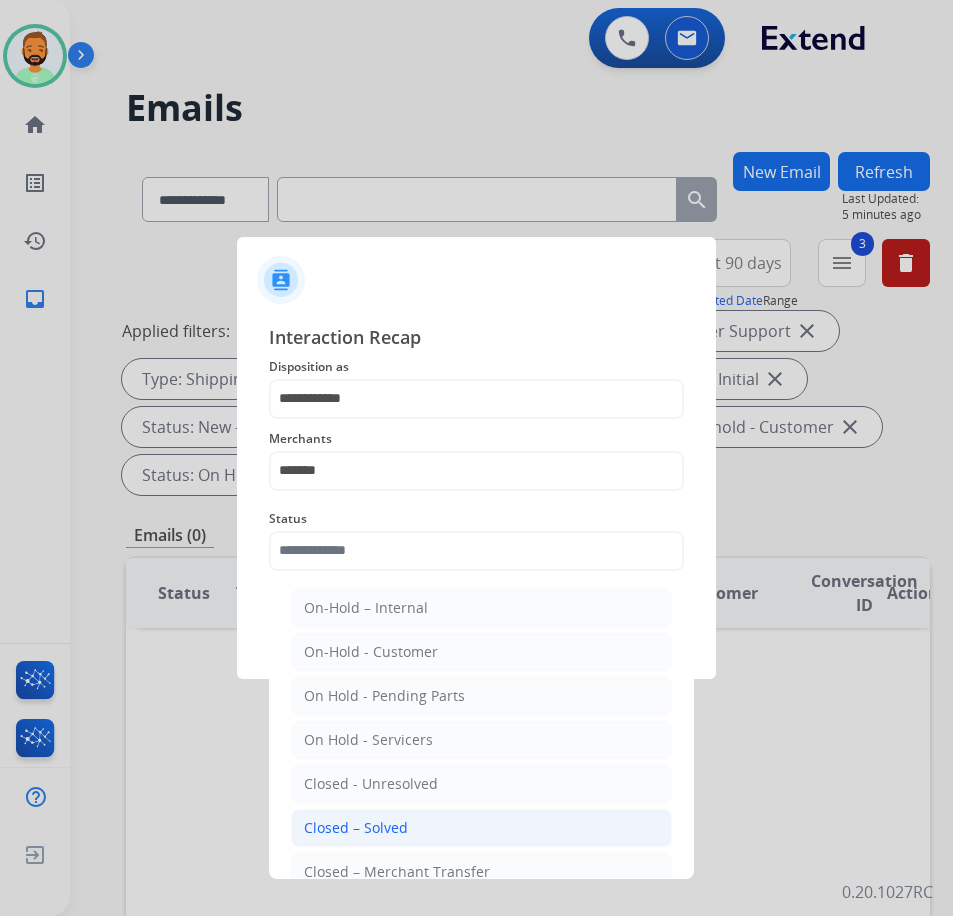 click on "Closed – Solved" 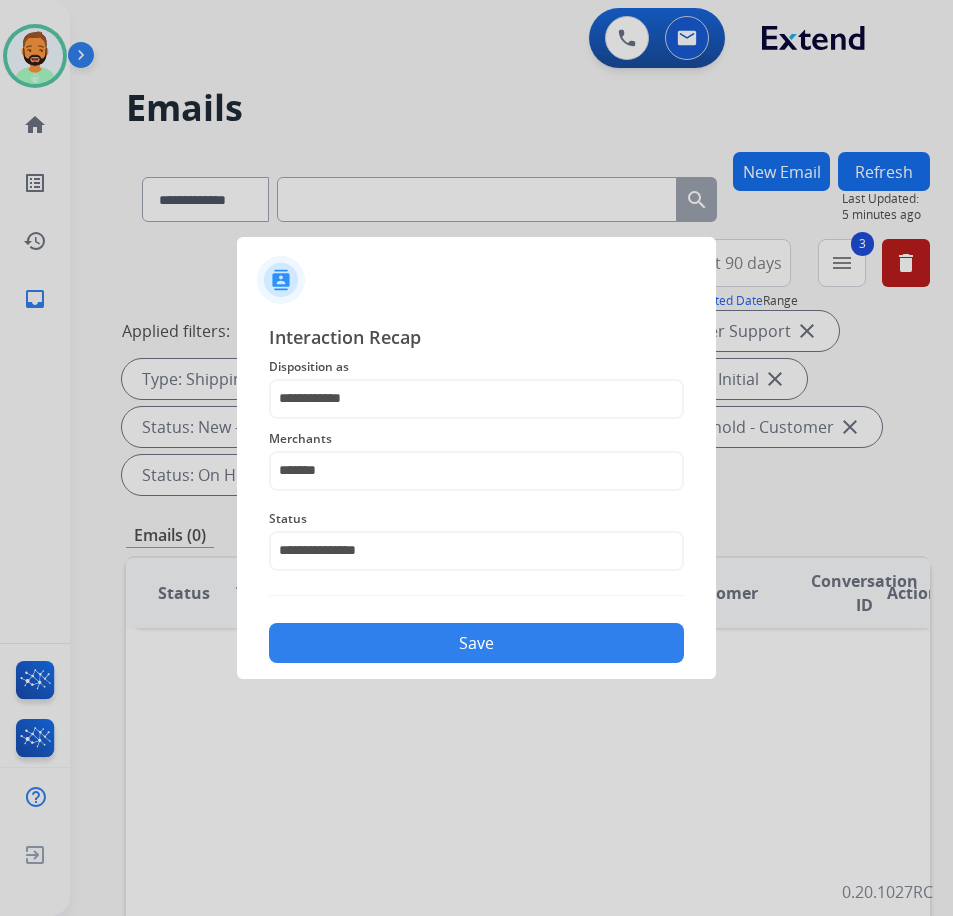 click on "Save" 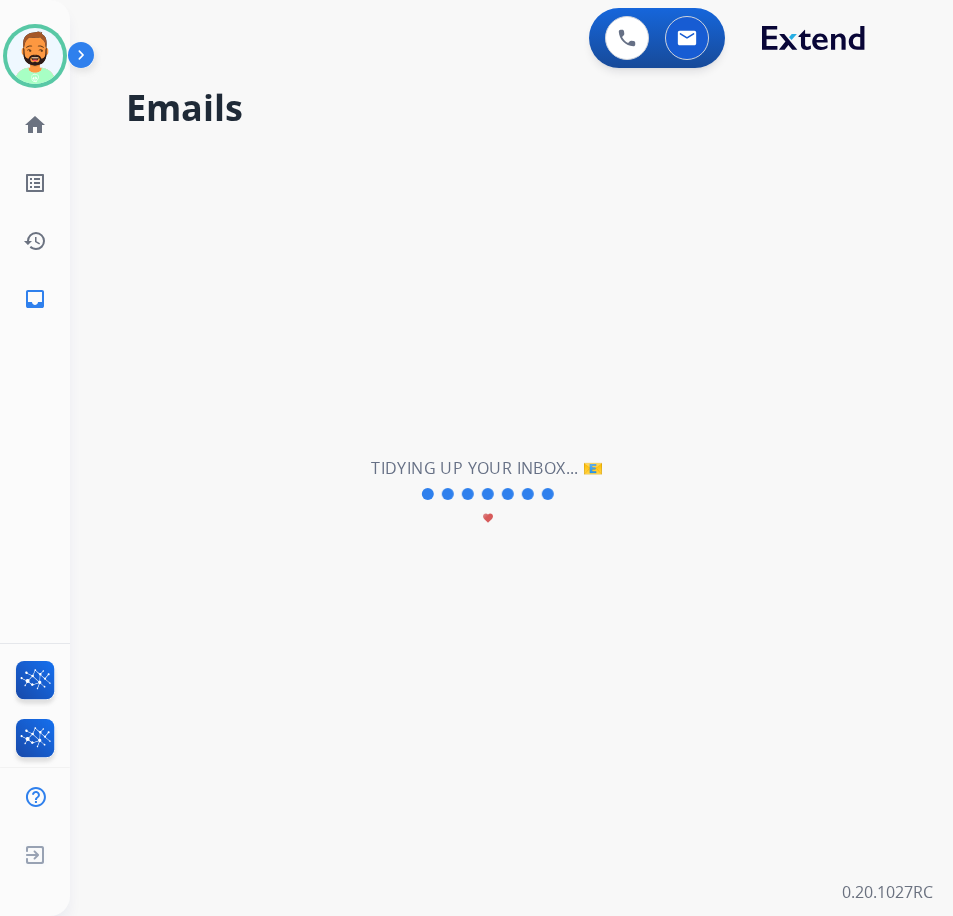 scroll, scrollTop: 0, scrollLeft: 0, axis: both 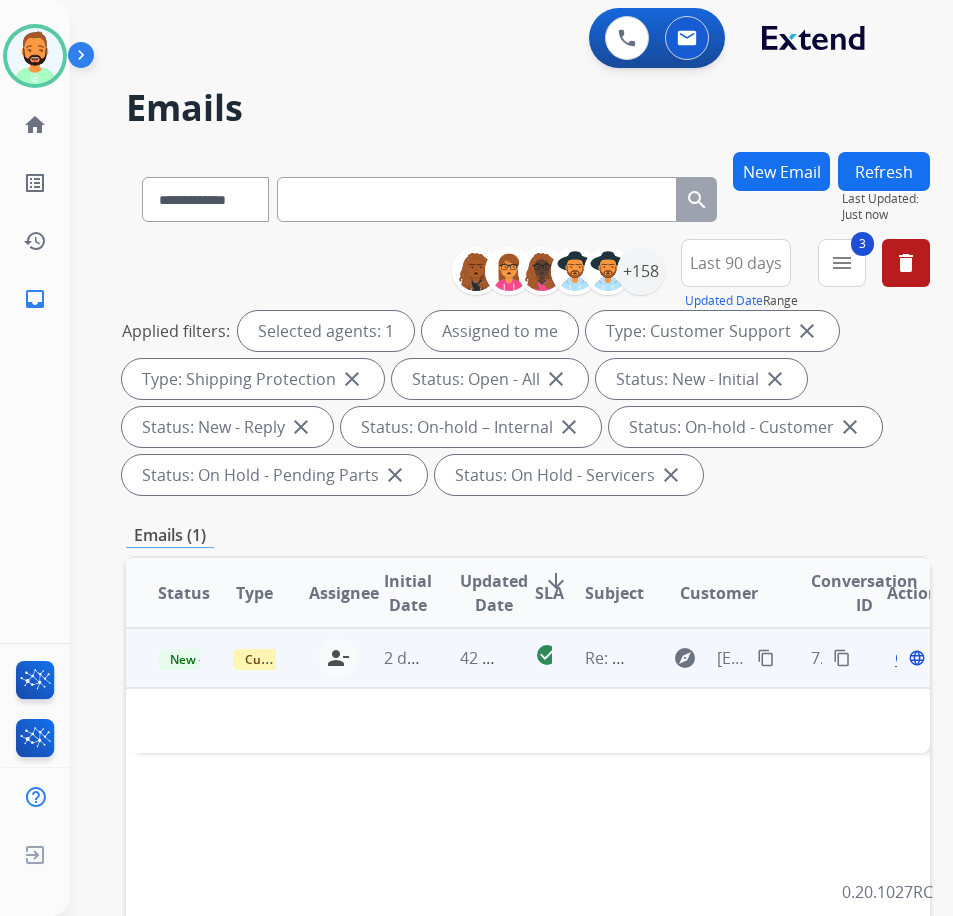 click on "42 seconds ago" at bounding box center [465, 658] 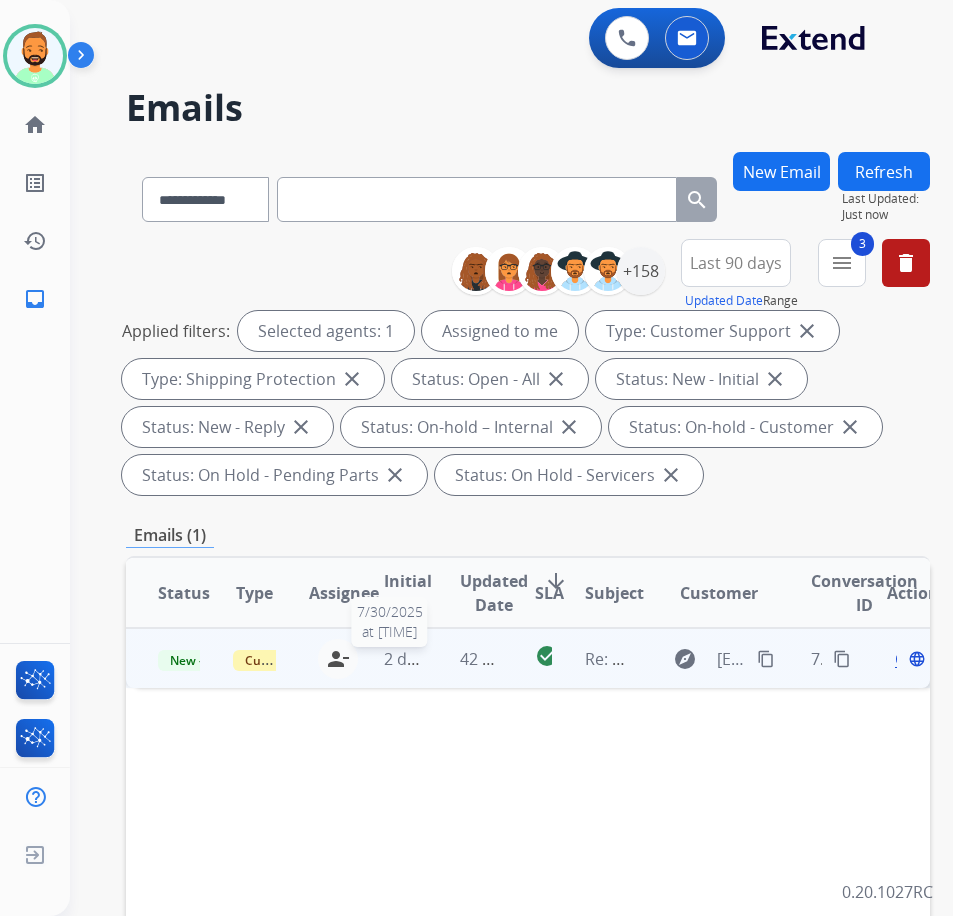 drag, startPoint x: 430, startPoint y: 660, endPoint x: 441, endPoint y: 669, distance: 14.21267 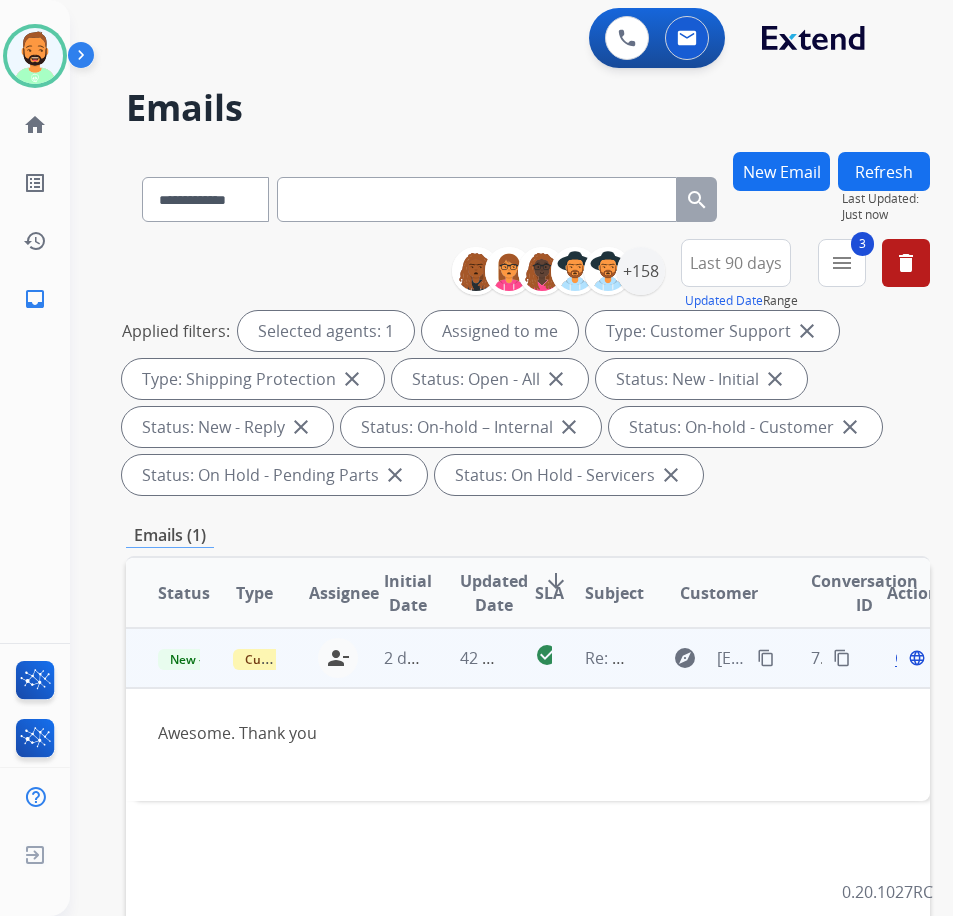 click on "Open" at bounding box center (915, 658) 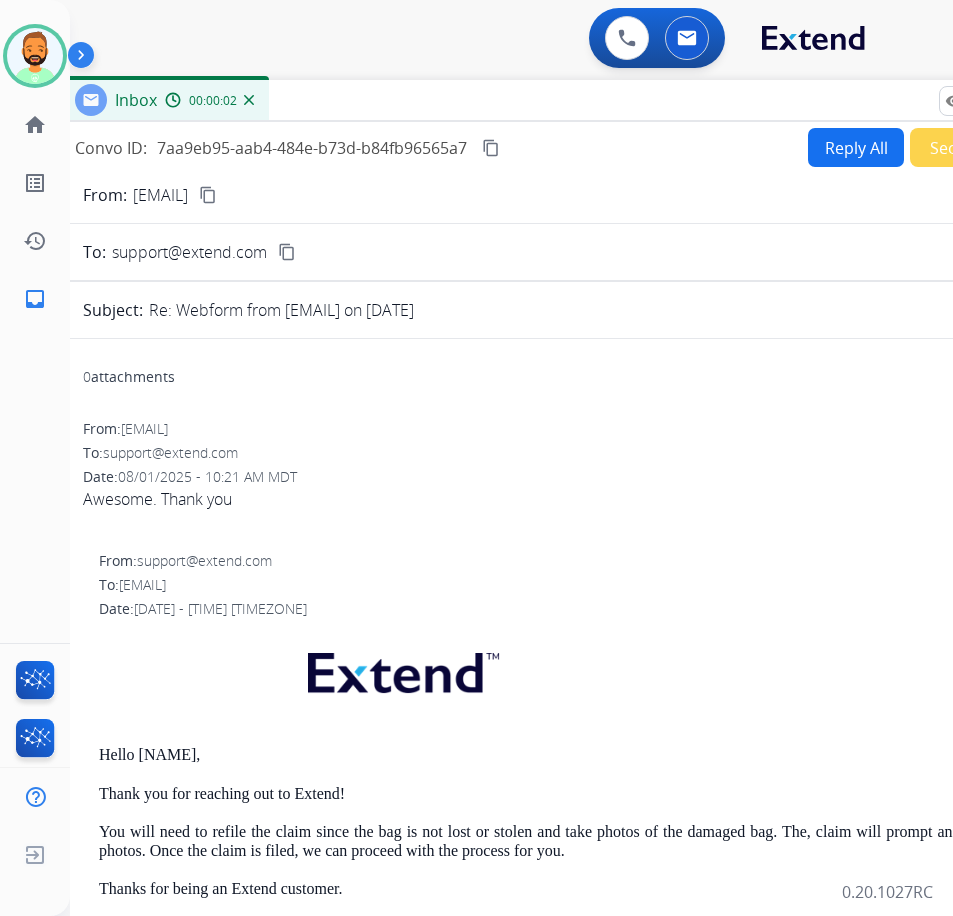 drag, startPoint x: 407, startPoint y: 138, endPoint x: 561, endPoint y: 96, distance: 159.62456 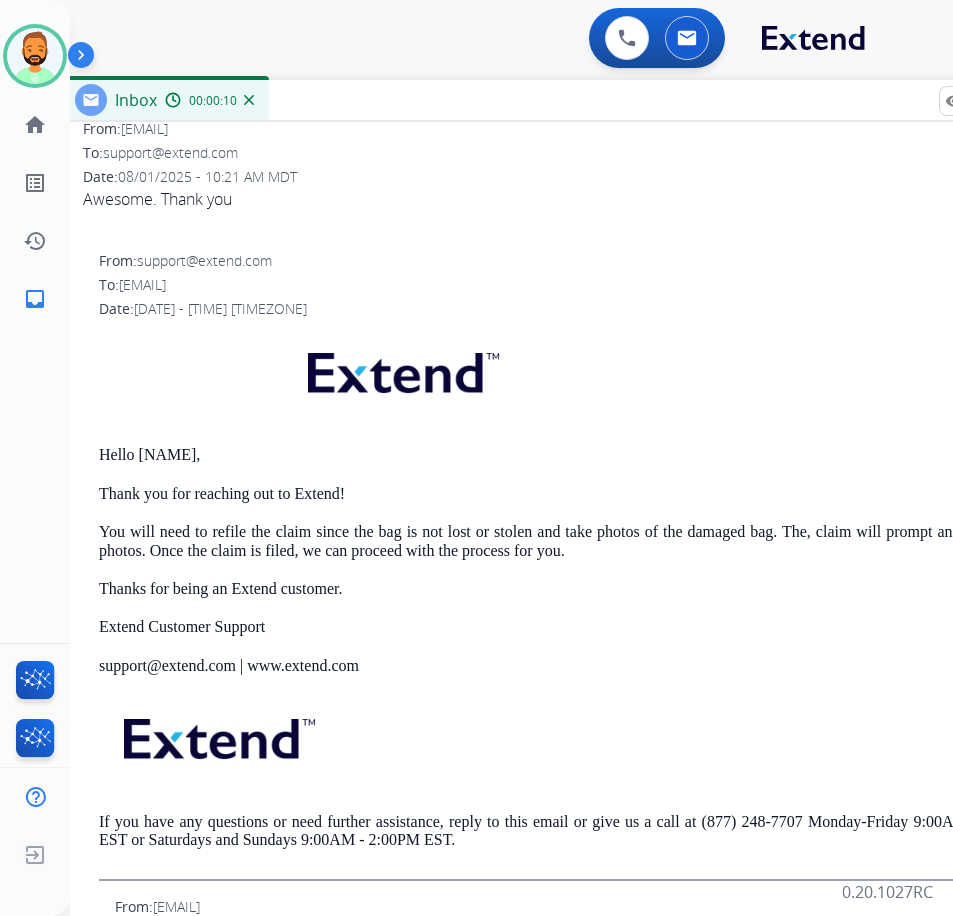scroll, scrollTop: 0, scrollLeft: 0, axis: both 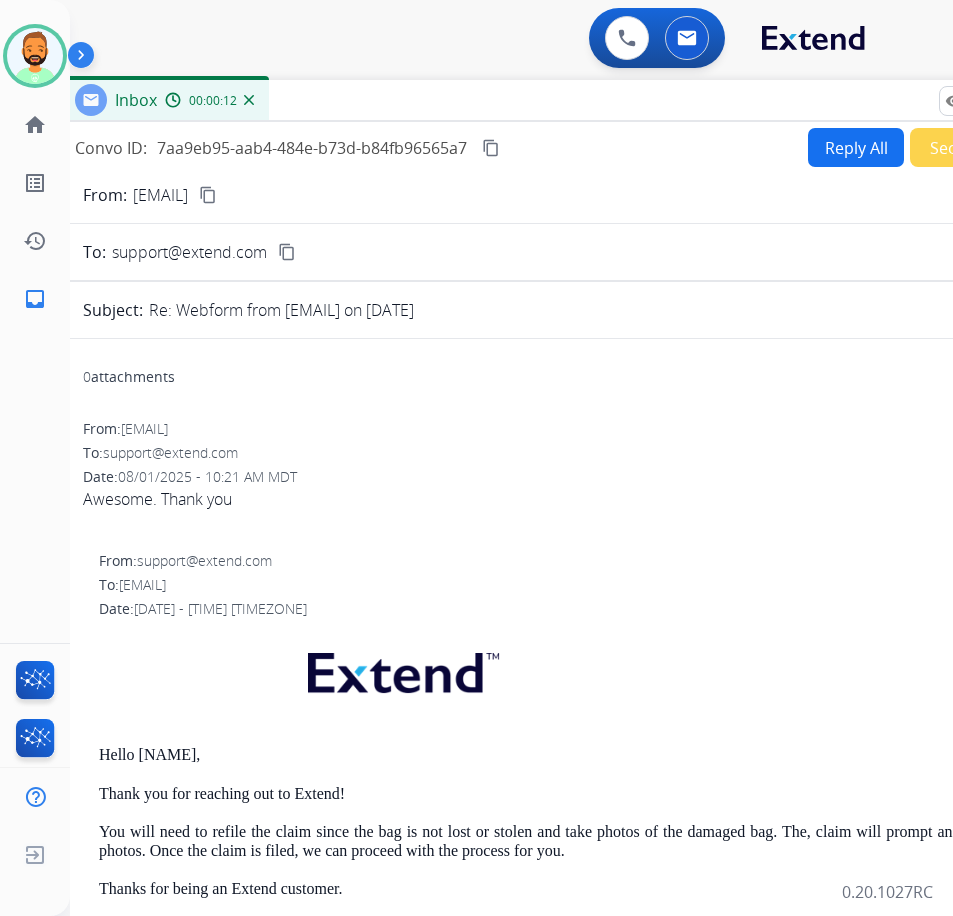 click on "Secure Notes" at bounding box center (980, 147) 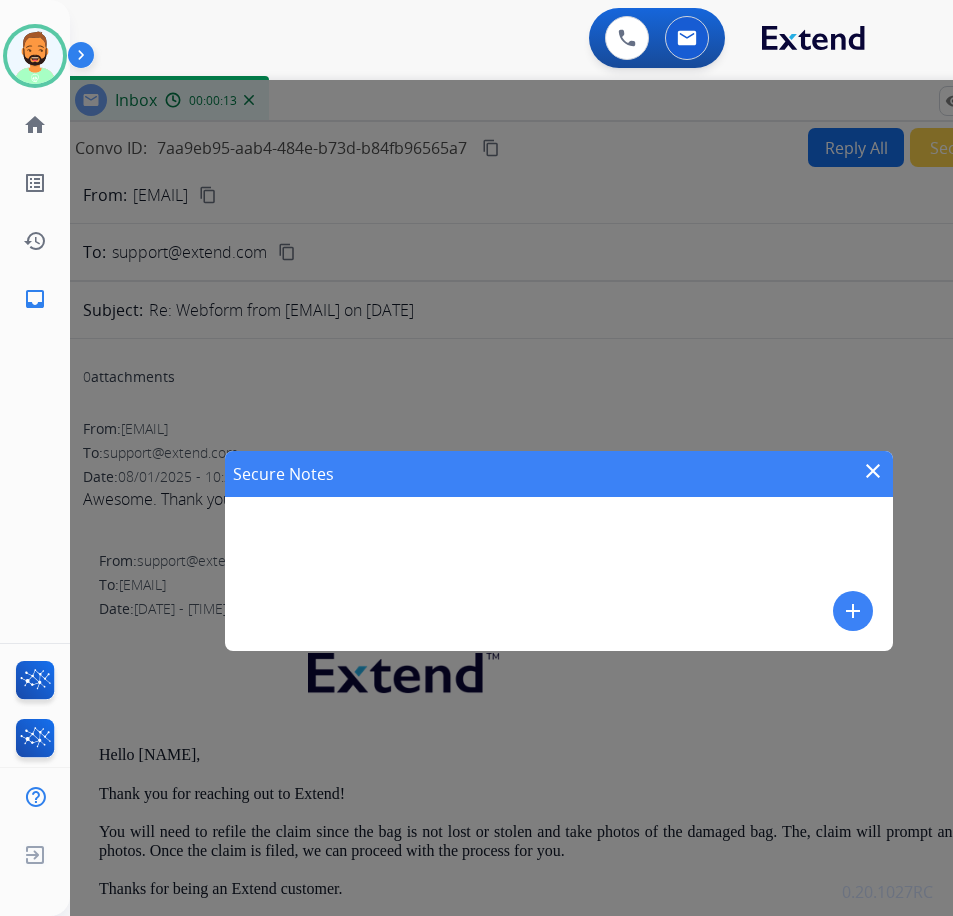click on "add" at bounding box center [853, 611] 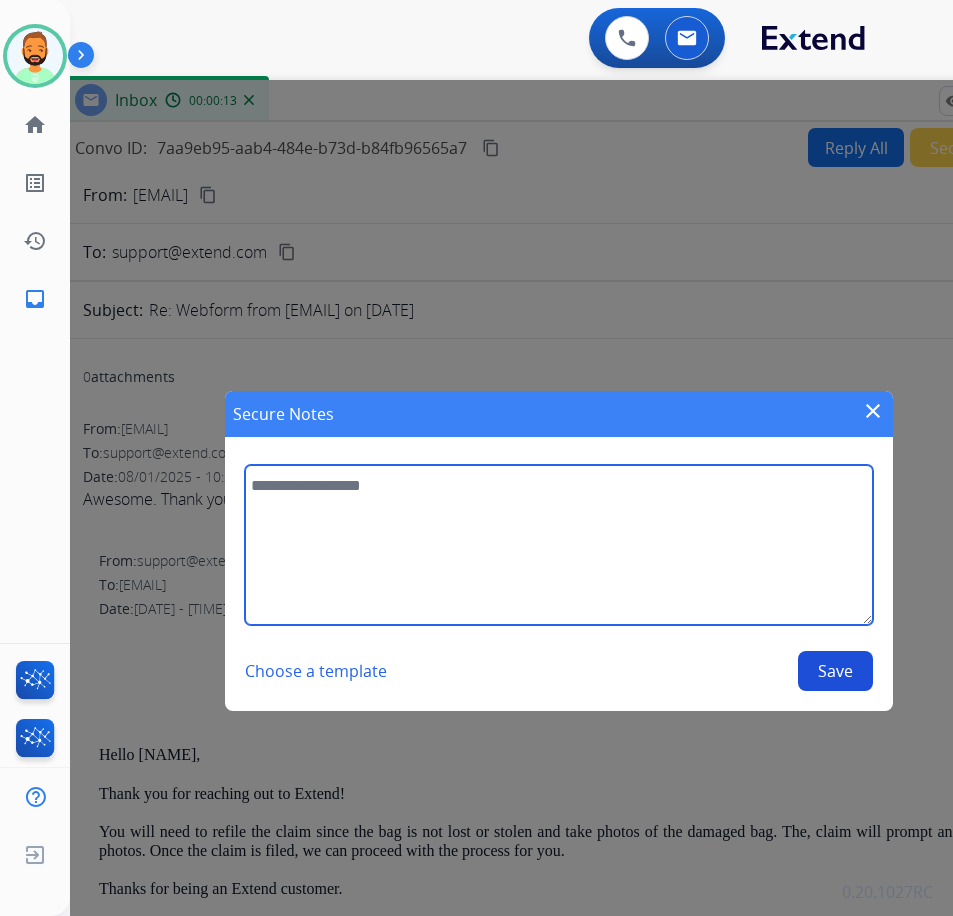 click at bounding box center (558, 545) 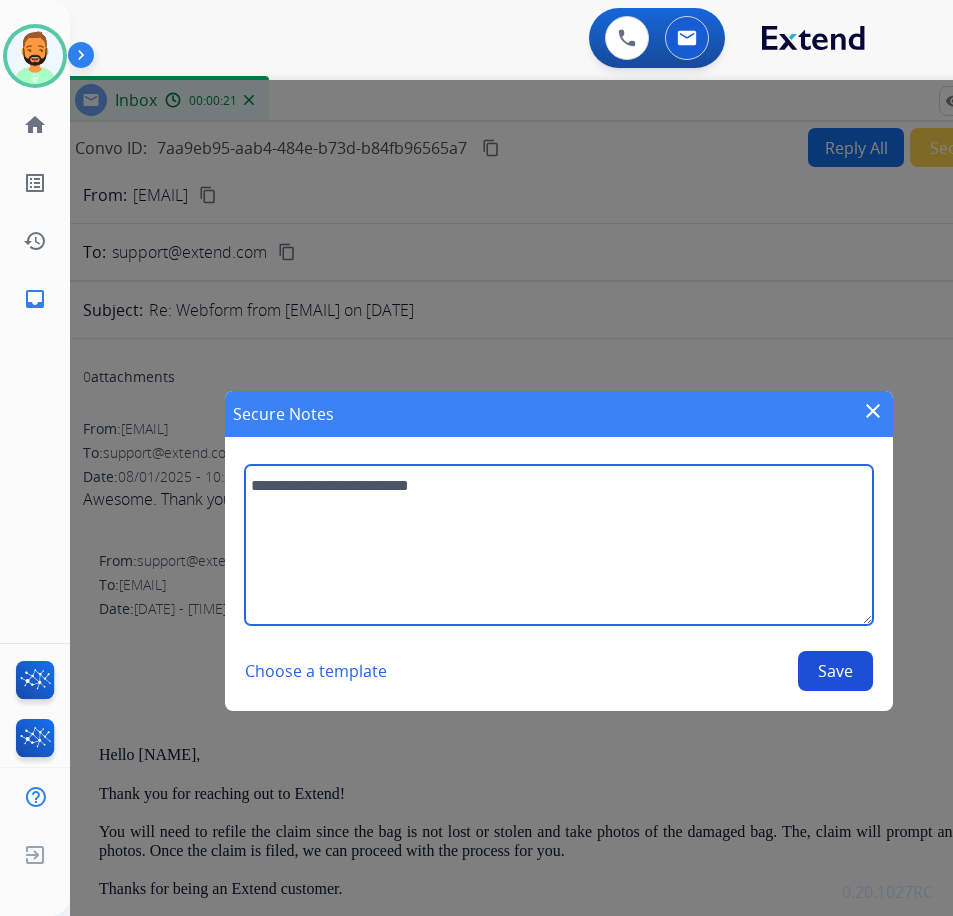type on "**********" 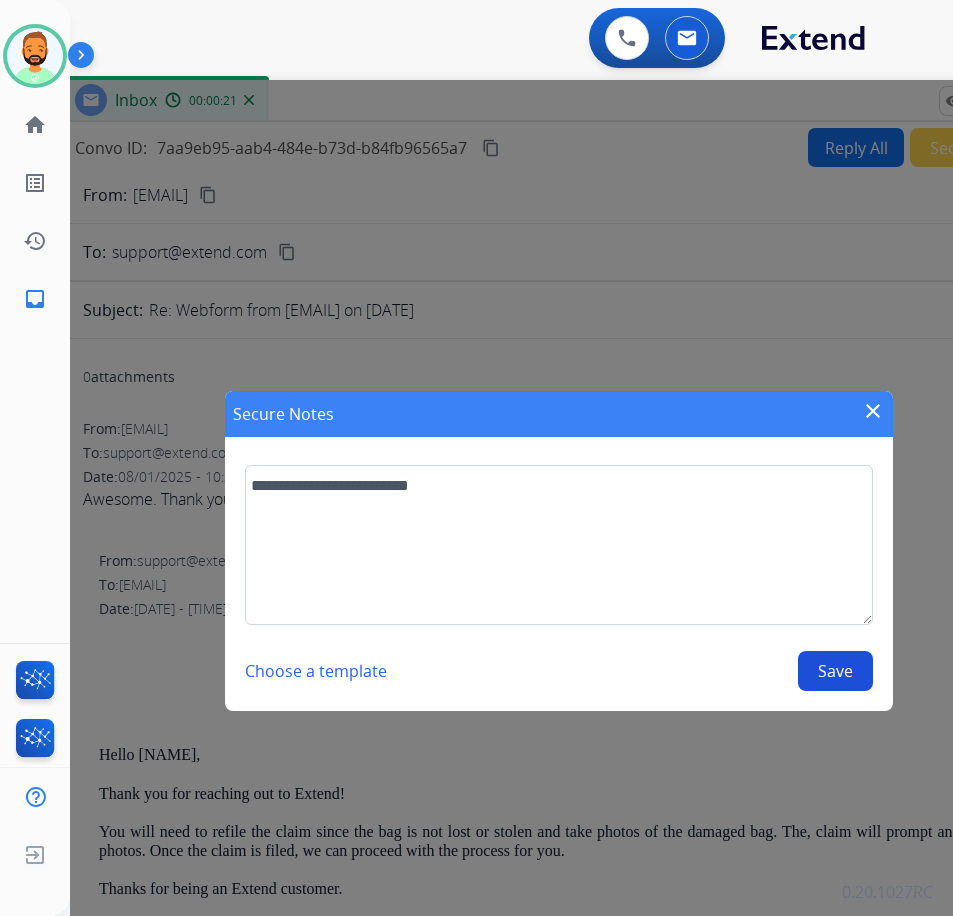 click on "Save" at bounding box center [835, 671] 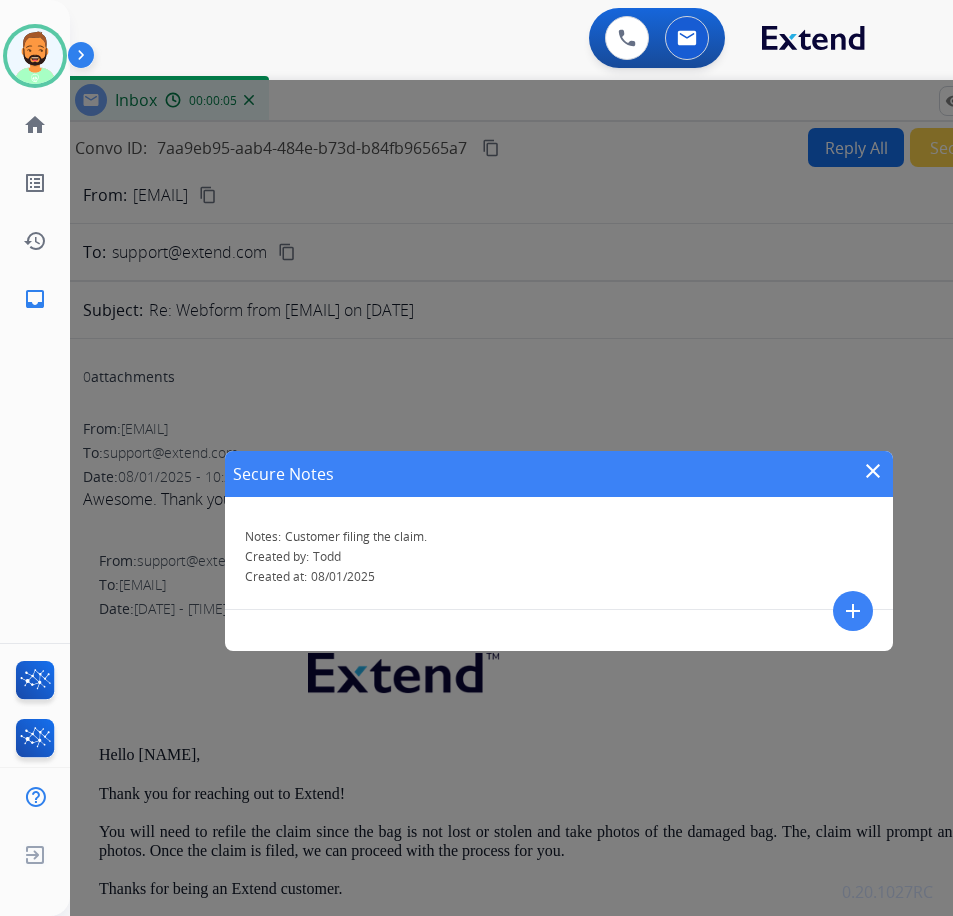 click on "close" at bounding box center [873, 471] 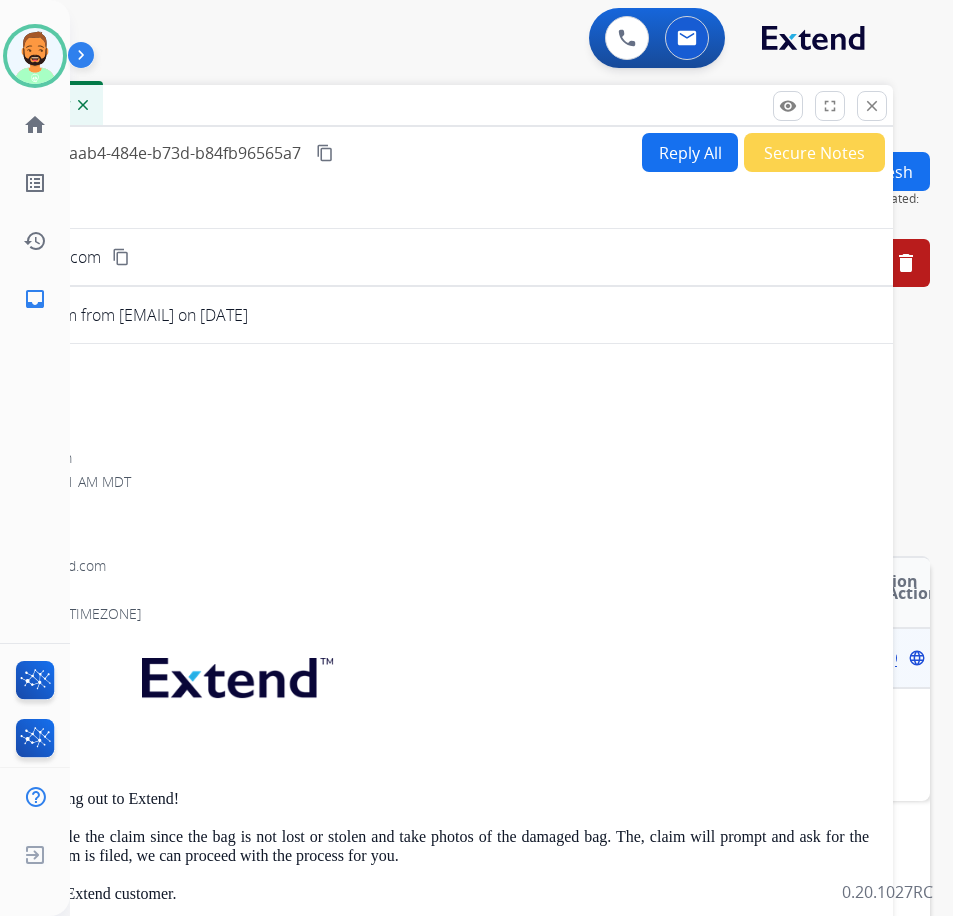 drag, startPoint x: 821, startPoint y: 95, endPoint x: 707, endPoint y: 95, distance: 114 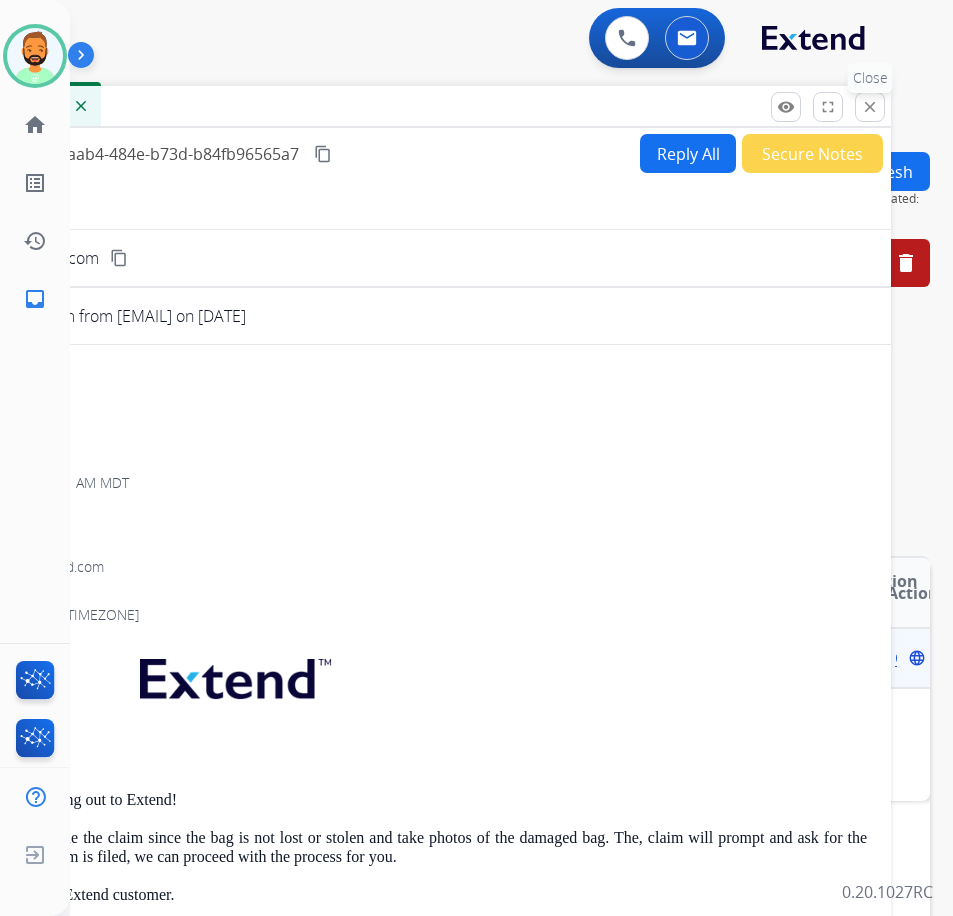click on "close" at bounding box center [870, 107] 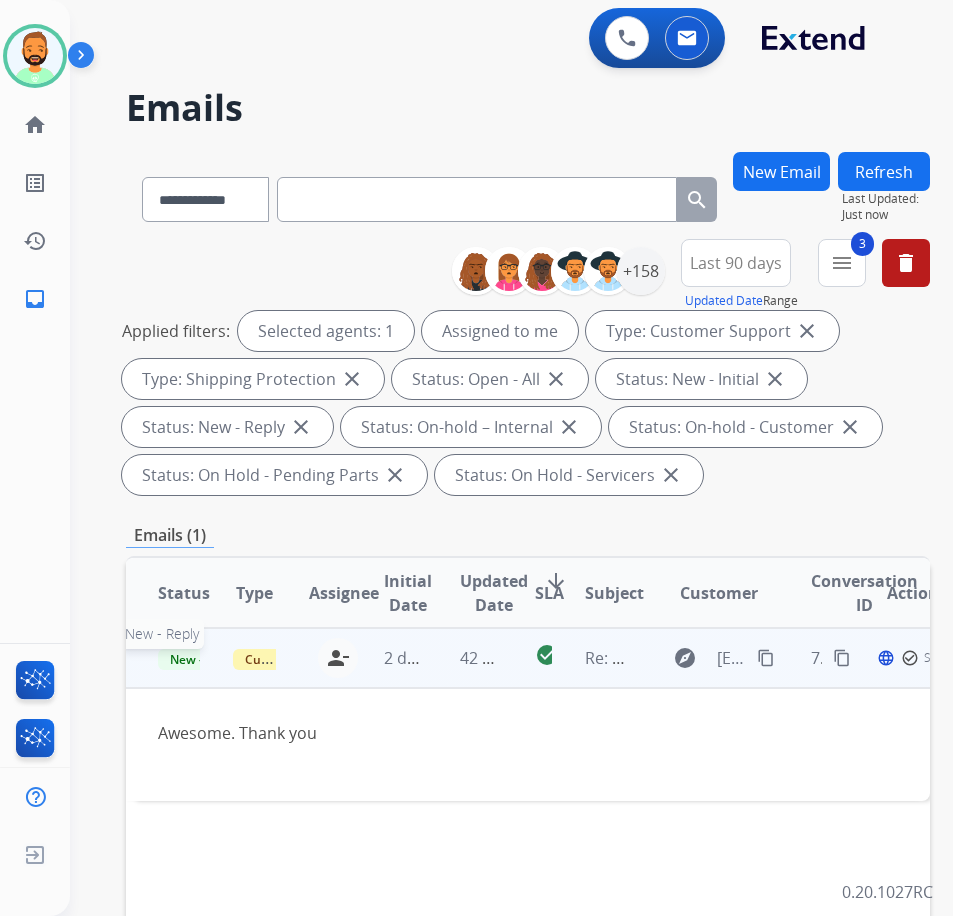 click on "New - Reply" at bounding box center (203, 659) 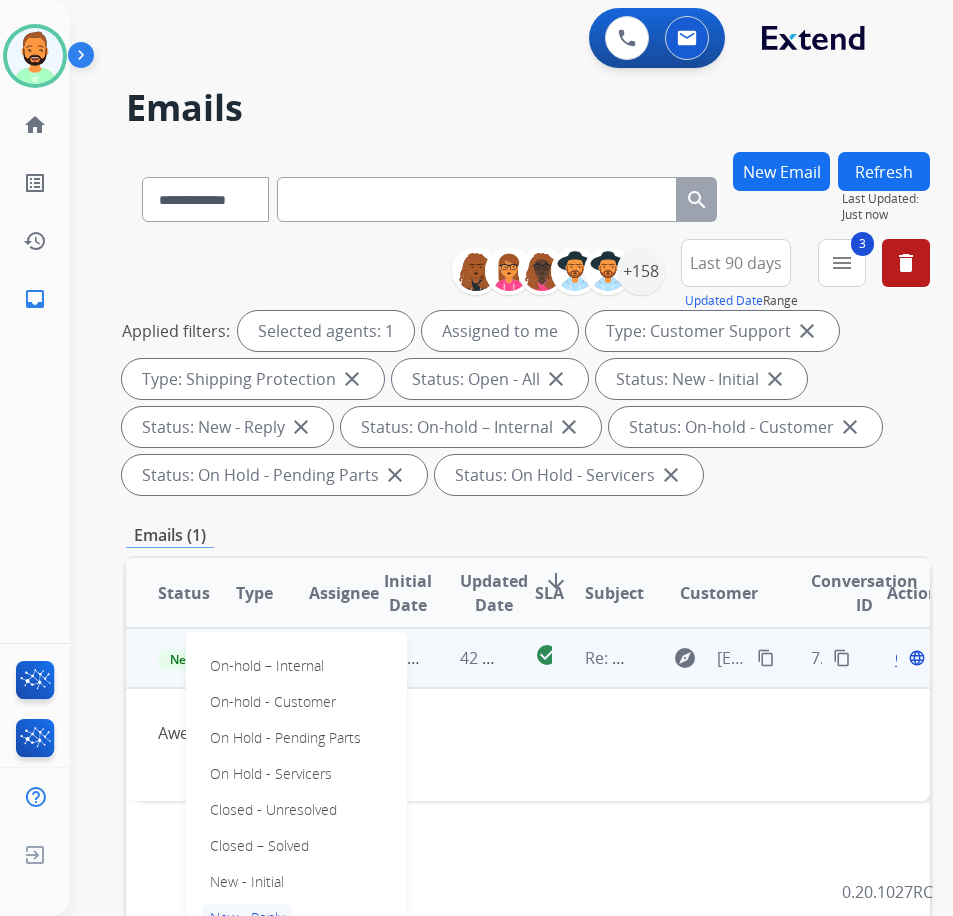 click on "Closed – Solved" at bounding box center [259, 846] 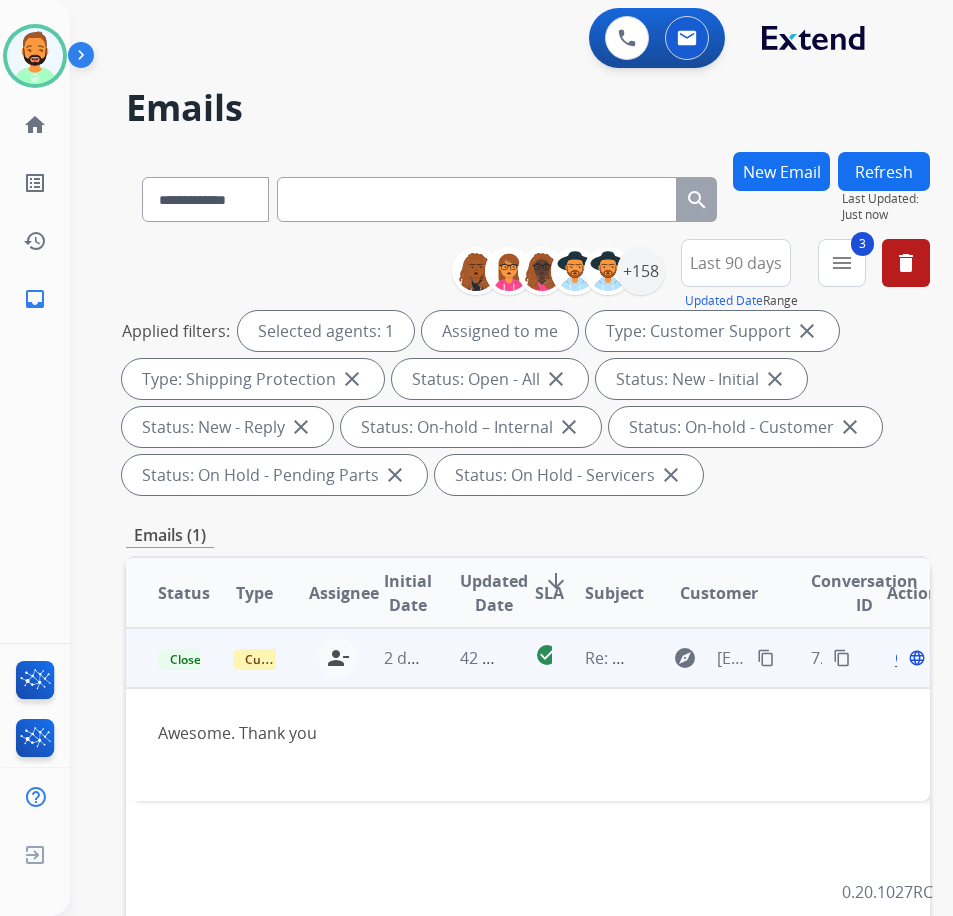 click on "Refresh" at bounding box center [884, 171] 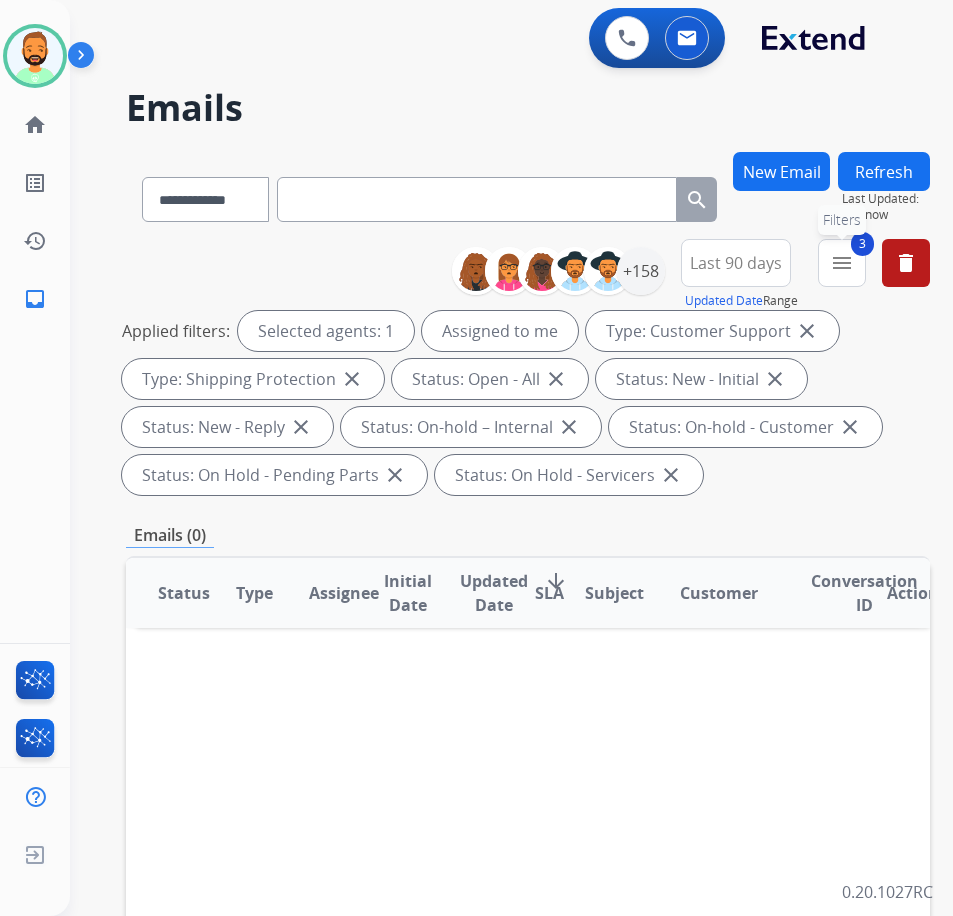 click on "3 menu  Filters" at bounding box center [842, 263] 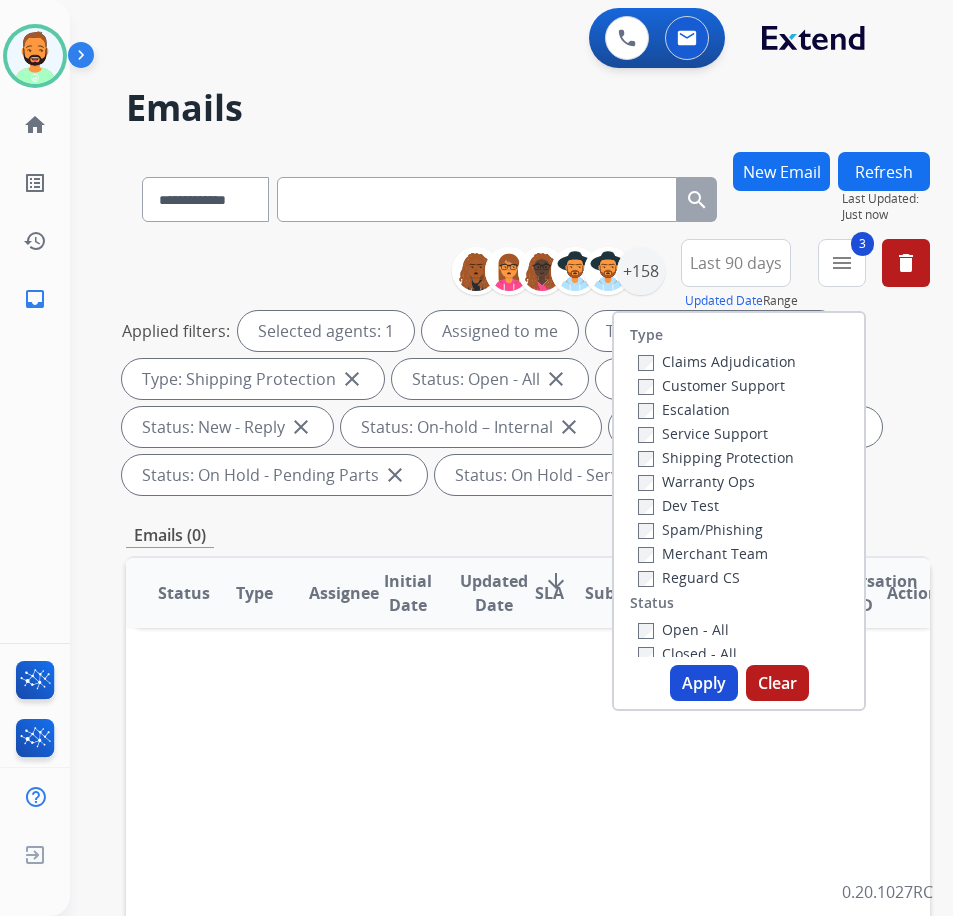 click on "Customer Support" at bounding box center [711, 385] 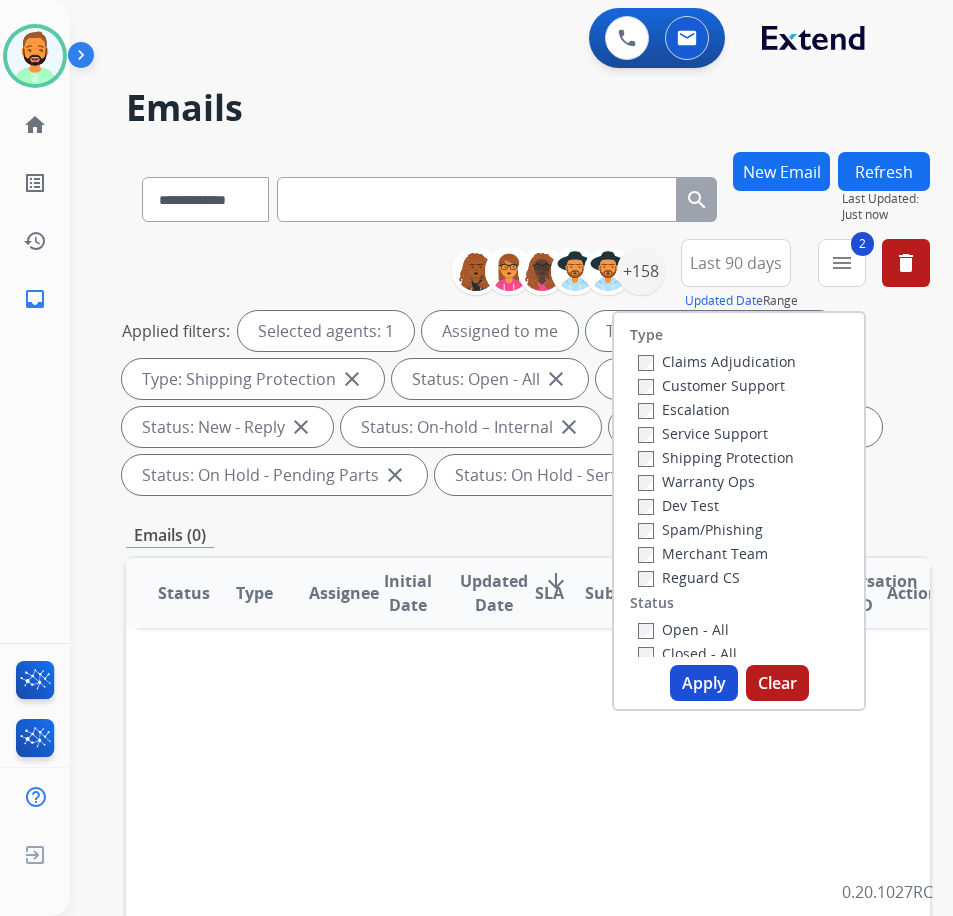 click on "Shipping Protection" at bounding box center (716, 457) 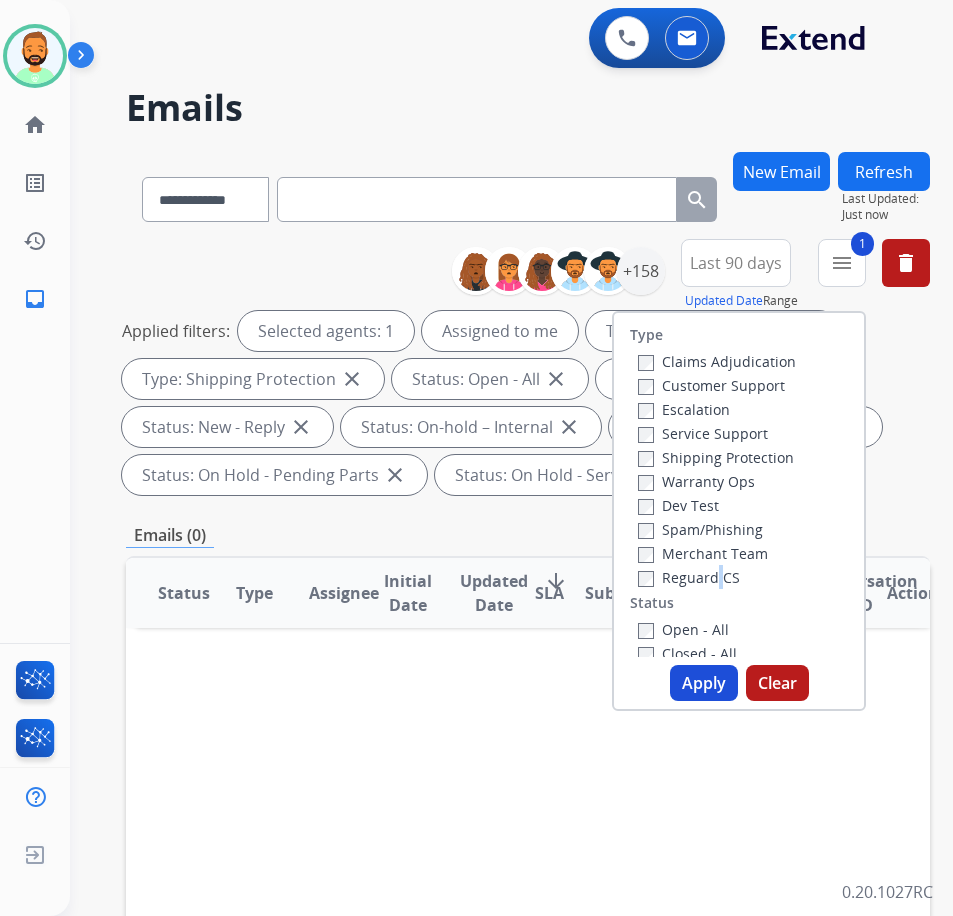 click on "Reguard CS" at bounding box center (689, 577) 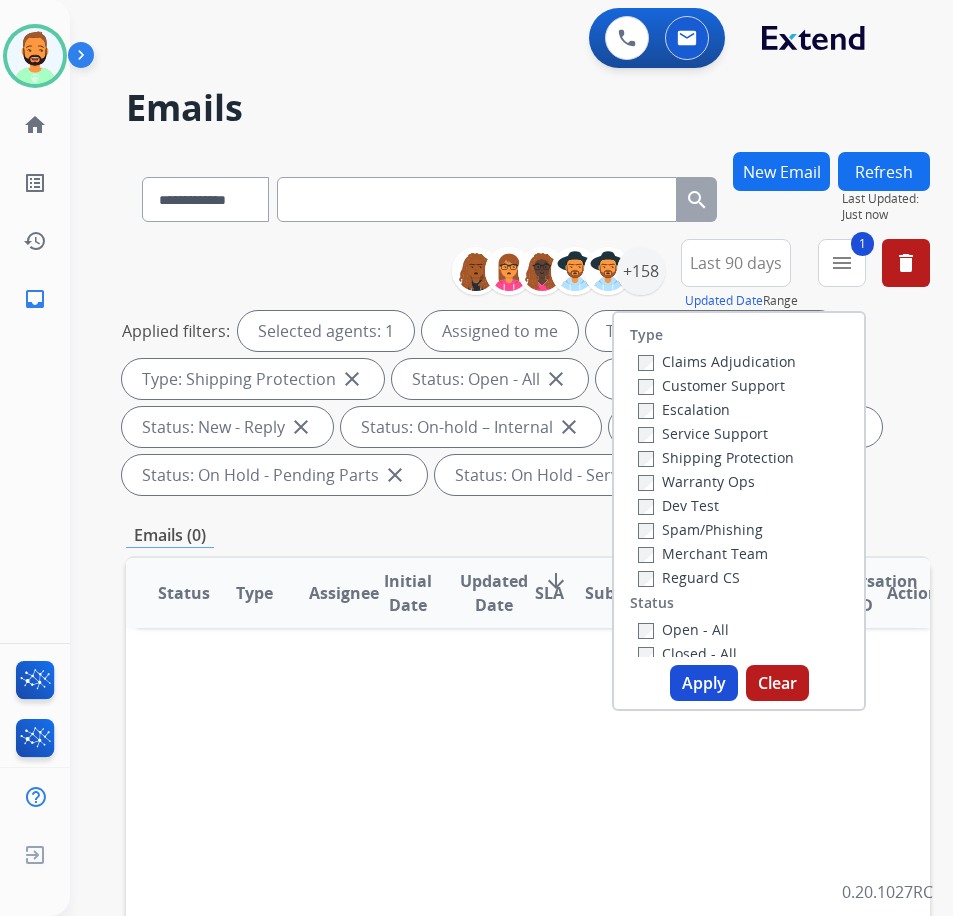 click on "Reguard CS" at bounding box center (717, 577) 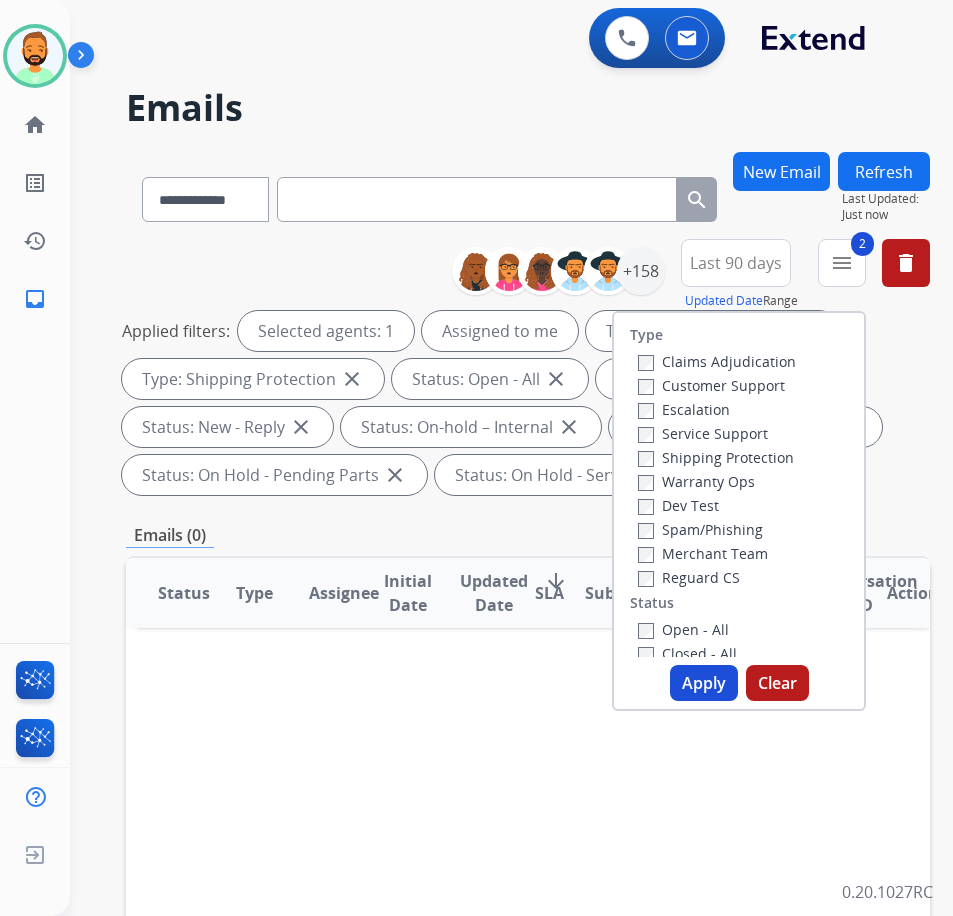 click on "Apply" at bounding box center [704, 683] 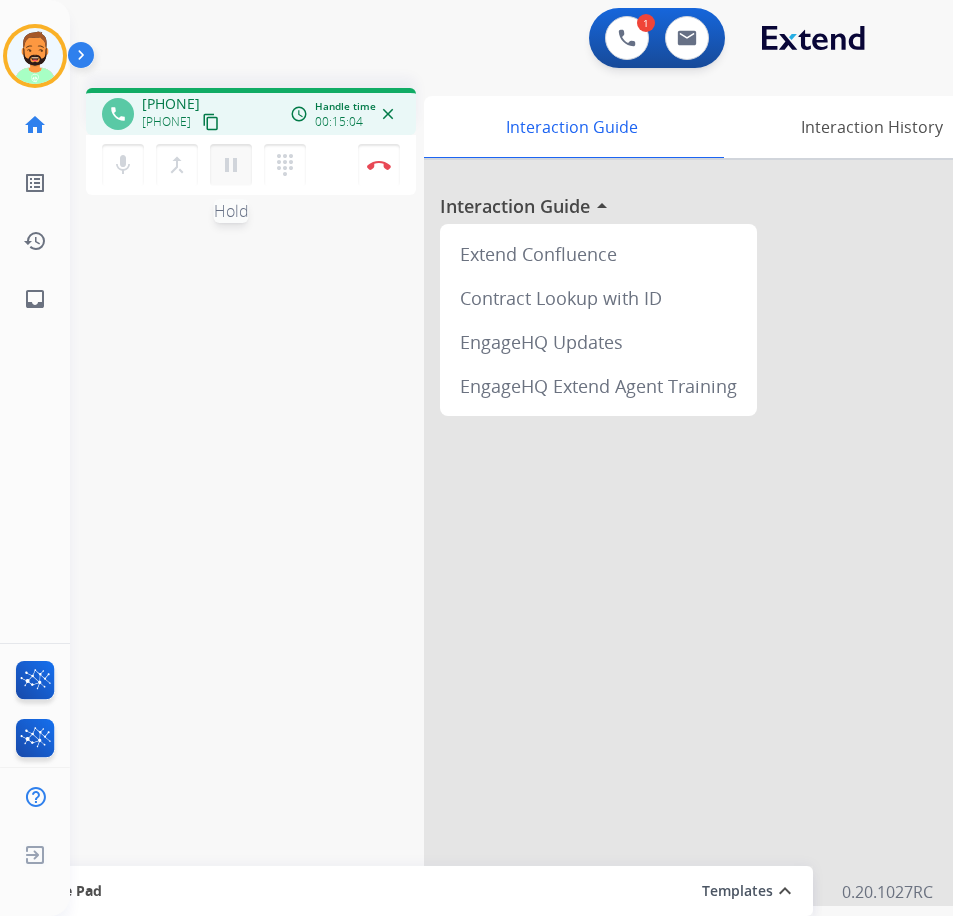 click on "pause" at bounding box center (231, 165) 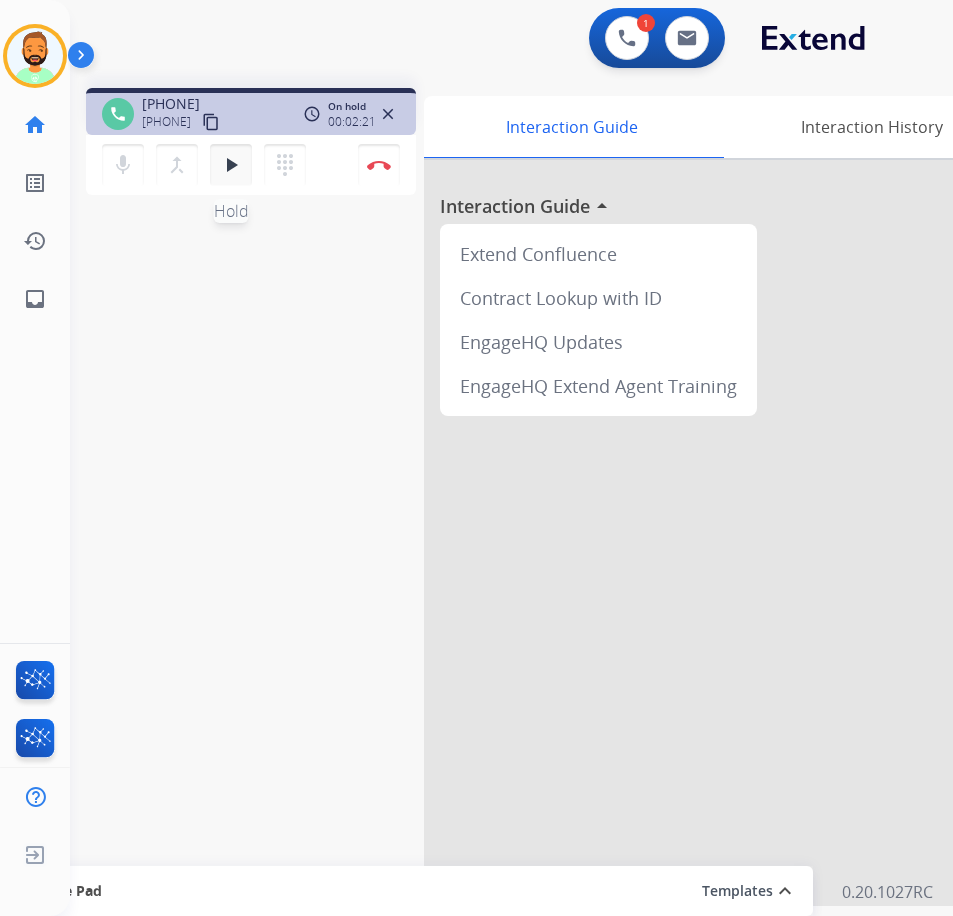 drag, startPoint x: 236, startPoint y: 165, endPoint x: 242, endPoint y: 174, distance: 10.816654 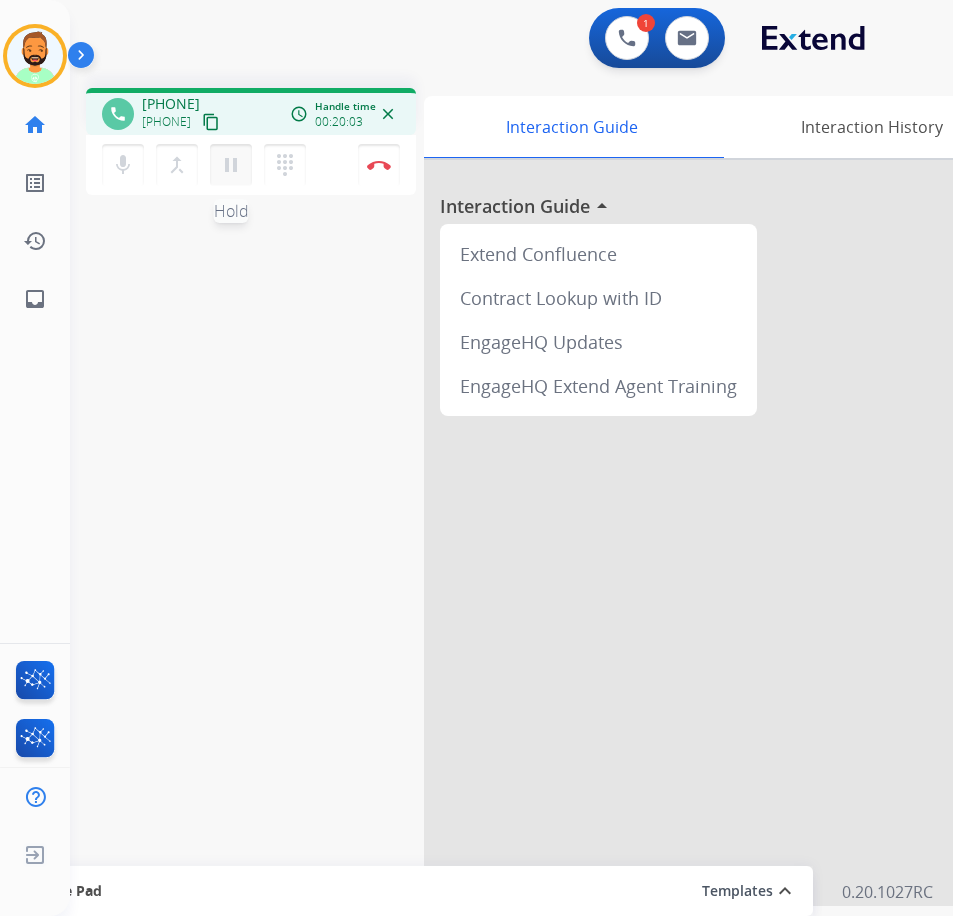 click on "pause" at bounding box center (231, 165) 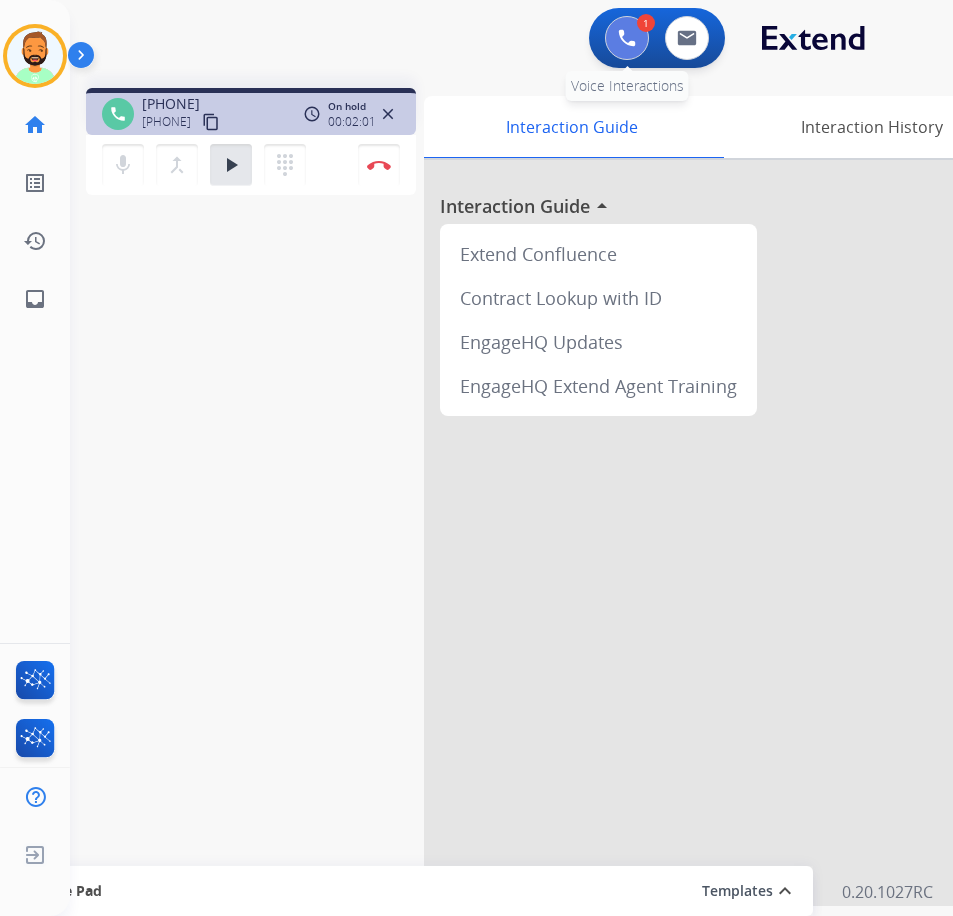 click at bounding box center (627, 38) 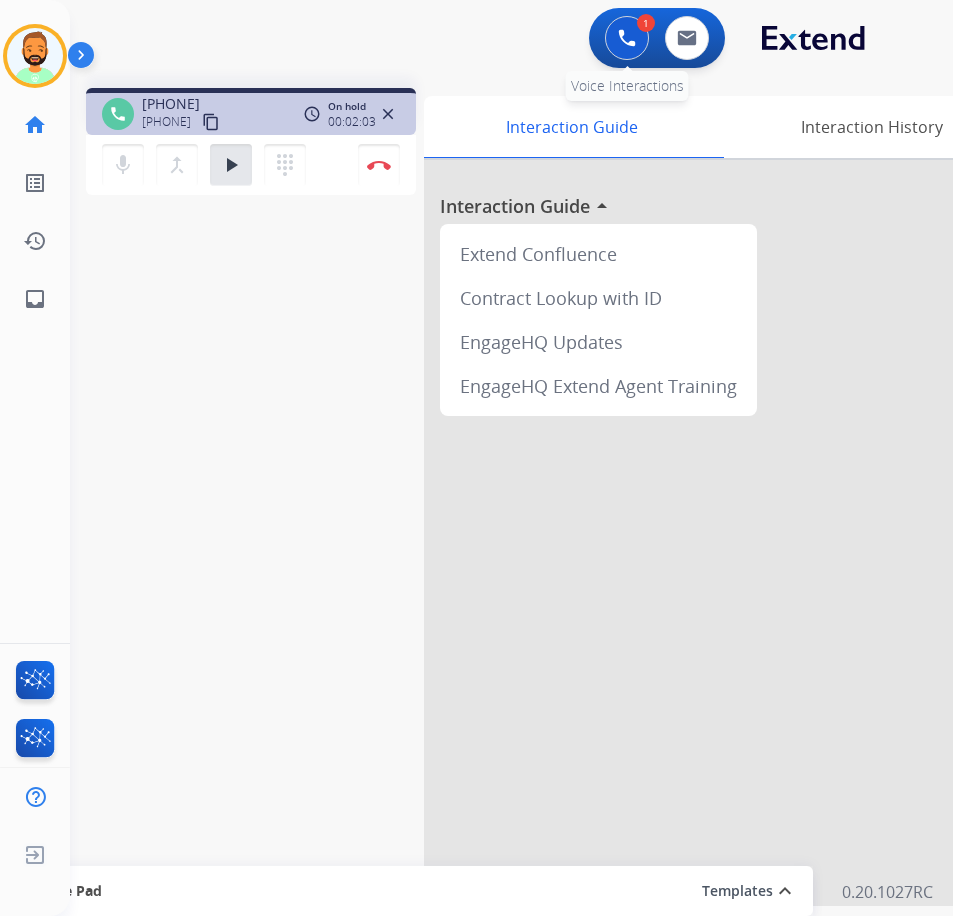 click at bounding box center [627, 38] 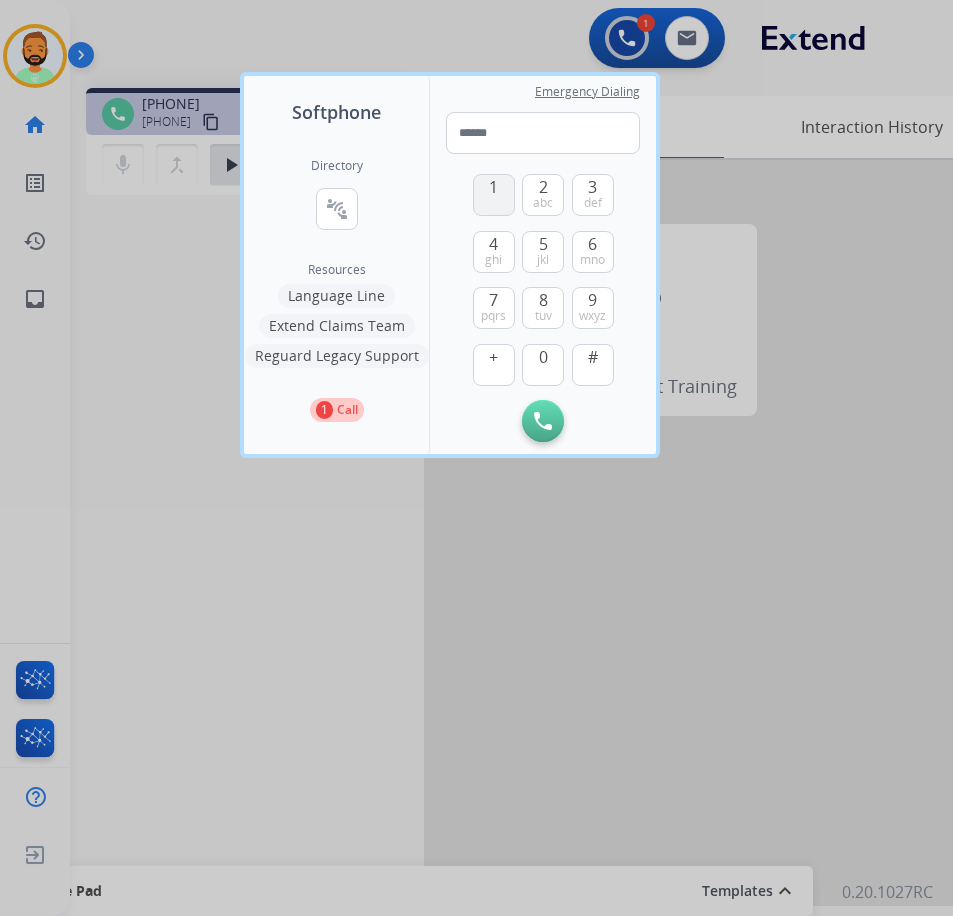 click on "1" at bounding box center [494, 195] 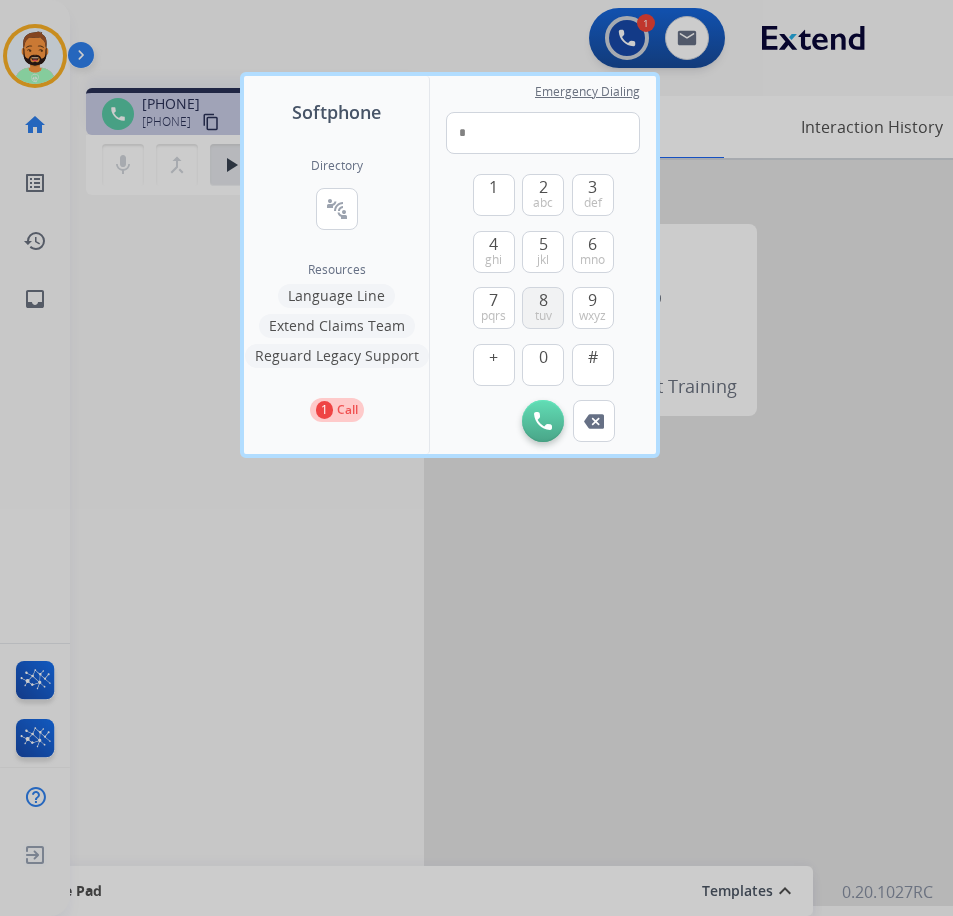 click on "tuv" at bounding box center (543, 316) 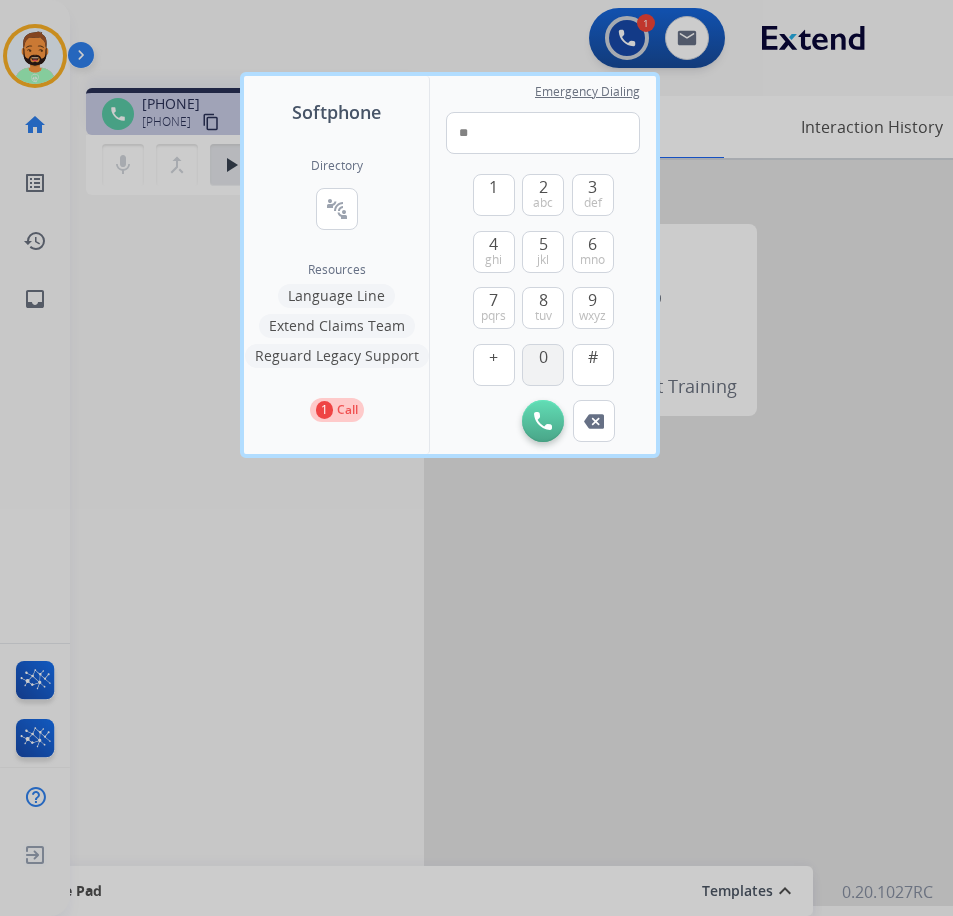 click on "0" at bounding box center (543, 357) 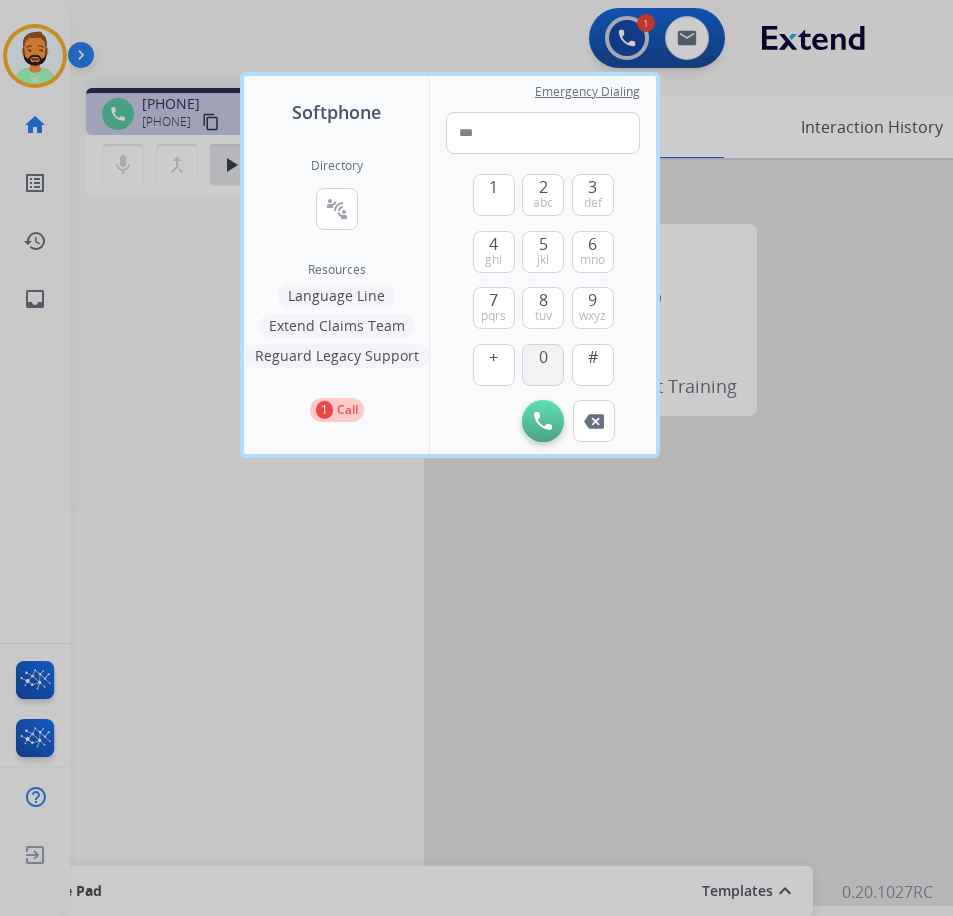 click on "0" at bounding box center (543, 357) 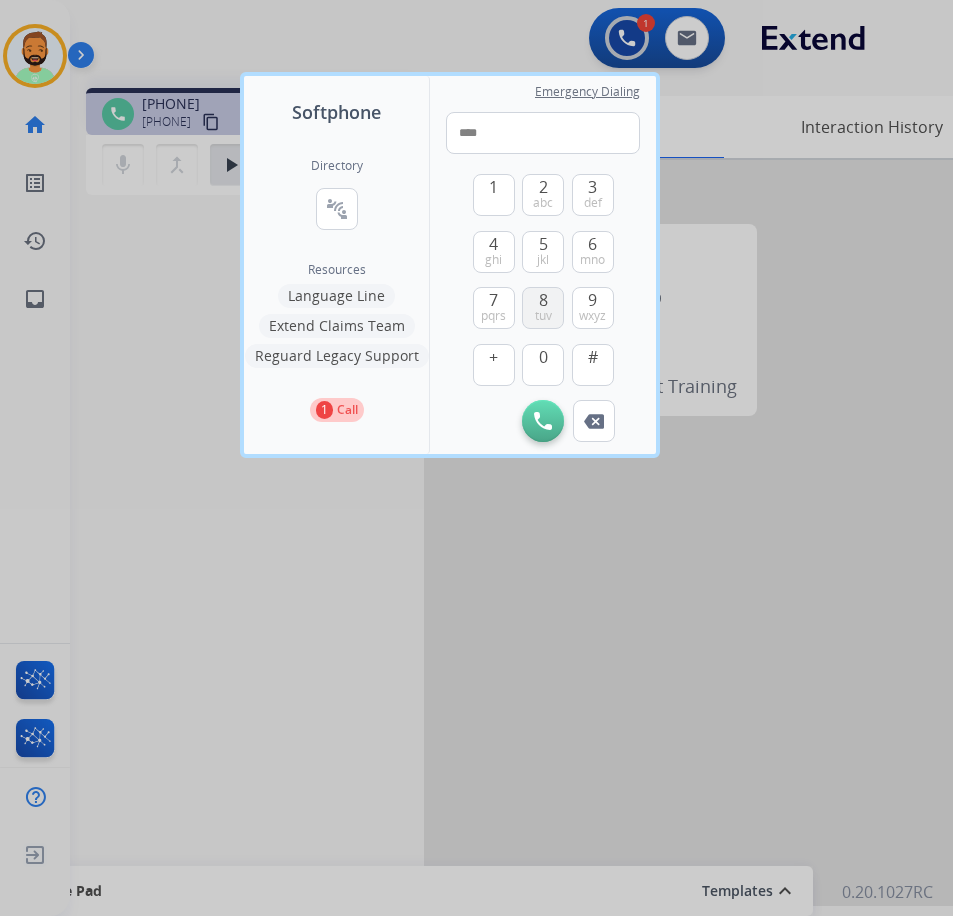 click on "tuv" at bounding box center (543, 316) 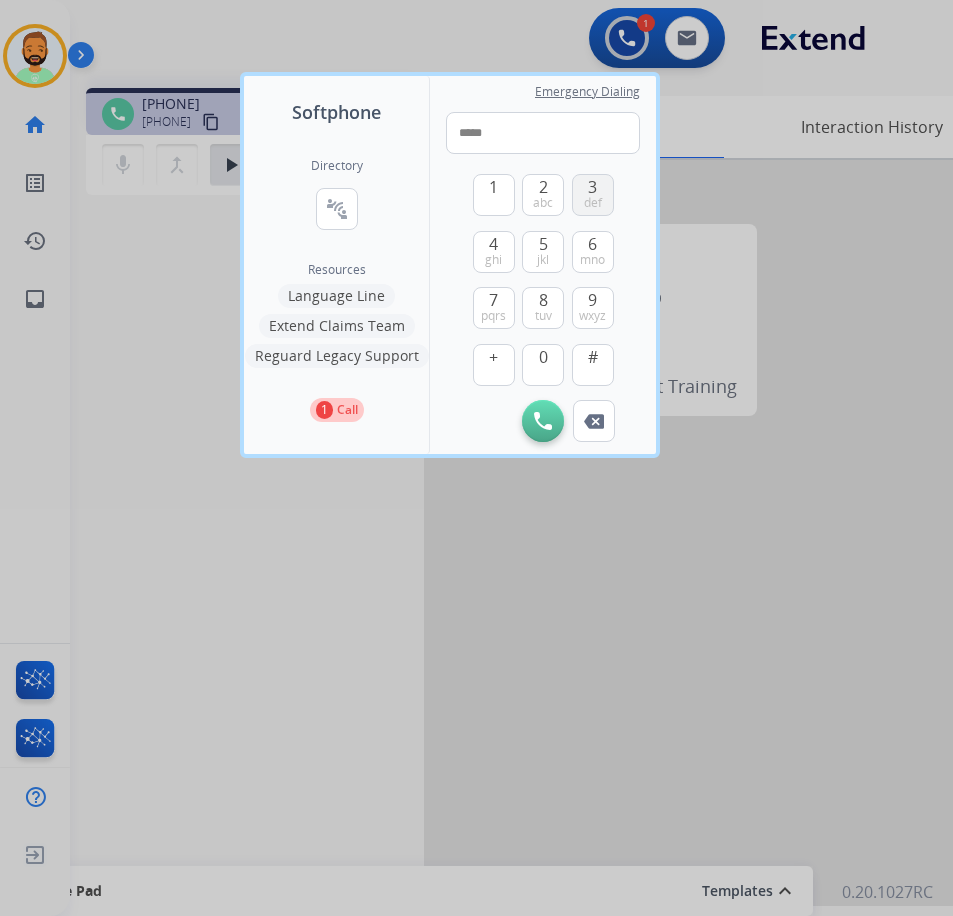click on "3" at bounding box center [592, 187] 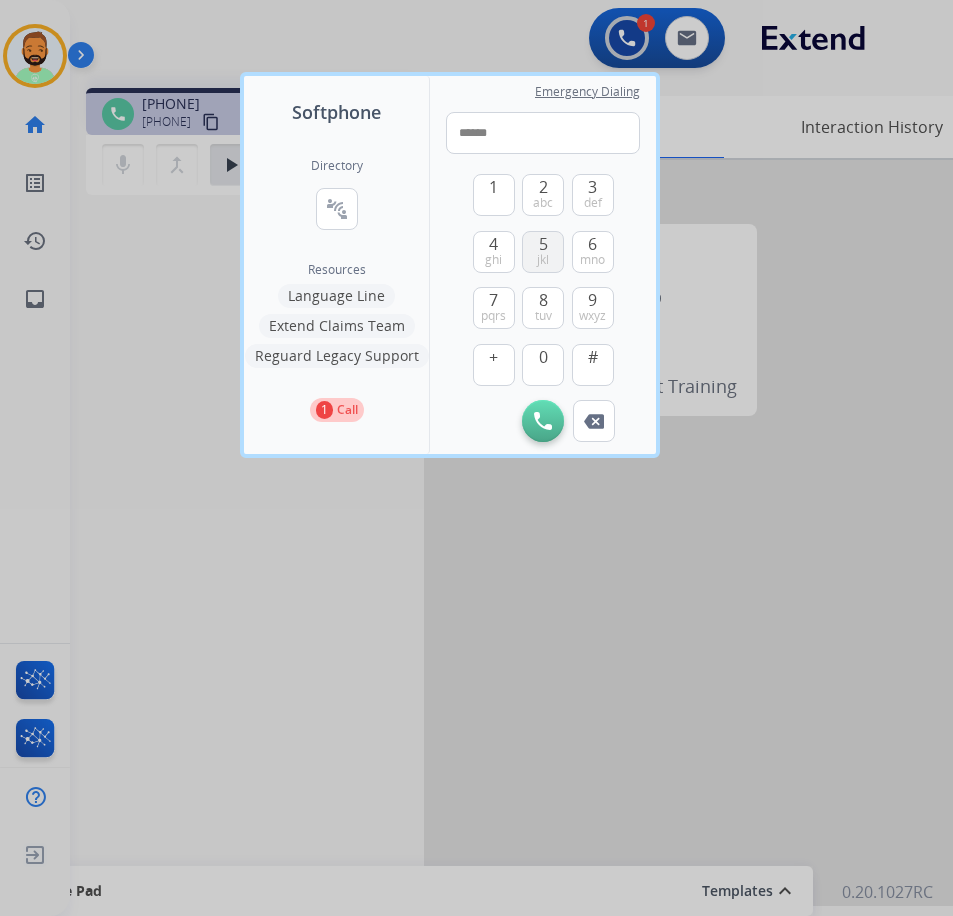 click on "jkl" at bounding box center [543, 260] 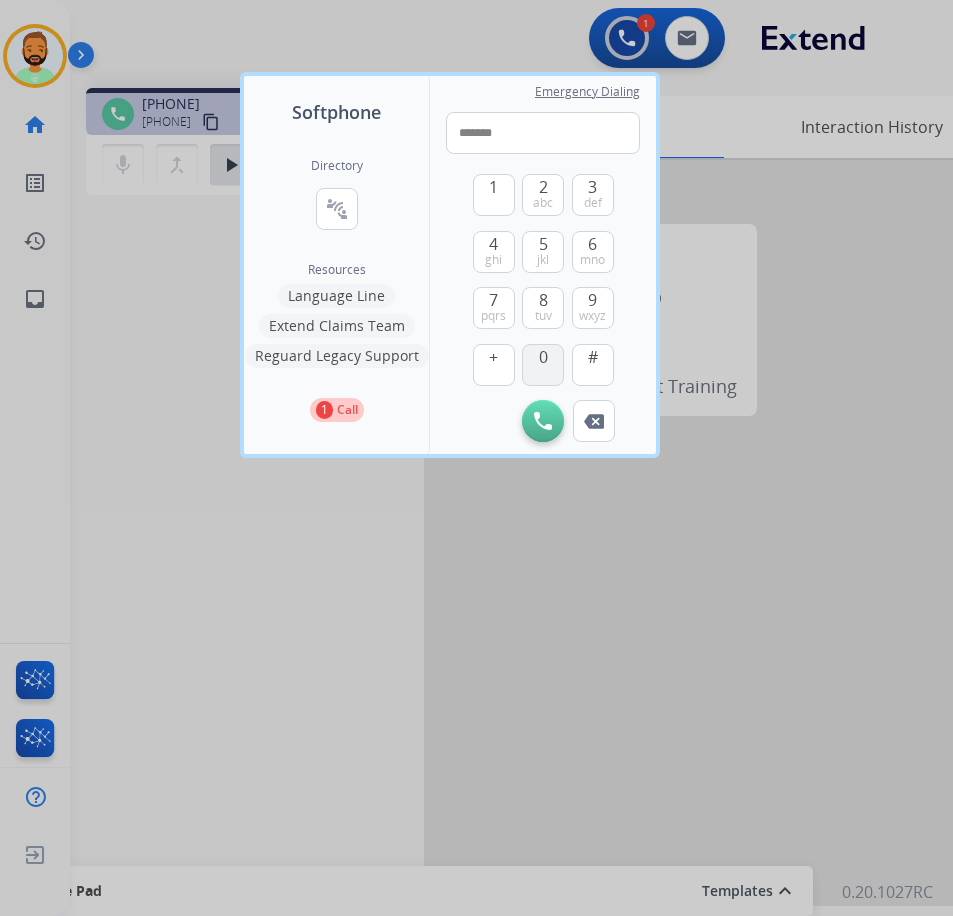 click on "0" at bounding box center (543, 365) 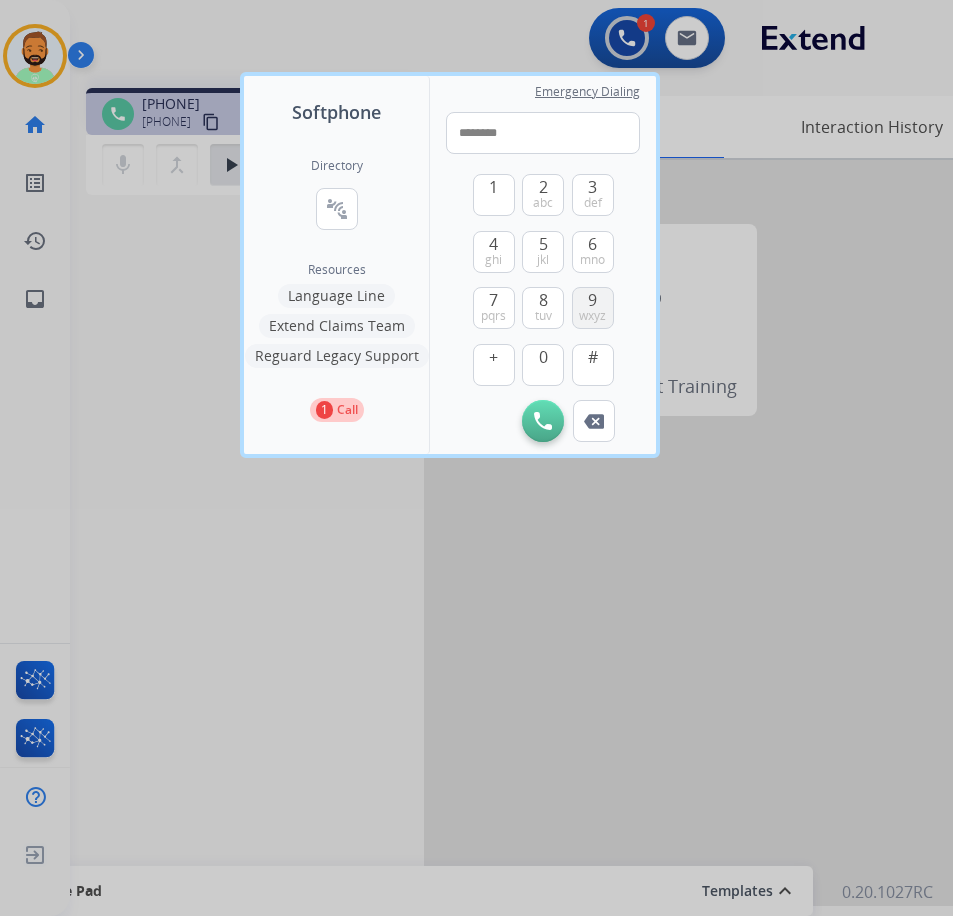 click on "[NUMBER] [WORD]" at bounding box center (593, 308) 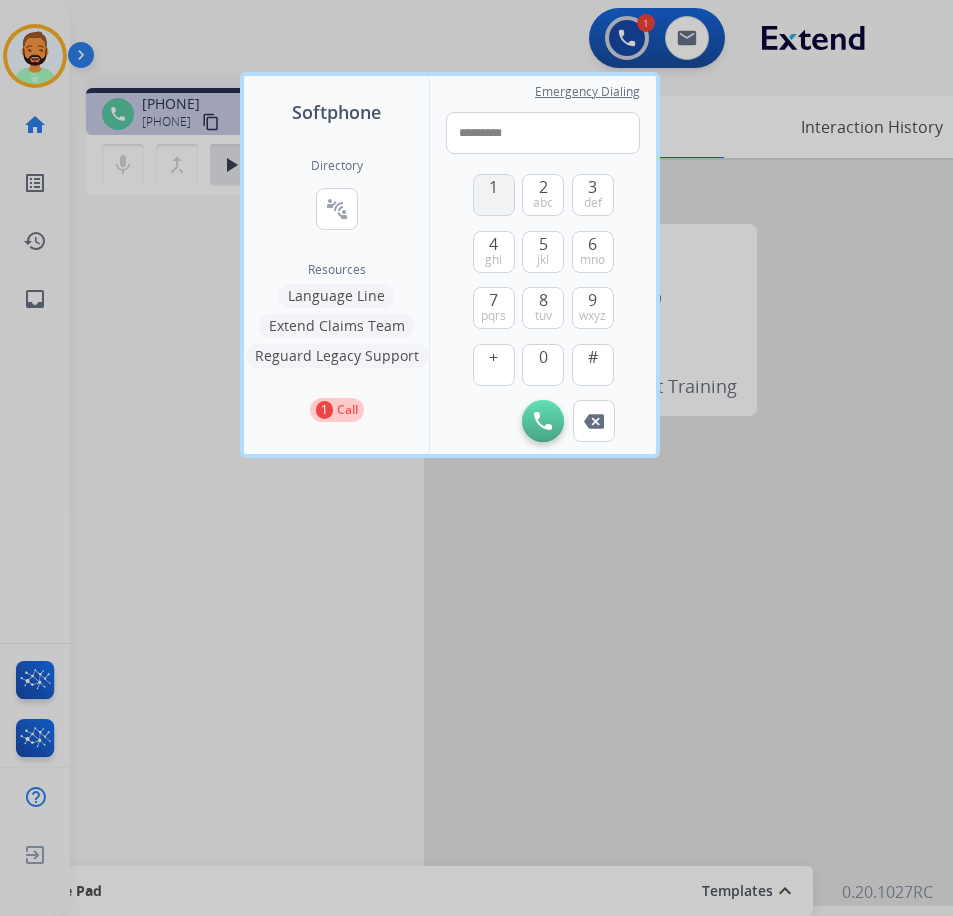 click on "1" at bounding box center [494, 195] 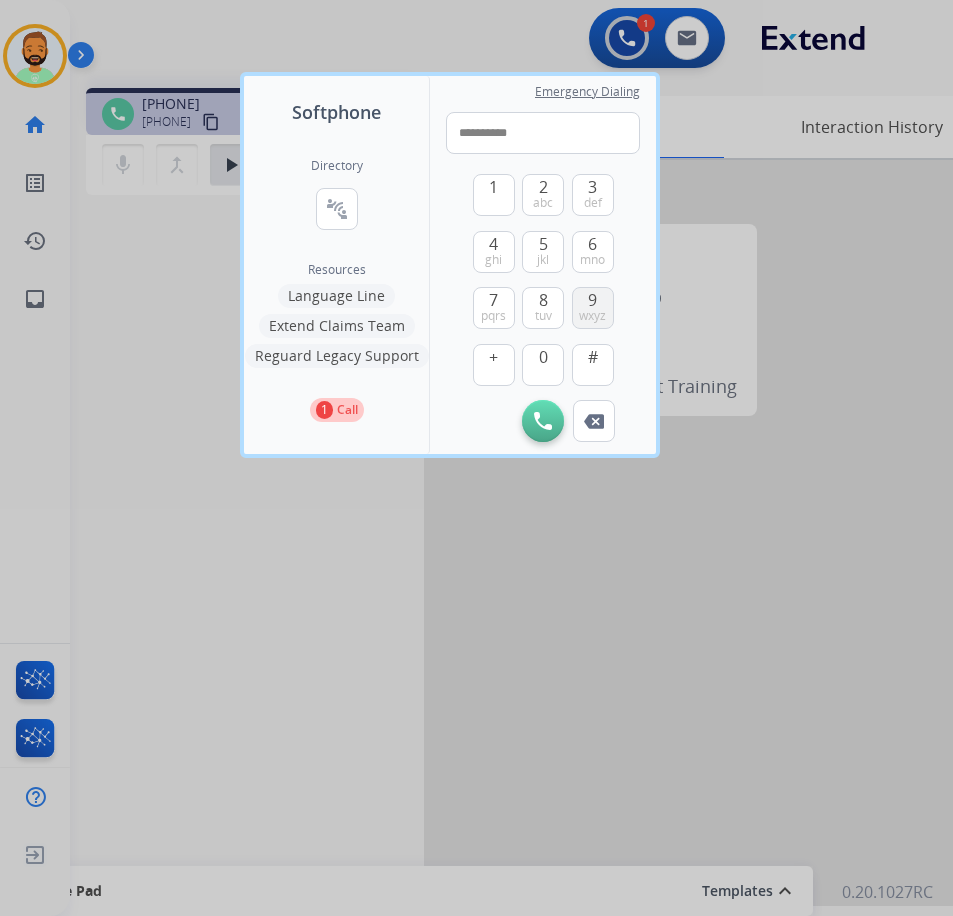 click on "wxyz" at bounding box center [592, 316] 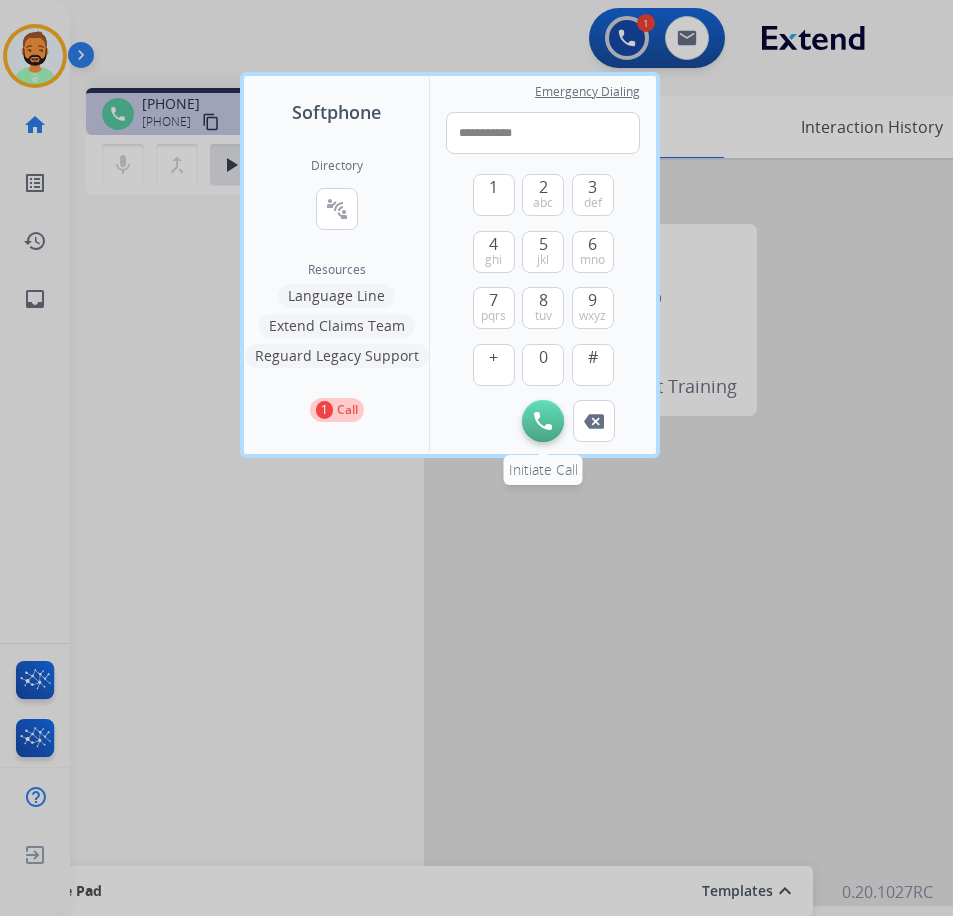 click at bounding box center (543, 421) 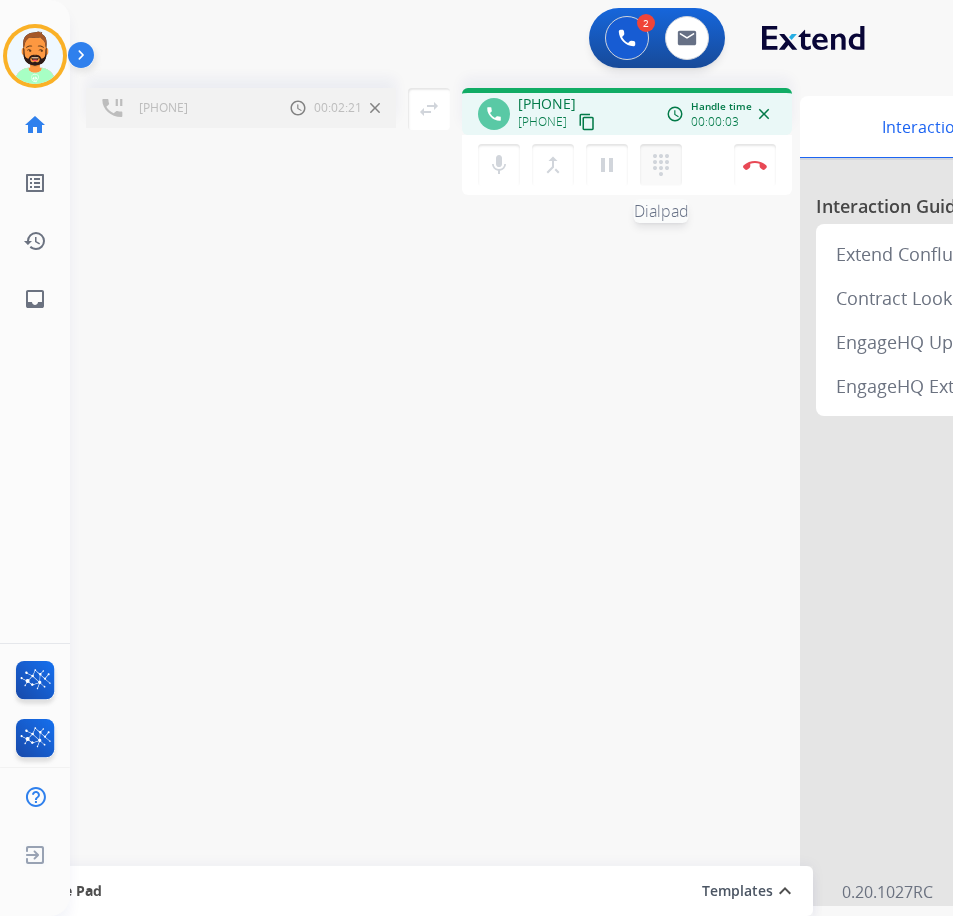 click on "dialpad" at bounding box center (661, 165) 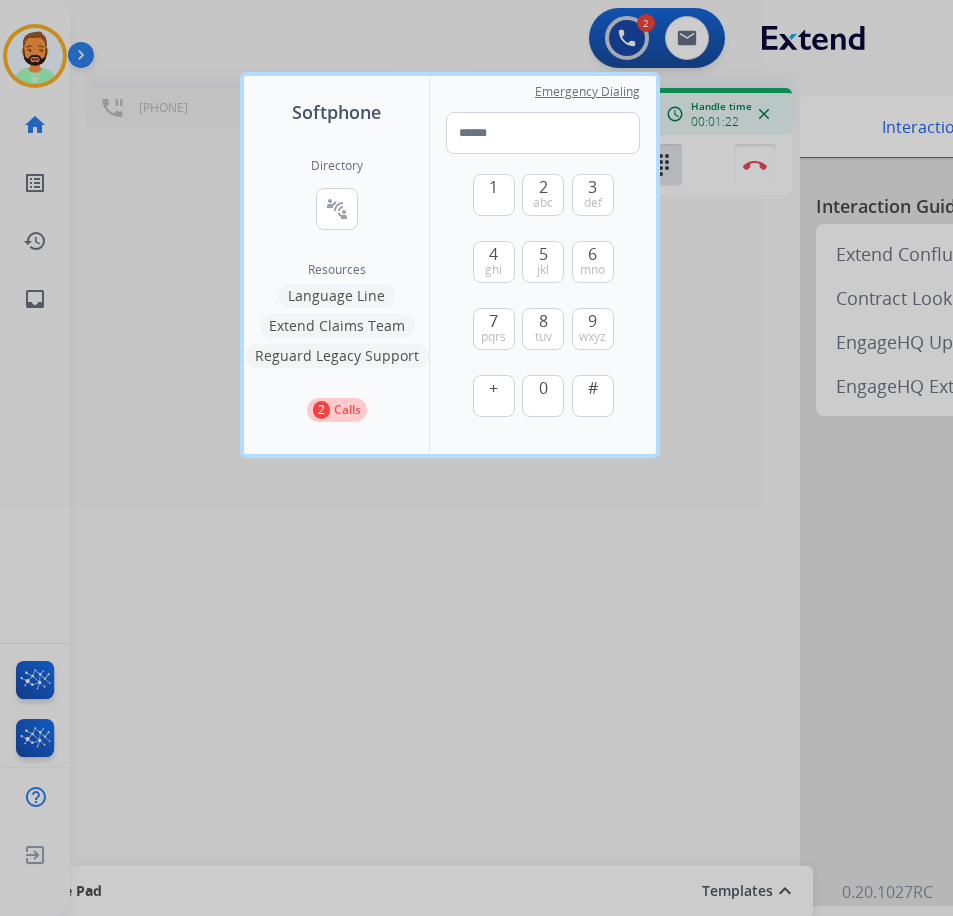 click at bounding box center [476, 458] 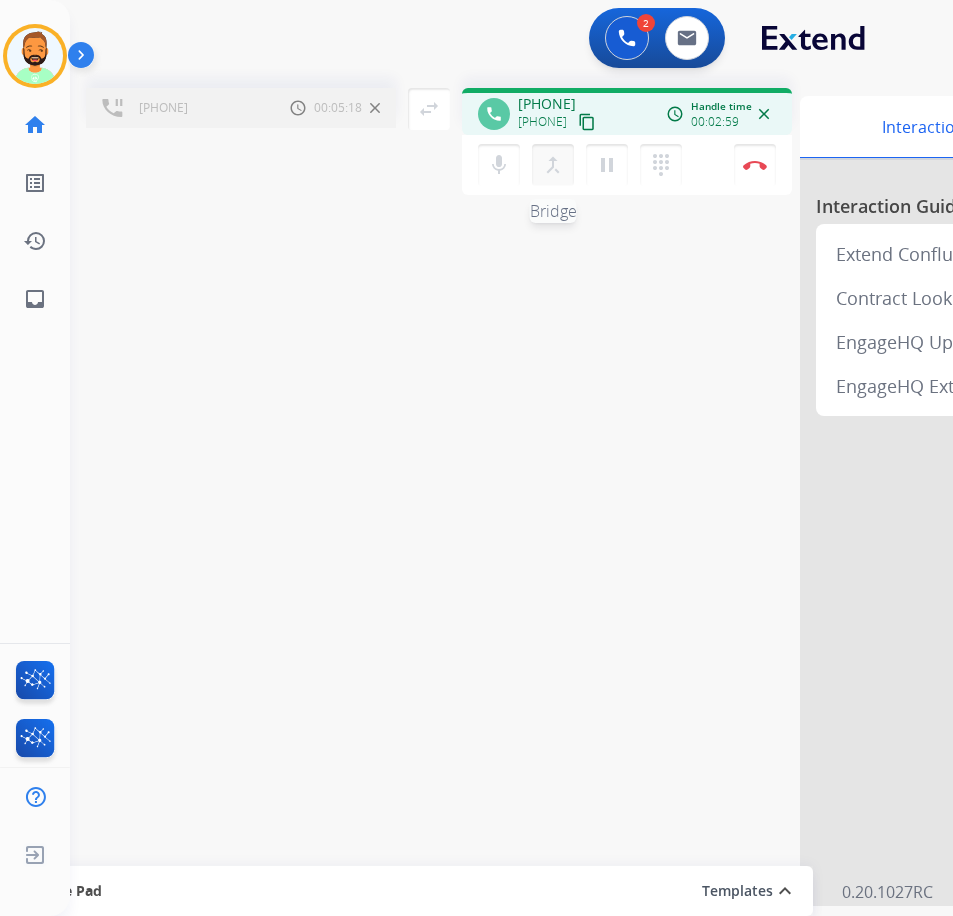 click on "merge_type" at bounding box center (553, 165) 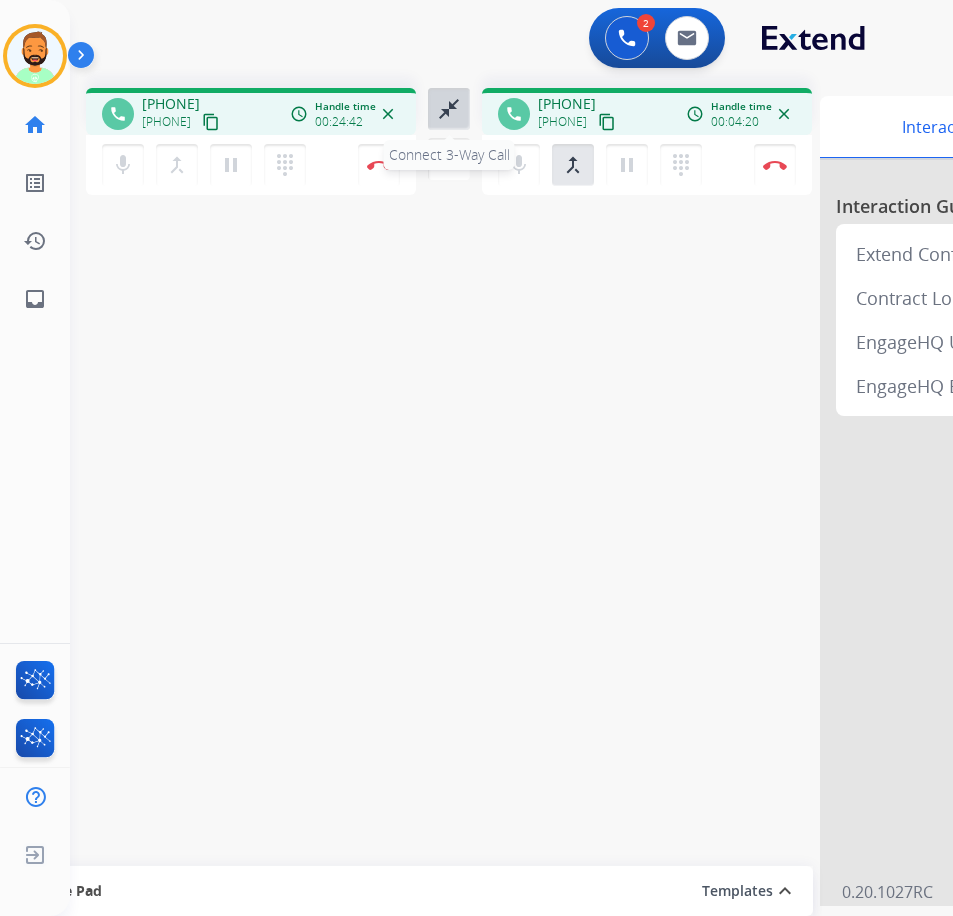click on "close_fullscreen" at bounding box center (449, 109) 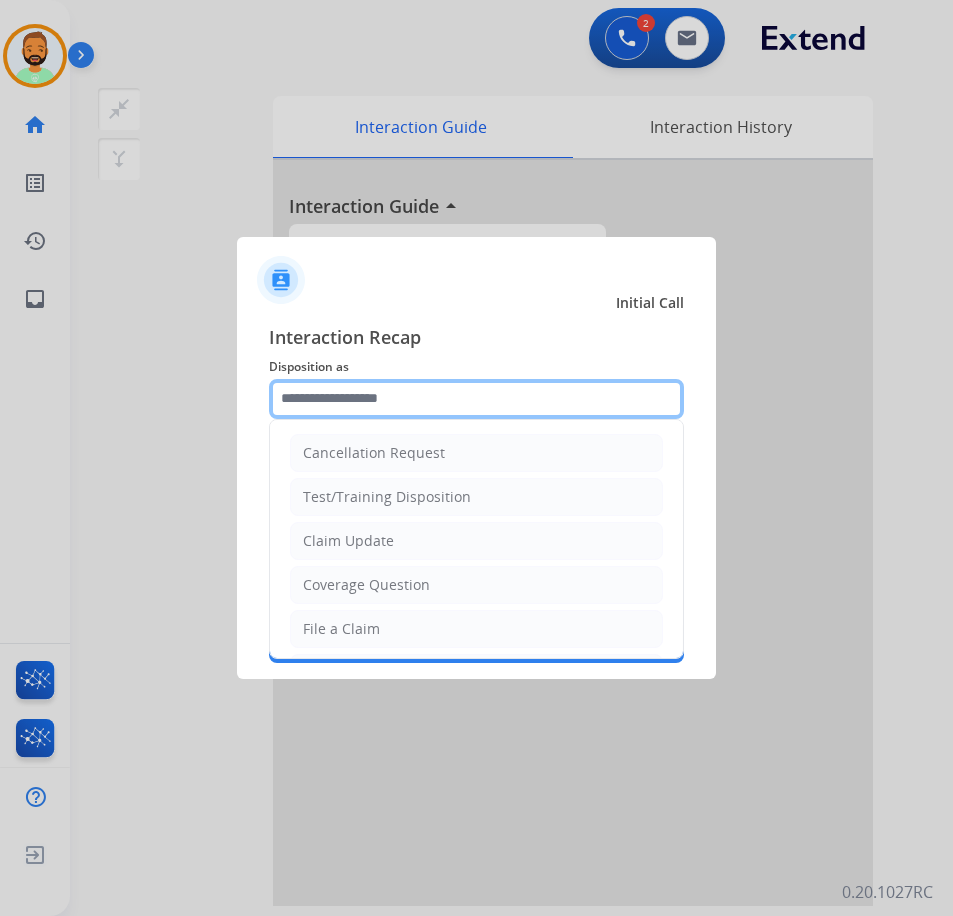 drag, startPoint x: 509, startPoint y: 397, endPoint x: 546, endPoint y: 396, distance: 37.01351 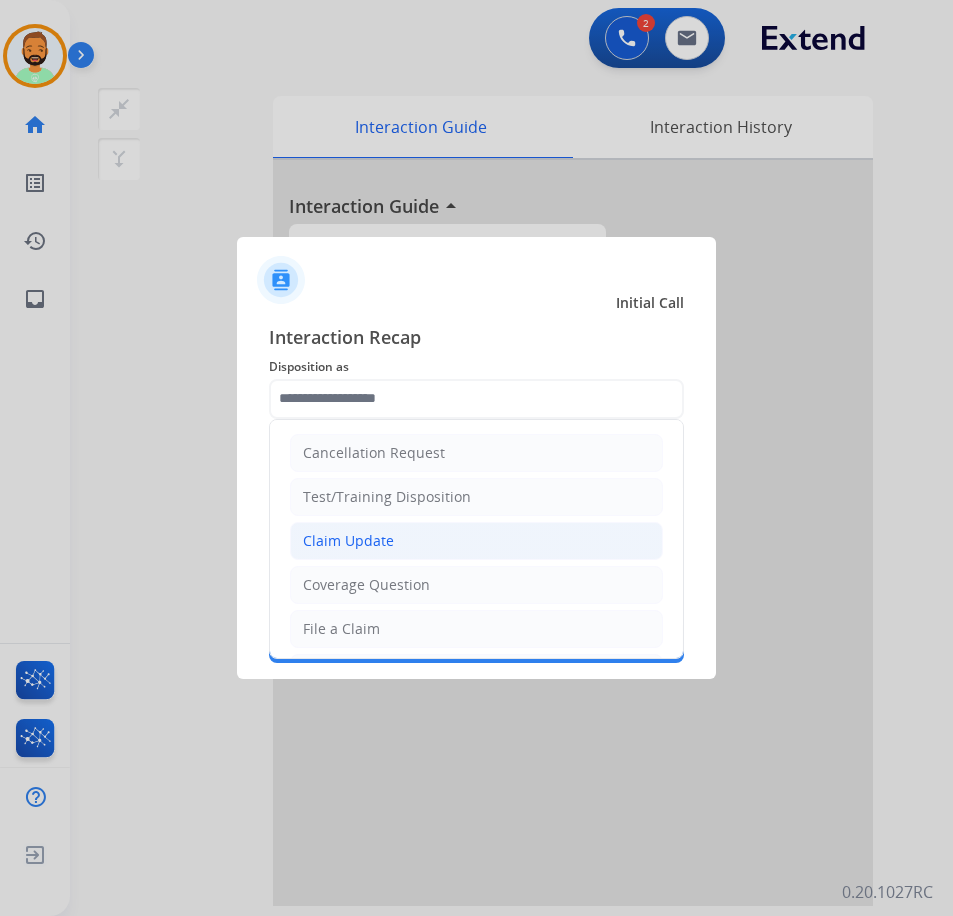 click on "Claim Update" 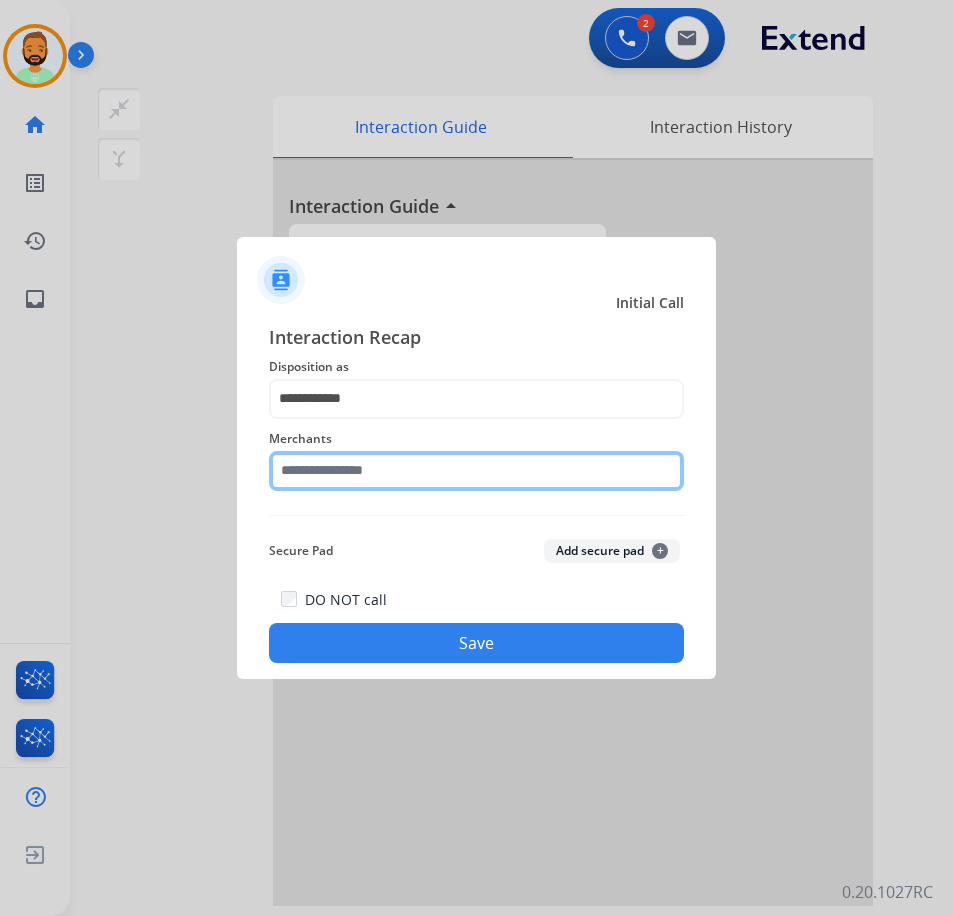 click 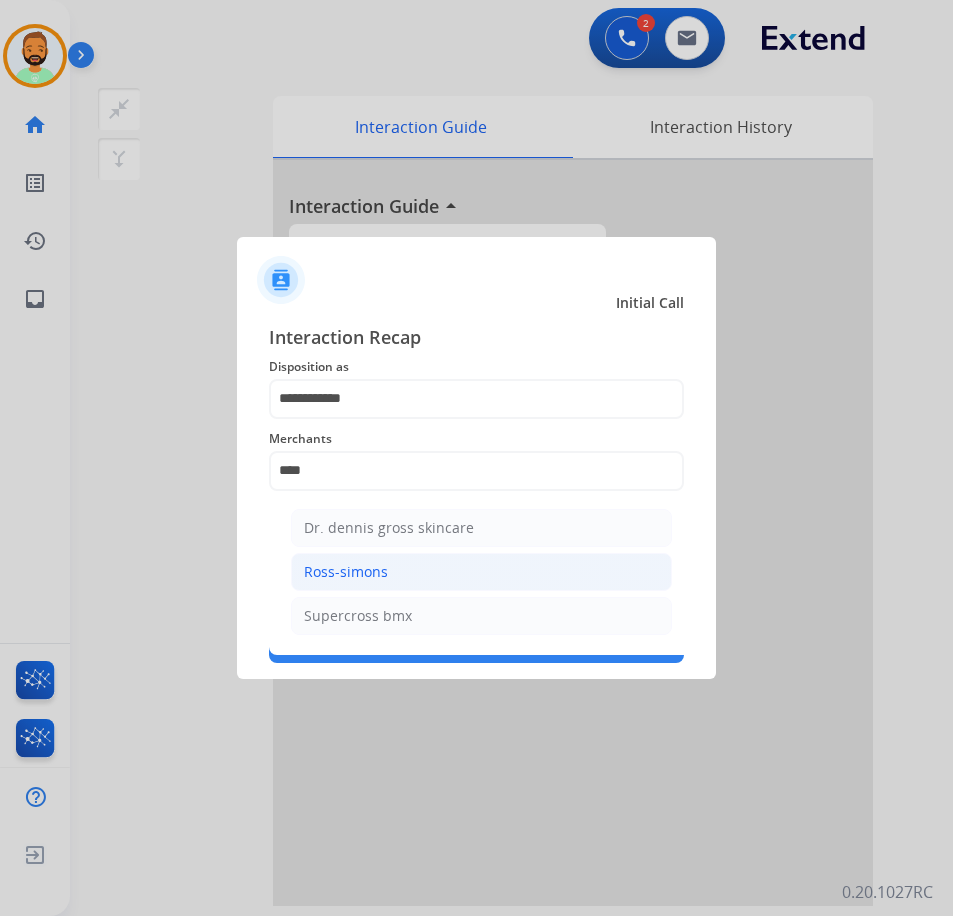 click on "Ross-simons" 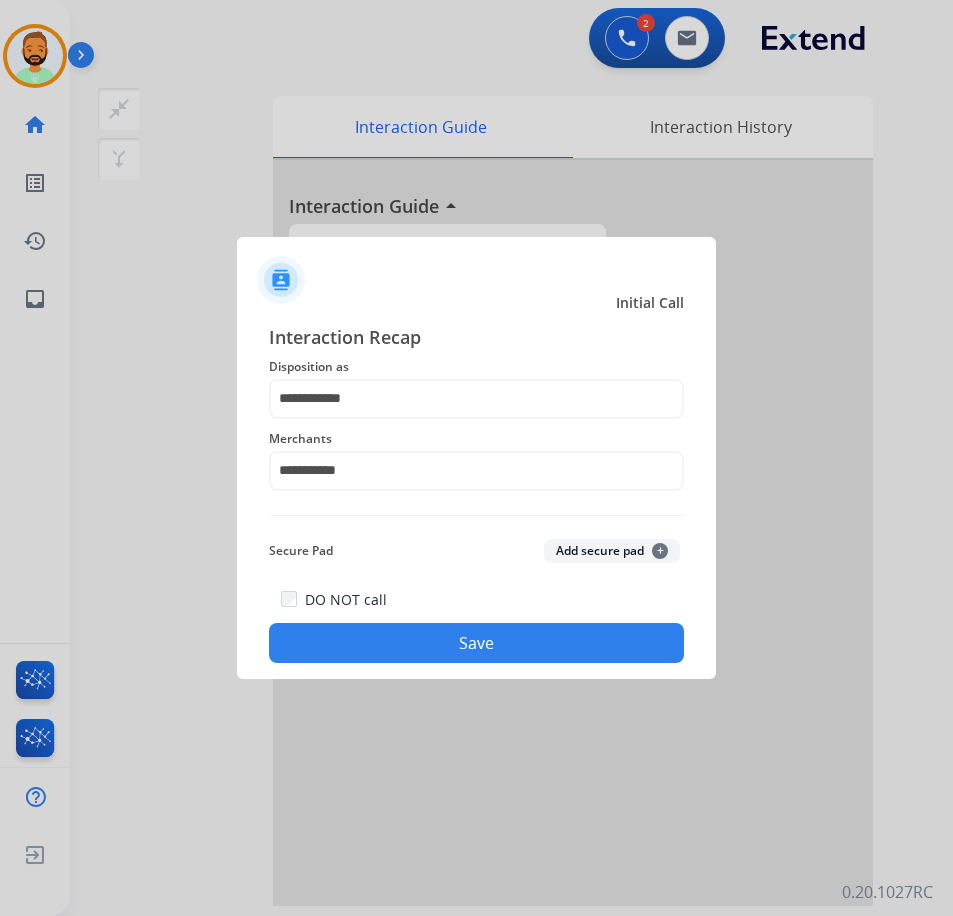click on "Save" 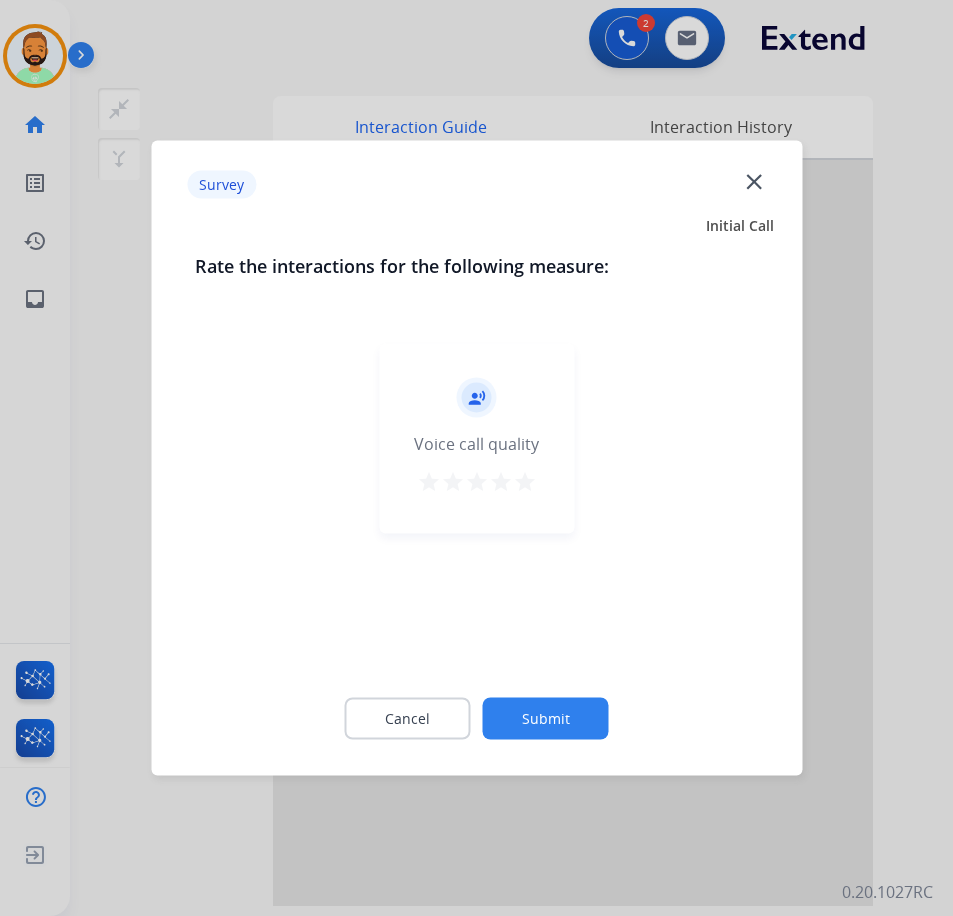 click on "Submit" 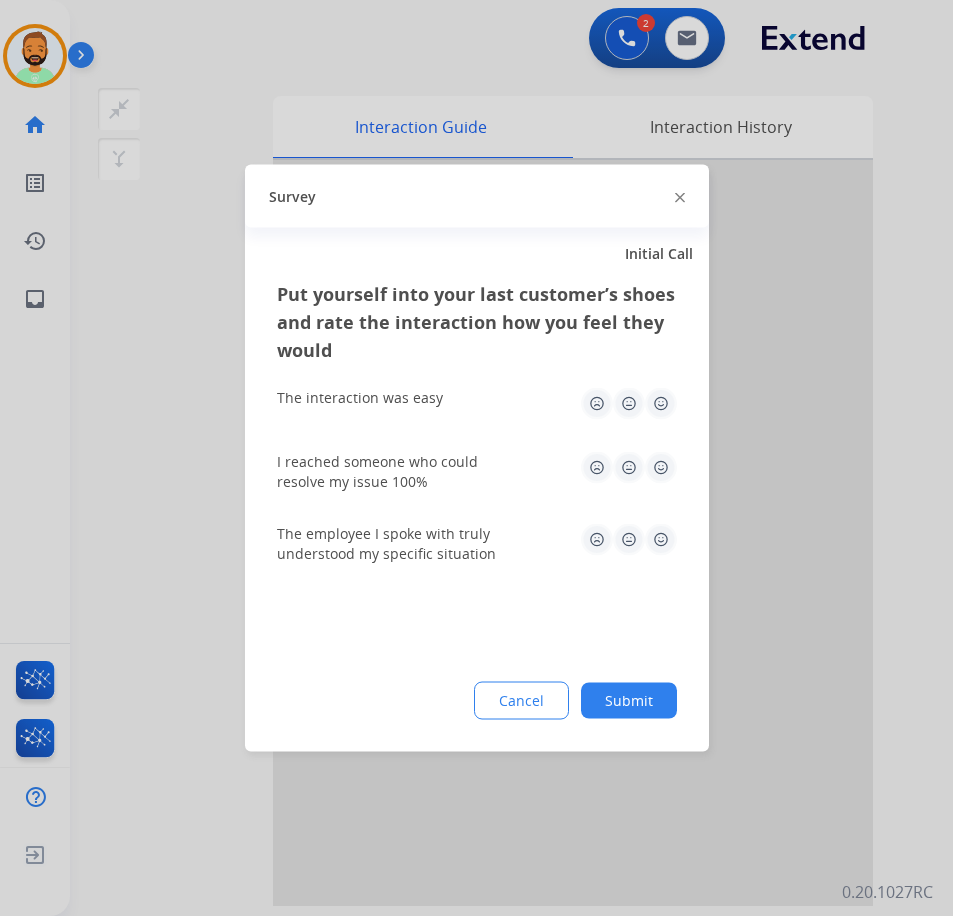 click on "Submit" 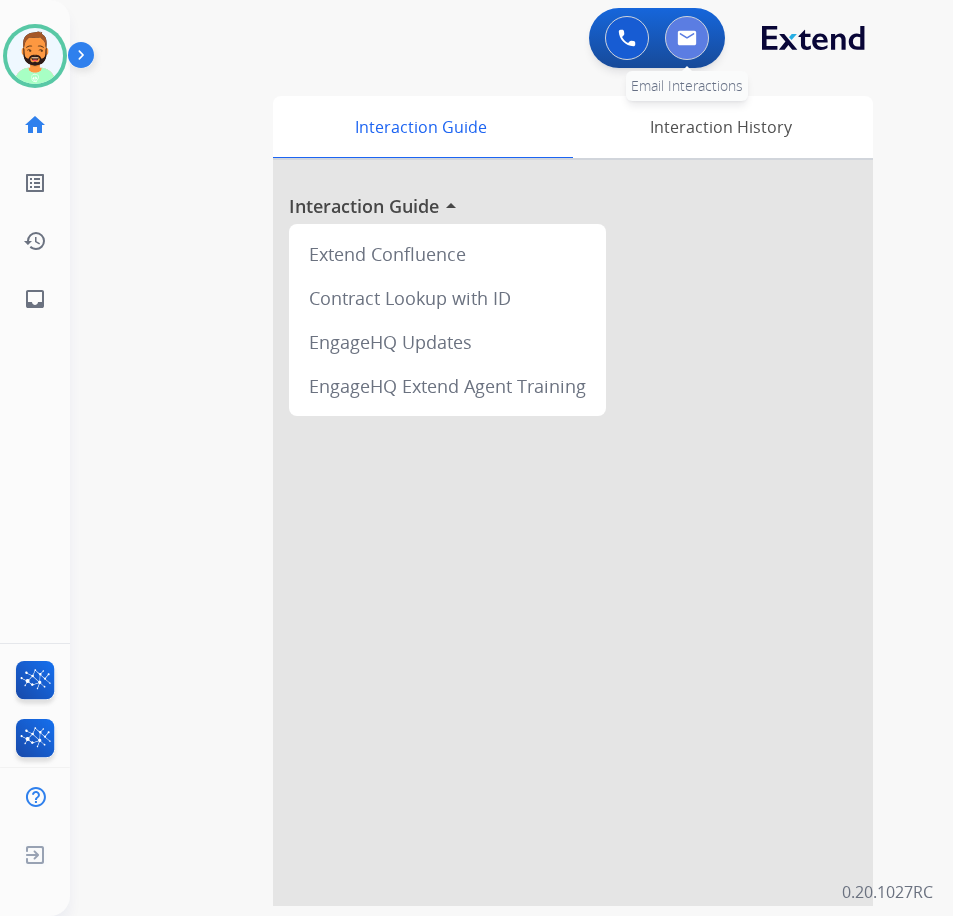 click at bounding box center (687, 38) 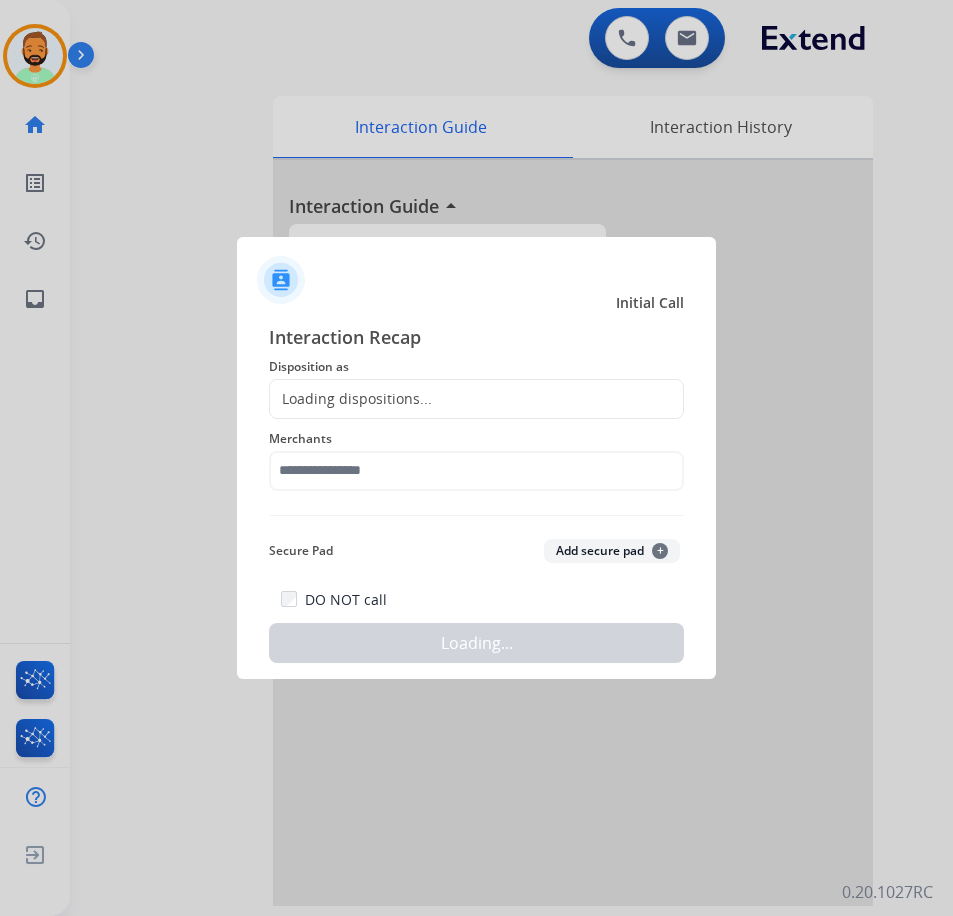 click at bounding box center (476, 458) 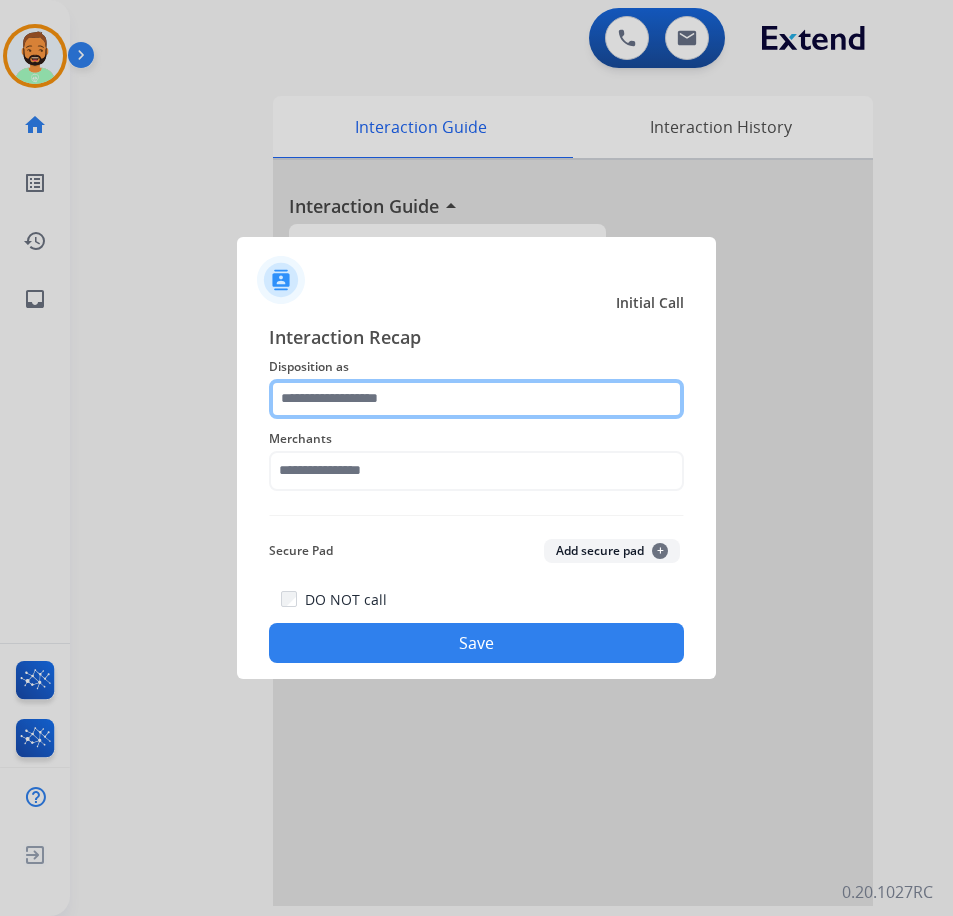click 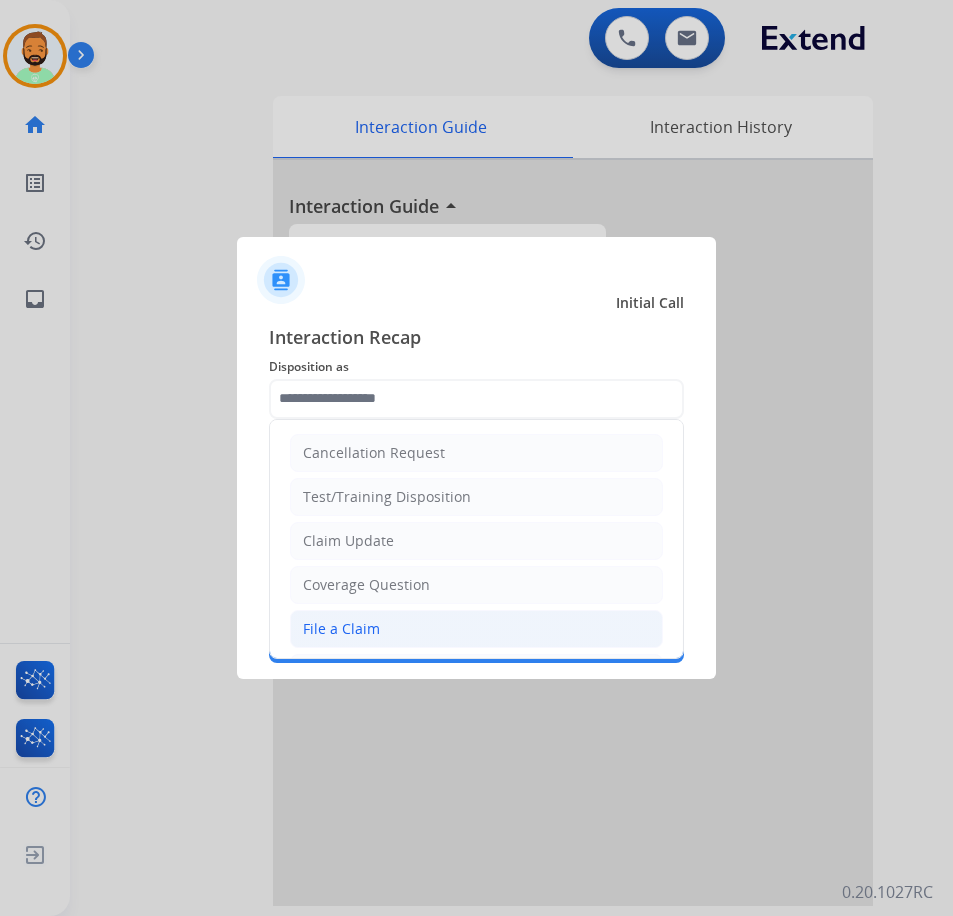 click on "File a Claim" 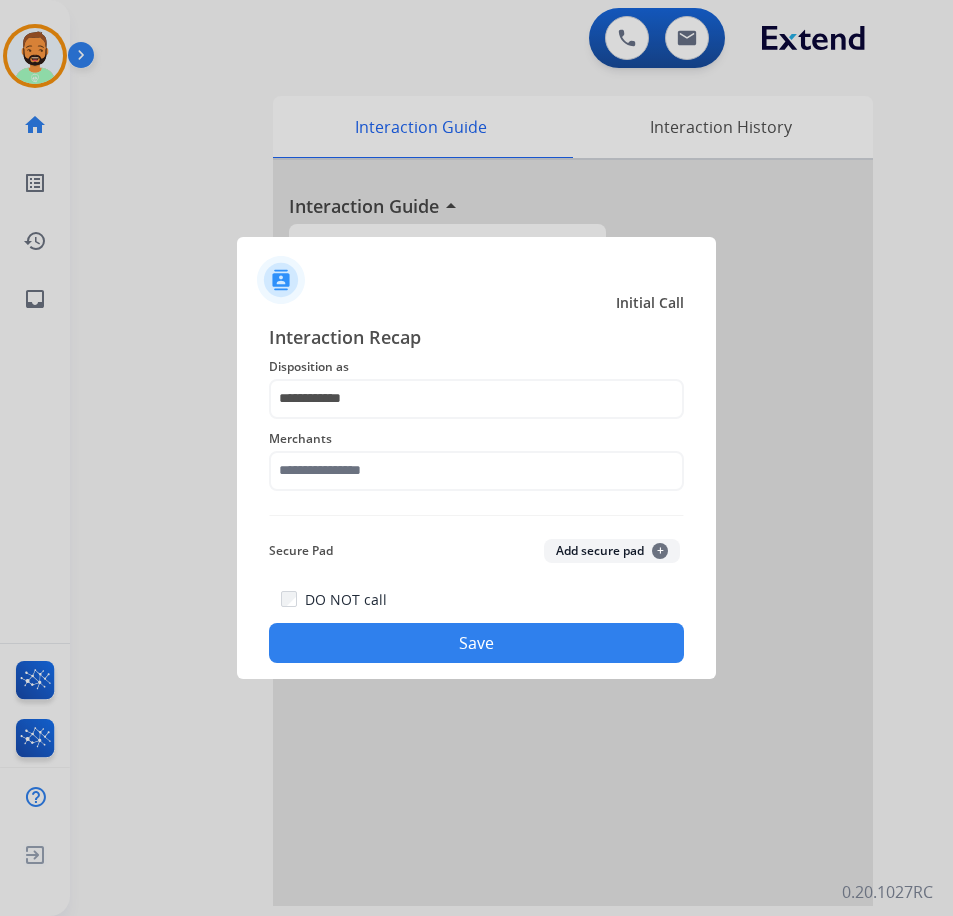 click on "Merchants" 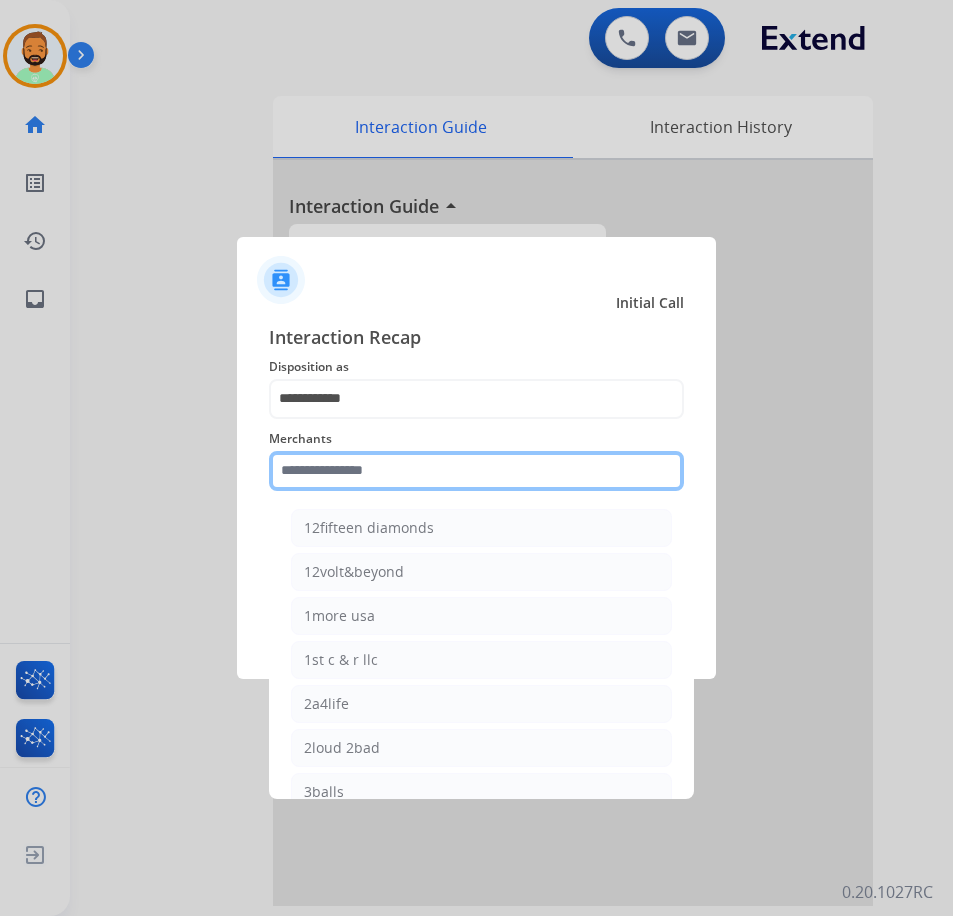 click 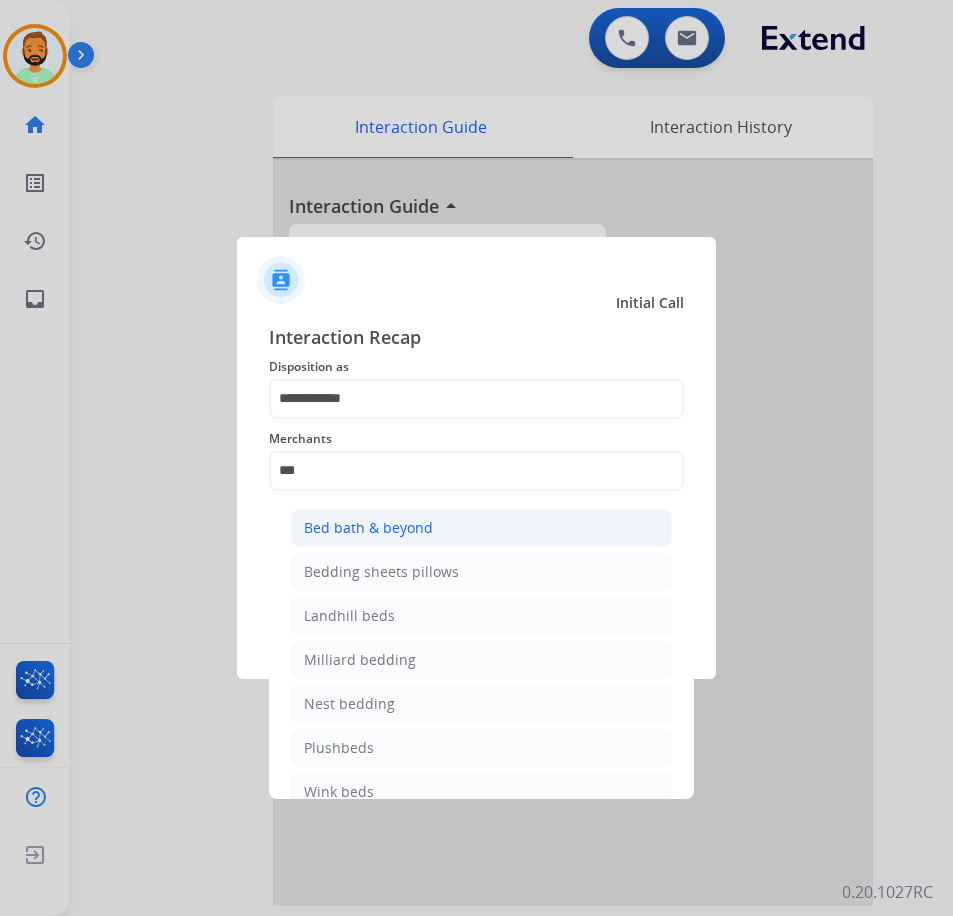 click on "Bed bath & beyond" 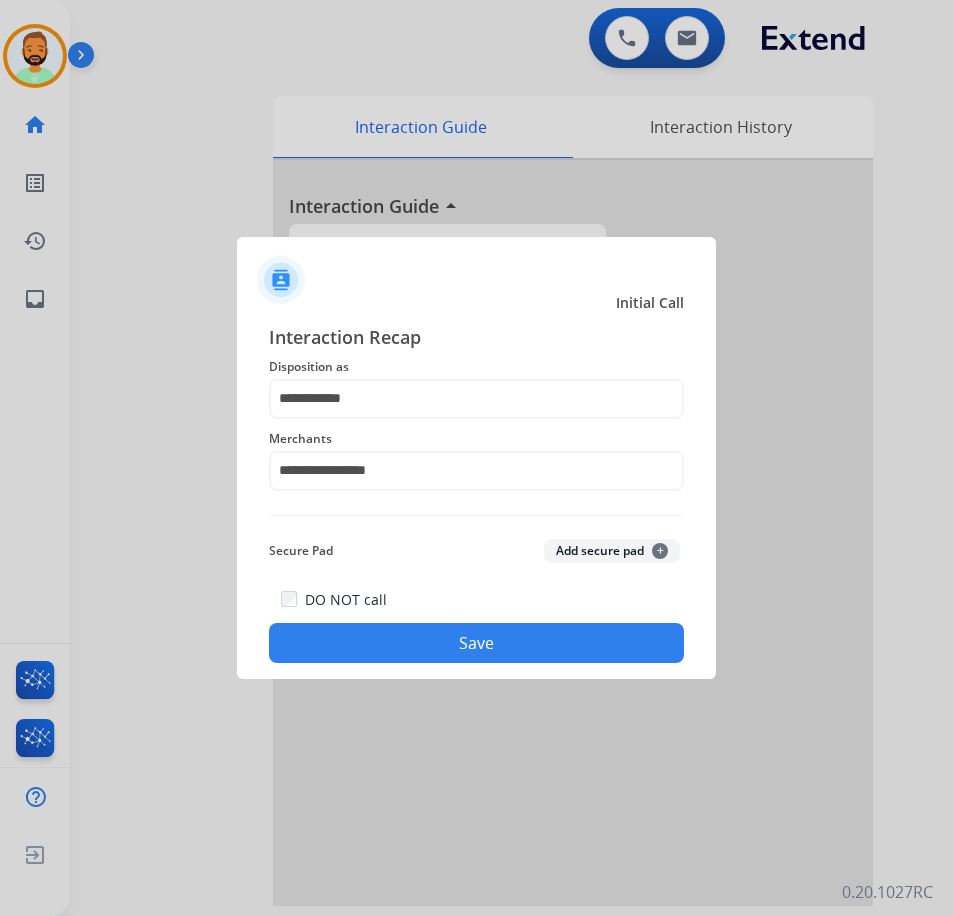 click on "Save" 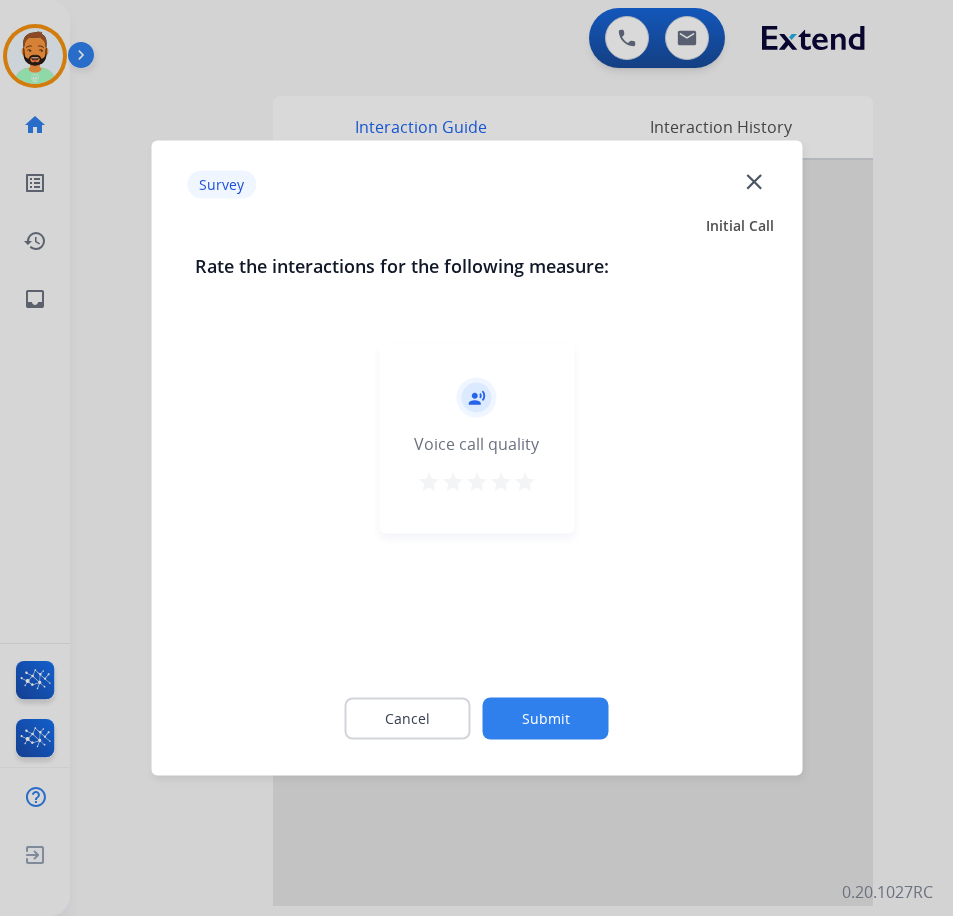 drag, startPoint x: 577, startPoint y: 731, endPoint x: 589, endPoint y: 737, distance: 13.416408 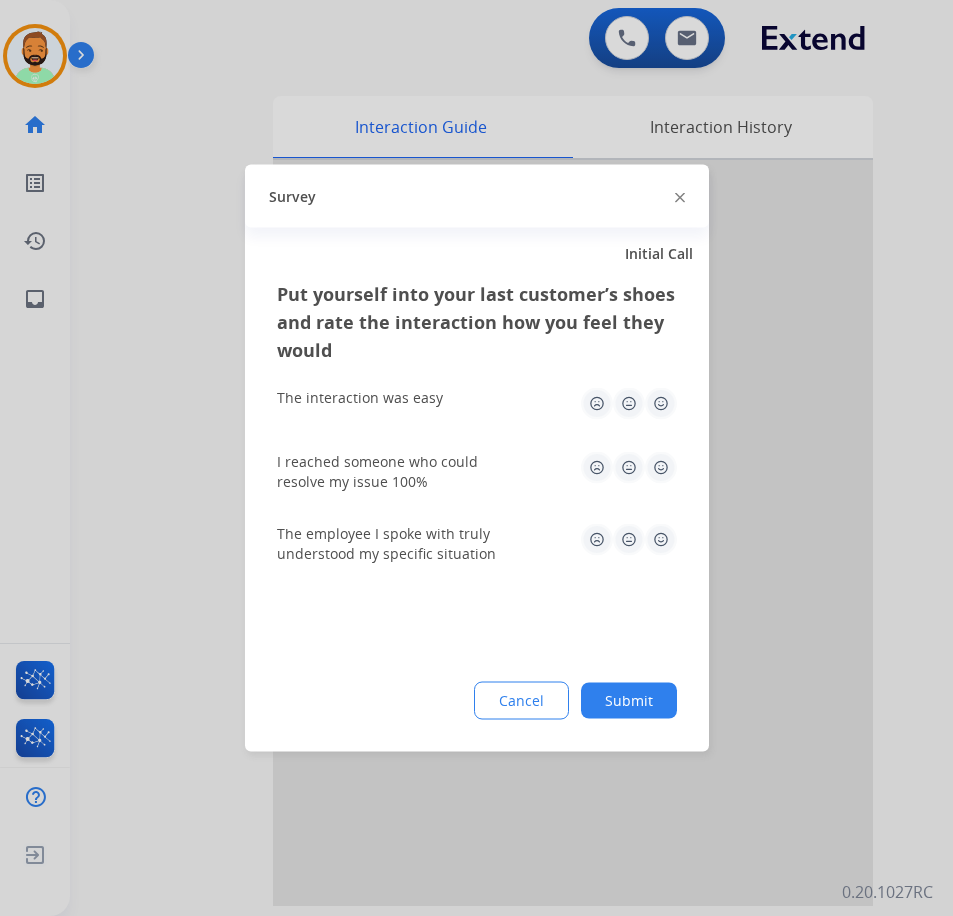 click on "Submit" 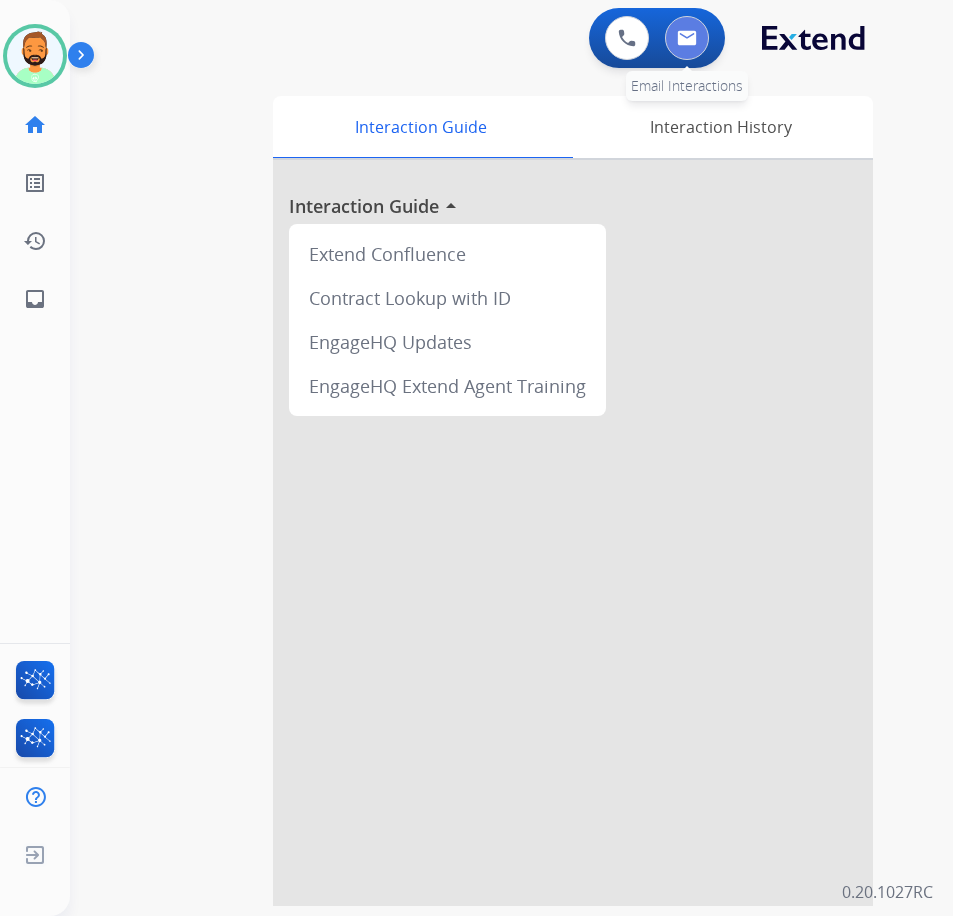 click at bounding box center [687, 38] 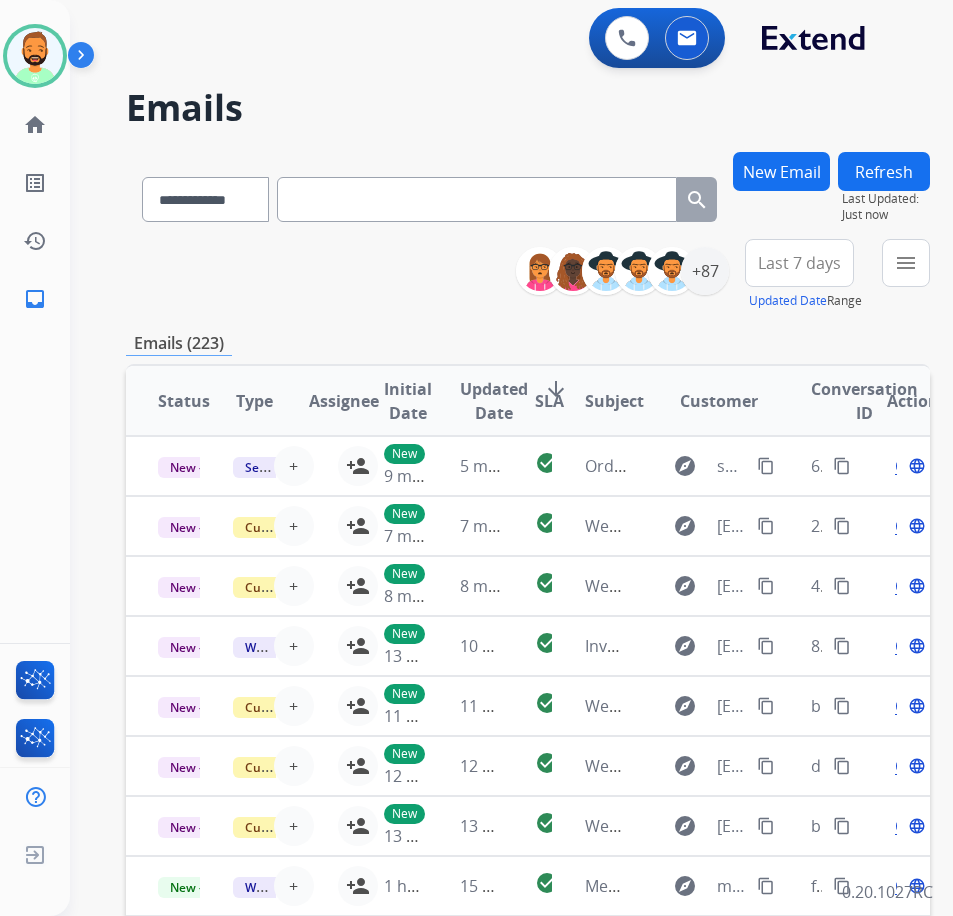 click on "Last 7 days" at bounding box center (799, 263) 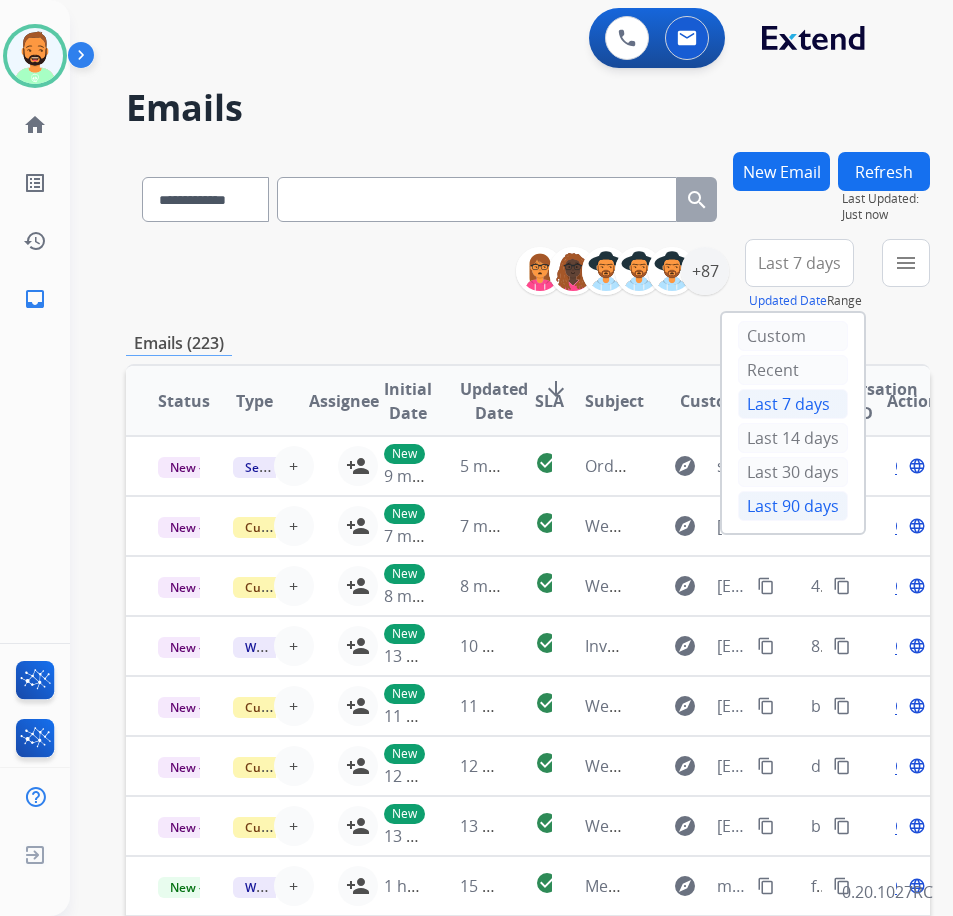 click on "Last 90 days" at bounding box center (793, 506) 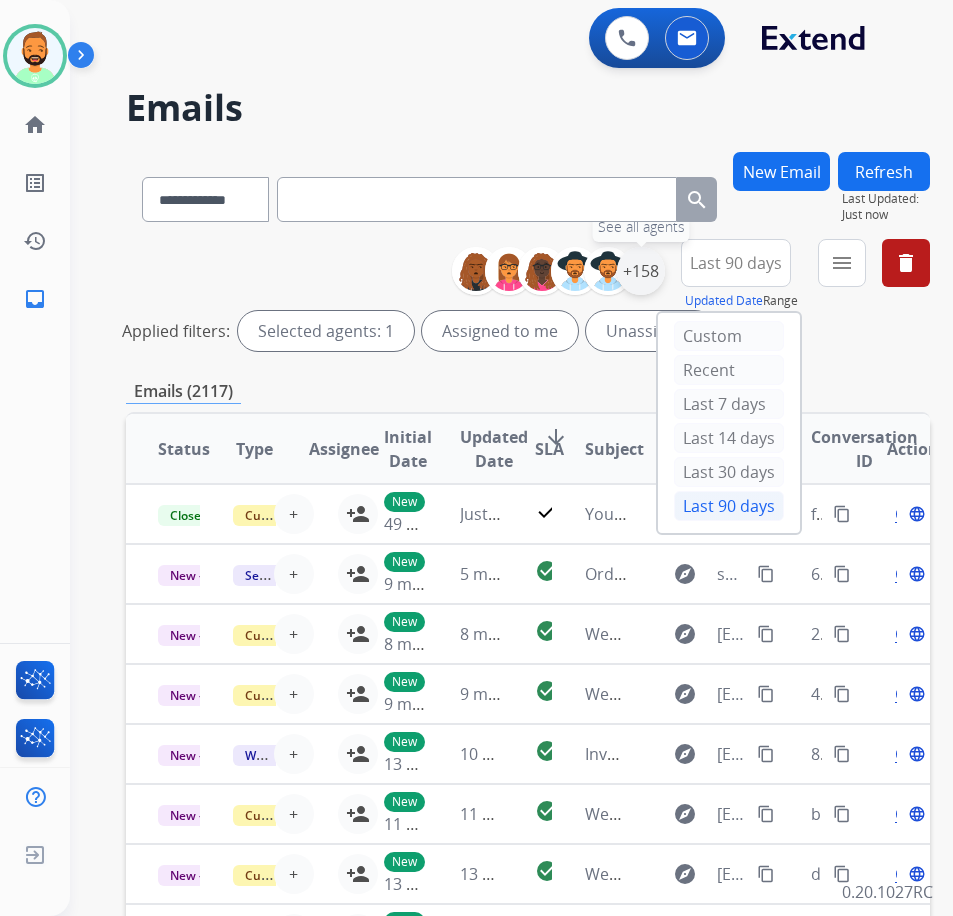 click on "+158" at bounding box center [641, 271] 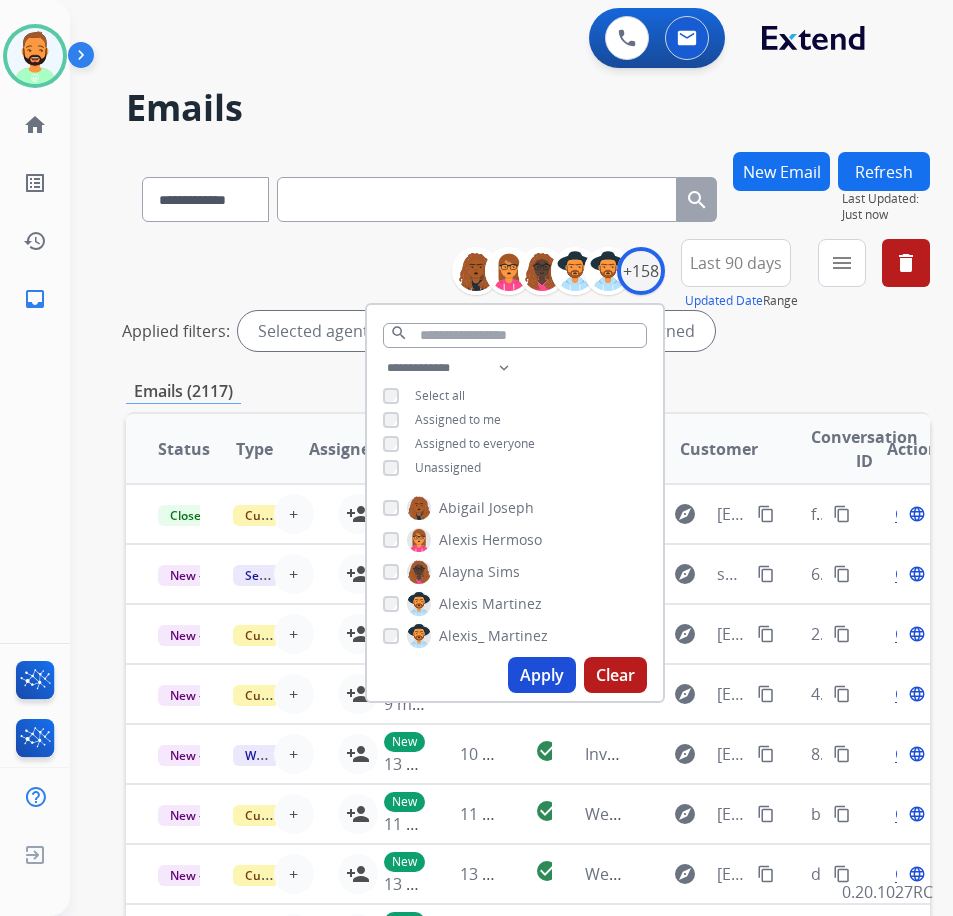 click on "Unassigned" at bounding box center [448, 467] 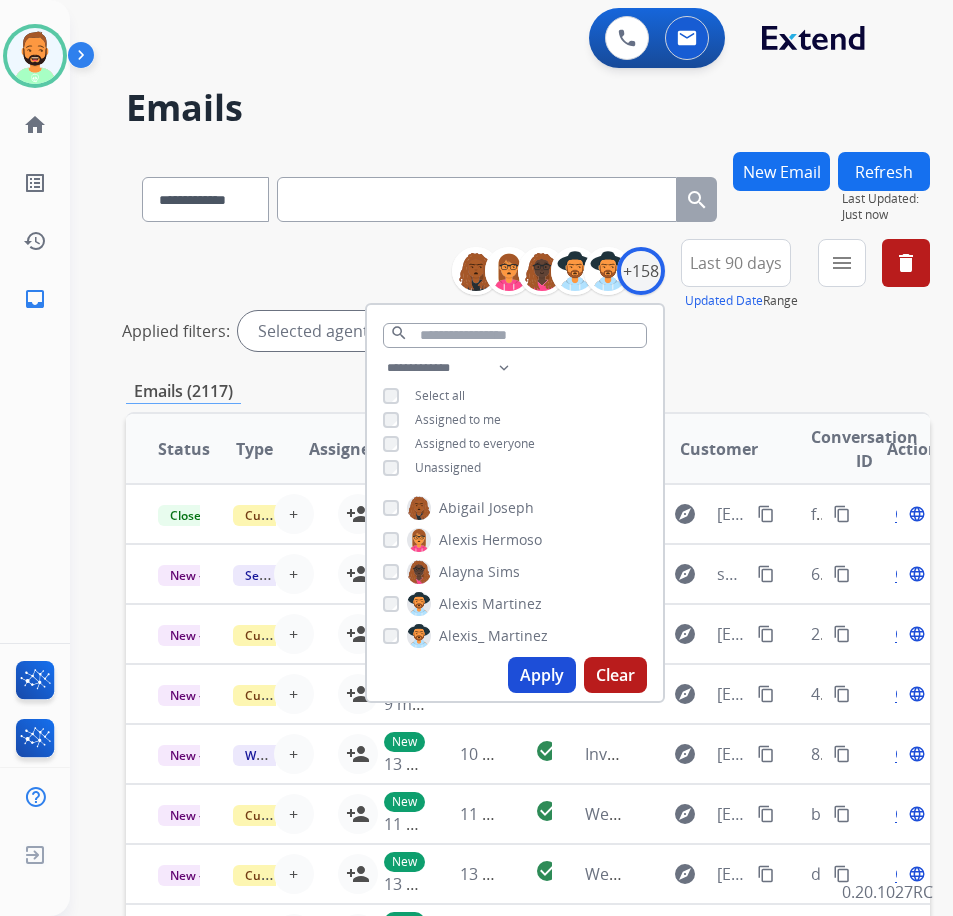 click on "Apply" at bounding box center [542, 675] 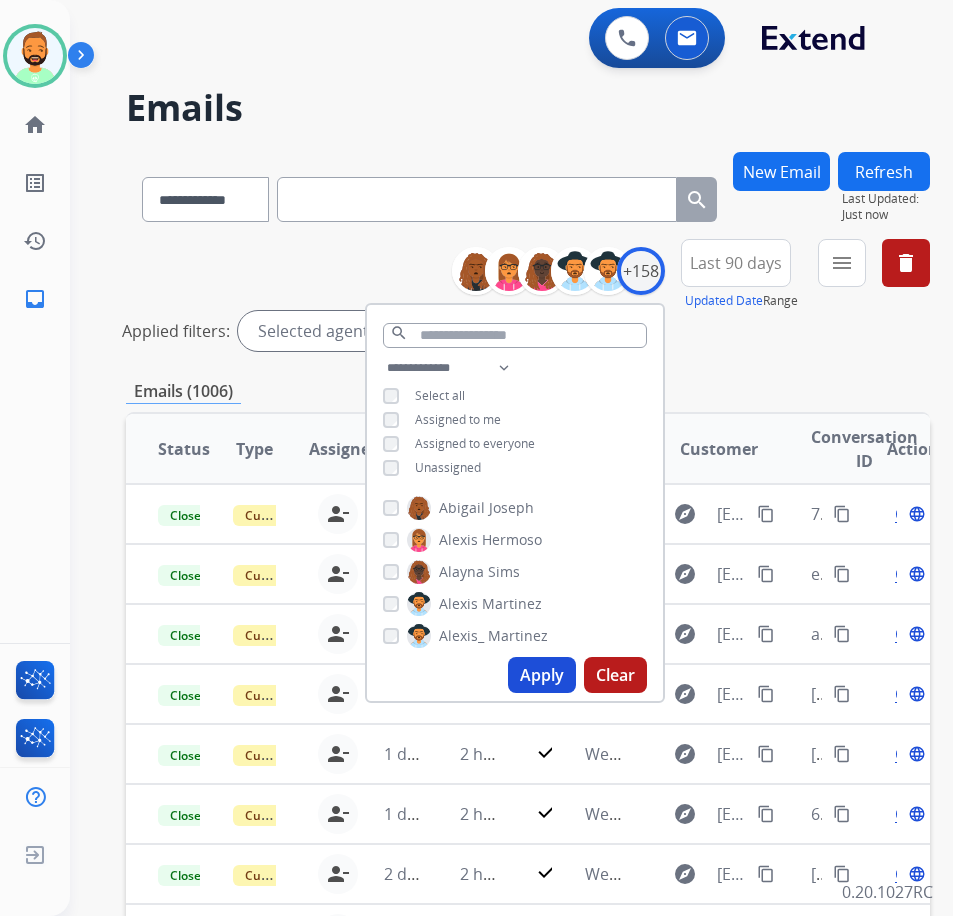 click on "Apply" at bounding box center [542, 675] 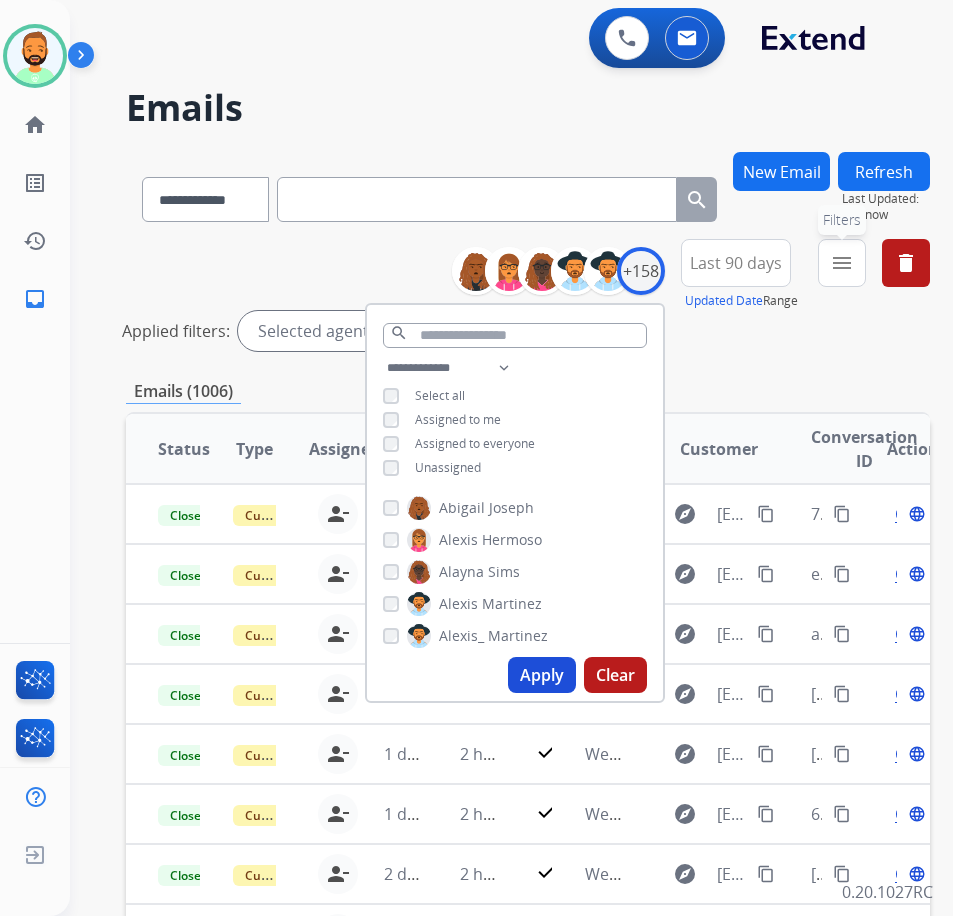 click on "menu" at bounding box center (842, 263) 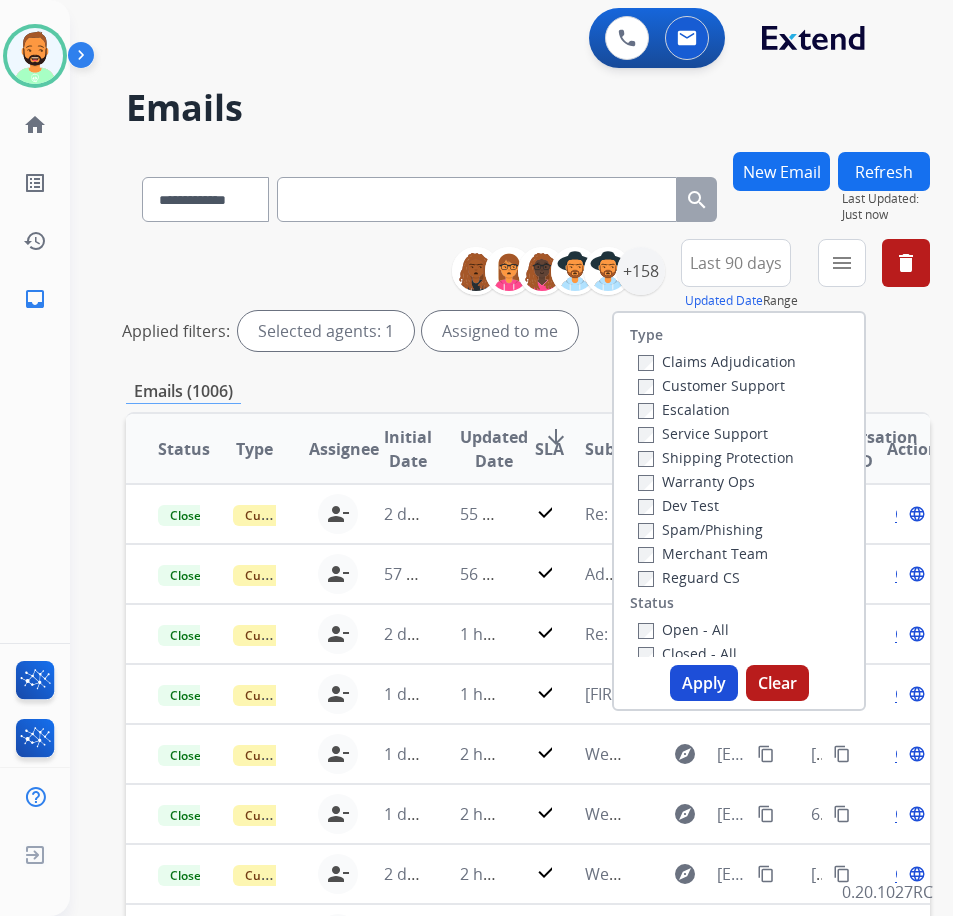 click on "Customer Support" at bounding box center (711, 385) 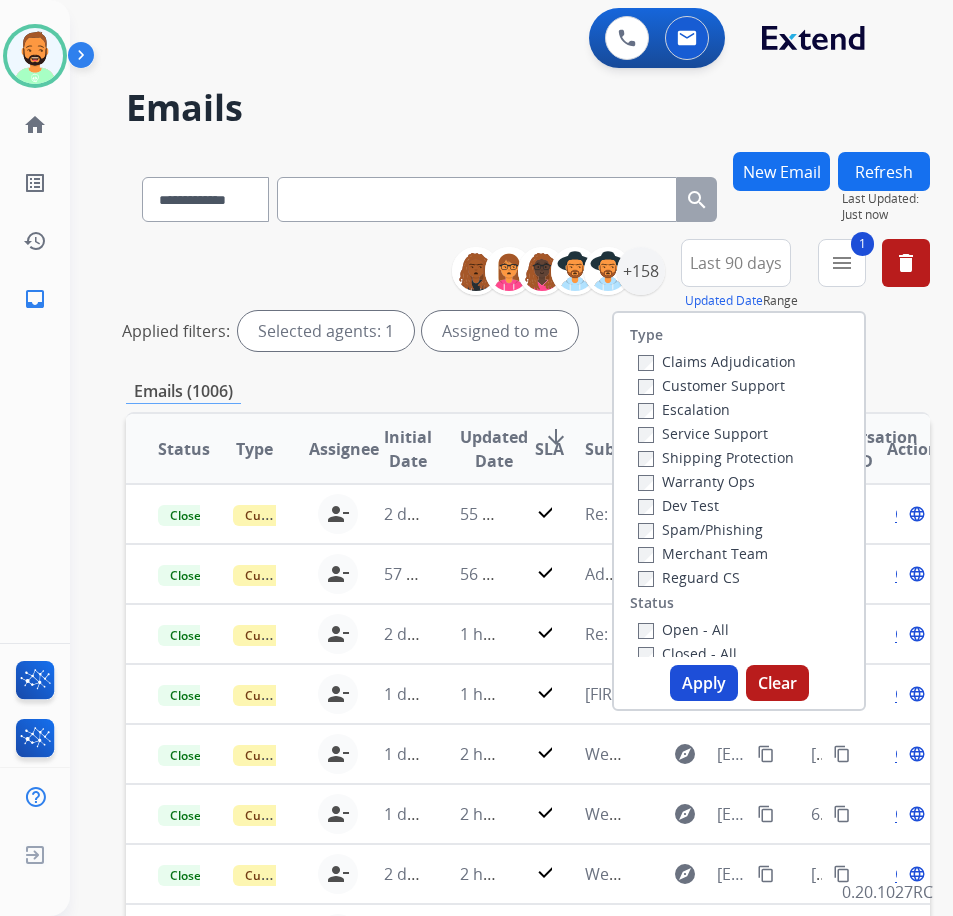 click on "Shipping Protection" at bounding box center [716, 457] 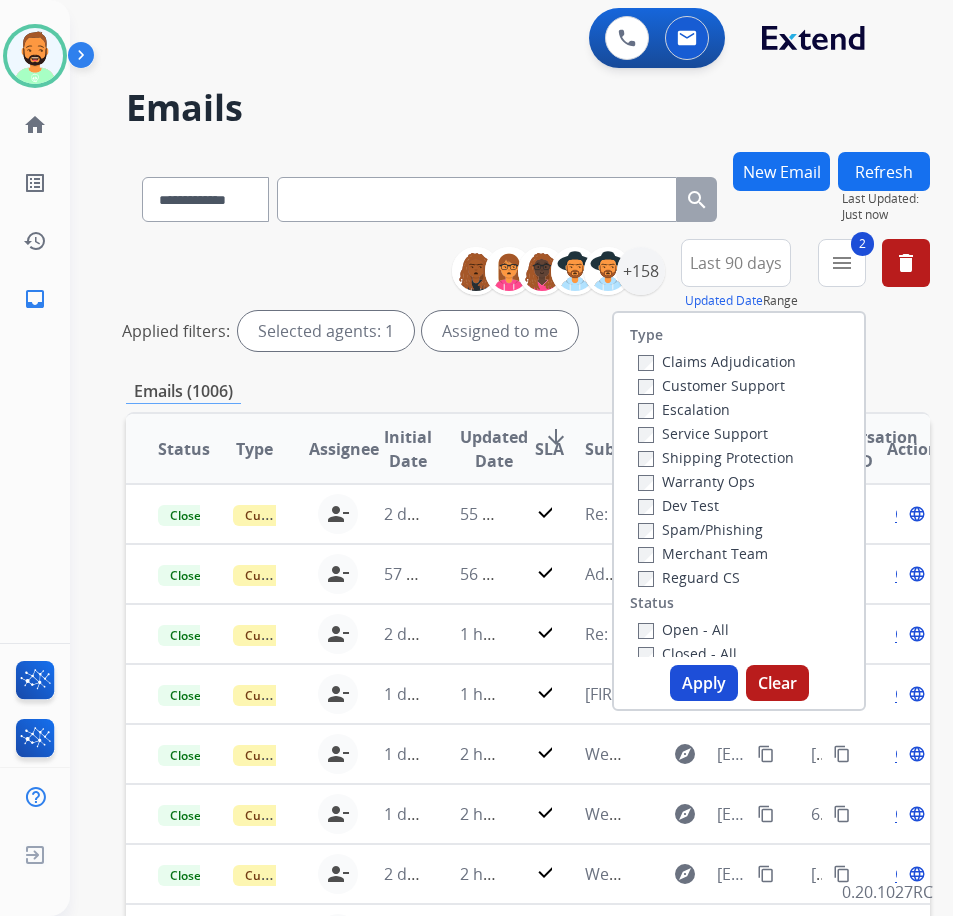 click on "Open - All" at bounding box center (683, 629) 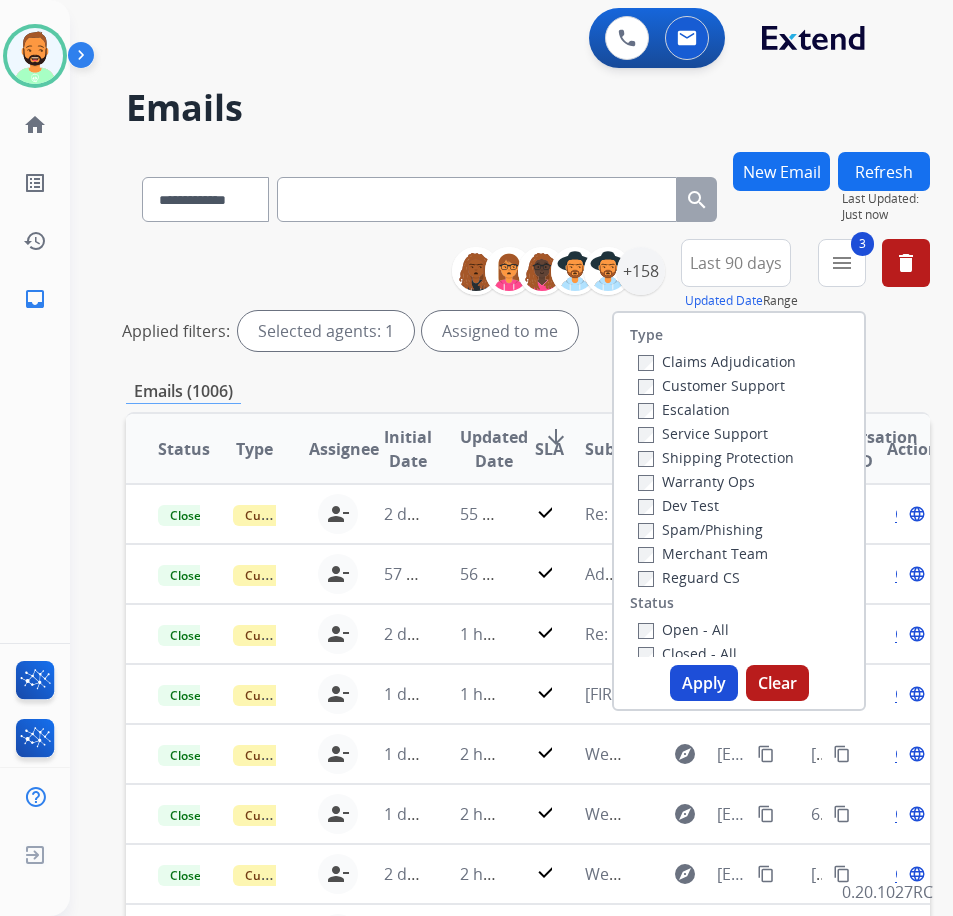 click on "Apply" at bounding box center [704, 683] 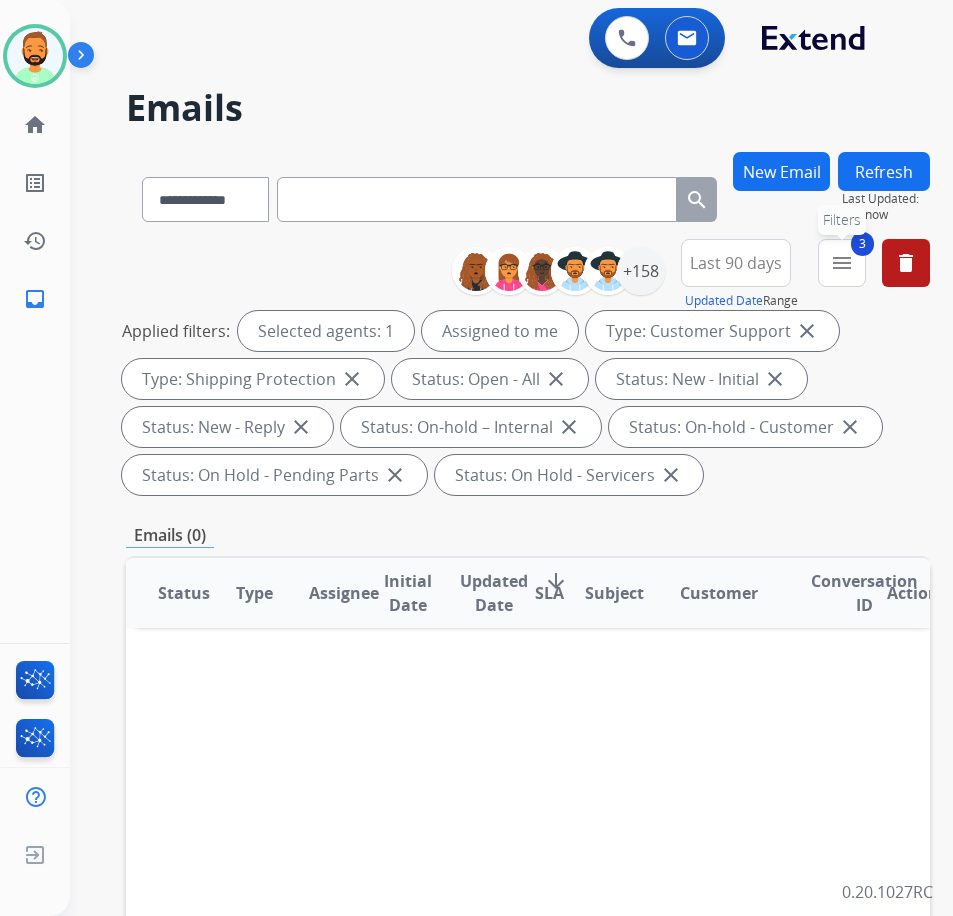 click on "menu" at bounding box center [842, 263] 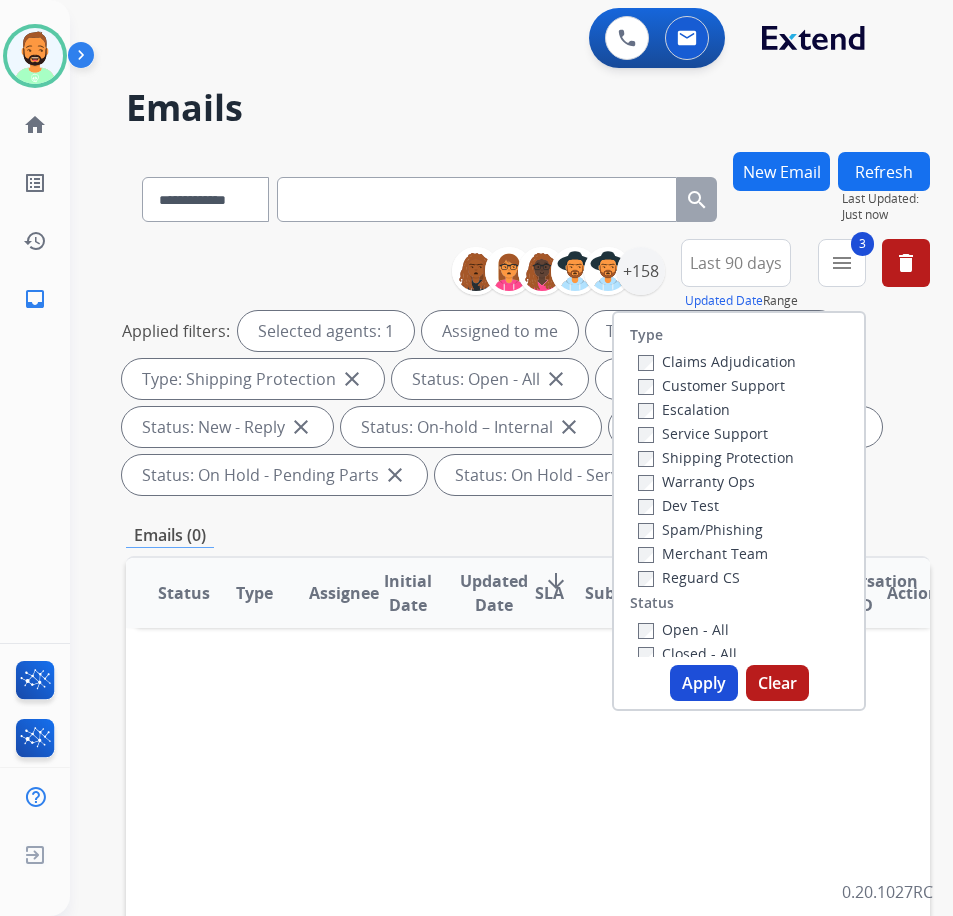 click on "Shipping Protection" at bounding box center (716, 457) 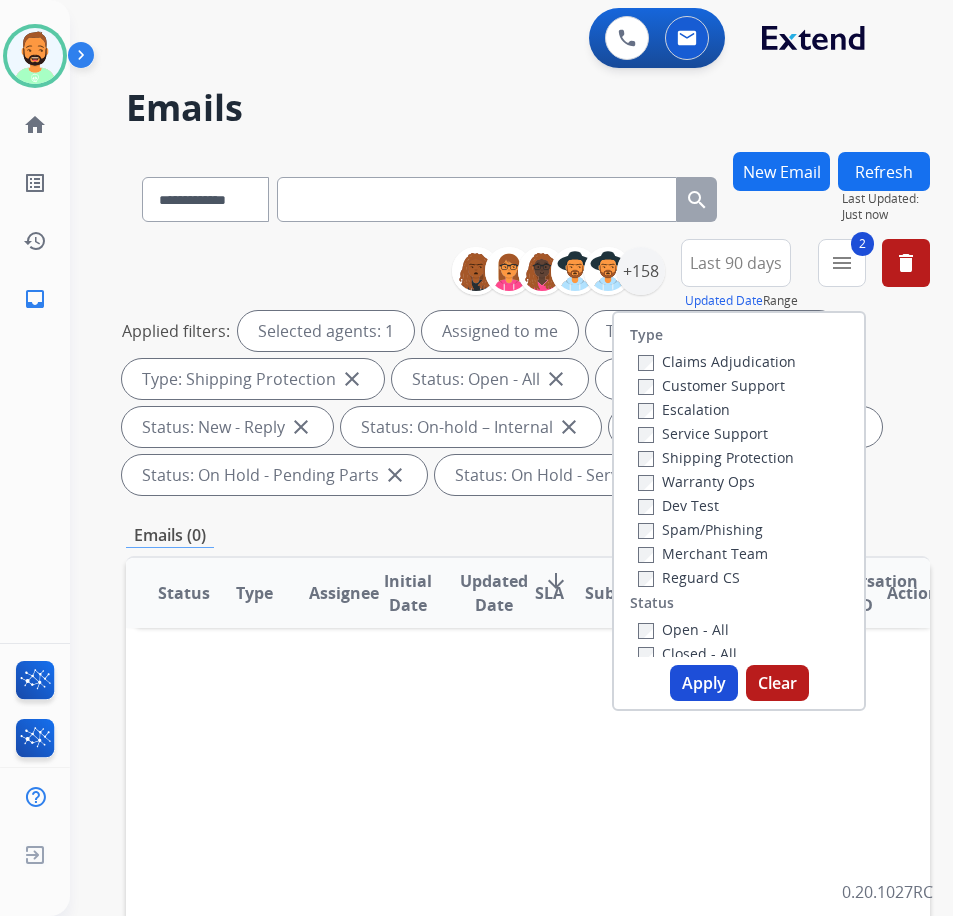 click on "Customer Support" at bounding box center [711, 385] 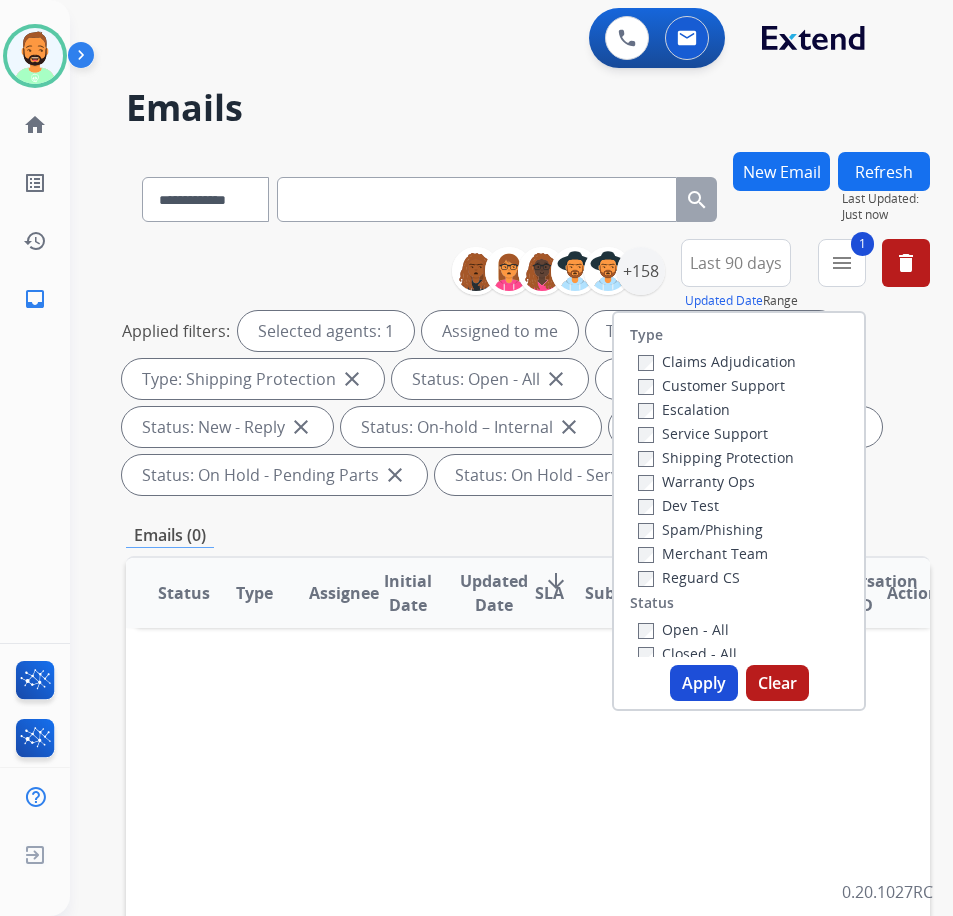 click on "Reguard CS" at bounding box center (689, 577) 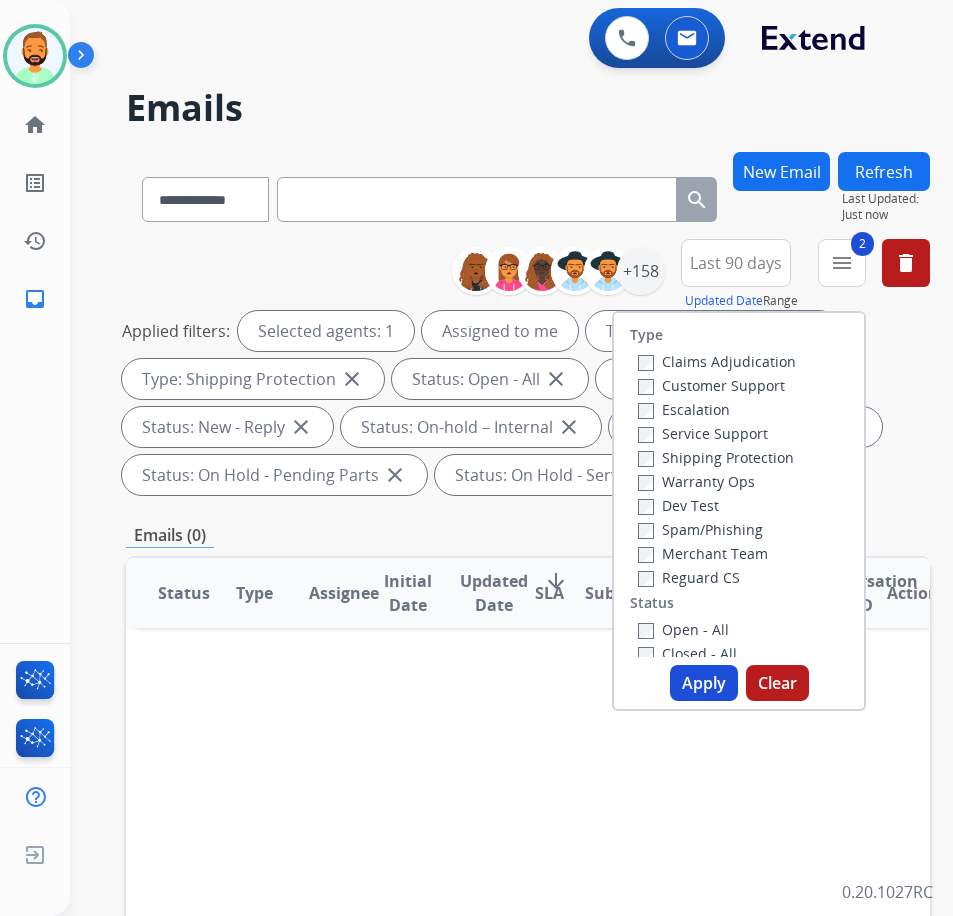 click on "Apply" at bounding box center [704, 683] 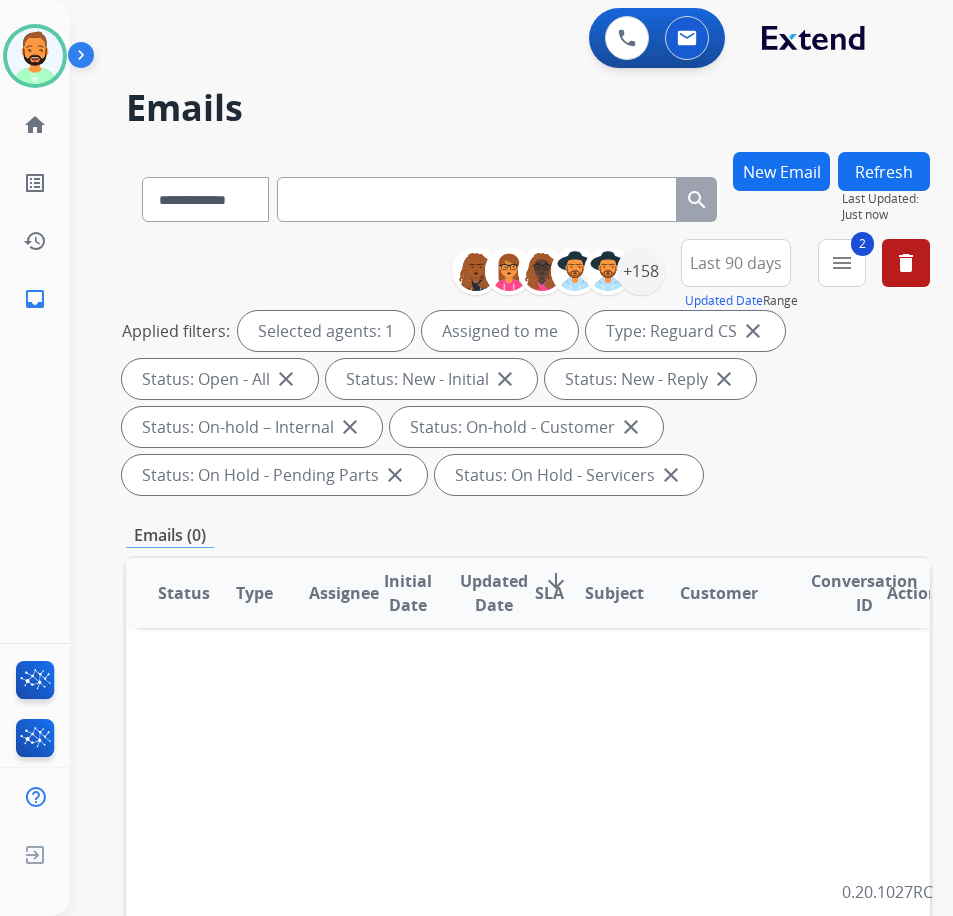 click on "**********" at bounding box center [528, 741] 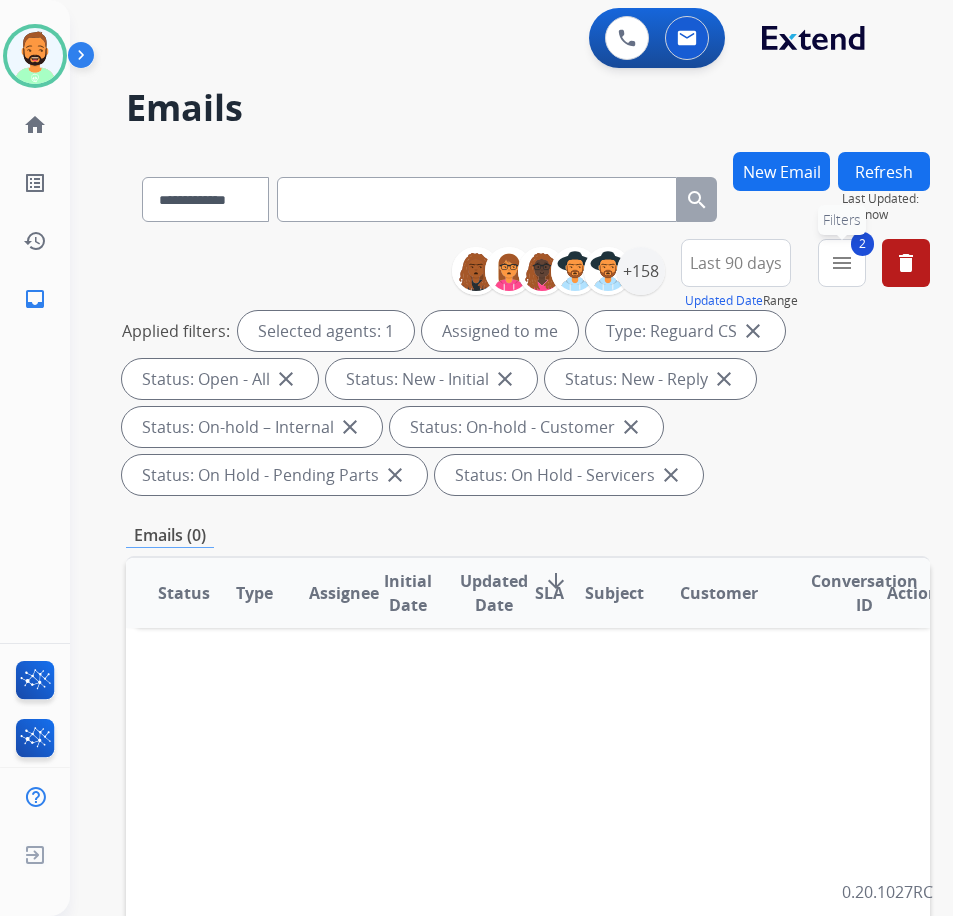 click on "menu" at bounding box center [842, 263] 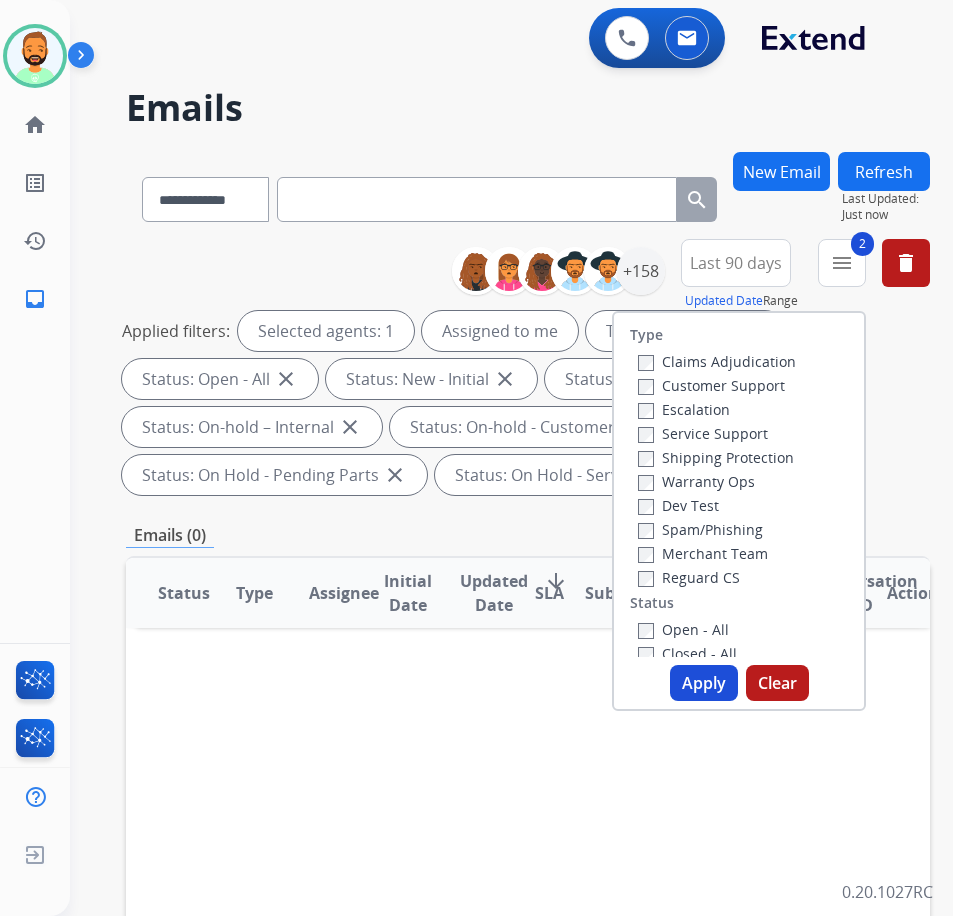 click on "Reguard CS" at bounding box center (689, 577) 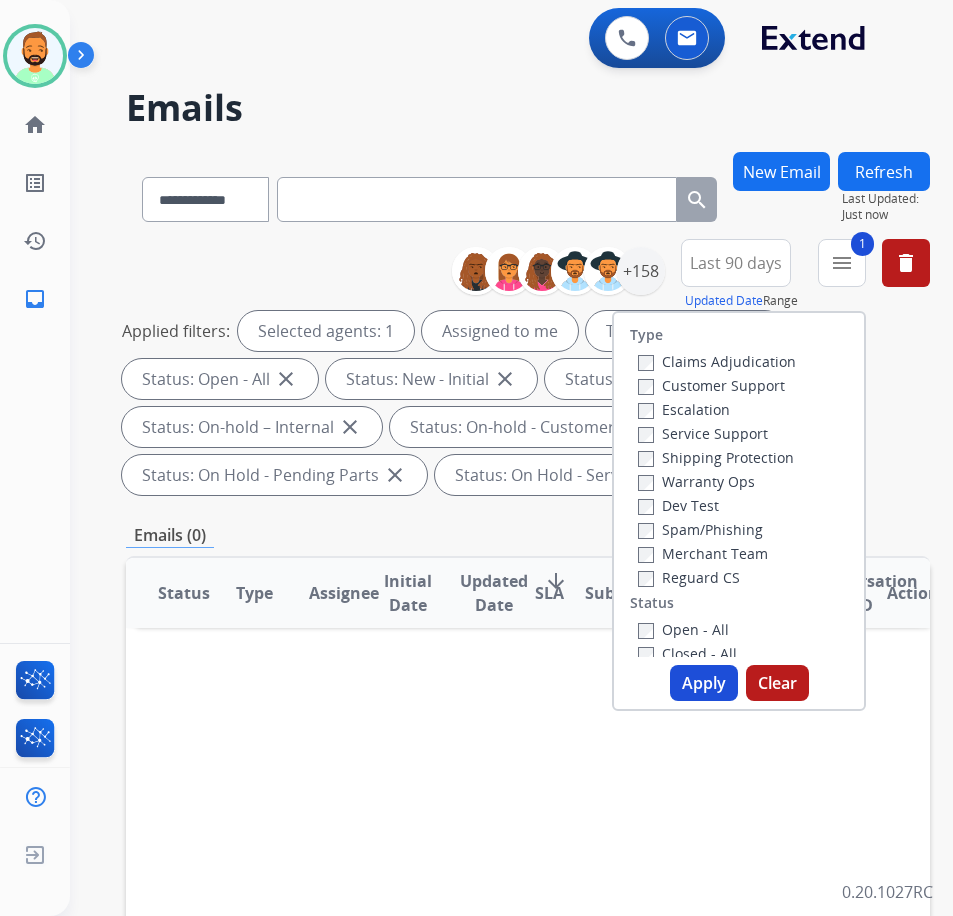 click on "Applied filters:  Selected agents: 1  Assigned to me  Type: Reguard CS  close  Status: Open - All  close  Status: New - Initial  close  Status: New - Reply  close  Status: On-hold – Internal  close  Status: On-hold - Customer  close  Status: On Hold - Pending Parts  close  Status: On Hold - Servicers  close" at bounding box center (524, 403) 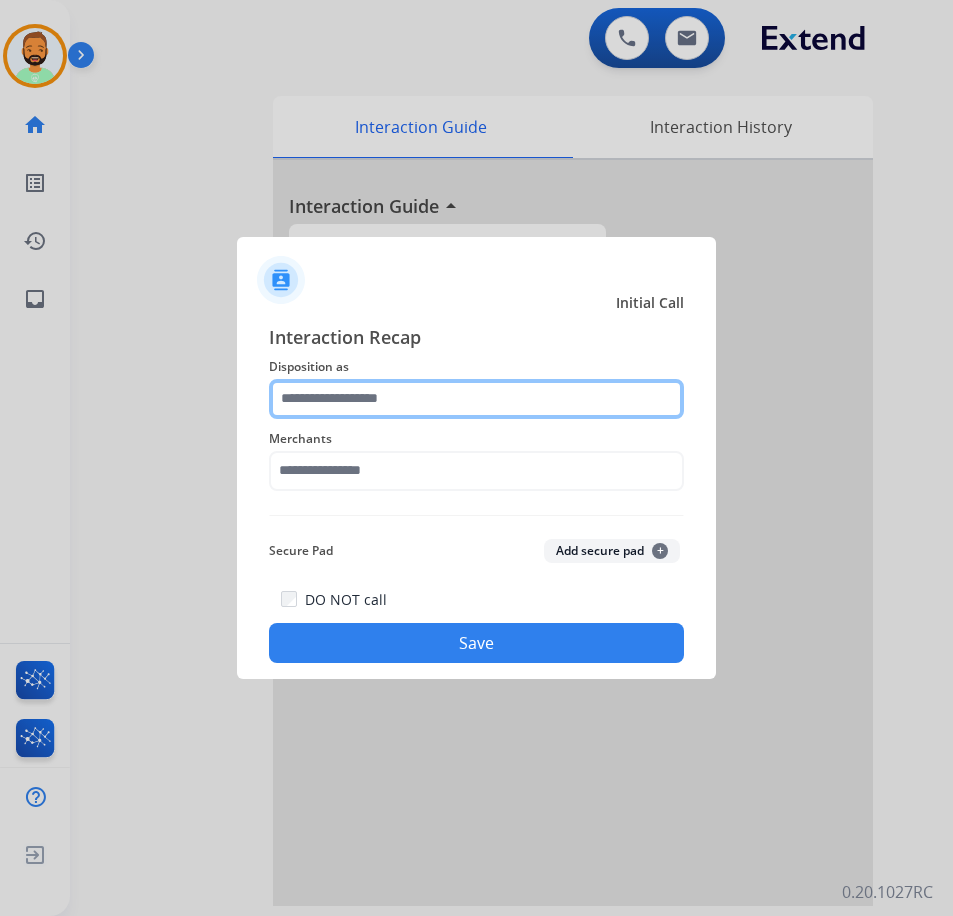 click 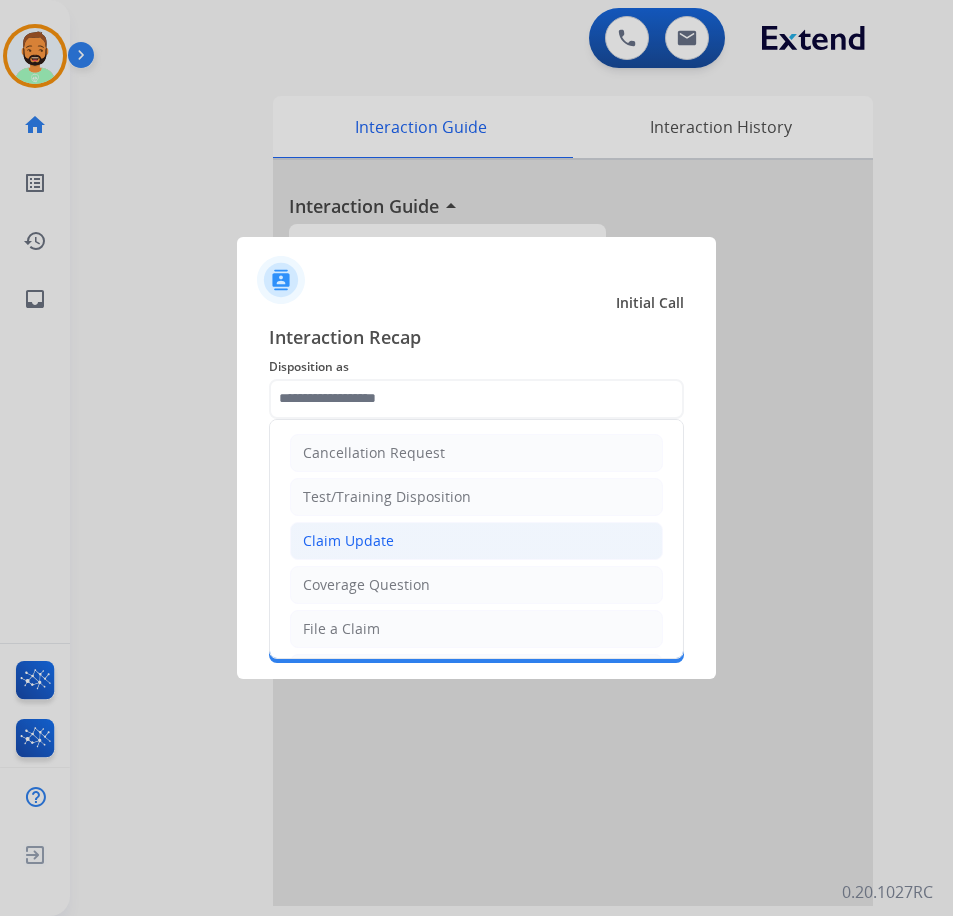 click on "Claim Update" 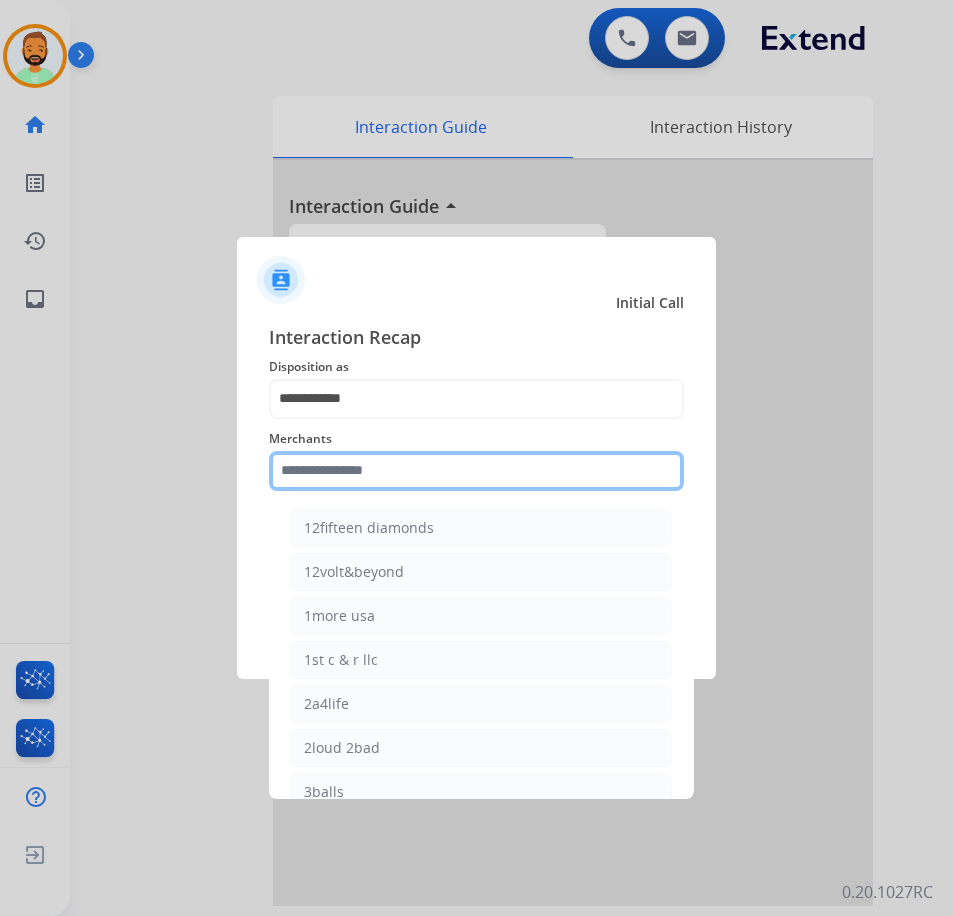 click 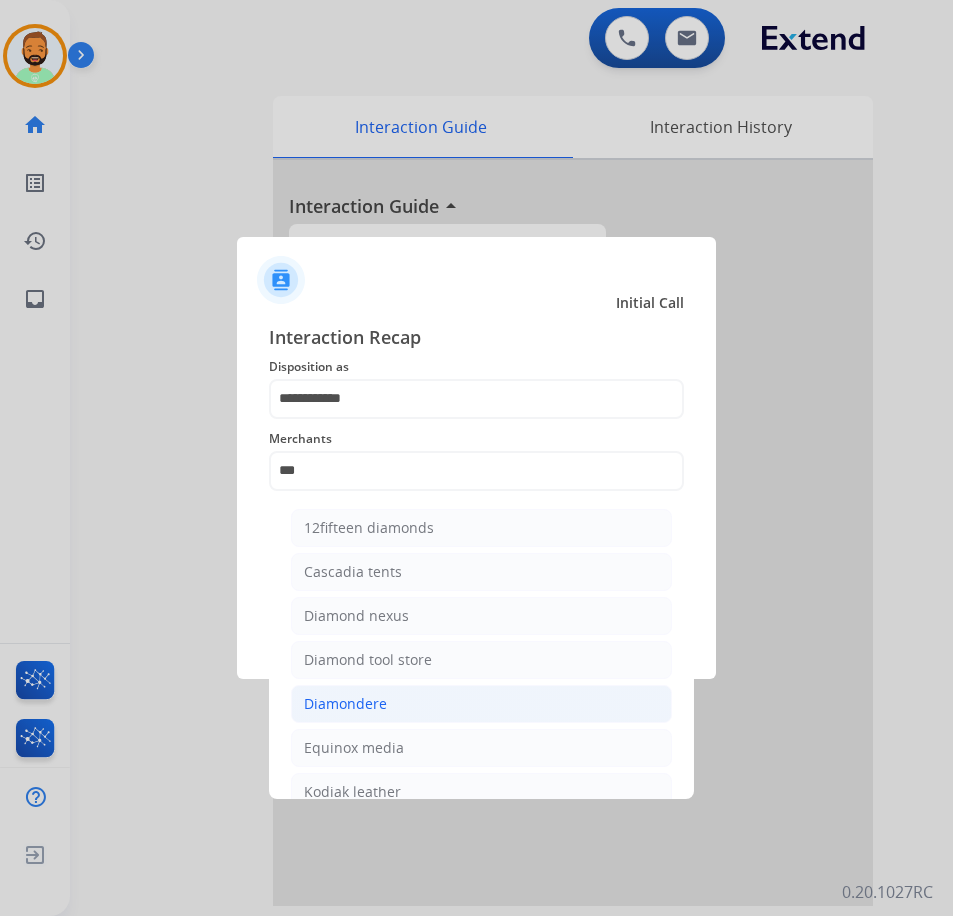 click on "Diamondere" 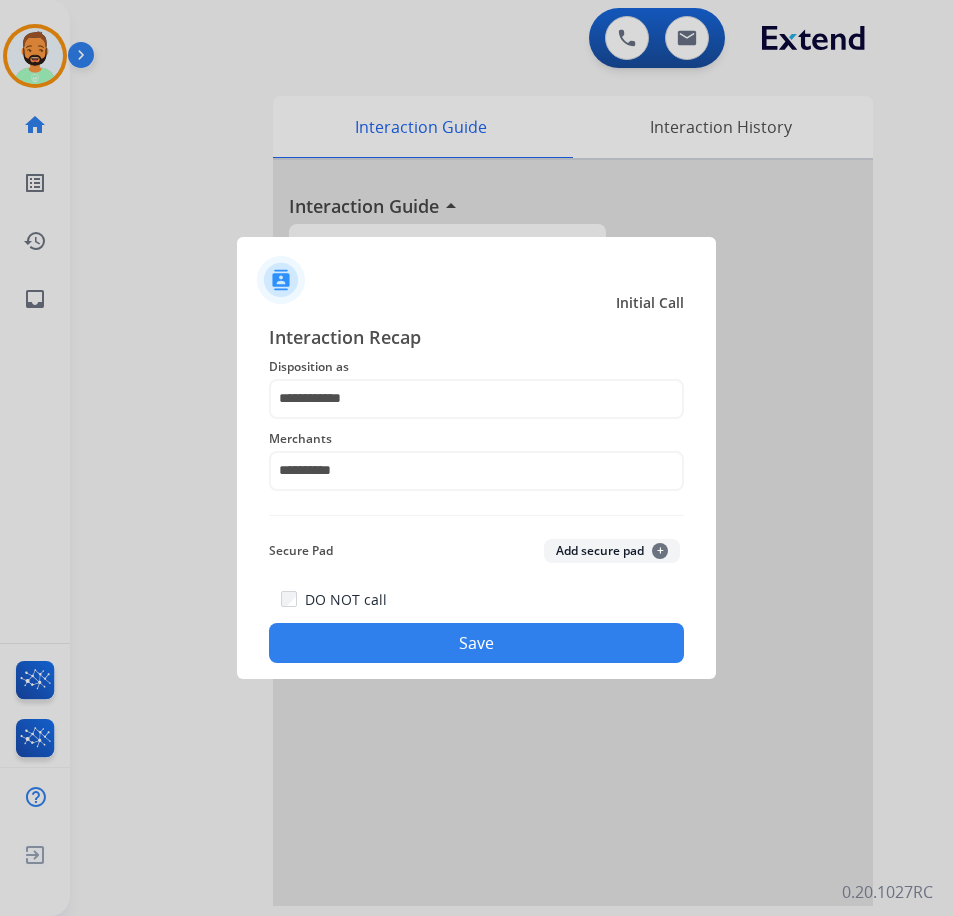 click on "Save" 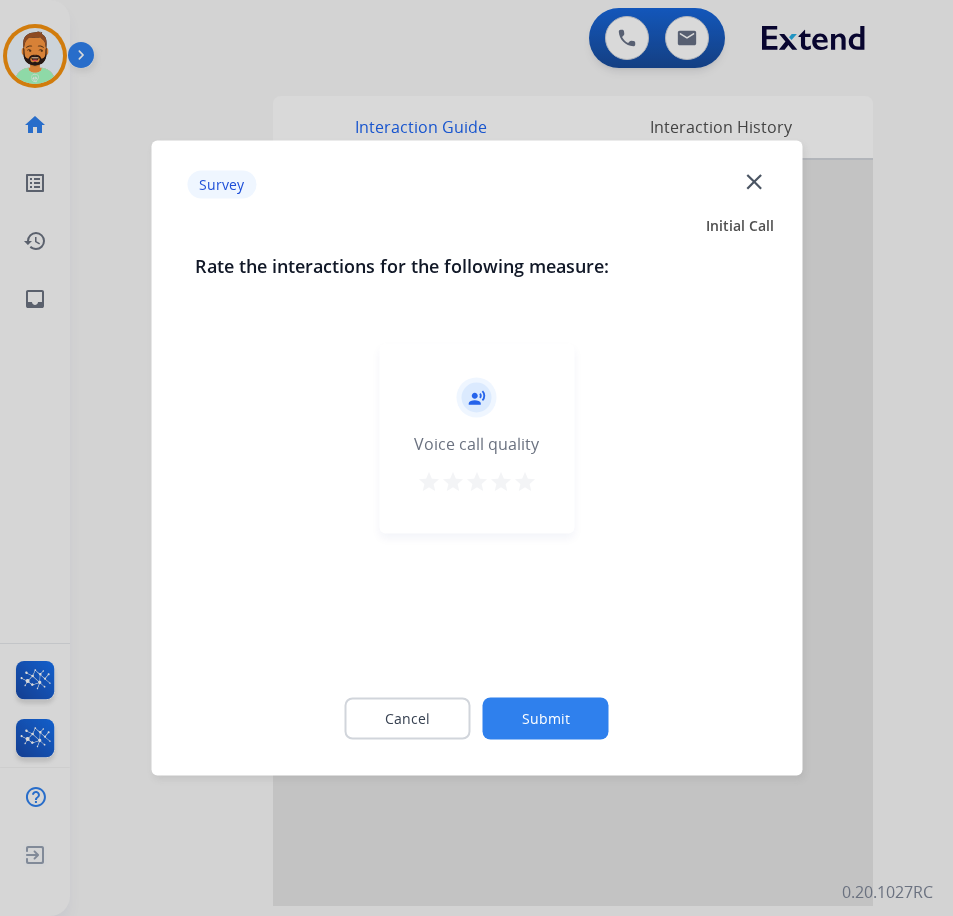 click on "Cancel Submit" 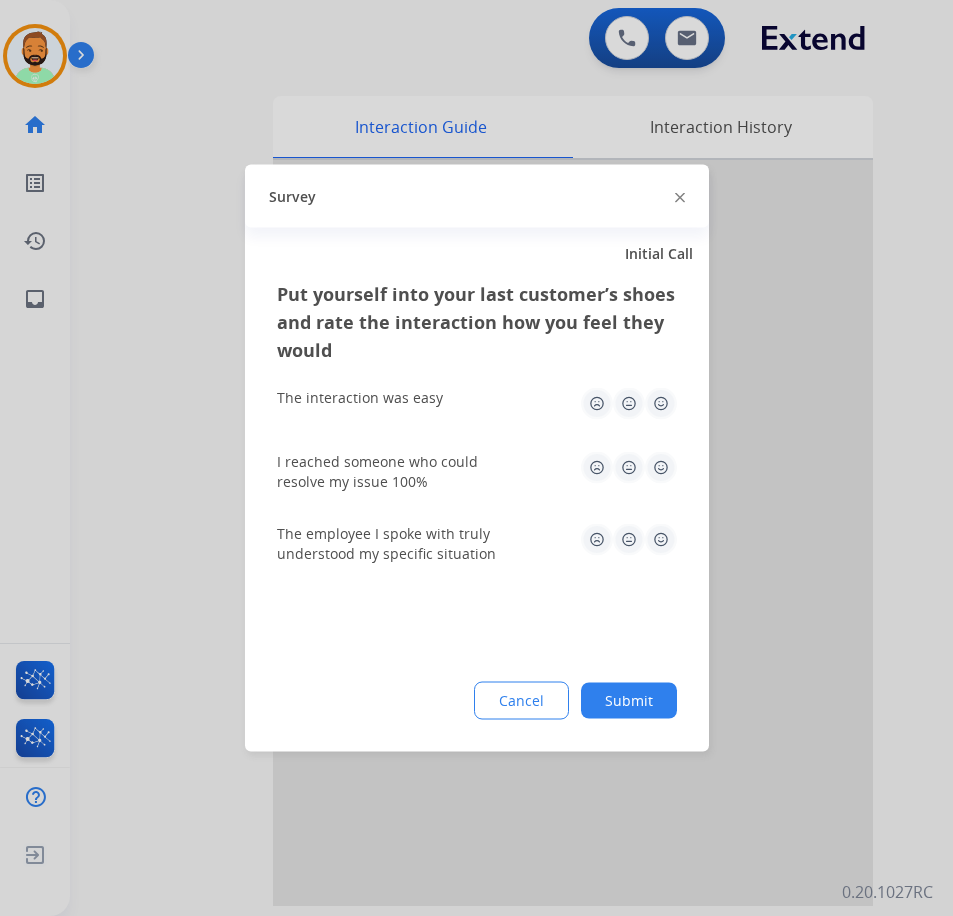 click on "Submit" 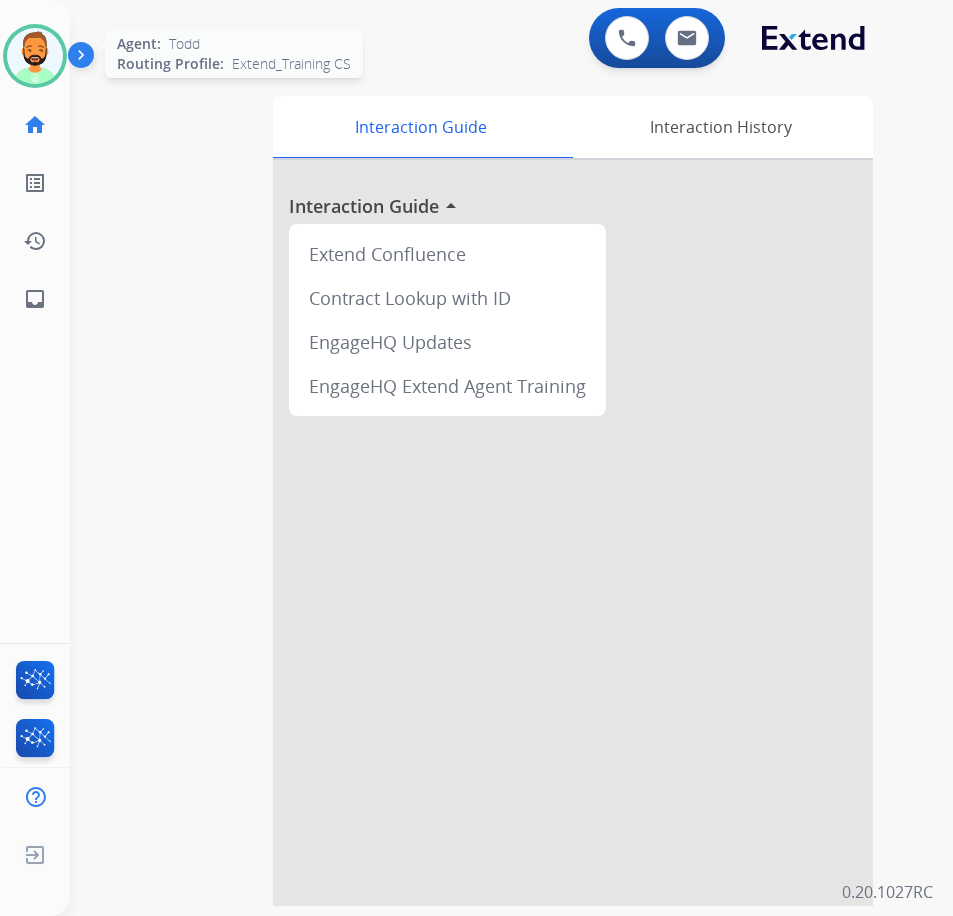 click at bounding box center (35, 56) 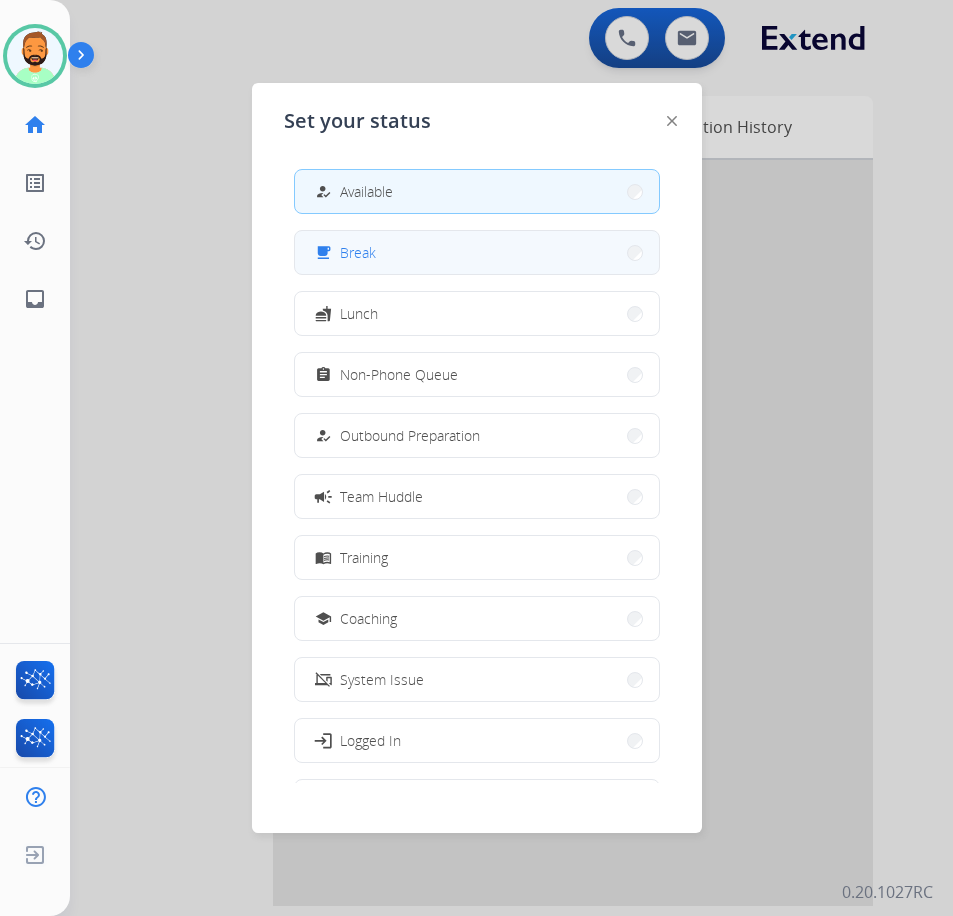 drag, startPoint x: 383, startPoint y: 255, endPoint x: 398, endPoint y: 245, distance: 18.027756 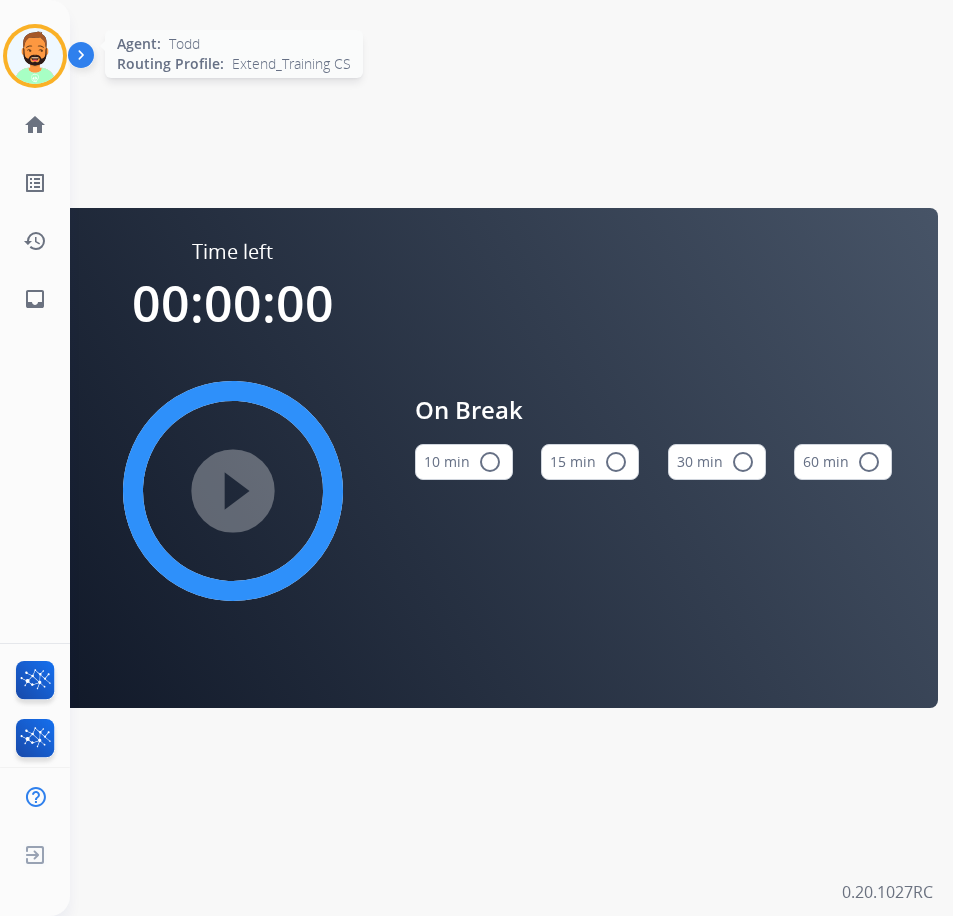 click at bounding box center (35, 56) 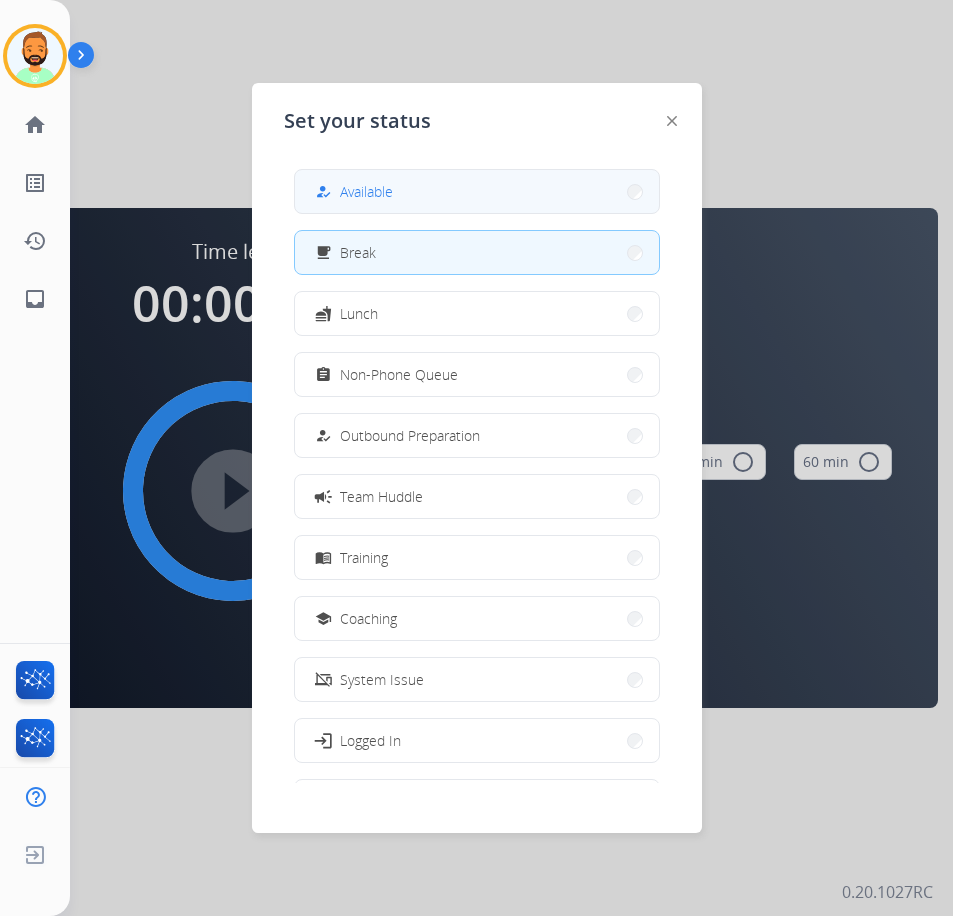 click on "how_to_reg Available" at bounding box center [477, 191] 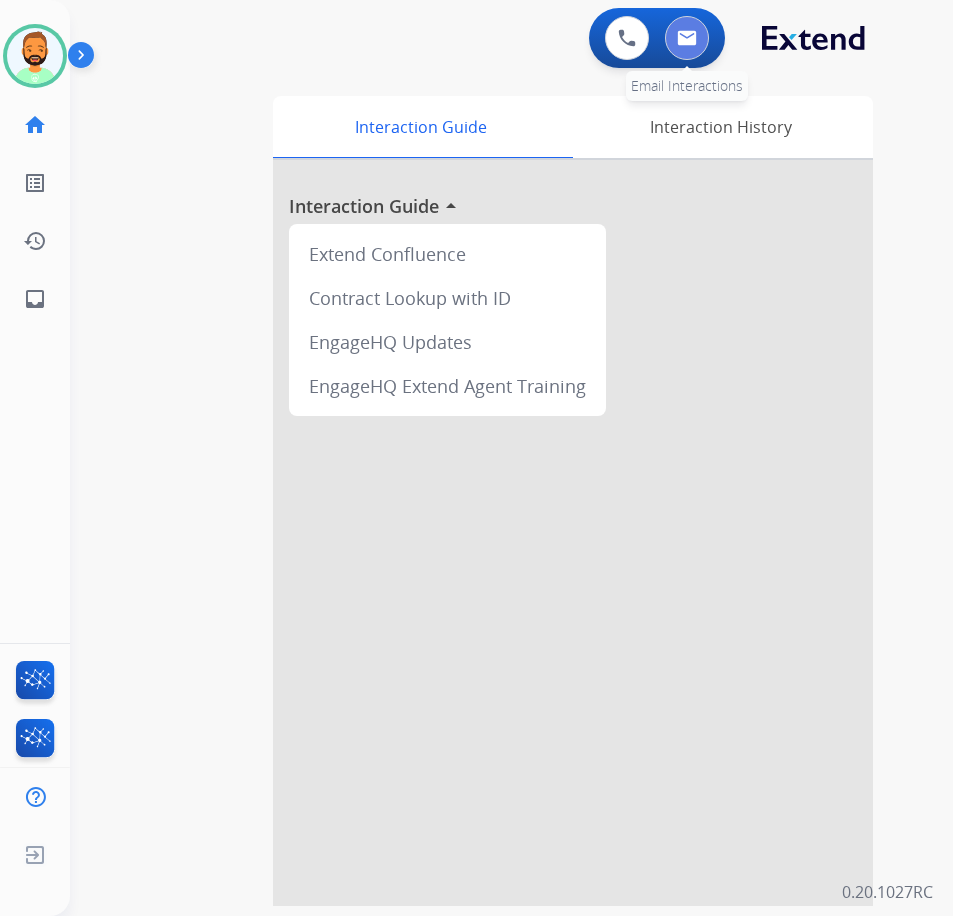 click at bounding box center [687, 38] 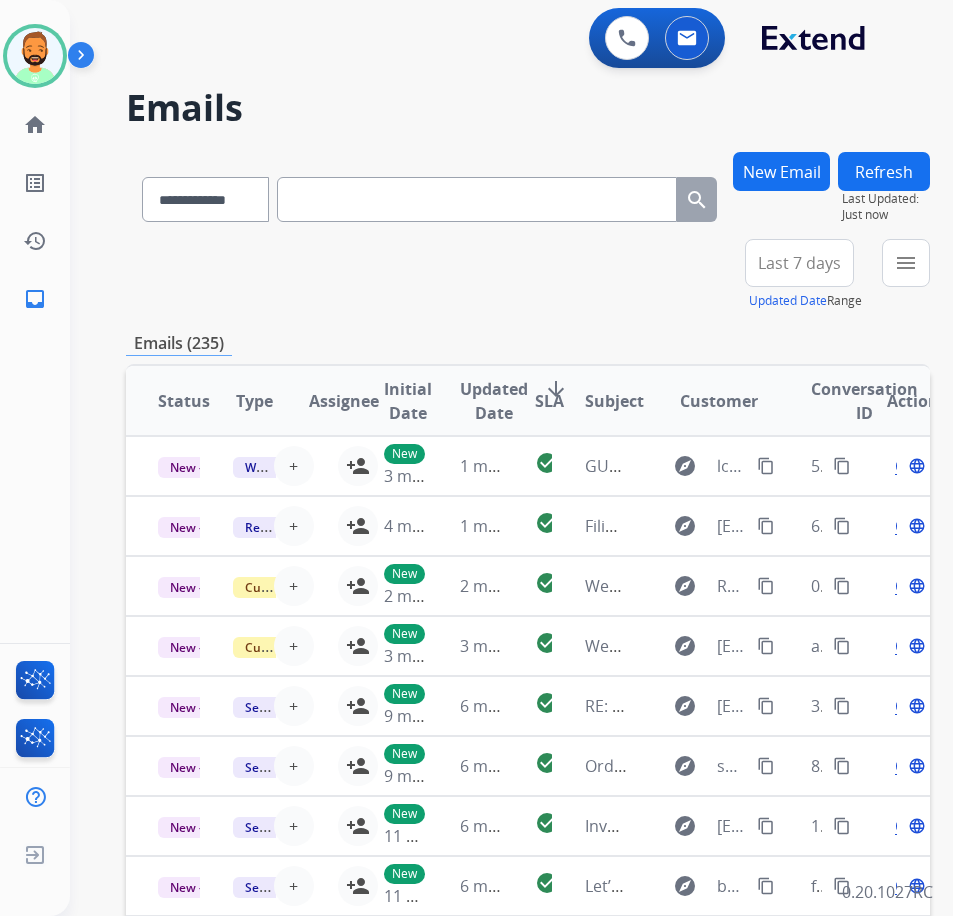 click on "Last 7 days" at bounding box center (799, 263) 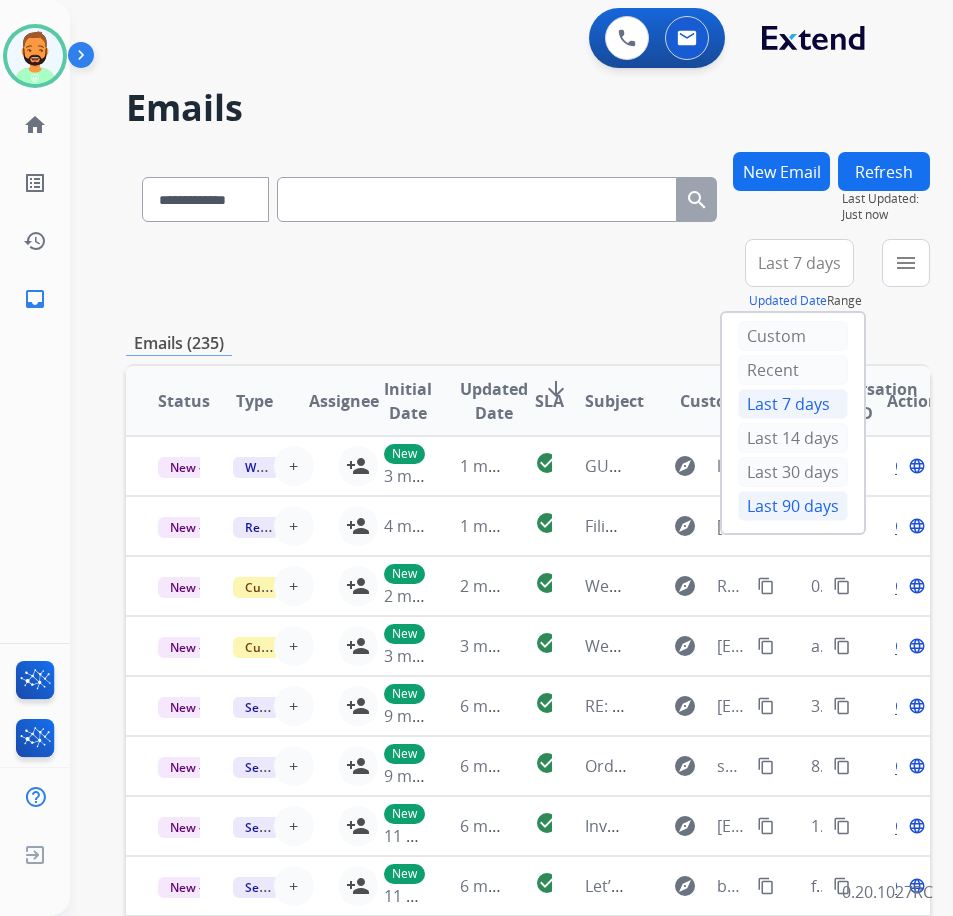 click on "Last 90 days" at bounding box center (793, 506) 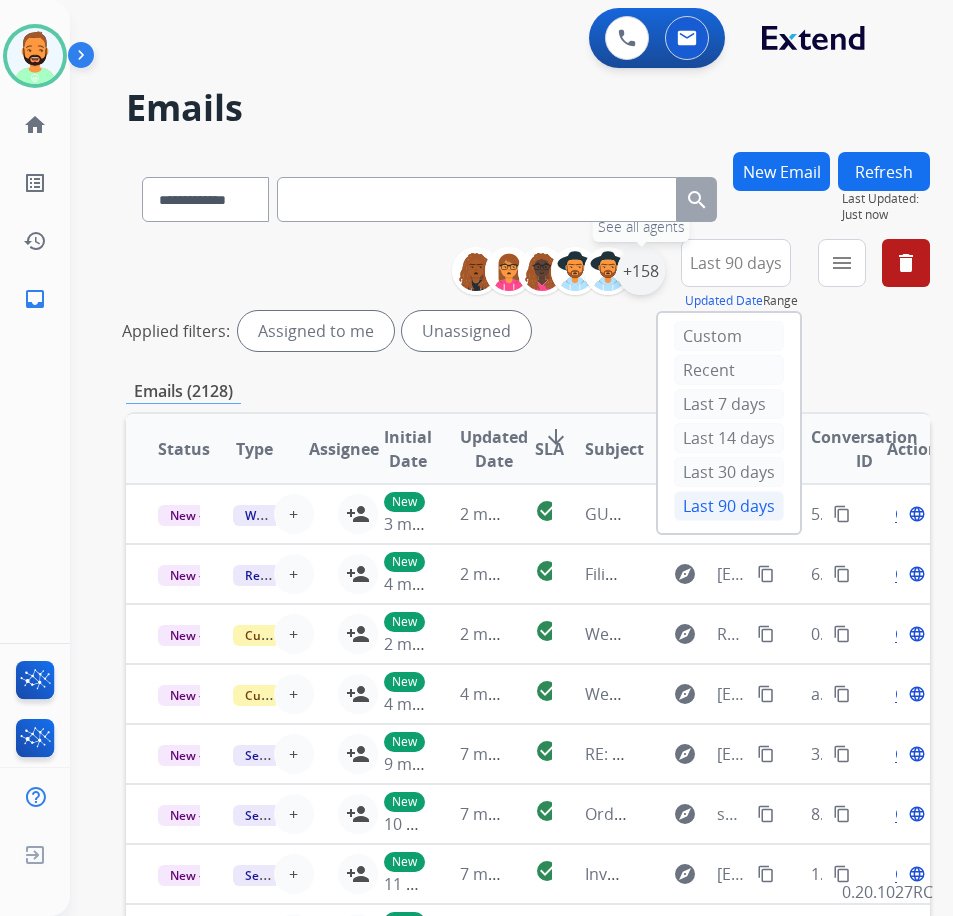 click on "+158" at bounding box center [641, 271] 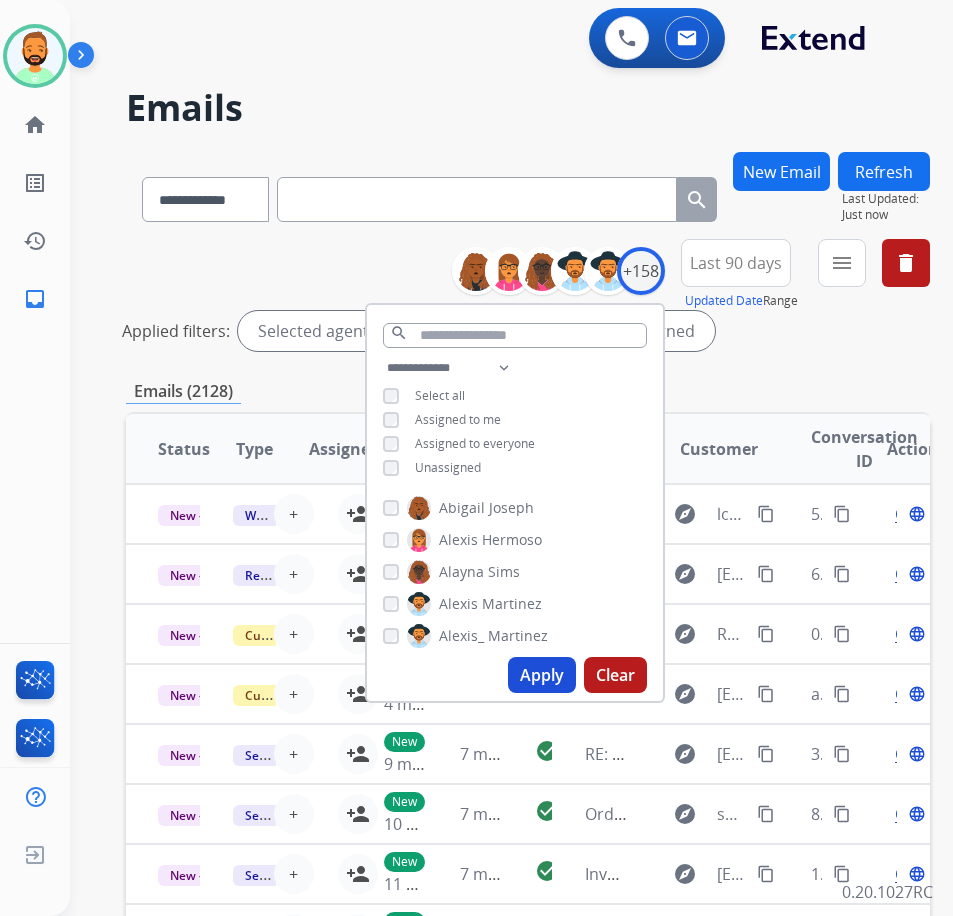 click on "Unassigned" at bounding box center (448, 467) 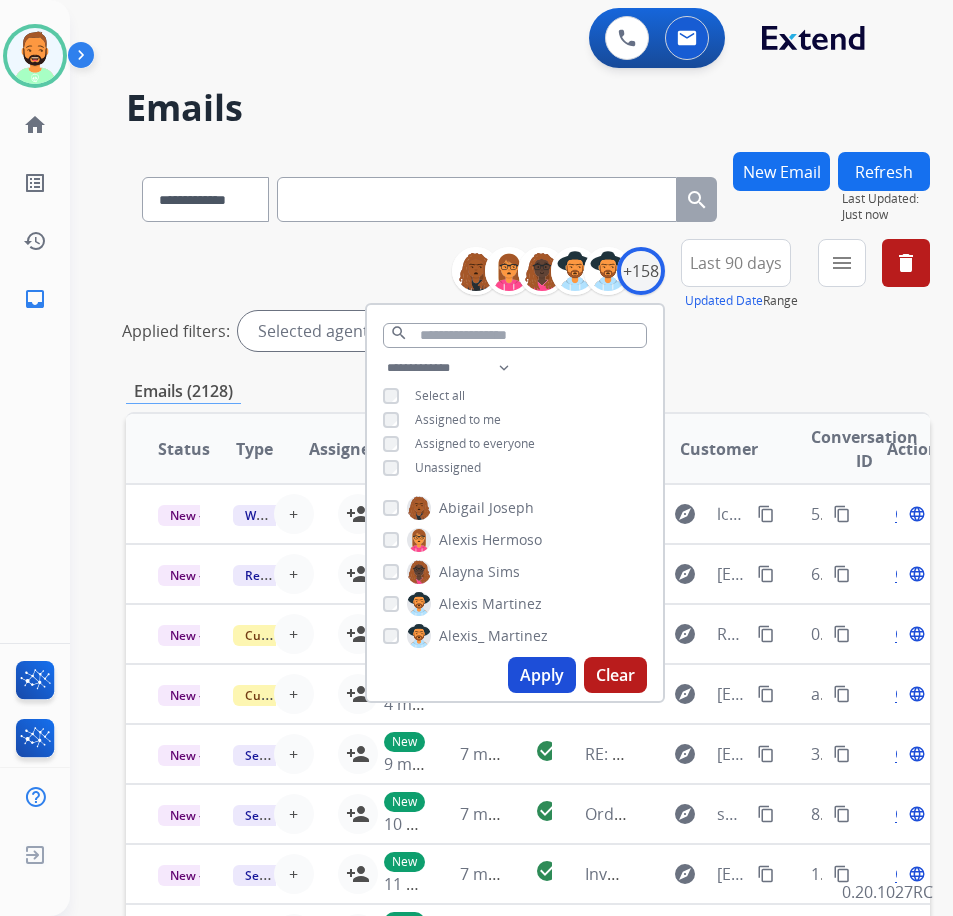 click on "Apply" at bounding box center [542, 675] 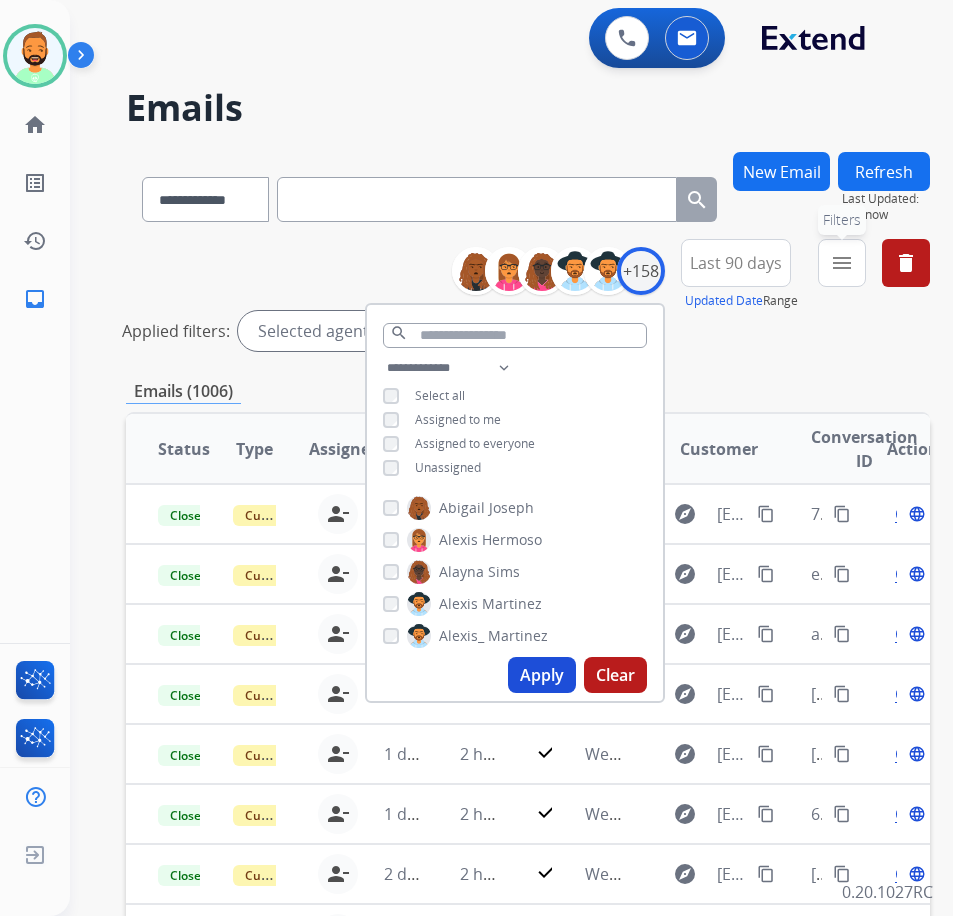 click on "menu" at bounding box center [842, 263] 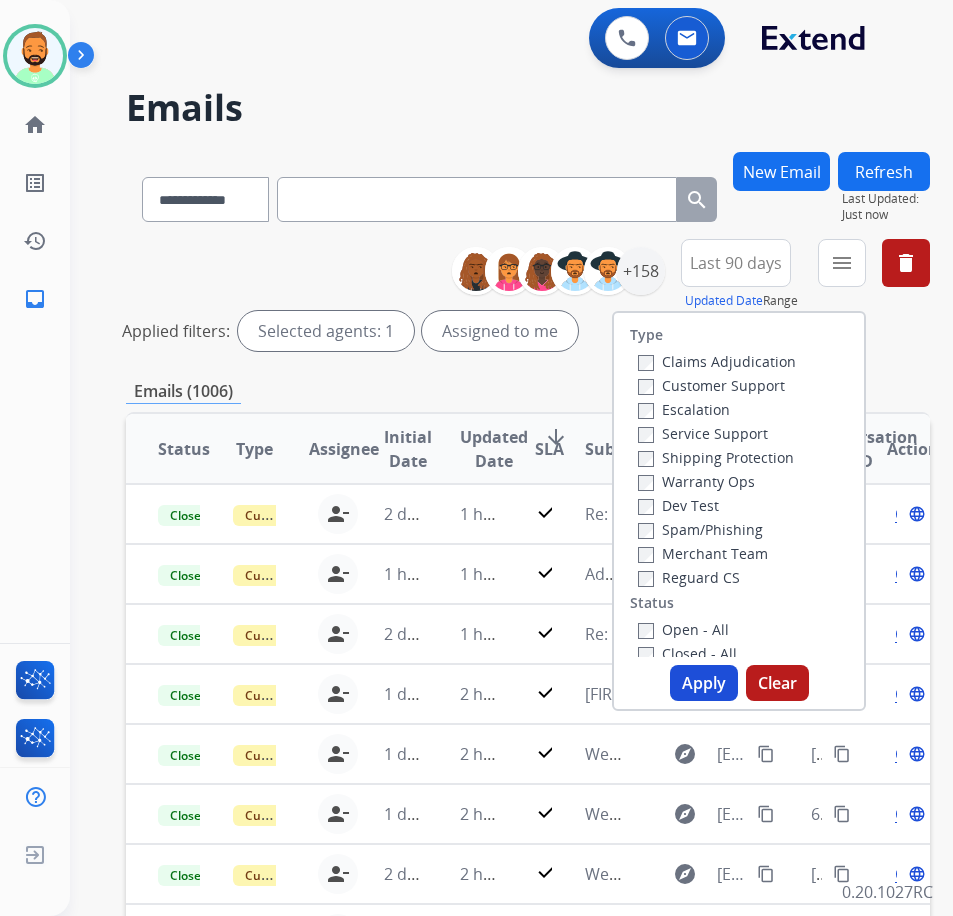click on "Customer Support" at bounding box center (711, 385) 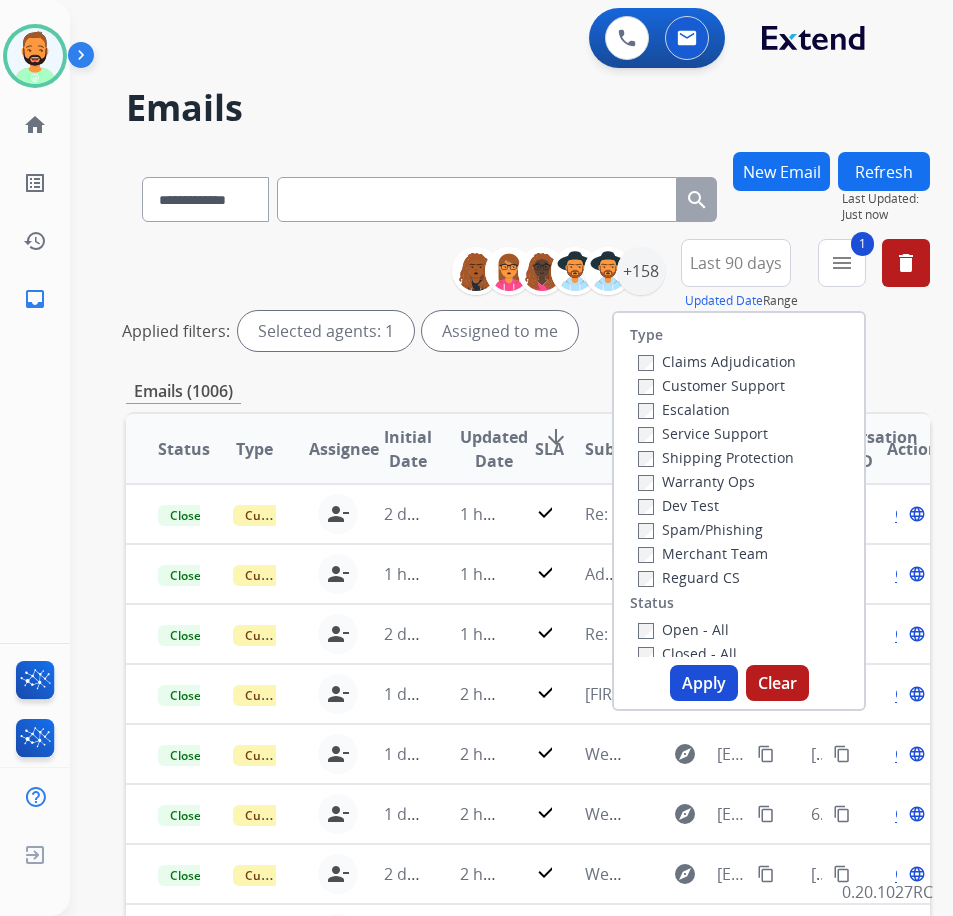click on "Shipping Protection" at bounding box center (716, 457) 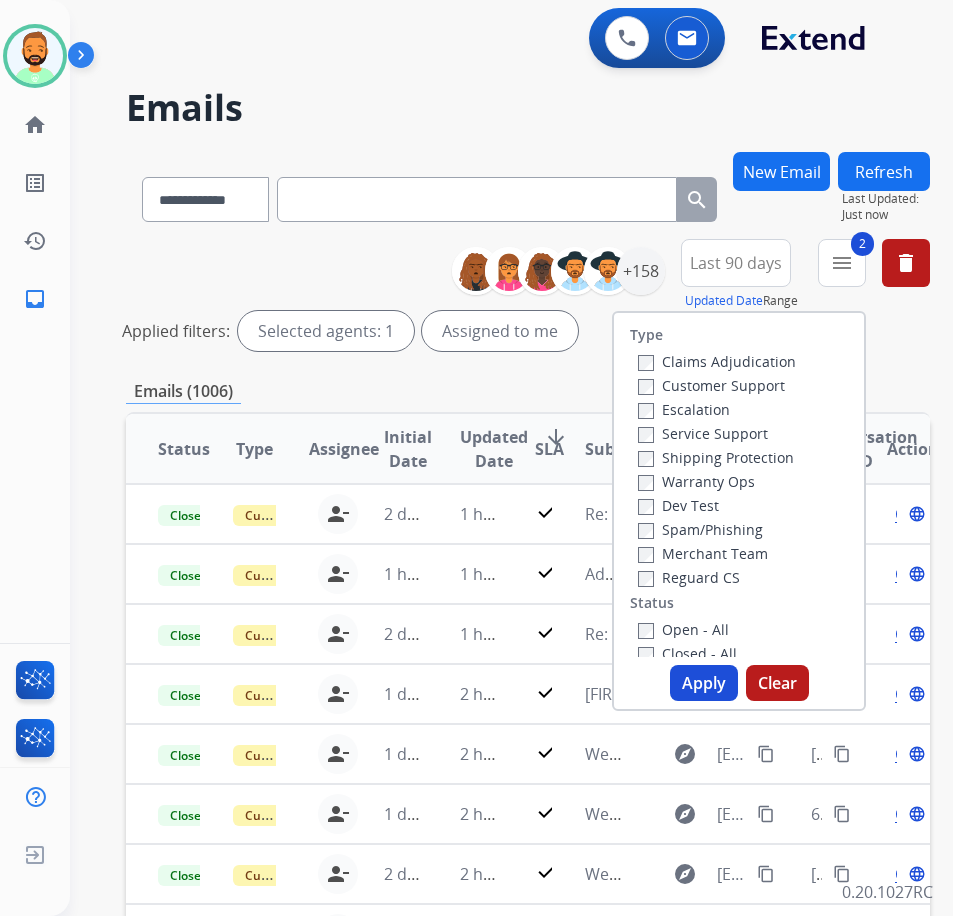 click on "Open - All" at bounding box center [683, 629] 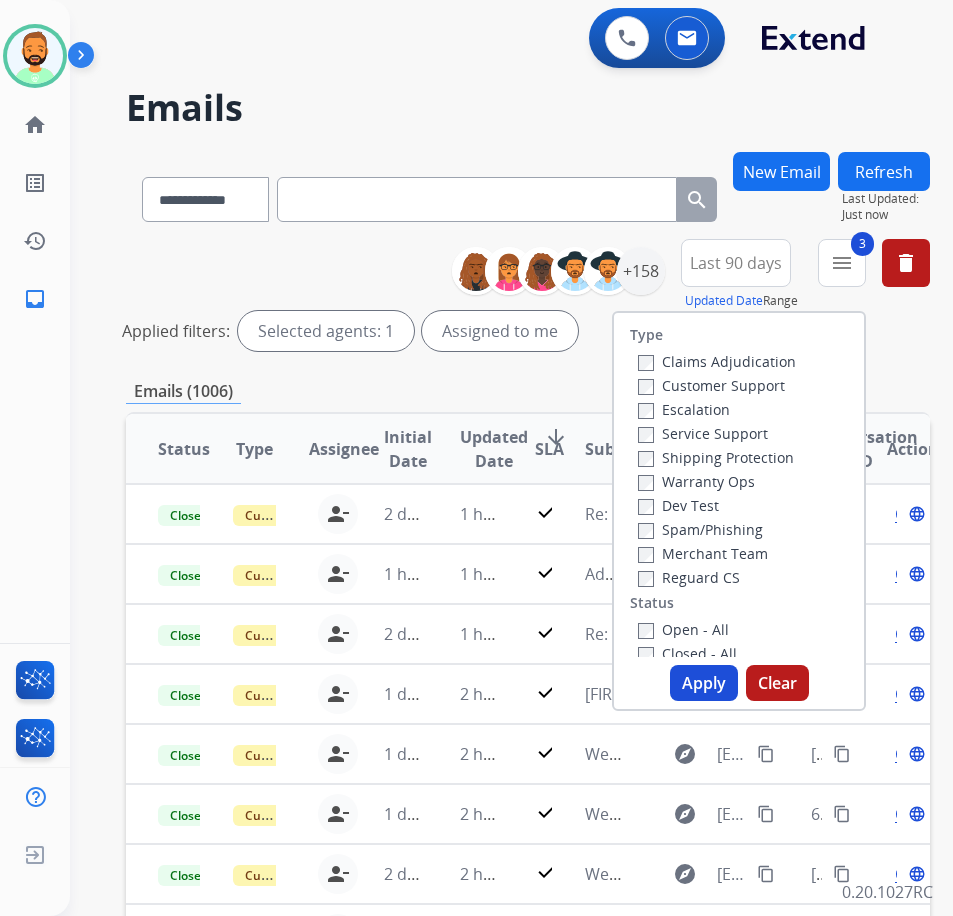 click on "Apply" at bounding box center (704, 683) 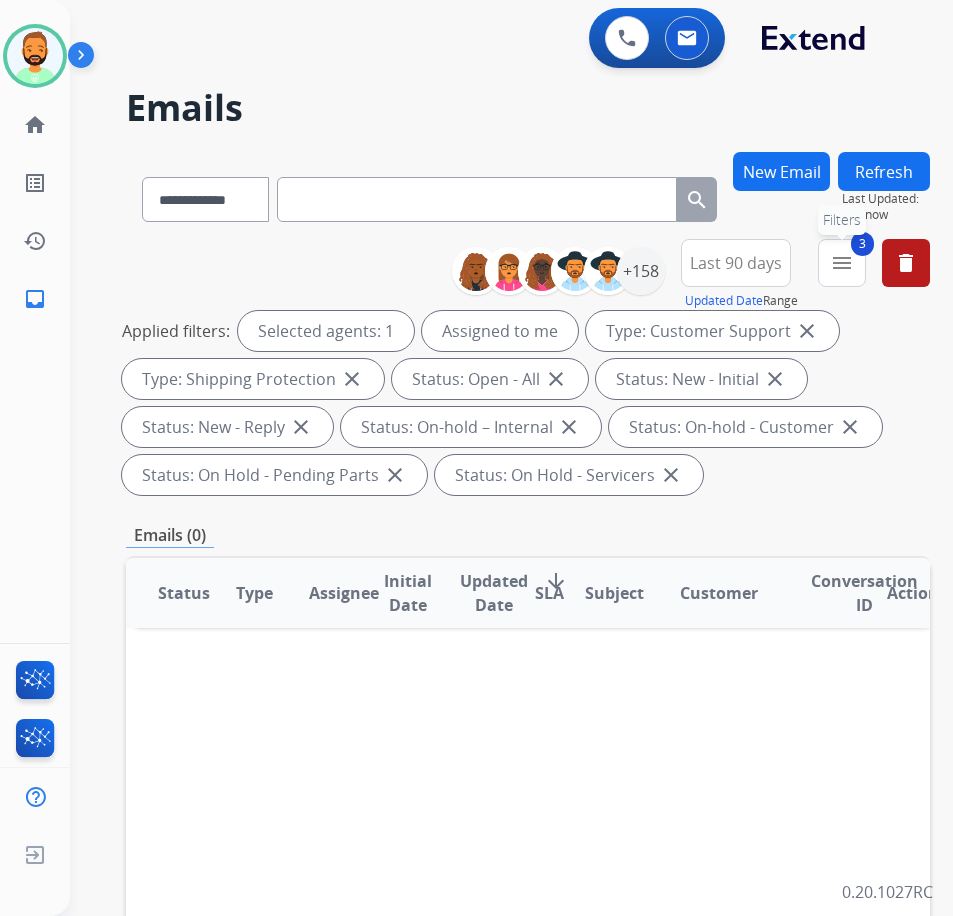 click on "3 menu  Filters" at bounding box center [842, 263] 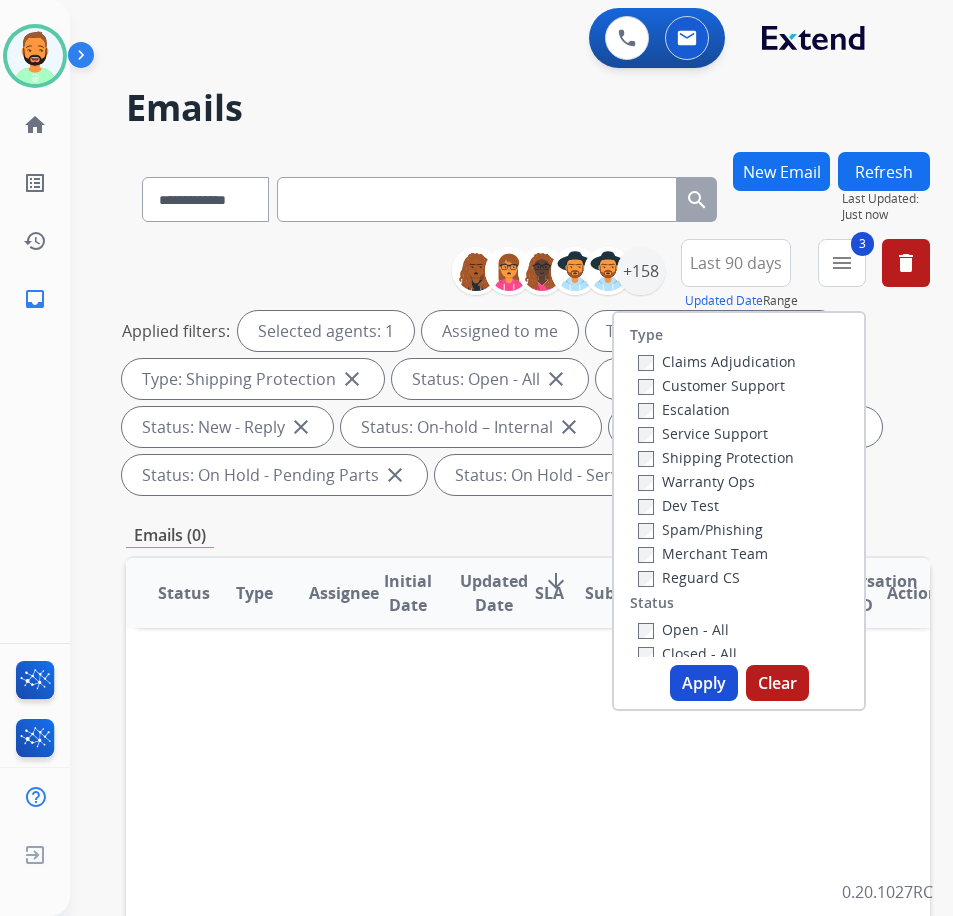 click on "Reguard CS" at bounding box center [689, 577] 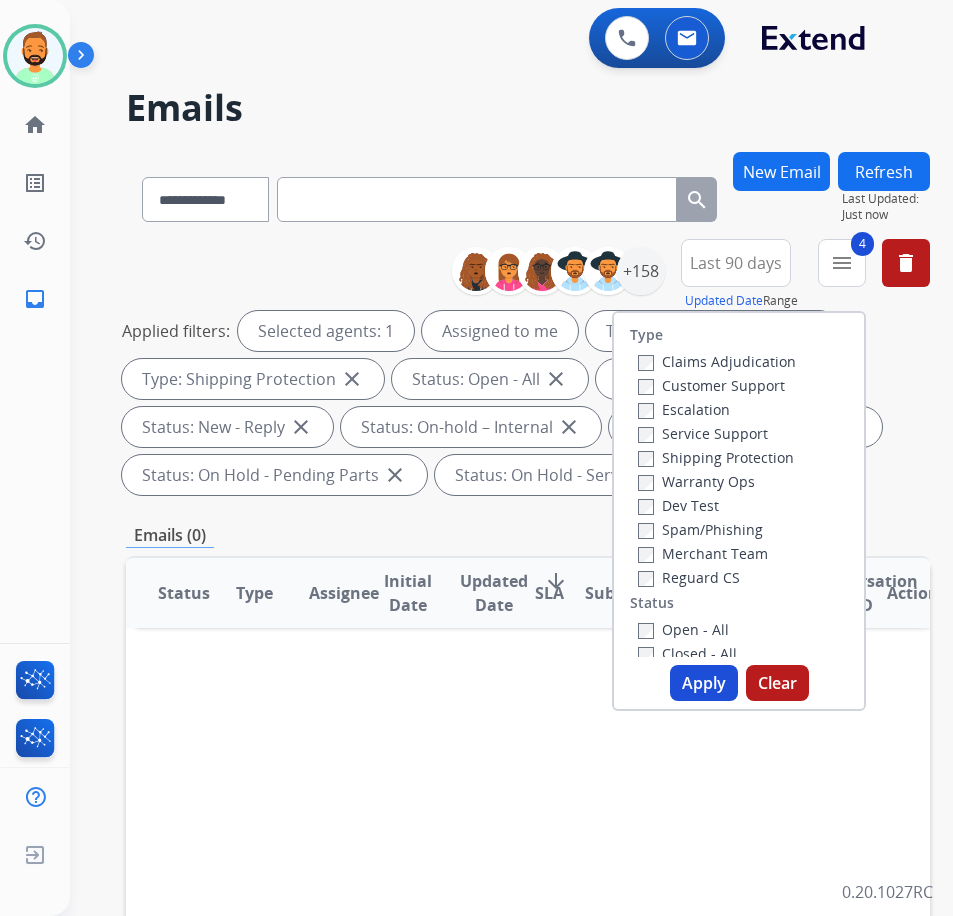 click on "Apply" at bounding box center (704, 683) 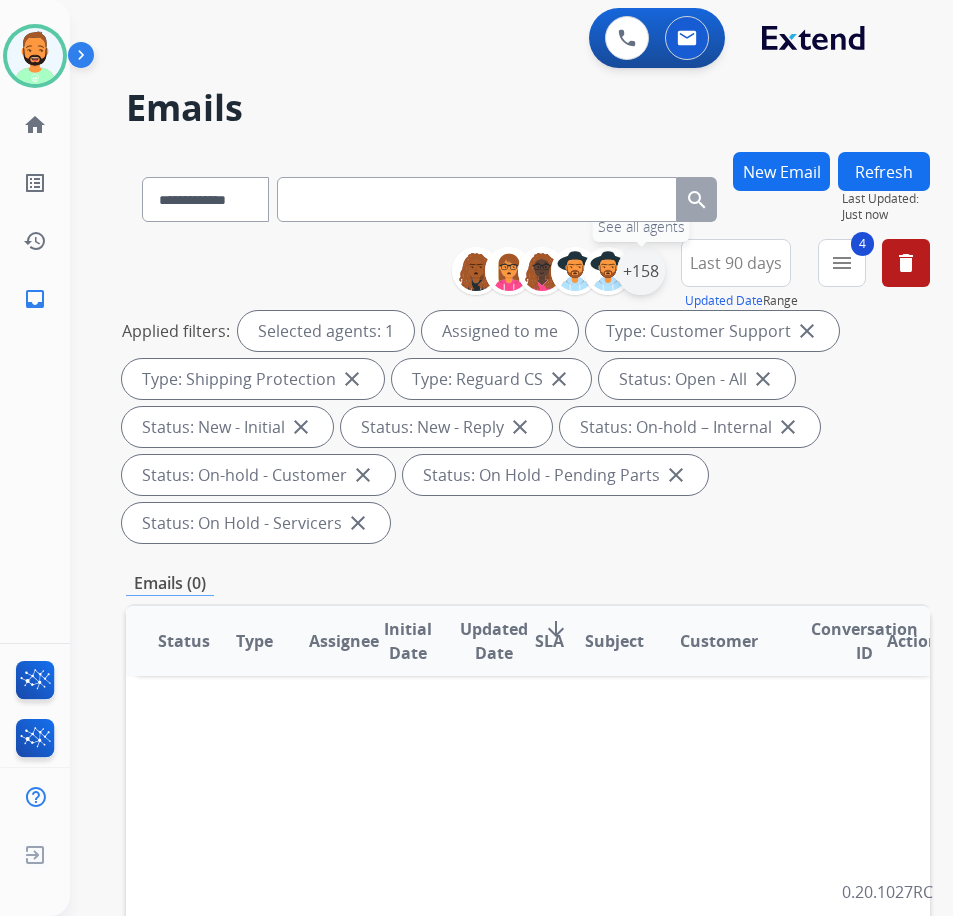 click on "+158" at bounding box center (641, 271) 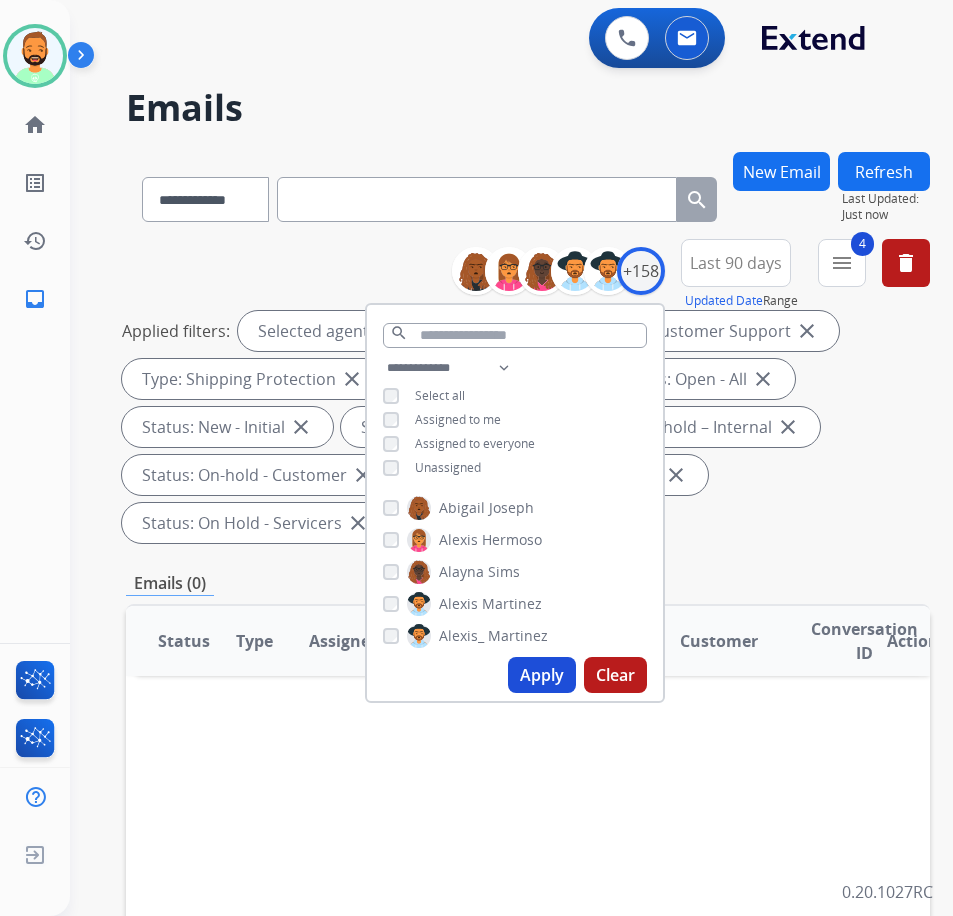 click on "Last 90 days" at bounding box center (736, 263) 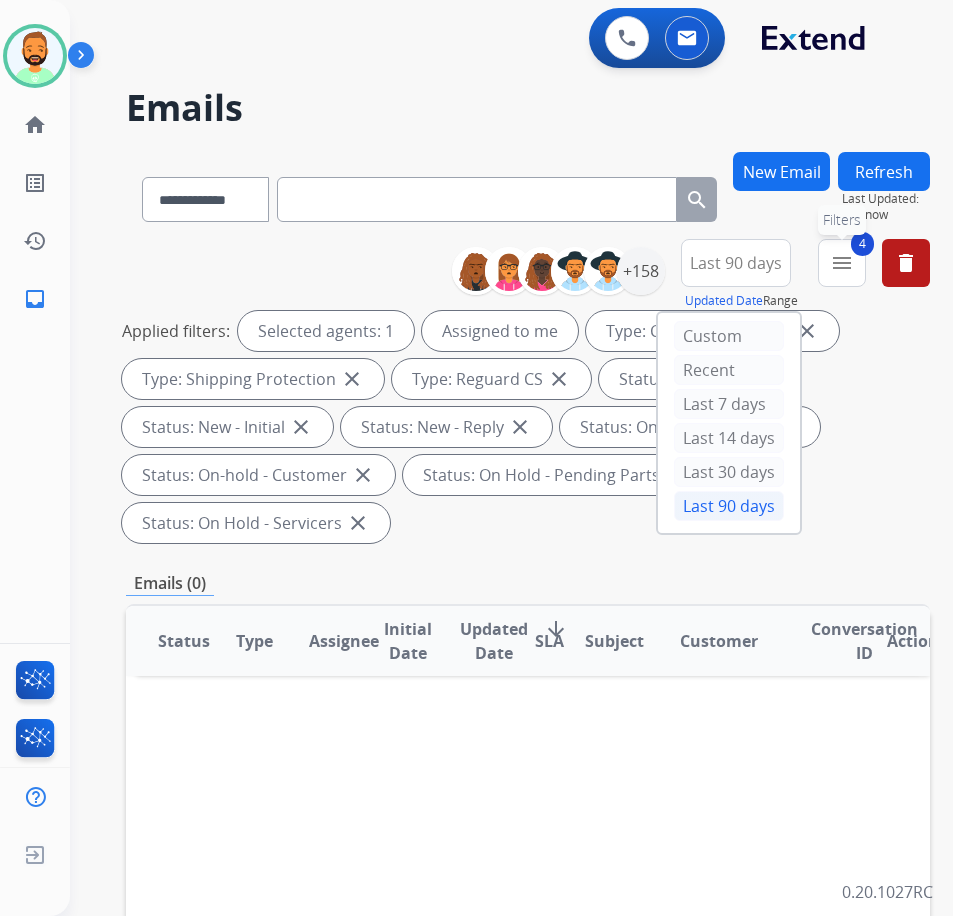 click on "4 menu  Filters" at bounding box center [842, 263] 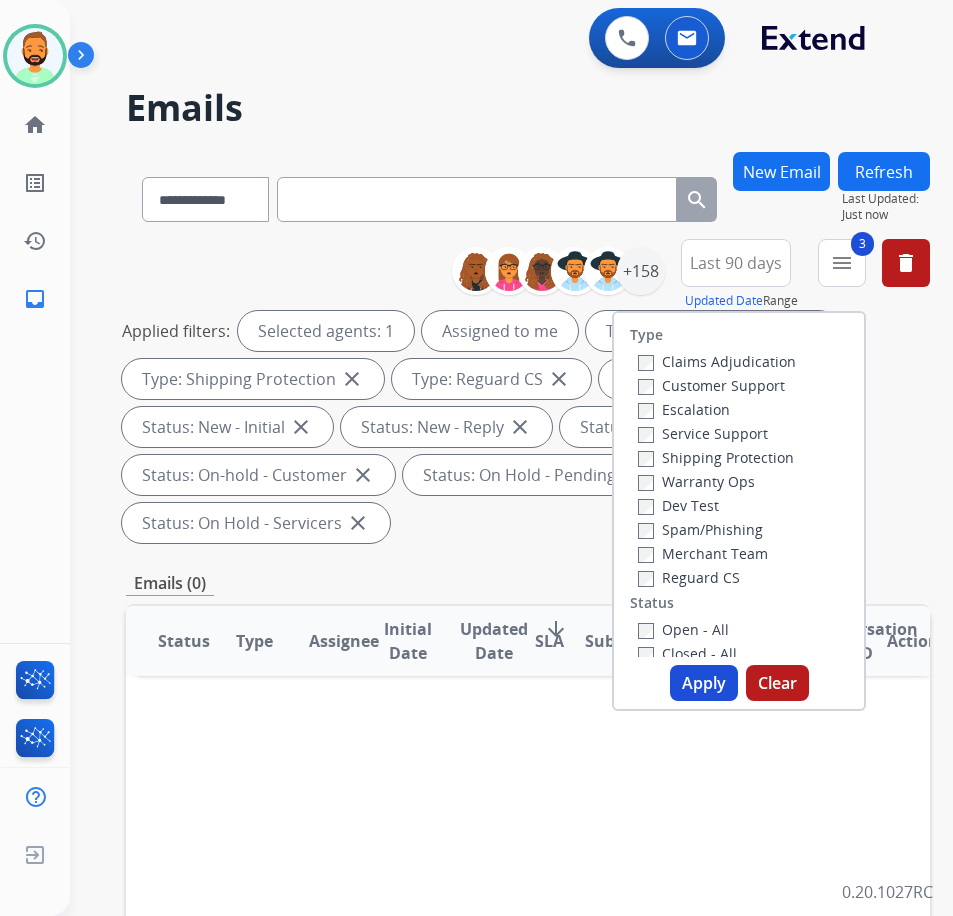 click on "Apply" at bounding box center (704, 683) 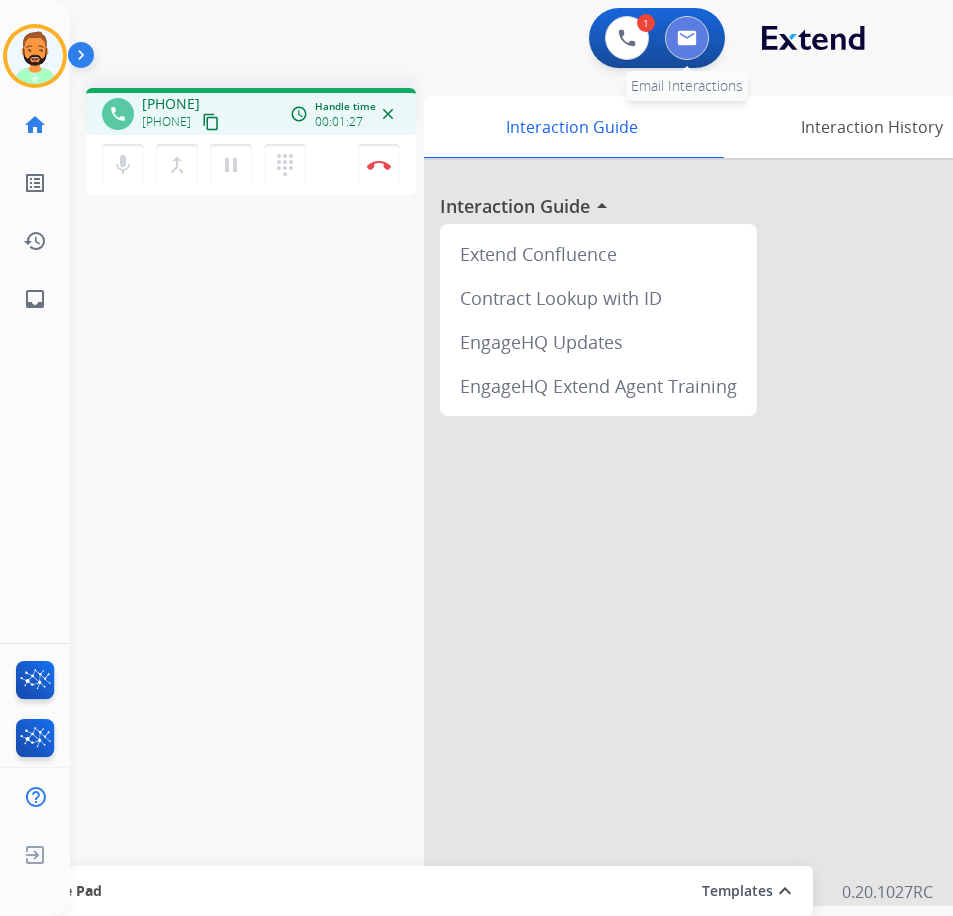 click at bounding box center [687, 38] 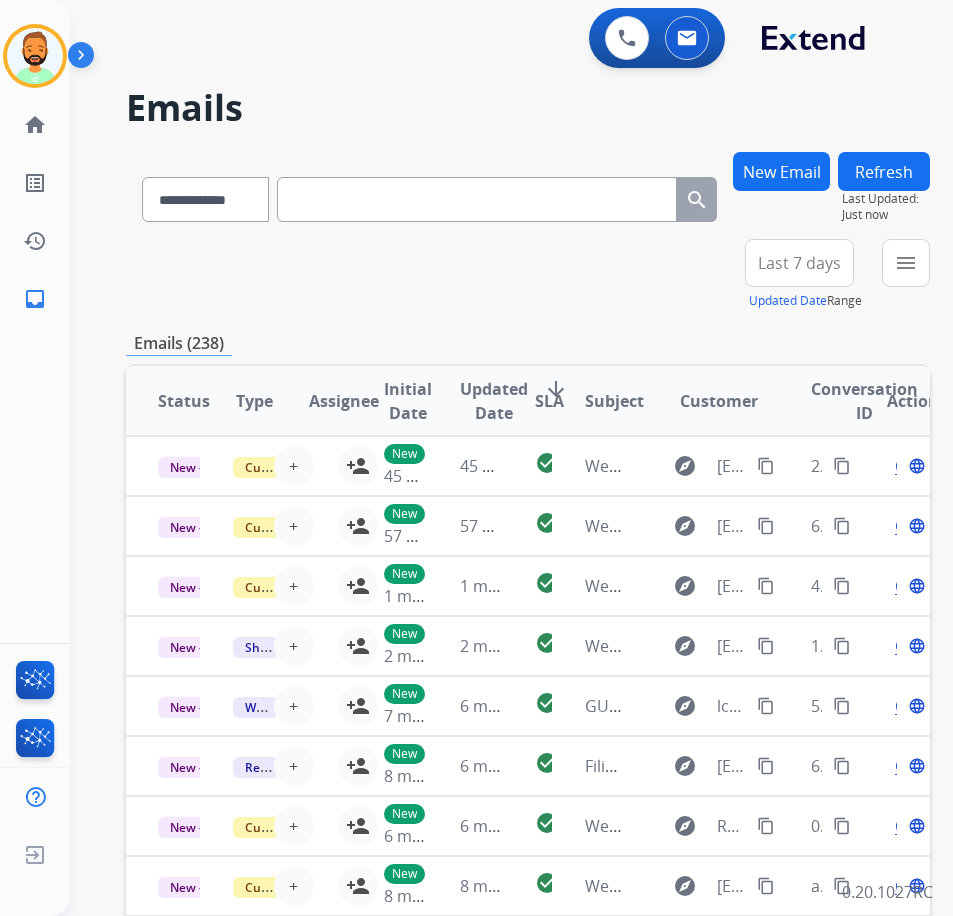 paste on "**********" 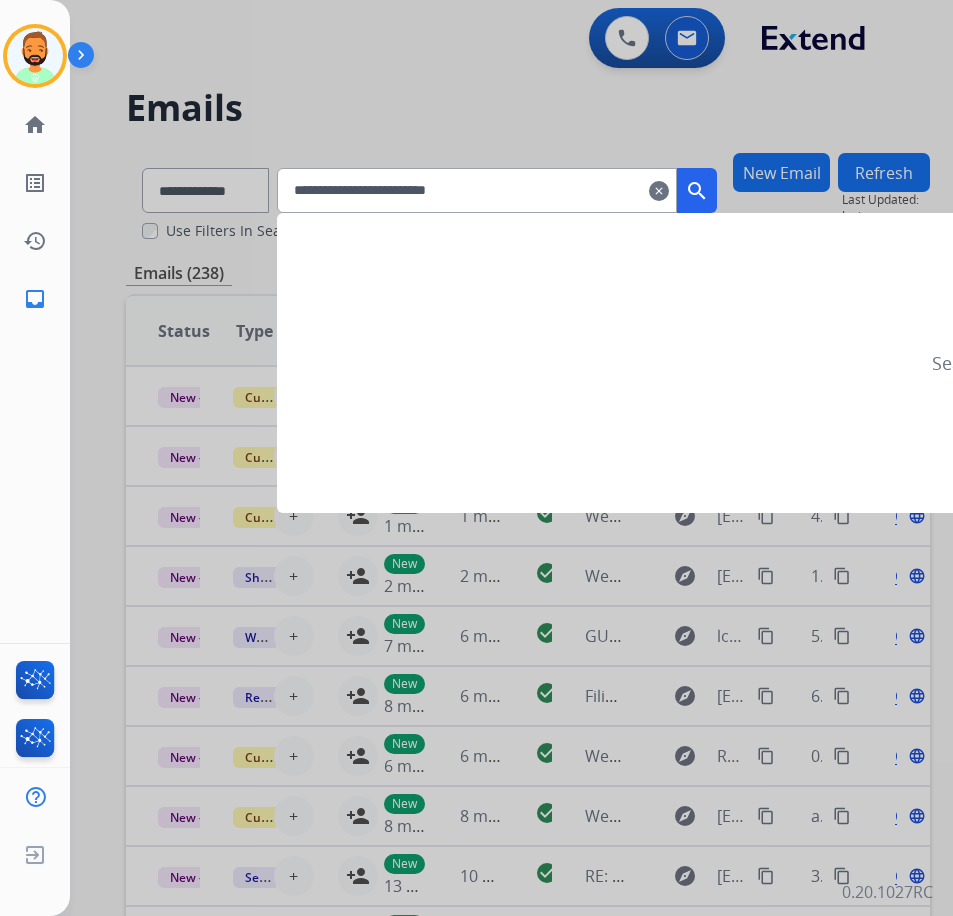 type on "**********" 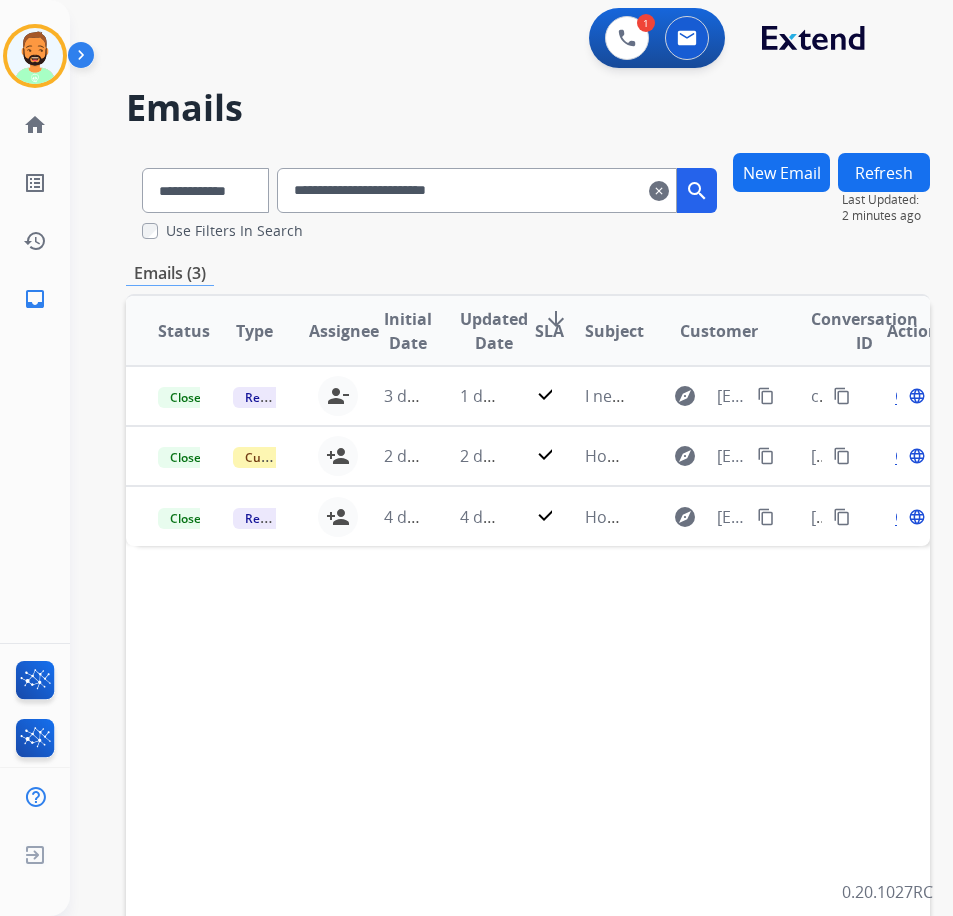 click on "Emails (3)" at bounding box center [528, 273] 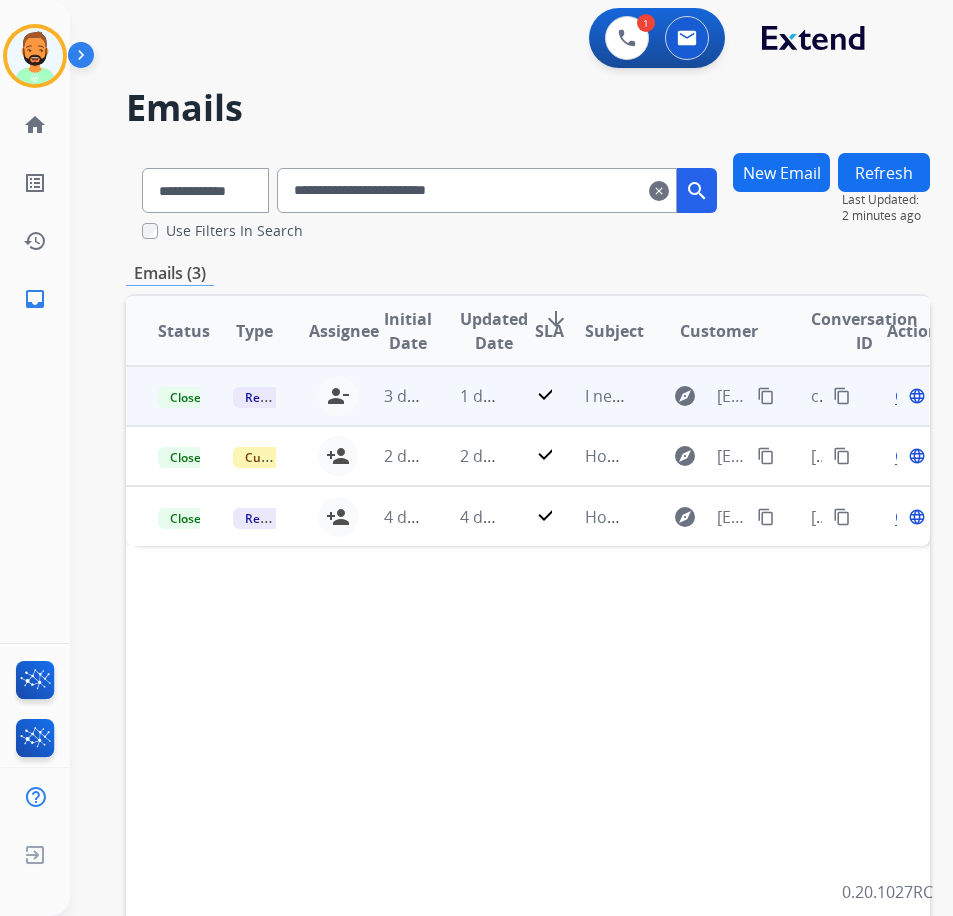 click on "1 day ago" at bounding box center [465, 396] 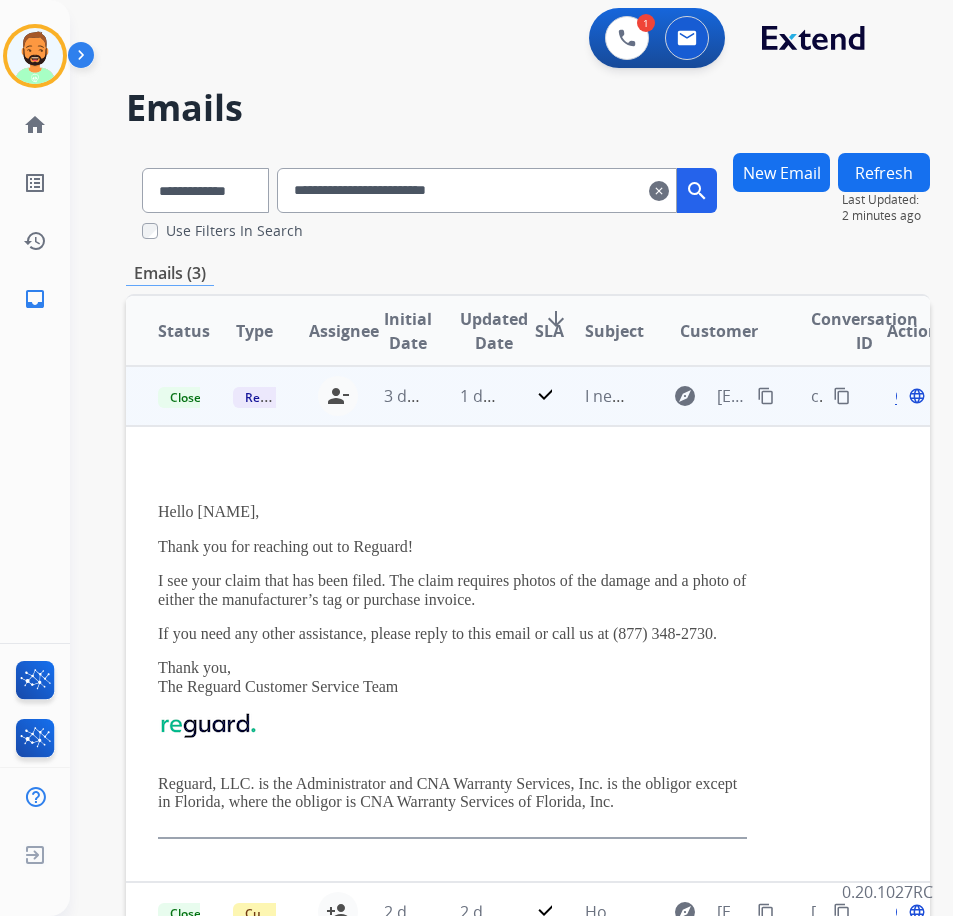 click on "Open" at bounding box center (915, 396) 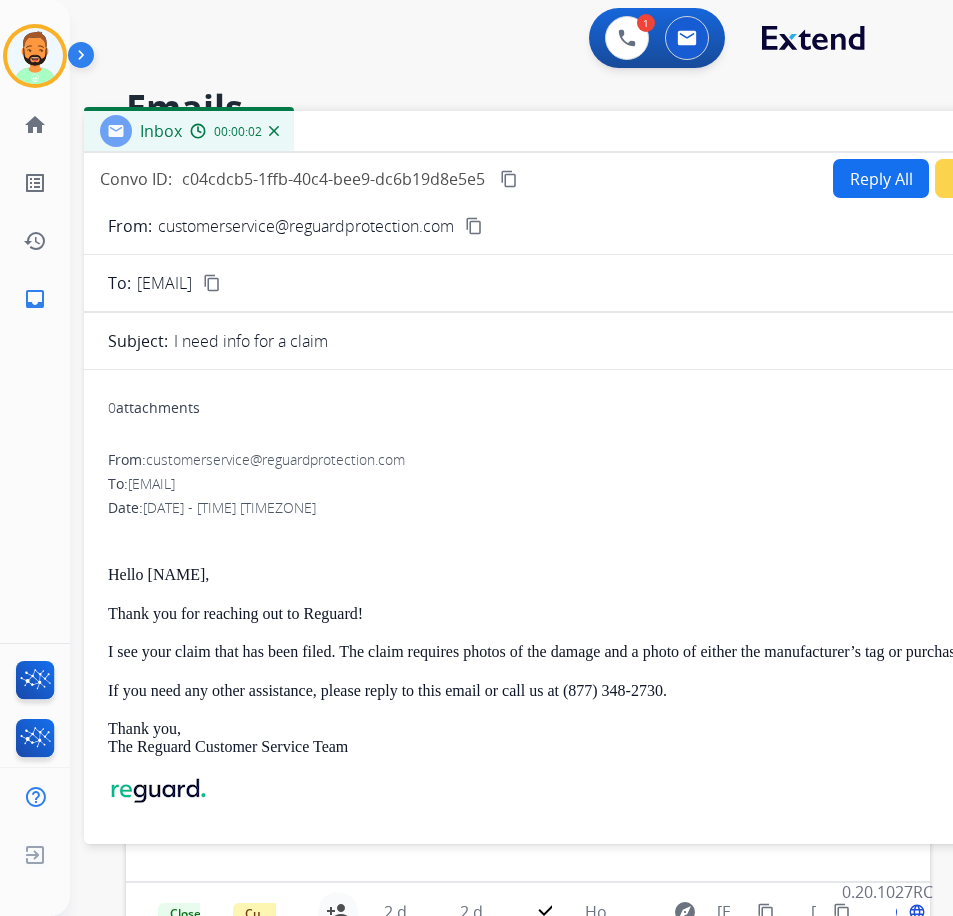 drag, startPoint x: 527, startPoint y: 158, endPoint x: 685, endPoint y: 144, distance: 158.61903 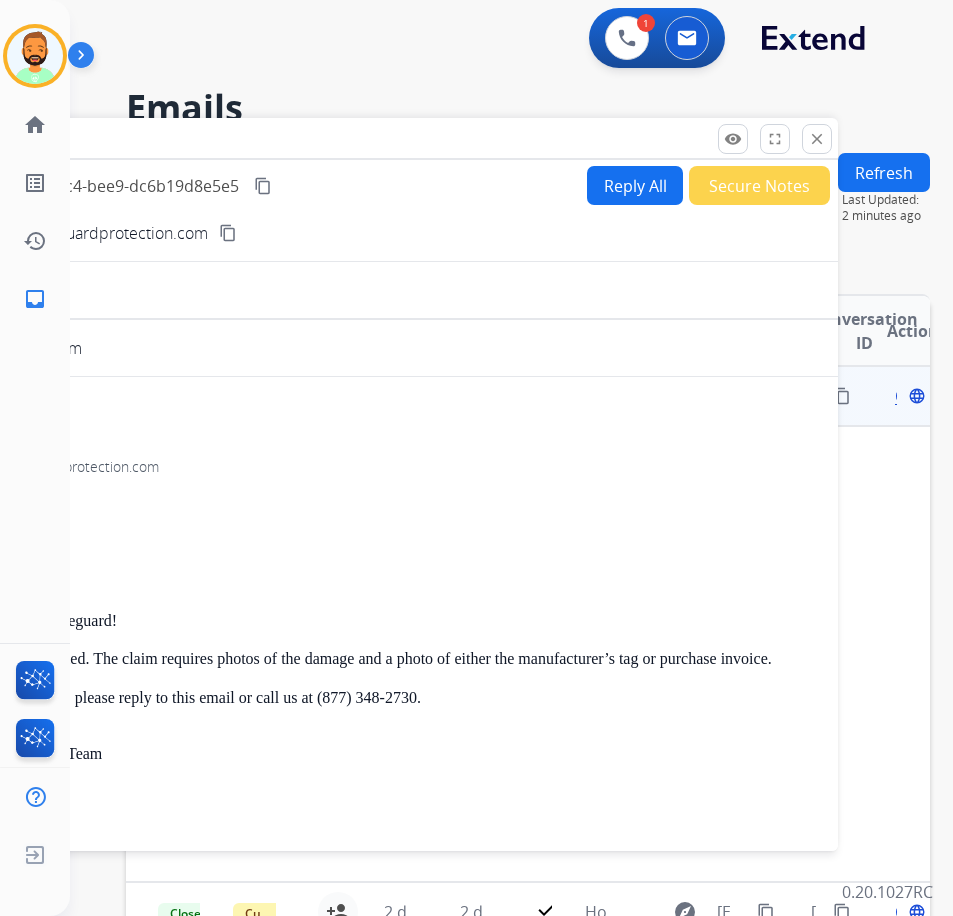 drag, startPoint x: 739, startPoint y: 129, endPoint x: 486, endPoint y: 140, distance: 253.23901 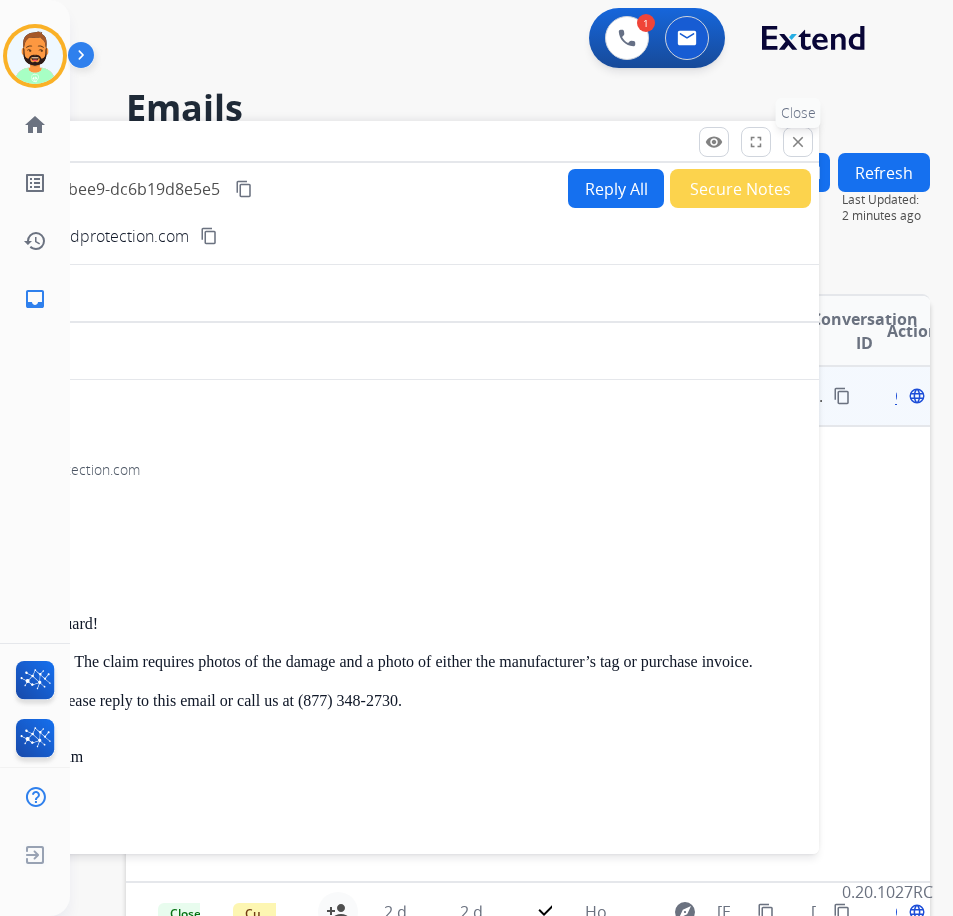 click on "close" at bounding box center (798, 142) 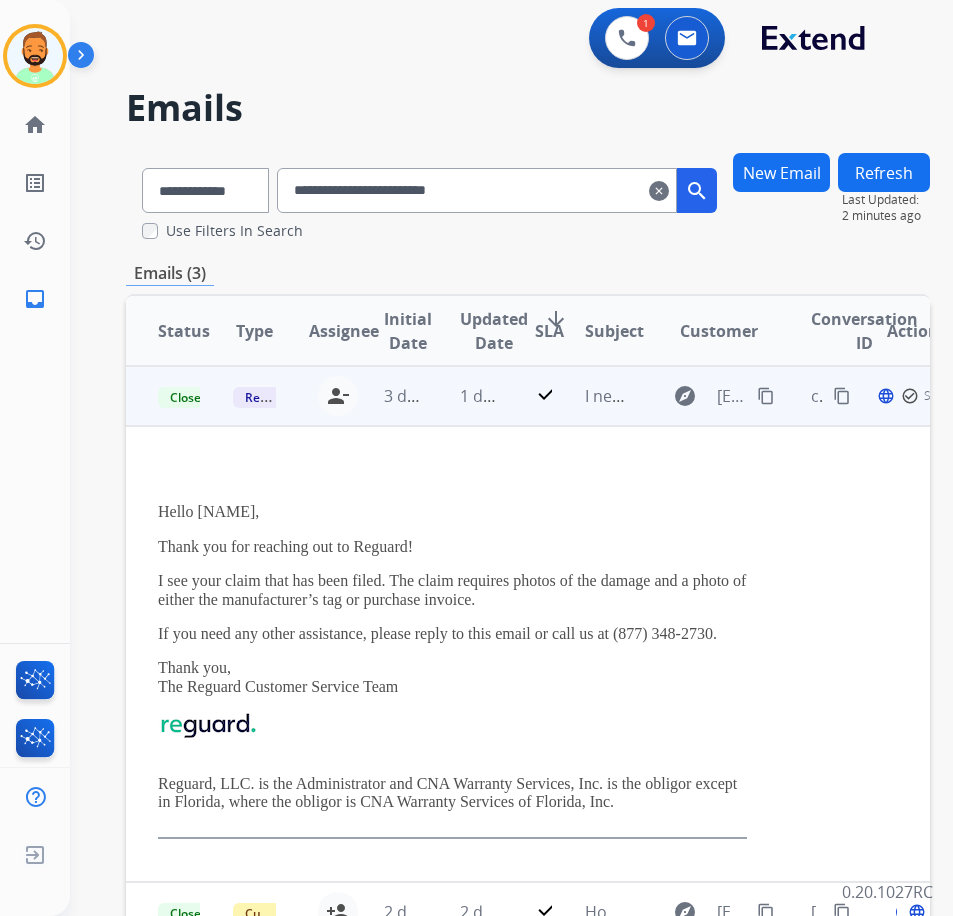 click on "1 day ago" at bounding box center (465, 396) 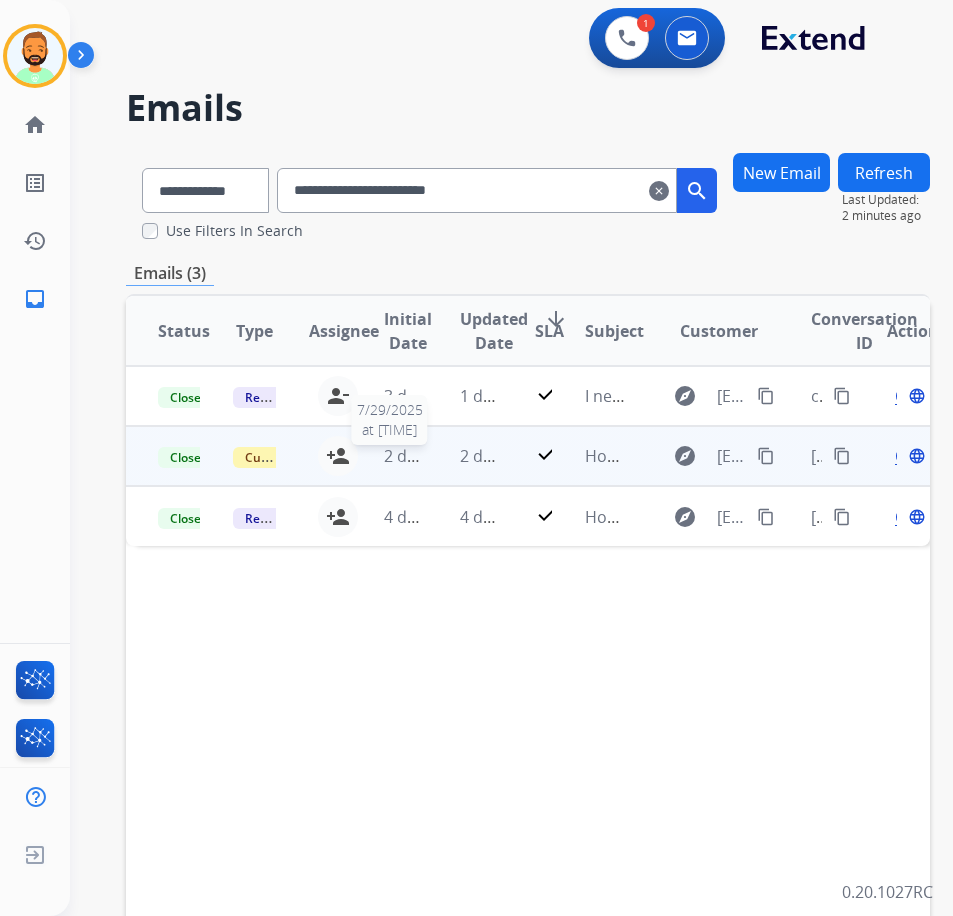 click on "2 days ago" at bounding box center [424, 456] 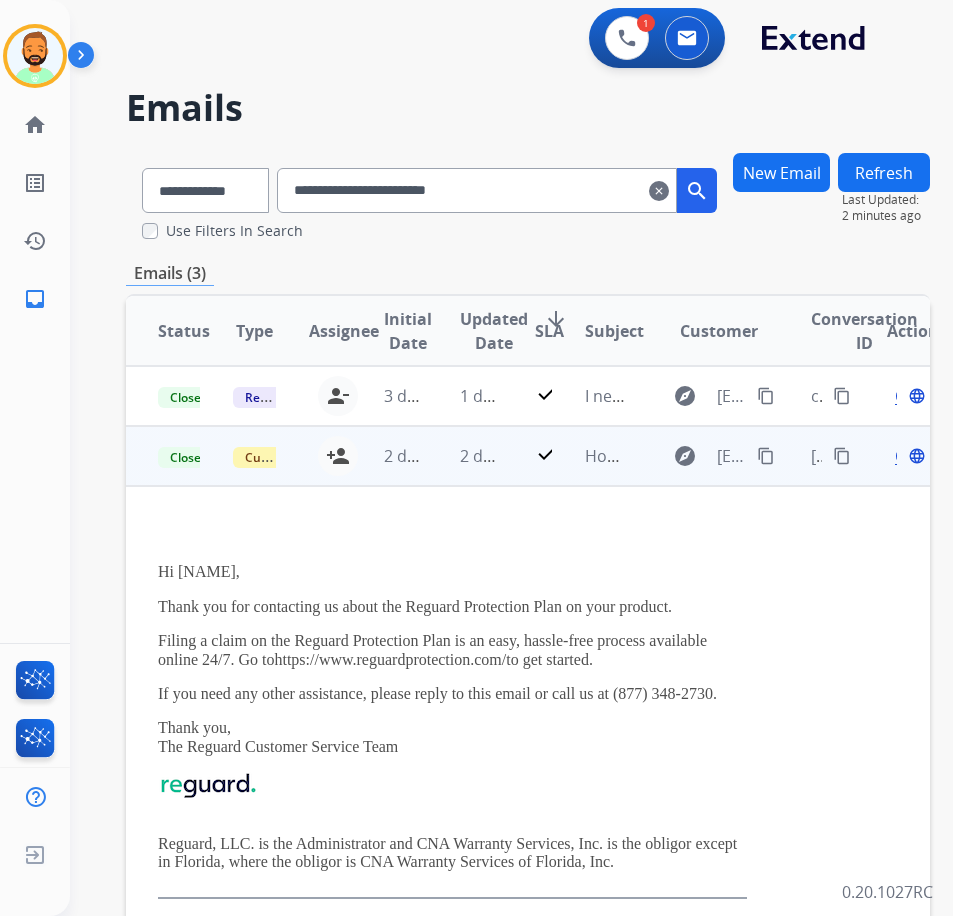 scroll, scrollTop: 54, scrollLeft: 0, axis: vertical 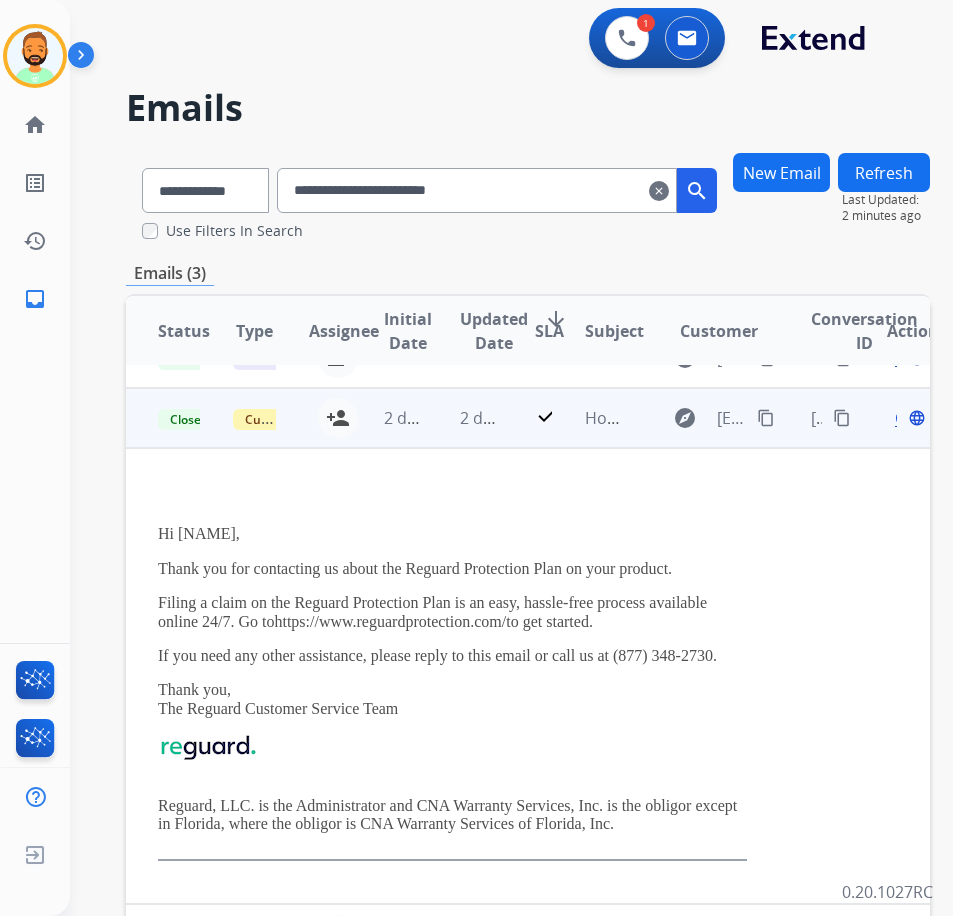 click on "Open" at bounding box center (915, 418) 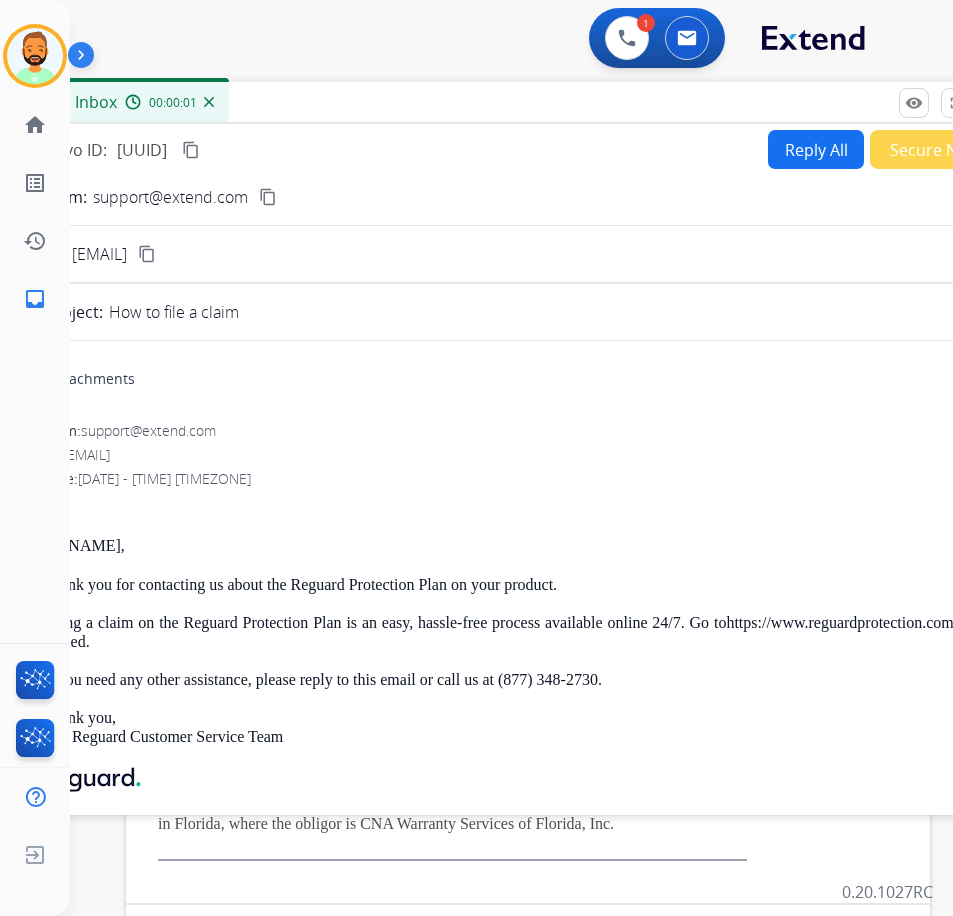 drag, startPoint x: 616, startPoint y: 140, endPoint x: 512, endPoint y: 103, distance: 110.38569 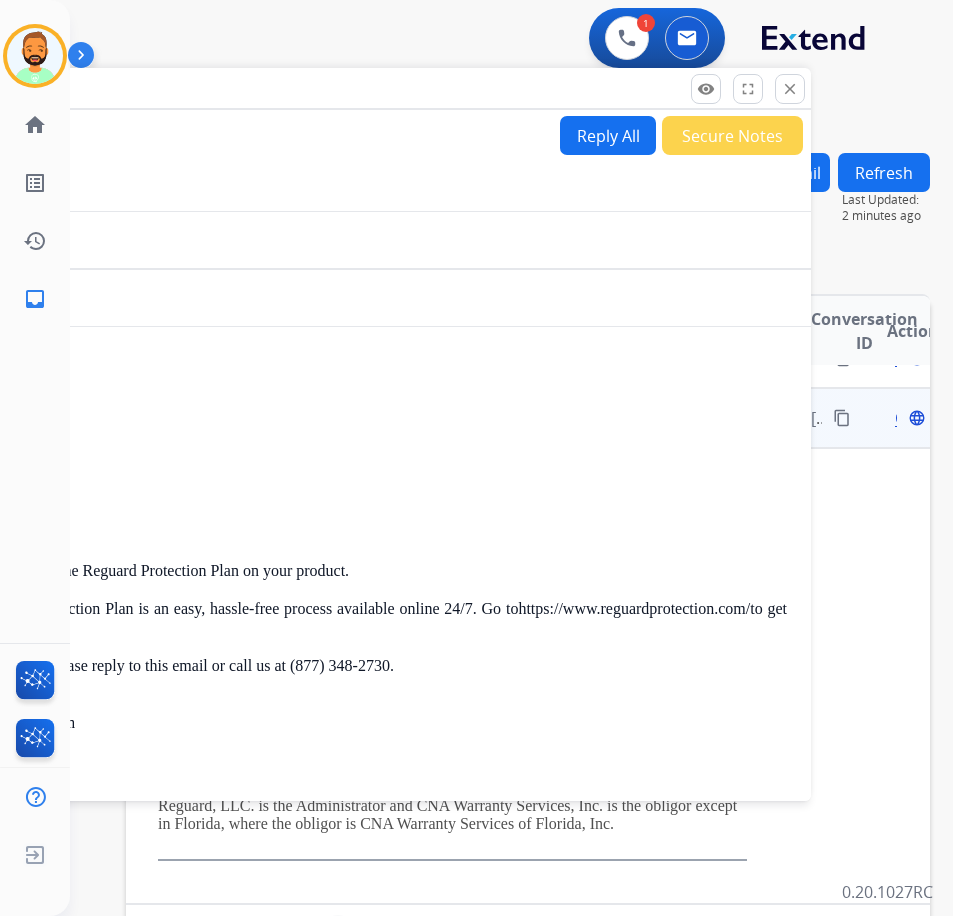 drag, startPoint x: 761, startPoint y: 99, endPoint x: 637, endPoint y: 96, distance: 124.036285 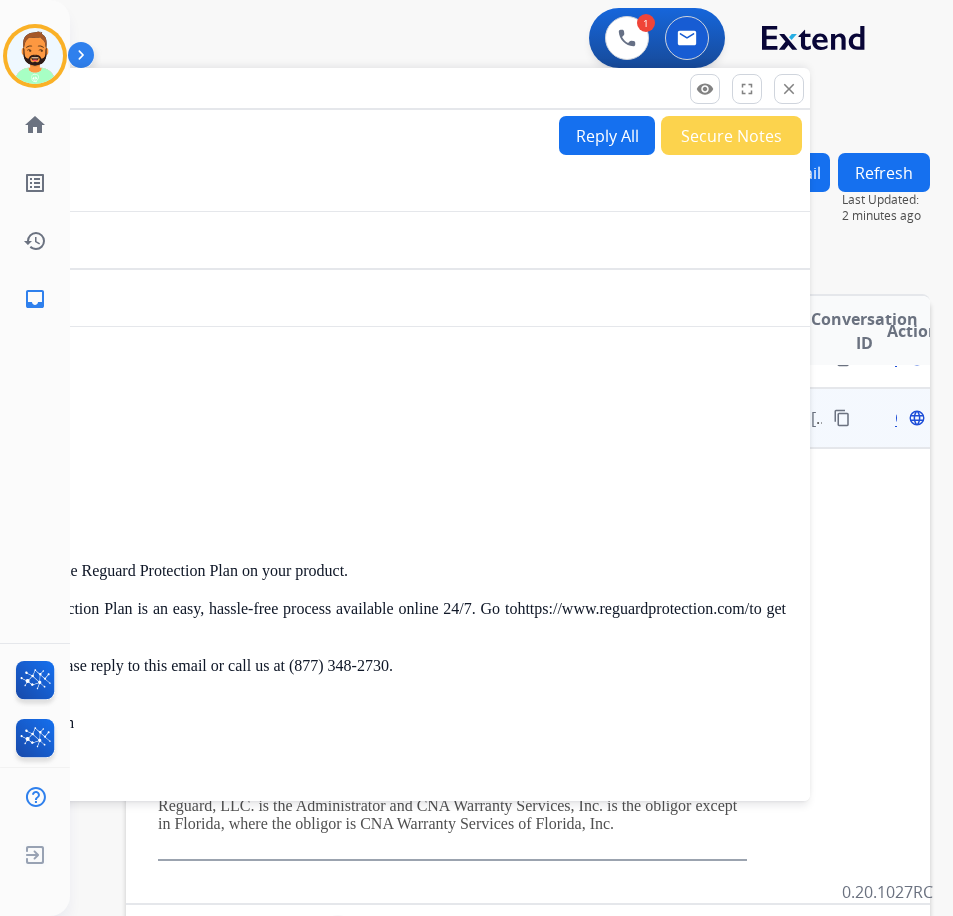 click on "close Close" at bounding box center [789, 89] 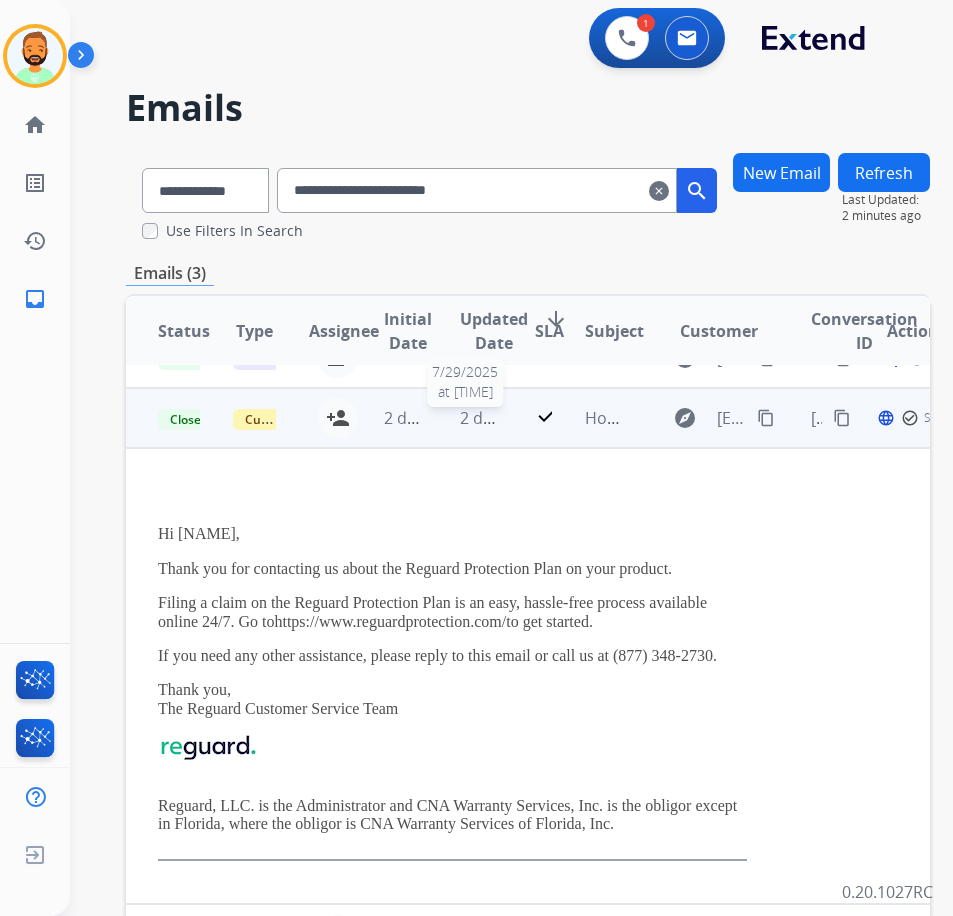 click on "2 days ago" at bounding box center [500, 418] 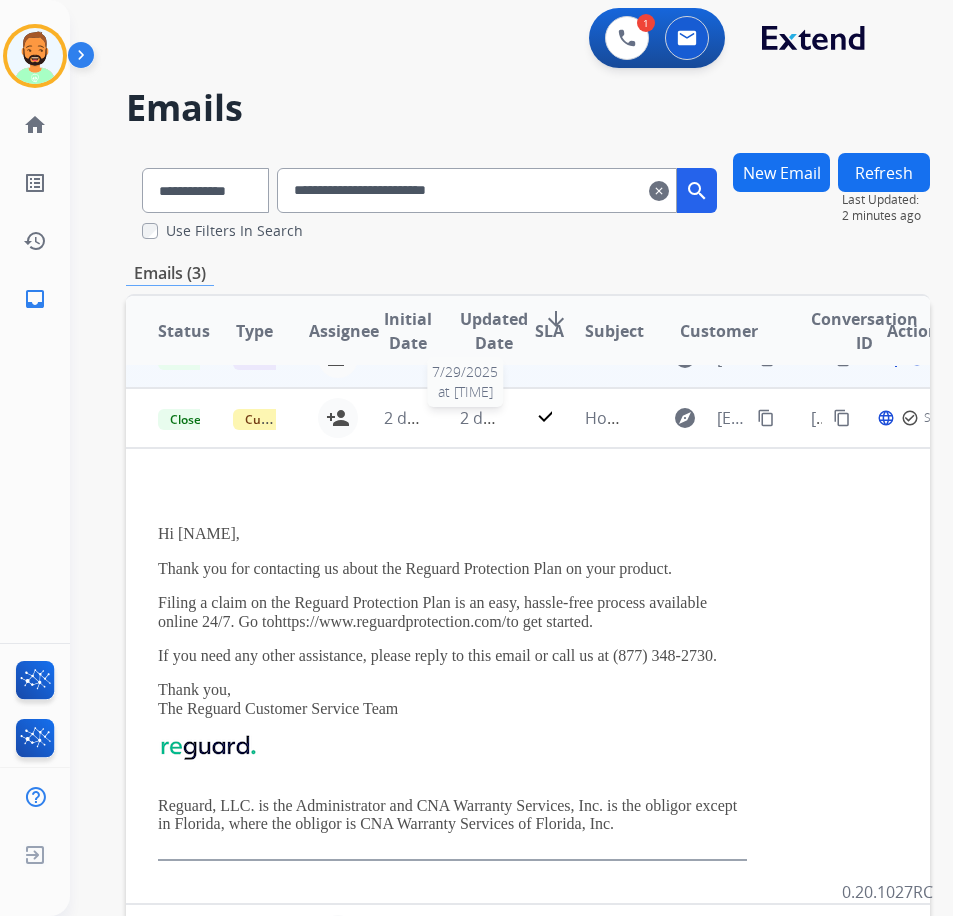 scroll, scrollTop: 0, scrollLeft: 0, axis: both 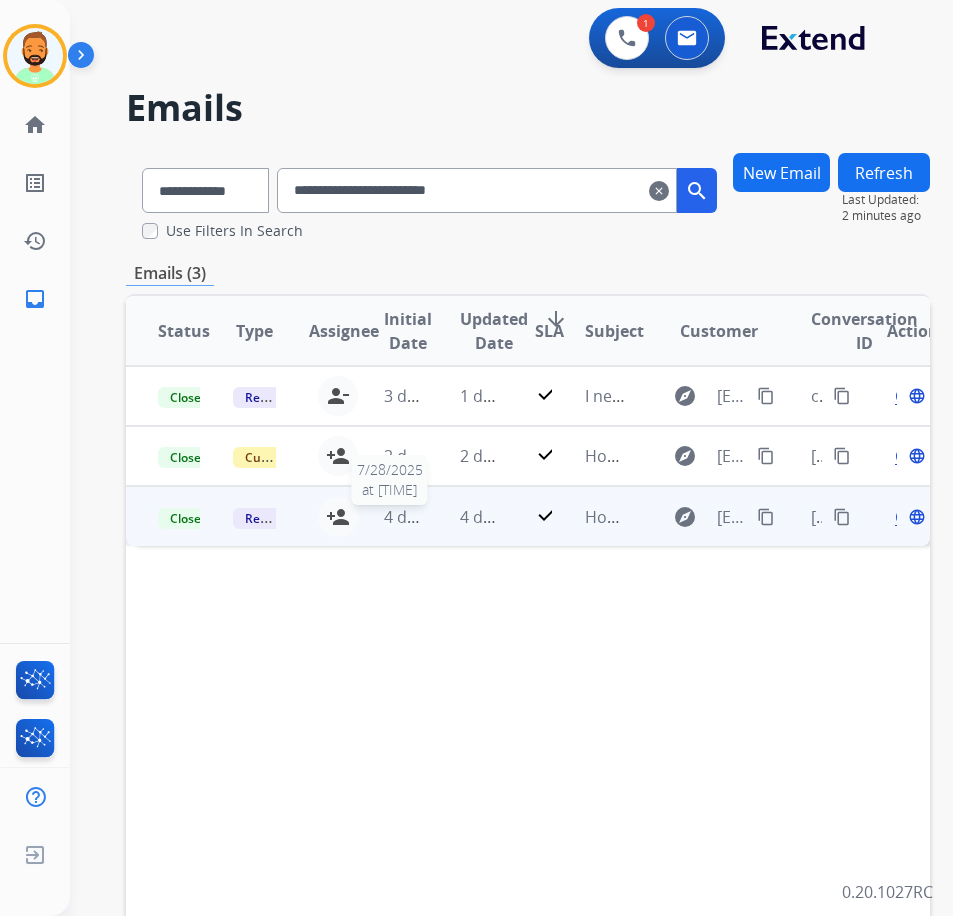 click on "4 days ago" at bounding box center (424, 517) 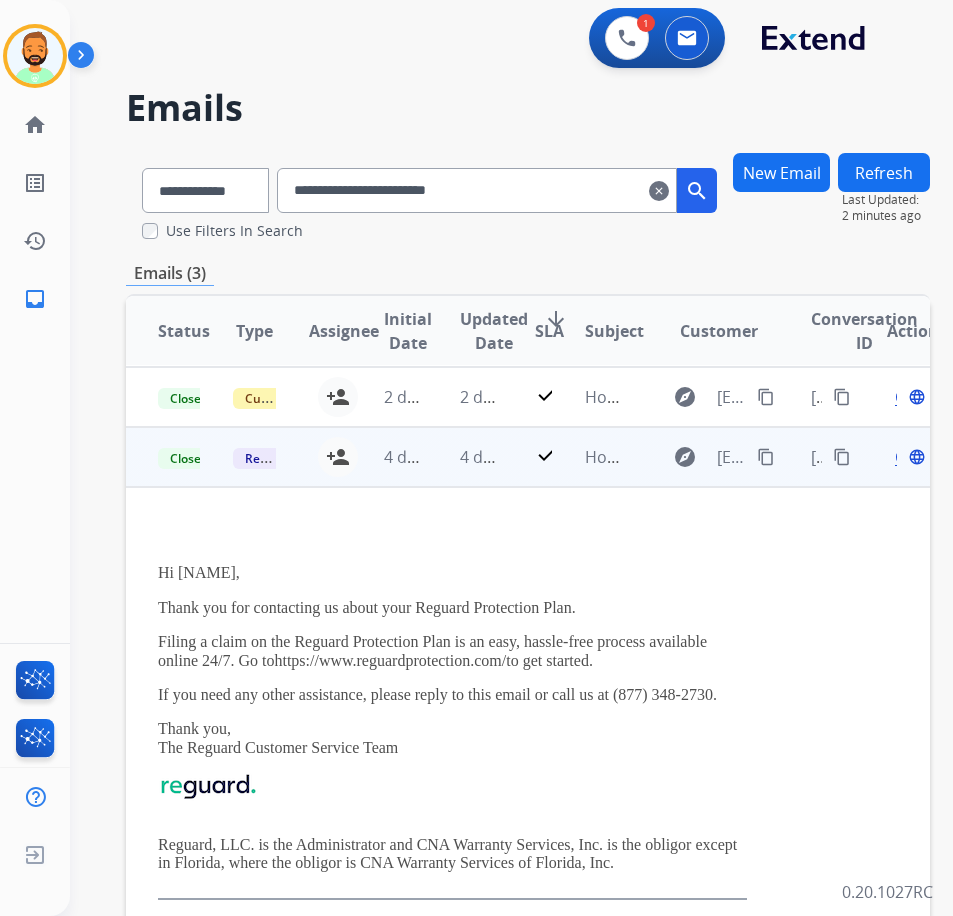 scroll, scrollTop: 75, scrollLeft: 0, axis: vertical 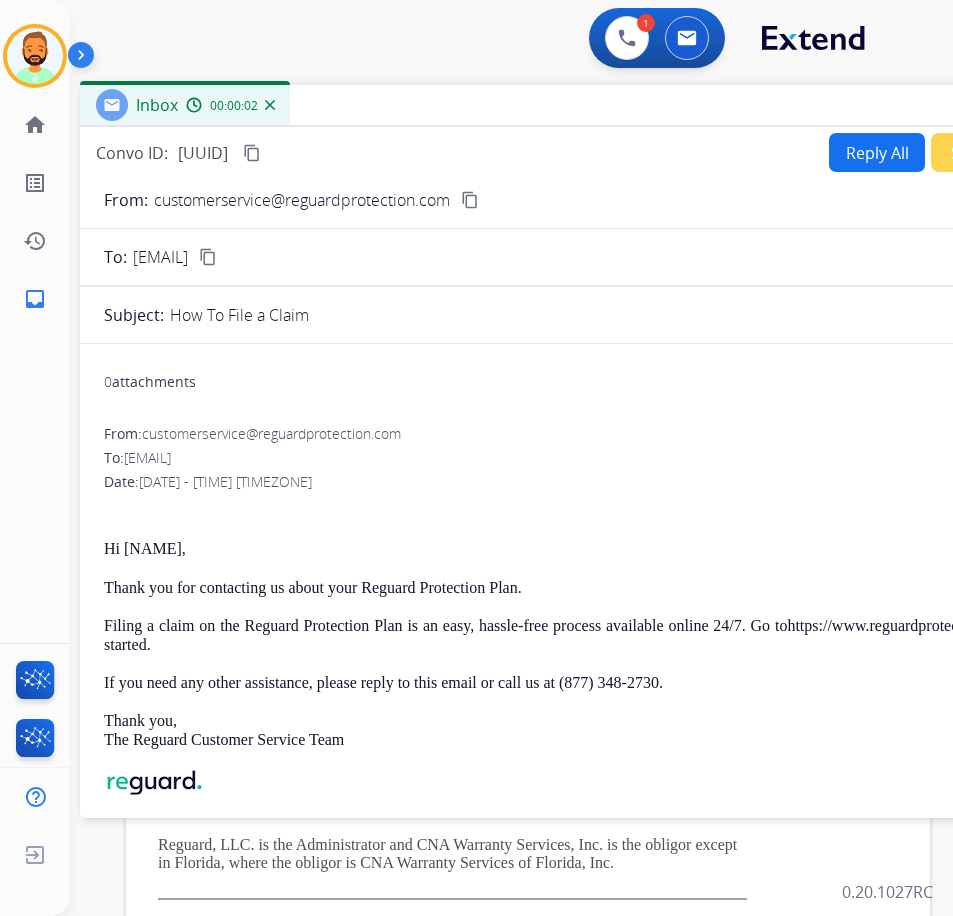 drag, startPoint x: 375, startPoint y: 136, endPoint x: 550, endPoint y: 99, distance: 178.86867 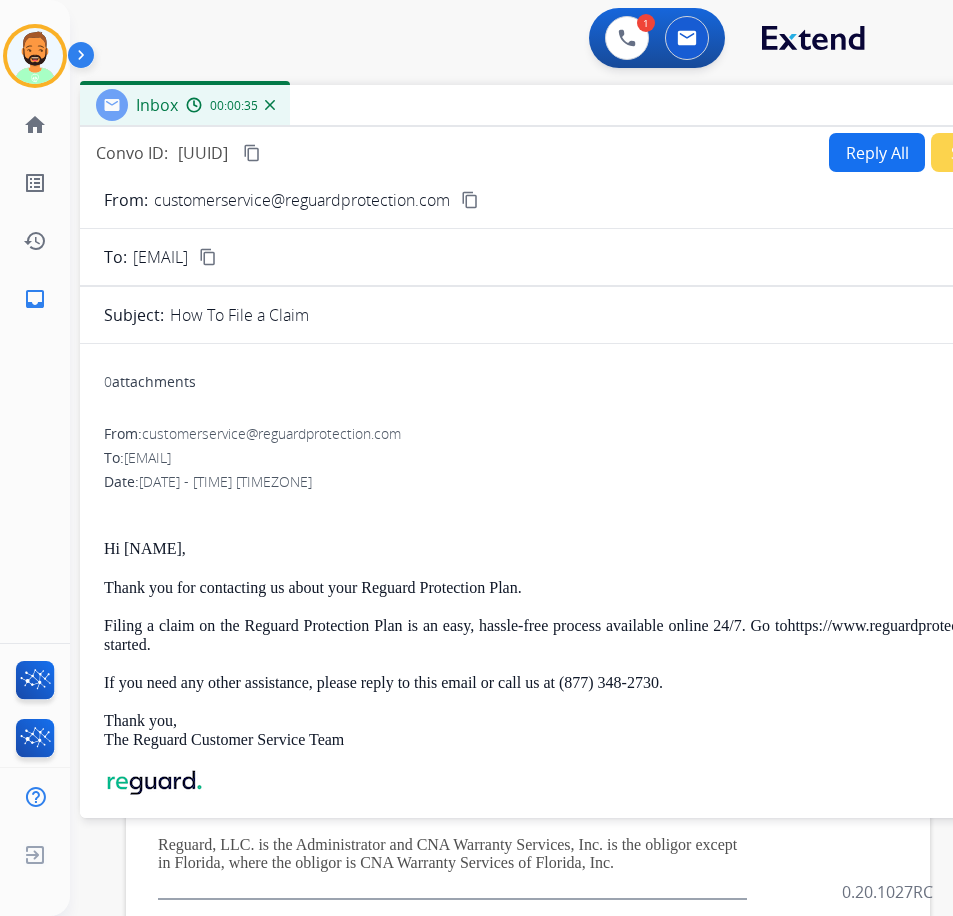 click on "Inbox  00:00:35" at bounding box center [580, 106] 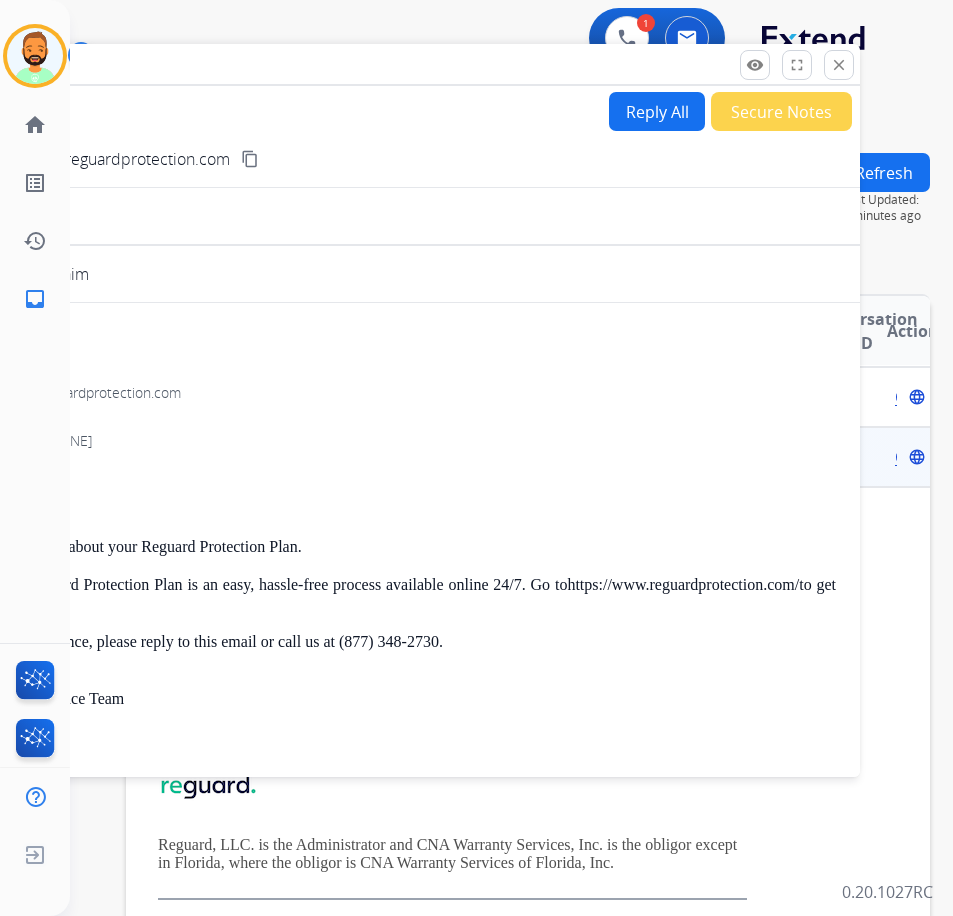 drag, startPoint x: 747, startPoint y: 120, endPoint x: 587, endPoint y: 65, distance: 169.18924 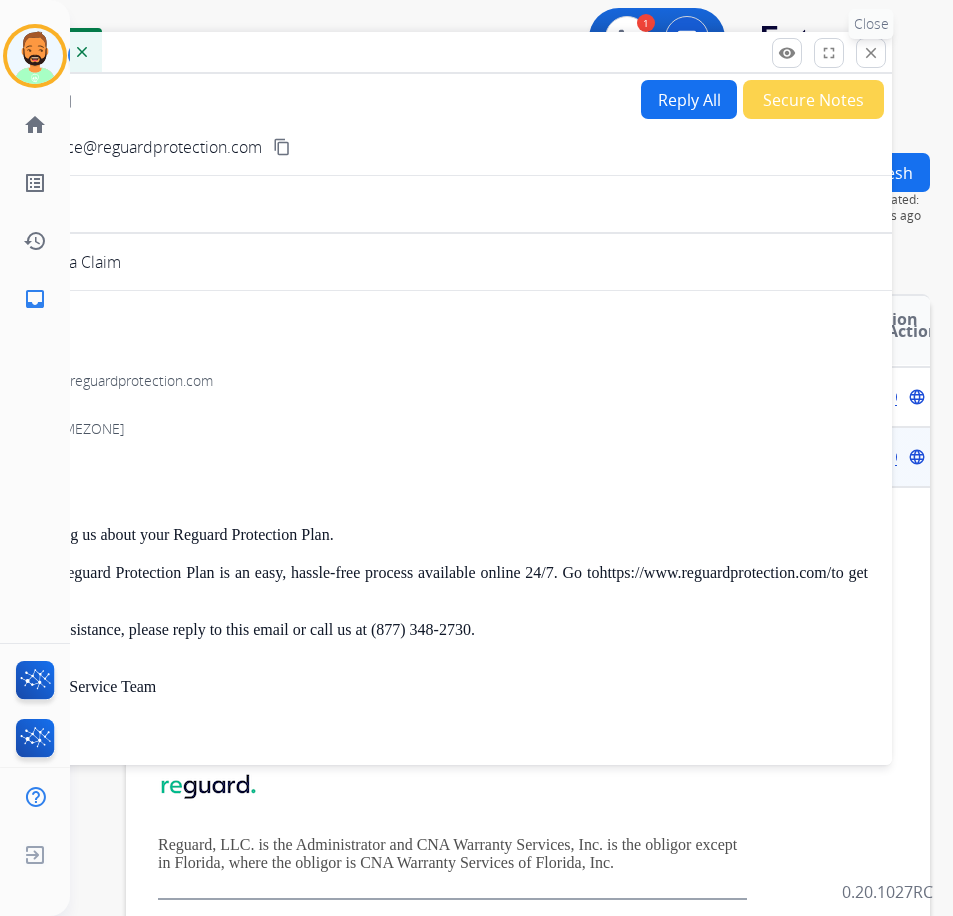 click on "close" at bounding box center [871, 53] 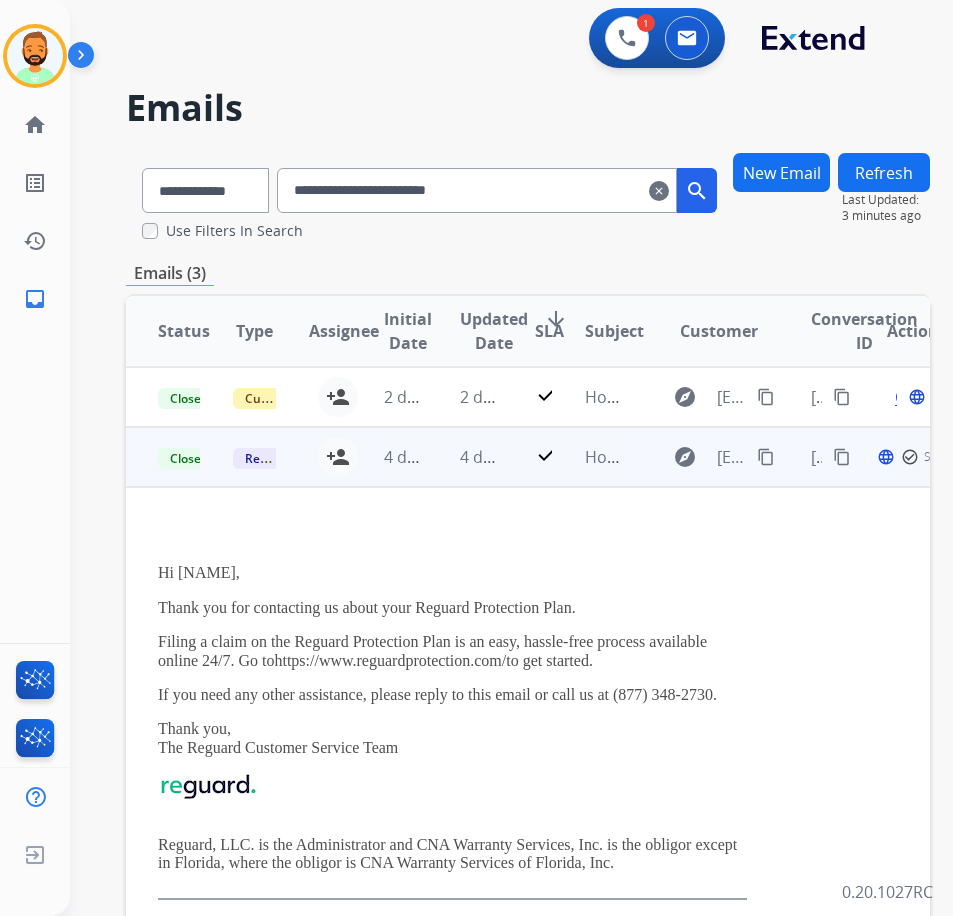 click on "4 days ago" at bounding box center (465, 457) 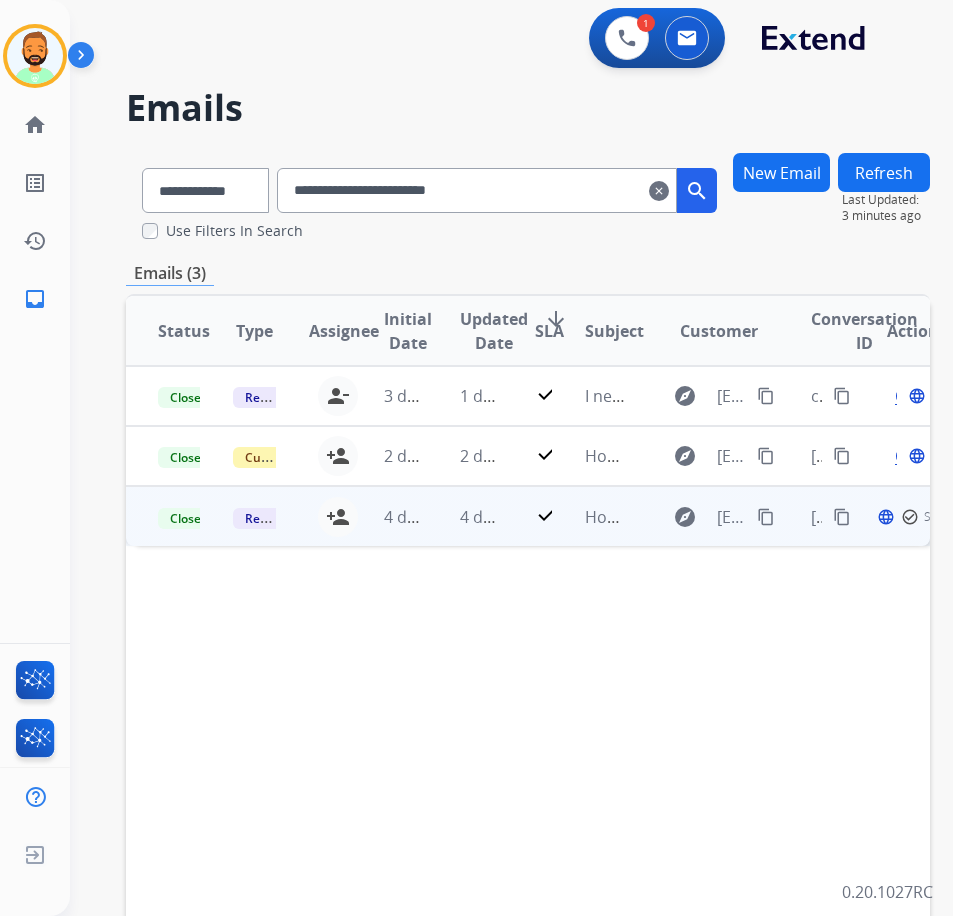 scroll, scrollTop: 0, scrollLeft: 0, axis: both 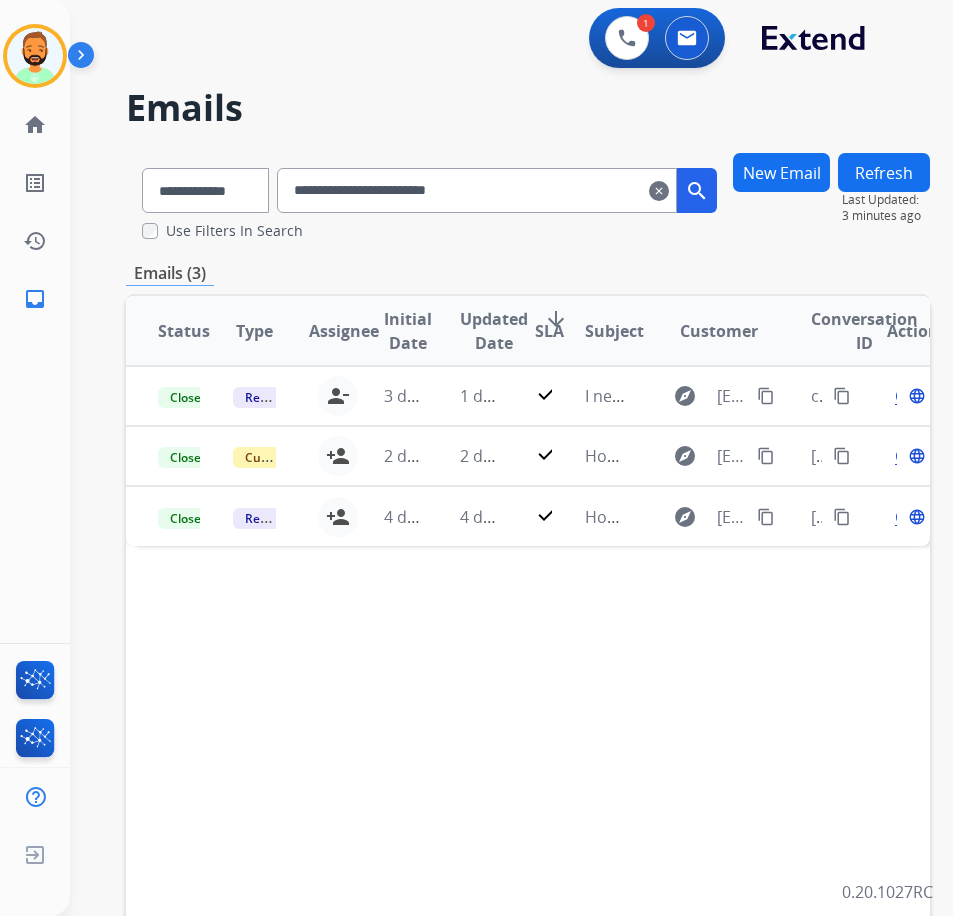 click on "clear" at bounding box center (659, 191) 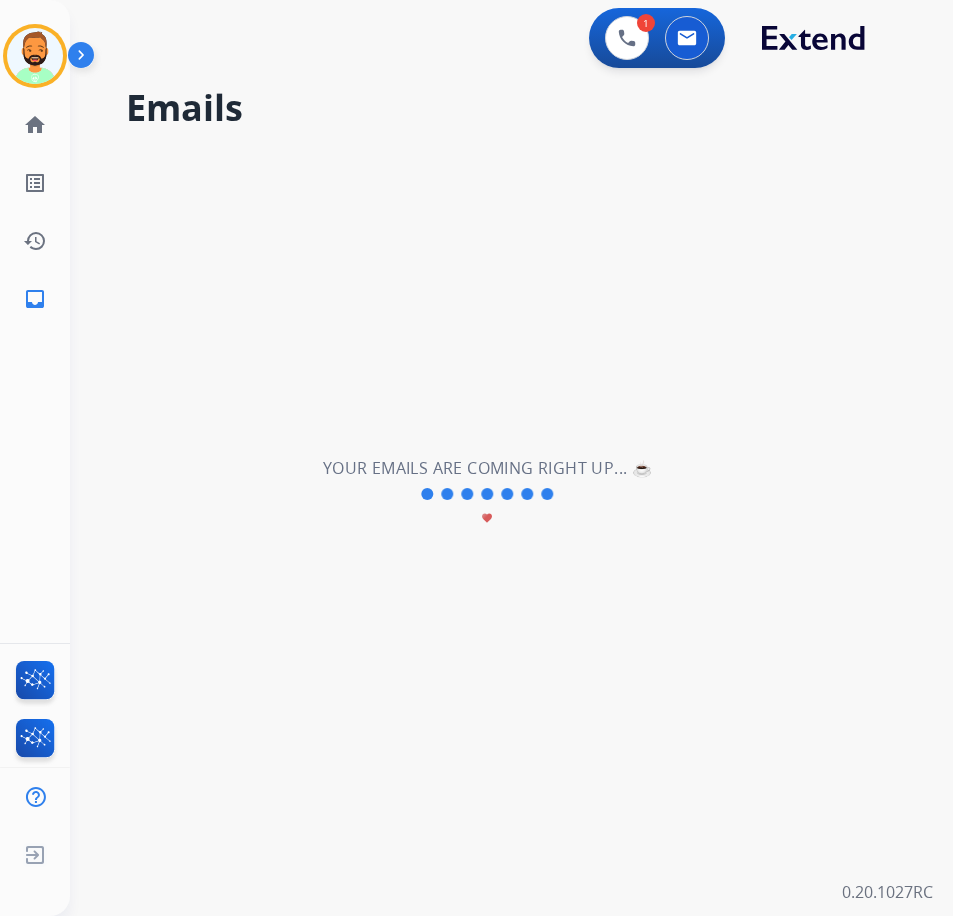 type 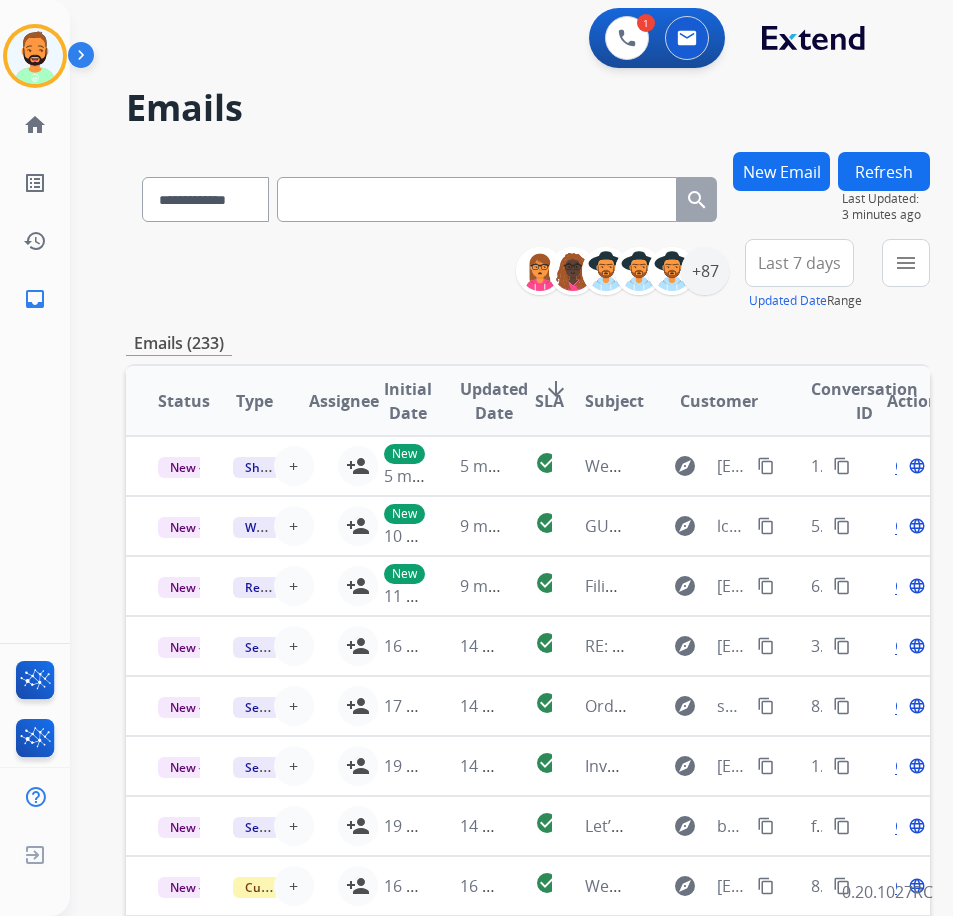 click on "New Email" at bounding box center [781, 171] 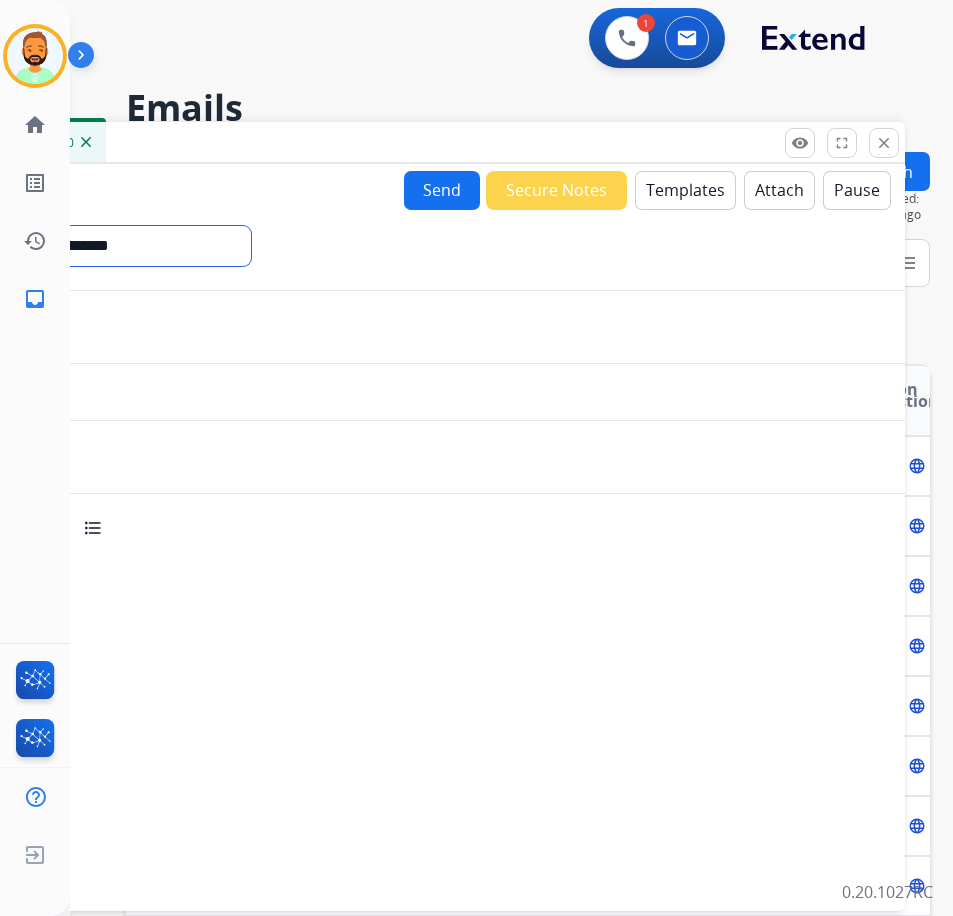 click on "**********" at bounding box center [115, 246] 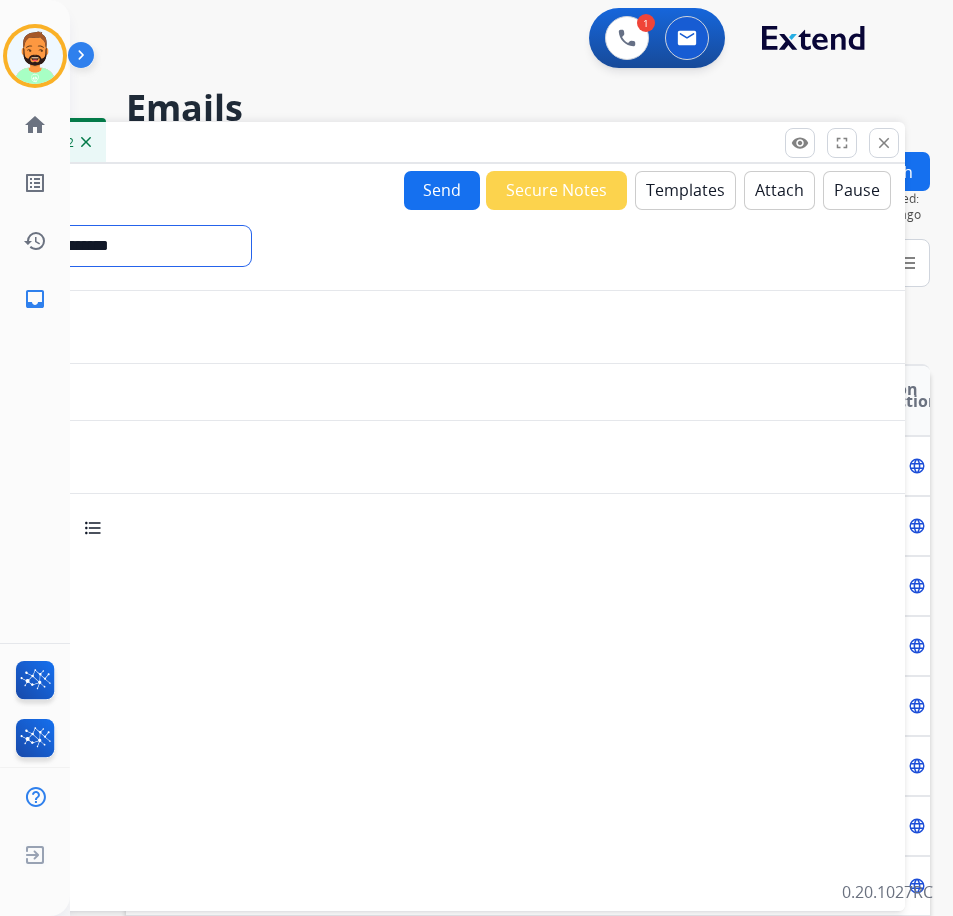 select on "**********" 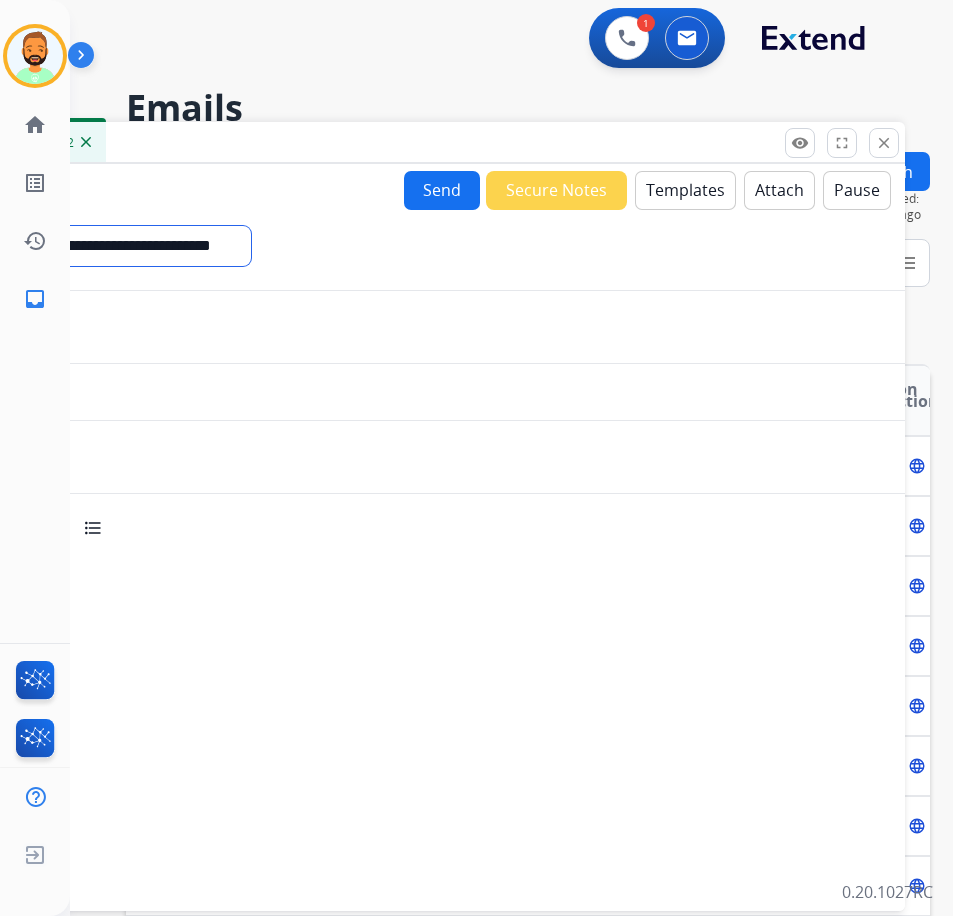 click on "**********" at bounding box center [115, 246] 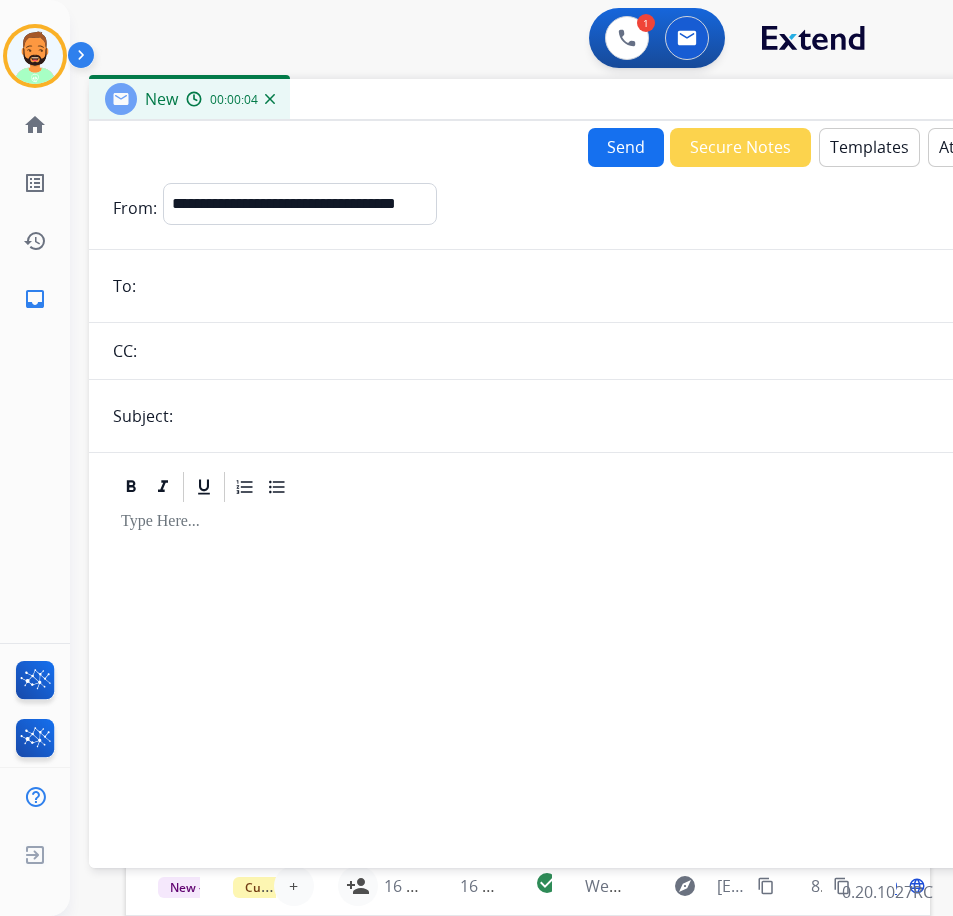 drag, startPoint x: 291, startPoint y: 137, endPoint x: 465, endPoint y: 96, distance: 178.76521 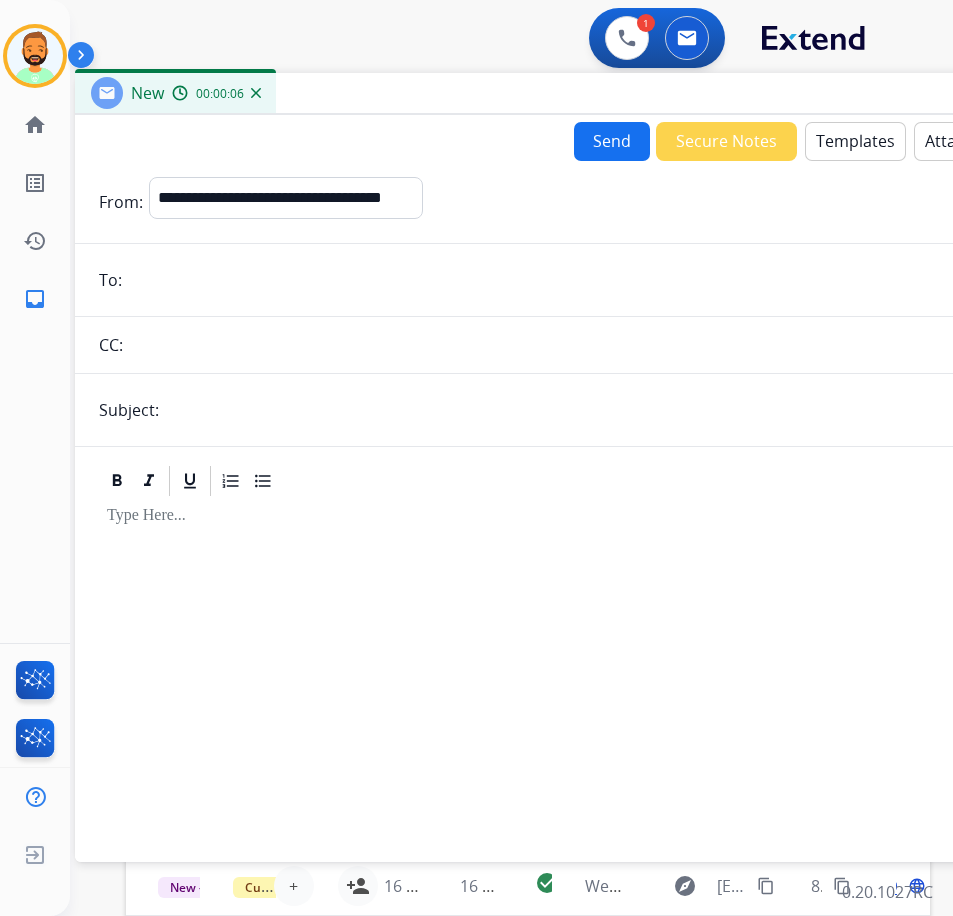 paste on "**********" 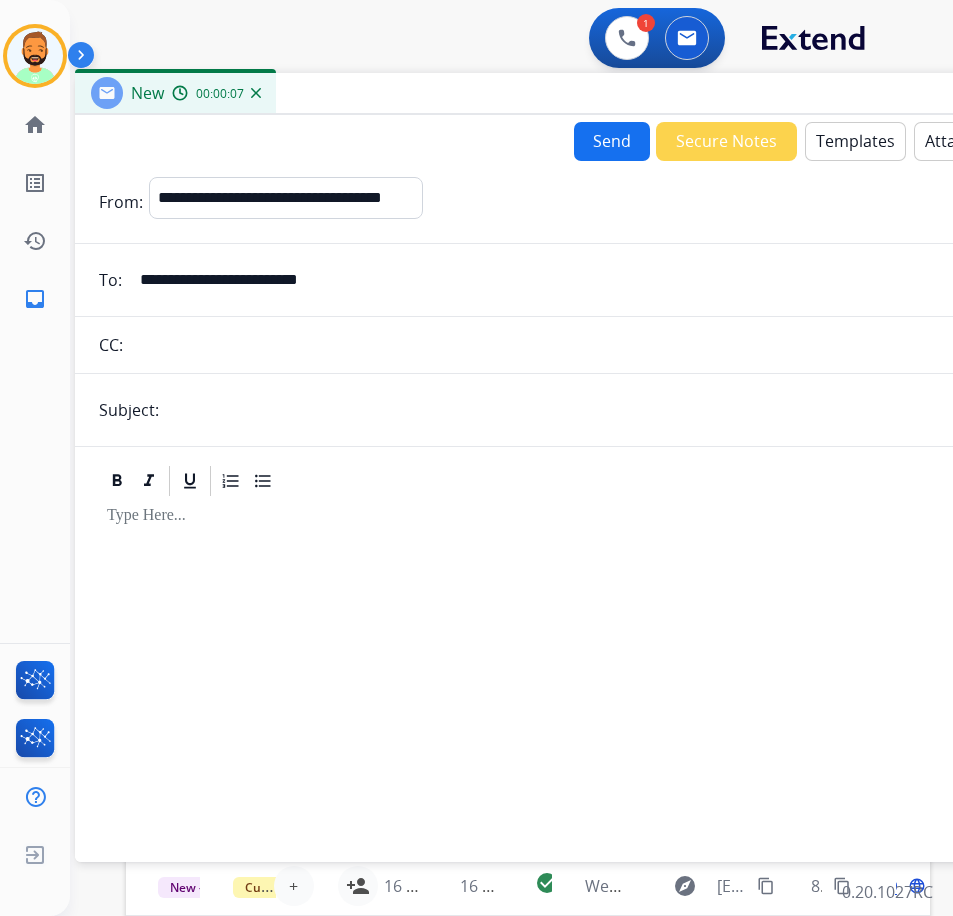 type on "**********" 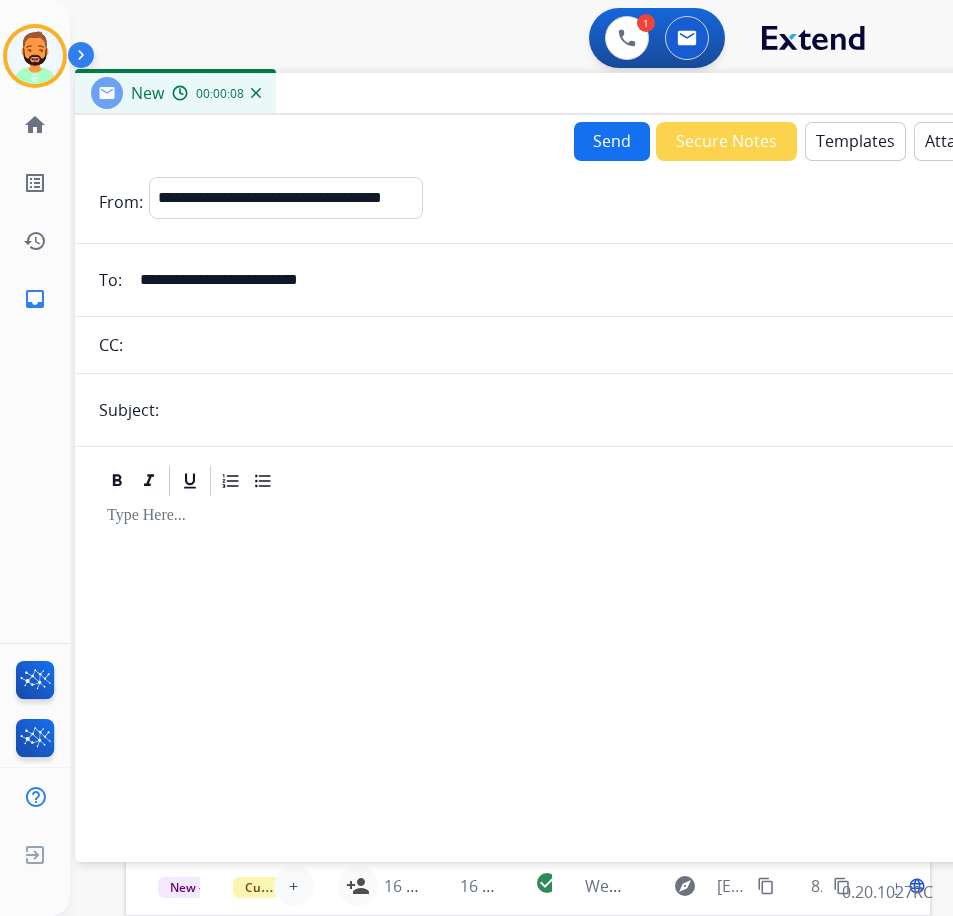 type on "******" 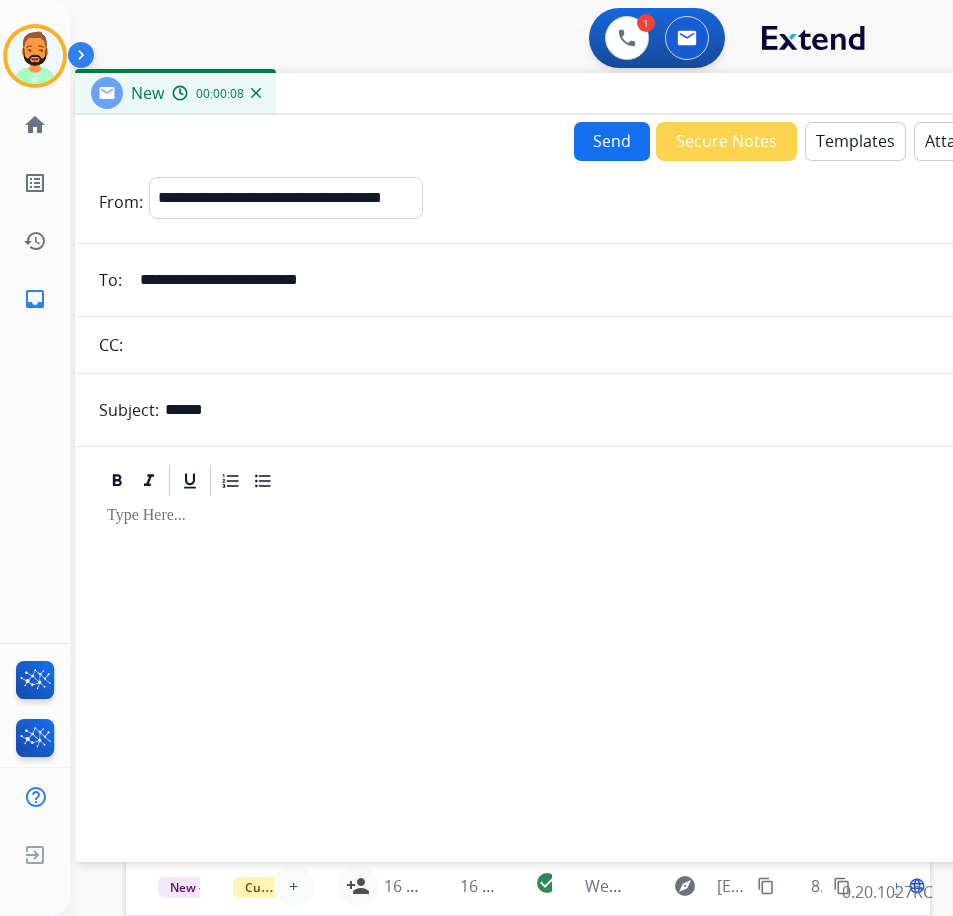 click at bounding box center [575, 670] 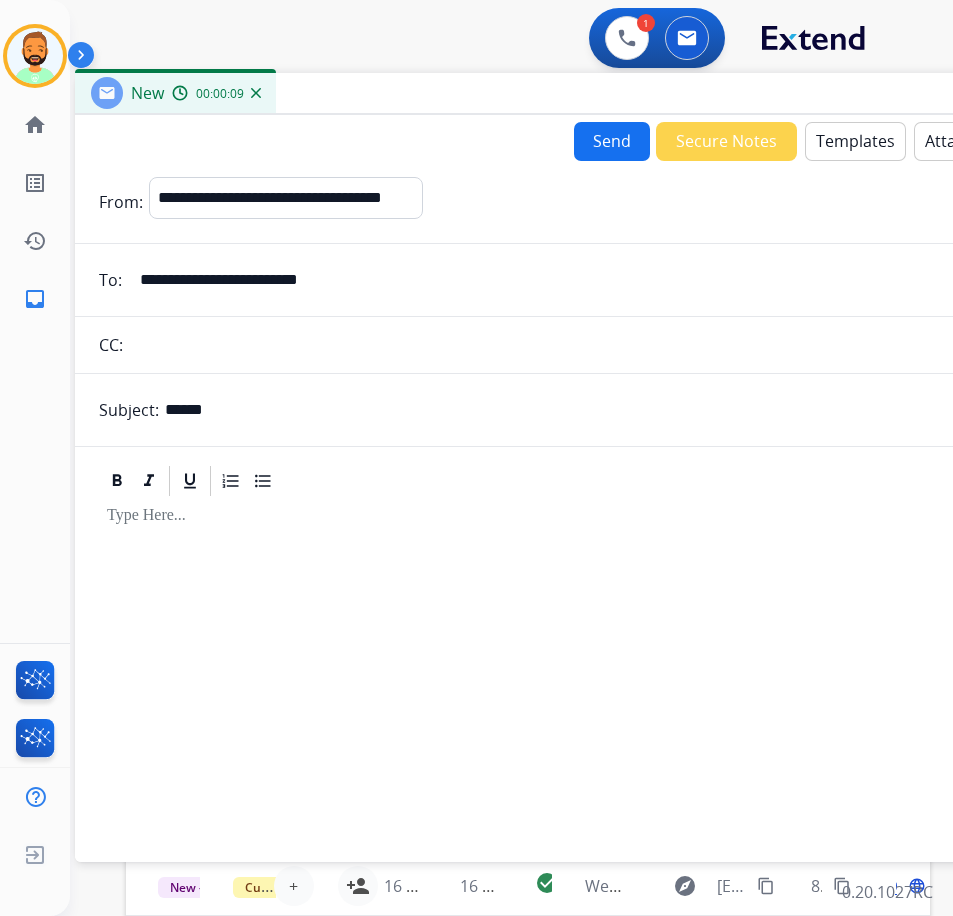 click on "Templates" at bounding box center [855, 141] 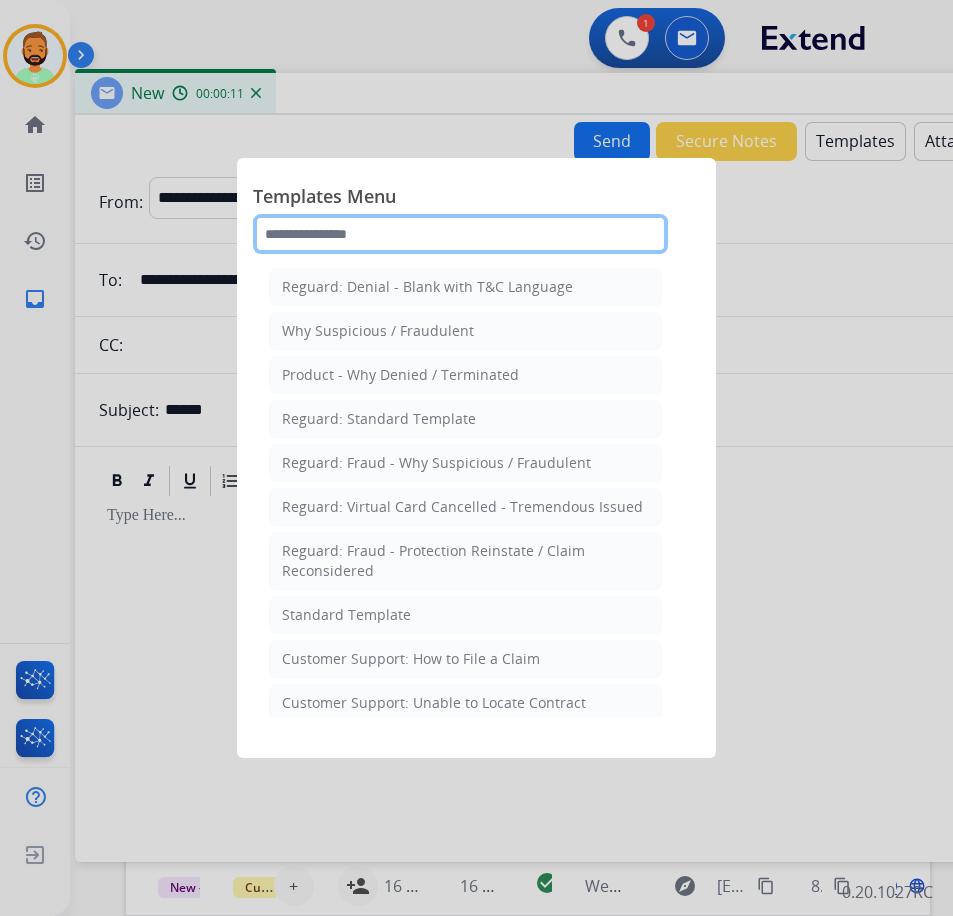 click 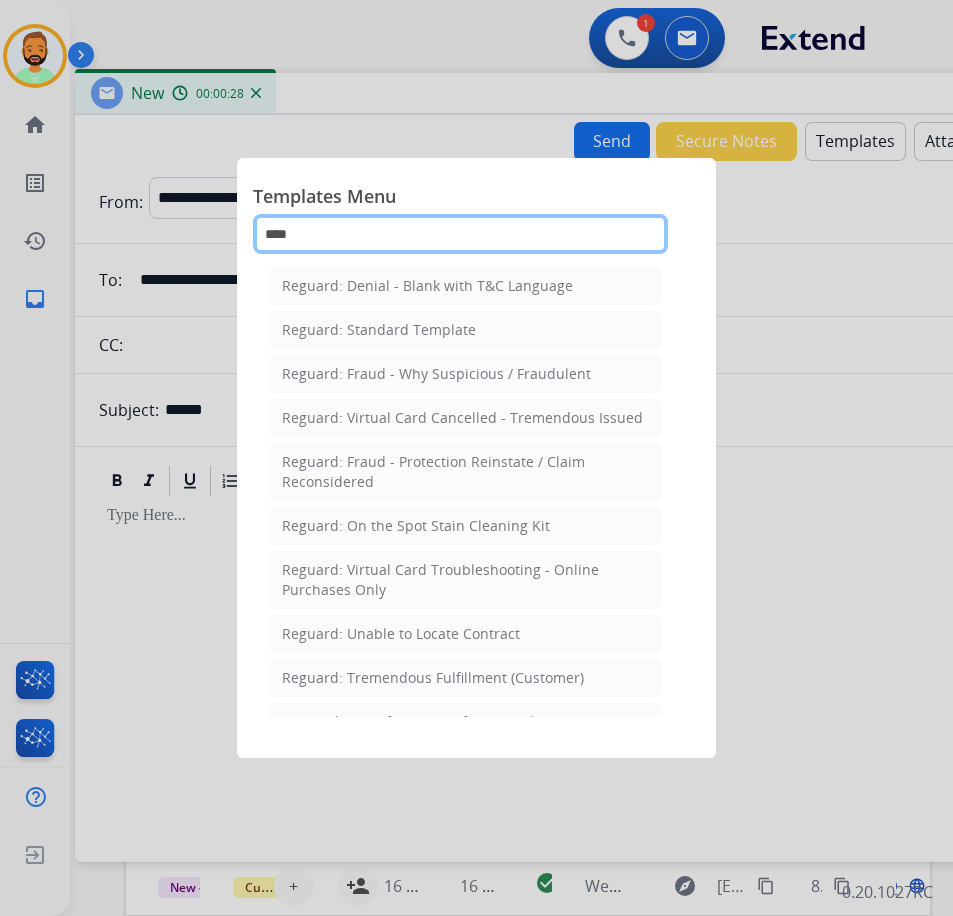 scroll, scrollTop: 0, scrollLeft: 0, axis: both 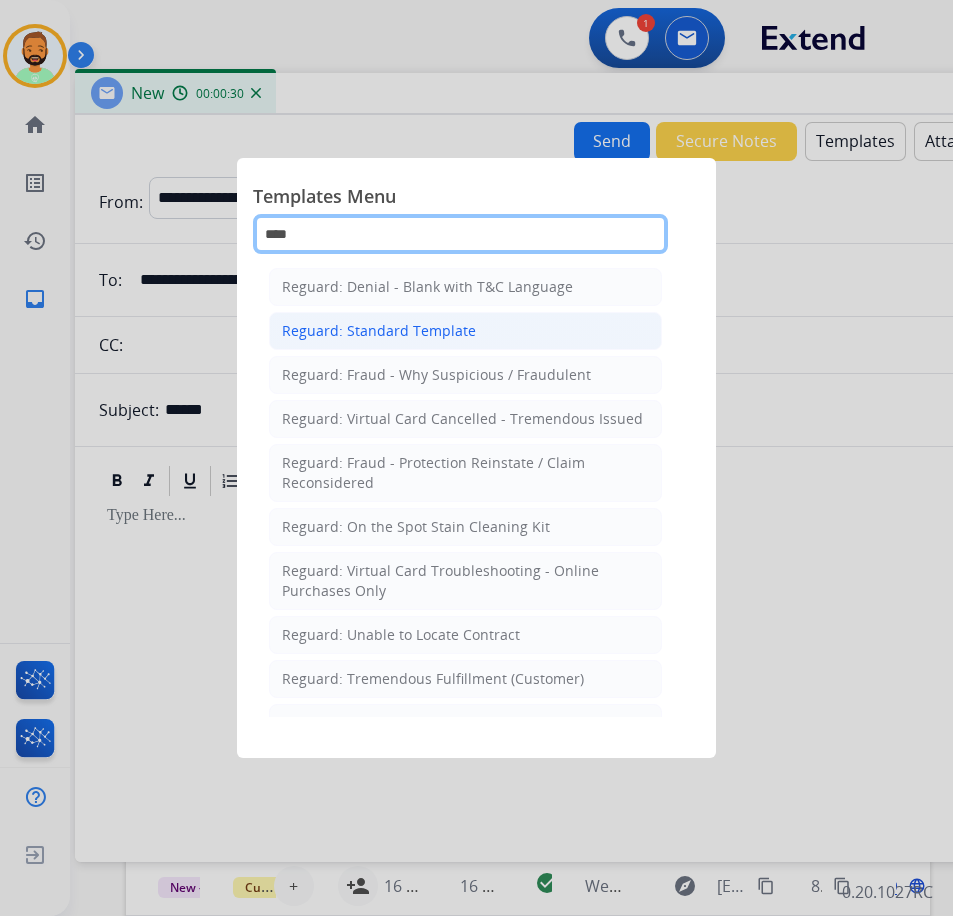 type on "****" 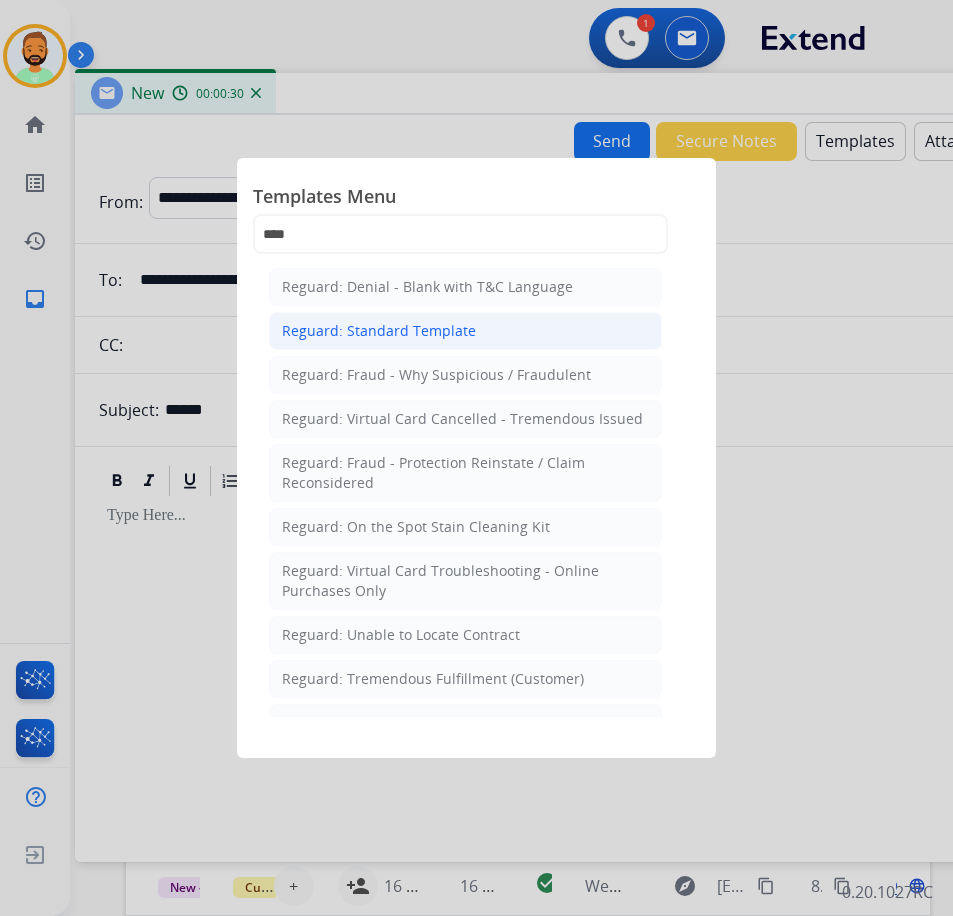 click on "Reguard: Standard Template" 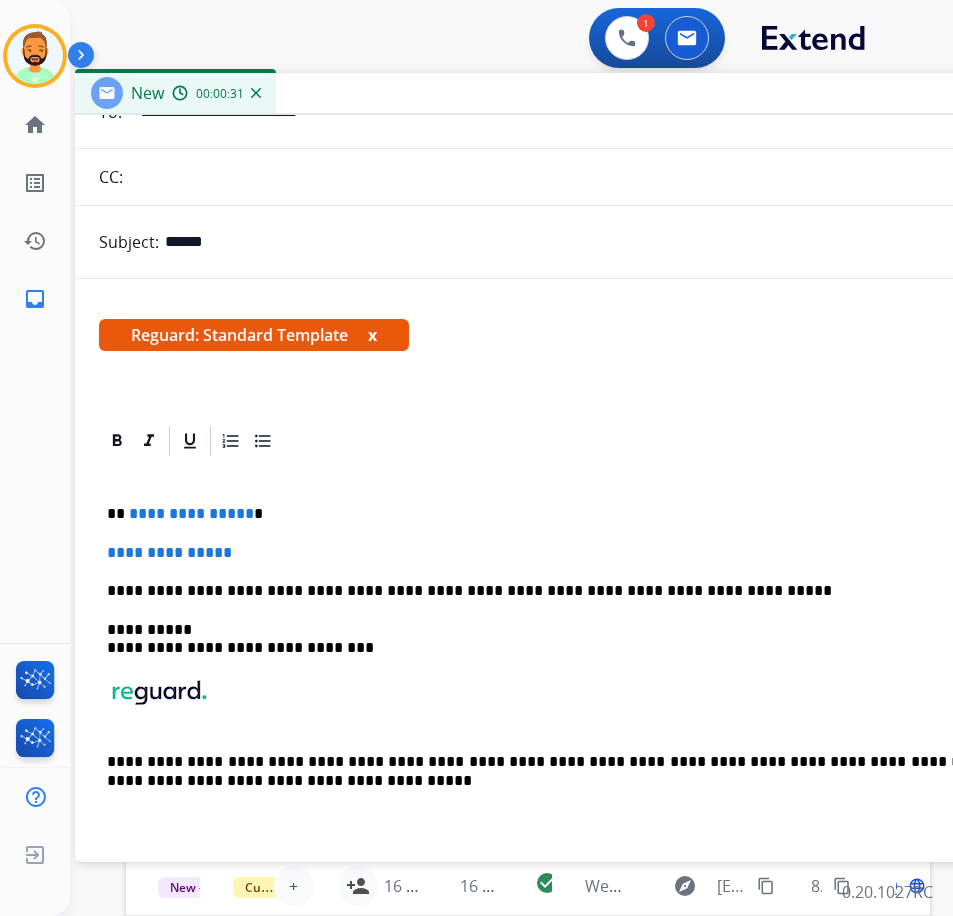 scroll, scrollTop: 170, scrollLeft: 0, axis: vertical 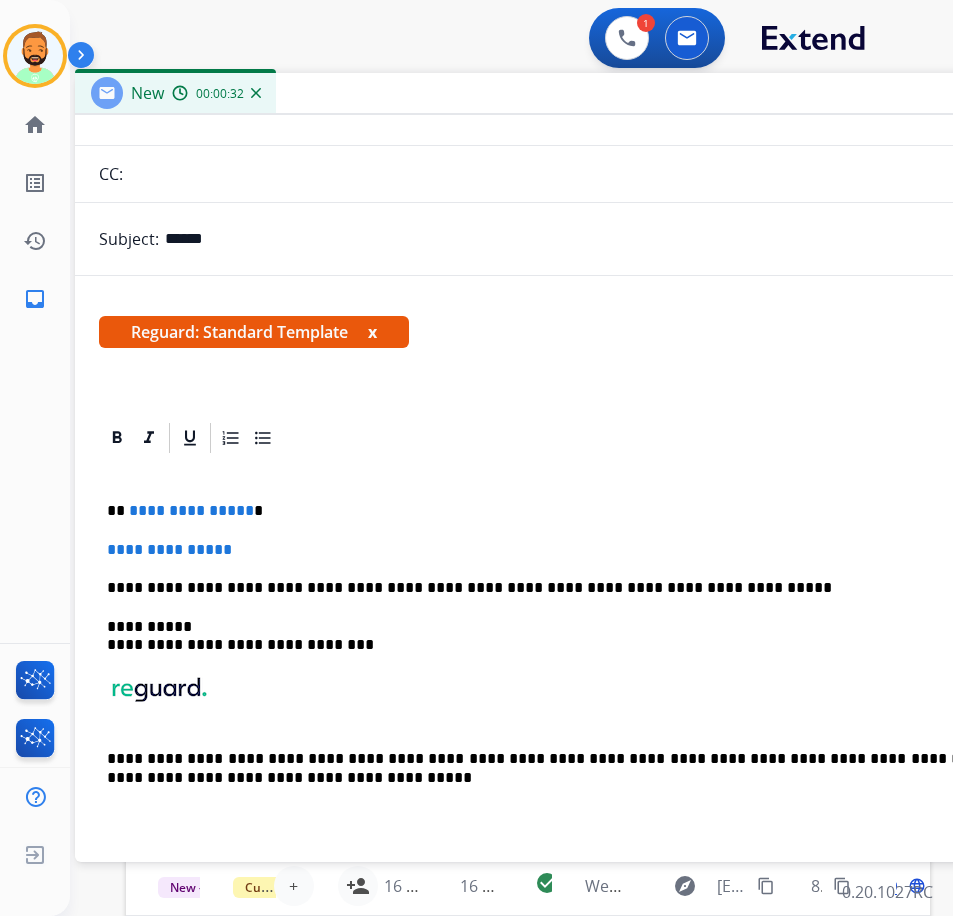 click on "**********" at bounding box center (575, 653) 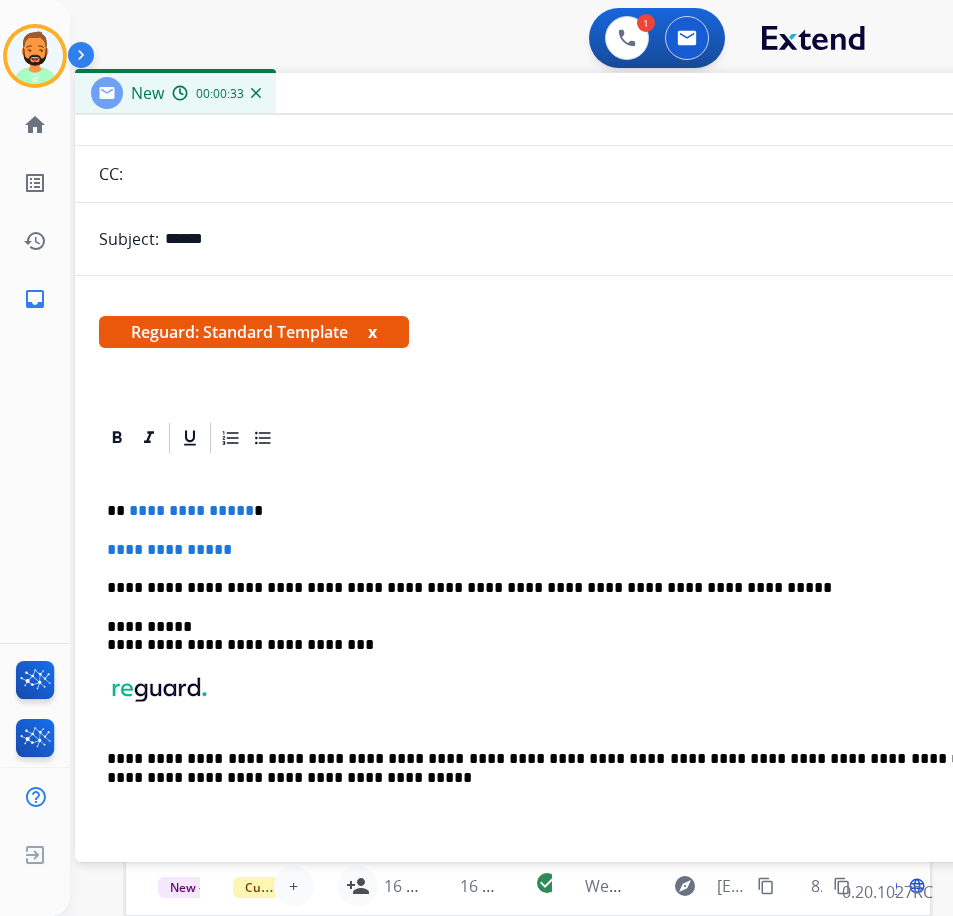 click on "**********" at bounding box center (575, 653) 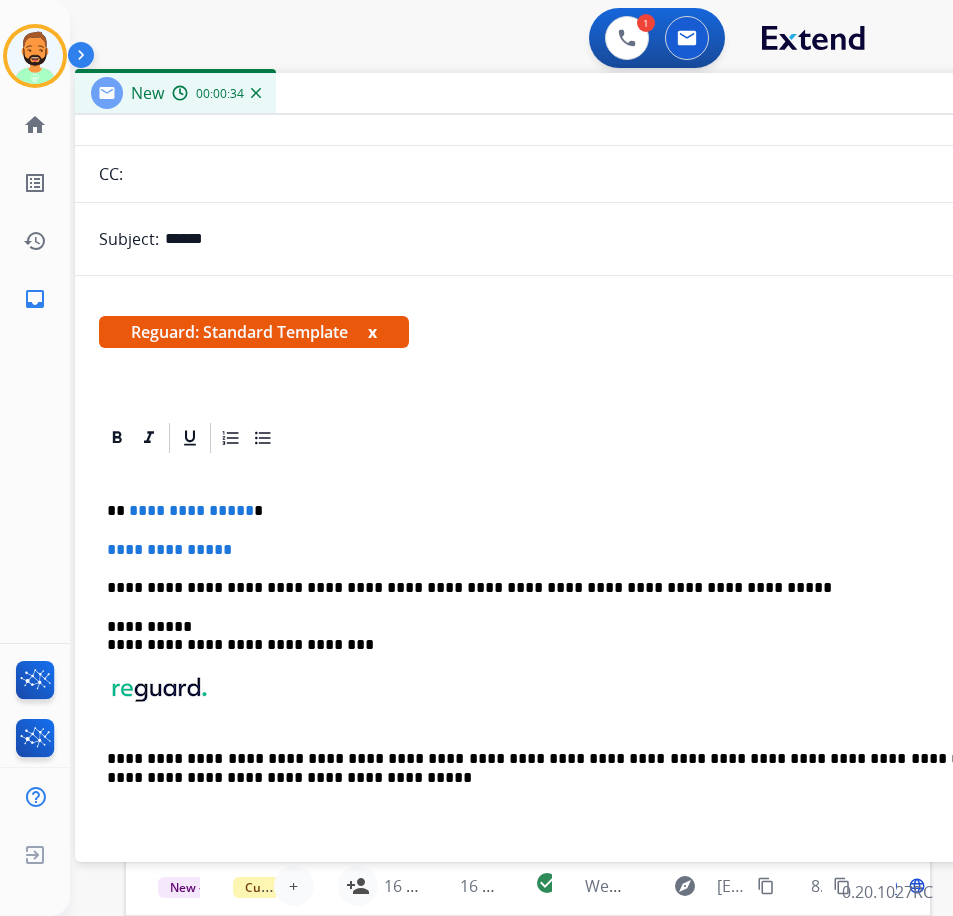 type 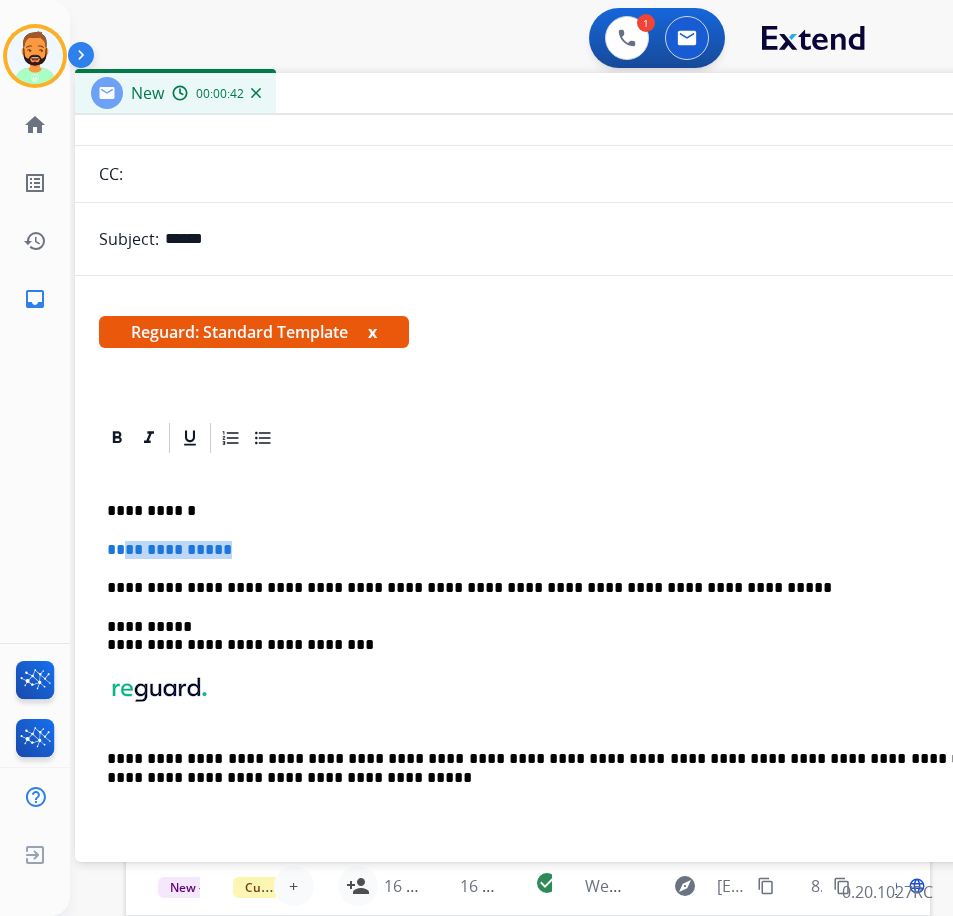 drag, startPoint x: 279, startPoint y: 536, endPoint x: 124, endPoint y: 551, distance: 155.72412 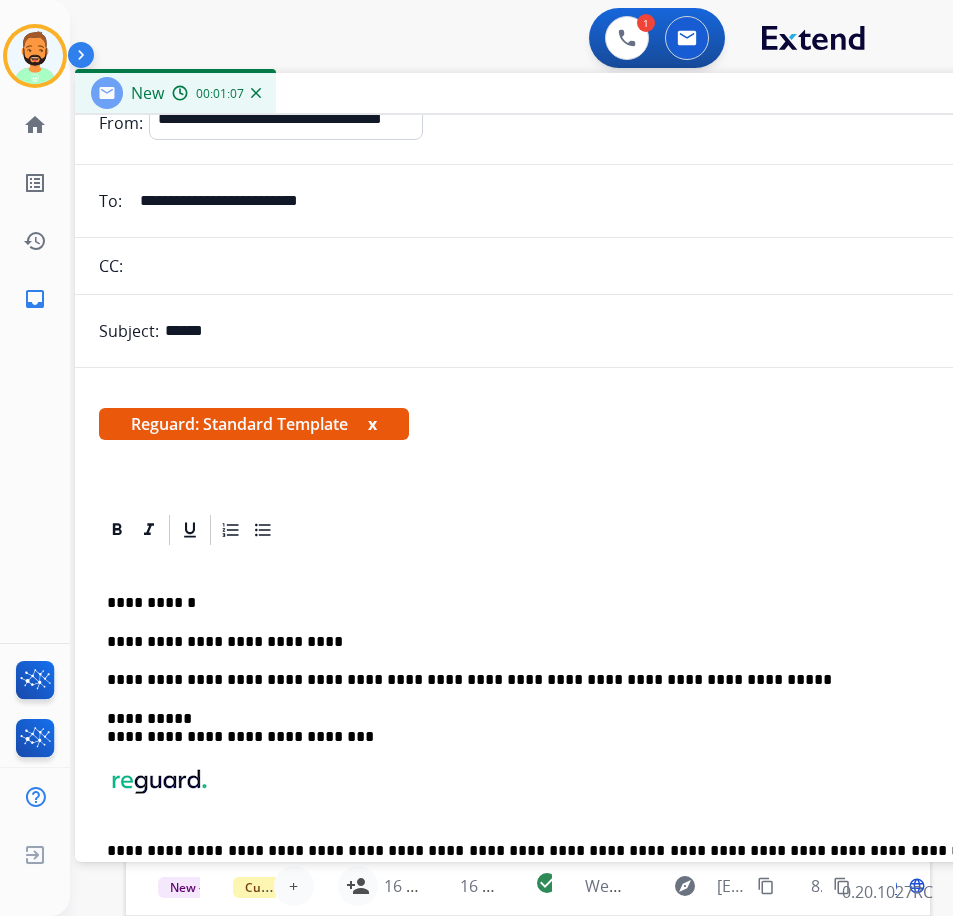 scroll, scrollTop: 100, scrollLeft: 0, axis: vertical 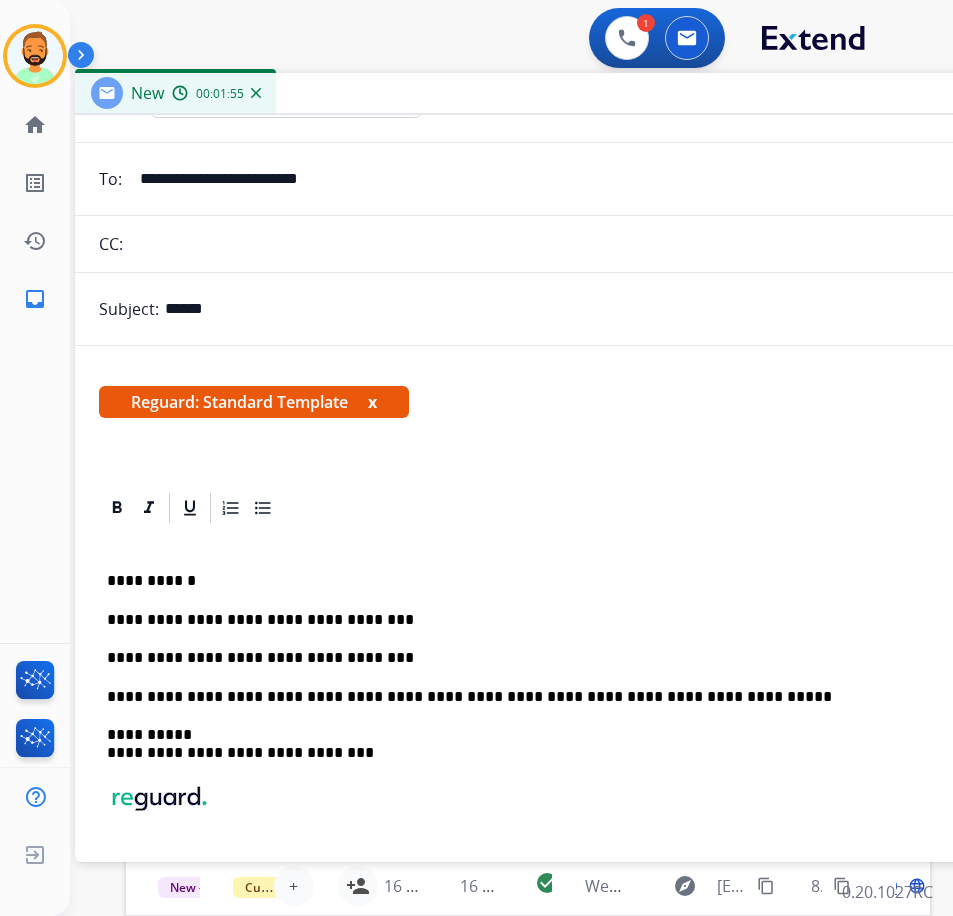 click on "**********" at bounding box center (567, 620) 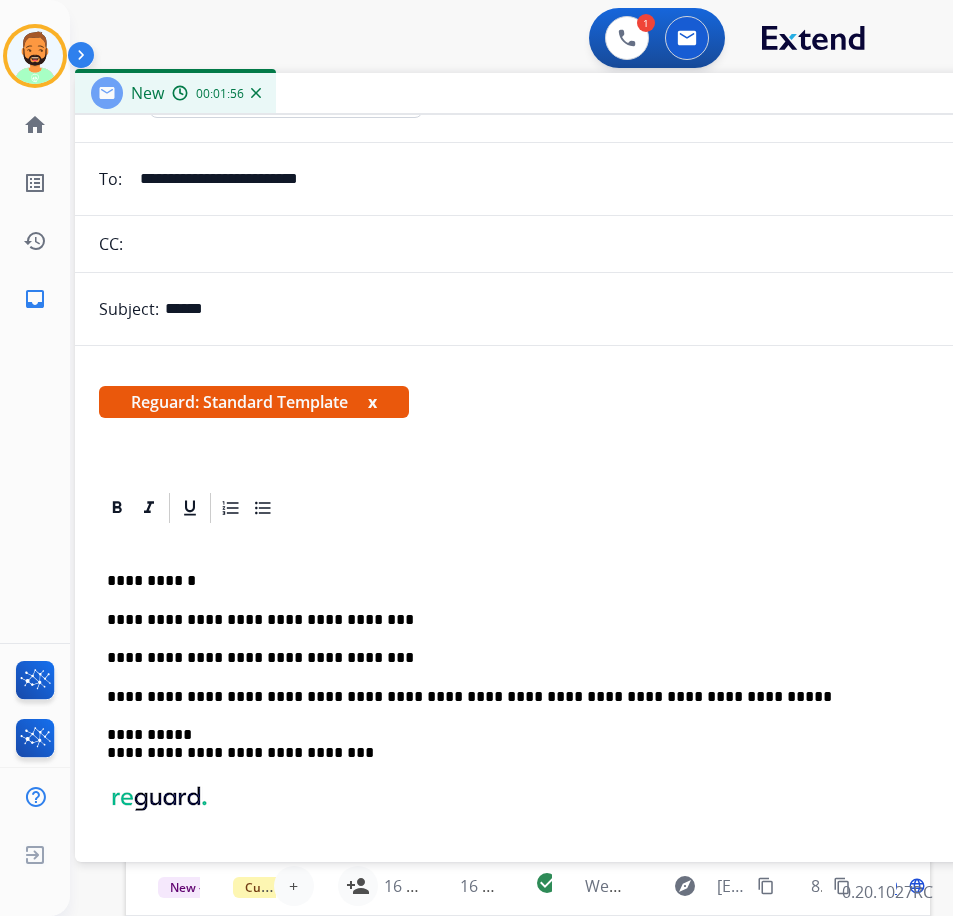 scroll, scrollTop: 0, scrollLeft: 0, axis: both 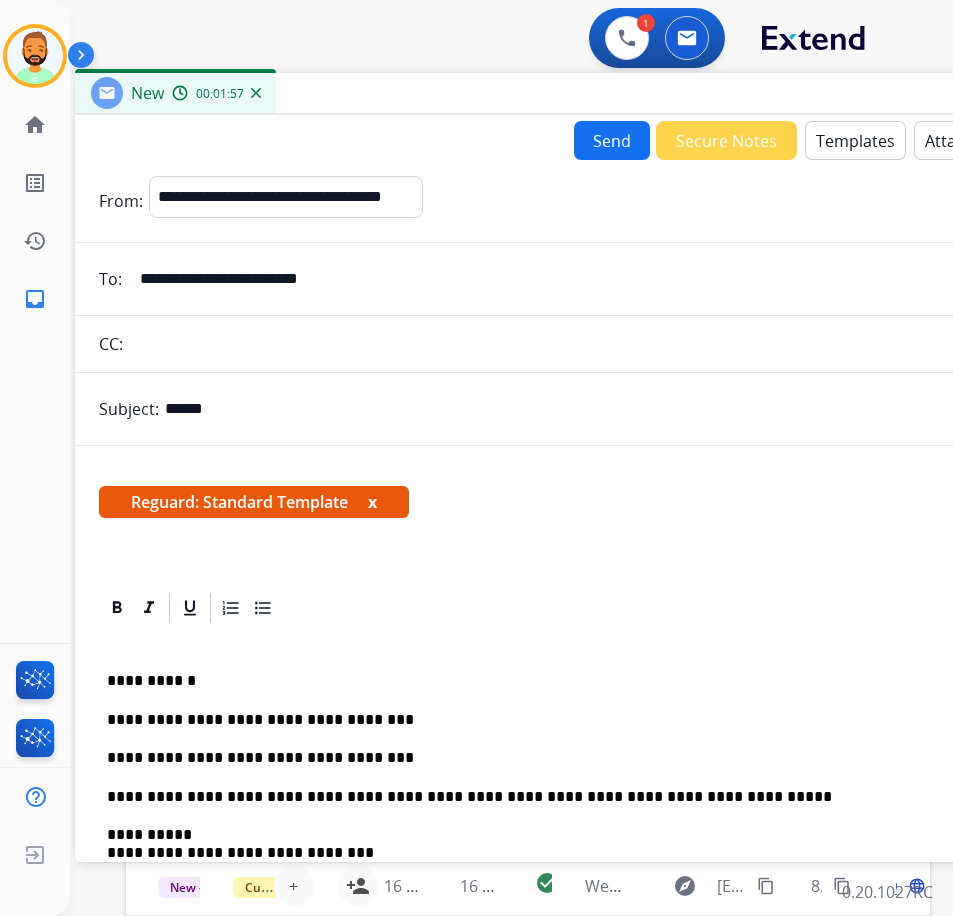 click on "Send" at bounding box center (612, 140) 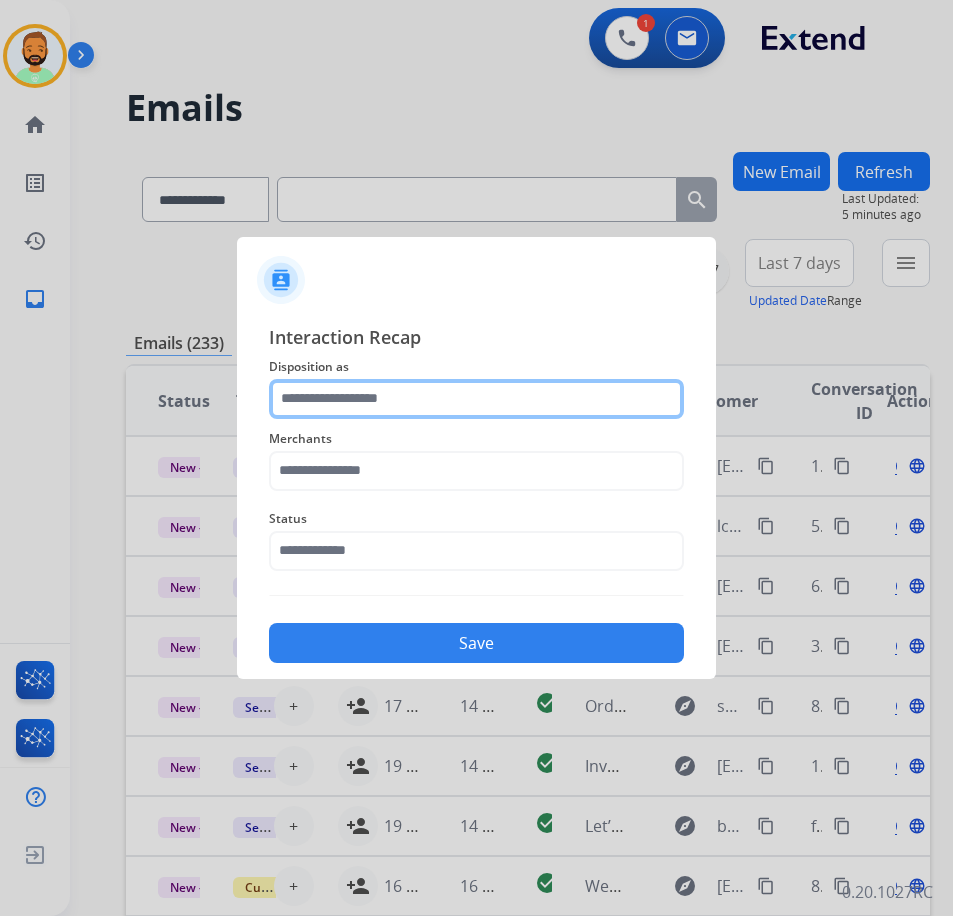 click 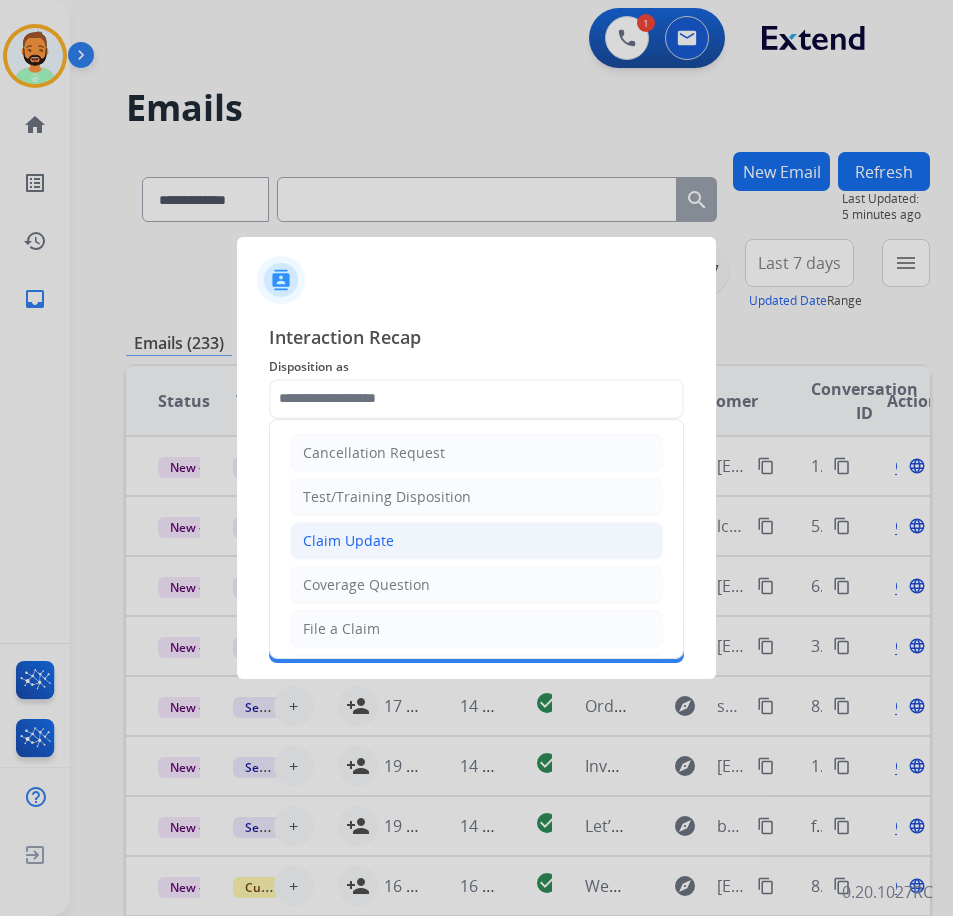 click on "Claim Update" 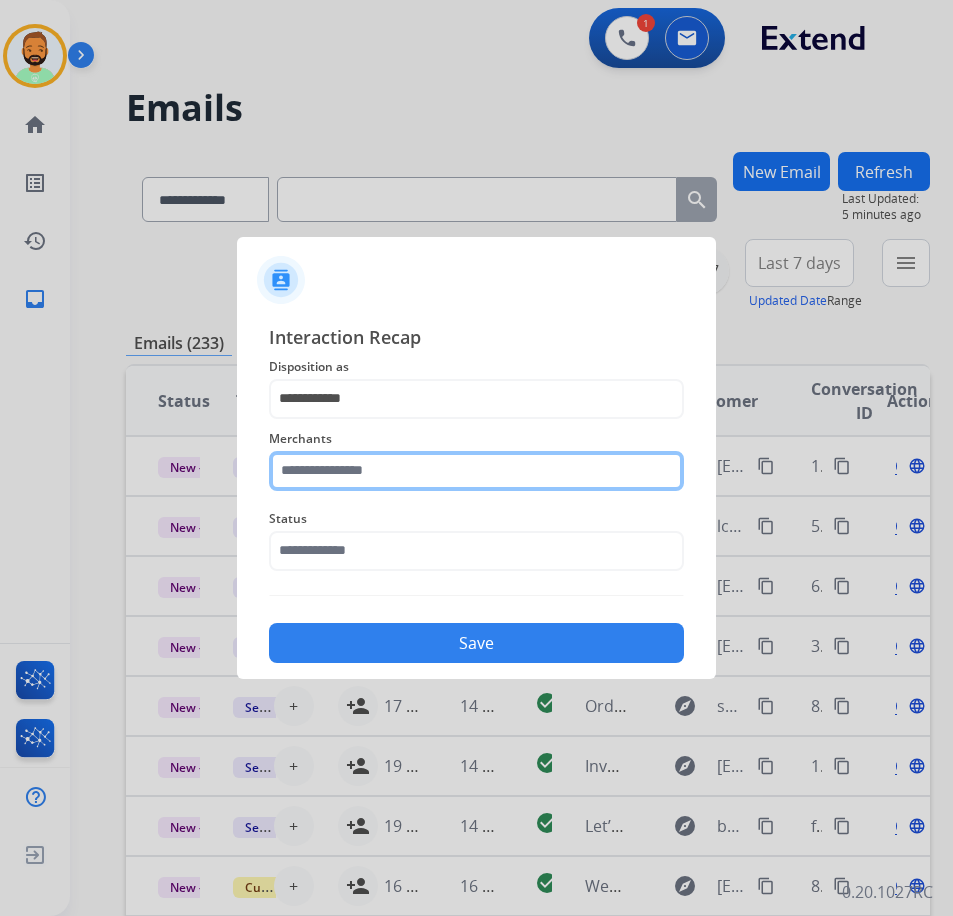 click 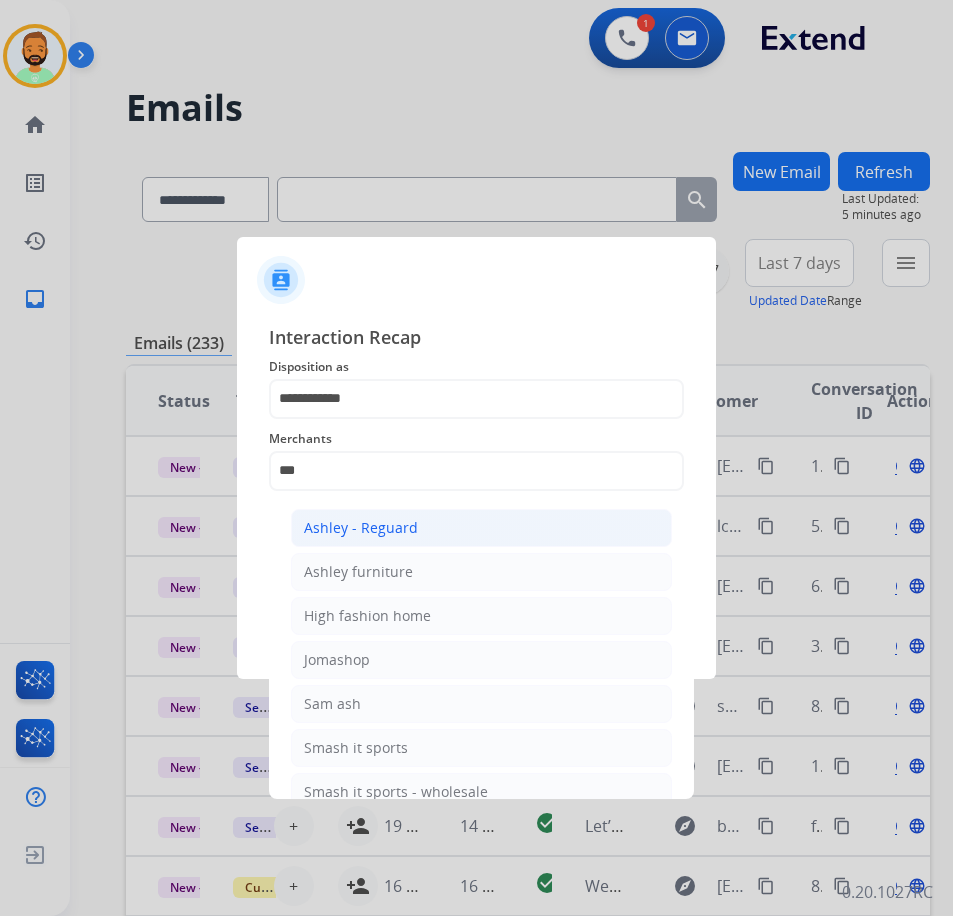 click on "Ashley - Reguard" 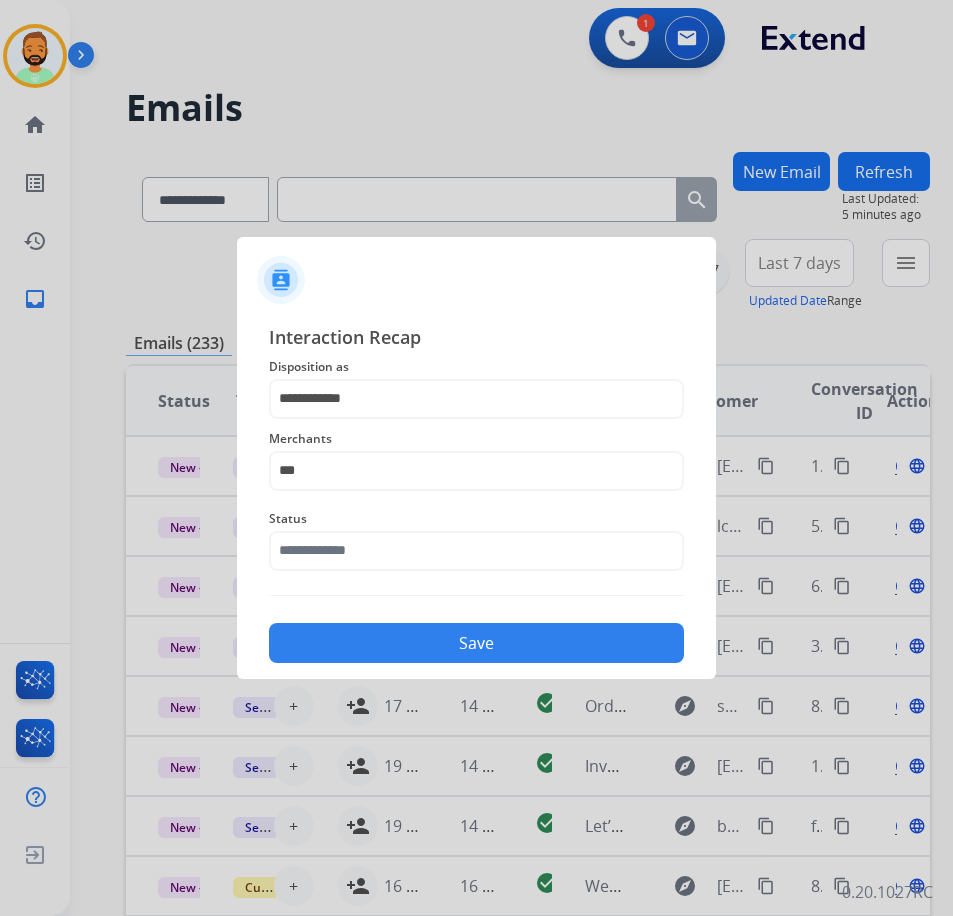 type on "**********" 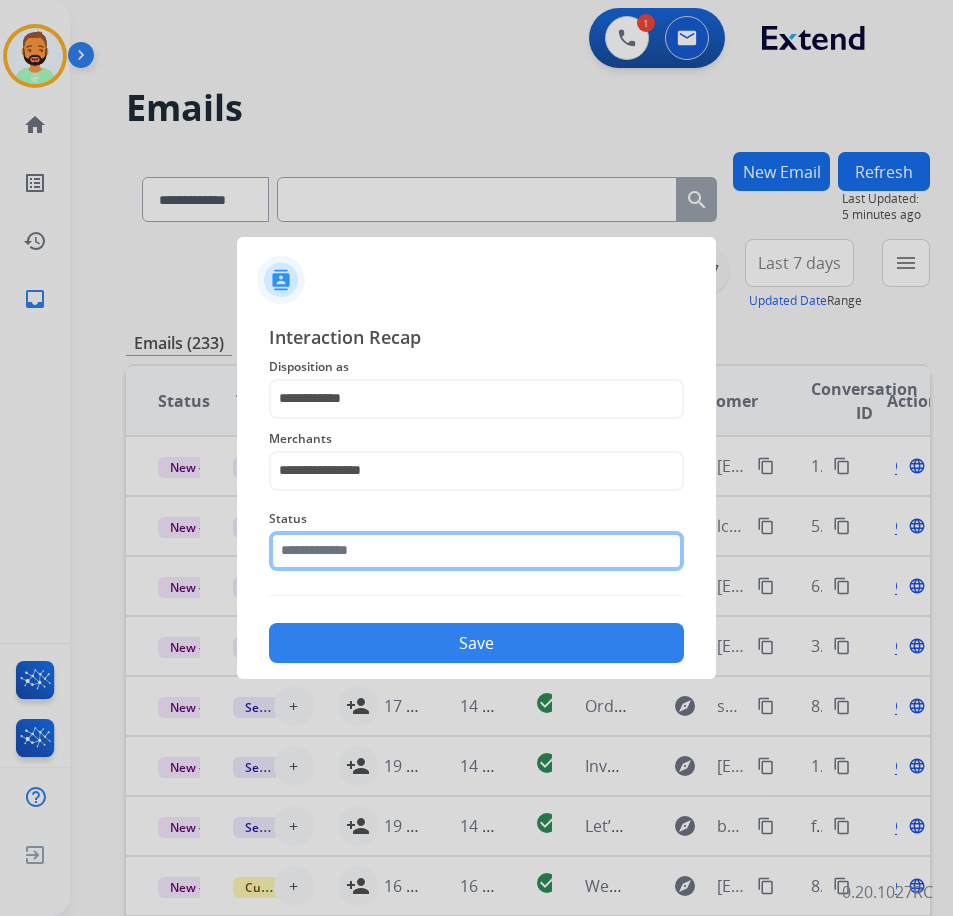 click 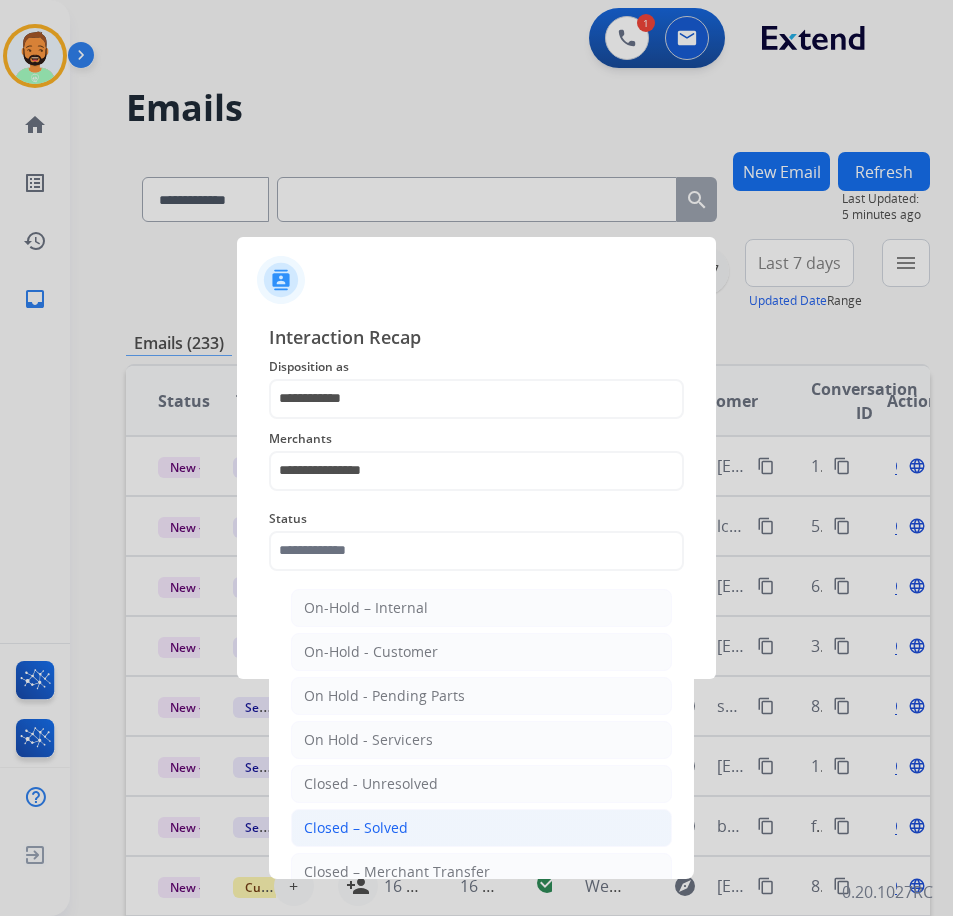 click on "Closed – Solved" 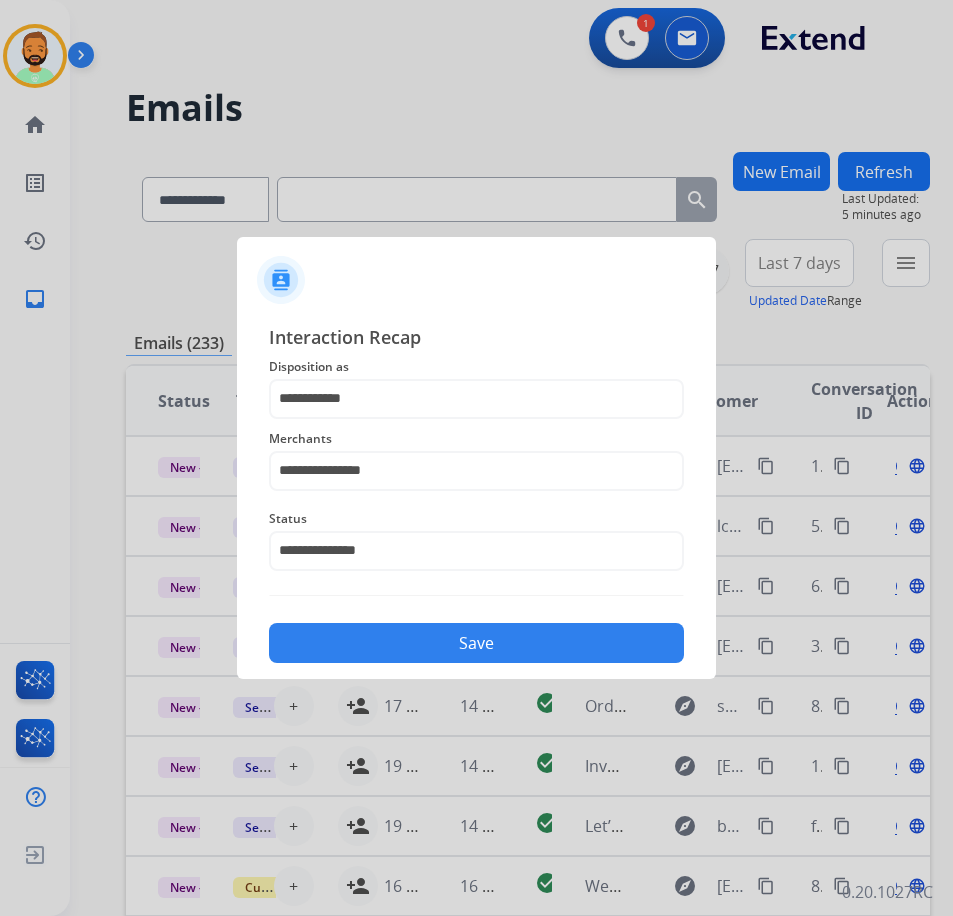 click on "Save" 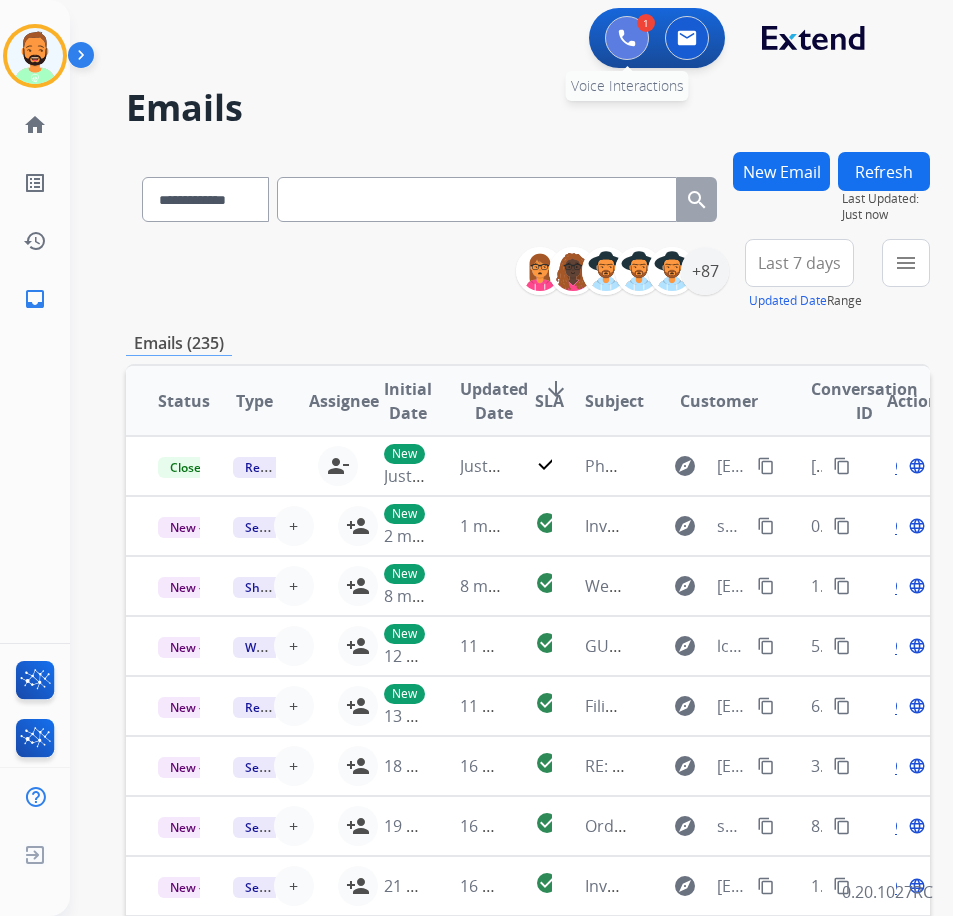 click at bounding box center [627, 38] 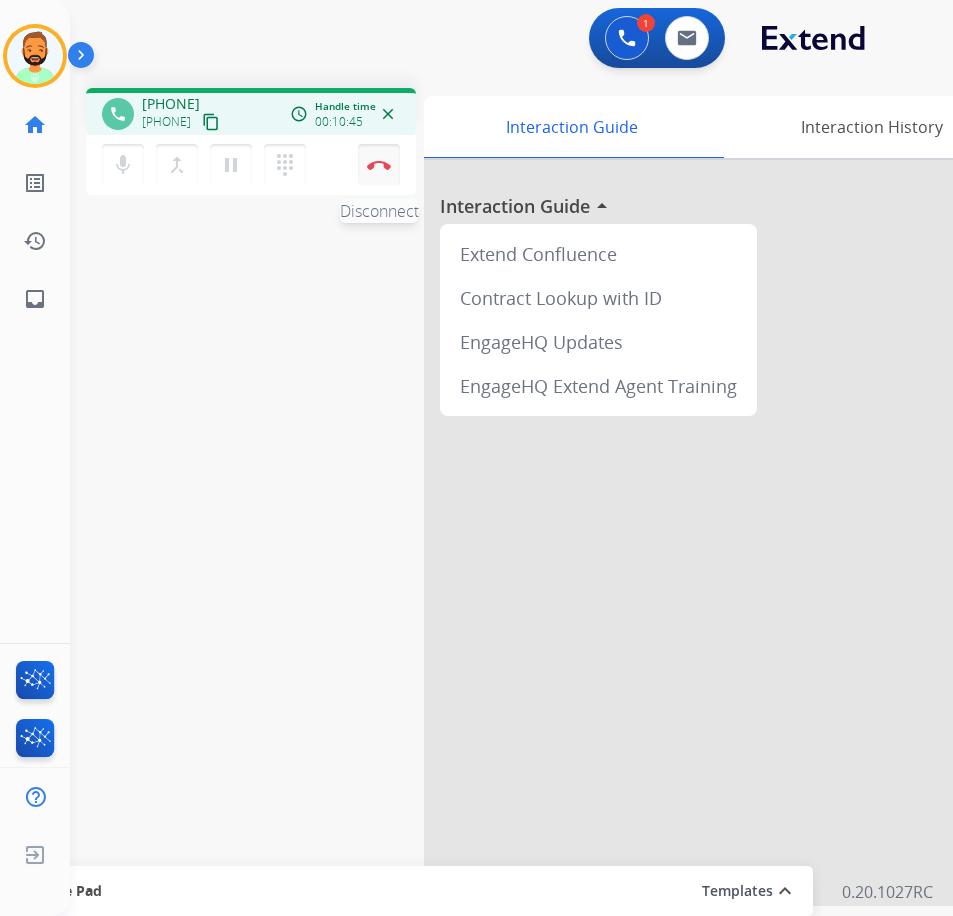 click at bounding box center (379, 165) 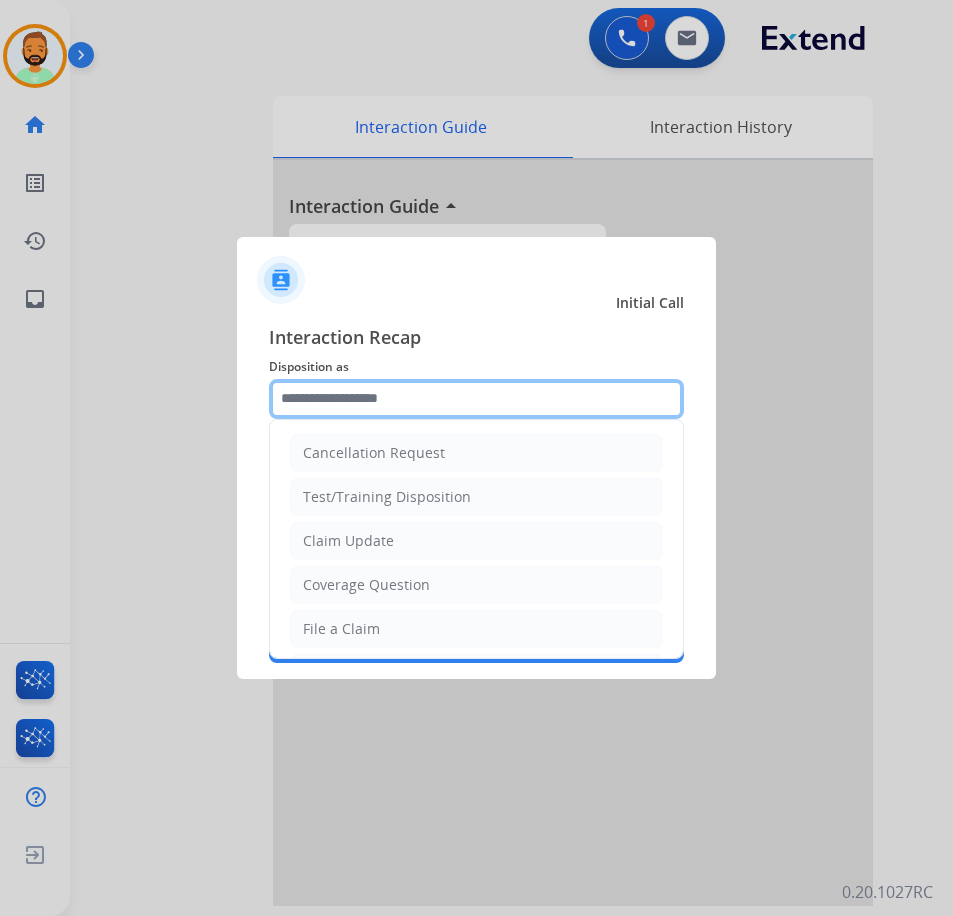 click 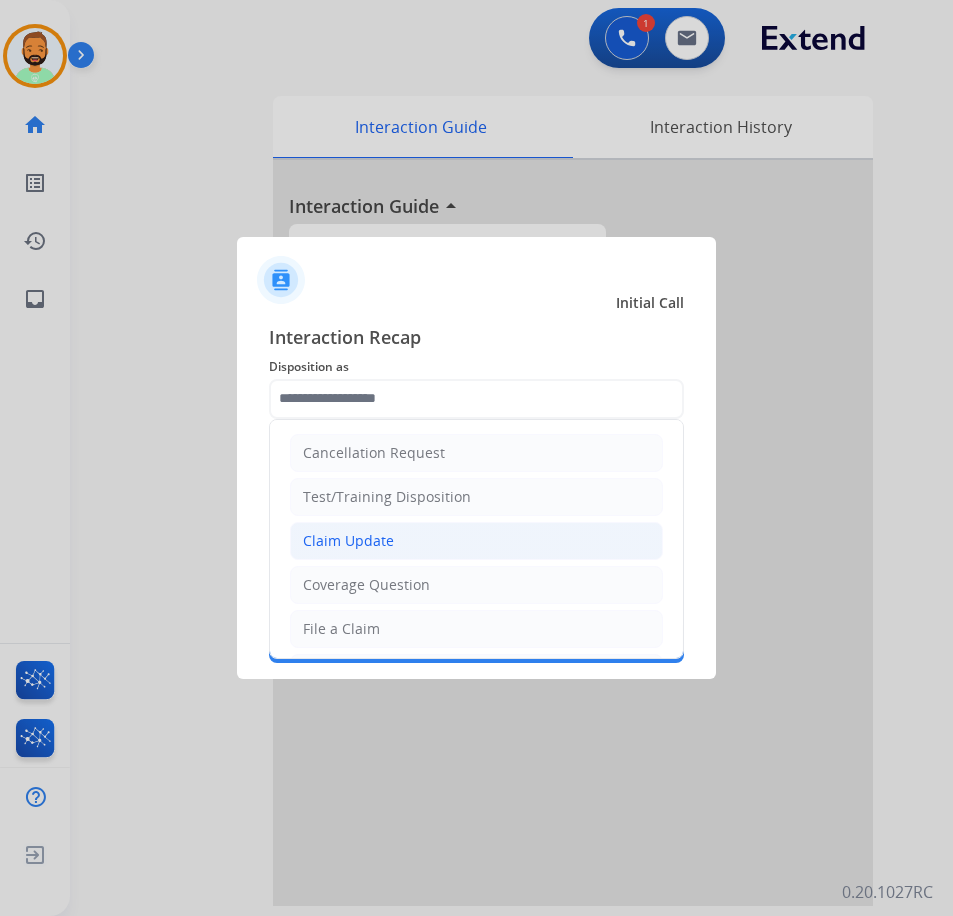 click on "Claim Update" 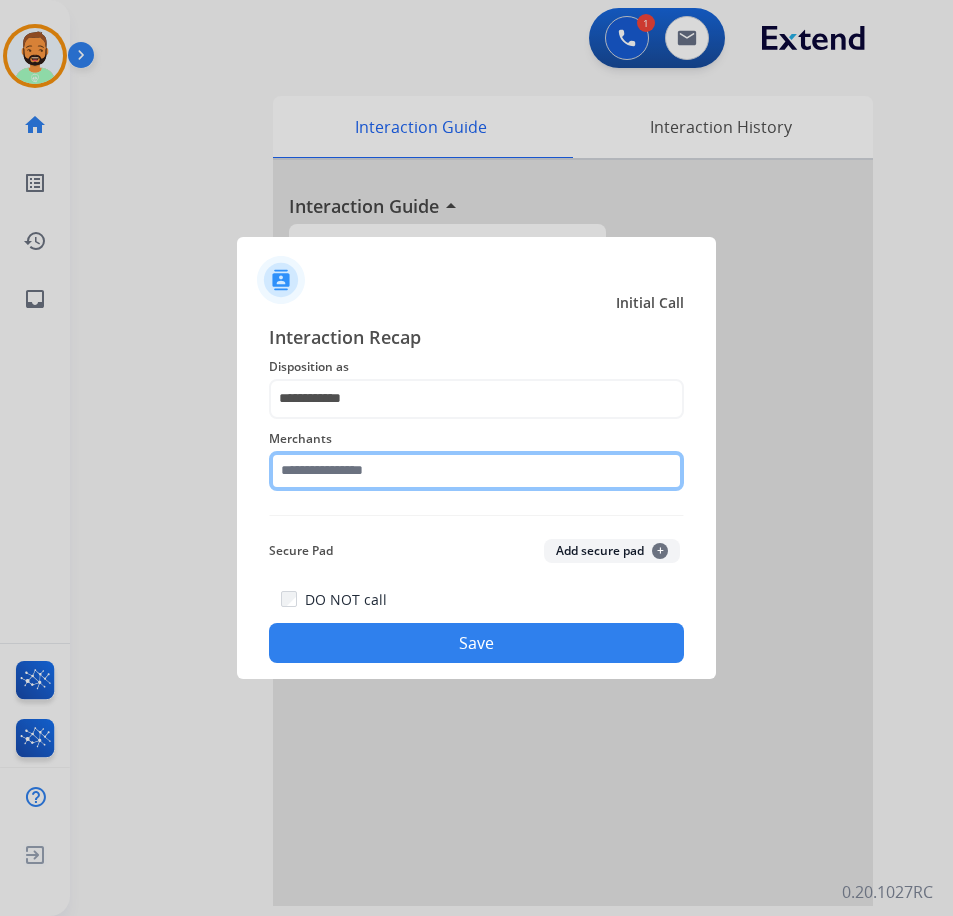 click 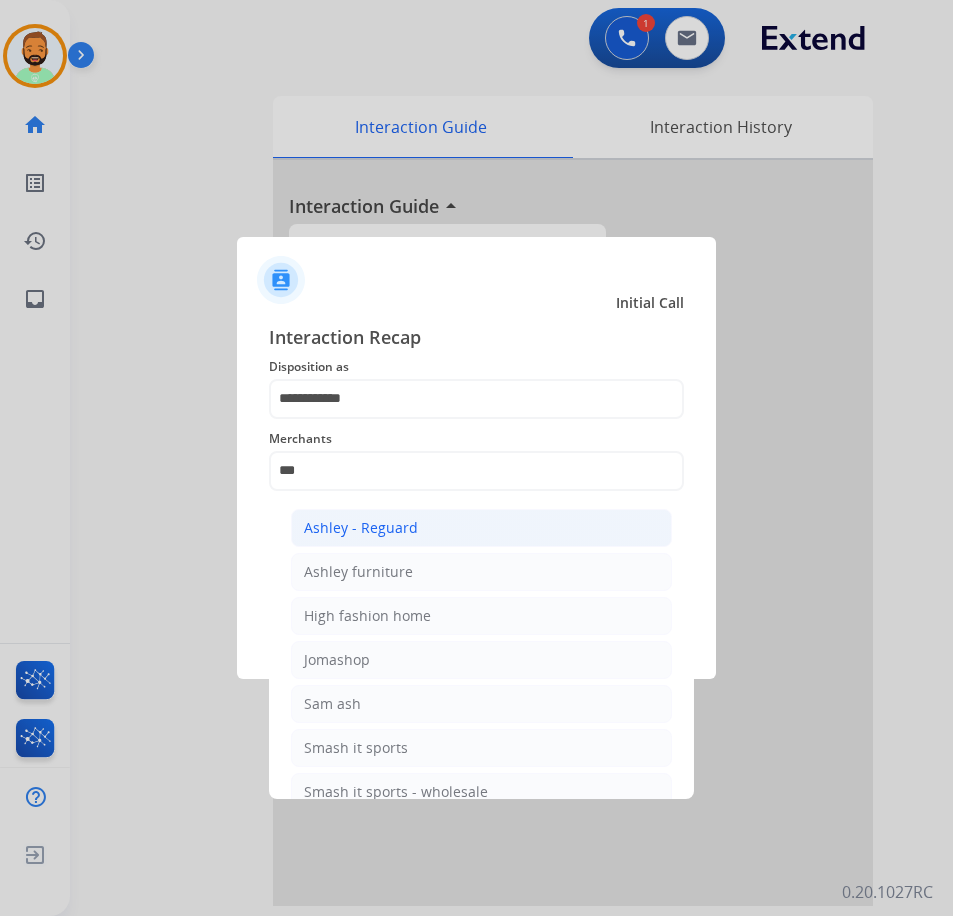 click on "Ashley - Reguard" 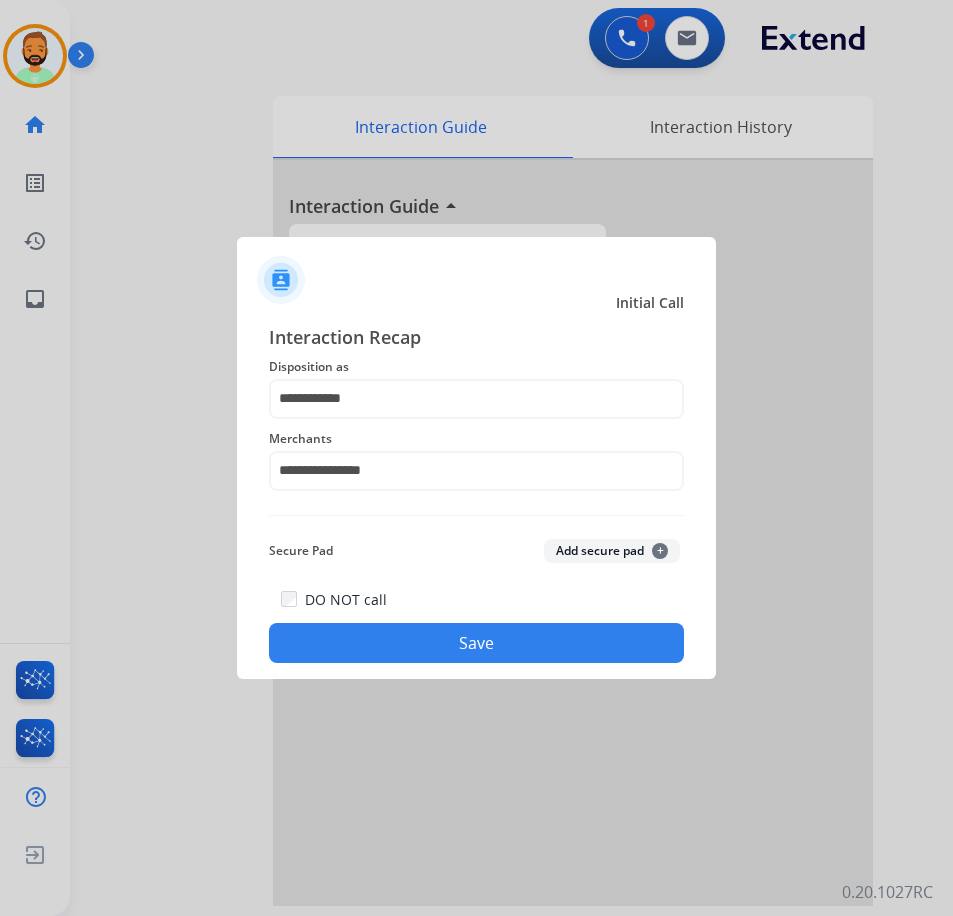 click on "DO NOT call   Save" 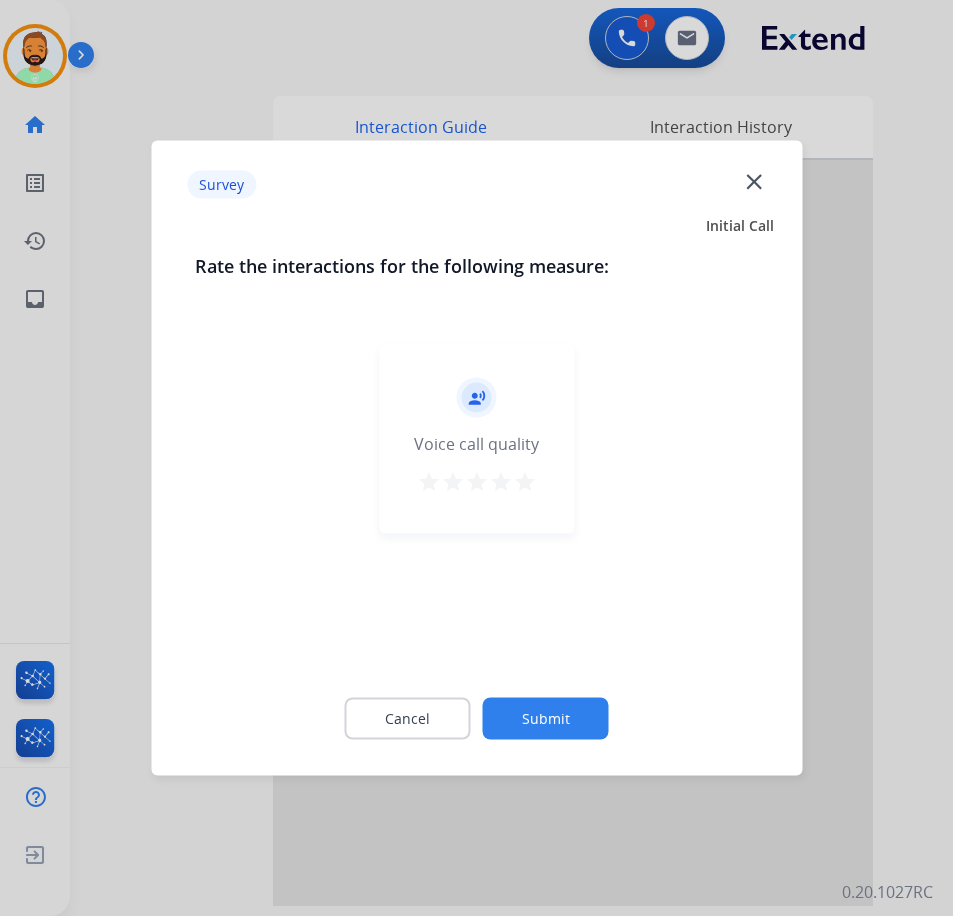 click on "Submit" 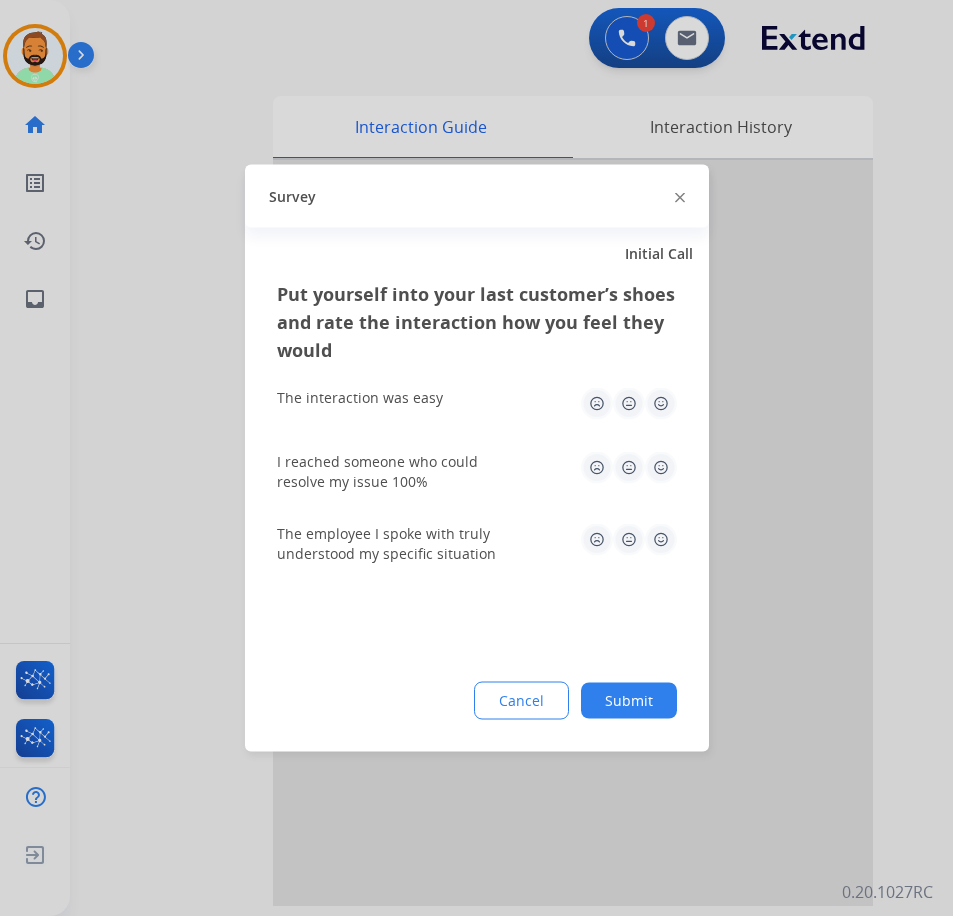 drag, startPoint x: 642, startPoint y: 675, endPoint x: 647, endPoint y: 689, distance: 14.866069 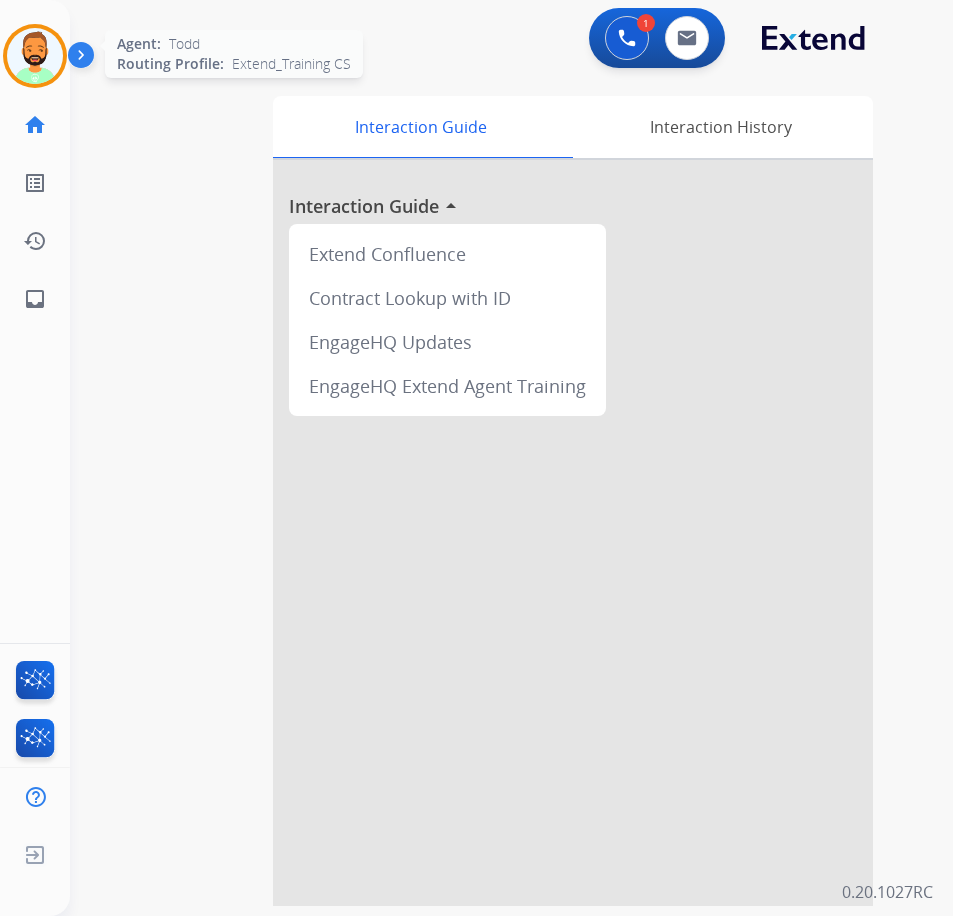 click at bounding box center [35, 56] 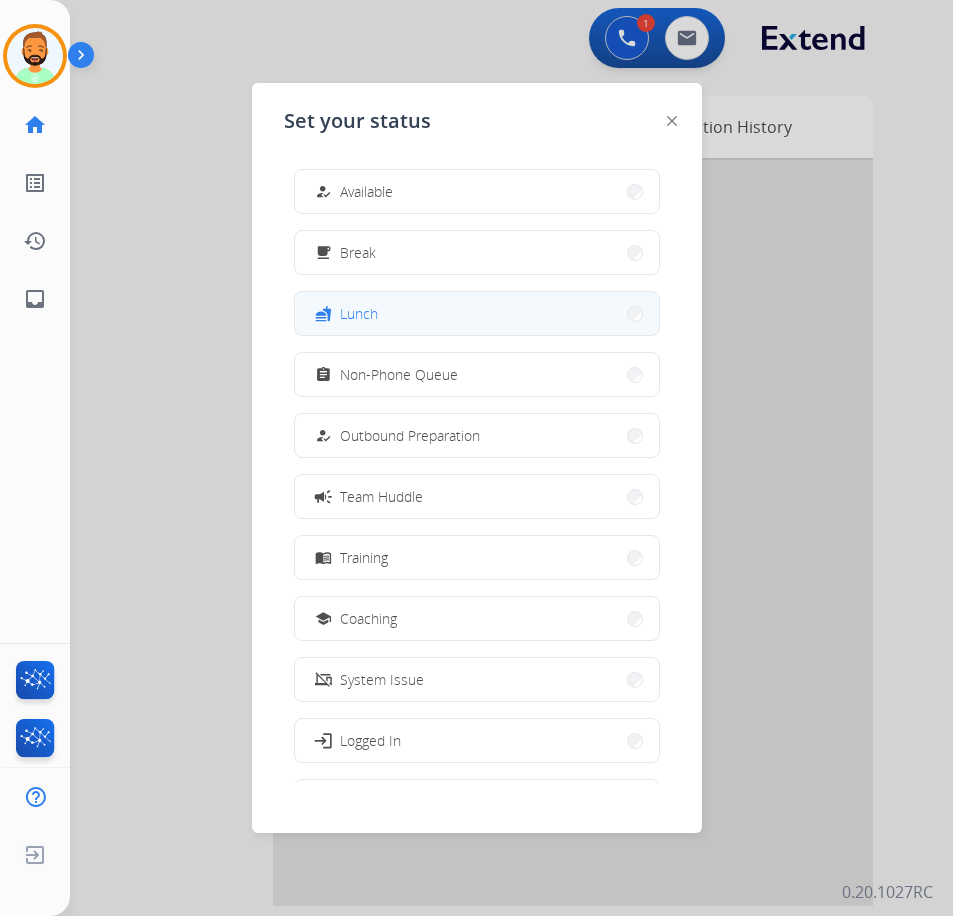 click on "fastfood Lunch" at bounding box center [477, 313] 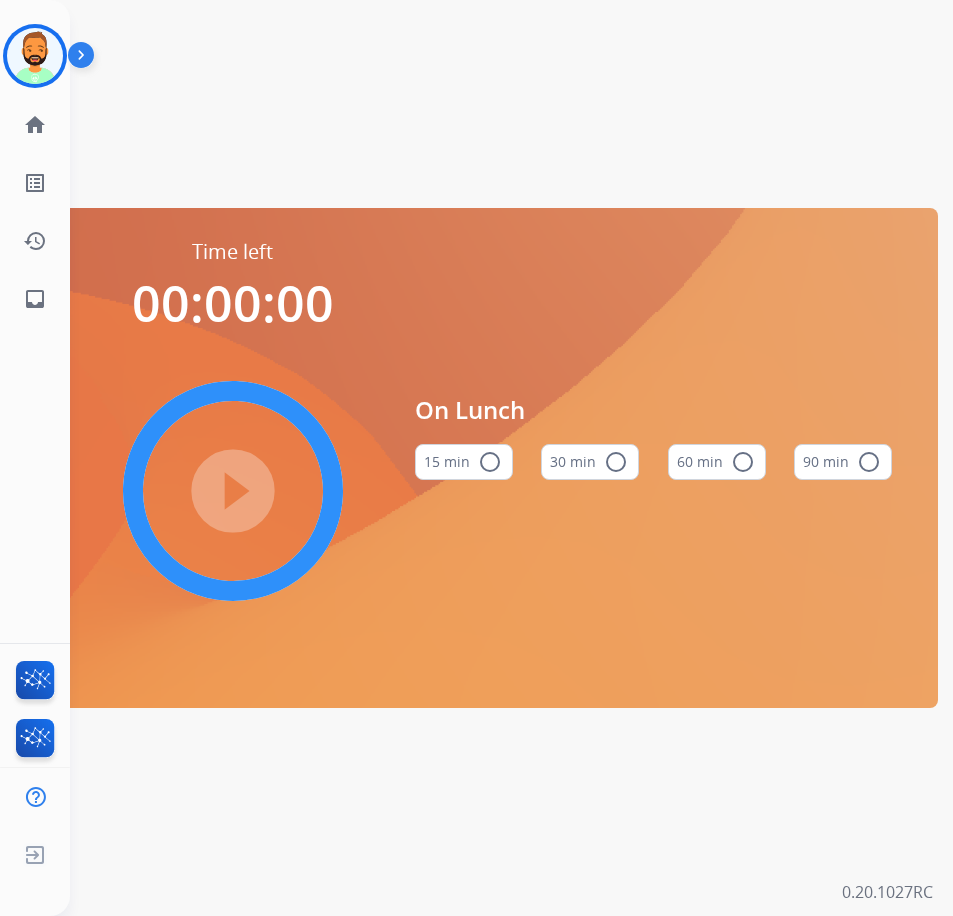 click on "30 min  radio_button_unchecked" at bounding box center (590, 462) 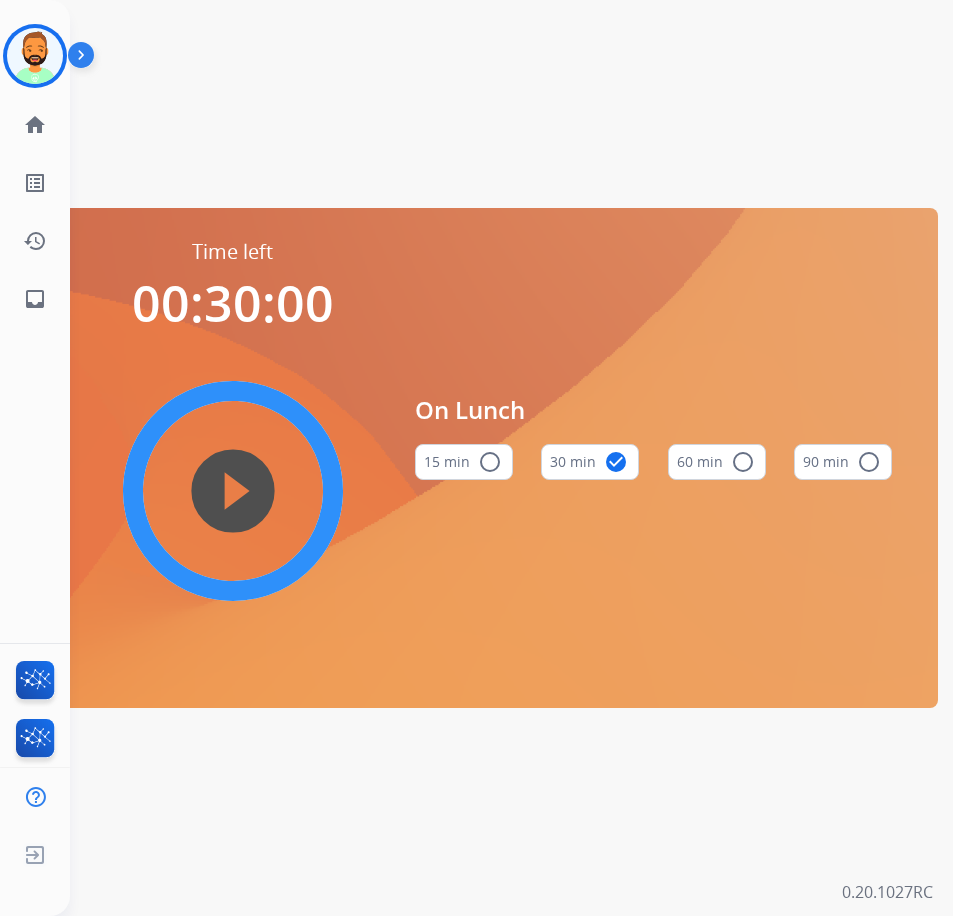 click on "play_circle_filled" at bounding box center (233, 491) 